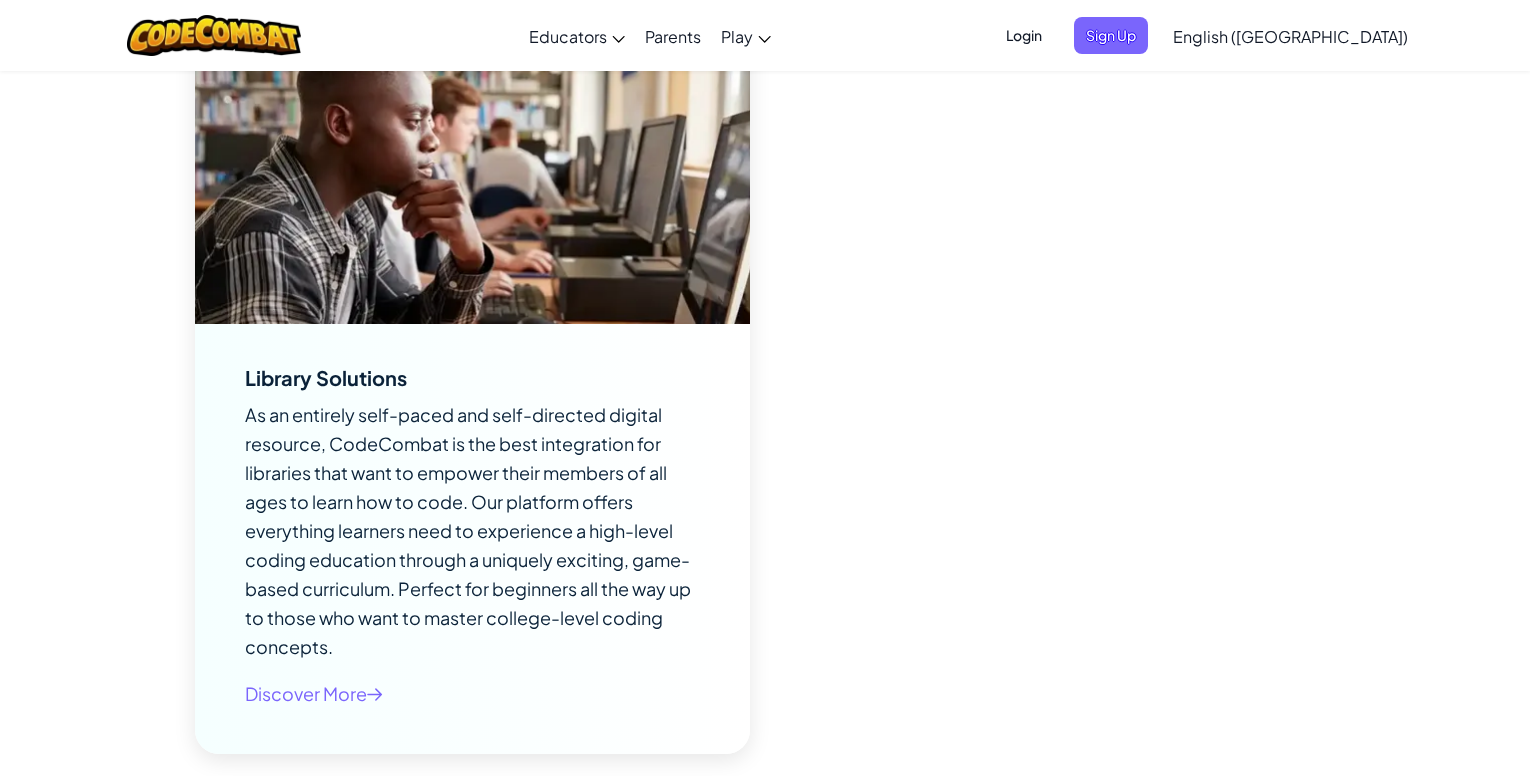 scroll, scrollTop: 8852, scrollLeft: 0, axis: vertical 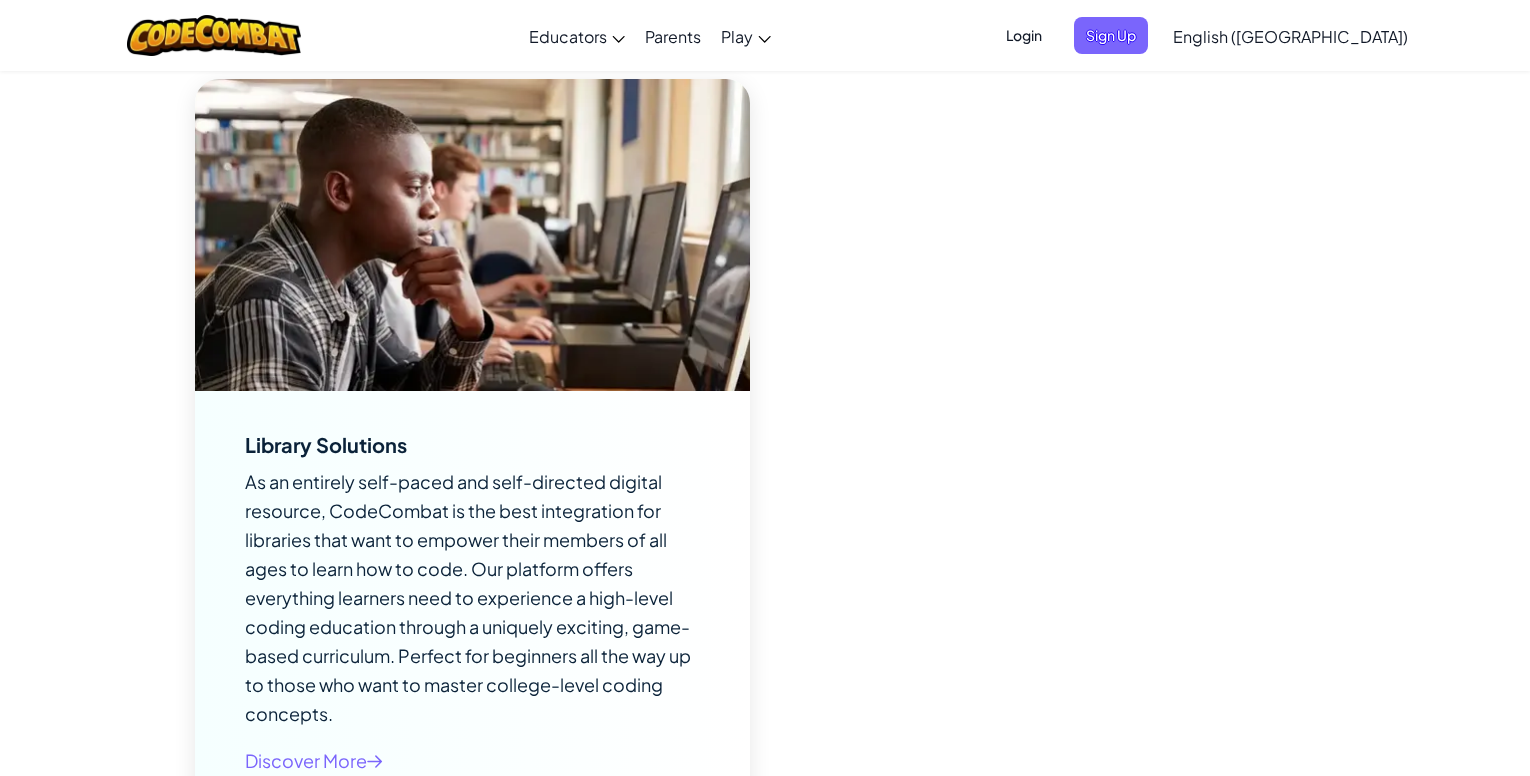 click on "English ([GEOGRAPHIC_DATA])" at bounding box center [1290, 36] 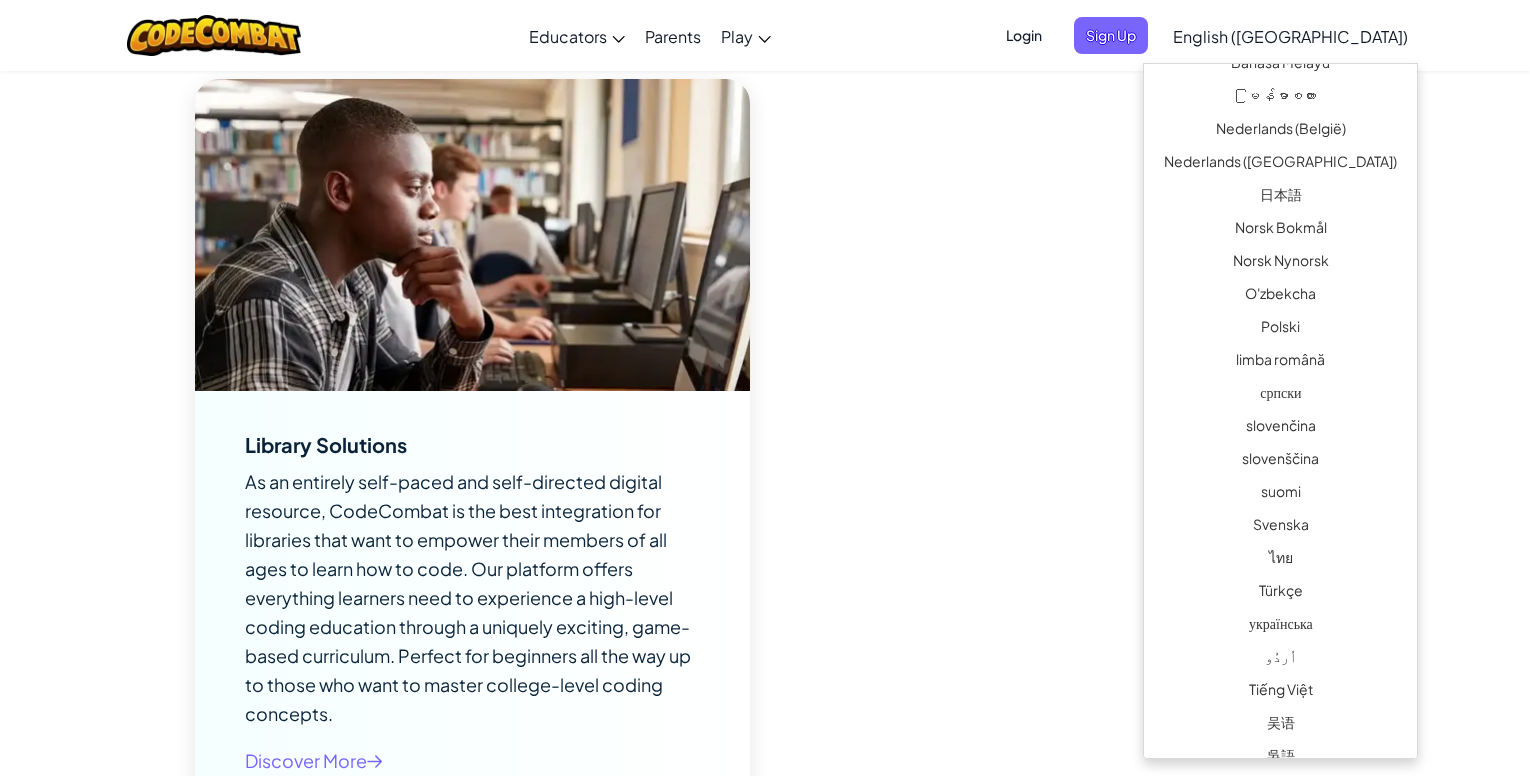scroll, scrollTop: 1348, scrollLeft: 0, axis: vertical 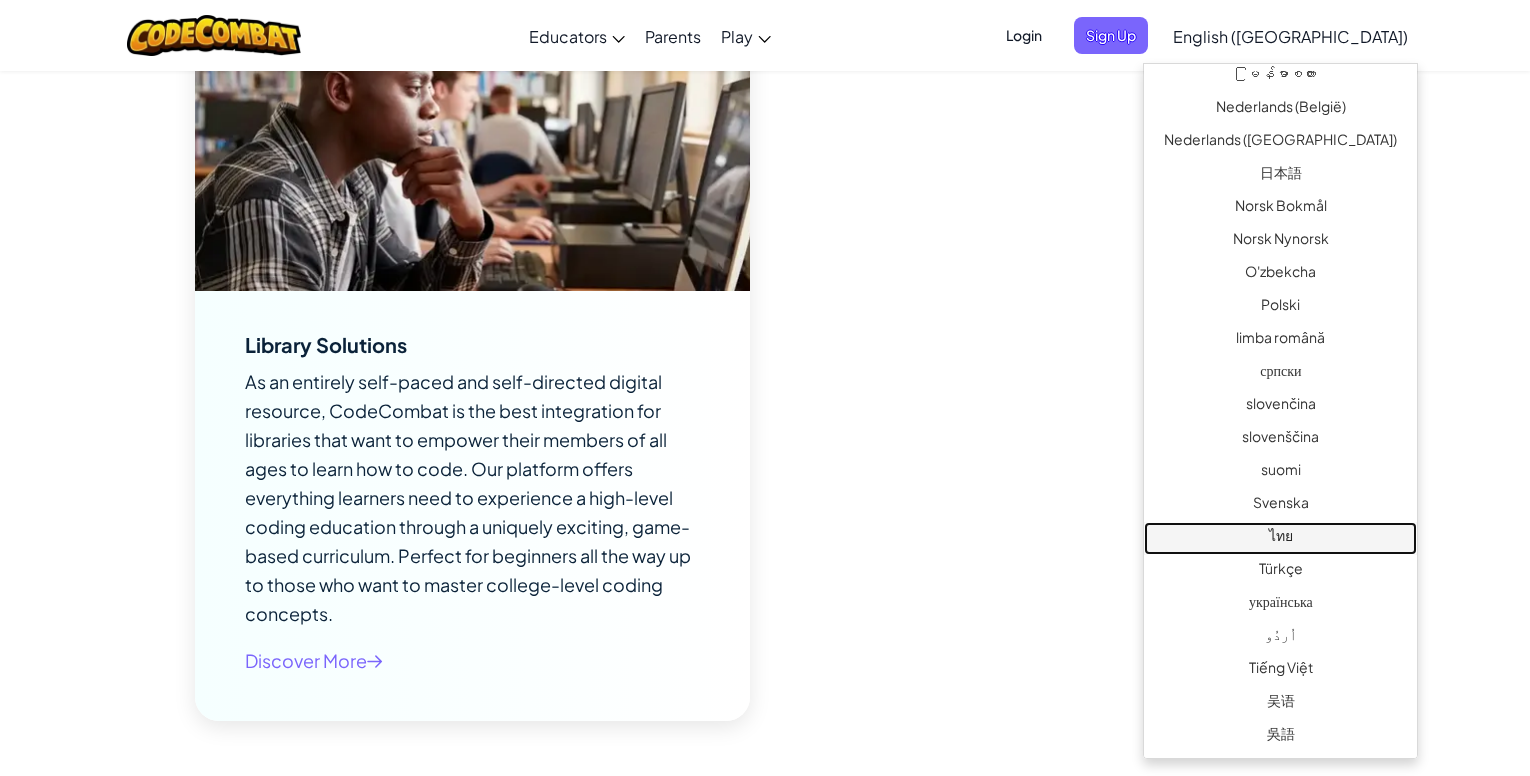 click on "ไทย" at bounding box center (1280, 538) 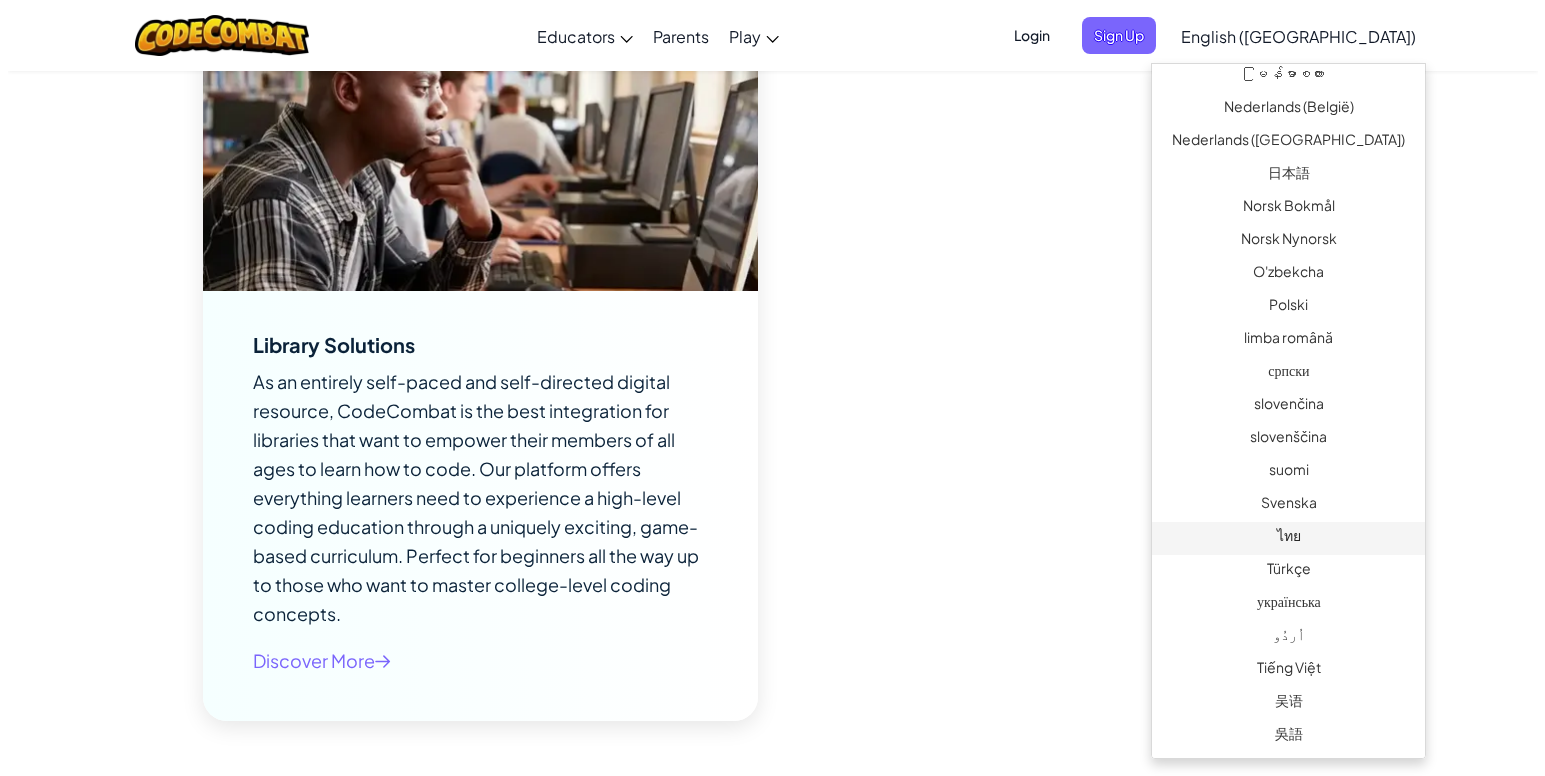 scroll, scrollTop: 0, scrollLeft: 0, axis: both 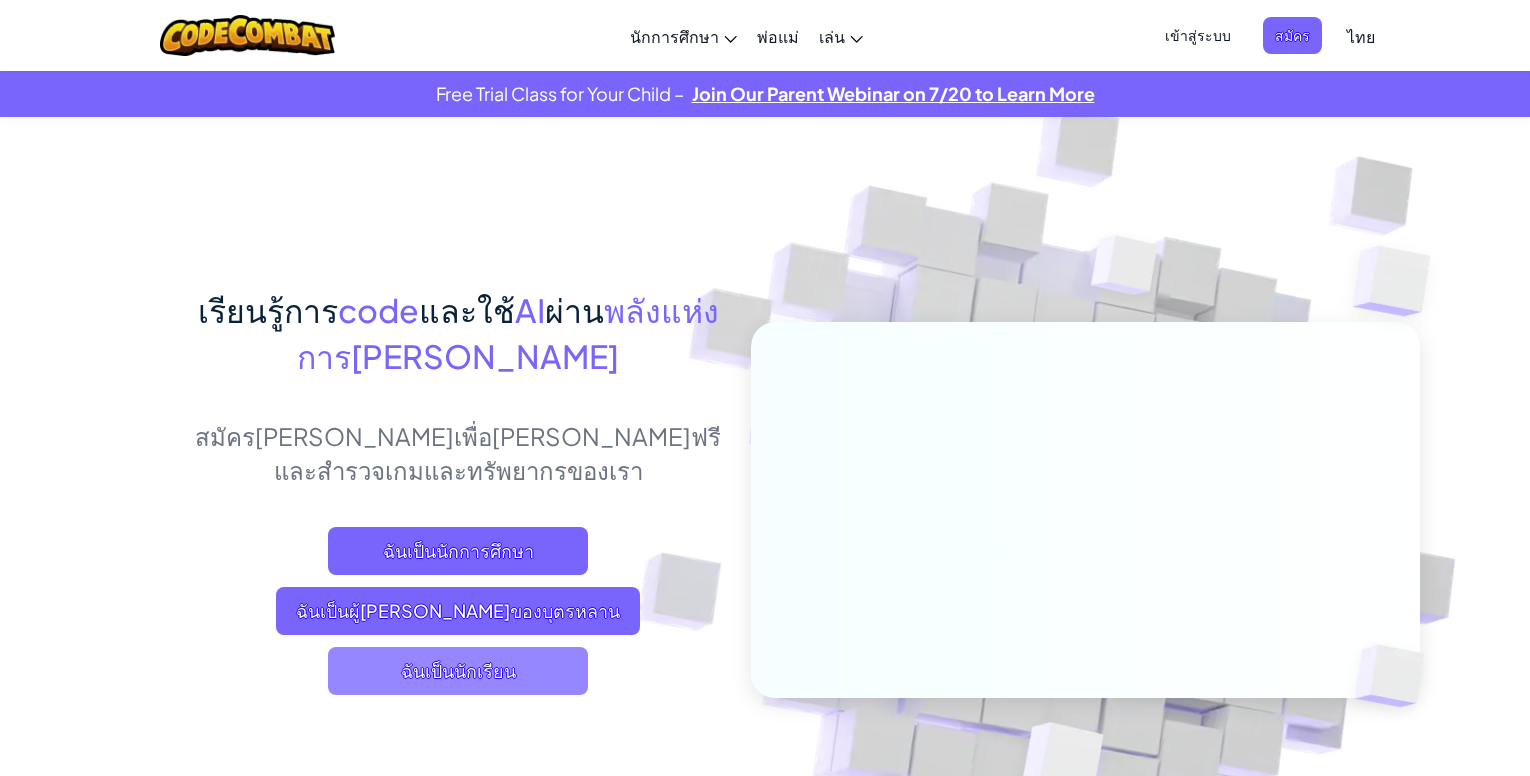 click on "ฉันเป็นนักเรียน" at bounding box center [458, 671] 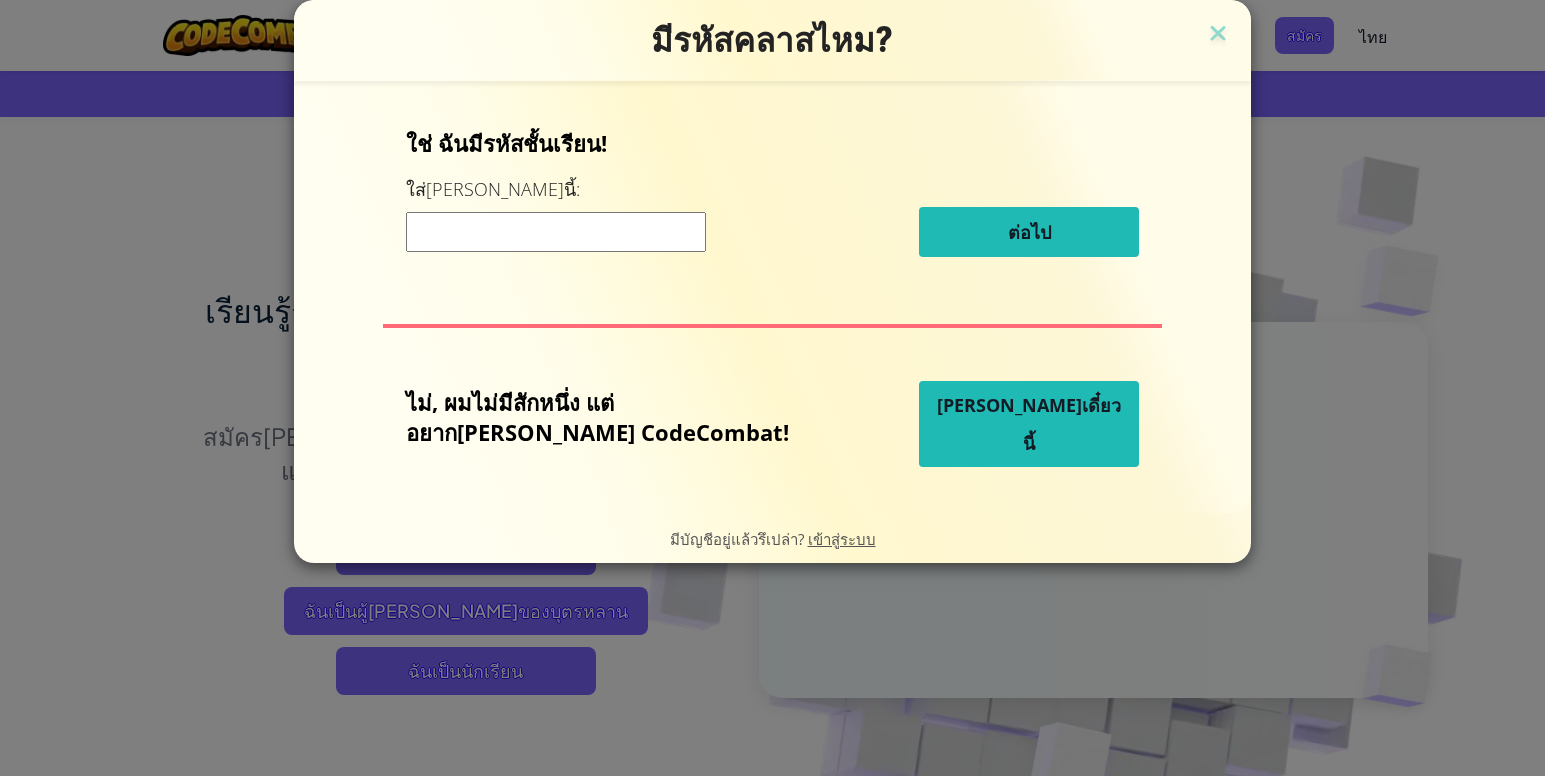 click on "[PERSON_NAME]เดี๋ยวนี้" at bounding box center (1029, 424) 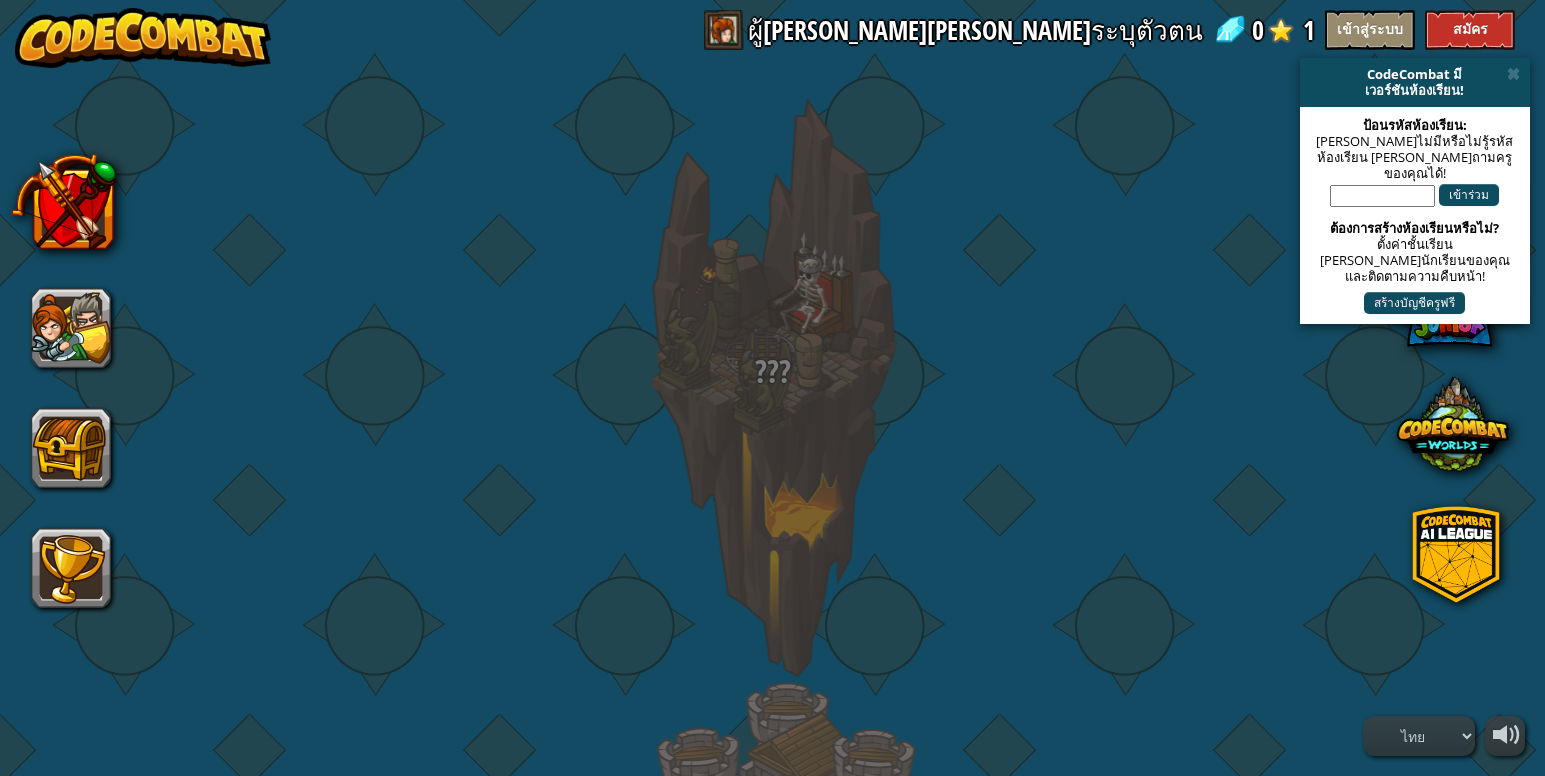 select on "th" 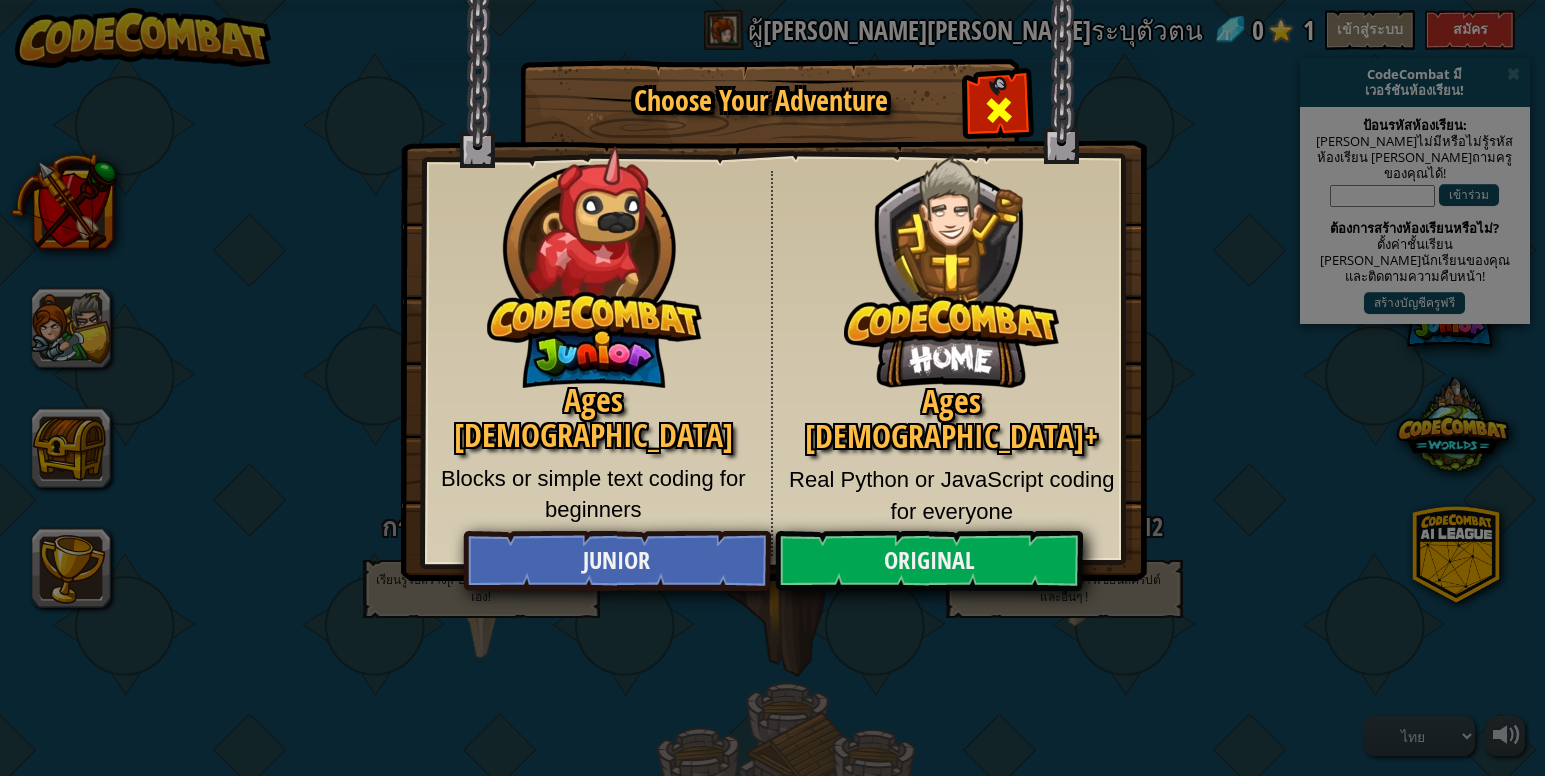 click at bounding box center [999, 110] 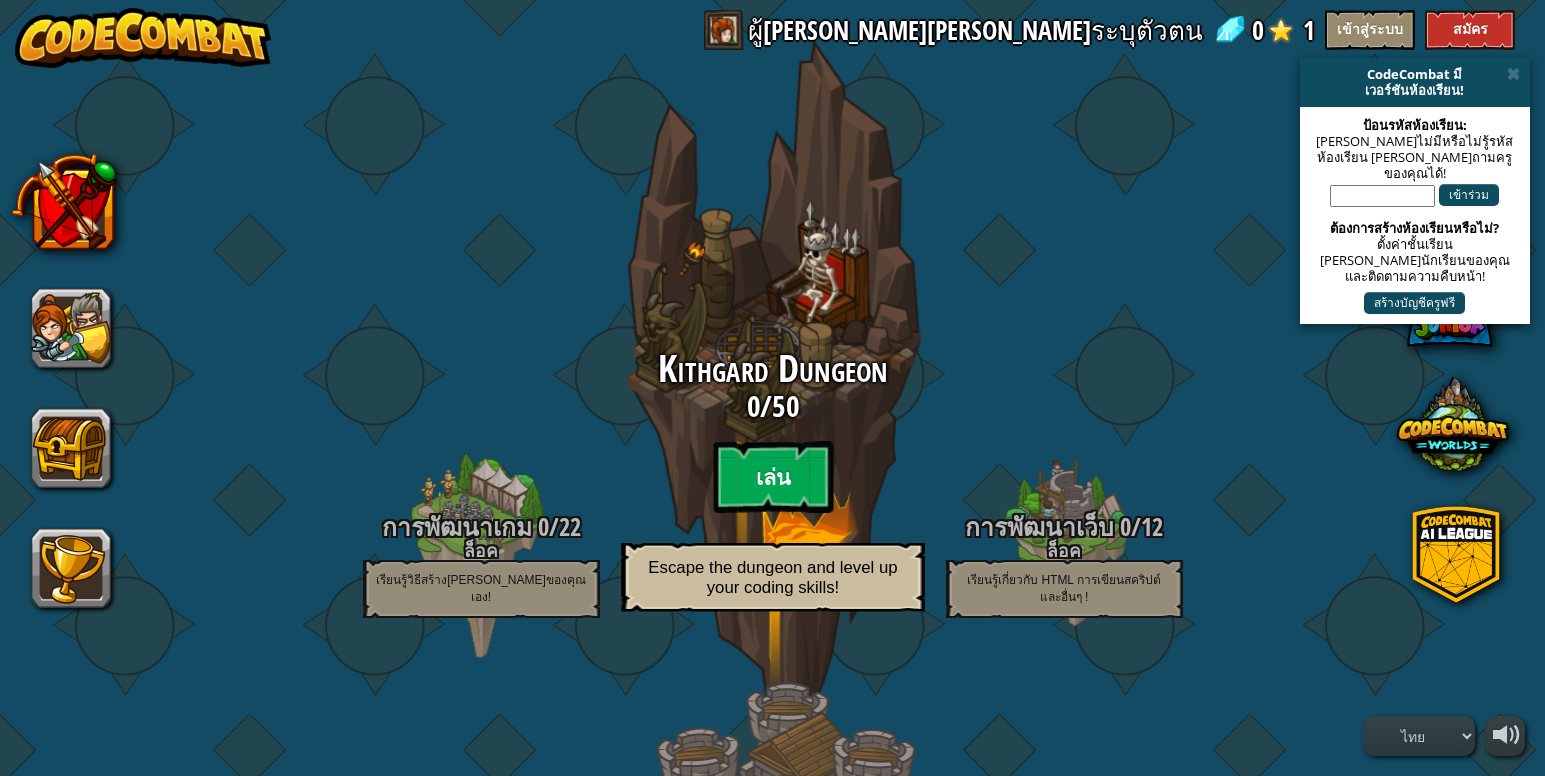click on "เล่น" at bounding box center [773, 477] 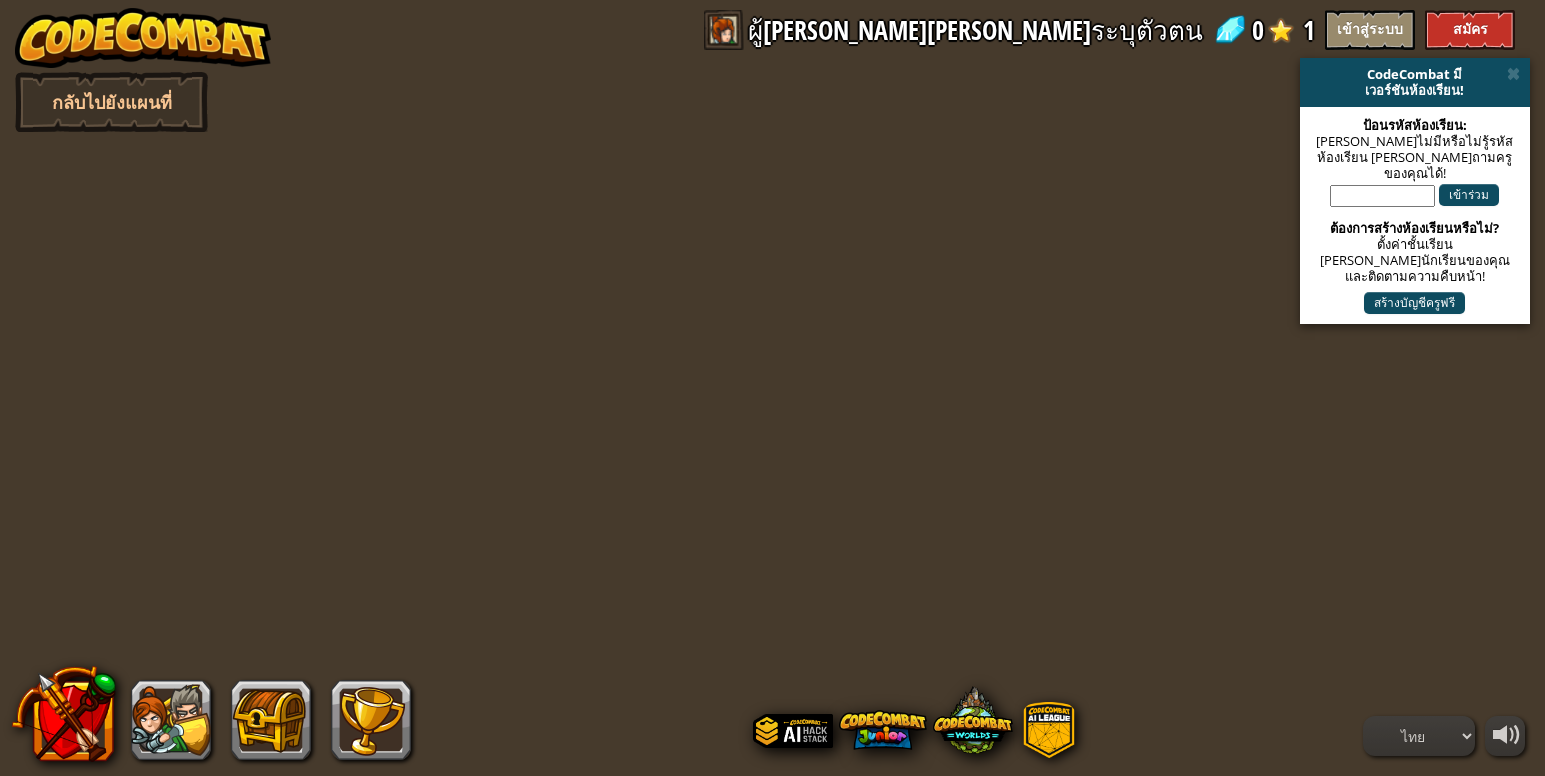 select on "th" 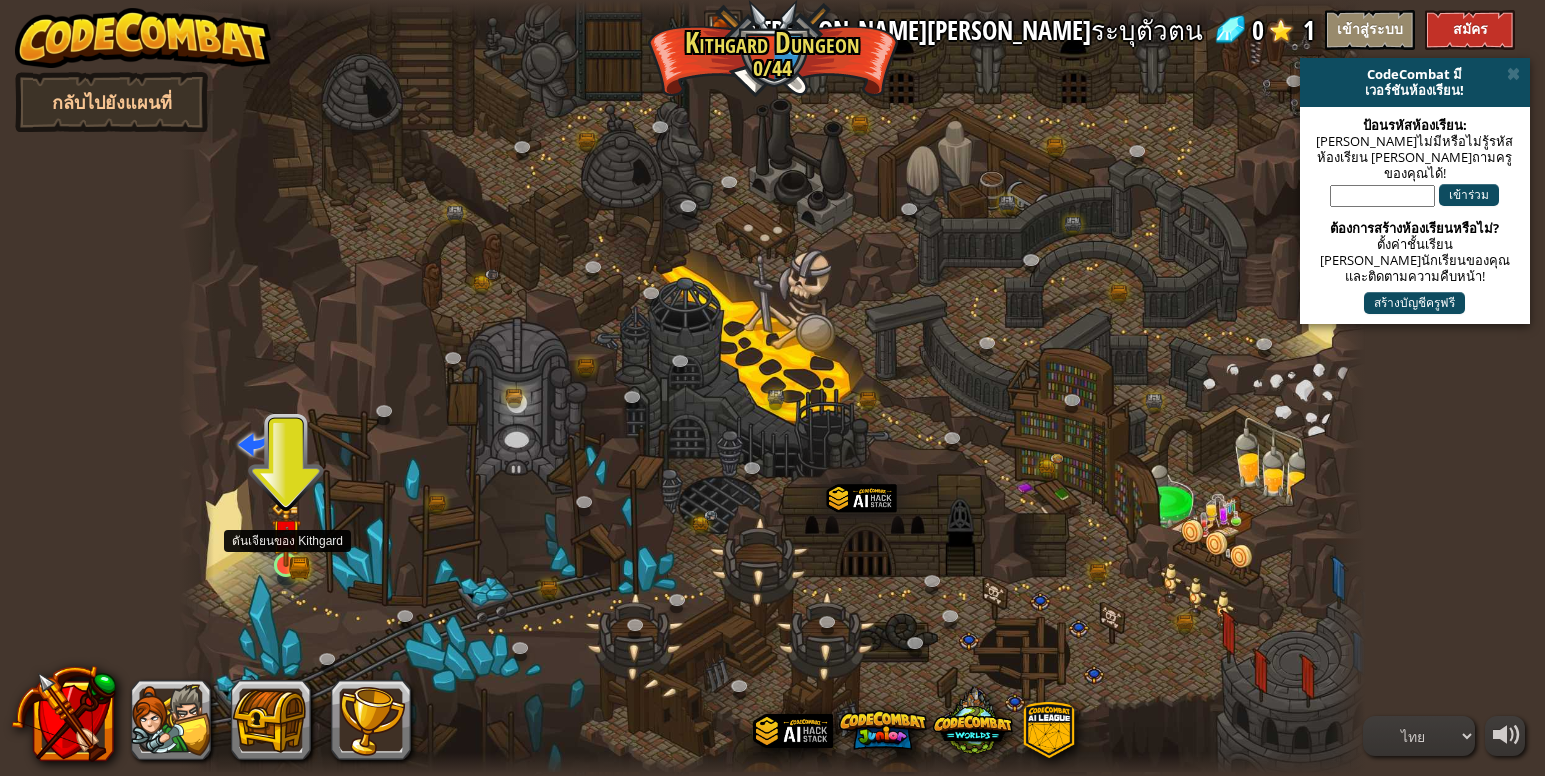 click at bounding box center [286, 534] 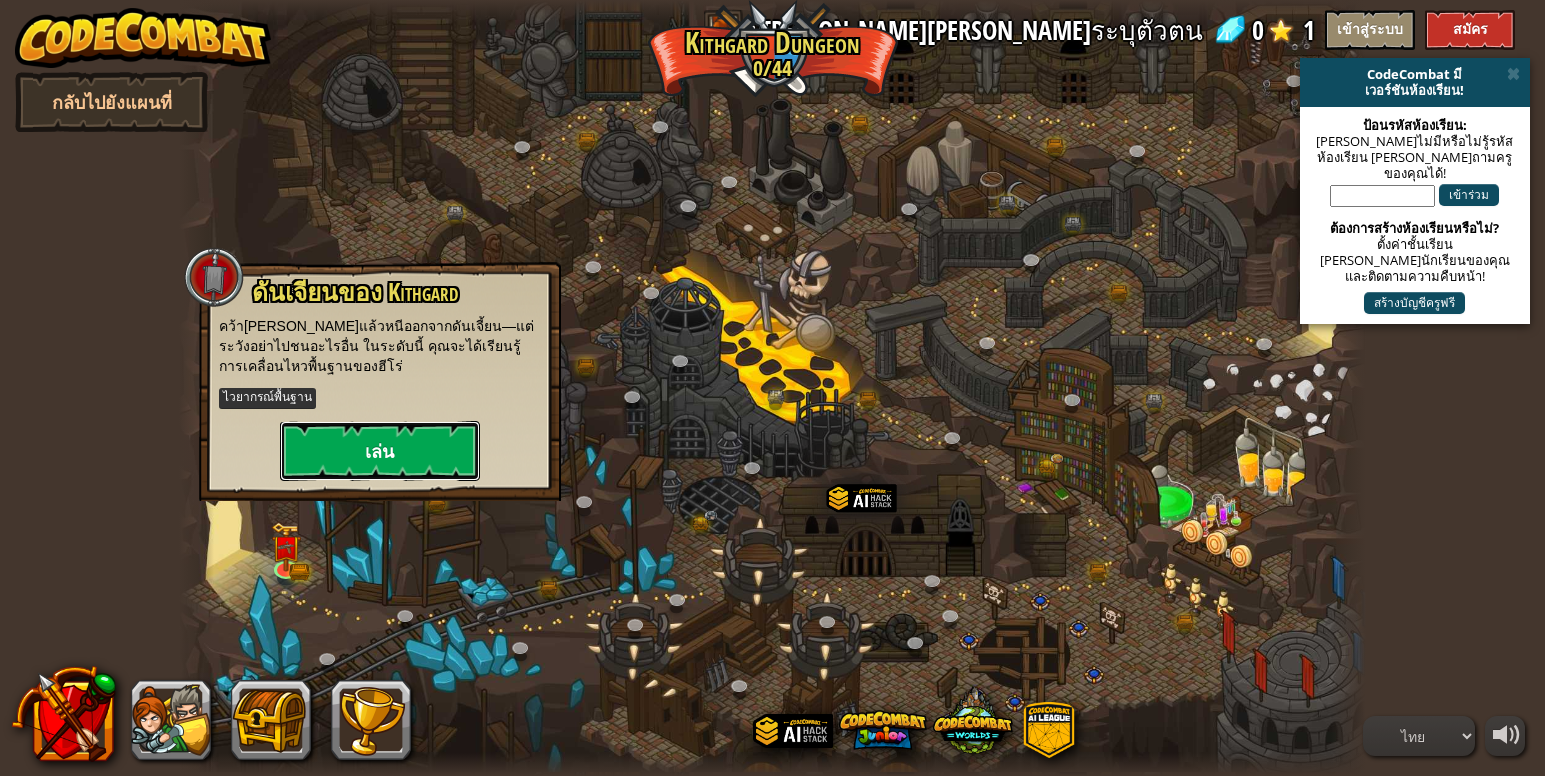 click on "เล่น" at bounding box center [380, 451] 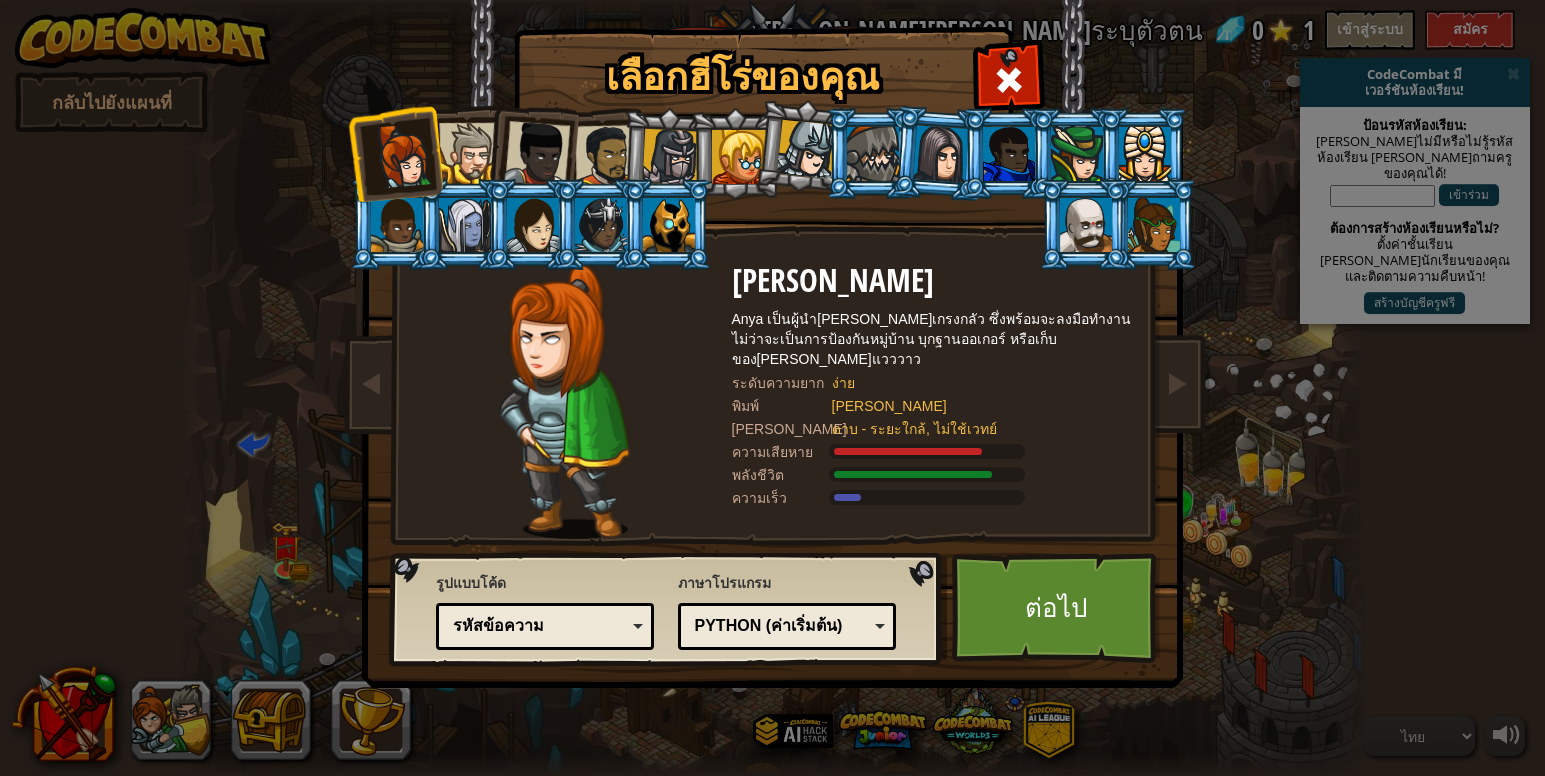 click at bounding box center (941, 153) 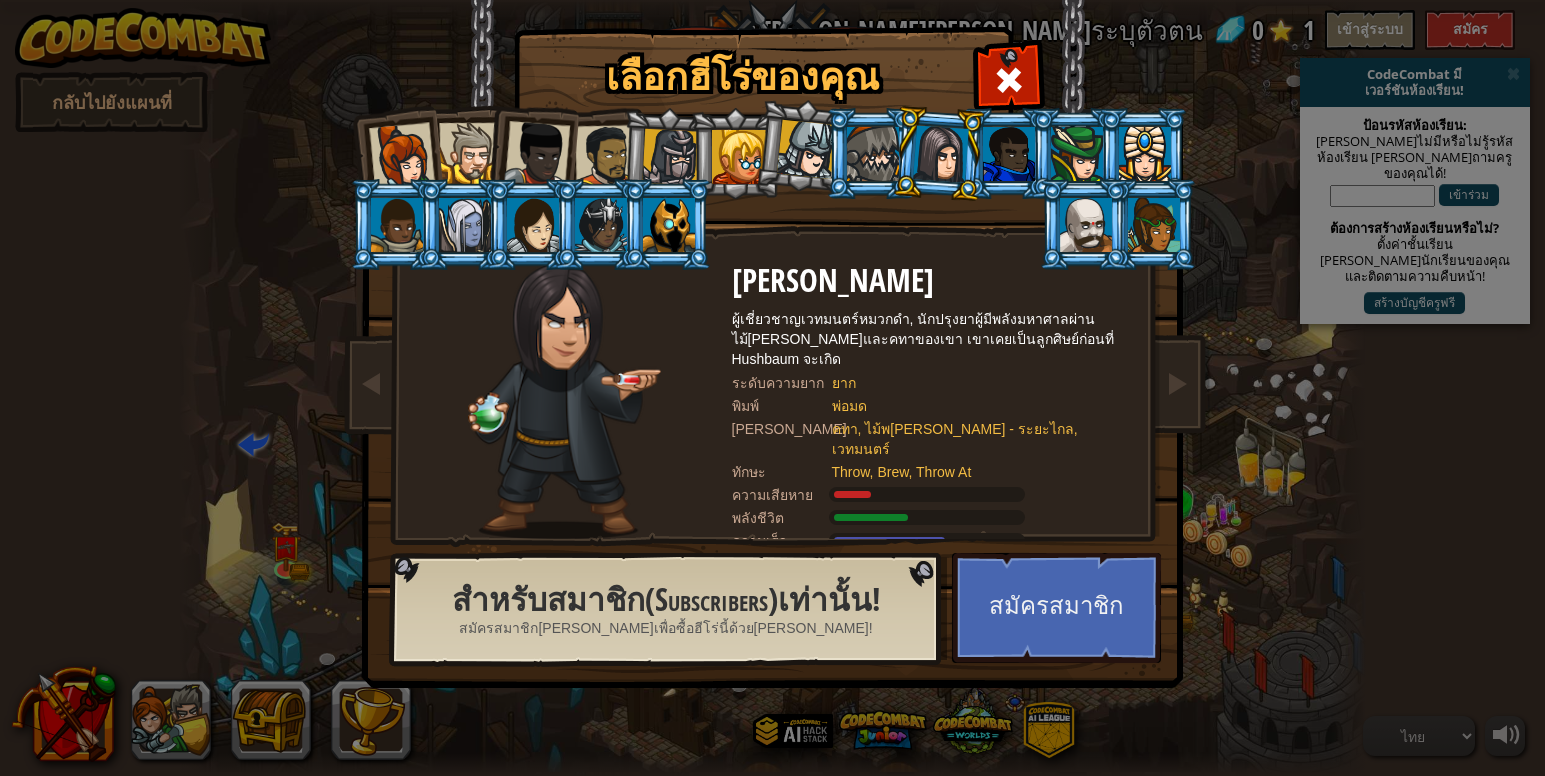 click at bounding box center [1154, 225] 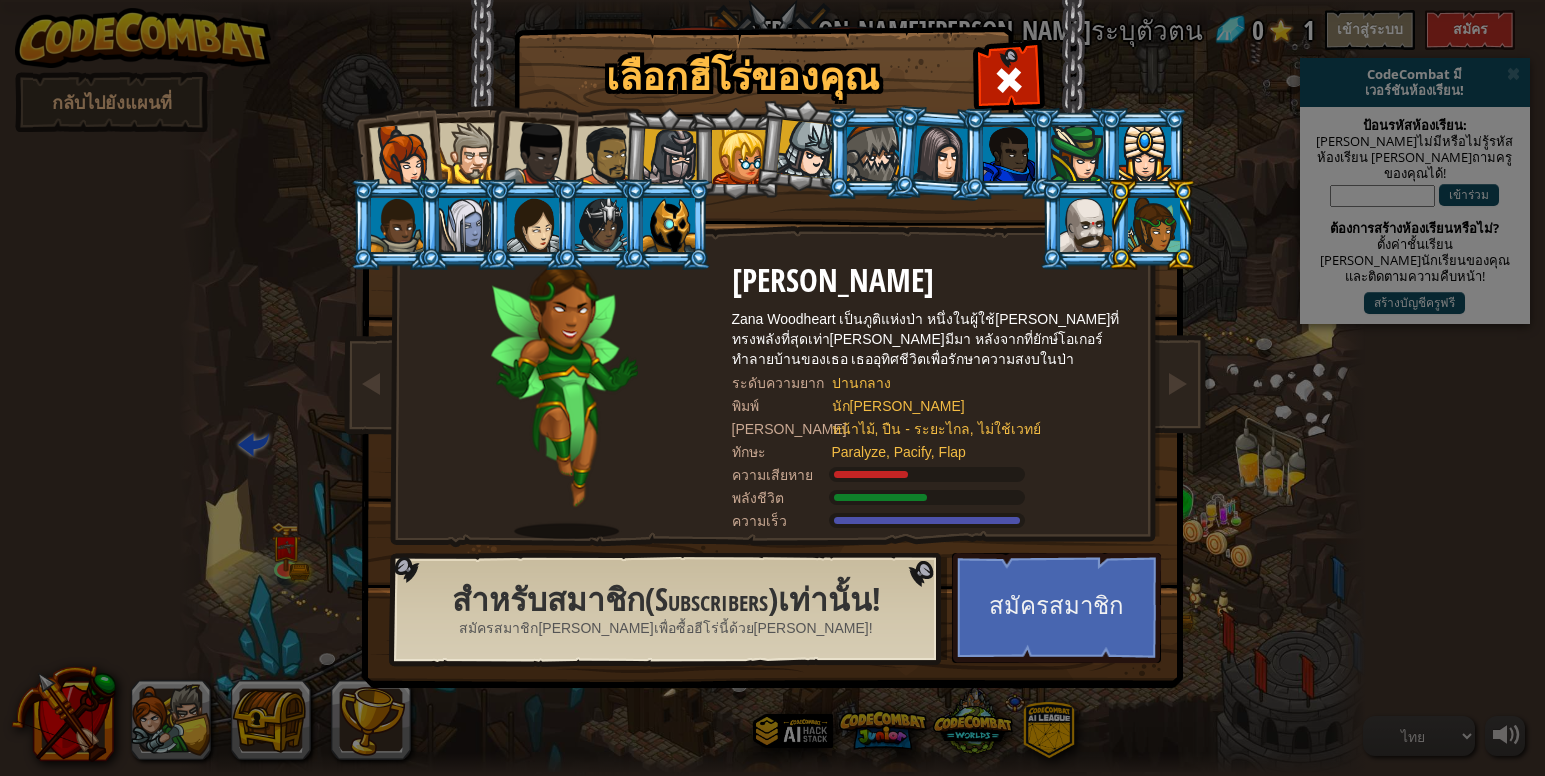 click at bounding box center (401, 156) 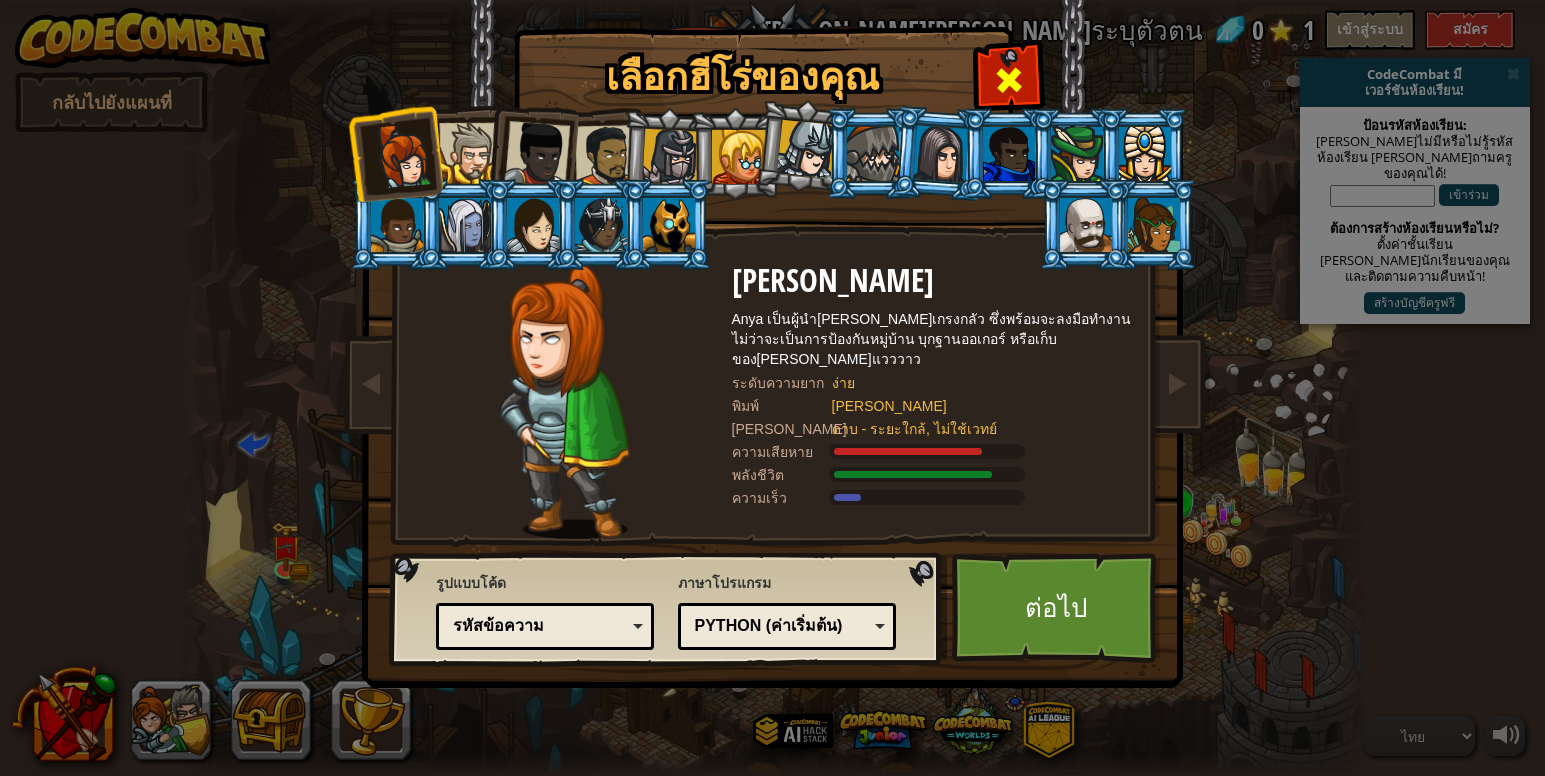 click at bounding box center [1009, 80] 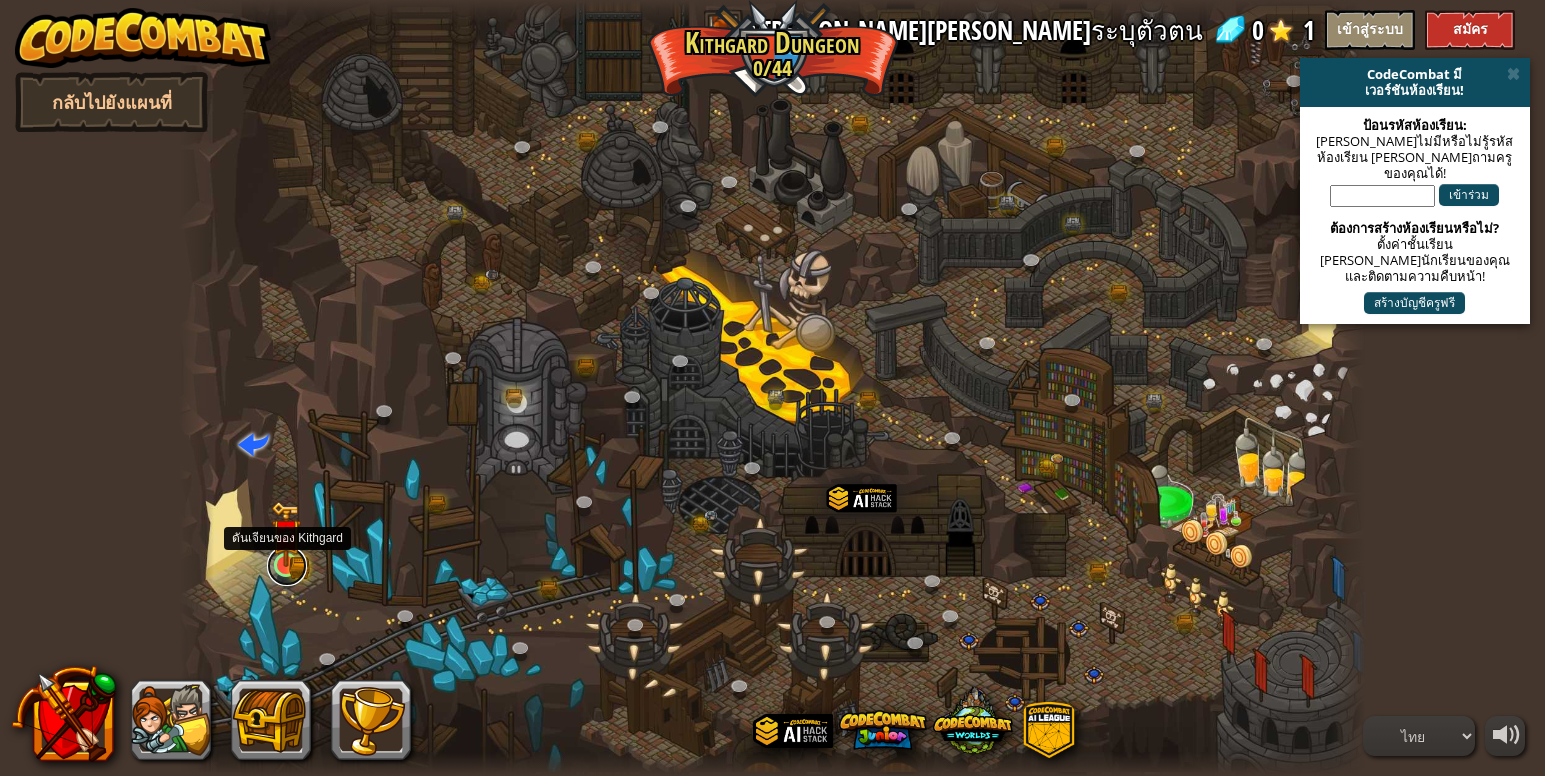 click at bounding box center (287, 566) 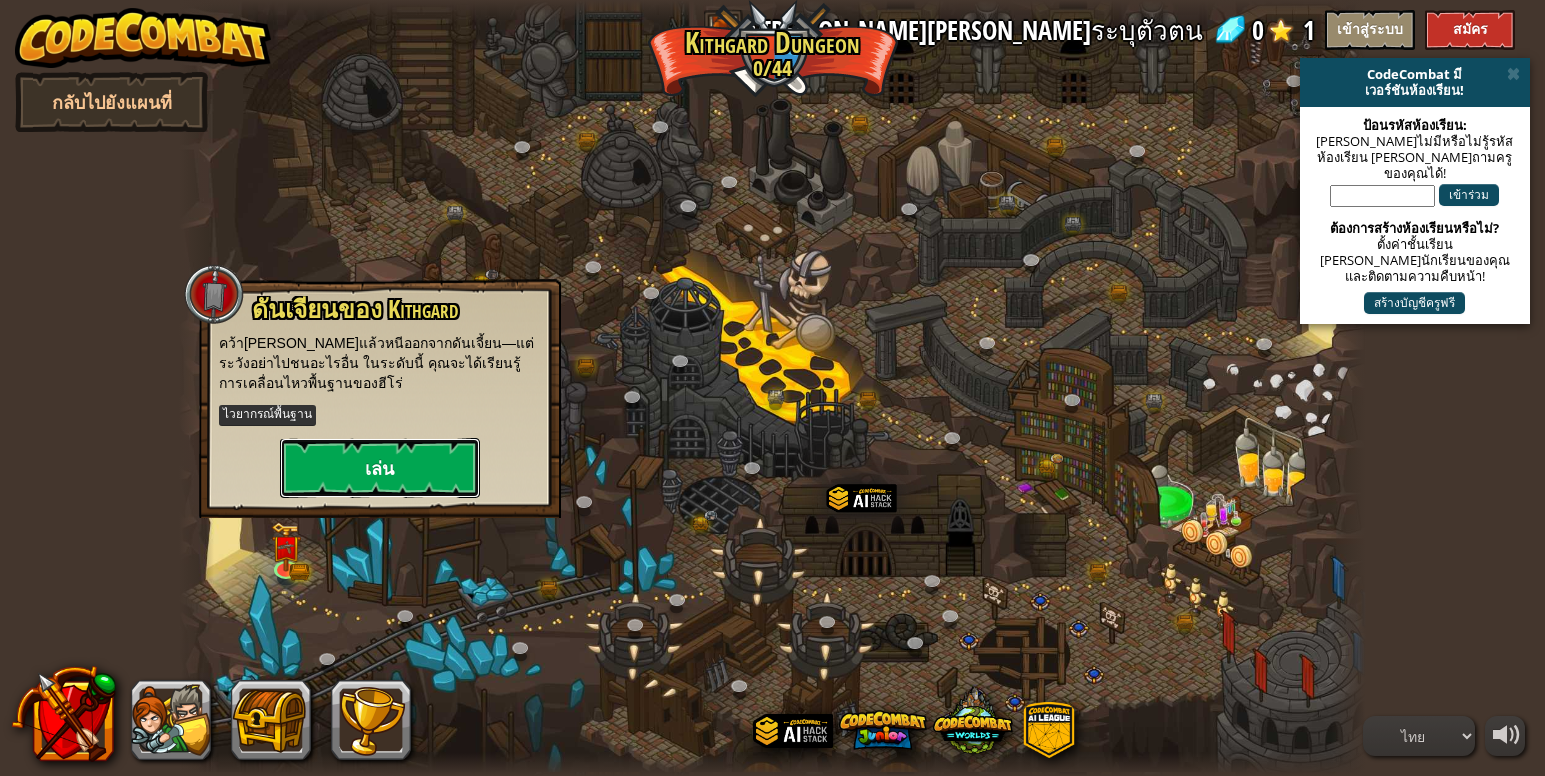 click on "เล่น" at bounding box center [380, 468] 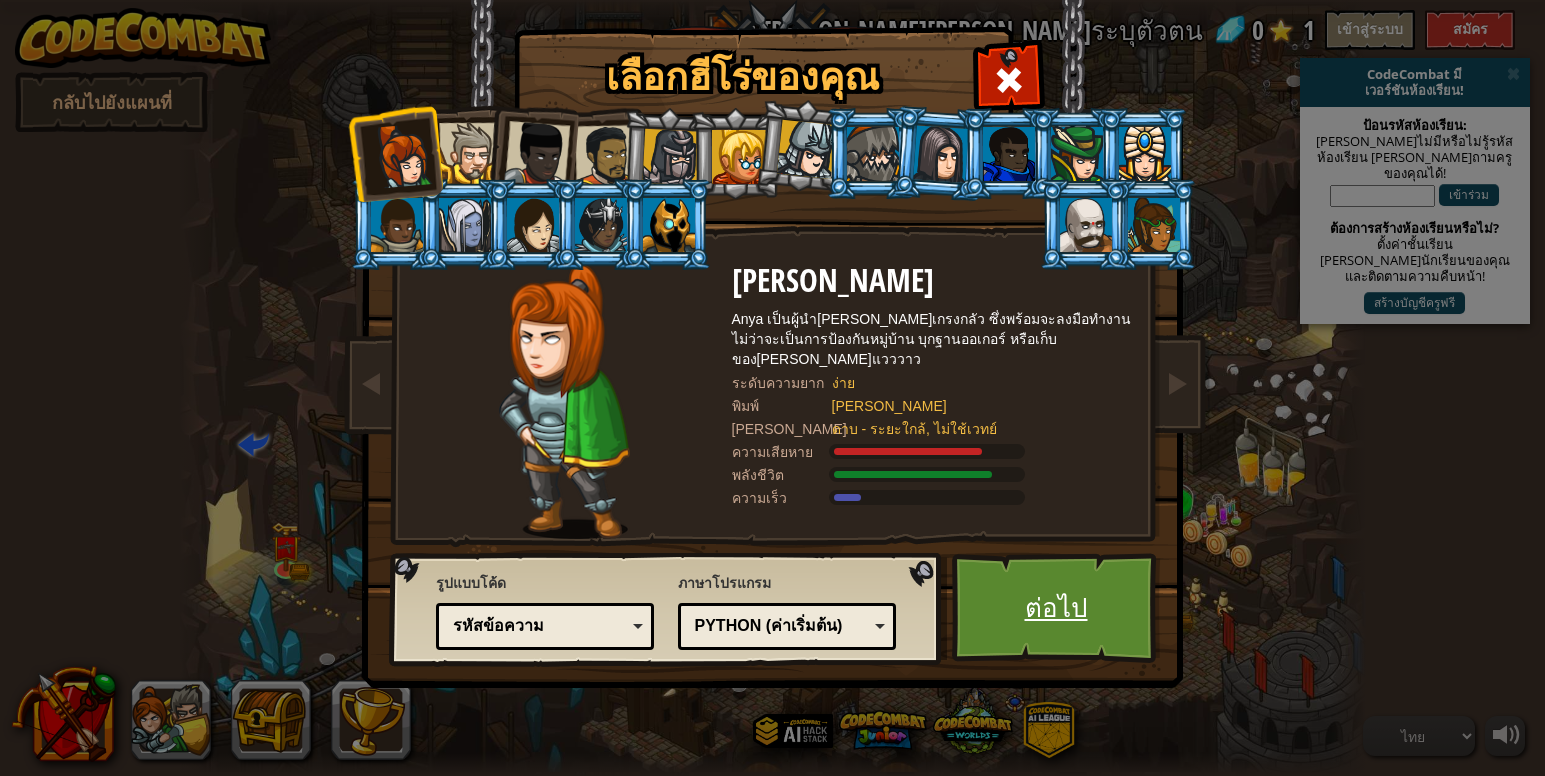 click on "ต่อไป" at bounding box center [1056, 608] 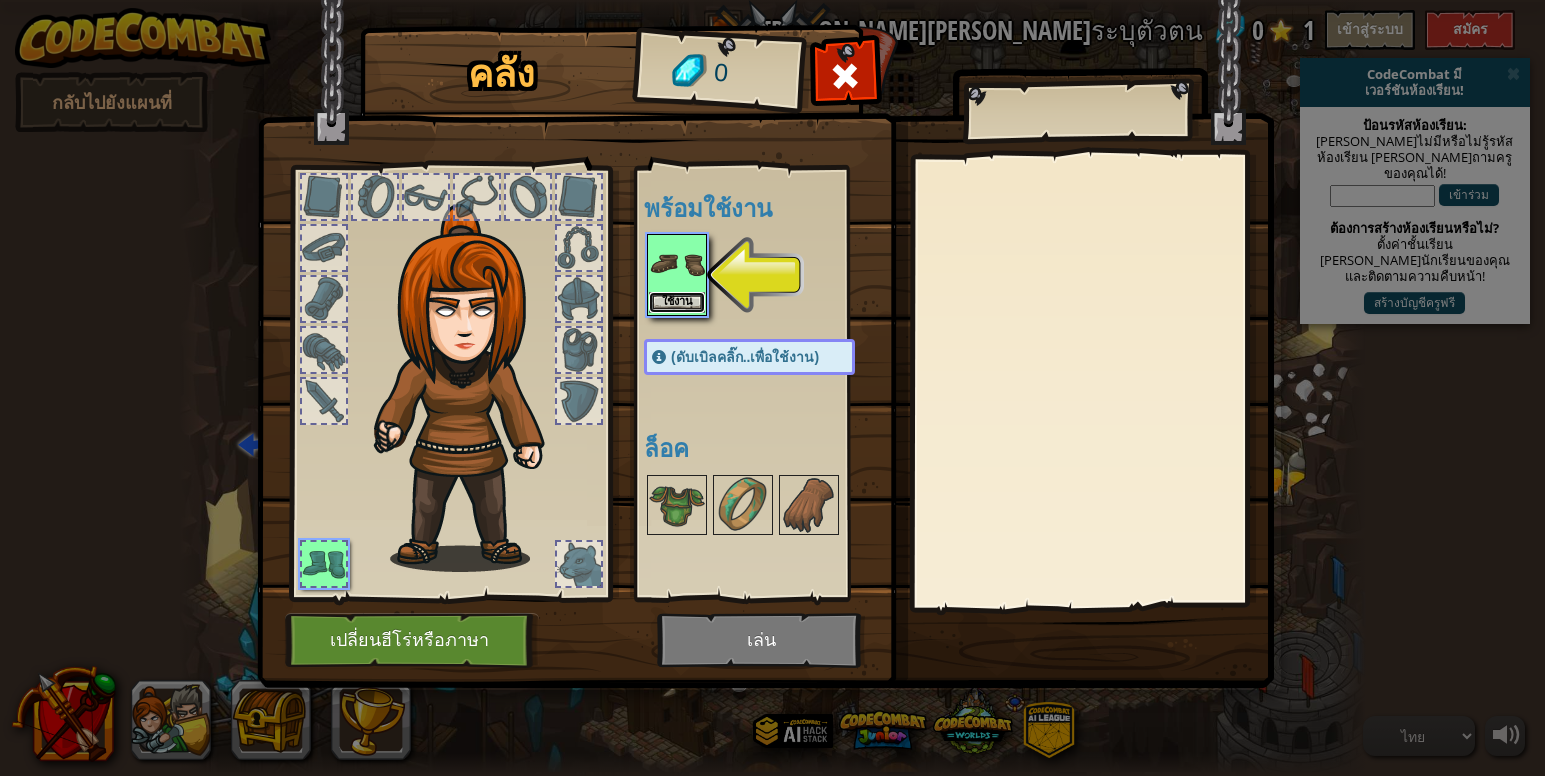 click on "ใช้งาน" at bounding box center [677, 302] 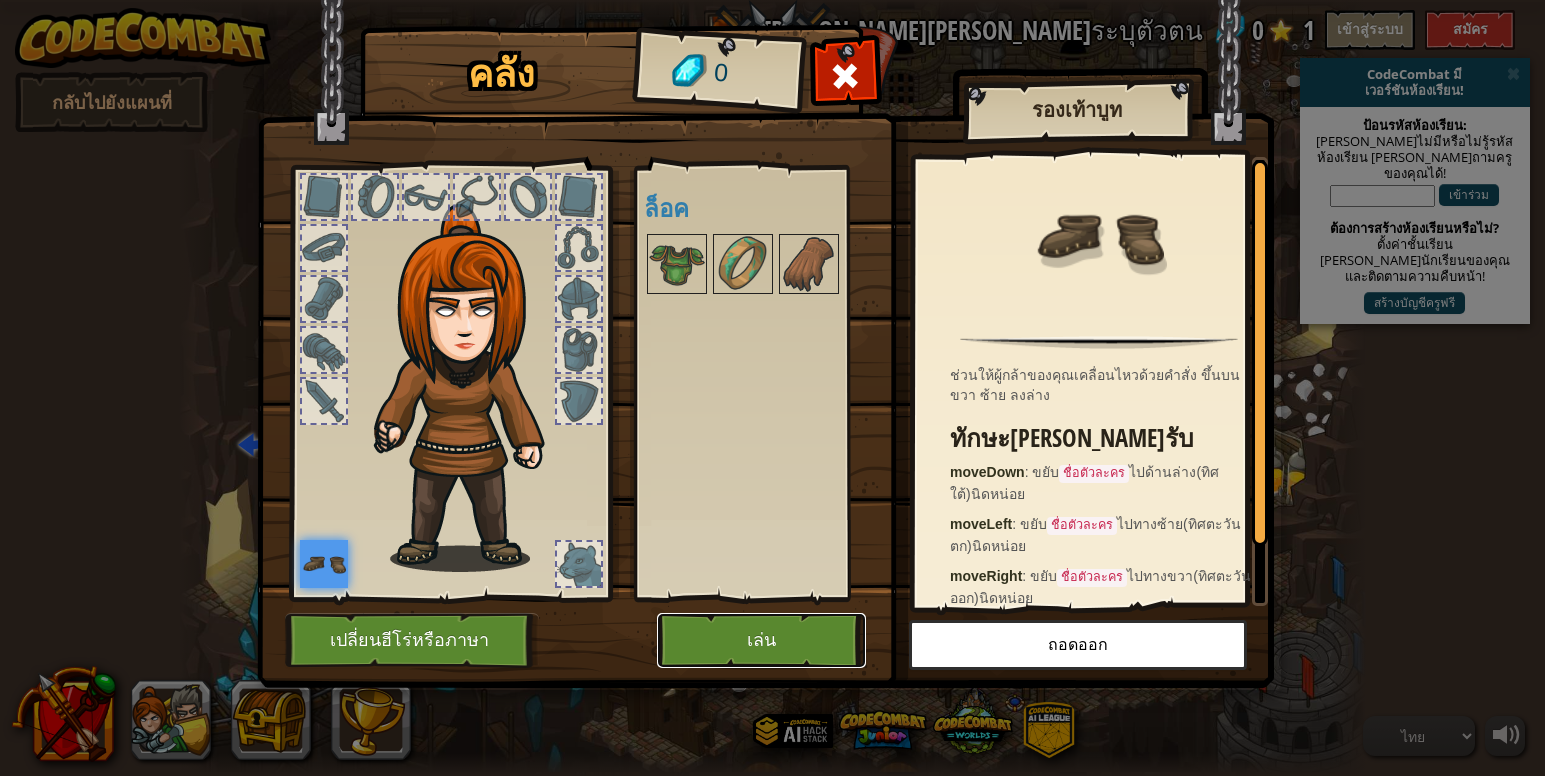 click on "เล่น" at bounding box center (761, 640) 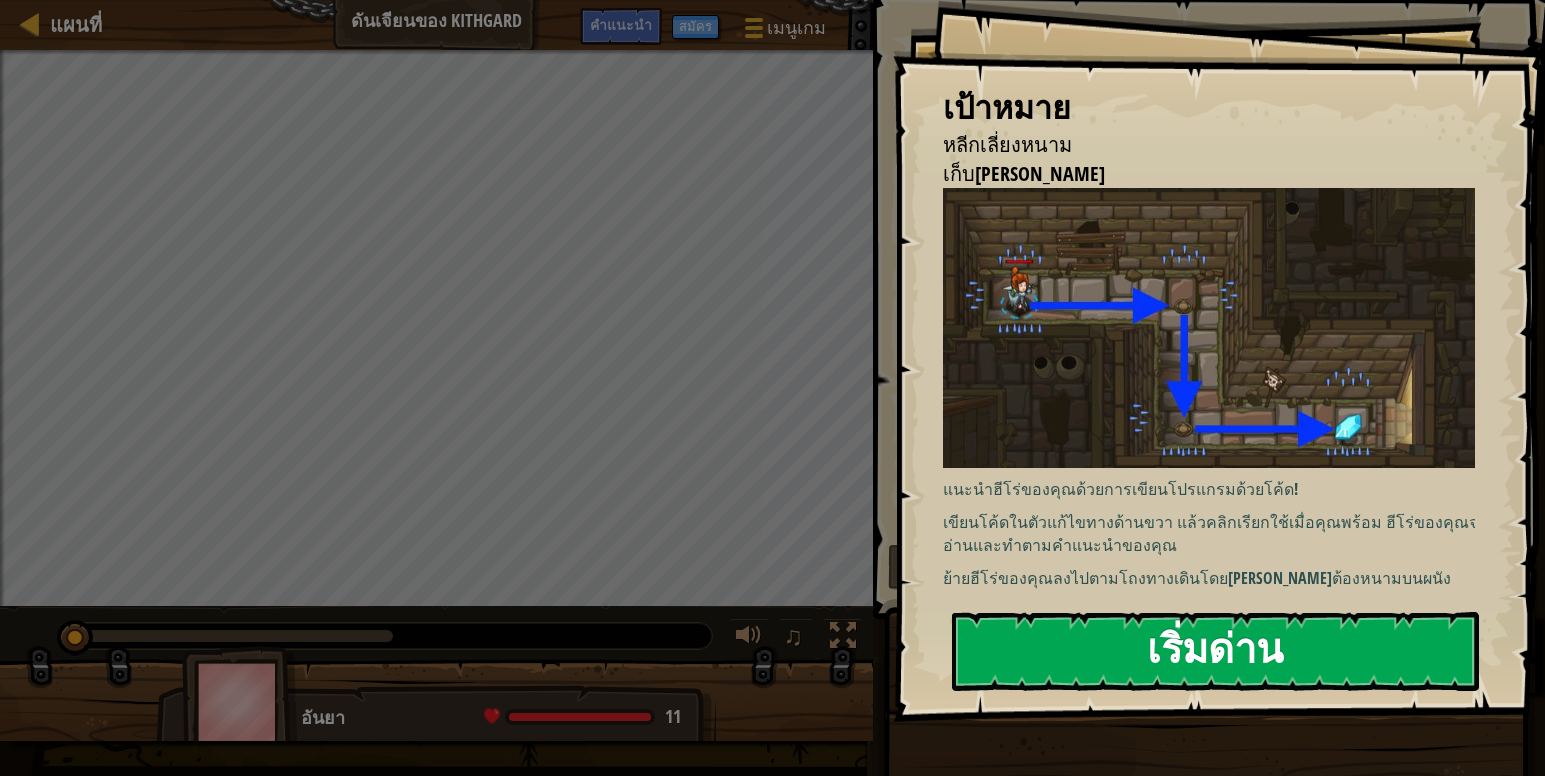 click on "เริ่มด่าน" at bounding box center [1215, 651] 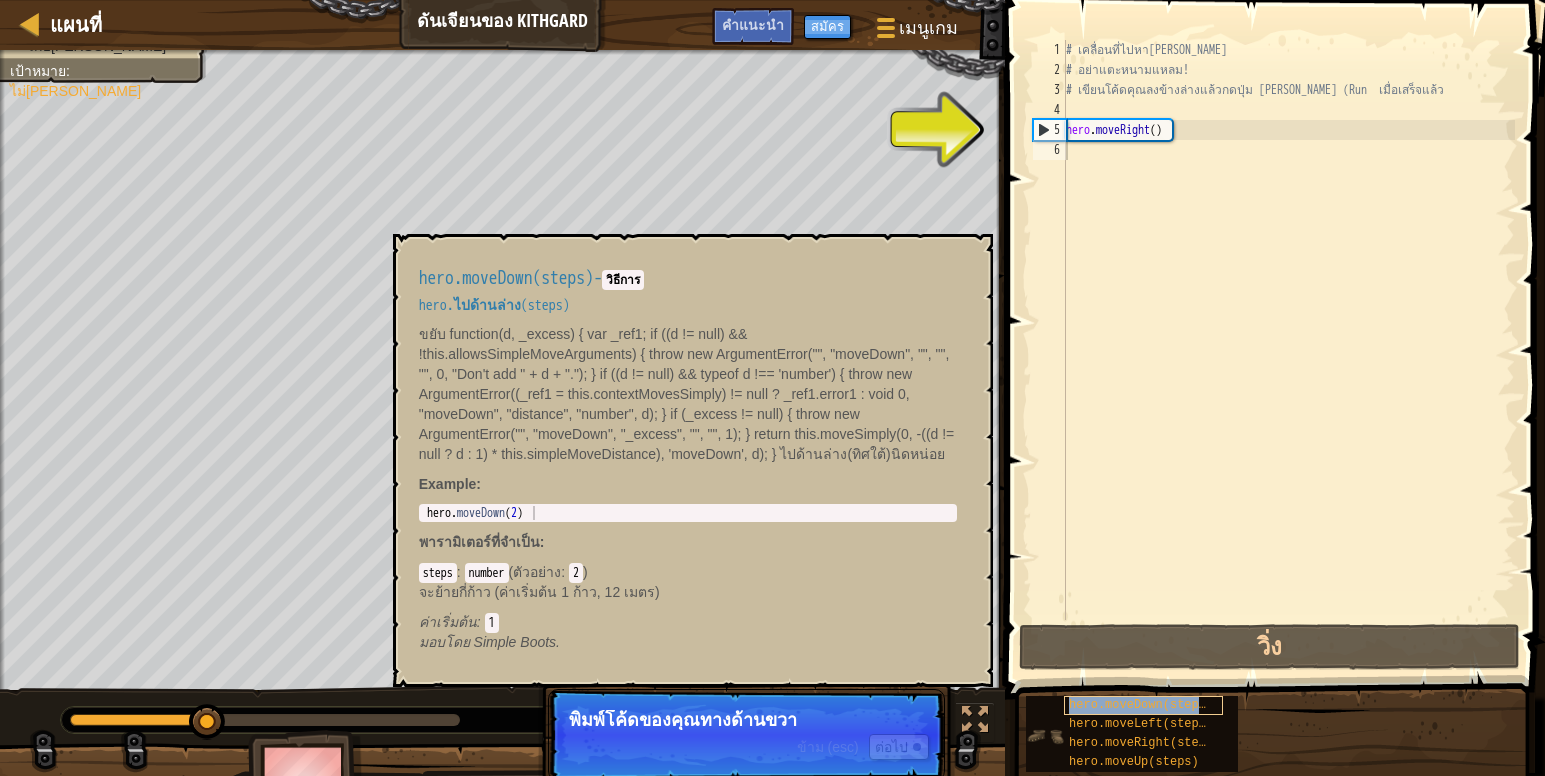 click on "hero.moveDown(steps)" at bounding box center (1141, 705) 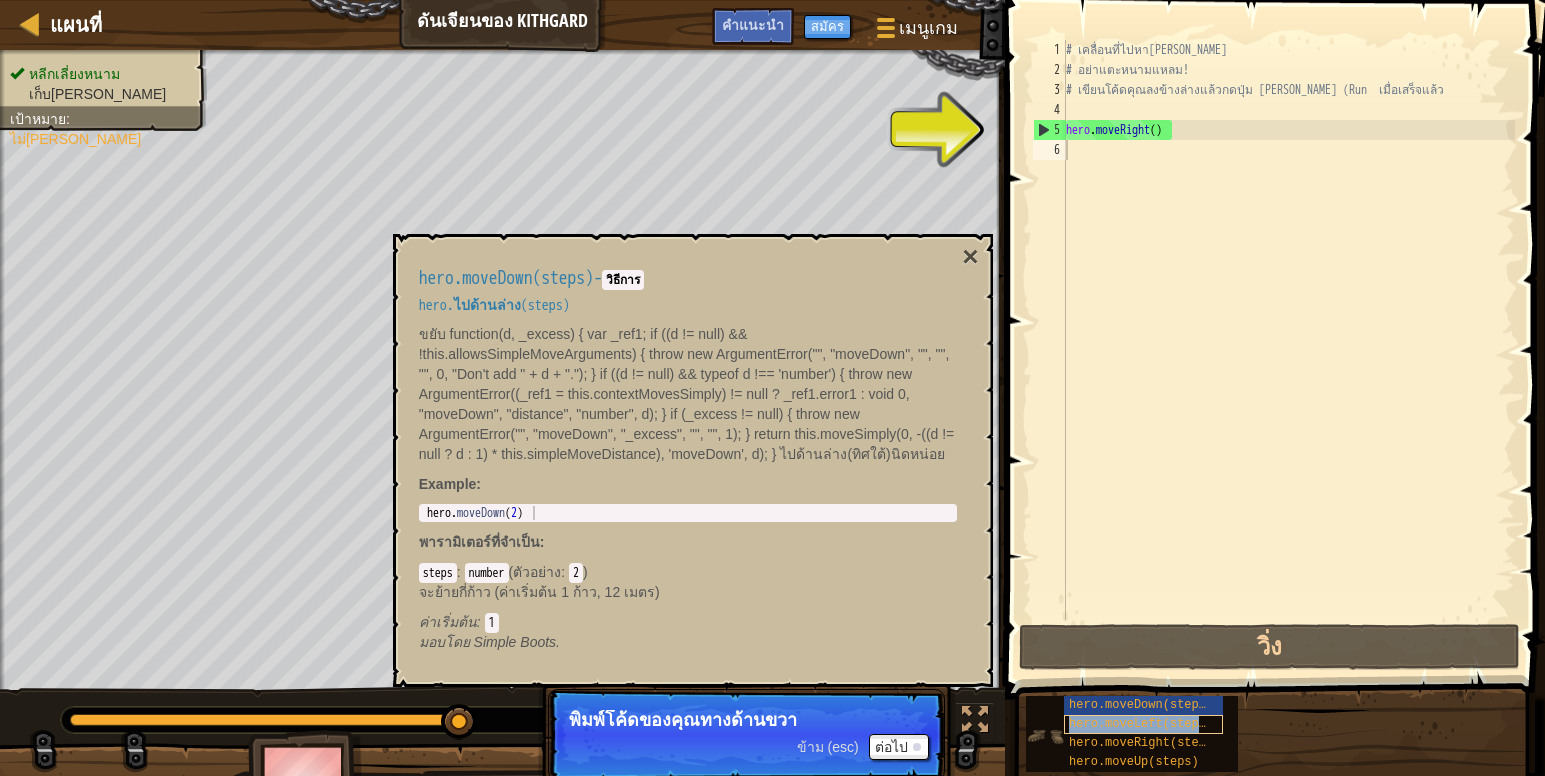 click on "hero.moveLeft(steps)" at bounding box center [1141, 724] 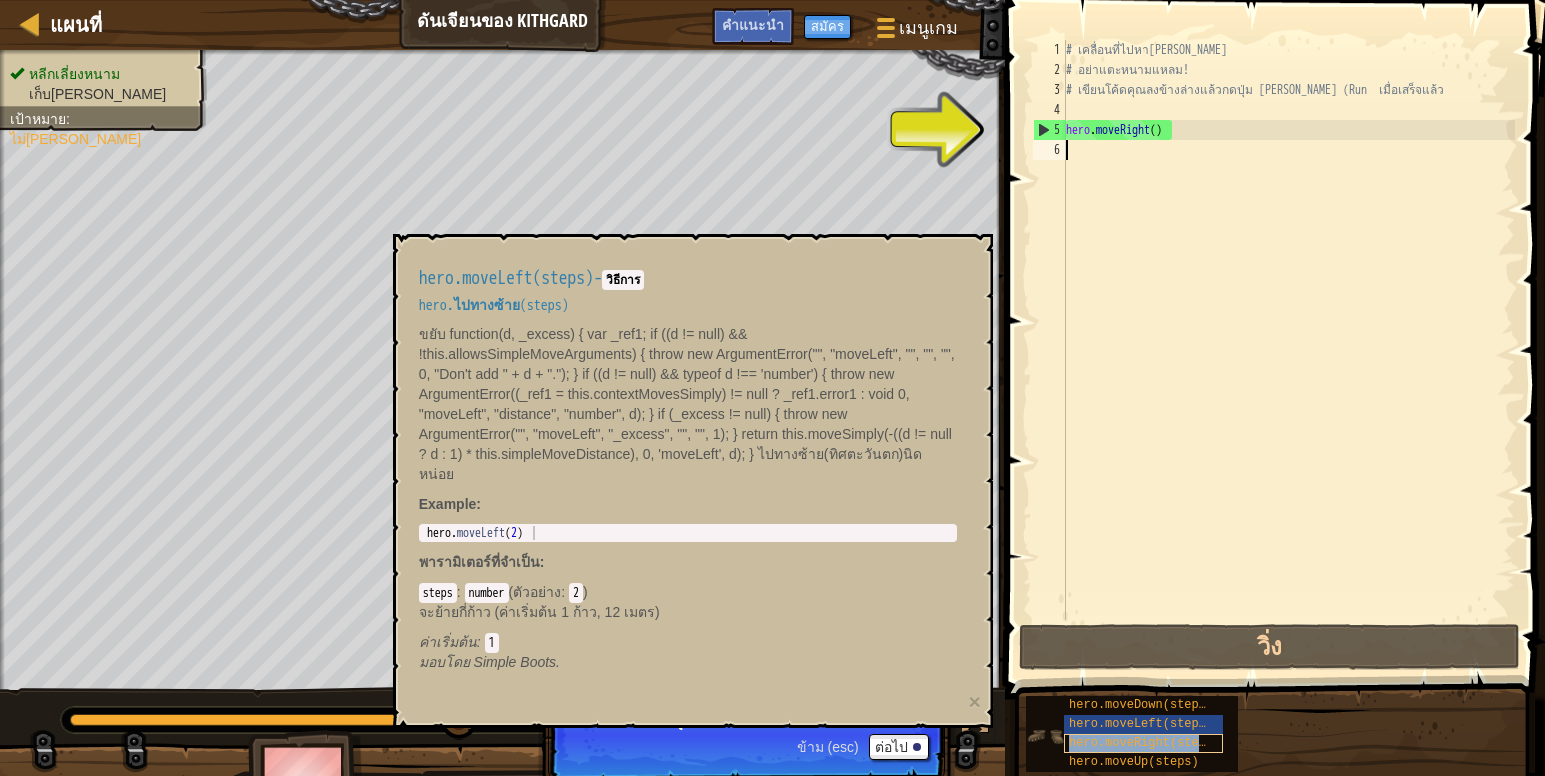 click on "hero.moveRight(steps)" at bounding box center (1144, 743) 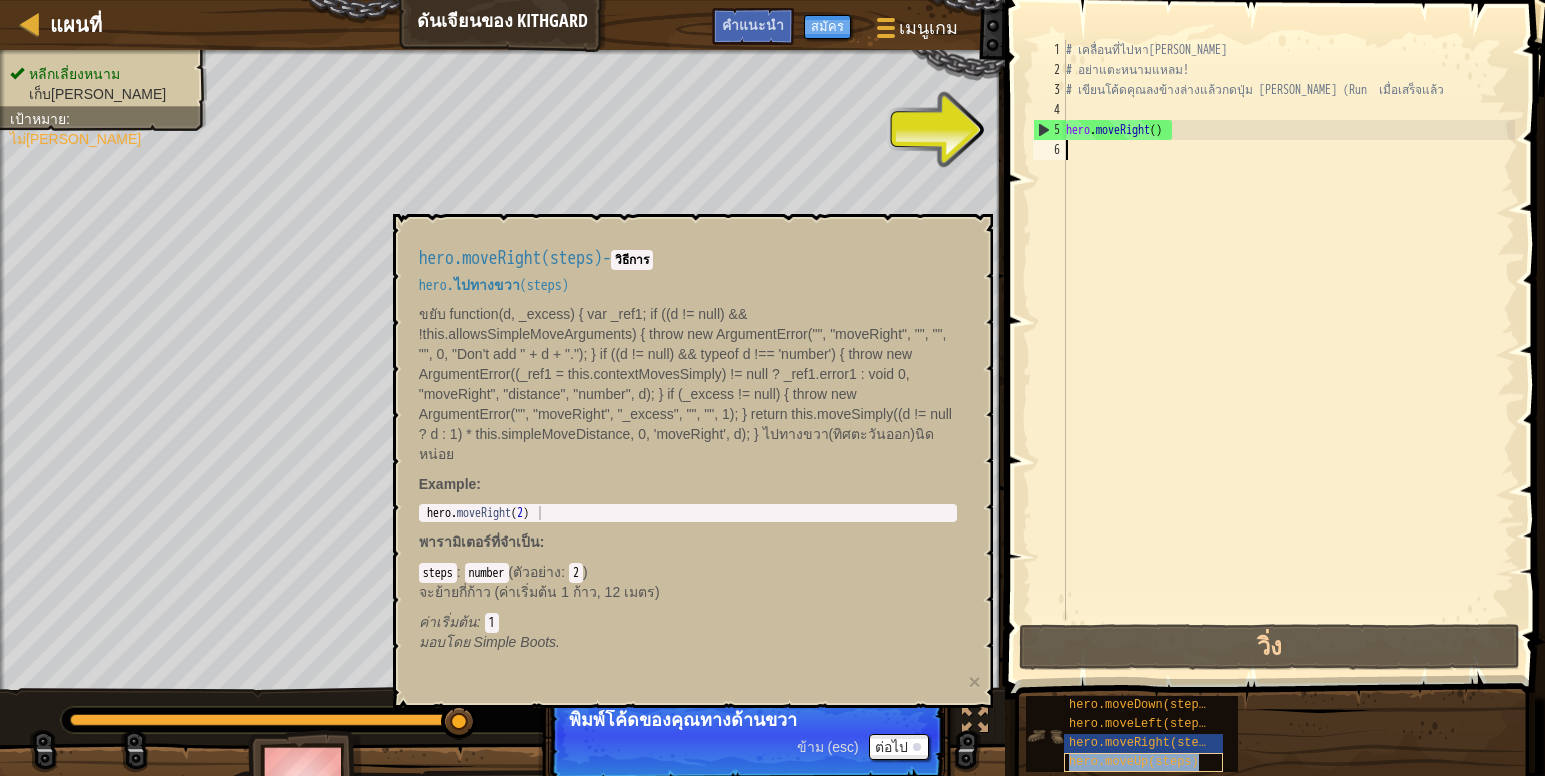 click on "hero.moveUp(steps)" at bounding box center [1134, 762] 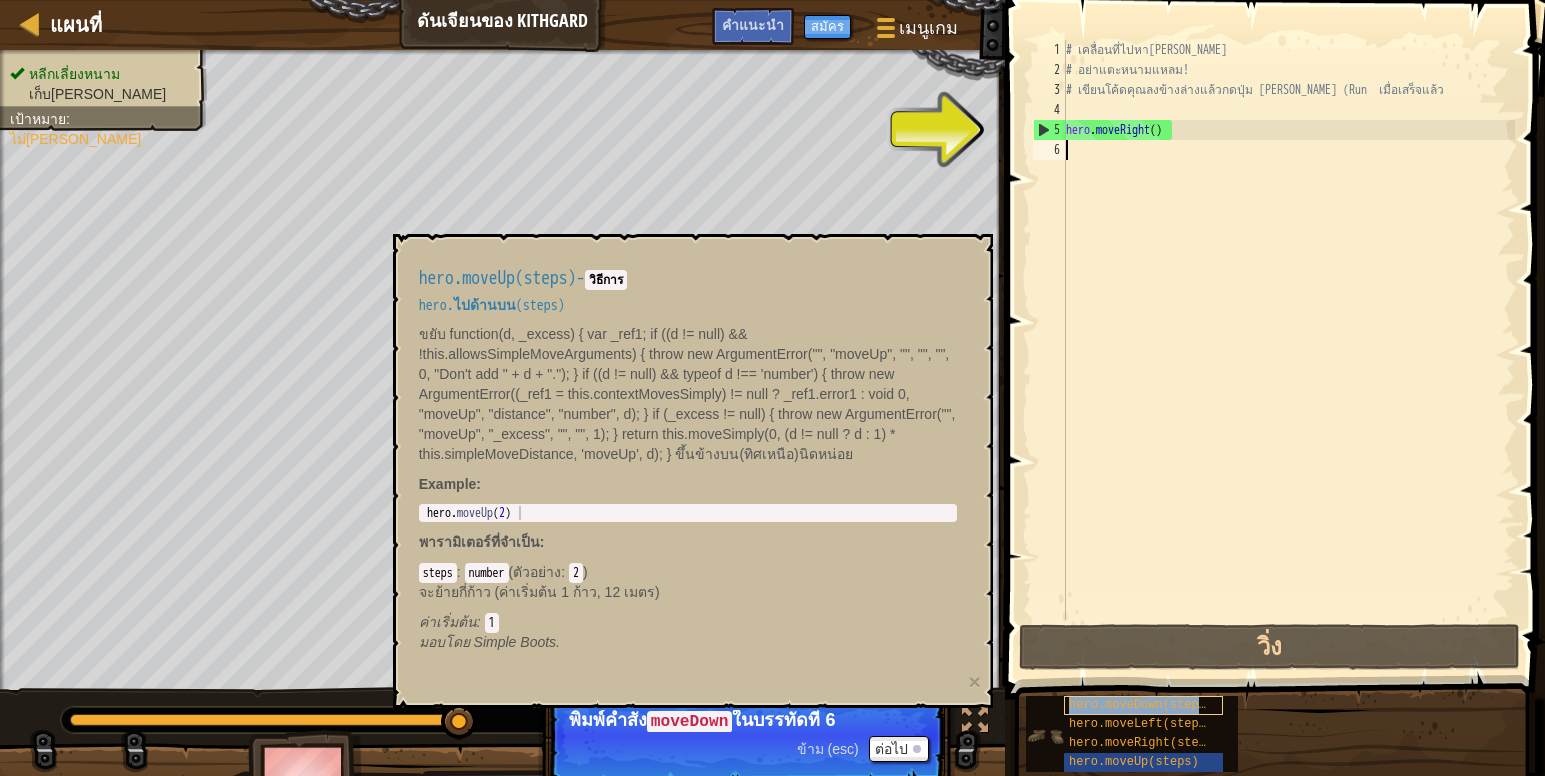 click on "hero.moveDown(steps)" at bounding box center [1141, 705] 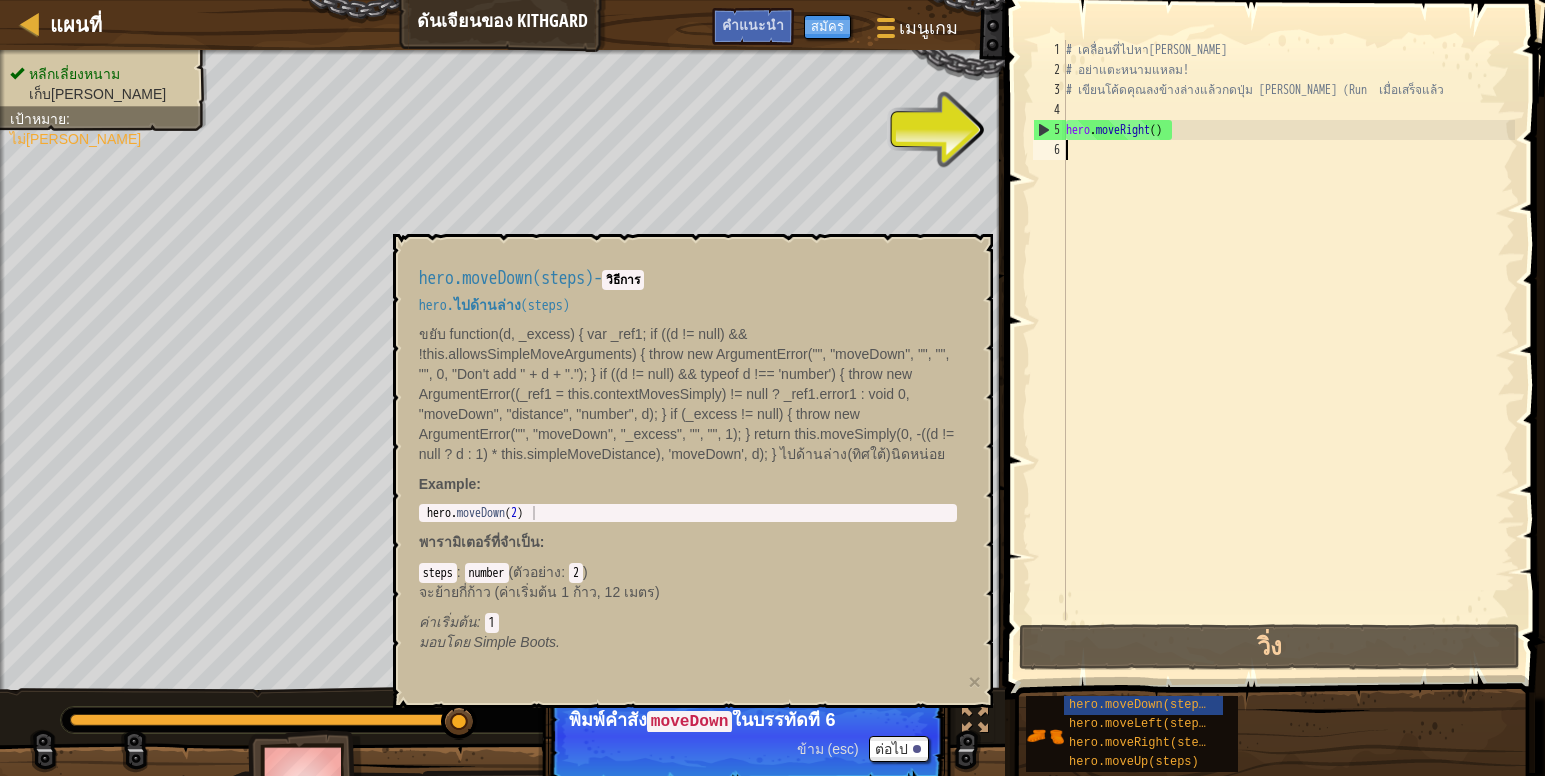 type on "hero.moveDown(2)" 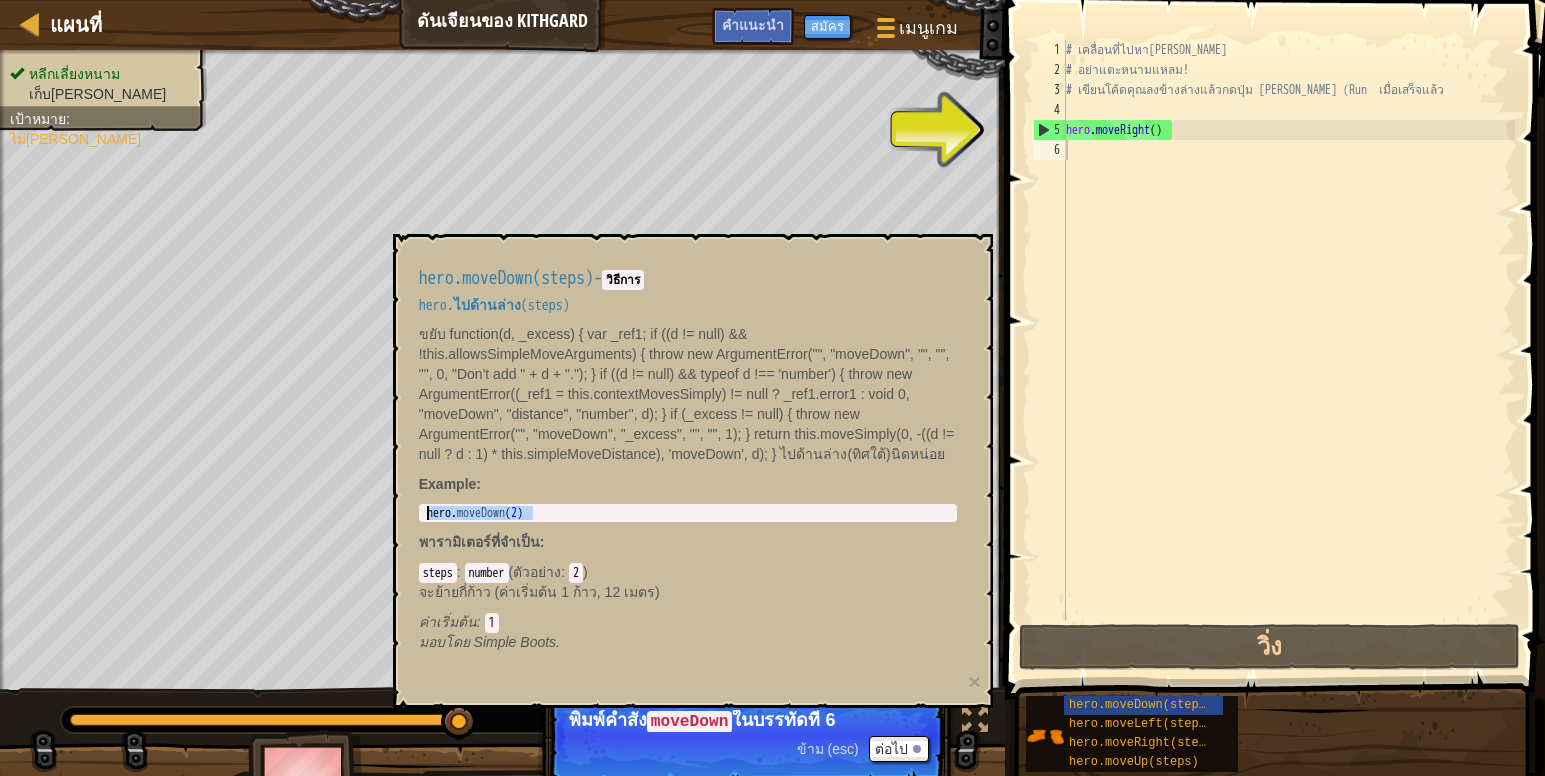 drag, startPoint x: 536, startPoint y: 513, endPoint x: 412, endPoint y: 513, distance: 124 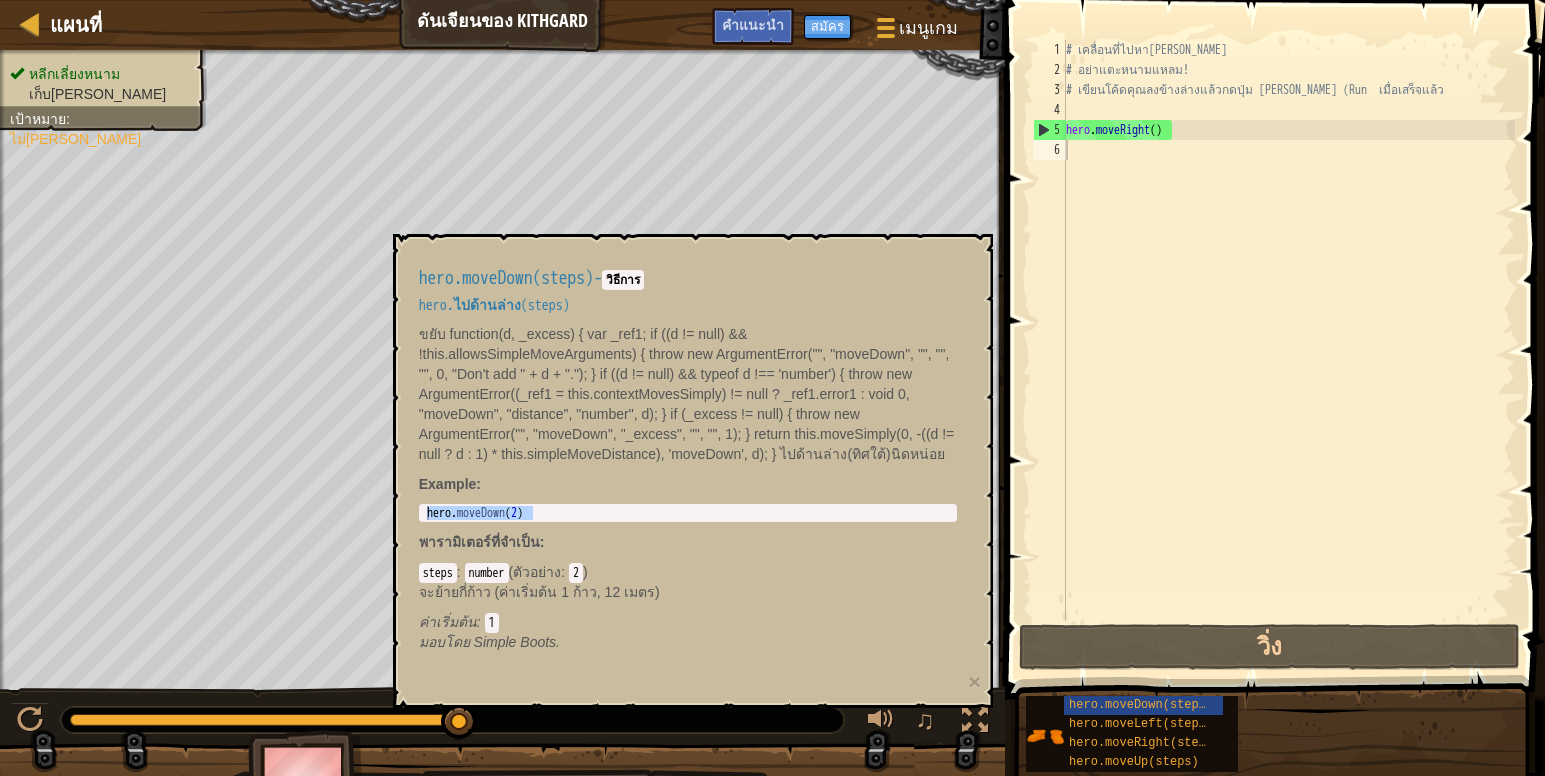 click on "hero.moveDown(steps) hero.moveLeft(steps) hero.moveRight(steps) hero.moveUp(steps)" at bounding box center (1278, 734) 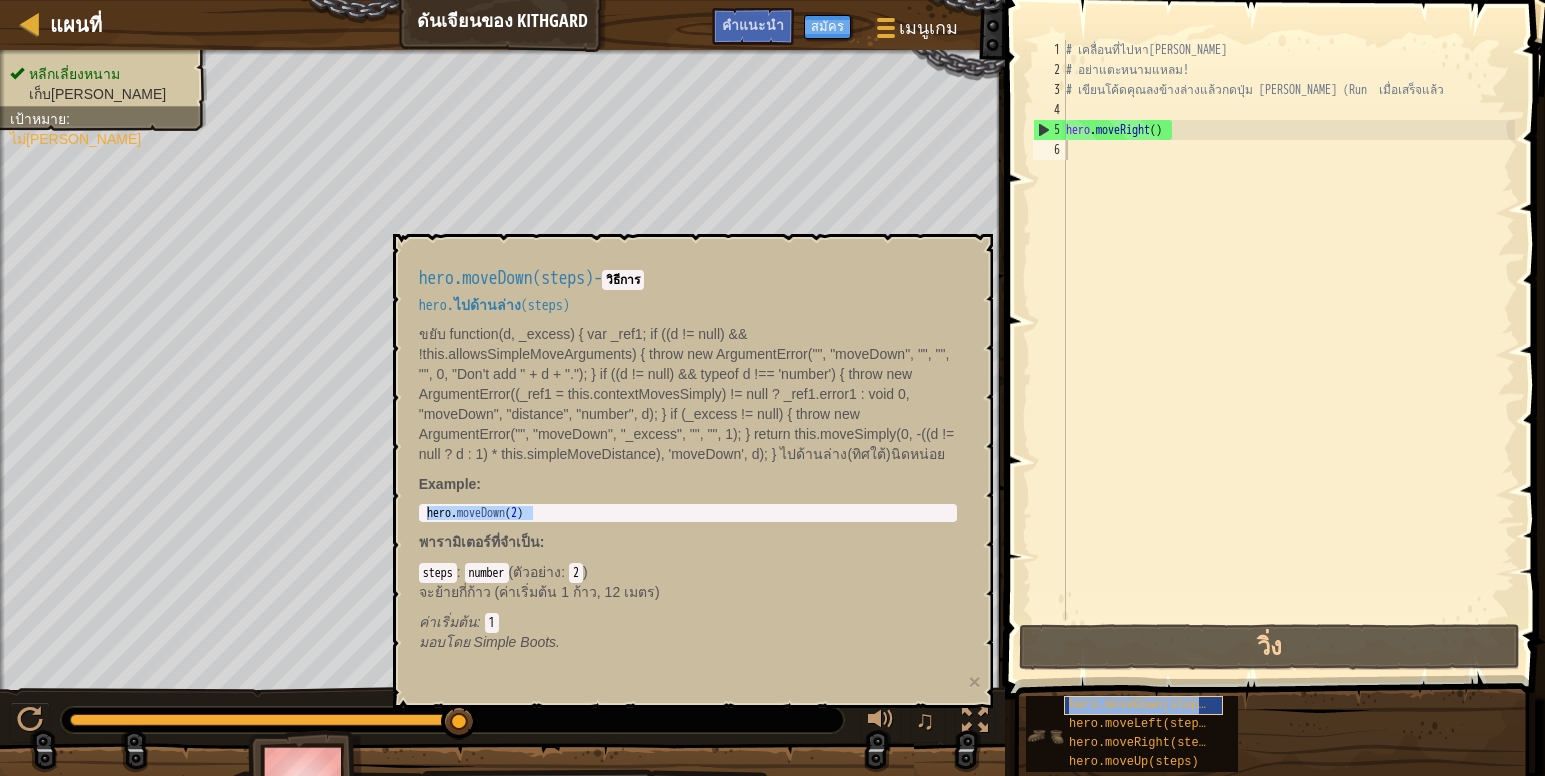 click on "hero.moveDown(steps)" at bounding box center [1141, 705] 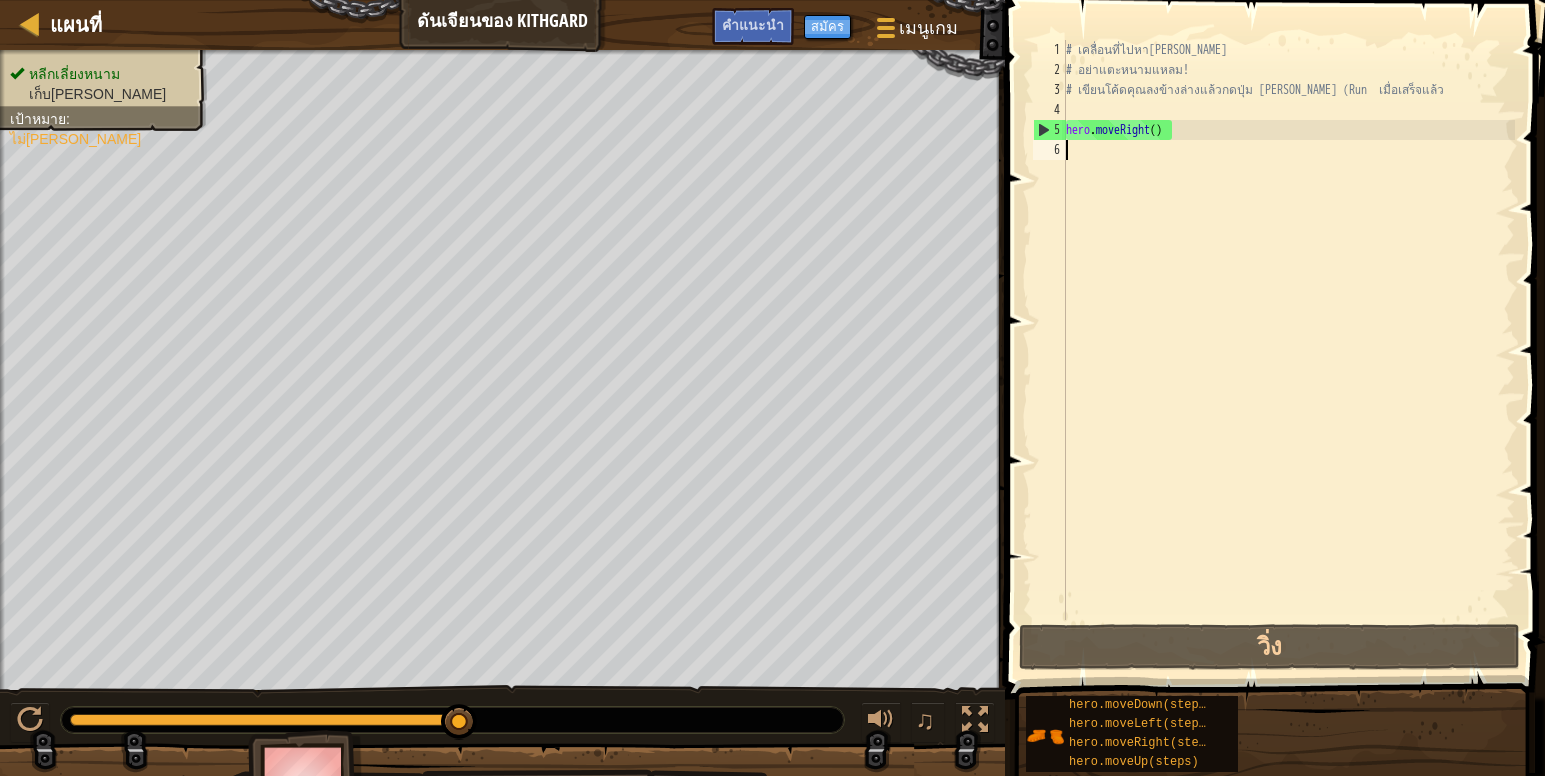 paste on "hero.moveDown(2)" 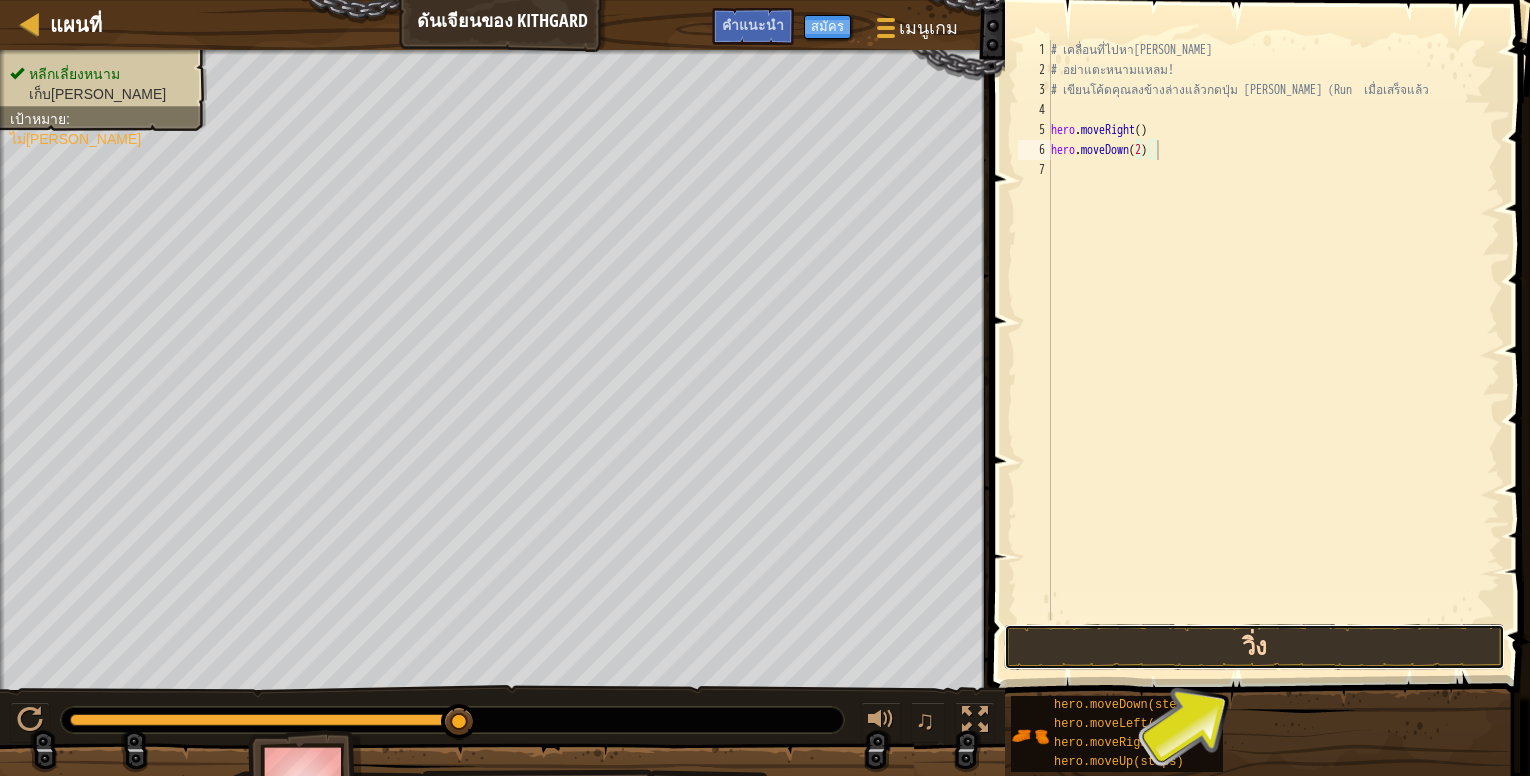 click on "วิ่ง" at bounding box center (1254, 647) 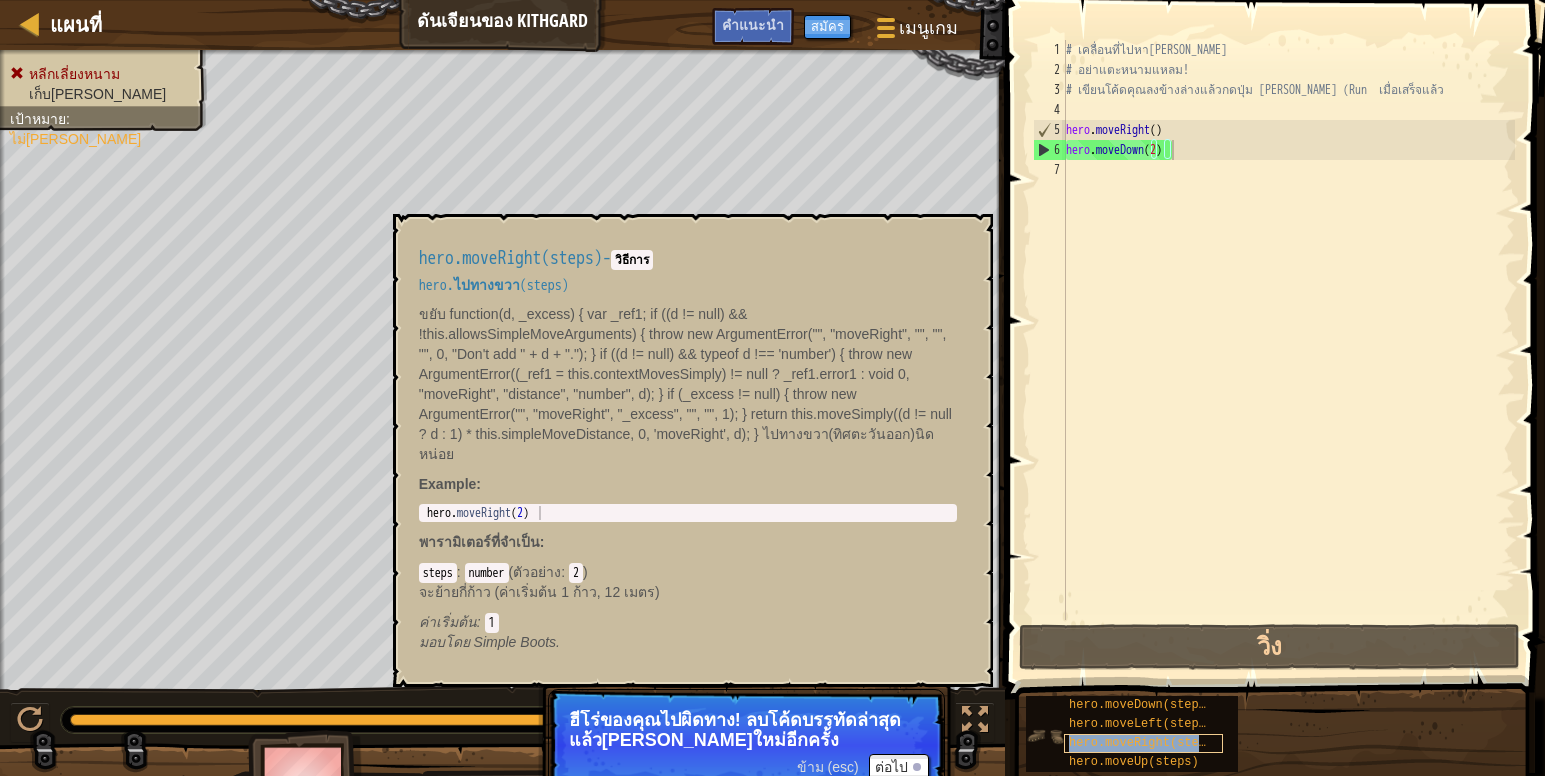 click on "hero.moveRight(steps)" at bounding box center (1144, 743) 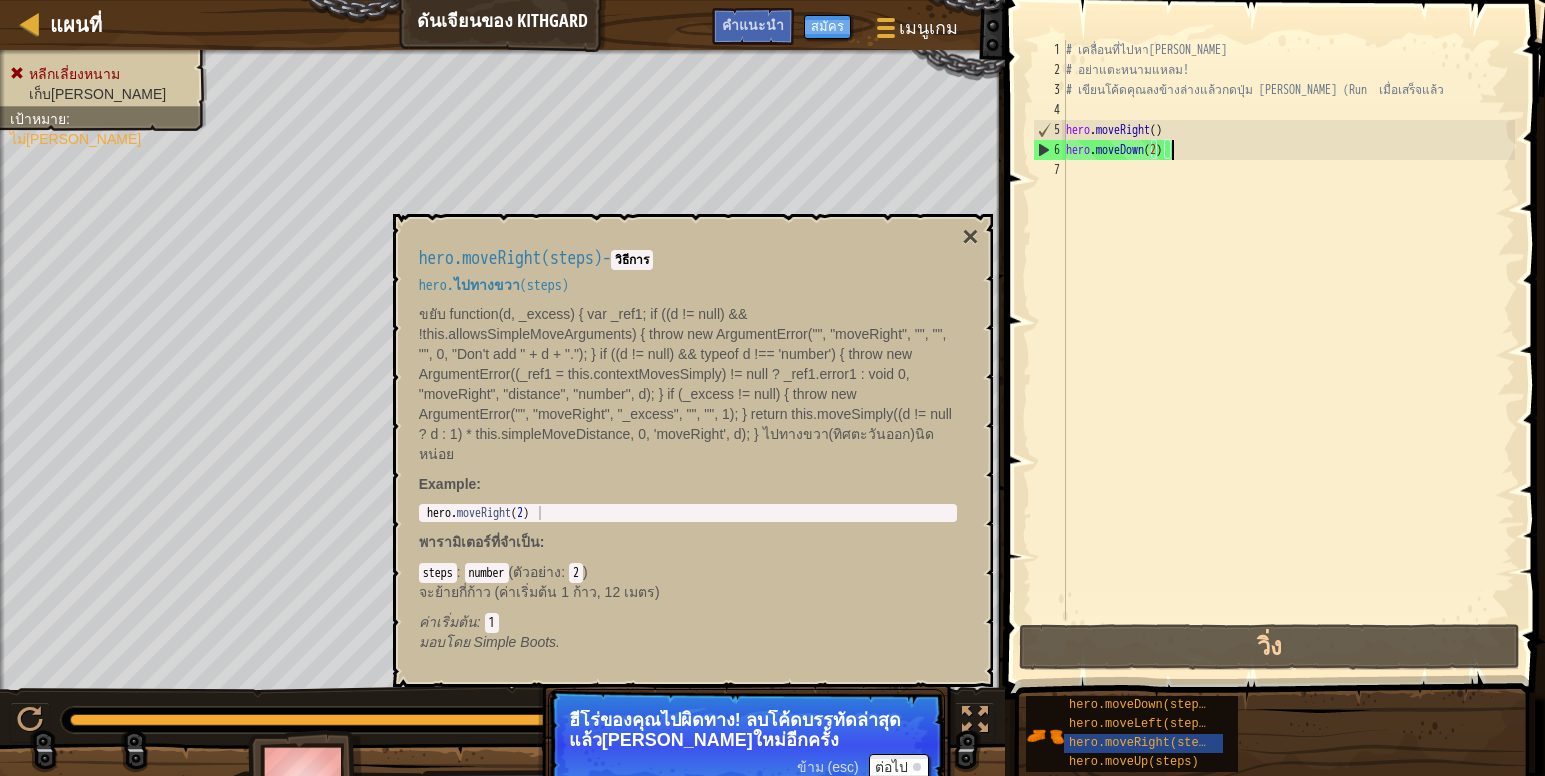 type on "hero.moveRight(2)" 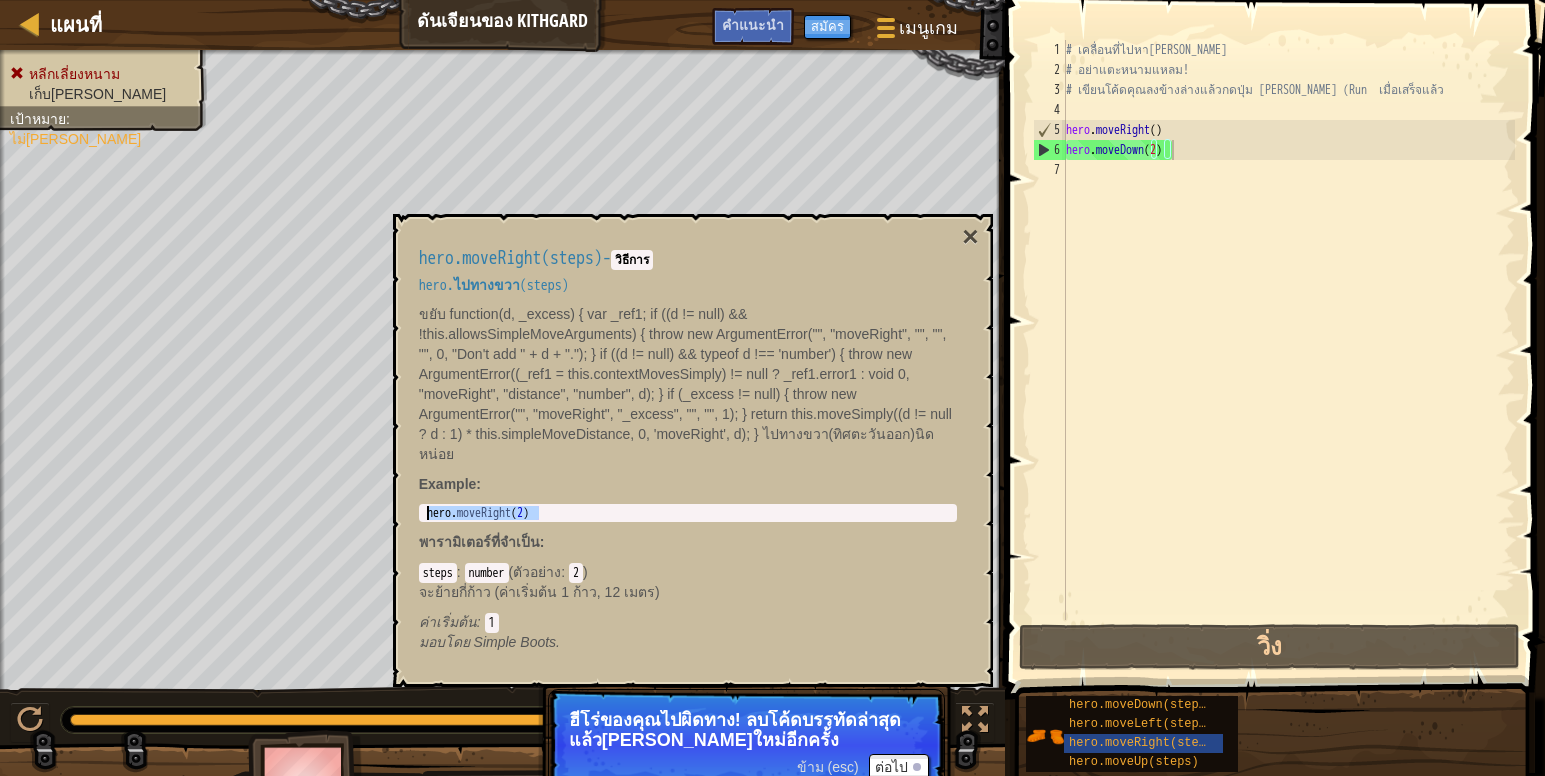 drag, startPoint x: 564, startPoint y: 516, endPoint x: 408, endPoint y: 517, distance: 156.0032 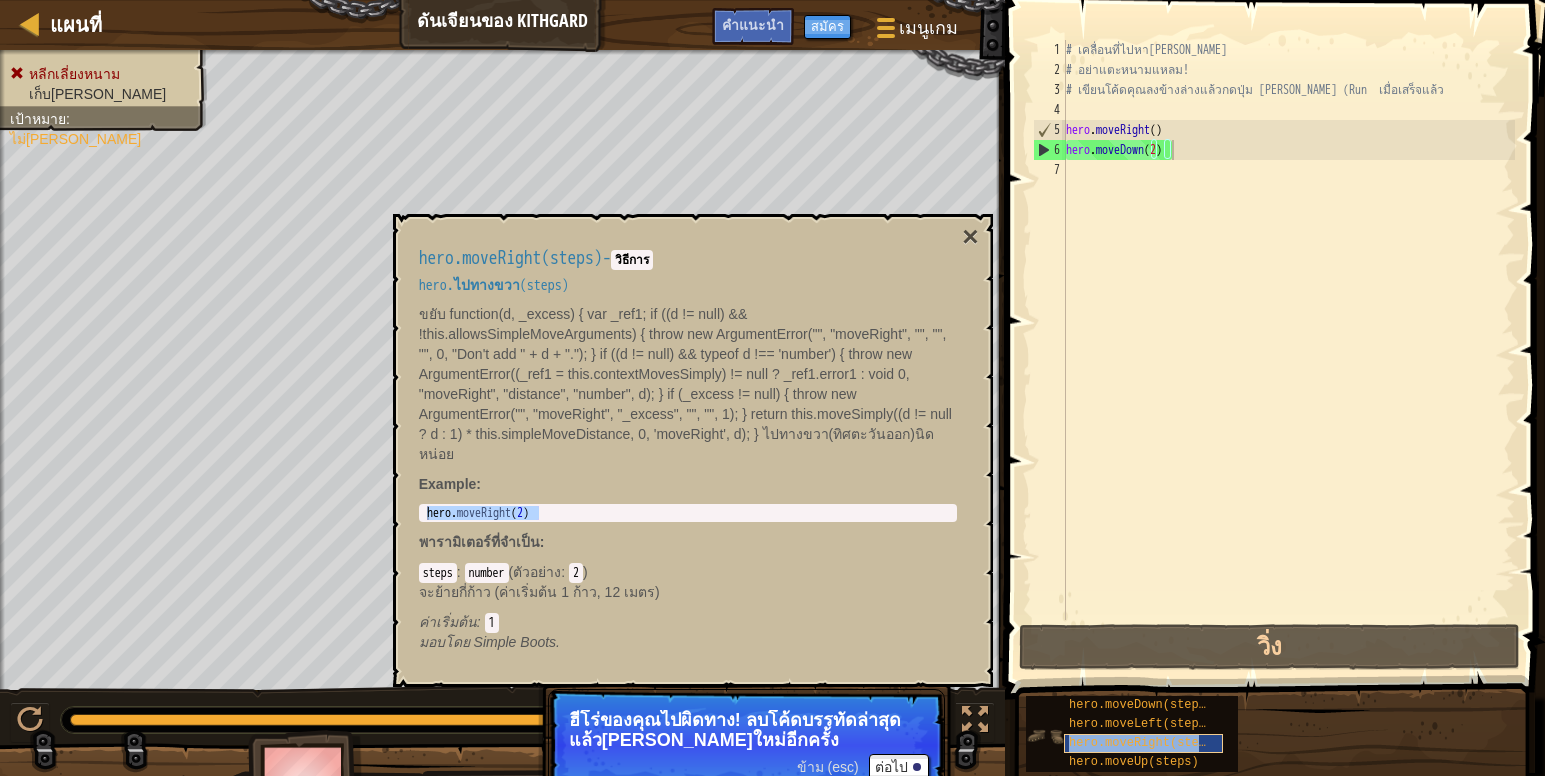 click on "hero.moveRight(steps)" at bounding box center (1144, 743) 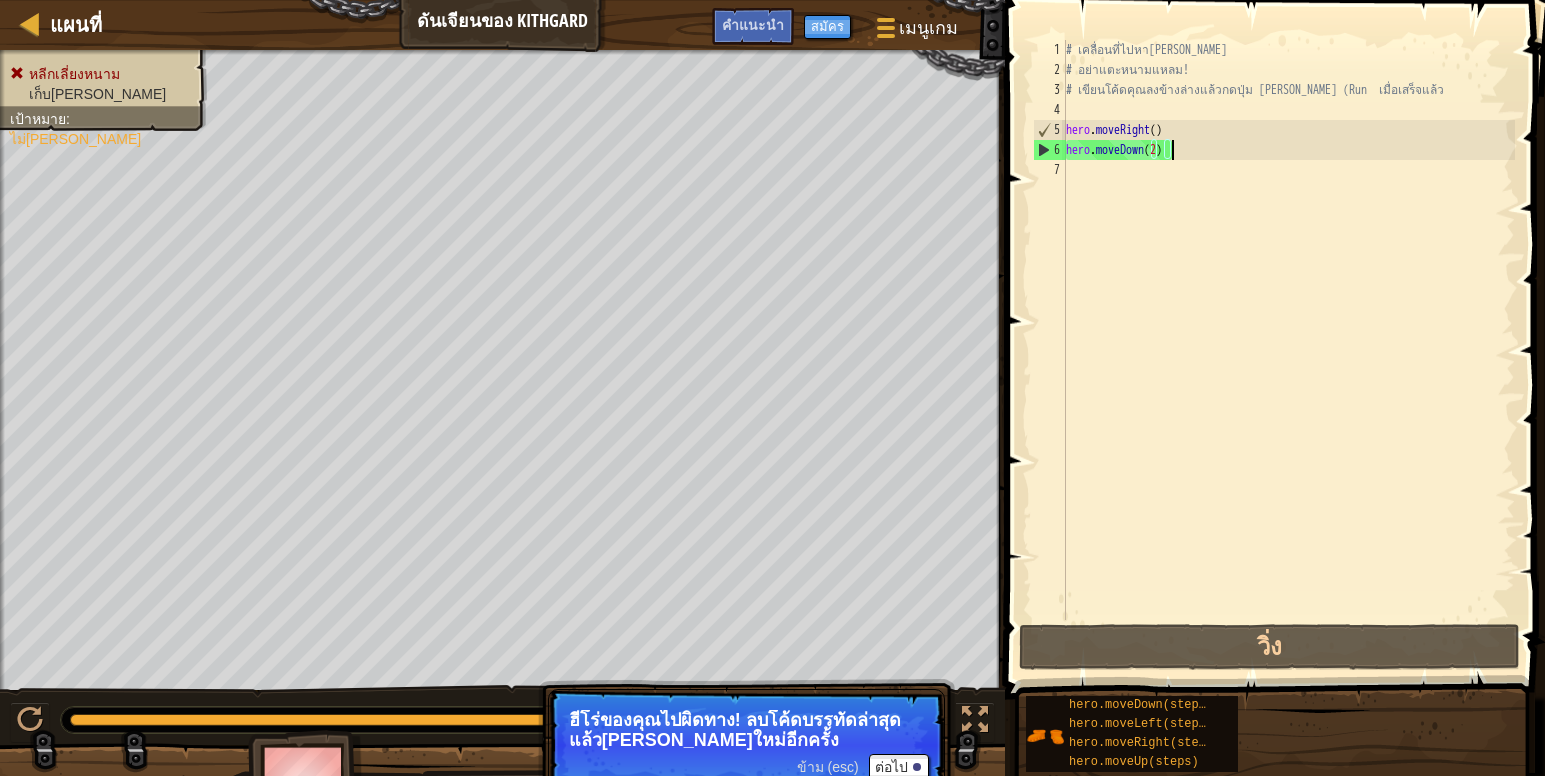 type on "hero.moveDown(2)v" 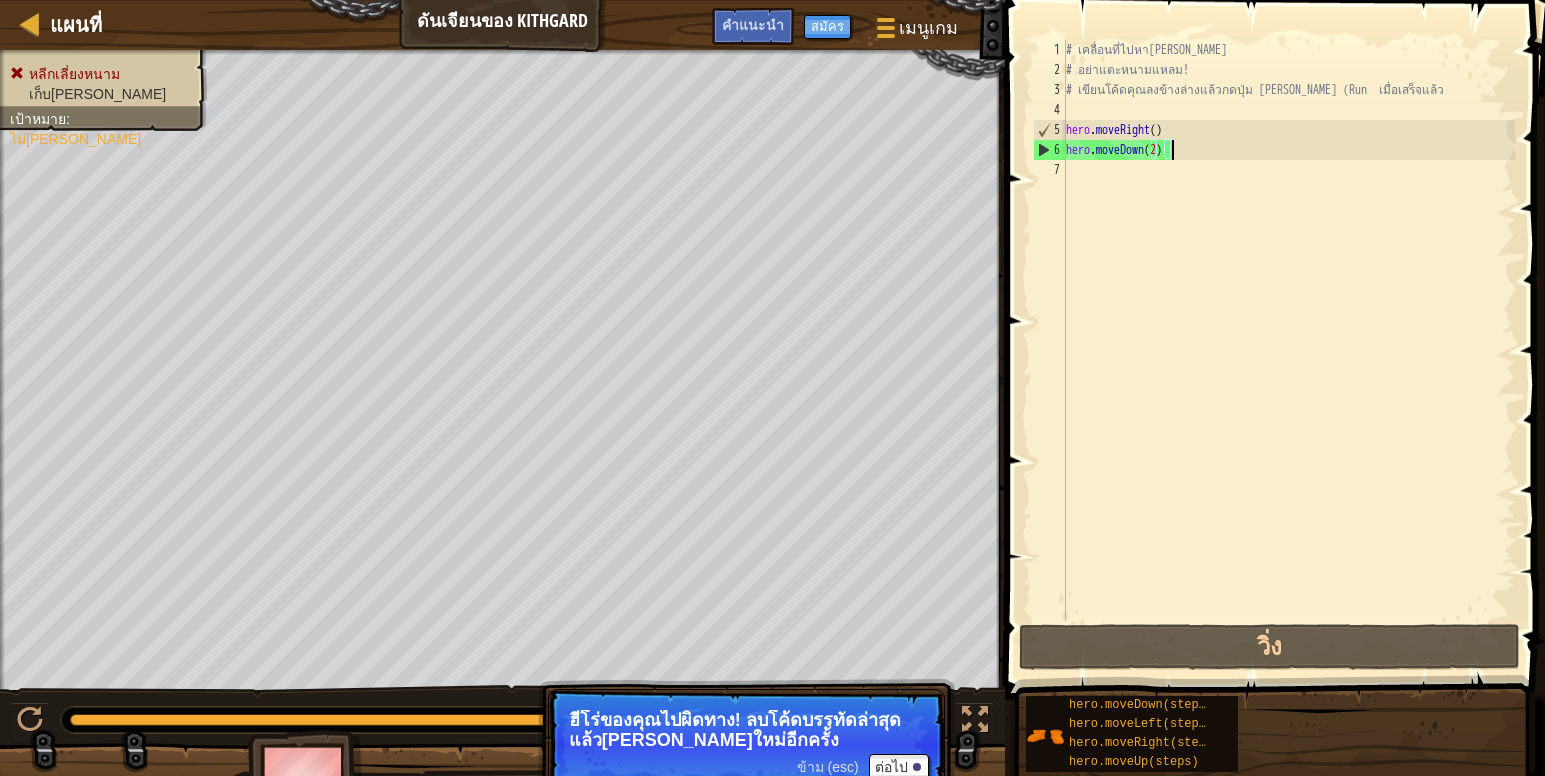 scroll, scrollTop: 9, scrollLeft: 8, axis: both 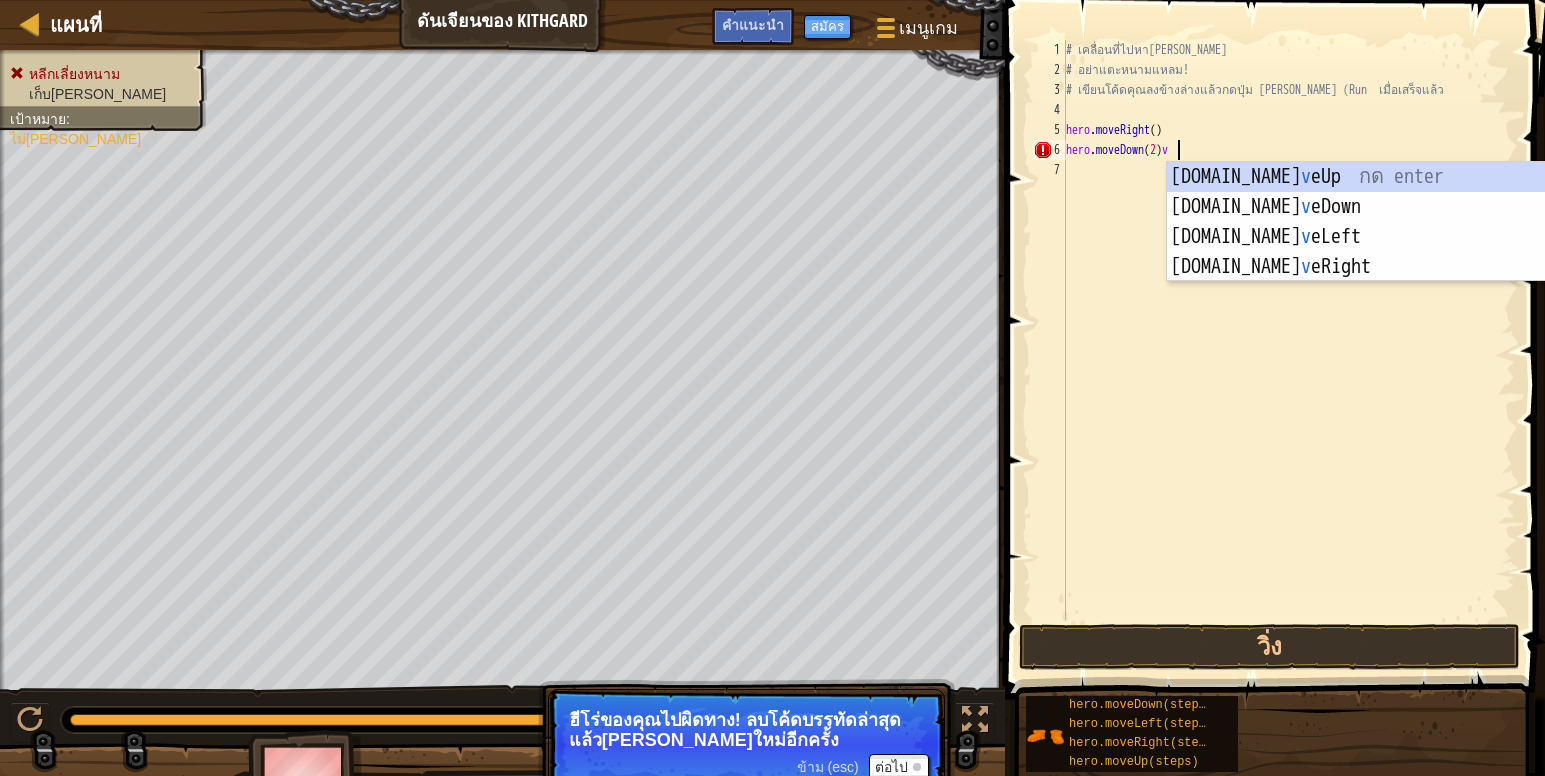 click on "# เคลื่อนที่ไปหา[PERSON_NAME] # อย่าแตะหนามแหลม! # เขียนโค้ดคุณลงข้างล่างแล้วกดปุ่ม [PERSON_NAME] (Run  เมื่อเสร็จแล้ว hero . moveRight ( ) hero . moveDown ( 2 ) v" at bounding box center [1288, 350] 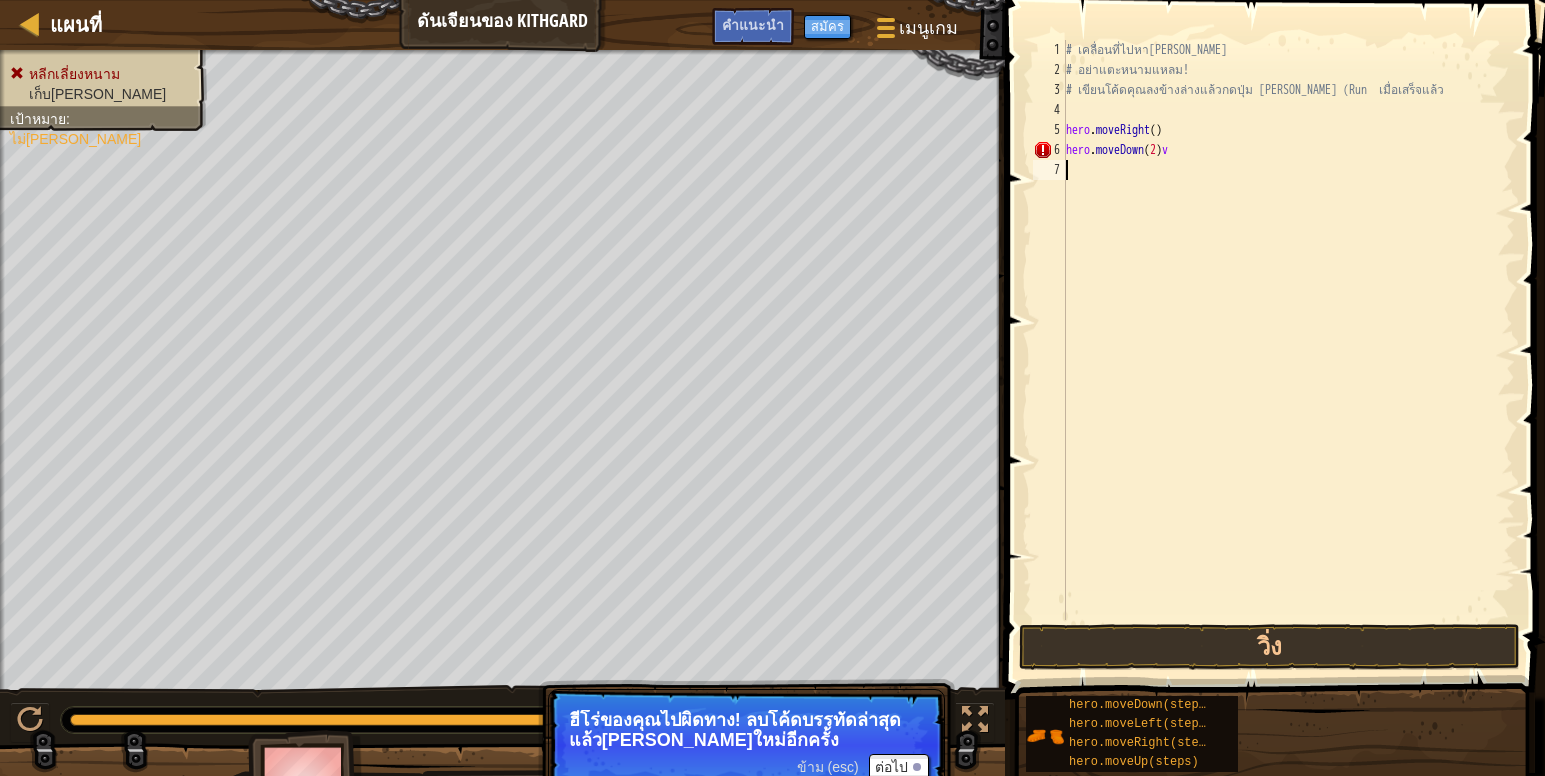 scroll, scrollTop: 9, scrollLeft: 0, axis: vertical 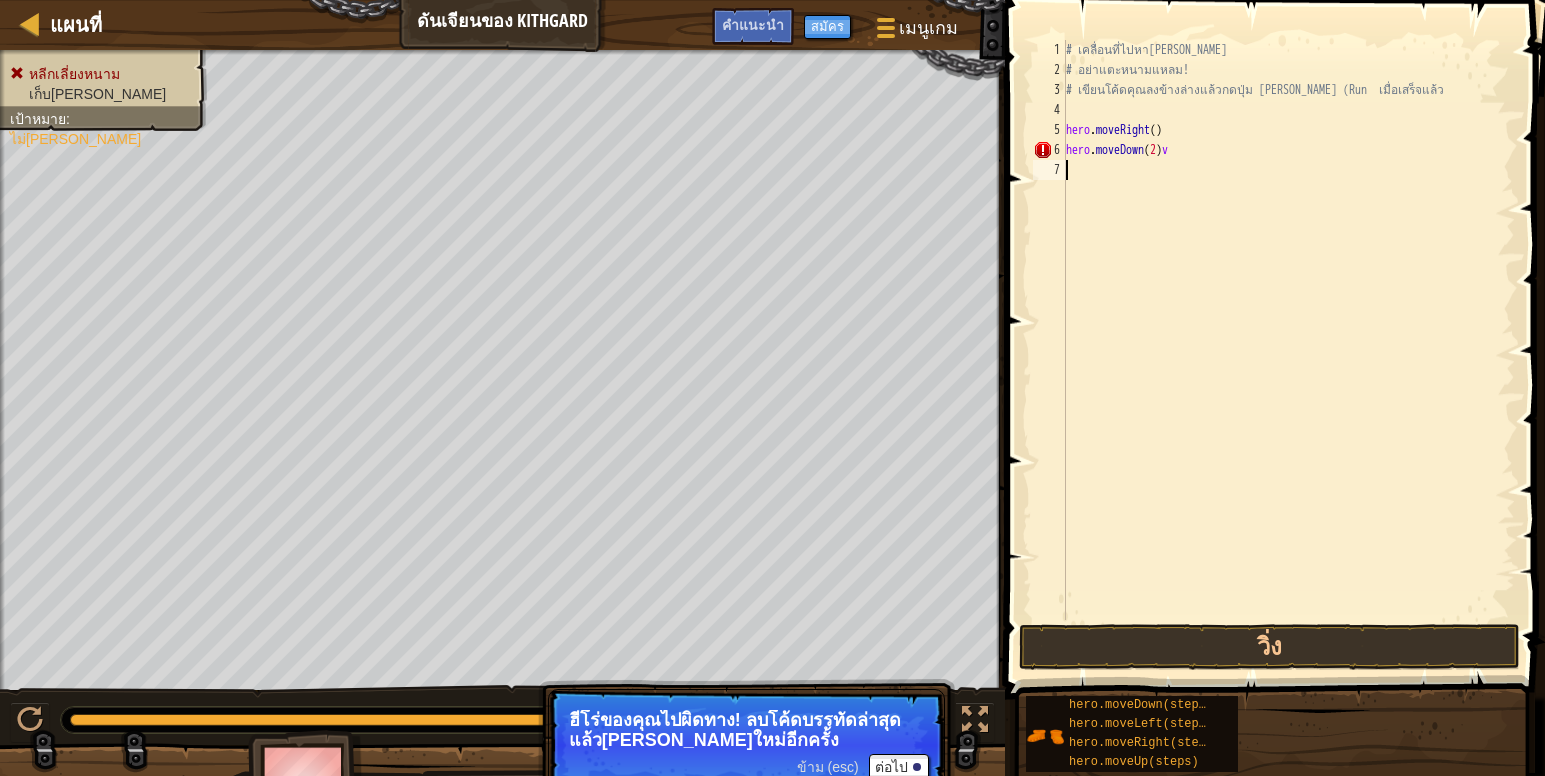 type on "v" 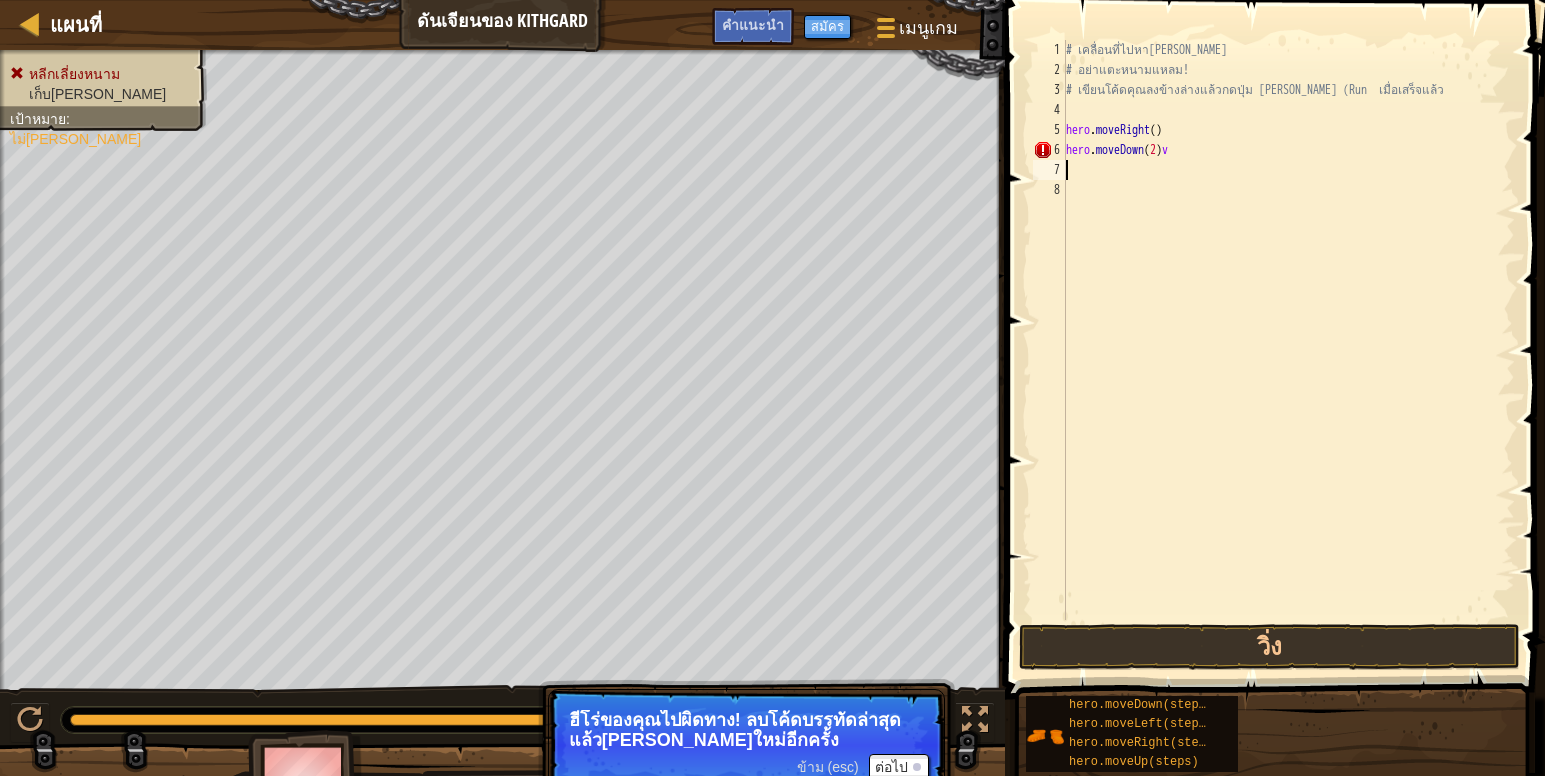 paste on "hero.moveDown(2)" 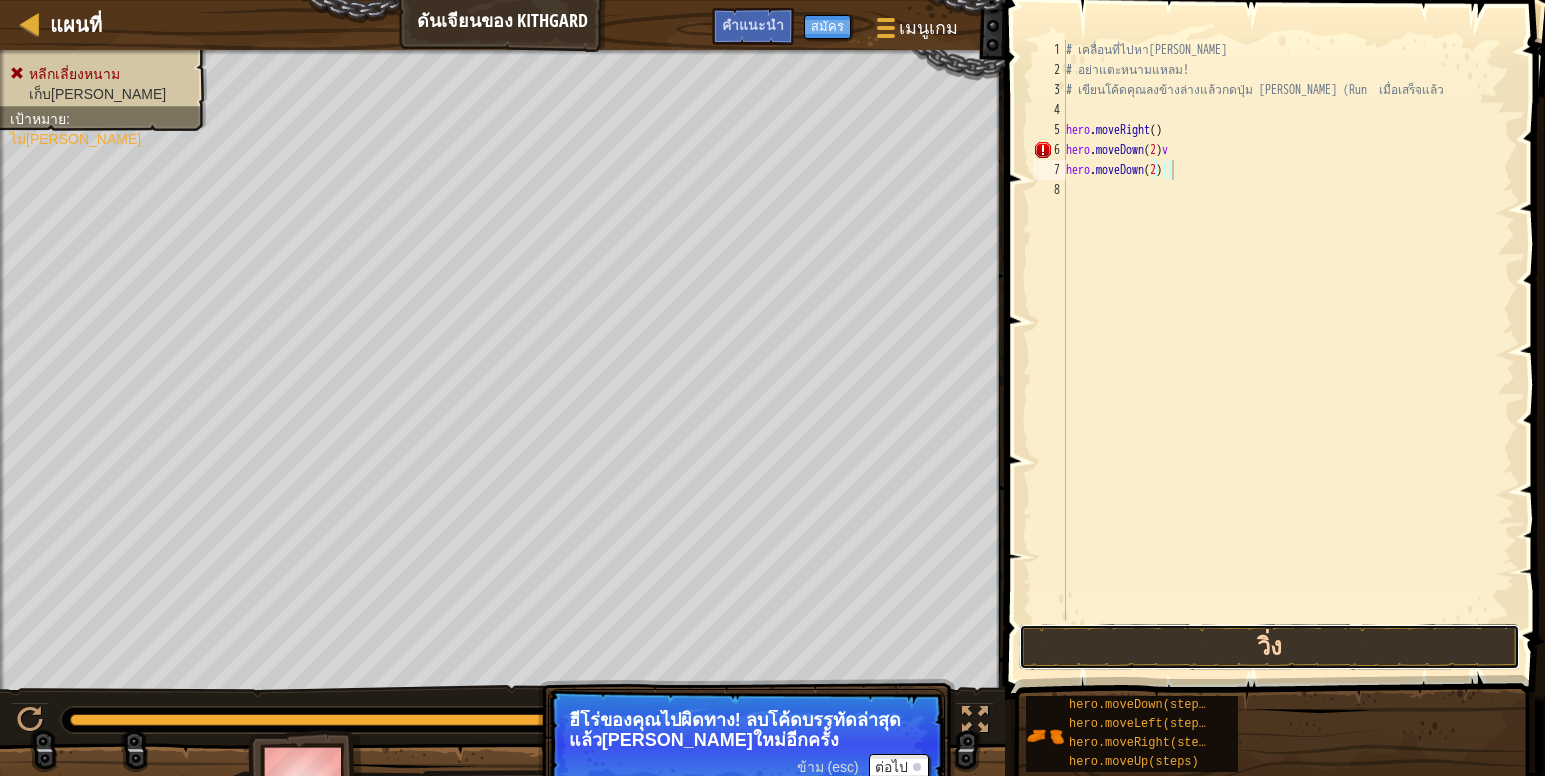 click on "วิ่ง" at bounding box center [1269, 647] 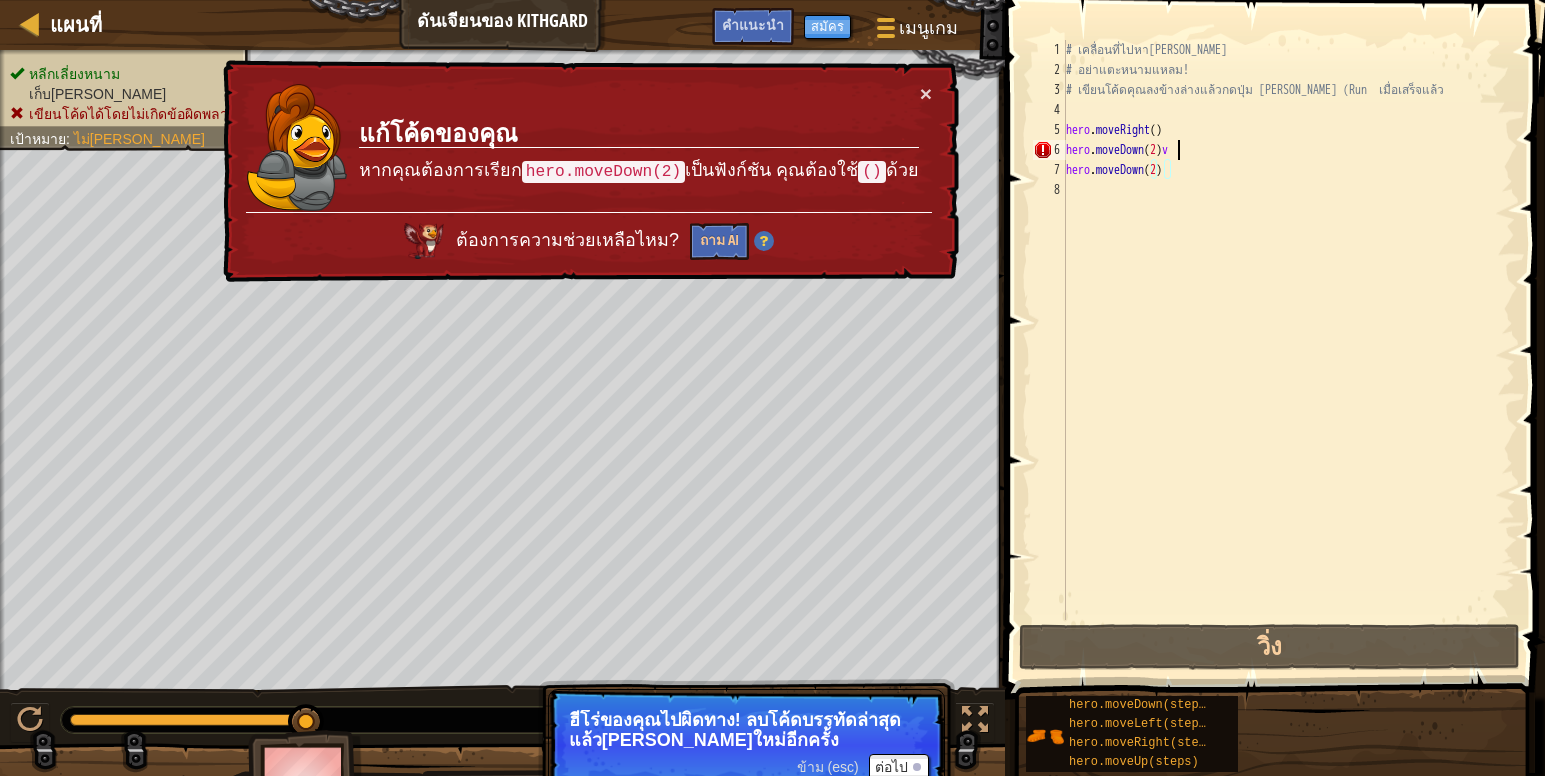 click on "# เคลื่อนที่ไปหา[PERSON_NAME] # อย่าแตะหนามแหลม! # เขียนโค้ดคุณลงข้างล่างแล้วกดปุ่ม [PERSON_NAME] (Run  เมื่อเสร็จแล้ว hero . moveRight ( ) hero . moveDown ( 2 ) v hero . moveDown ( 2 )" at bounding box center (1288, 350) 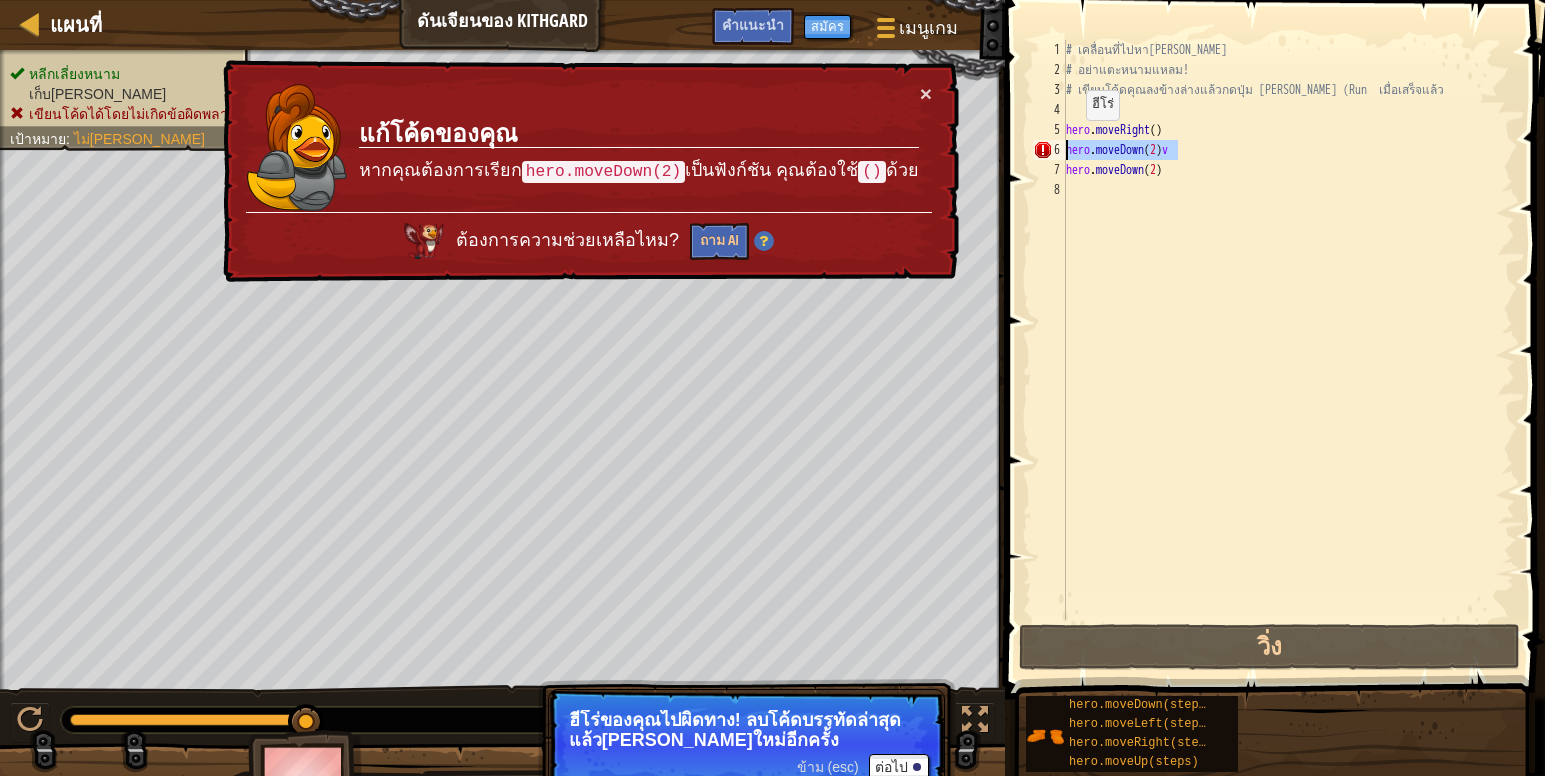 drag, startPoint x: 1183, startPoint y: 145, endPoint x: 1057, endPoint y: 141, distance: 126.06348 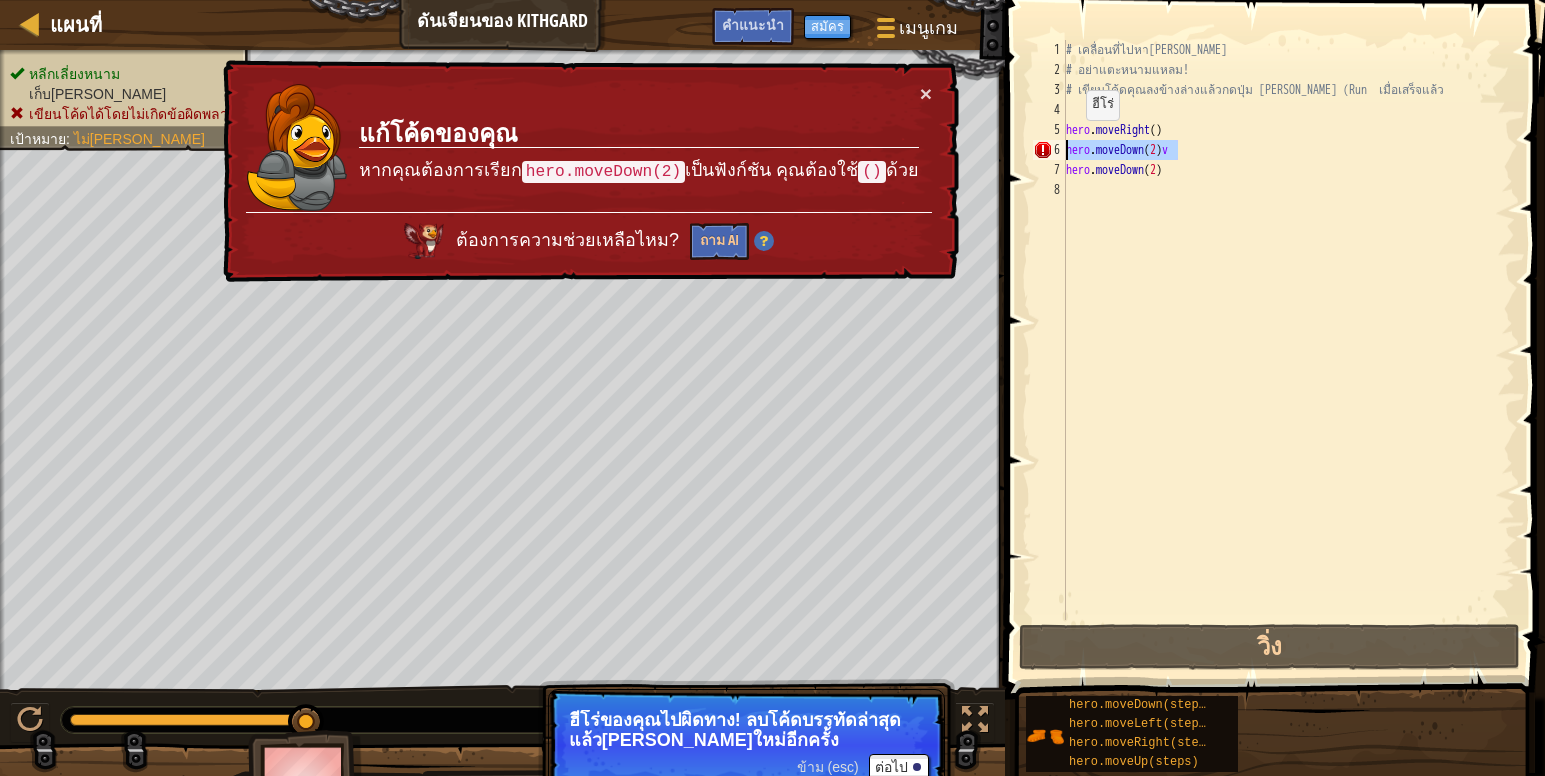 click on "hero.moveDown(2)v 1 2 3 4 5 6 7 8 # เคลื่อนที่ไปหา[PERSON_NAME] # อย่าแตะหนามแหลม! # เขียนโค้ดคุณลงข้างล่างแล้วกดปุ่ม [PERSON_NAME] (Run  เมื่อเสร็จแล้ว hero . moveRight ( ) hero . moveDown ( 2 ) v hero . moveDown ( 2 )     הההההההההההההההההההההההההההההההההההההההההההההההההההההההההההההההההההההההההההההההההההההההההההההההההההההההההההההההההההההההההההההההההההההההההההההההההההההההההההההההההההההההההההההההההההההההההההההההההההההההההההההההההההההההההההההההההההההההההההההההההההההההההההההההה" at bounding box center [1272, 330] 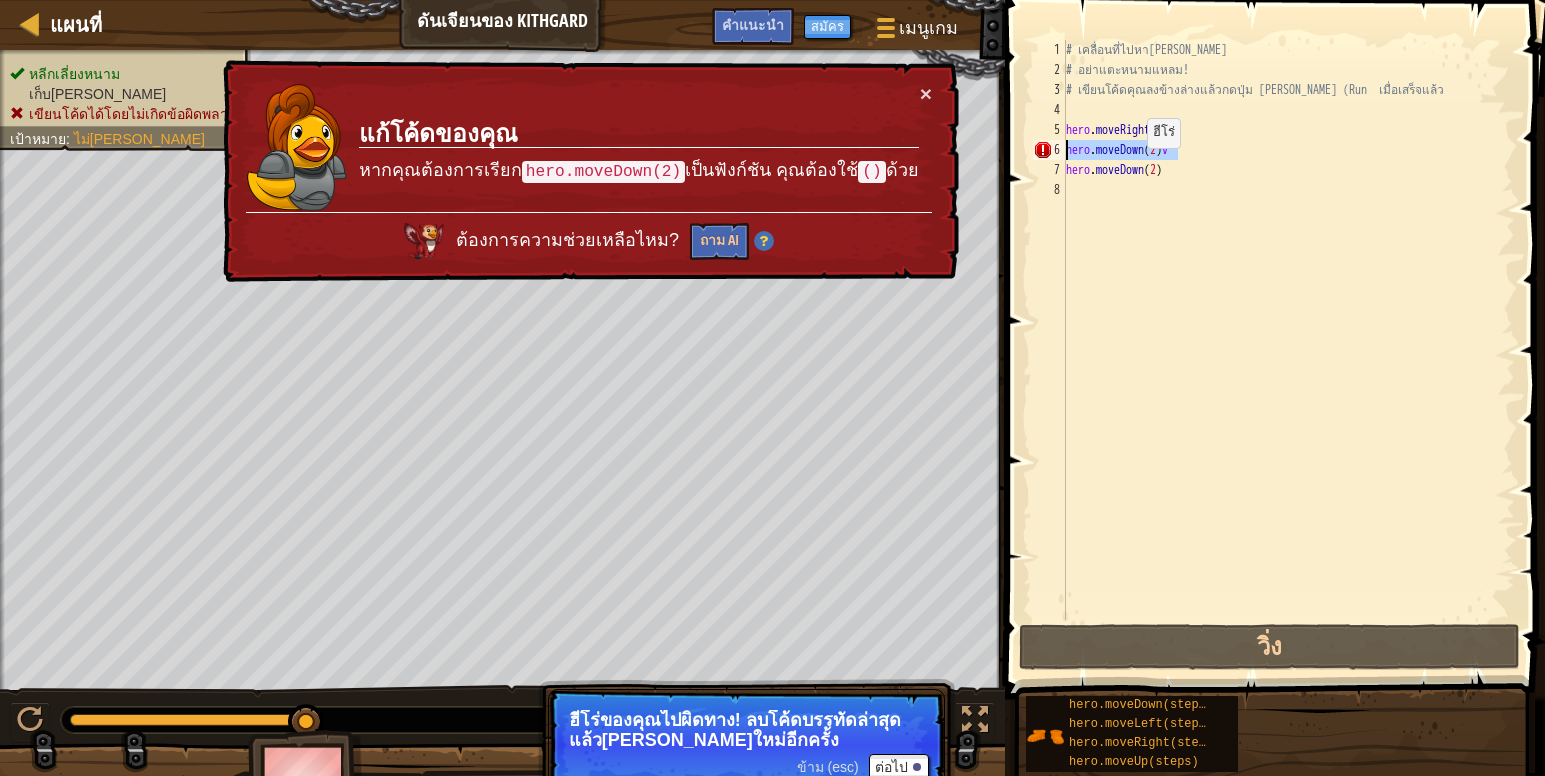 type 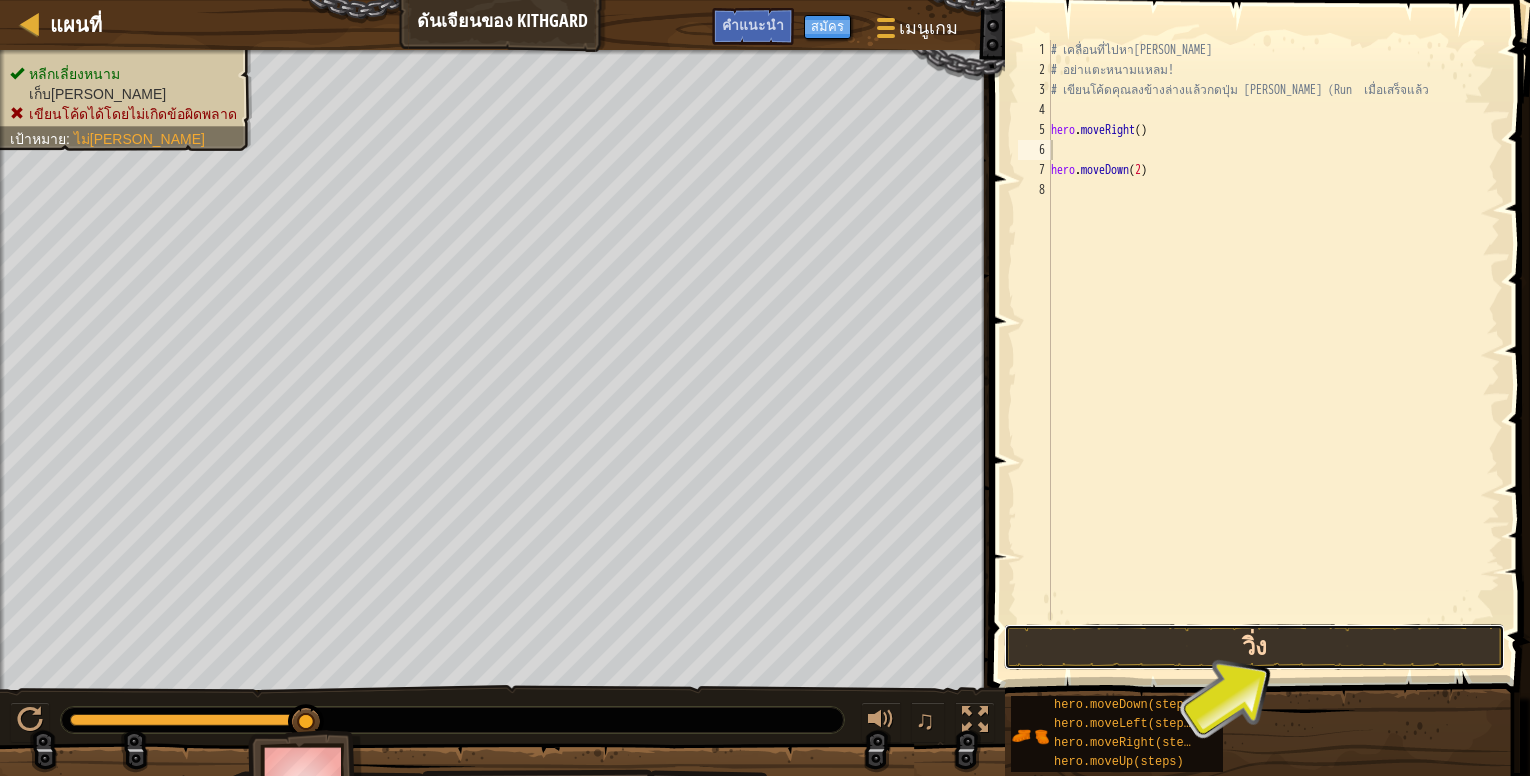 click on "วิ่ง" at bounding box center (1254, 647) 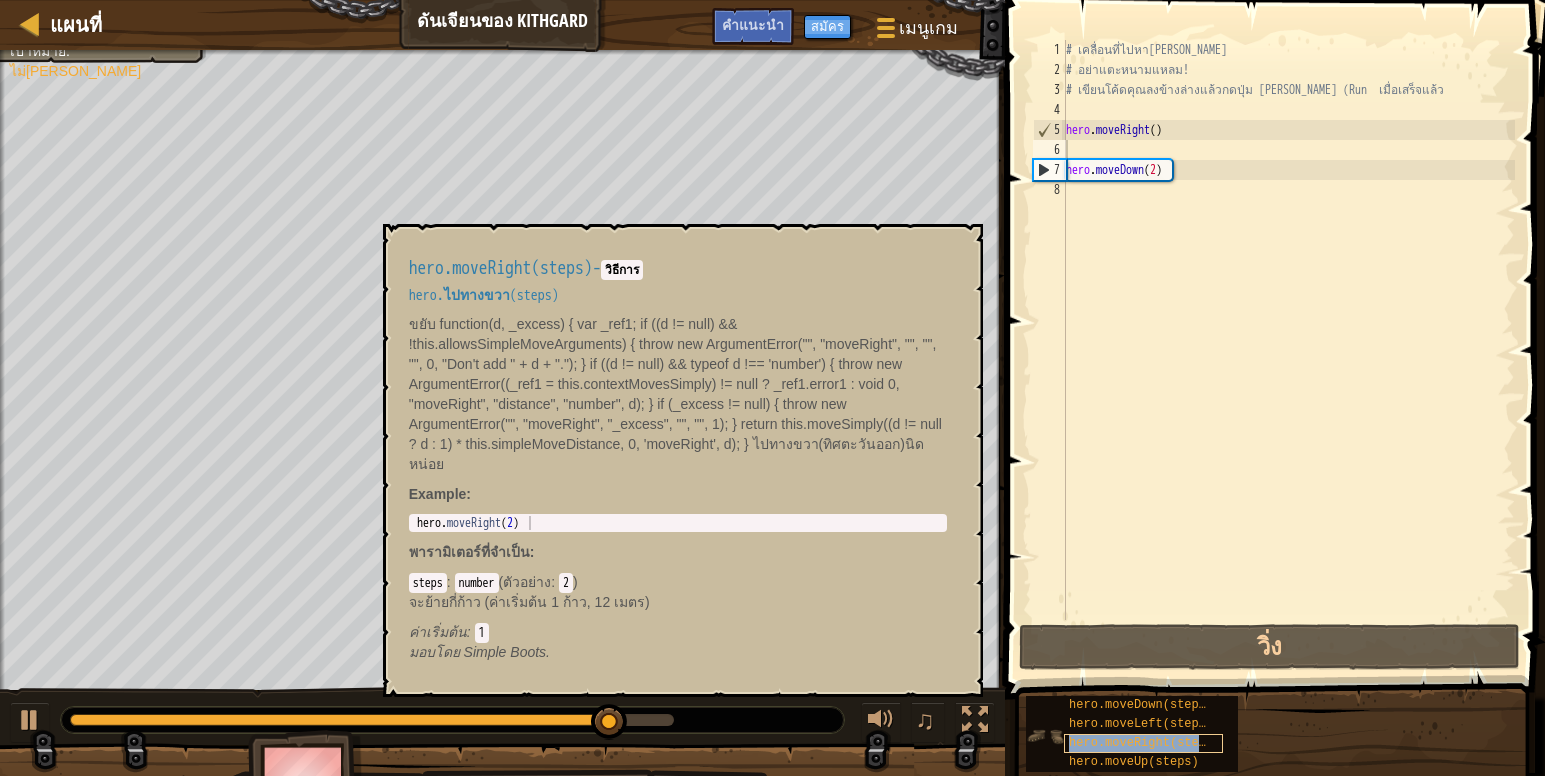 click on "hero.moveRight(steps)" at bounding box center (1144, 743) 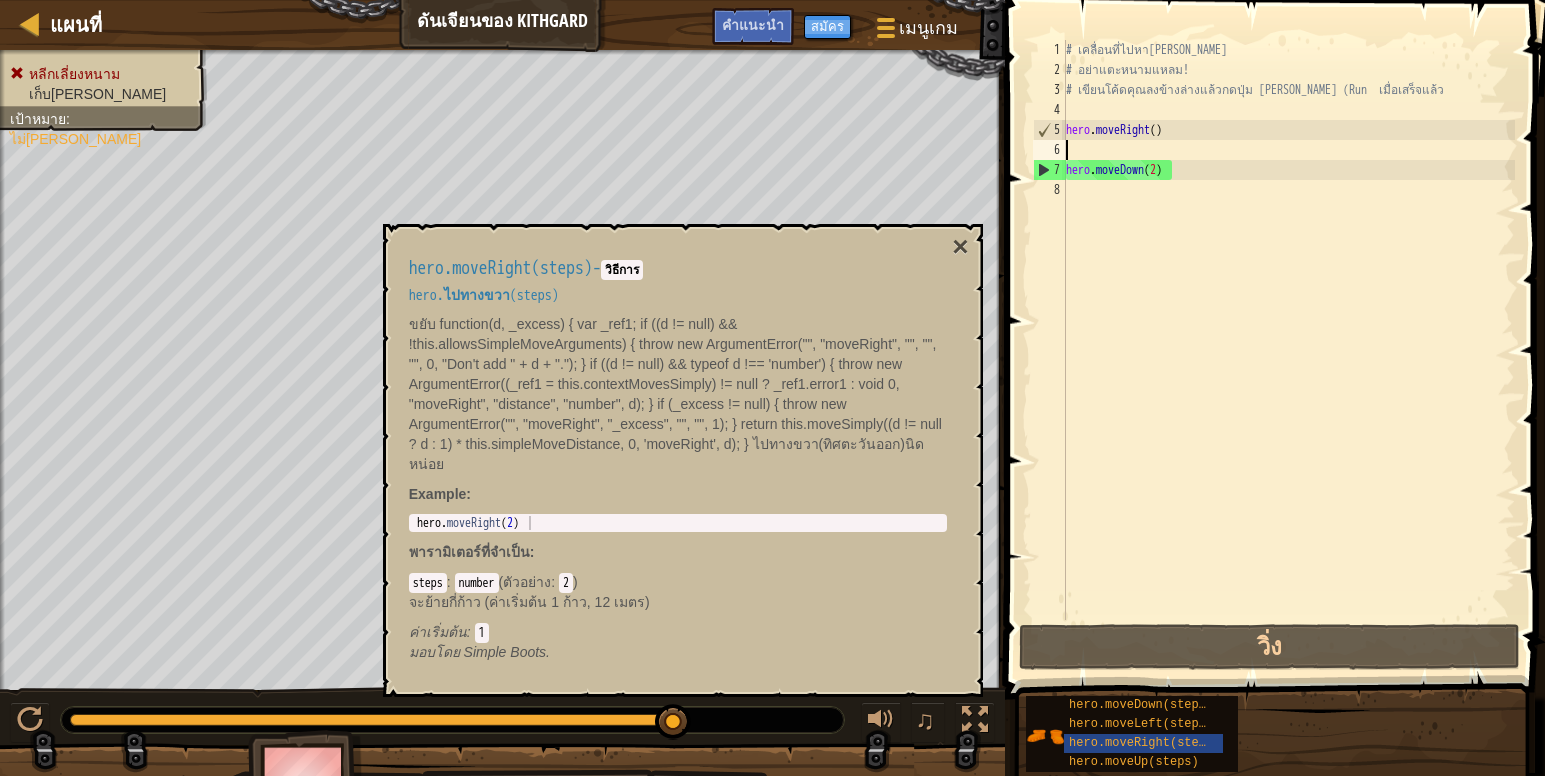 type on "hero.moveRight(2)" 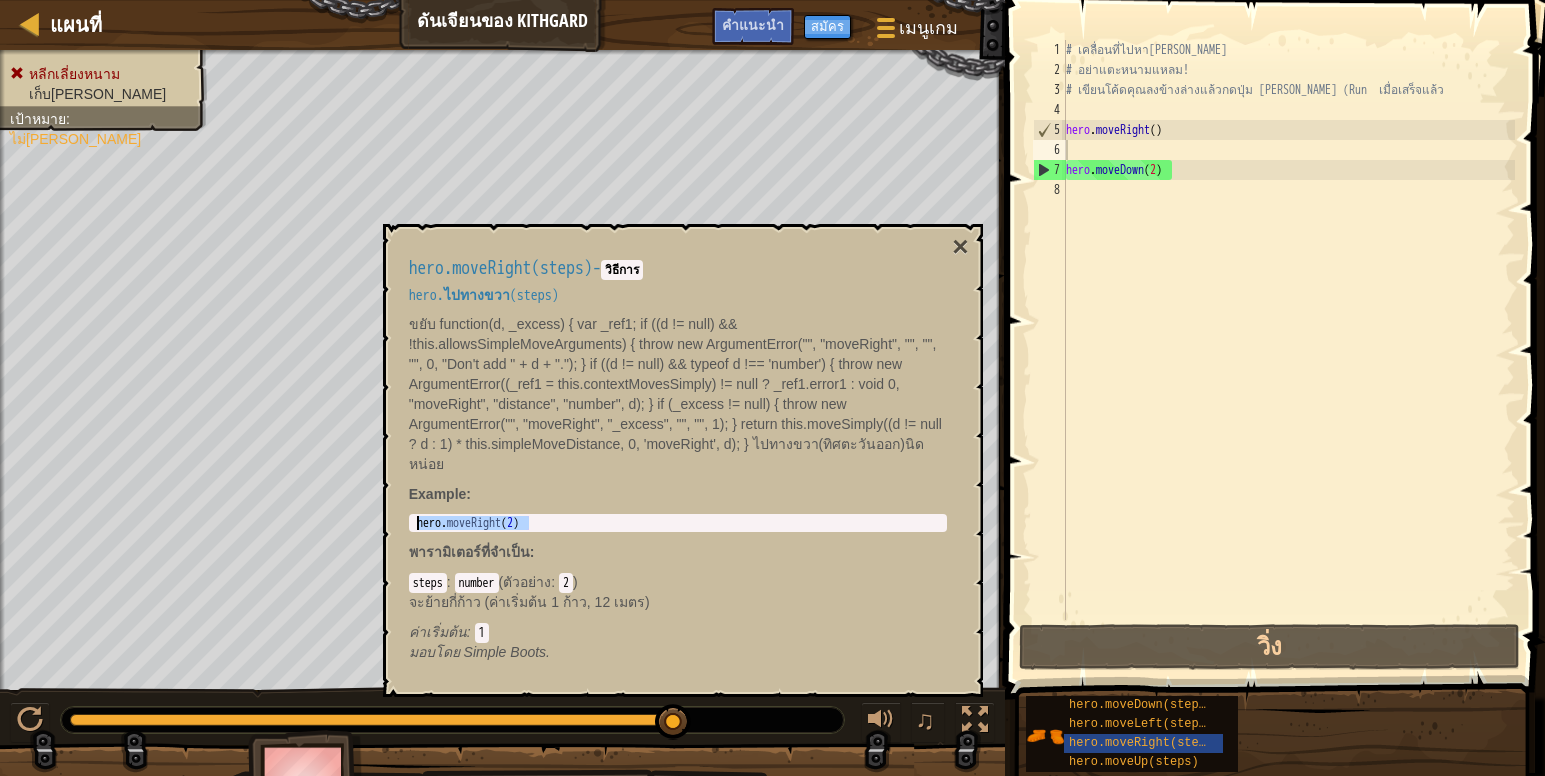 drag, startPoint x: 539, startPoint y: 522, endPoint x: 393, endPoint y: 527, distance: 146.08559 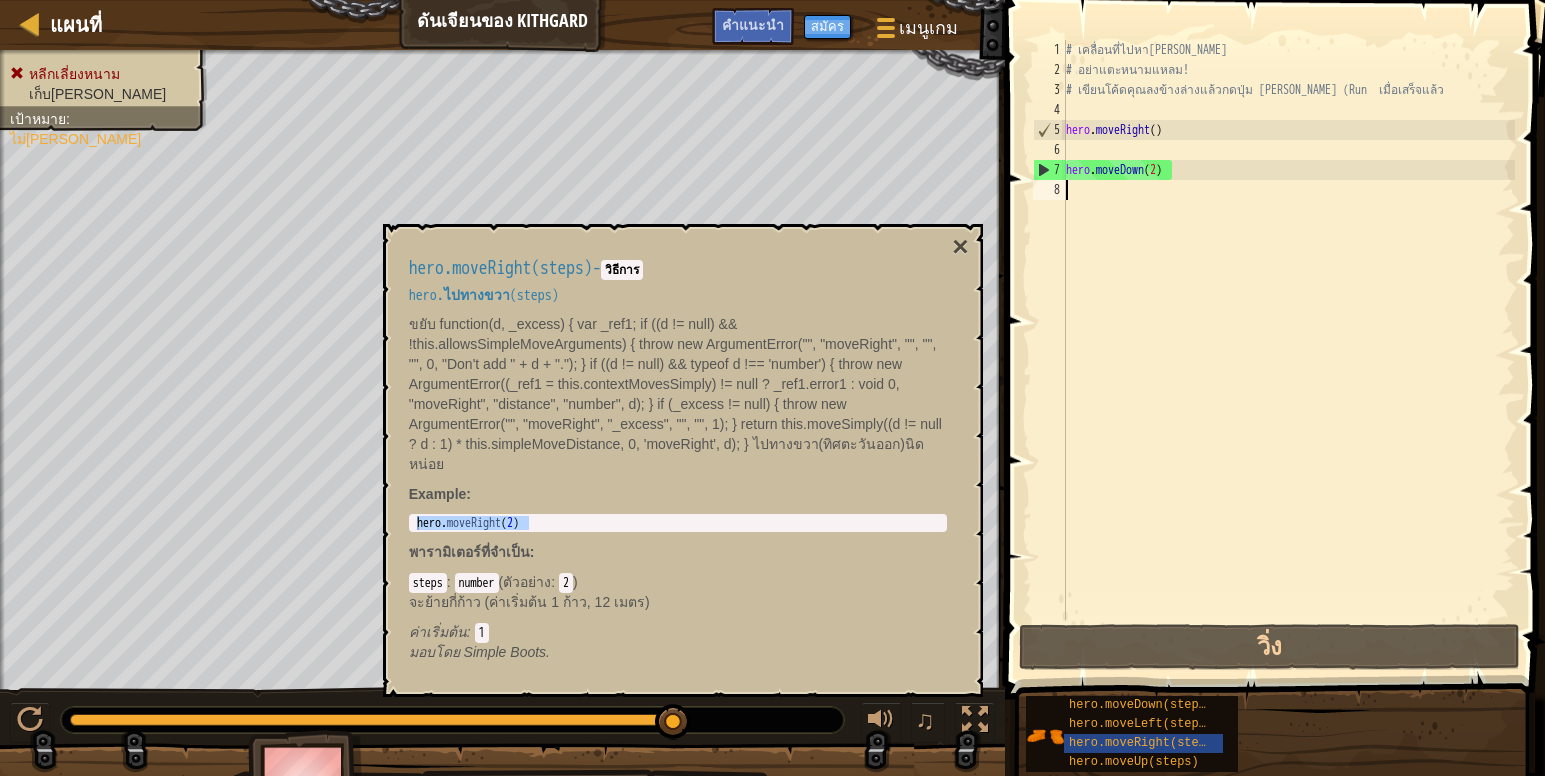 click on "# เคลื่อนที่ไปหา[PERSON_NAME] # อย่าแตะหนามแหลม! # เขียนโค้ดคุณลงข้างล่างแล้วกดปุ่ม [PERSON_NAME] (Run  เมื่อเสร็จแล้ว hero . moveRight ( ) hero . moveDown ( 2 )" at bounding box center [1288, 350] 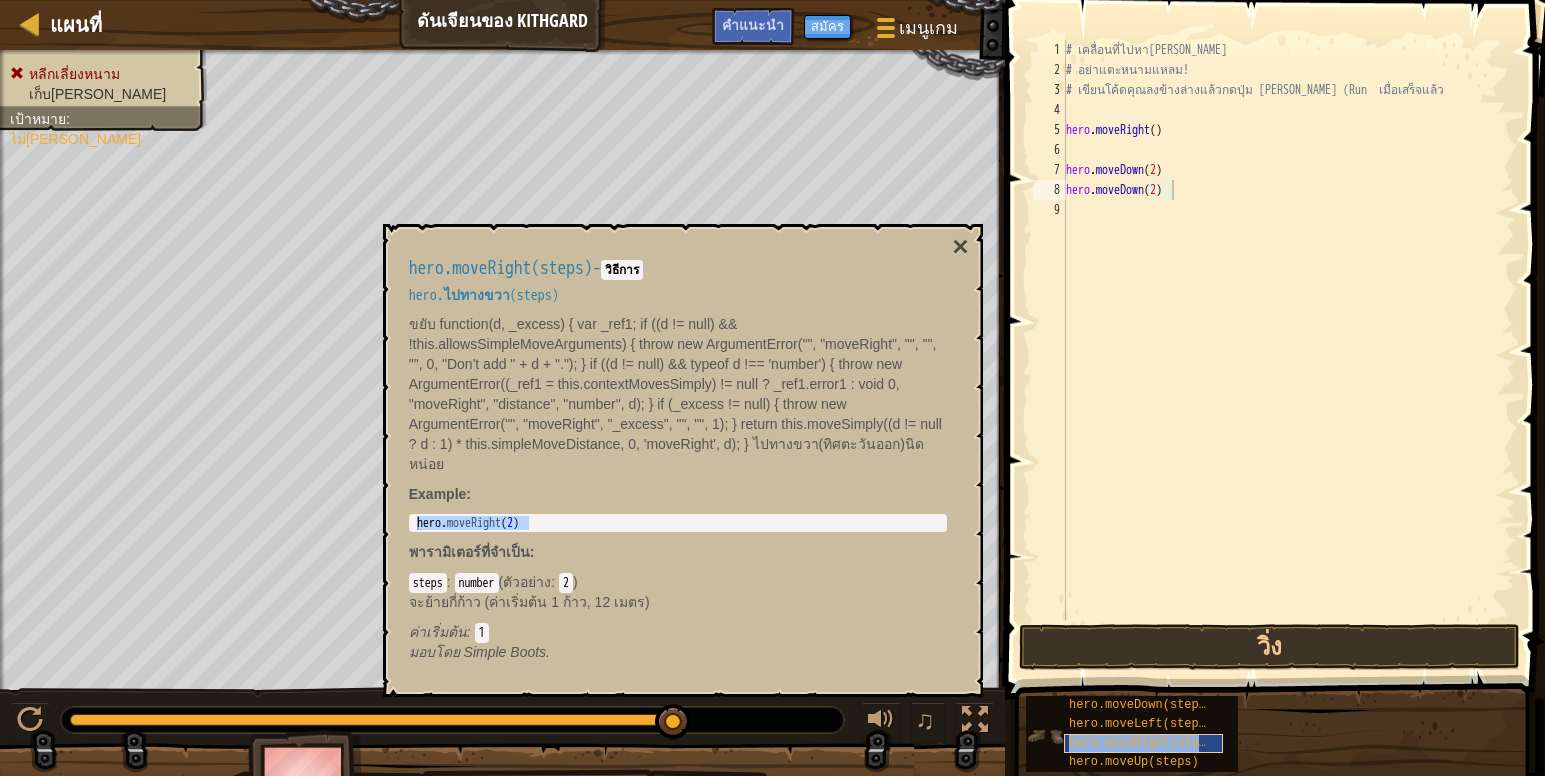 click on "hero.moveRight(steps)" at bounding box center (1144, 743) 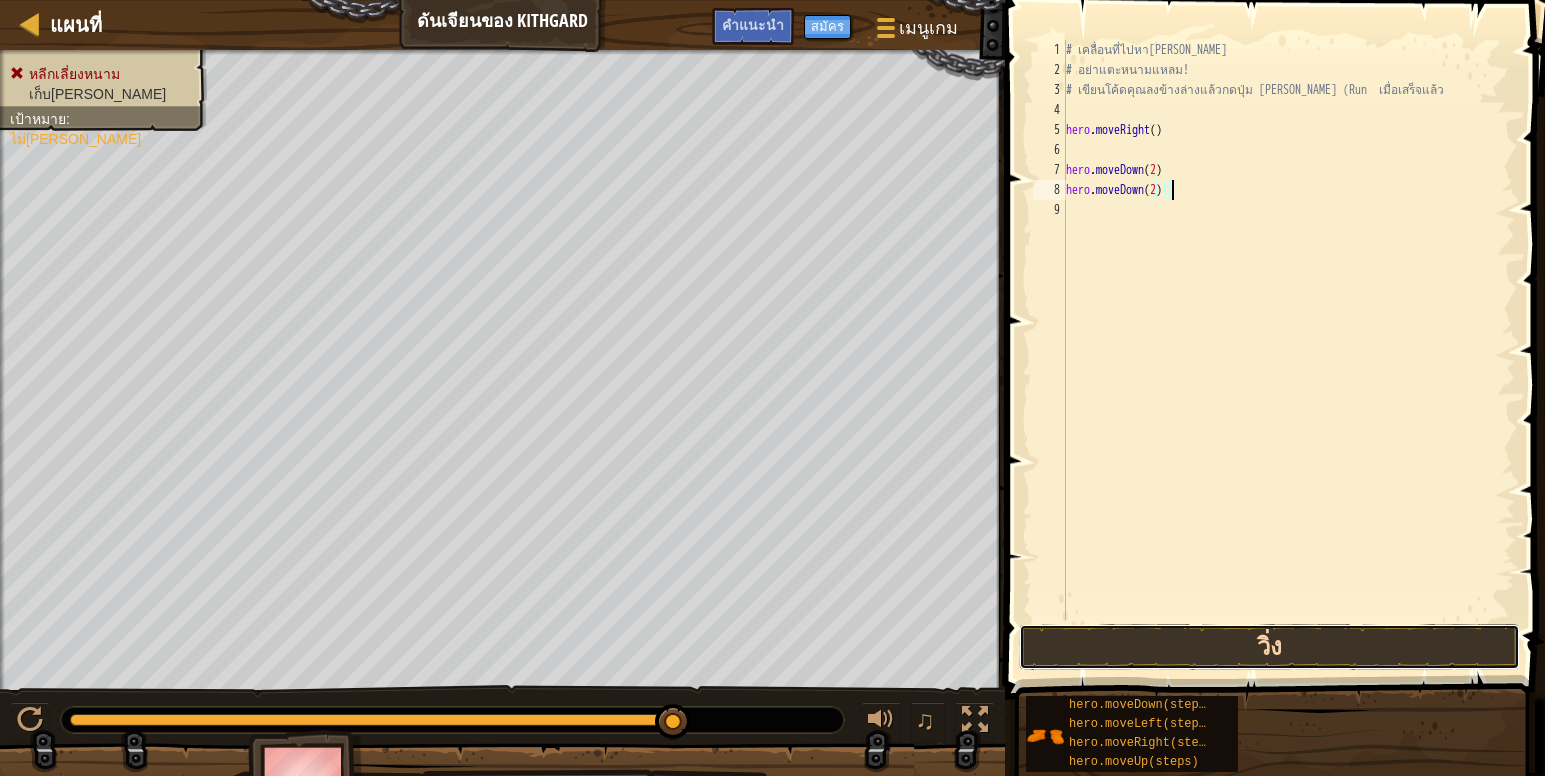 click on "วิ่ง" at bounding box center [1269, 647] 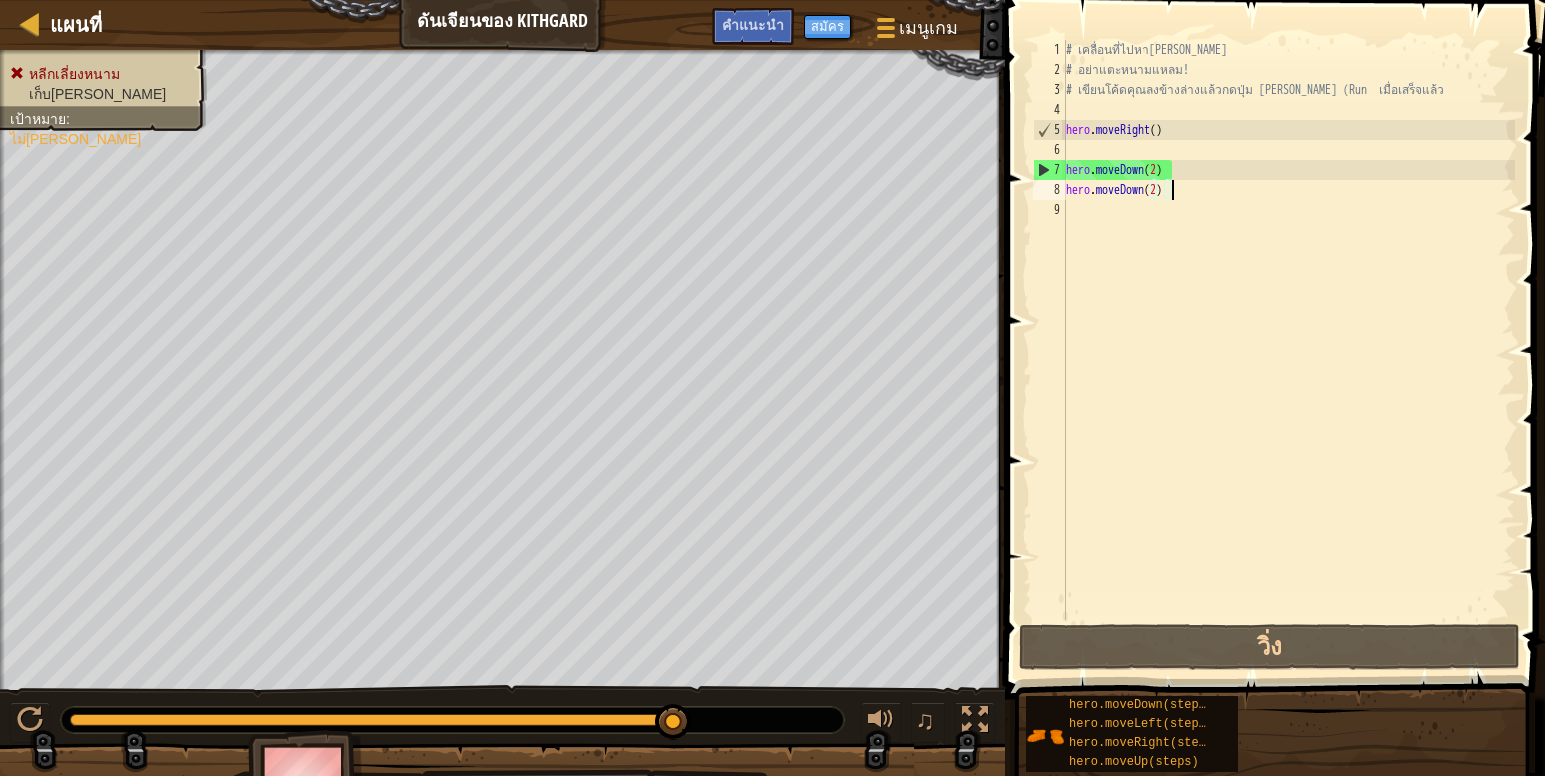 click on "# เคลื่อนที่ไปหา[PERSON_NAME] # อย่าแตะหนามแหลม! # เขียนโค้ดคุณลงข้างล่างแล้วกดปุ่ม [PERSON_NAME] (Run  เมื่อเสร็จแล้ว hero . moveRight ( ) hero . moveDown ( 2 ) hero . moveDown ( 2 )" at bounding box center (1288, 350) 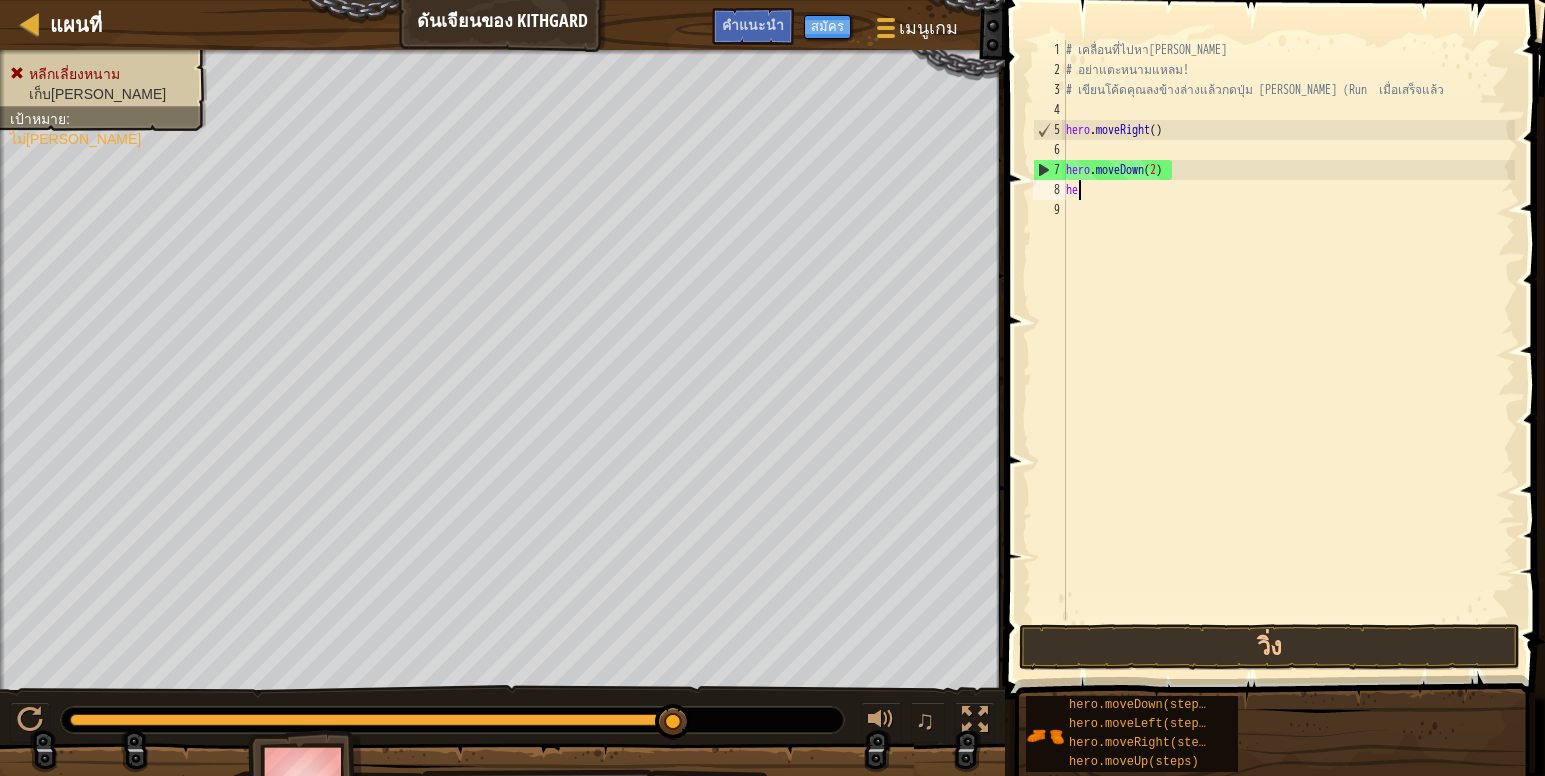 type on "h" 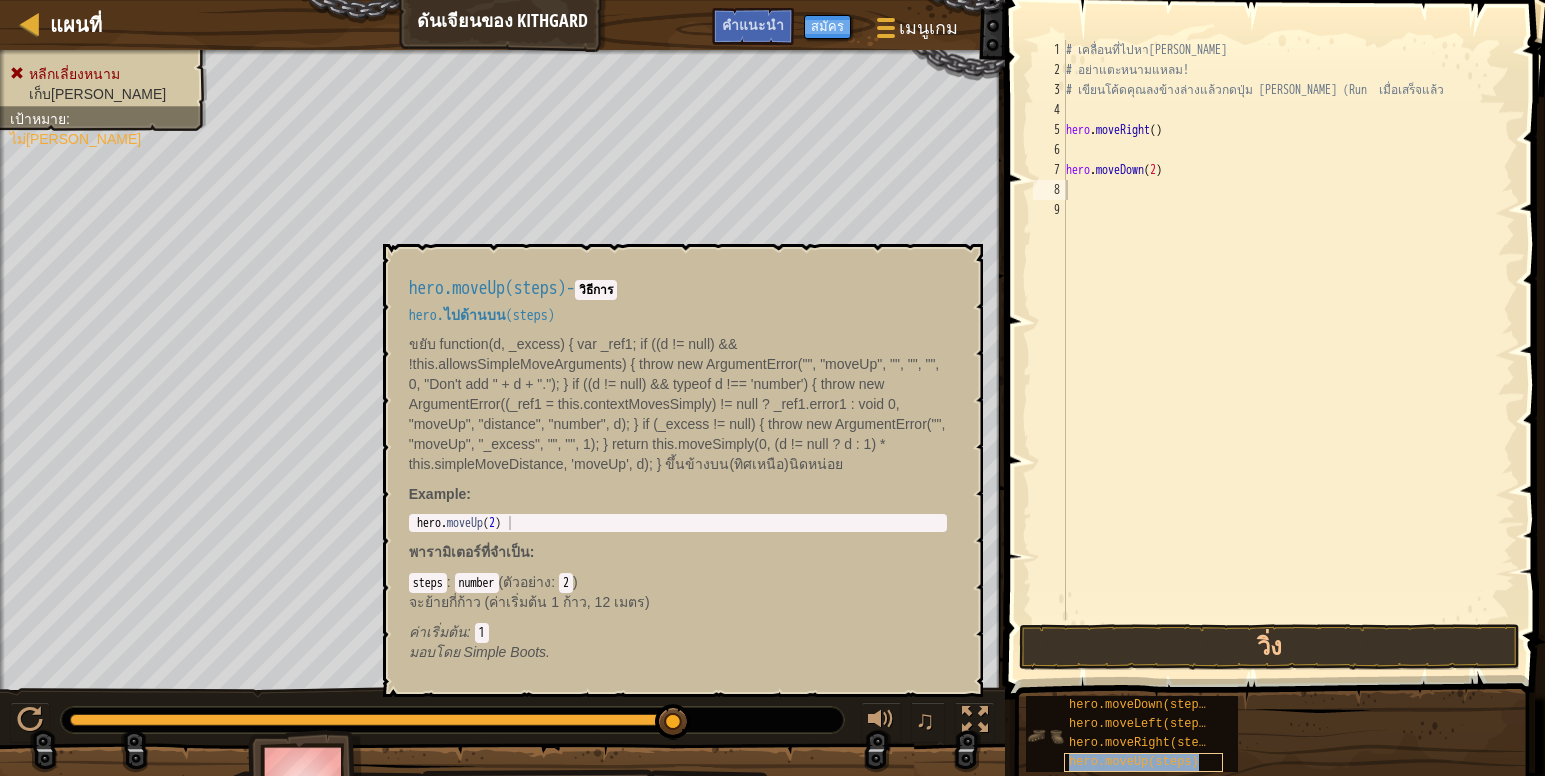 click on "hero.moveUp(steps)" at bounding box center [1134, 762] 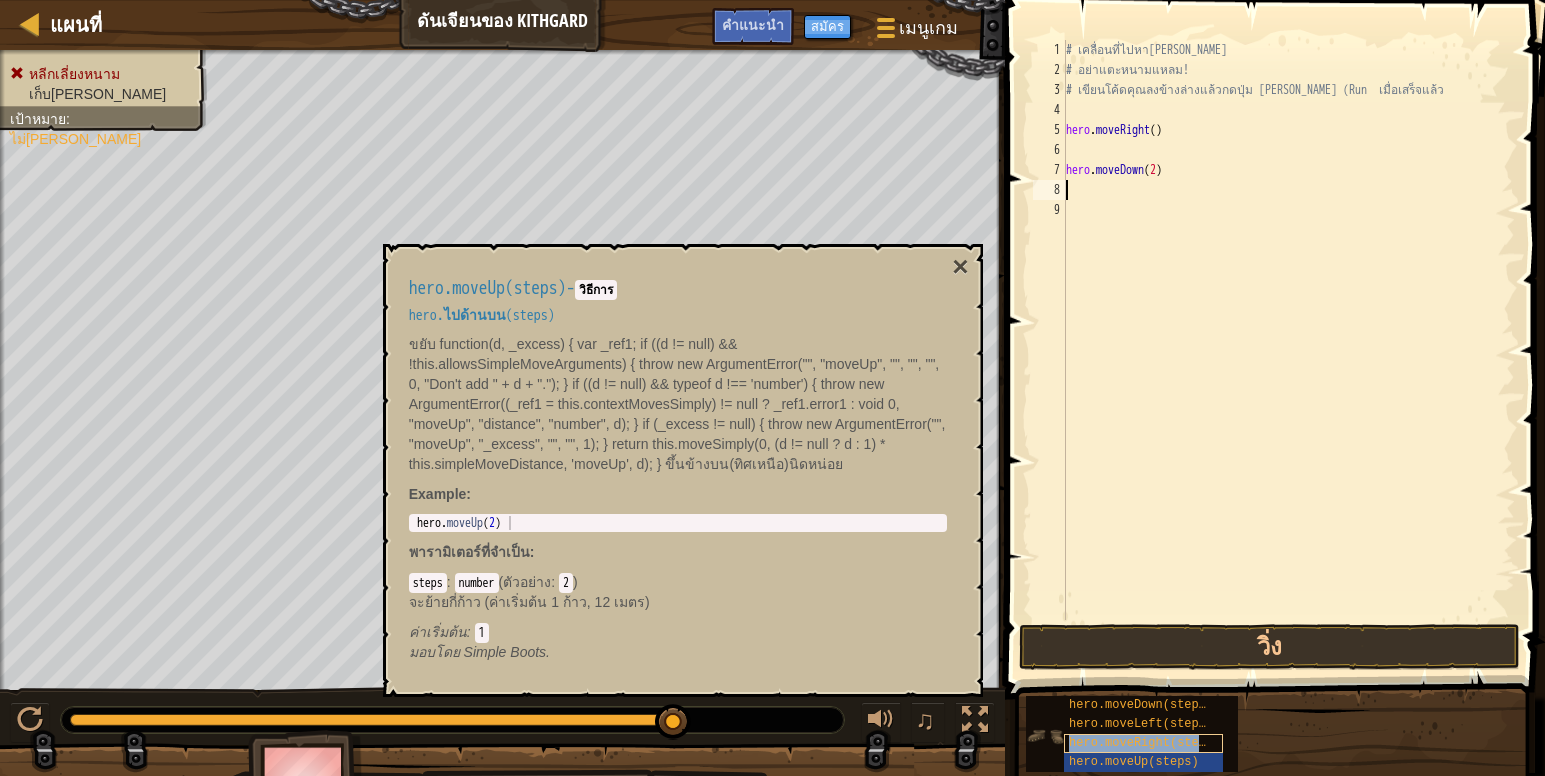 click on "hero.moveRight(steps)" at bounding box center [1143, 743] 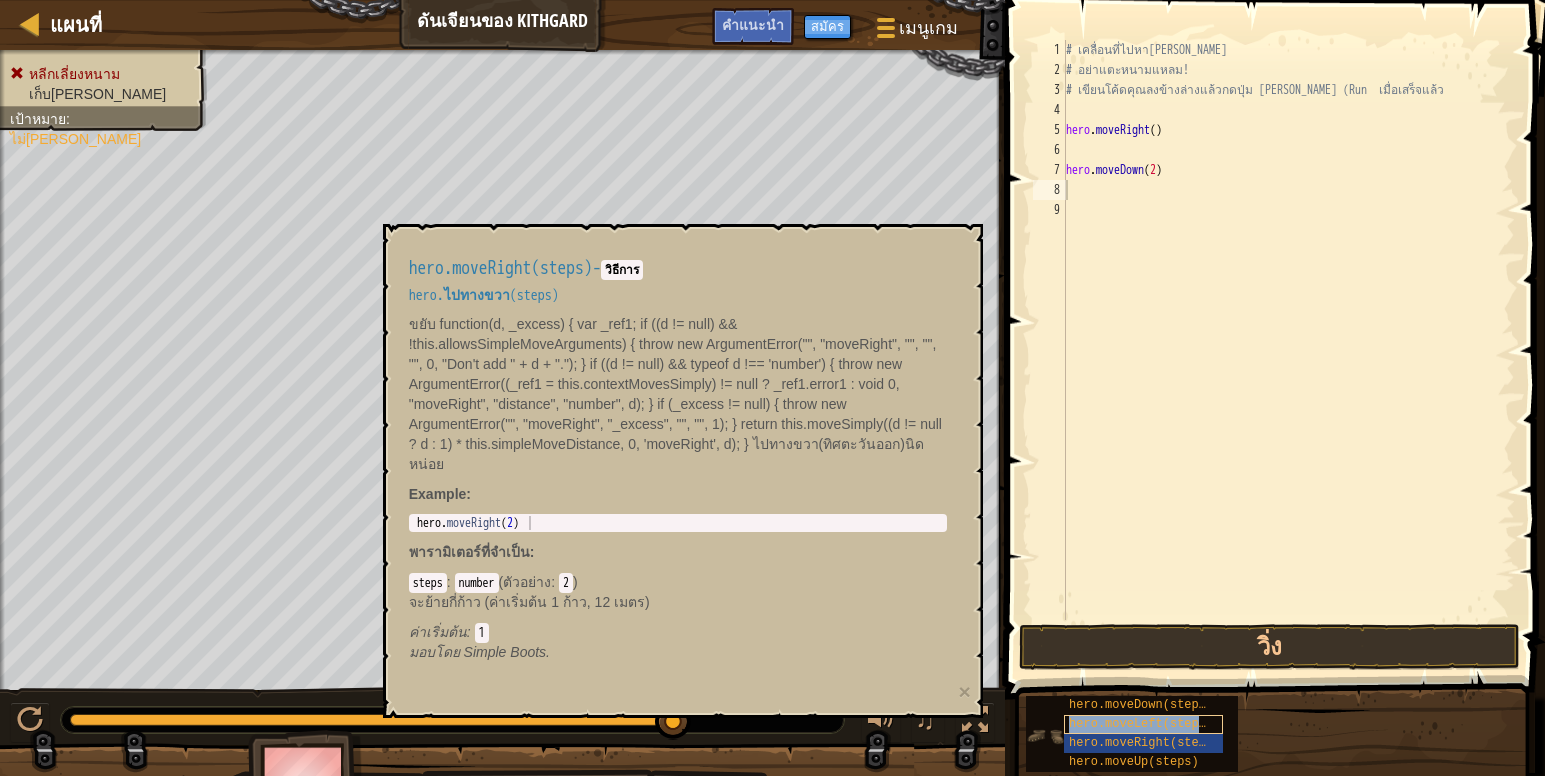 click on "hero.moveLeft(steps)" at bounding box center (1141, 724) 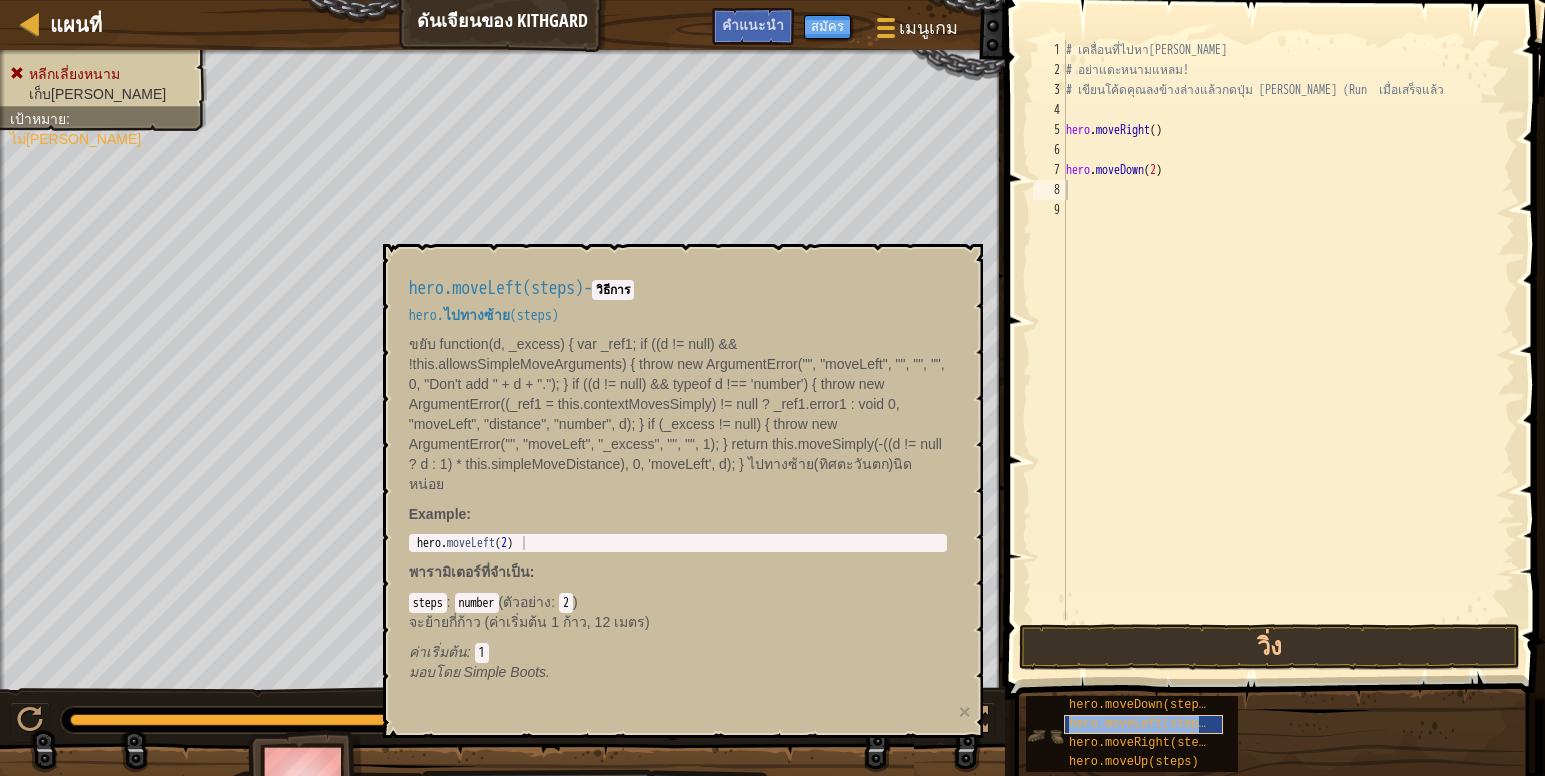 click on "hero.moveLeft(steps)" at bounding box center (1141, 724) 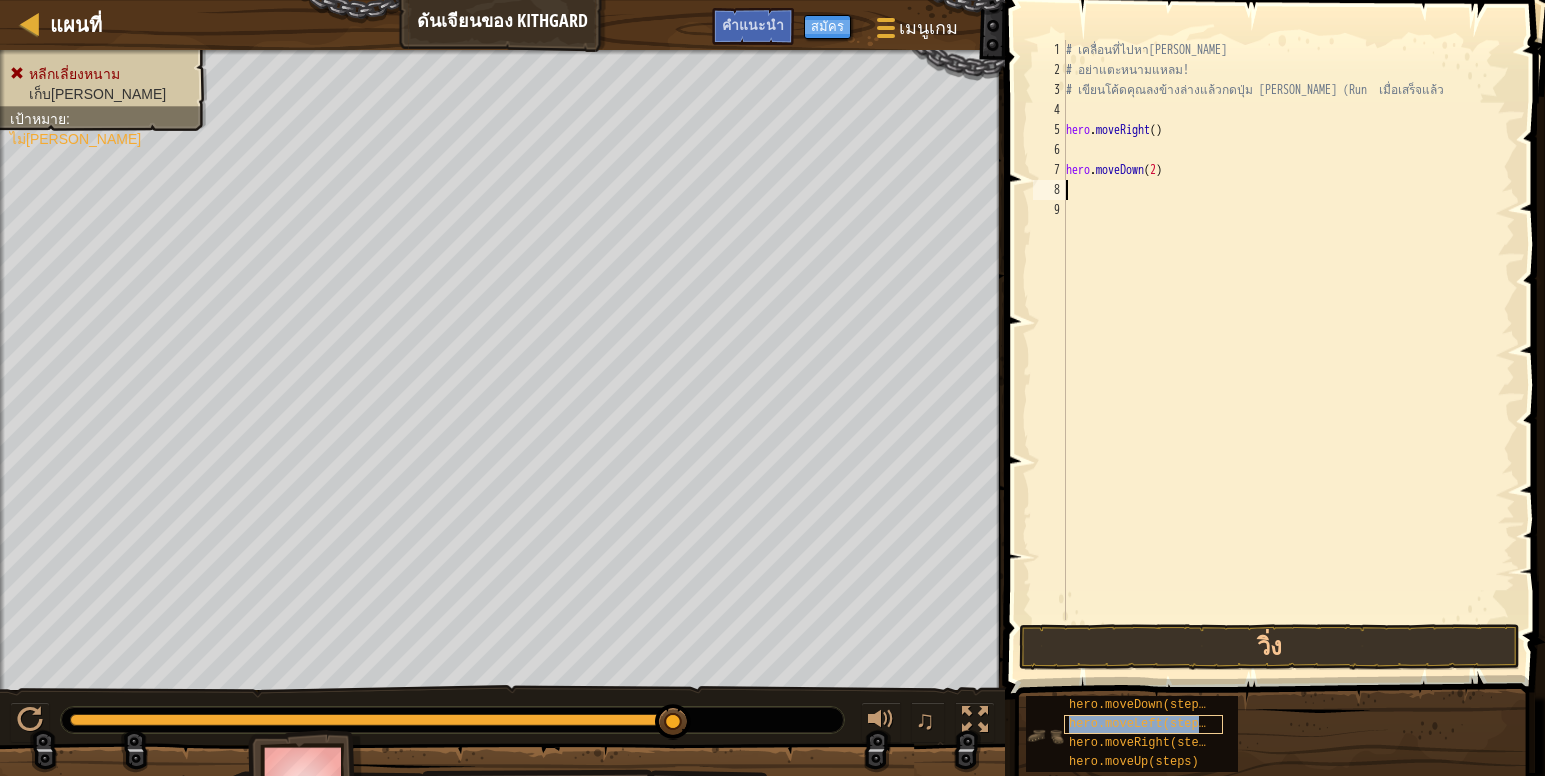 click on "hero.moveLeft(steps)" at bounding box center [1141, 724] 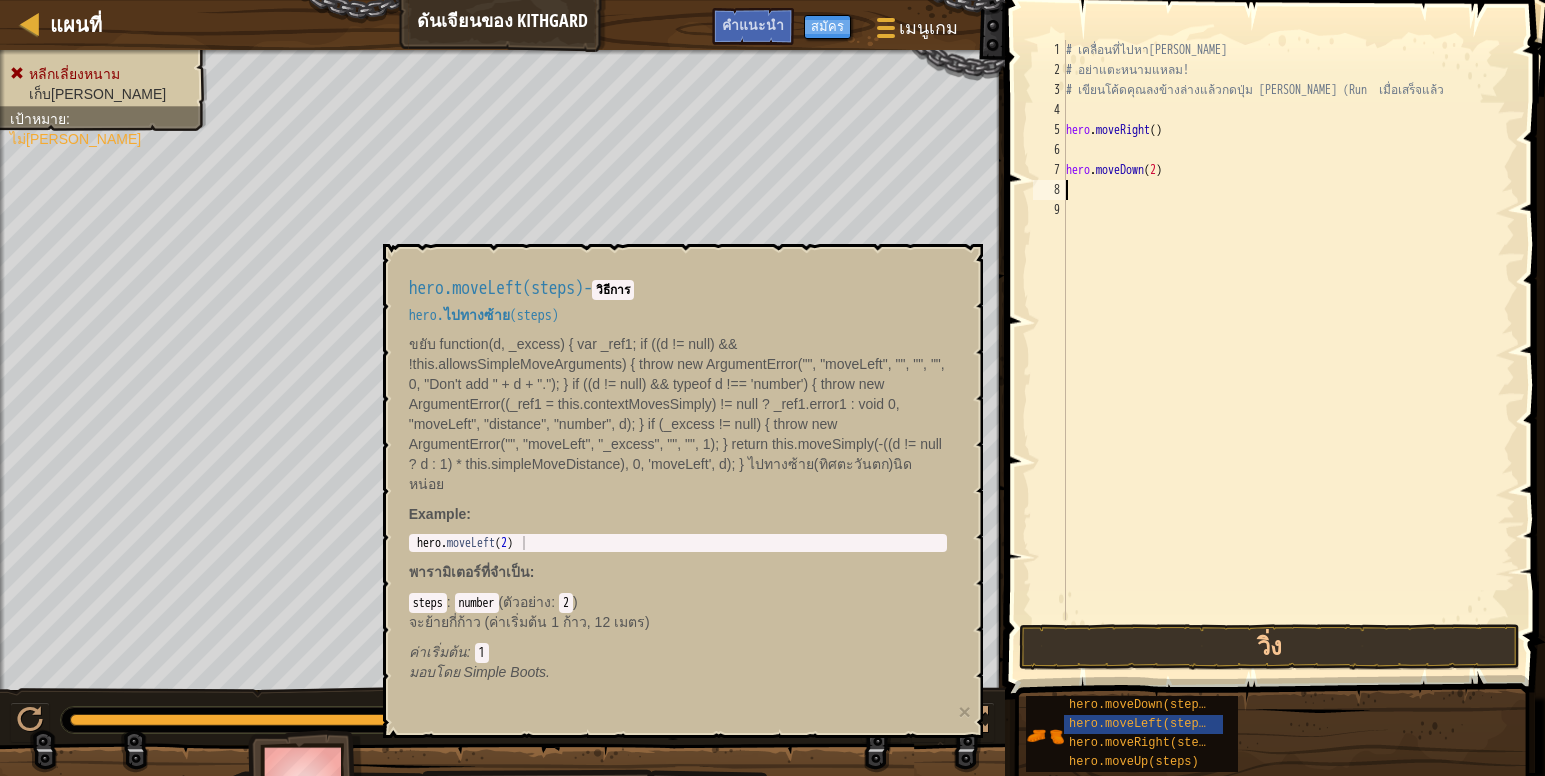 type on "hero.moveLeft(2)" 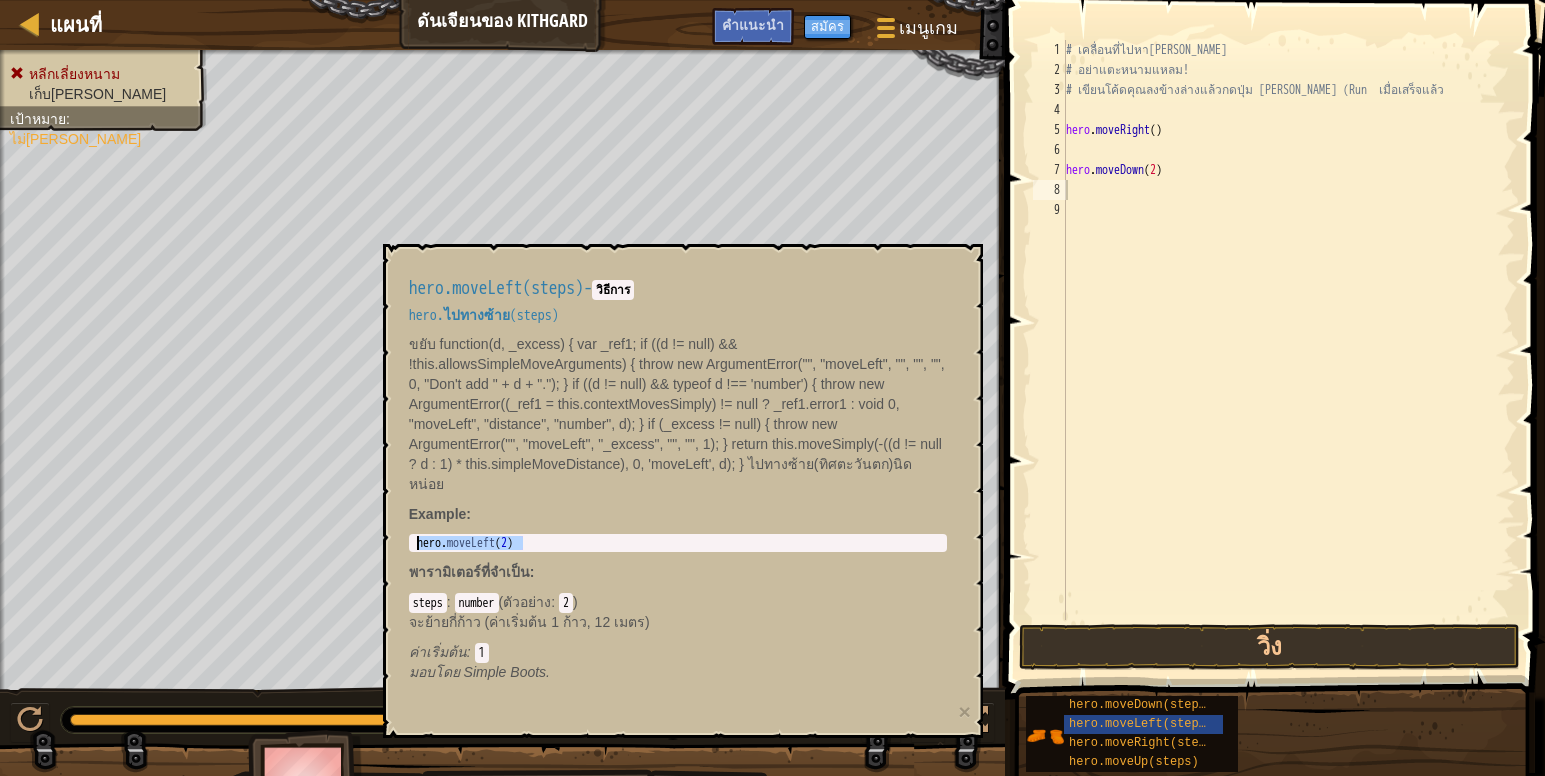 drag, startPoint x: 604, startPoint y: 526, endPoint x: 391, endPoint y: 521, distance: 213.05867 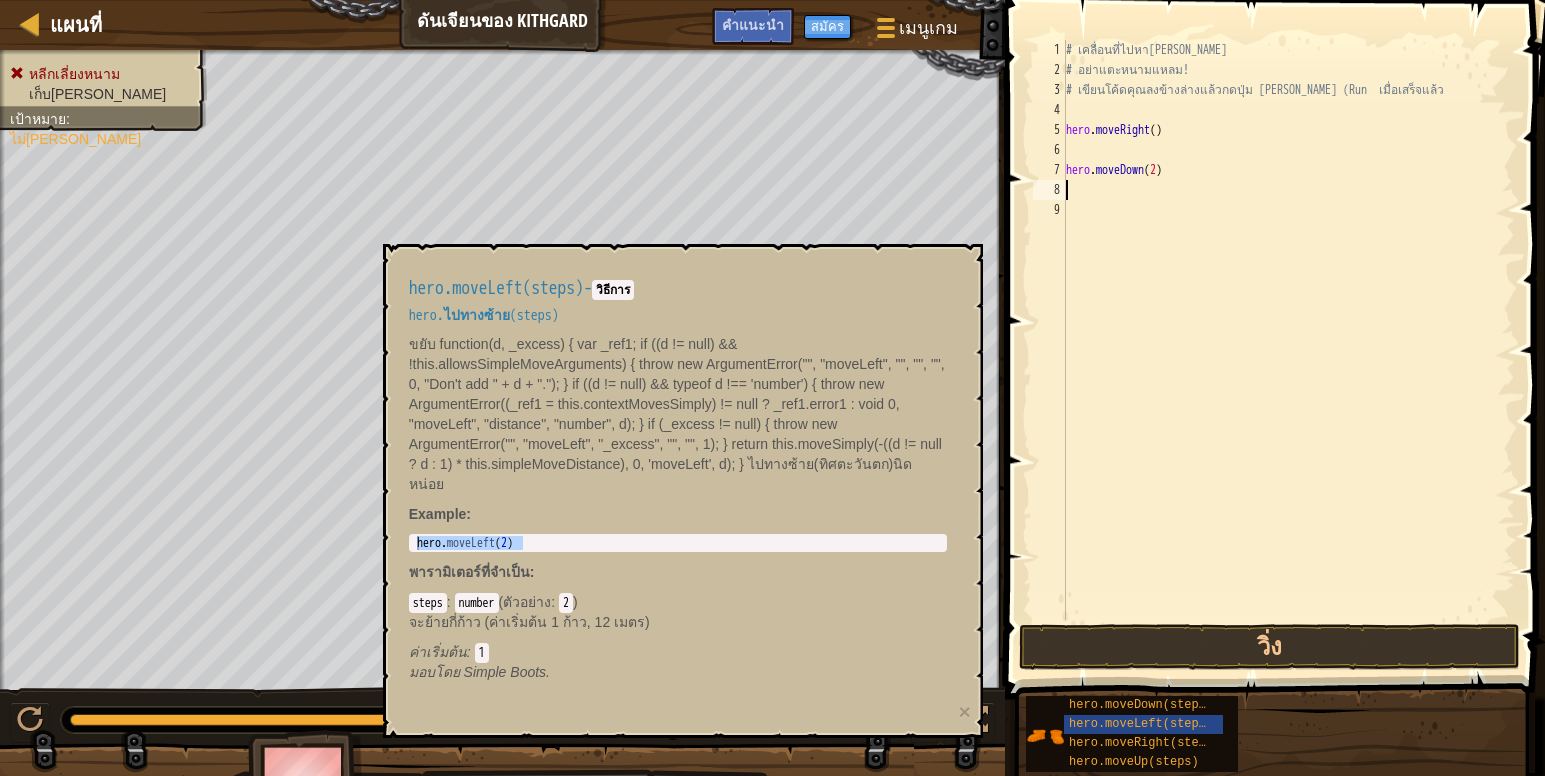 paste on "hero.moveDown(2)" 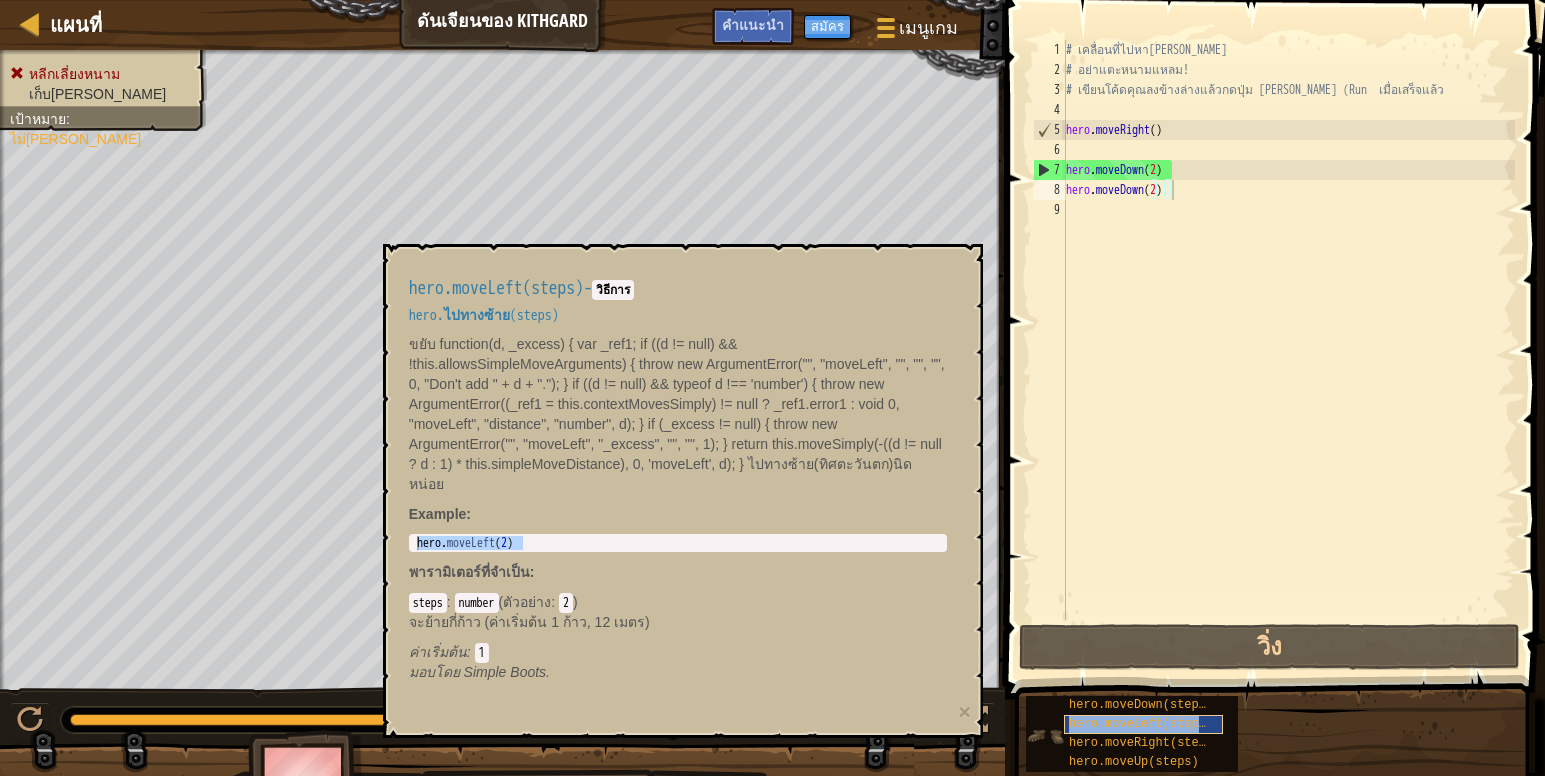 click on "hero.moveLeft(steps)" at bounding box center [1141, 724] 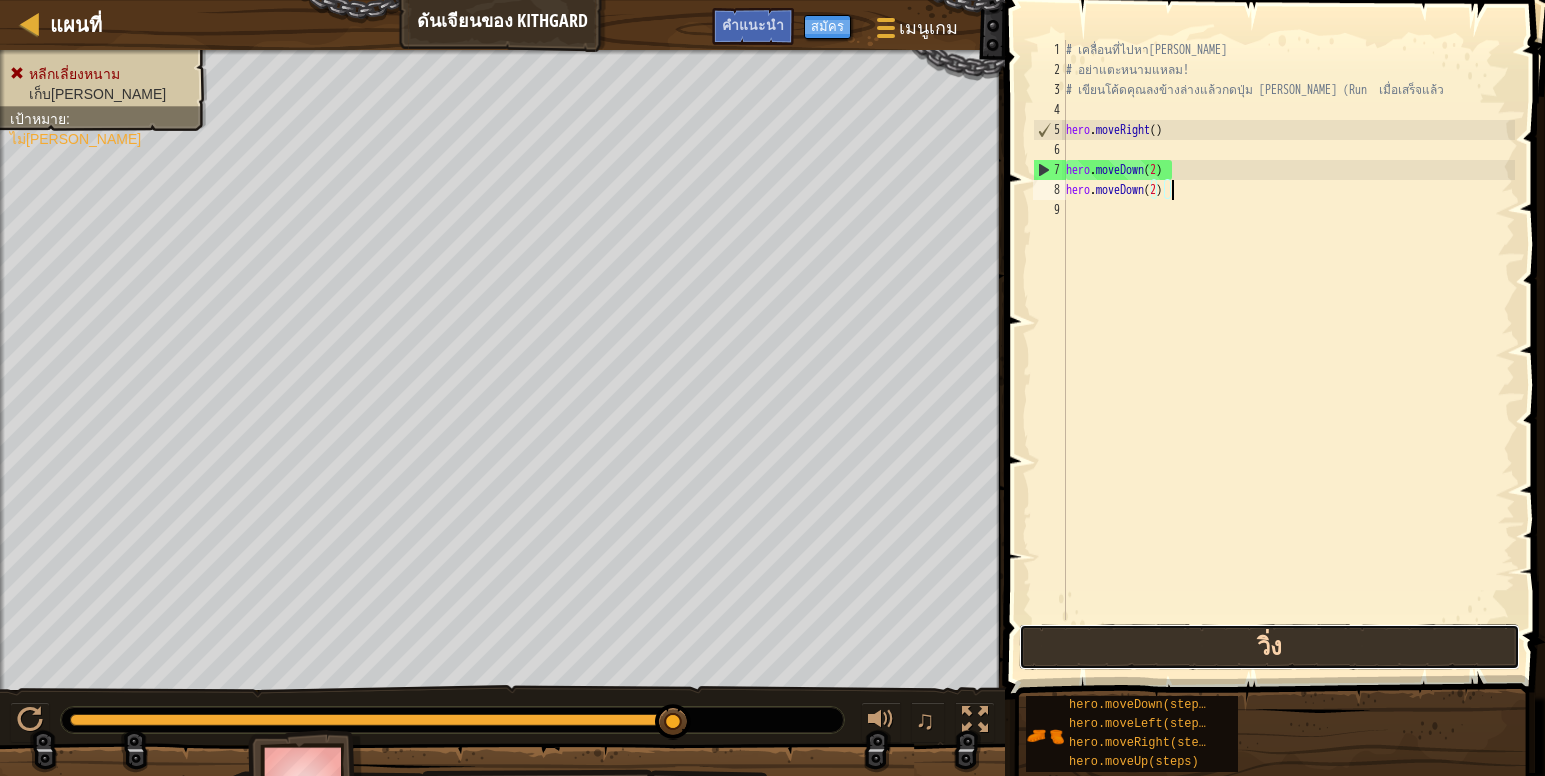 click on "วิ่ง" at bounding box center (1269, 647) 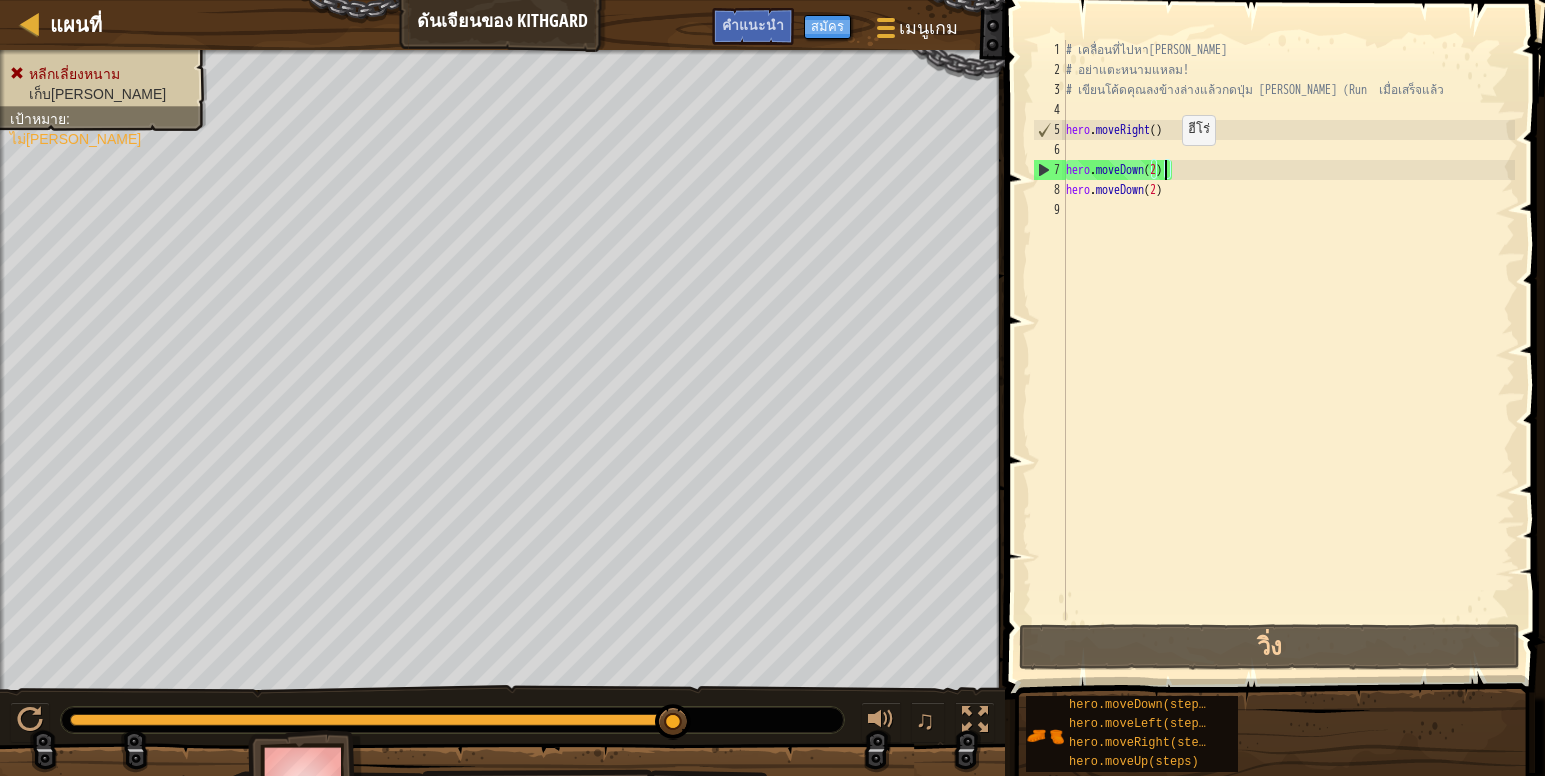 click on "# เคลื่อนที่ไปหา[PERSON_NAME] # อย่าแตะหนามแหลม! # เขียนโค้ดคุณลงข้างล่างแล้วกดปุ่ม [PERSON_NAME] (Run  เมื่อเสร็จแล้ว hero . moveRight ( ) hero . moveDown ( 2 ) hero . moveDown ( 2 )" at bounding box center (1288, 350) 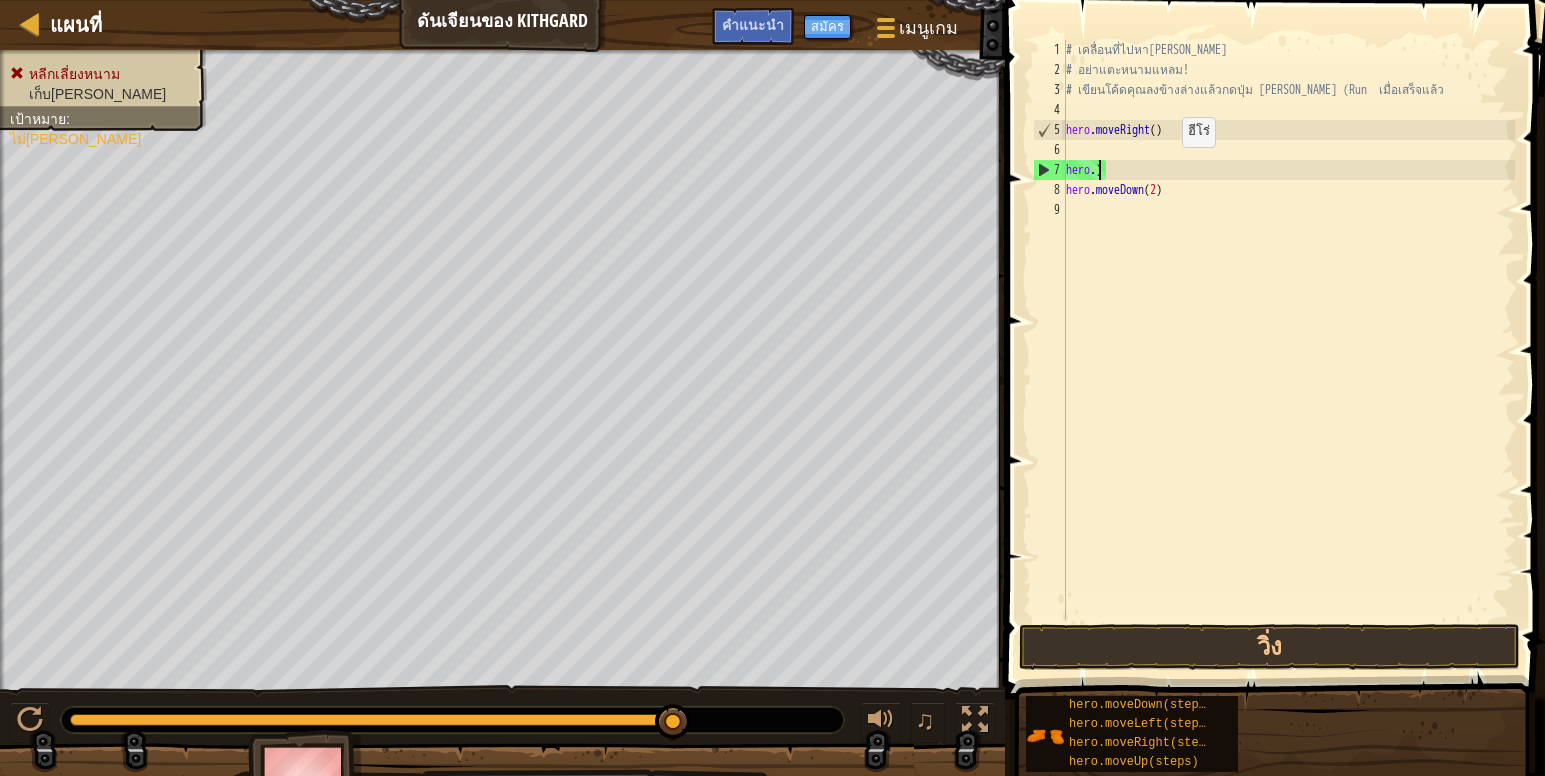 type on ")" 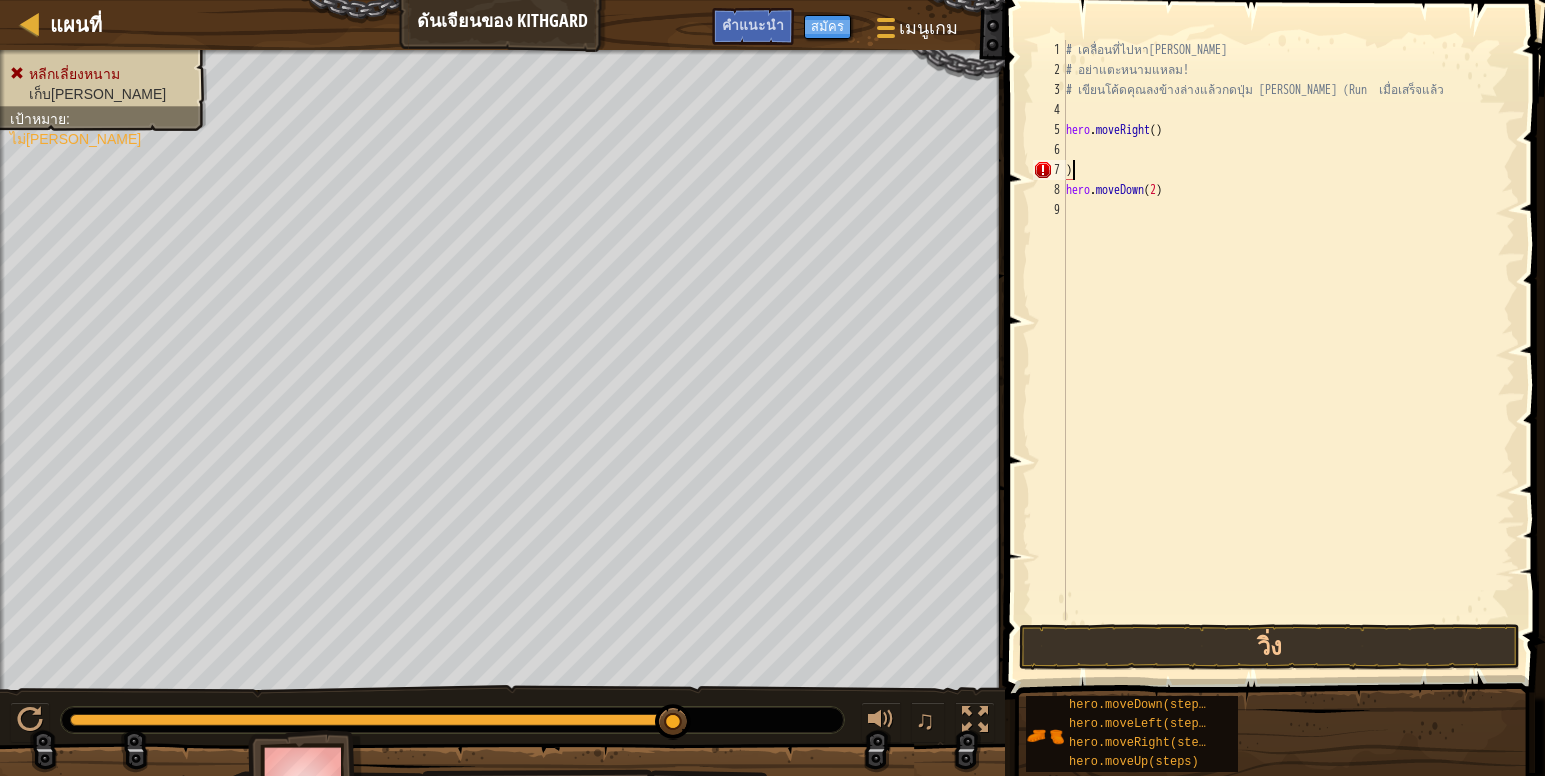 click on "# เคลื่อนที่ไปหา[PERSON_NAME] # อย่าแตะหนามแหลม! # เขียนโค้ดคุณลงข้างล่างแล้วกดปุ่ม [PERSON_NAME] (Run  เมื่อเสร็จแล้ว hero . moveRight ( ) ) hero . moveDown ( 2 )" at bounding box center (1288, 350) 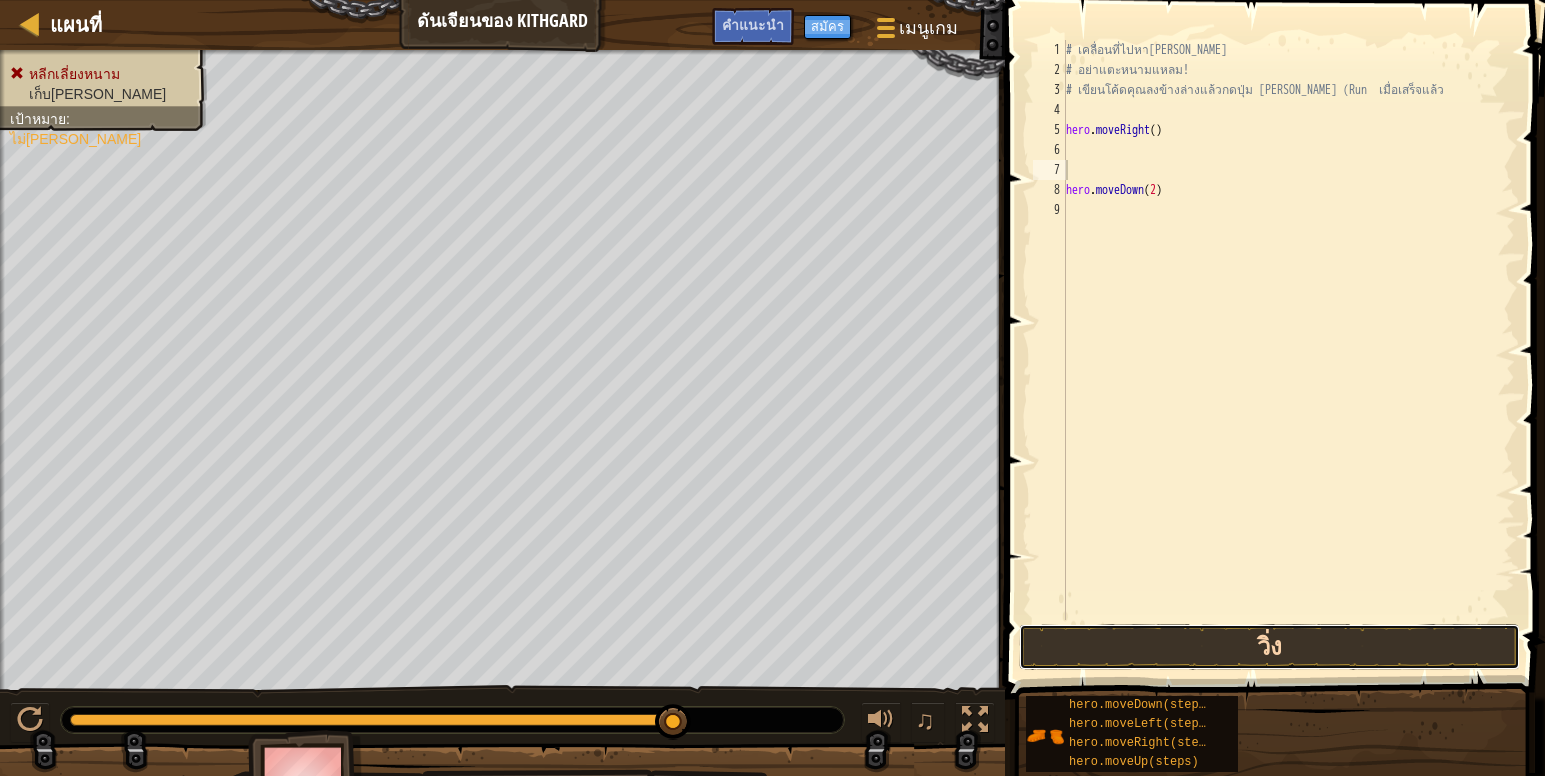 click on "วิ่ง" at bounding box center (1269, 647) 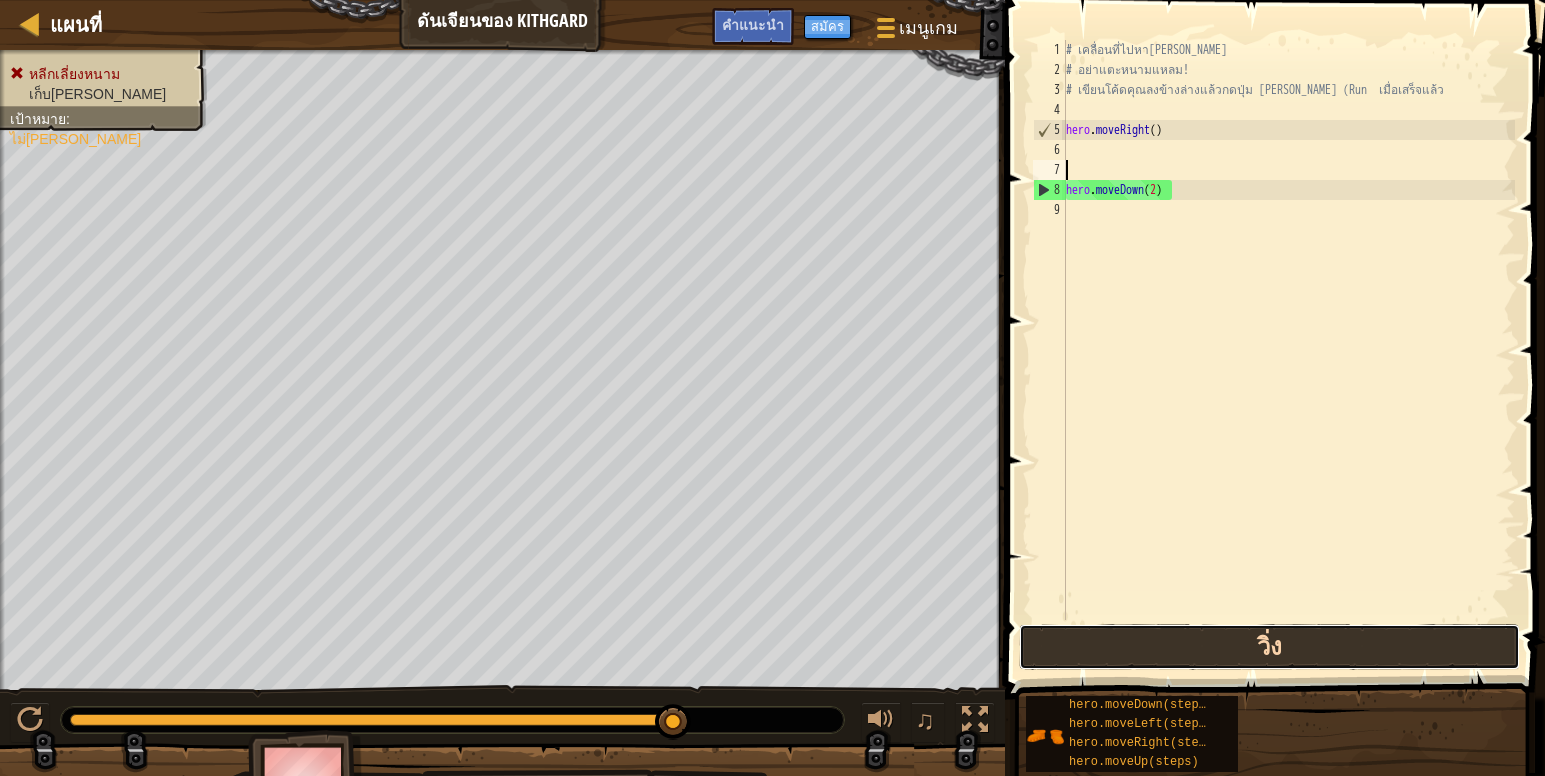 click on "วิ่ง" at bounding box center (1269, 647) 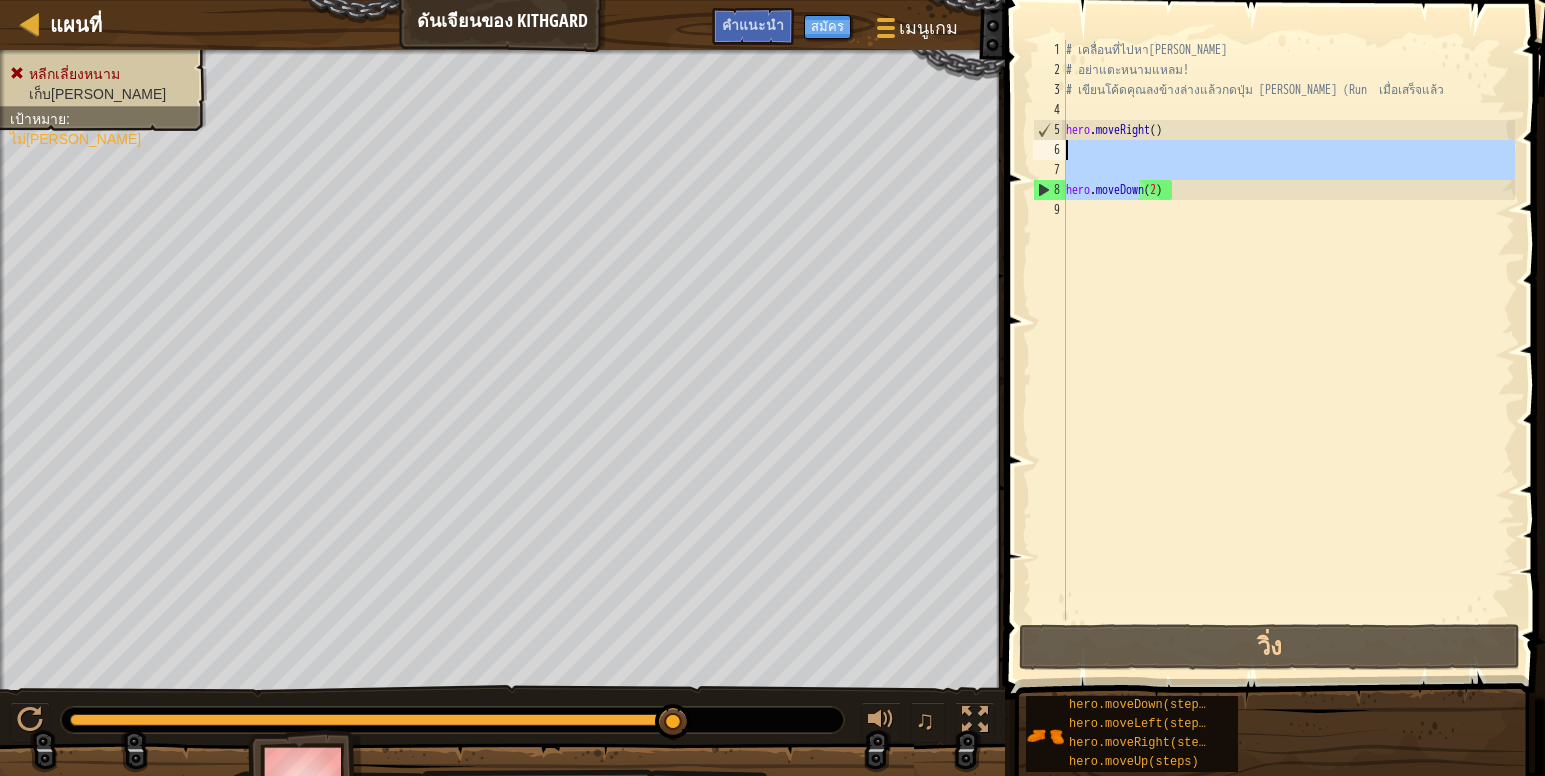 drag, startPoint x: 1139, startPoint y: 190, endPoint x: 1138, endPoint y: 151, distance: 39.012817 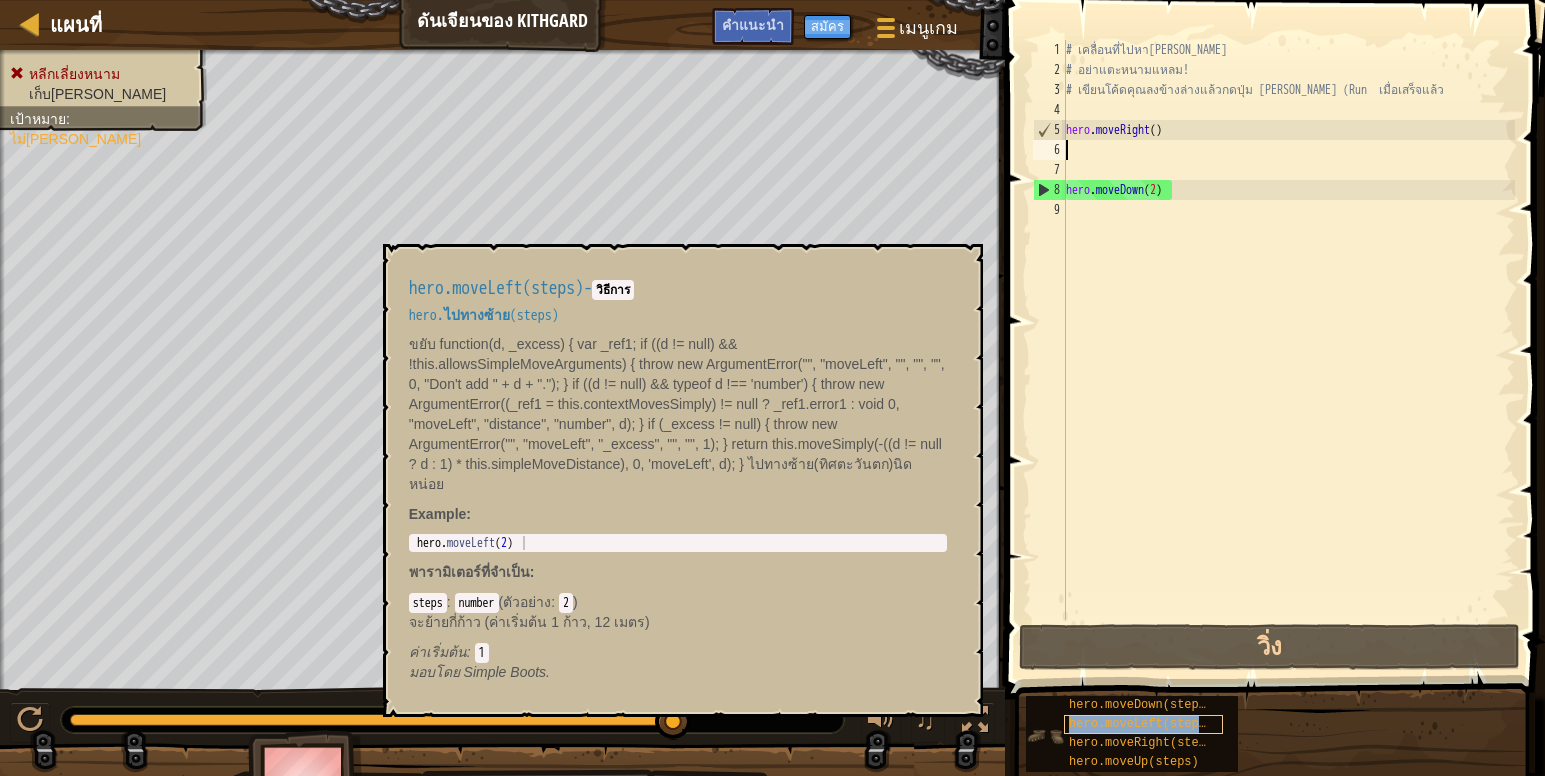 click on "hero.moveLeft(steps)" at bounding box center (1141, 724) 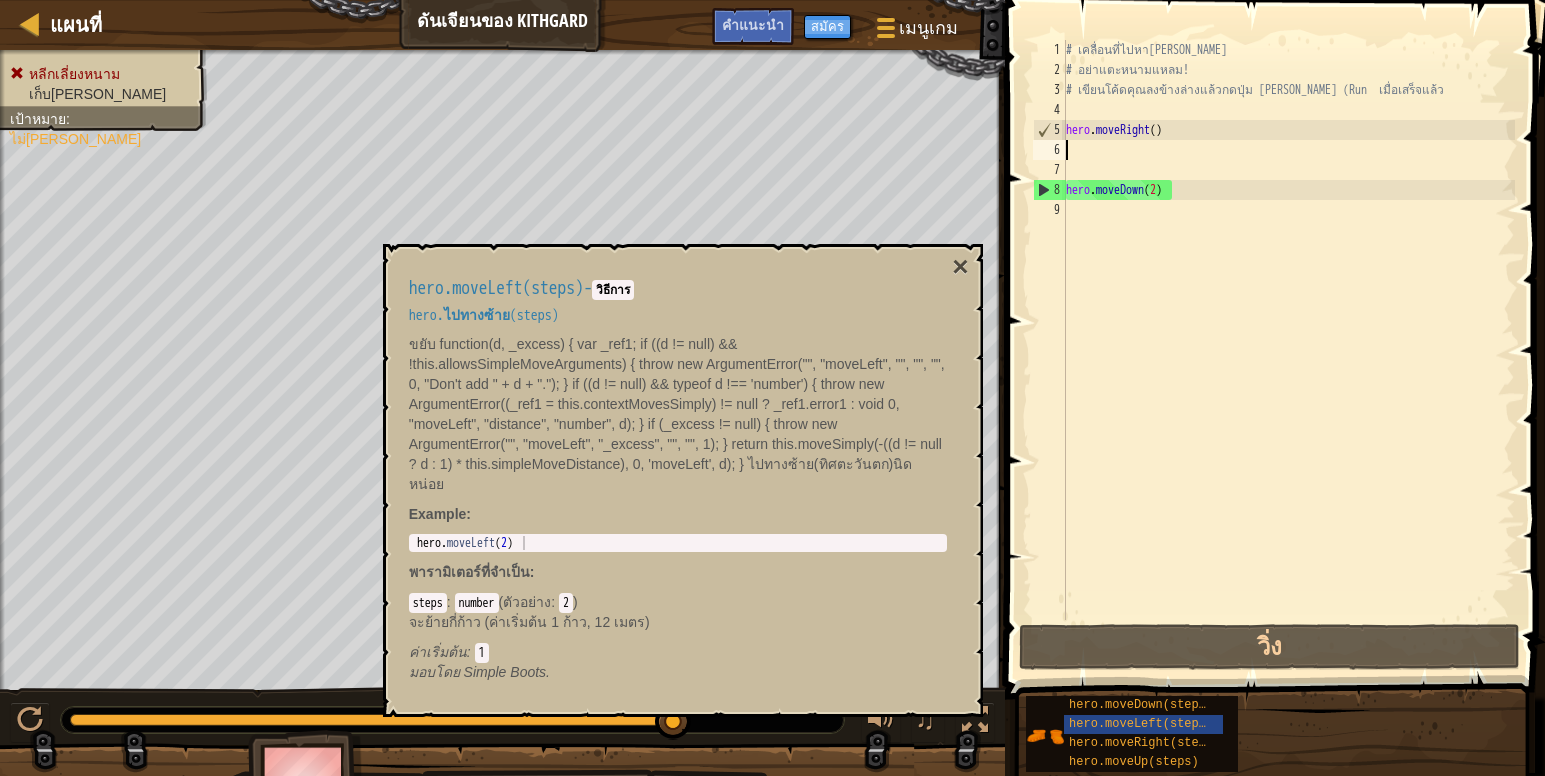 type on "hero.moveLeft(2)" 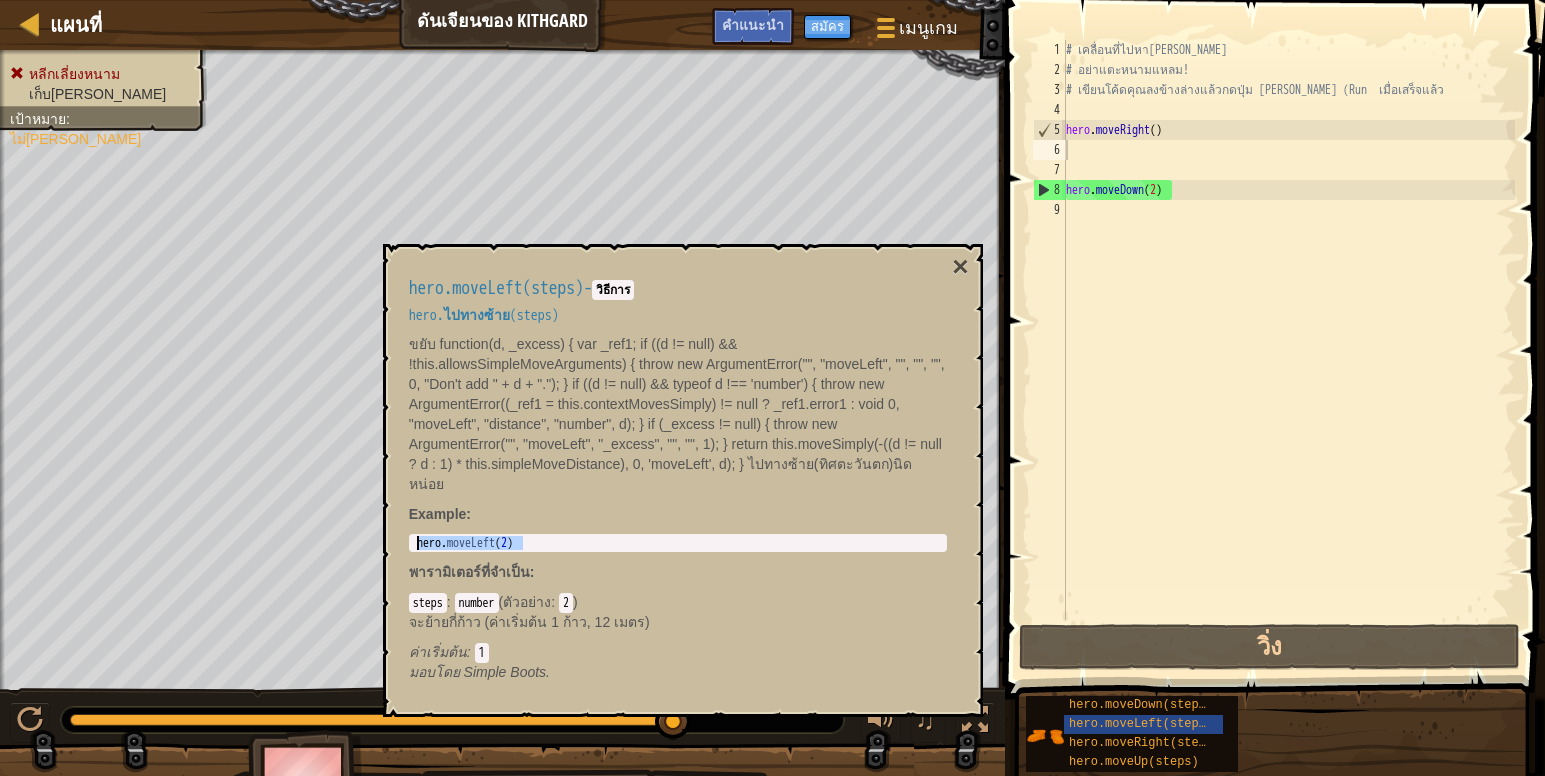 drag, startPoint x: 563, startPoint y: 521, endPoint x: 408, endPoint y: 527, distance: 155.11609 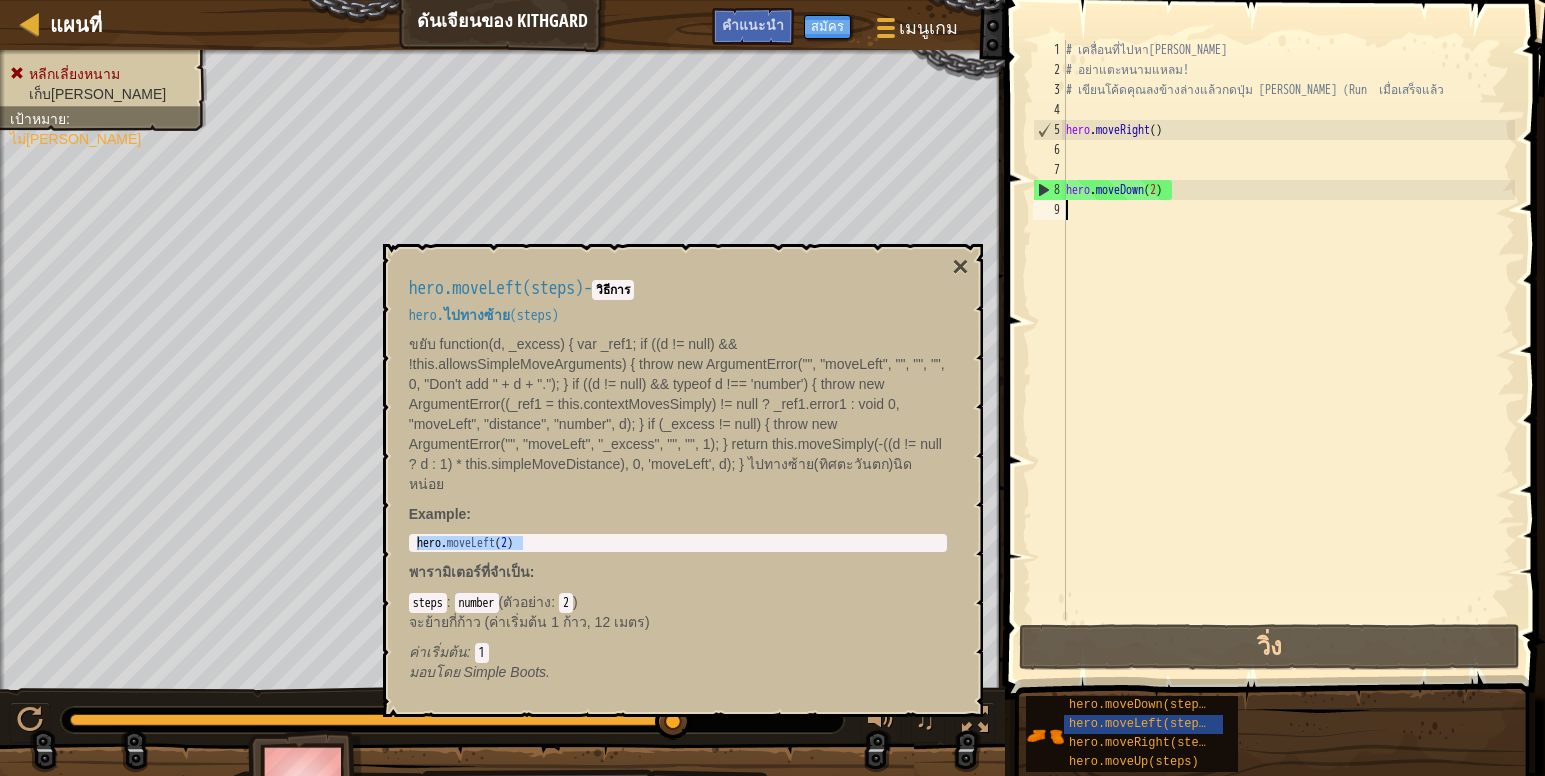 click on "# เคลื่อนที่ไปหา[PERSON_NAME] # อย่าแตะหนามแหลม! # เขียนโค้ดคุณลงข้างล่างแล้วกดปุ่ม [PERSON_NAME] (Run  เมื่อเสร็จแล้ว hero . moveRight ( ) hero . moveDown ( 2 )" at bounding box center (1288, 350) 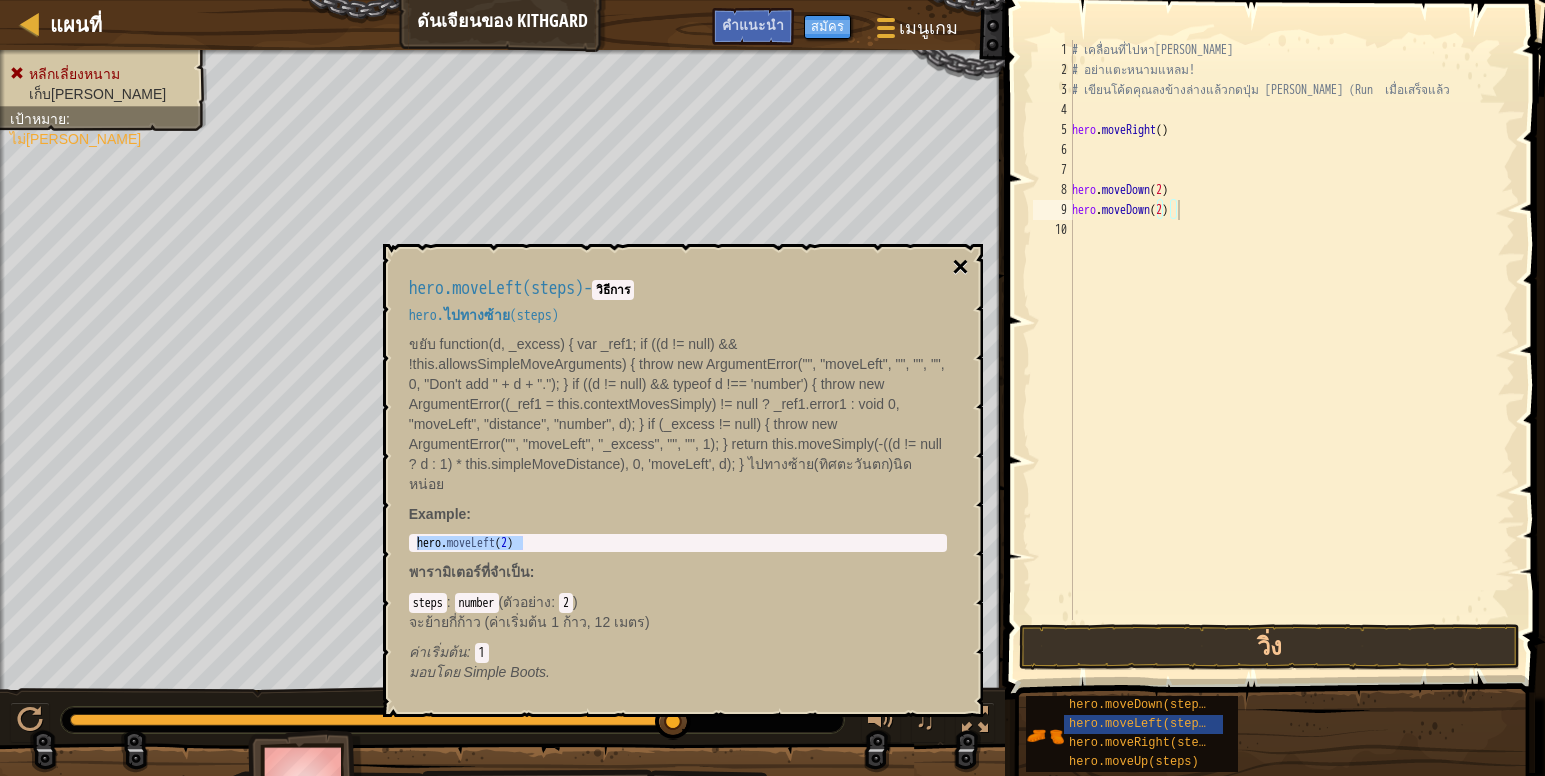 click on "×" at bounding box center (960, 267) 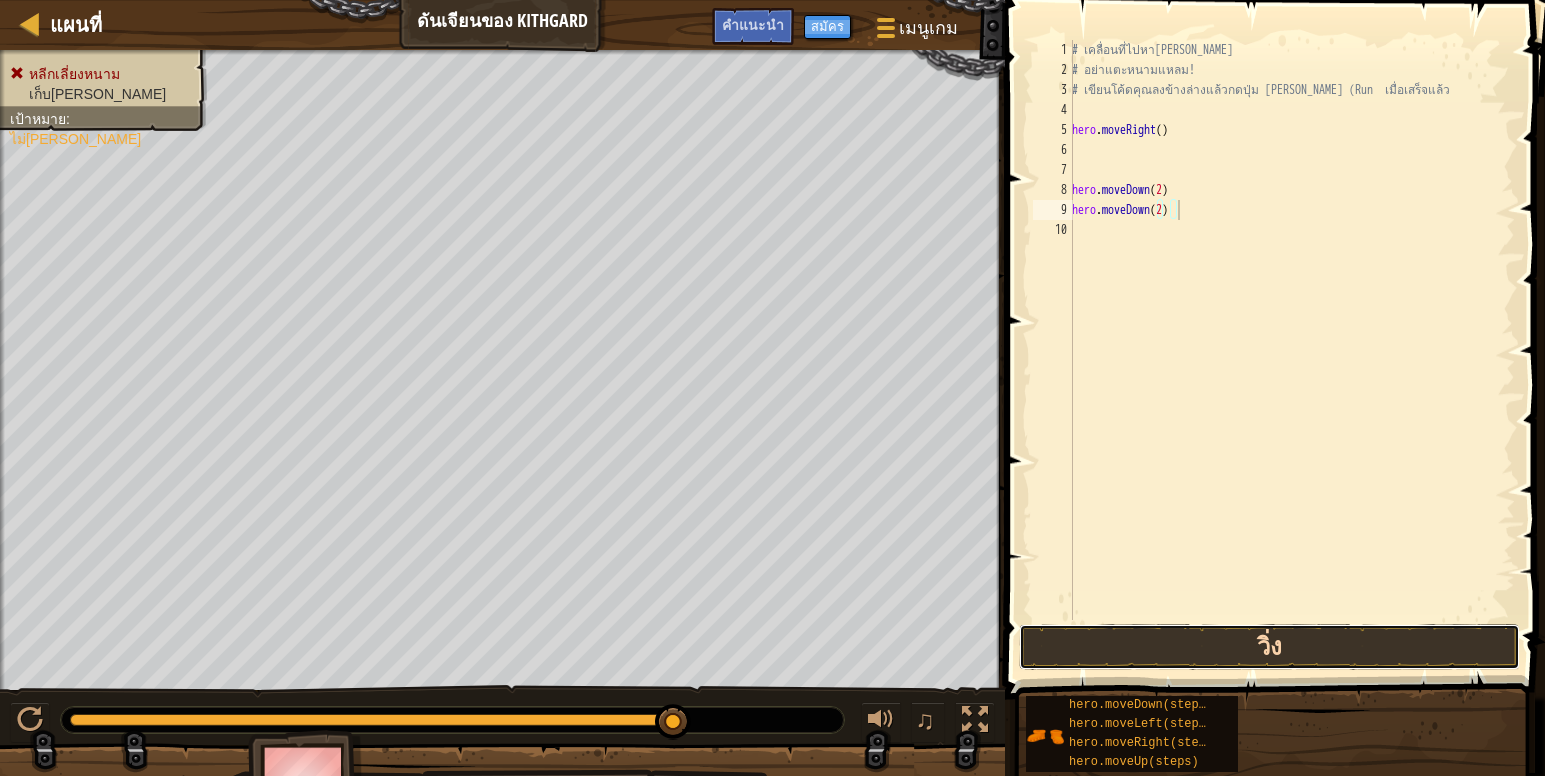 click on "วิ่ง" at bounding box center [1269, 647] 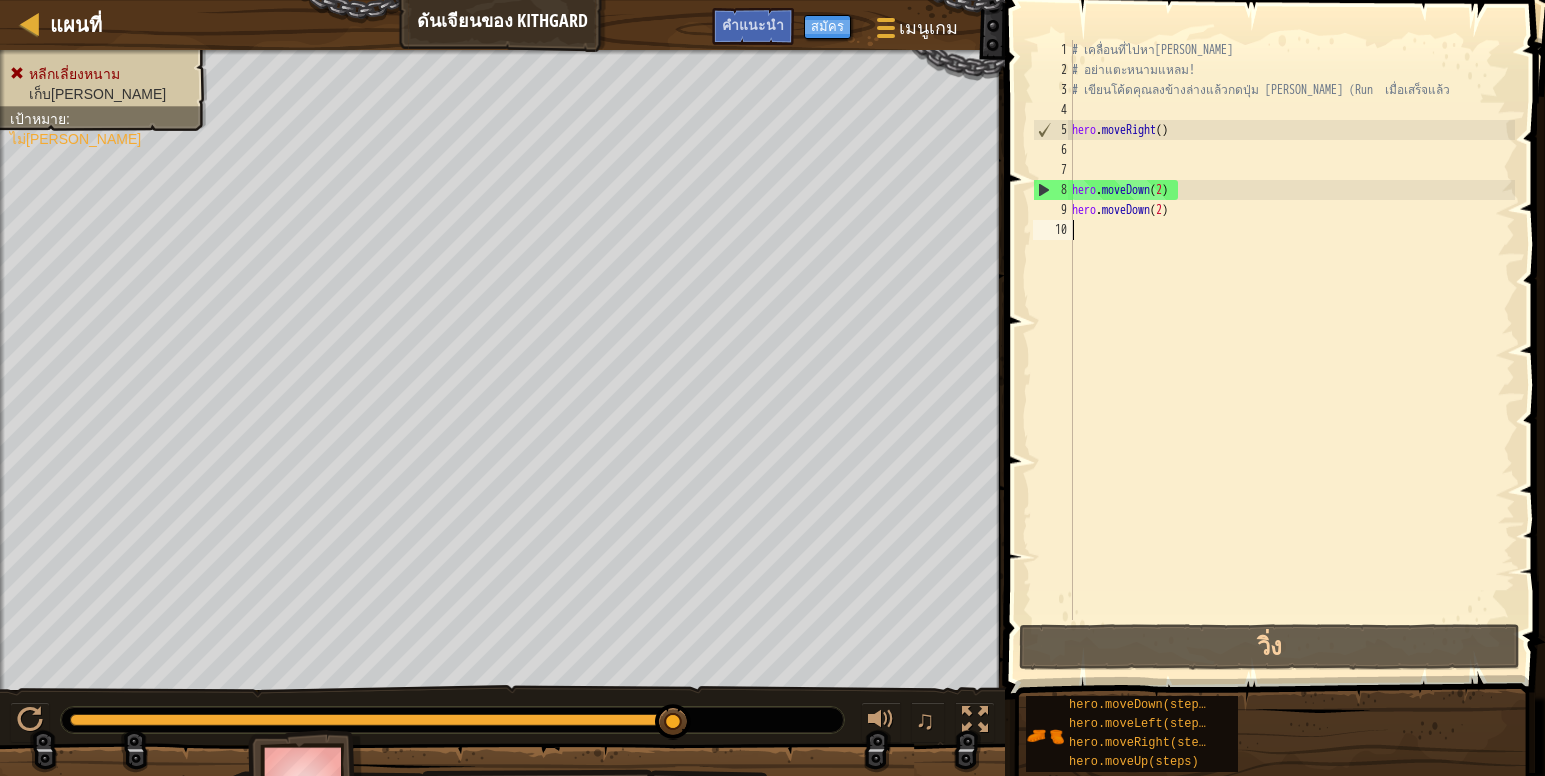 click on "# เคลื่อนที่ไปหา[PERSON_NAME] # อย่าแตะหนามแหลม! # เขียนโค้ดคุณลงข้างล่างแล้วกดปุ่ม [PERSON_NAME] (Run  เมื่อเสร็จแล้ว hero . moveRight ( ) hero . moveDown ( 2 ) hero . moveDown ( 2 )" at bounding box center (1291, 350) 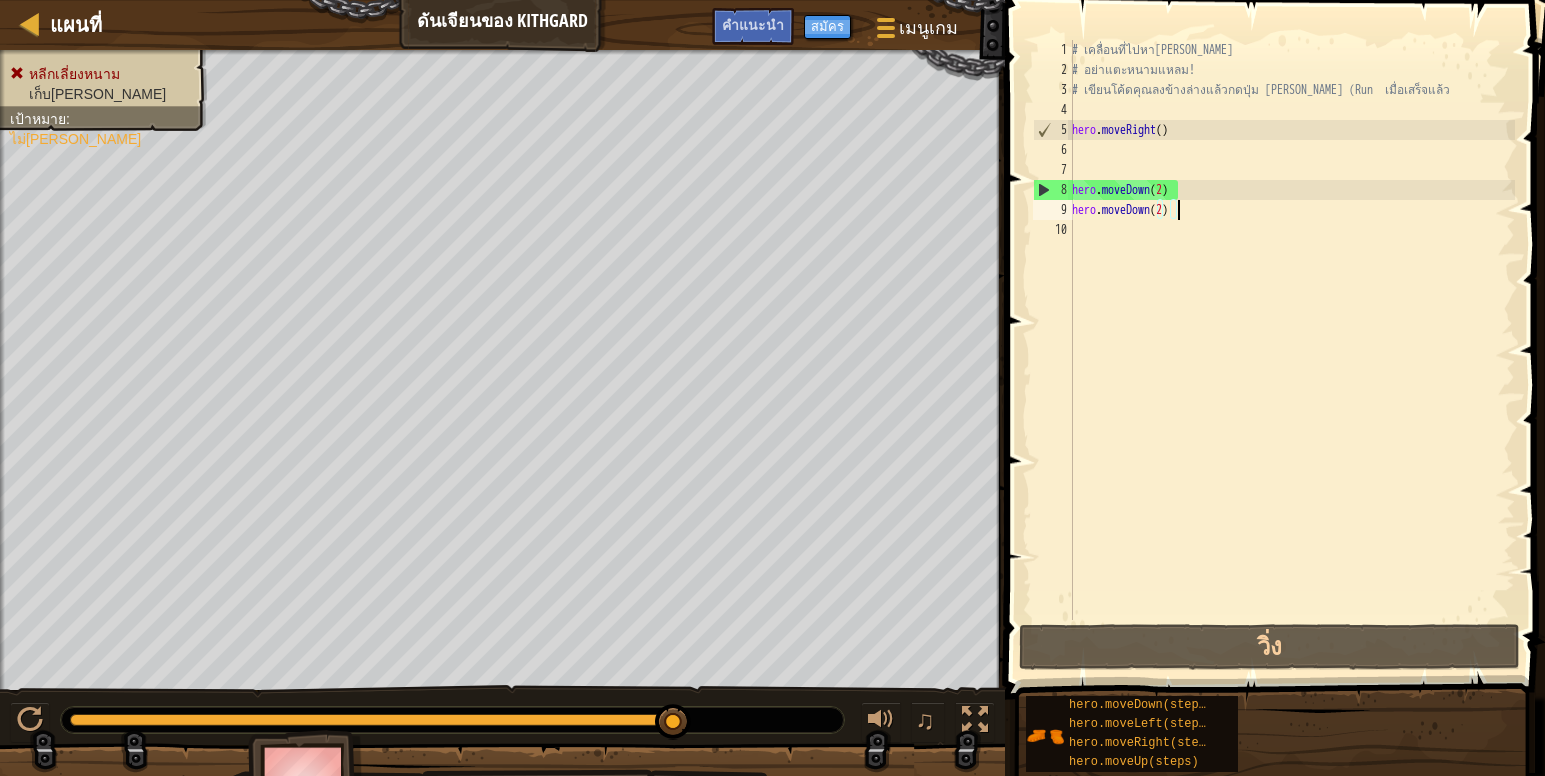 click on "# เคลื่อนที่ไปหา[PERSON_NAME] # อย่าแตะหนามแหลม! # เขียนโค้ดคุณลงข้างล่างแล้วกดปุ่ม [PERSON_NAME] (Run  เมื่อเสร็จแล้ว hero . moveRight ( ) hero . moveDown ( 2 ) hero . moveDown ( 2 )" at bounding box center (1291, 350) 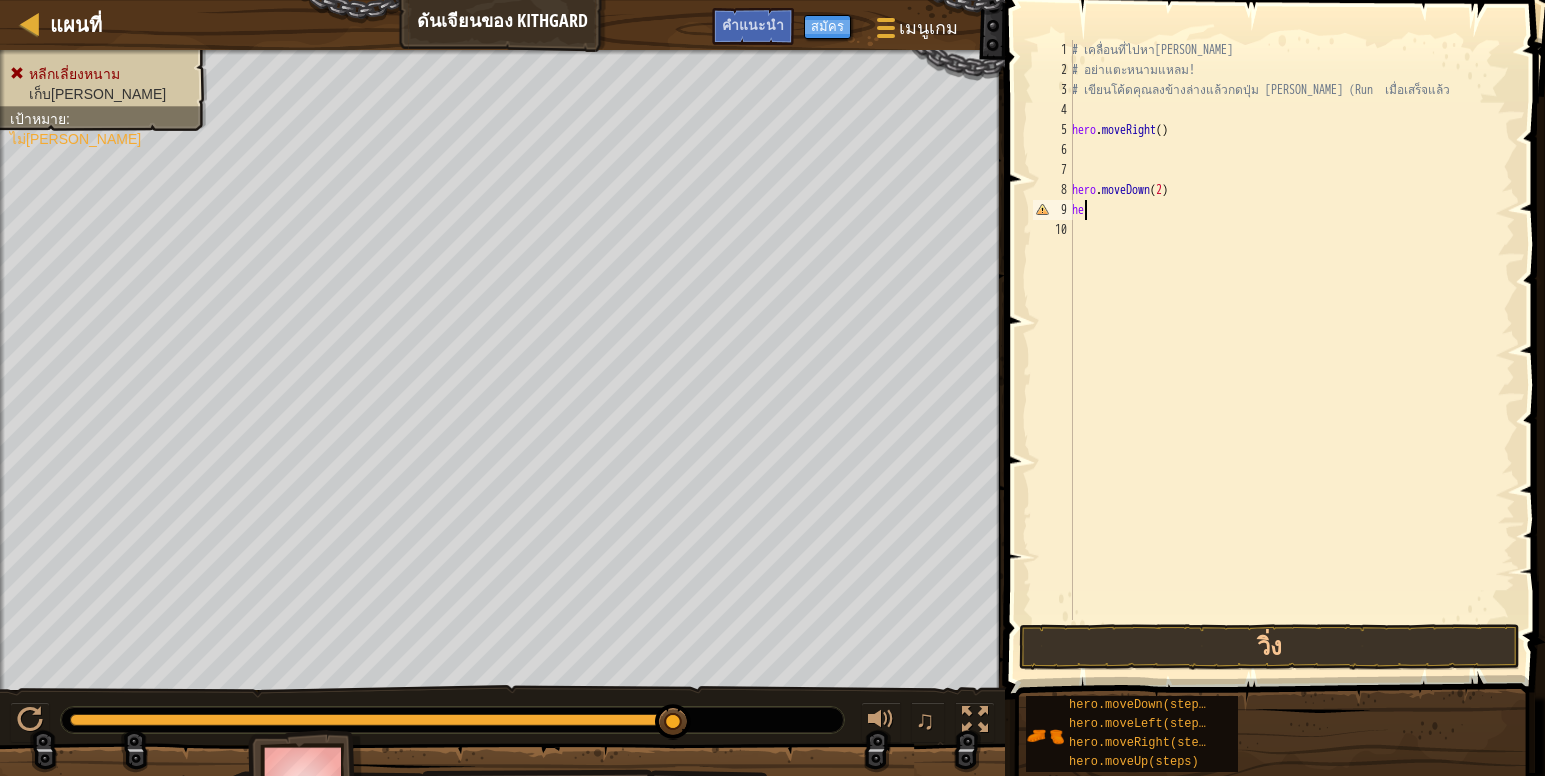 type on "h" 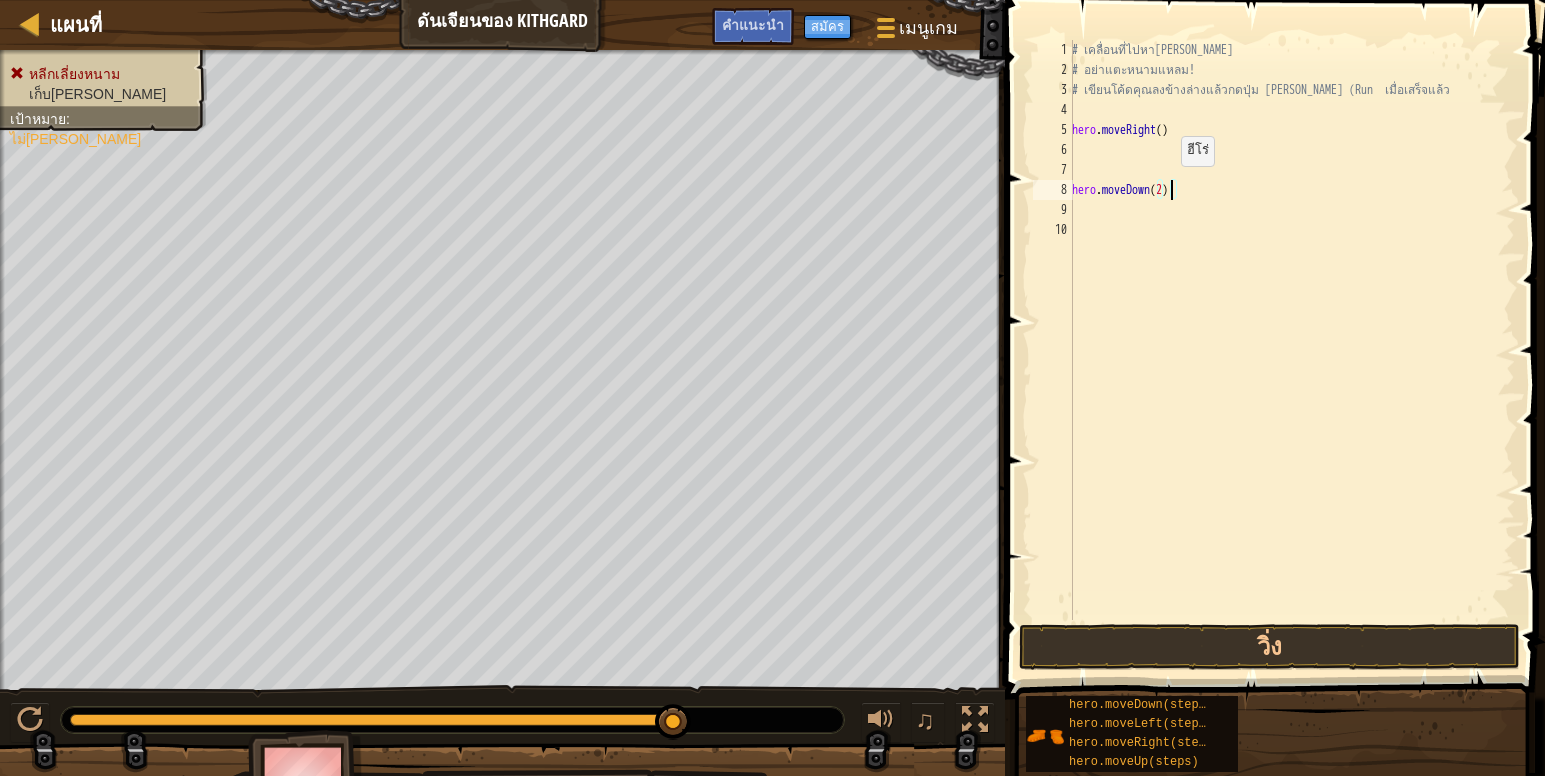 click on "# เคลื่อนที่ไปหา[PERSON_NAME] # อย่าแตะหนามแหลม! # เขียนโค้ดคุณลงข้างล่างแล้วกดปุ่ม [PERSON_NAME] (Run  เมื่อเสร็จแล้ว hero . moveRight ( ) hero . moveDown ( 2 )" at bounding box center (1291, 350) 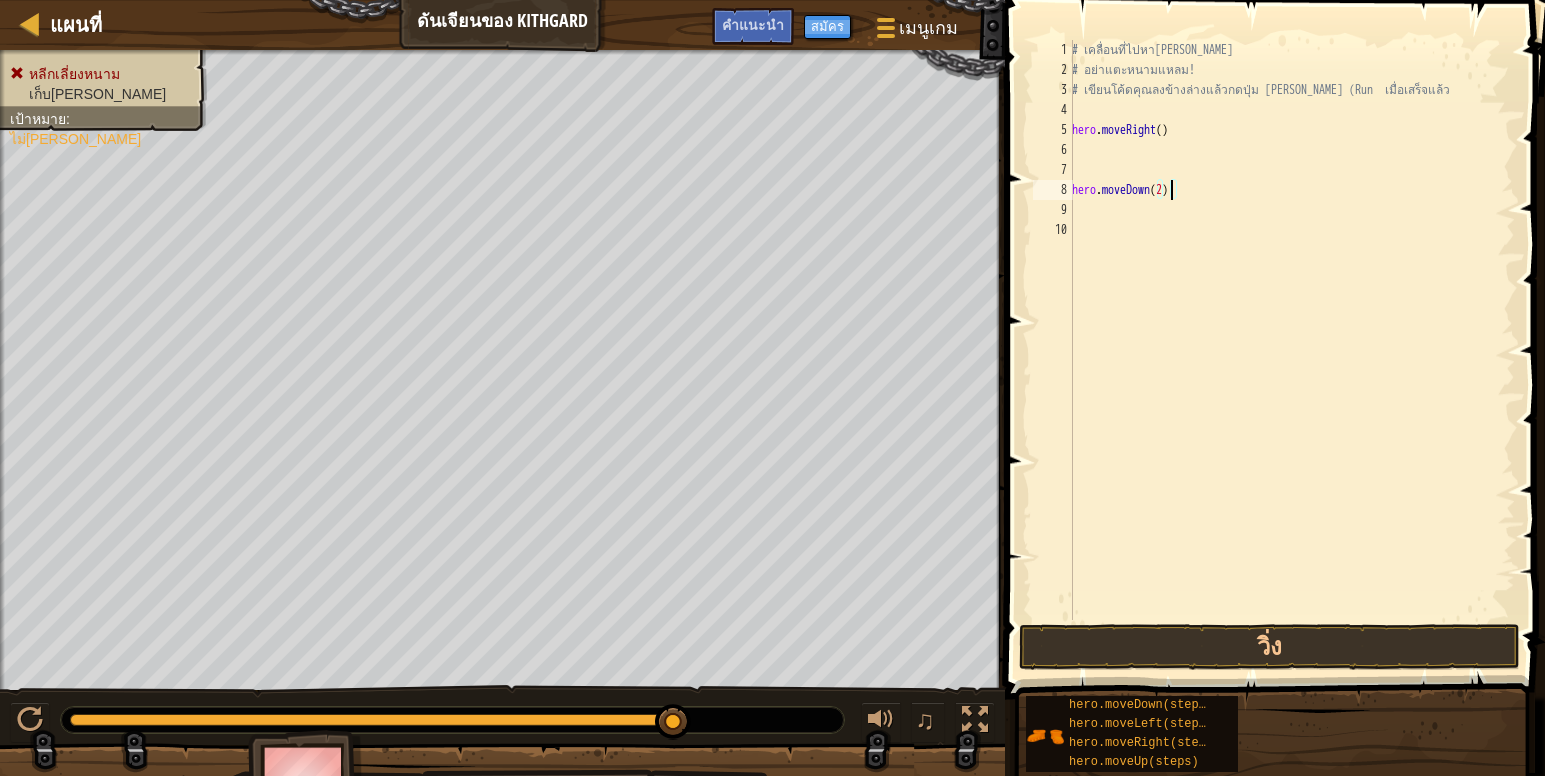 click on "# เคลื่อนที่ไปหา[PERSON_NAME] # อย่าแตะหนามแหลม! # เขียนโค้ดคุณลงข้างล่างแล้วกดปุ่ม [PERSON_NAME] (Run  เมื่อเสร็จแล้ว hero . moveRight ( ) hero . moveDown ( 2 )" at bounding box center (1291, 350) 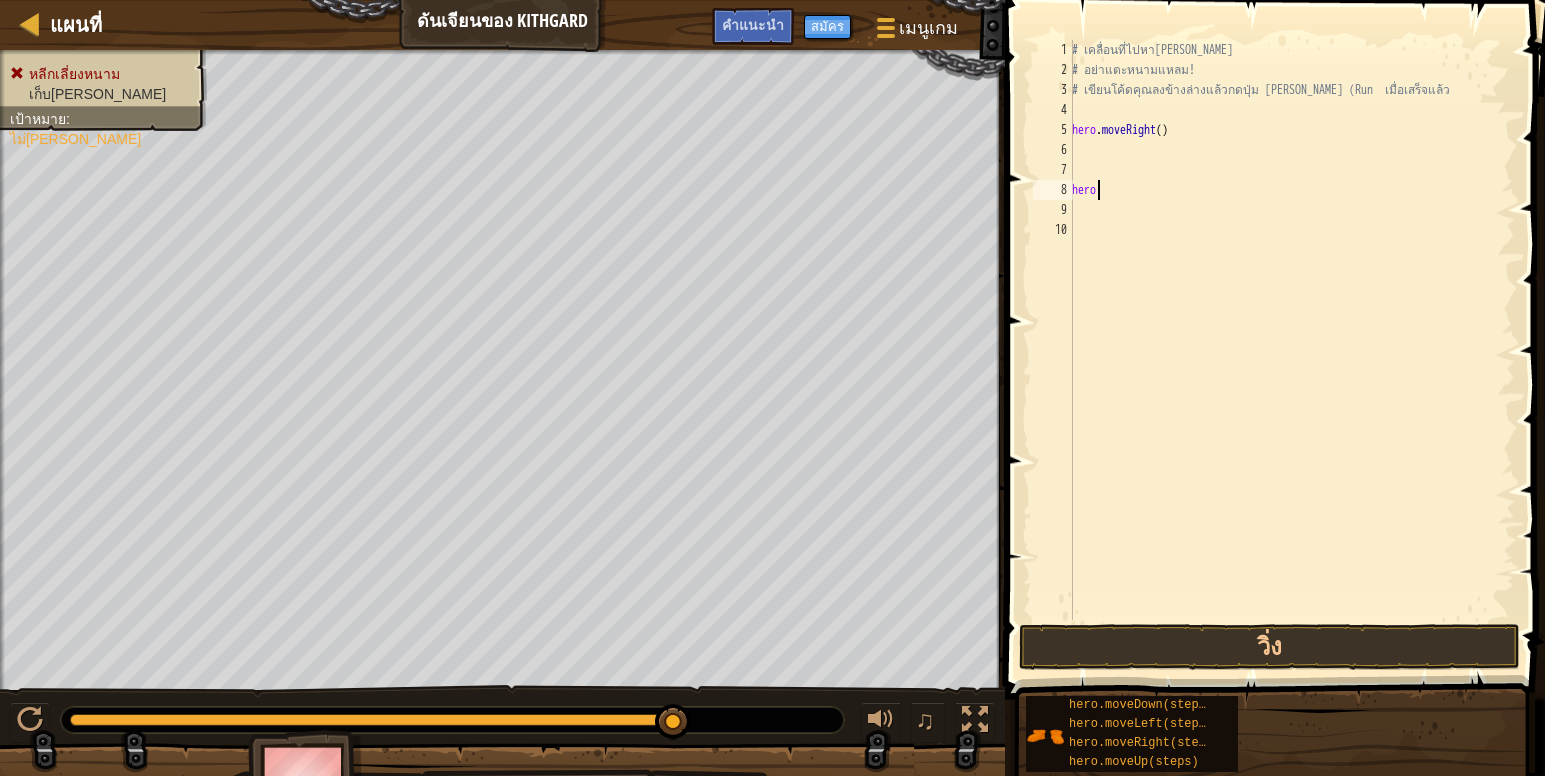 type on "h" 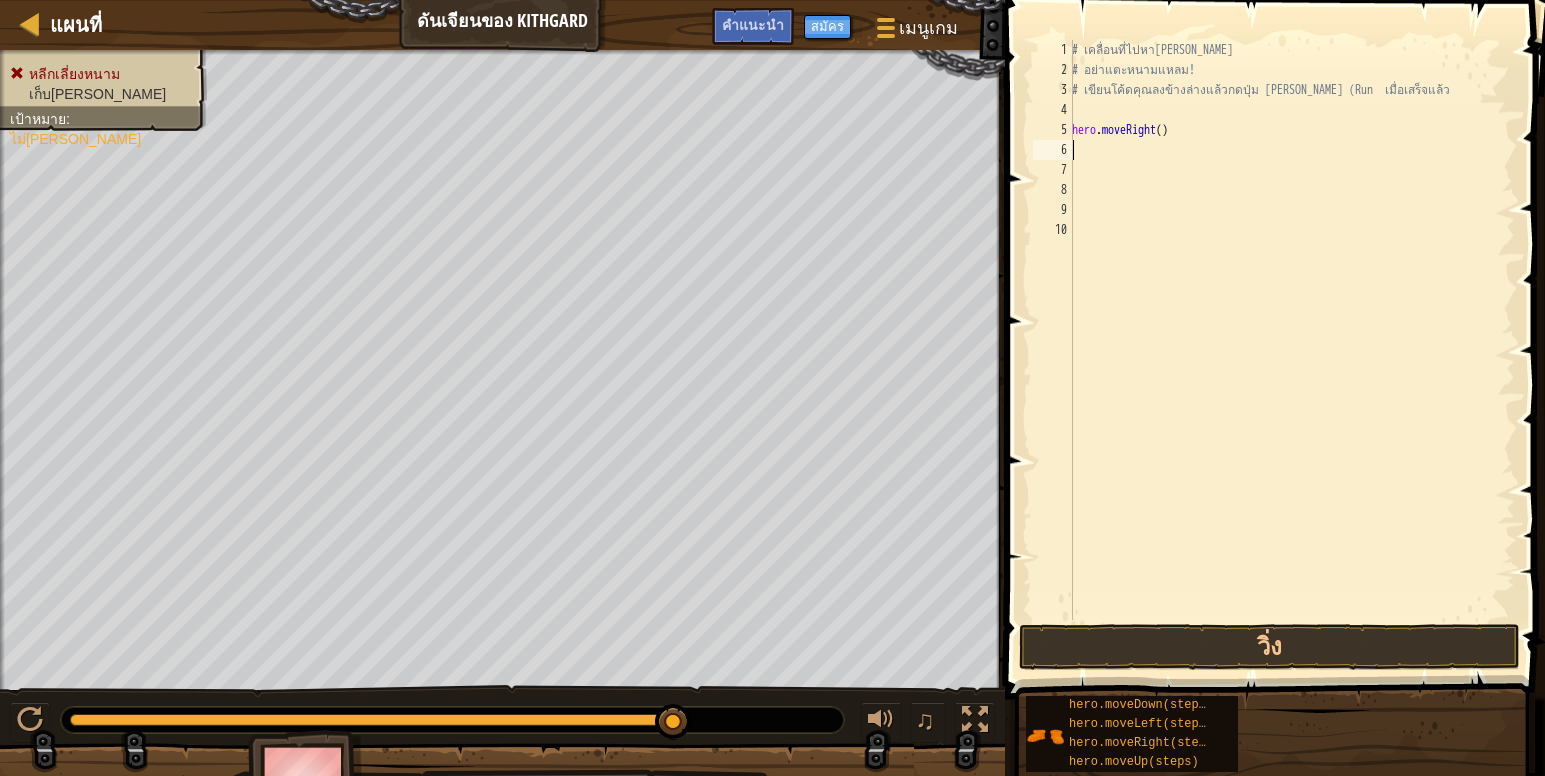 click on "# เคลื่อนที่ไปหา[PERSON_NAME] # อย่าแตะหนามแหลม! # เขียนโค้ดคุณลงข้างล่างแล้วกดปุ่ม [PERSON_NAME] (Run  เมื่อเสร็จแล้ว hero . moveRight ( )" at bounding box center [1291, 350] 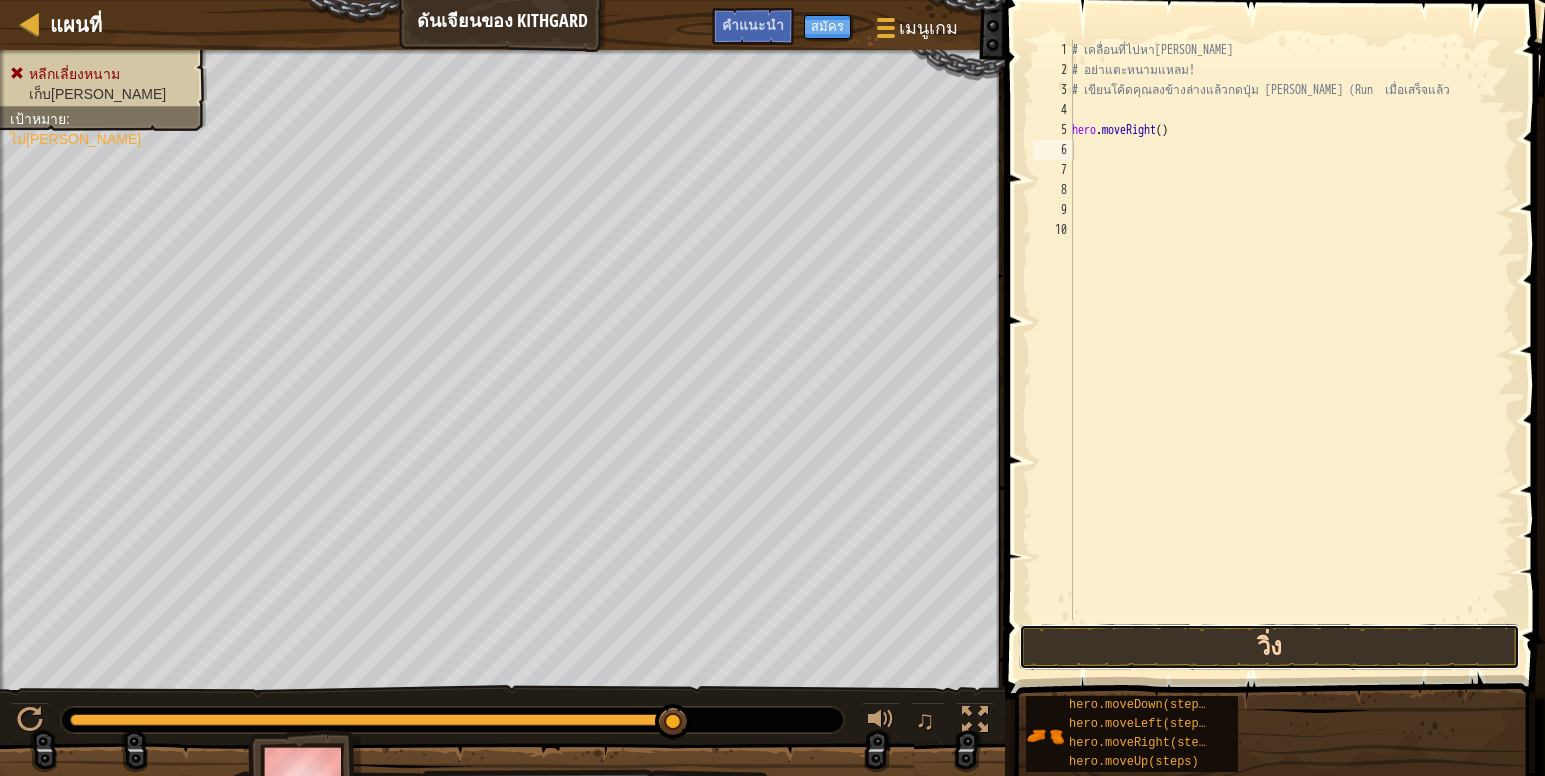 click on "วิ่ง" at bounding box center (1269, 647) 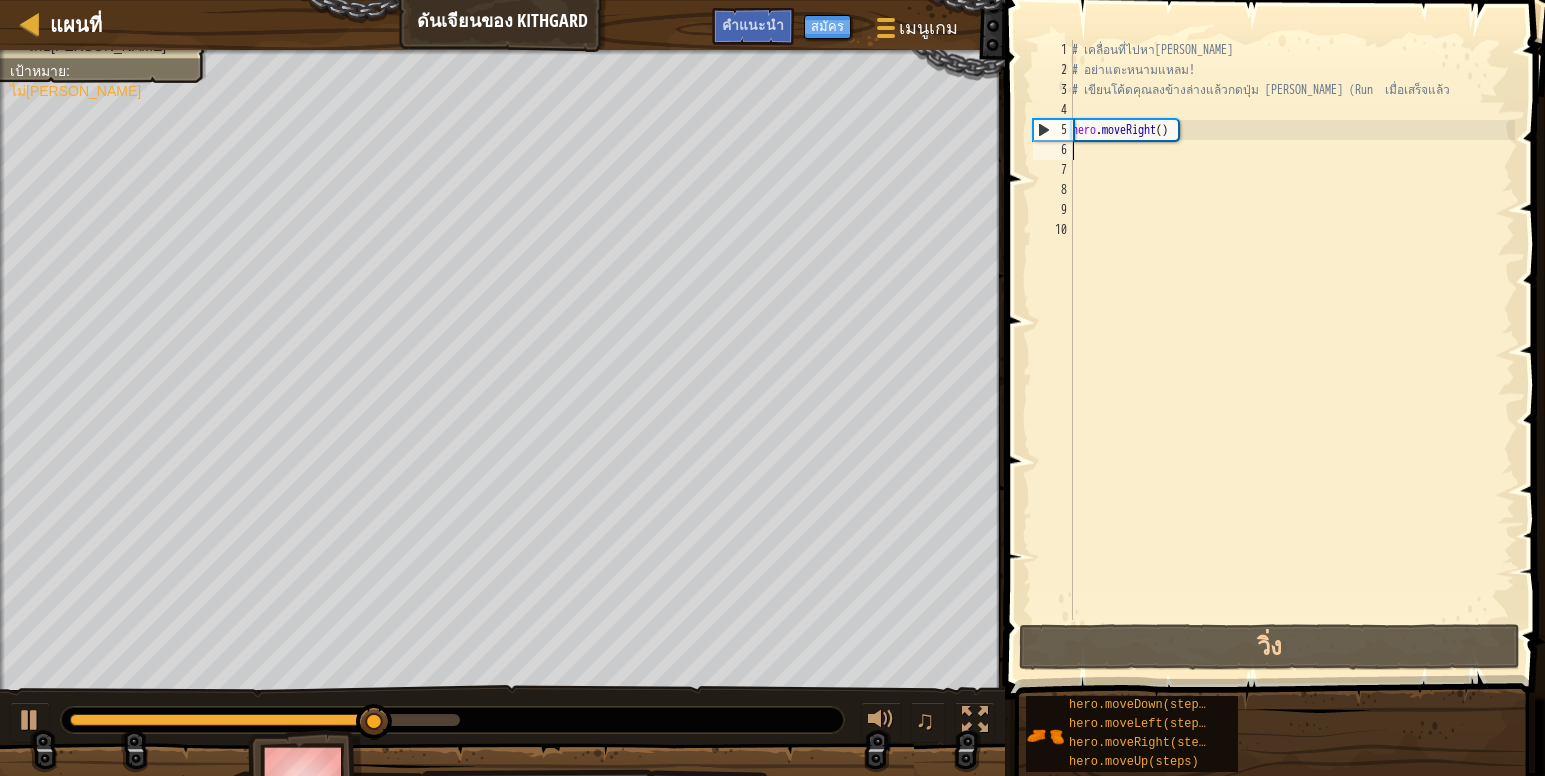 click on "# เคลื่อนที่ไปหา[PERSON_NAME] # อย่าแตะหนามแหลม! # เขียนโค้ดคุณลงข้างล่างแล้วกดปุ่ม [PERSON_NAME] (Run  เมื่อเสร็จแล้ว hero . moveRight ( )" at bounding box center [1291, 350] 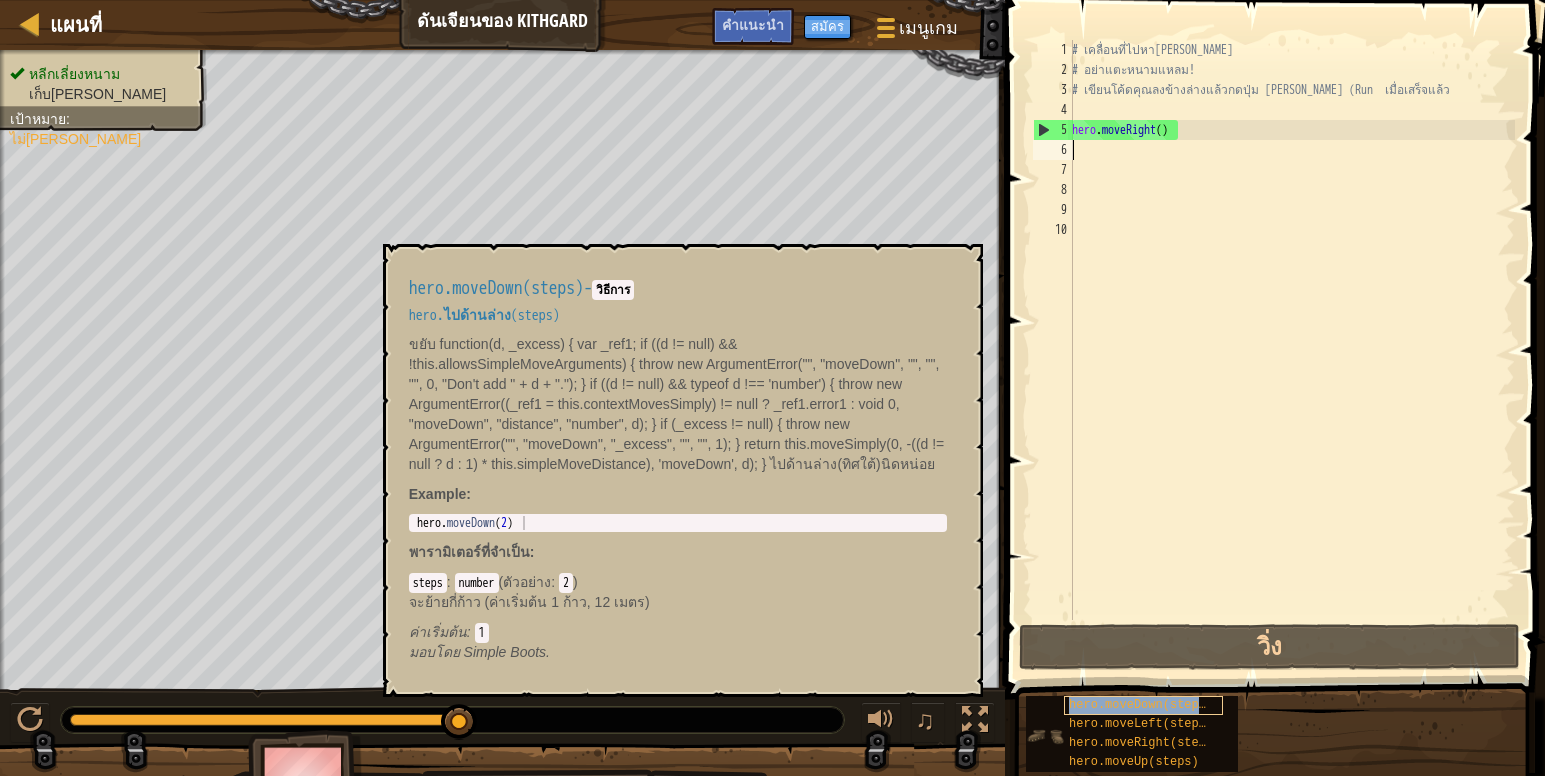 click on "hero.moveDown(steps)" at bounding box center (1143, 705) 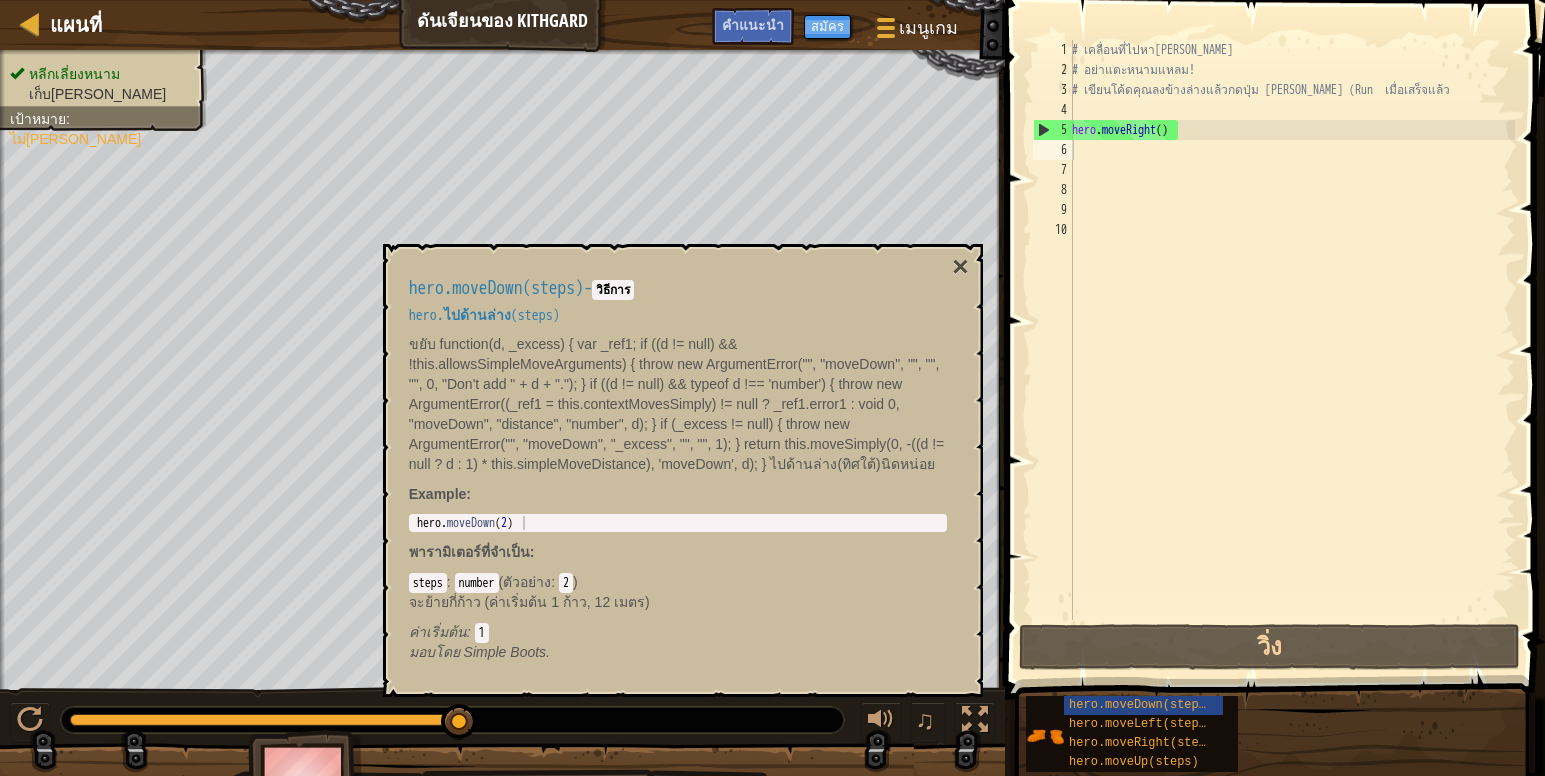 drag, startPoint x: 543, startPoint y: 513, endPoint x: 500, endPoint y: 528, distance: 45.54119 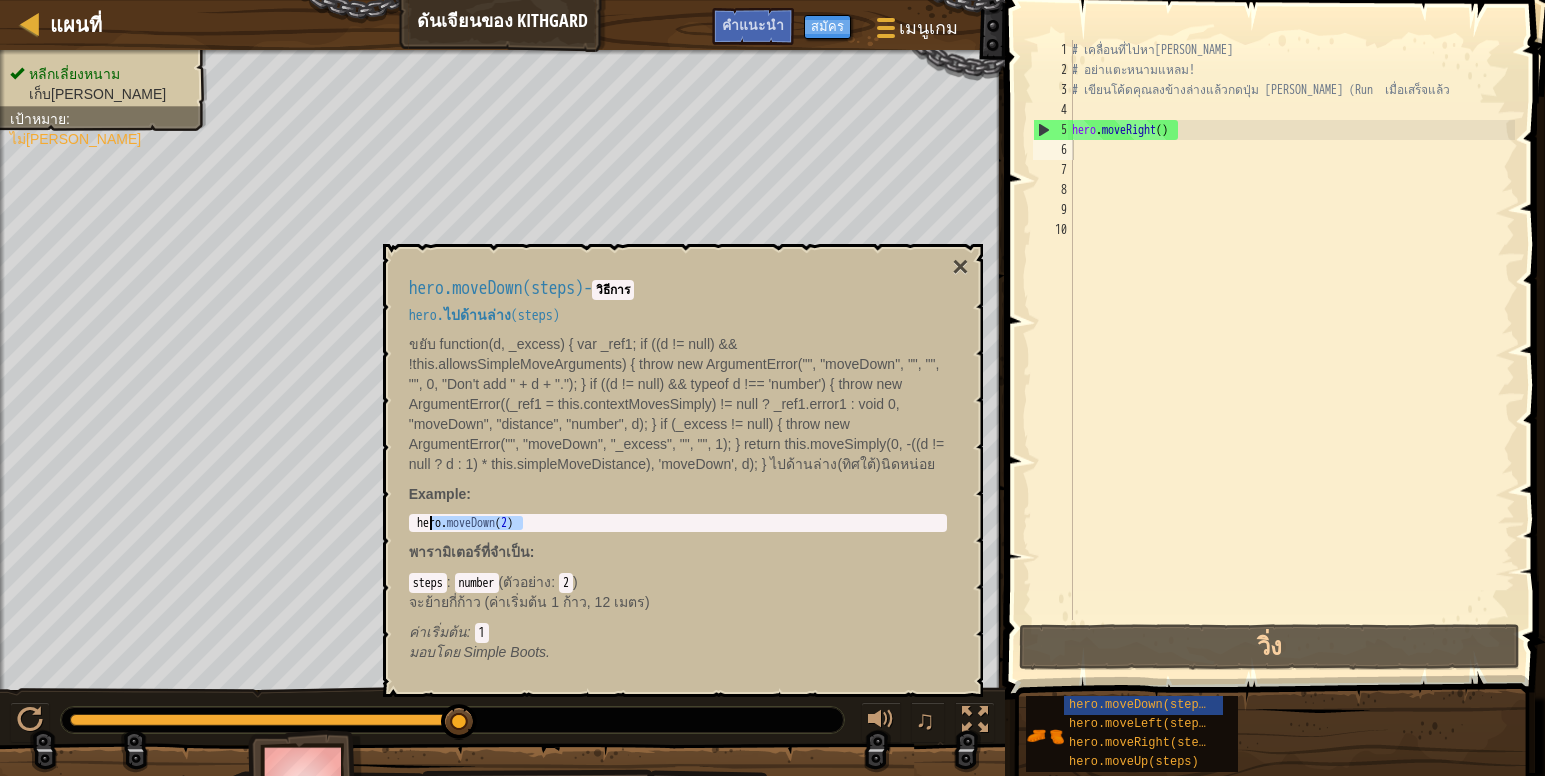drag, startPoint x: 533, startPoint y: 517, endPoint x: 429, endPoint y: 516, distance: 104.00481 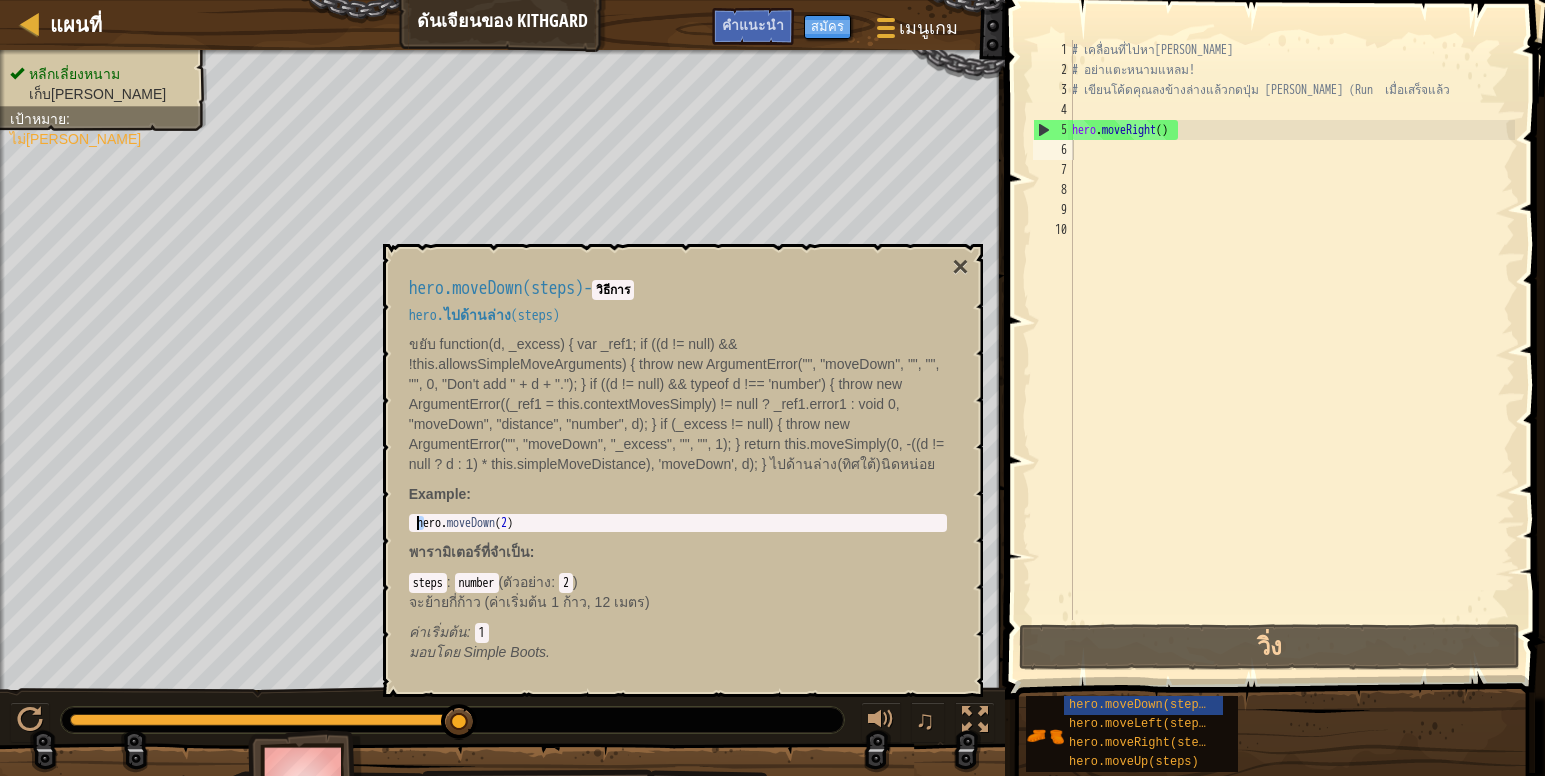 click on "แผนที่ ดันเจียนของ Kithgard เมนูเกม เสร็จสิ้น สมัคร คำแนะนำ 1     הההההההההההההההההההההההההההההההההההההההההההההההההההההההההההההההההההההההההההההההההההההההההההההההההההההההההההההההההההההההההההההההההההההההההההההההההההההההההההההההההההההההההההההההההההההההההההההההההההההההההההההההההההההההההההההההההההההההההההההההההההההההההההההההה XXXXXXXXXXXXXXXXXXXXXXXXXXXXXXXXXXXXXXXXXXXXXXXXXXXXXXXXXXXXXXXXXXXXXXXXXXXXXXXXXXXXXXXXXXXXXXXXXXXXXXXXXXXXXXXXXXXXXXXXXXXXXXXXXXXXXXXXXXXXXXXXXXXXXXXXXXXXXXXXXXXXXXXXXXXXXXXXXXXXXXXXXXXXXXXXXXXXXXXXXXXXXXXXXXXXXXXXXXXXXXXXXXXXXXXXXXXXXXXXXXXXXXXXXXXXXXXX วิธีการแก้ไข × คำแนะนำ 1 2 3 4 5 6 7 8 9 10 hero . ( )" at bounding box center (772, 0) 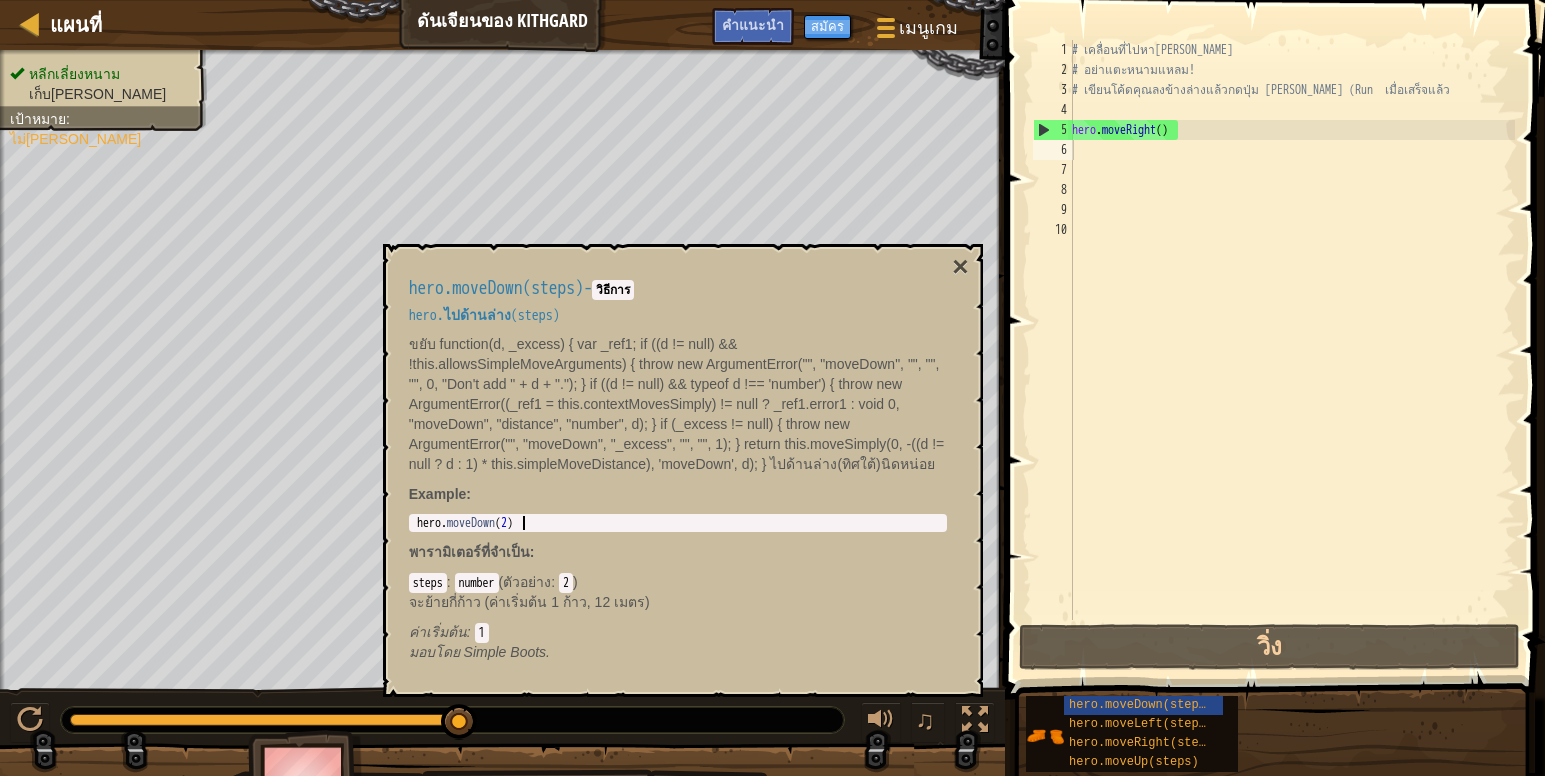 click on "hero . moveDown ( 2 )" at bounding box center [678, 537] 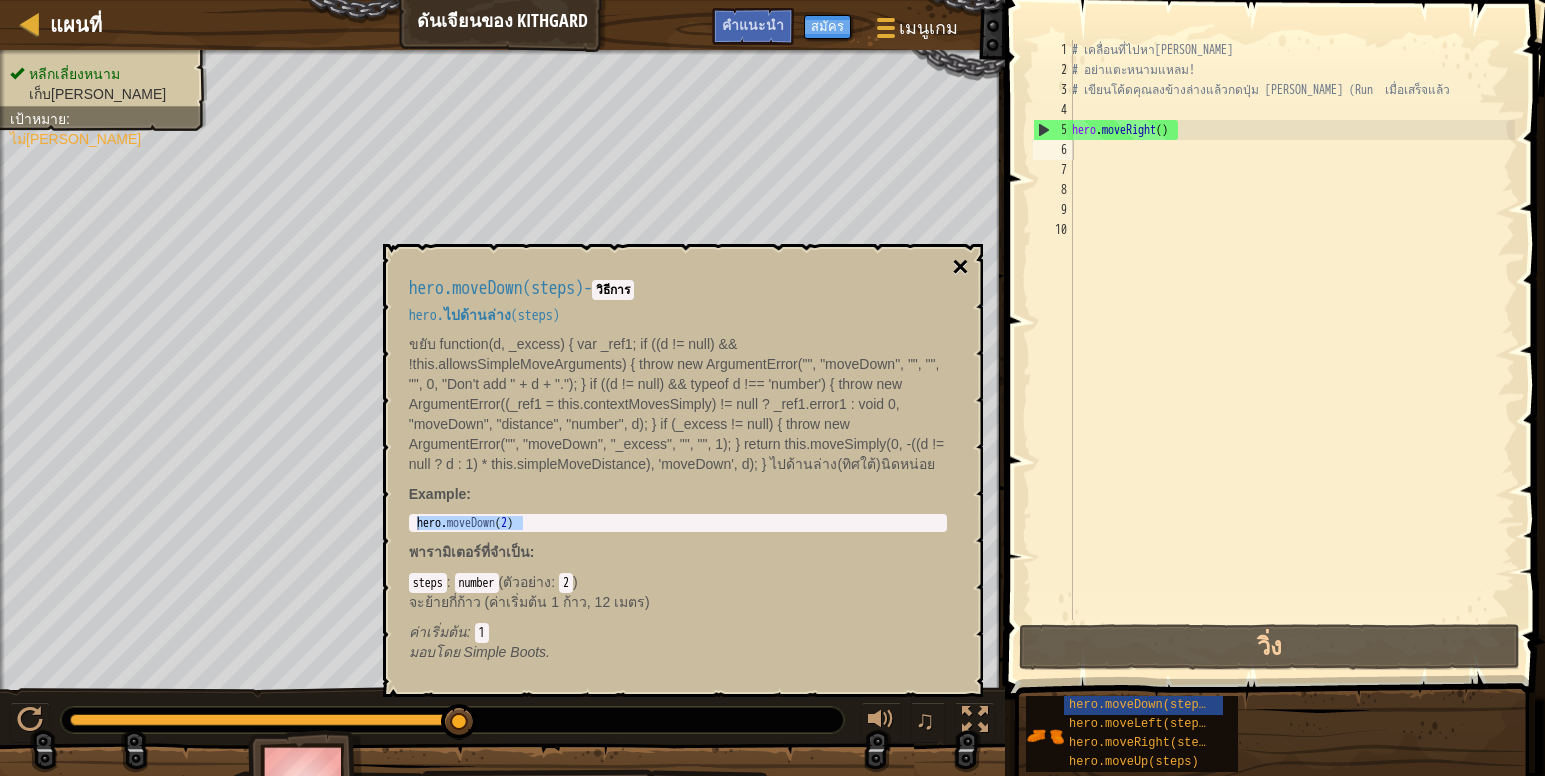 click on "×" at bounding box center [960, 267] 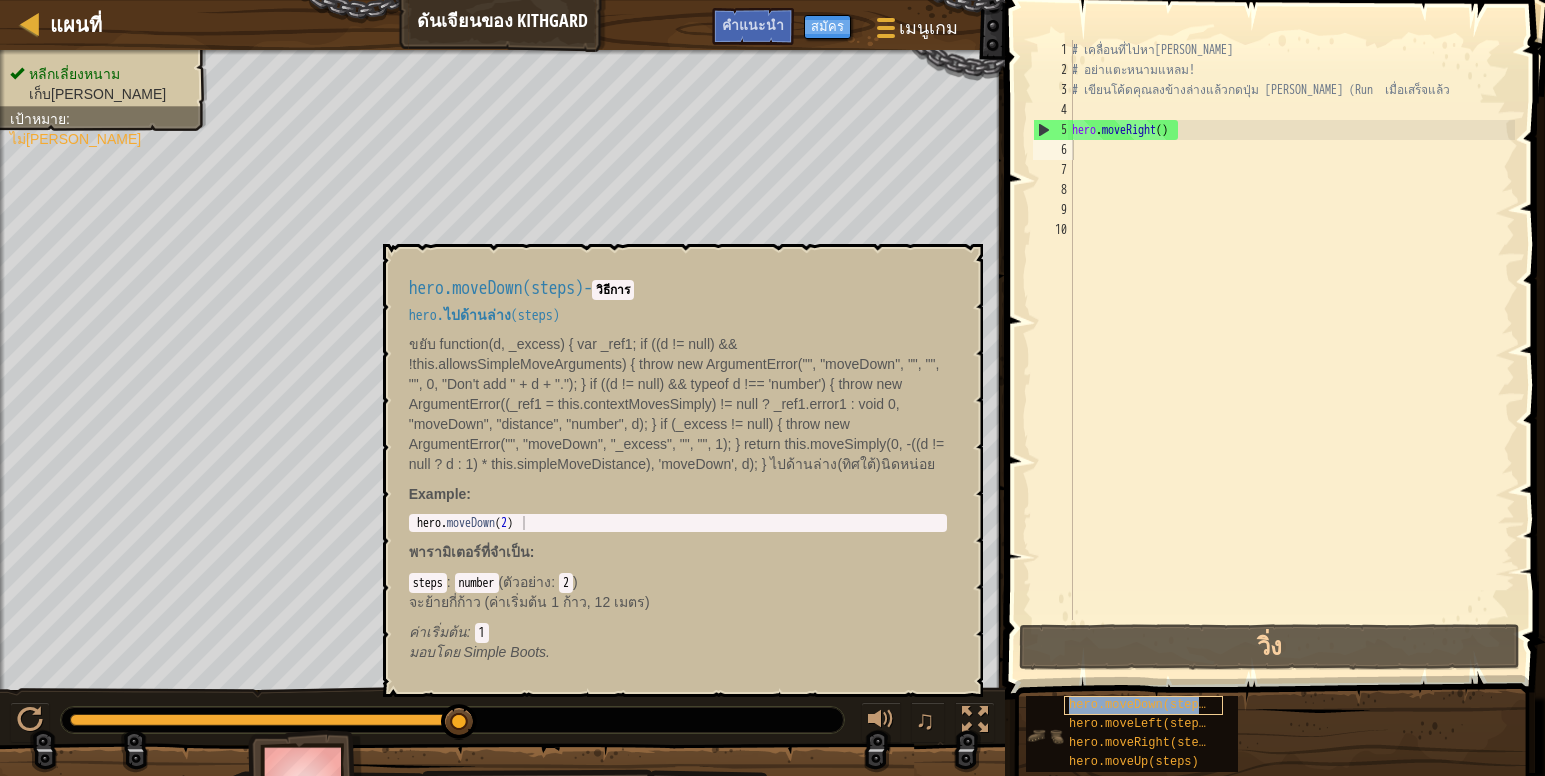click on "hero.moveDown(steps)" at bounding box center [1141, 705] 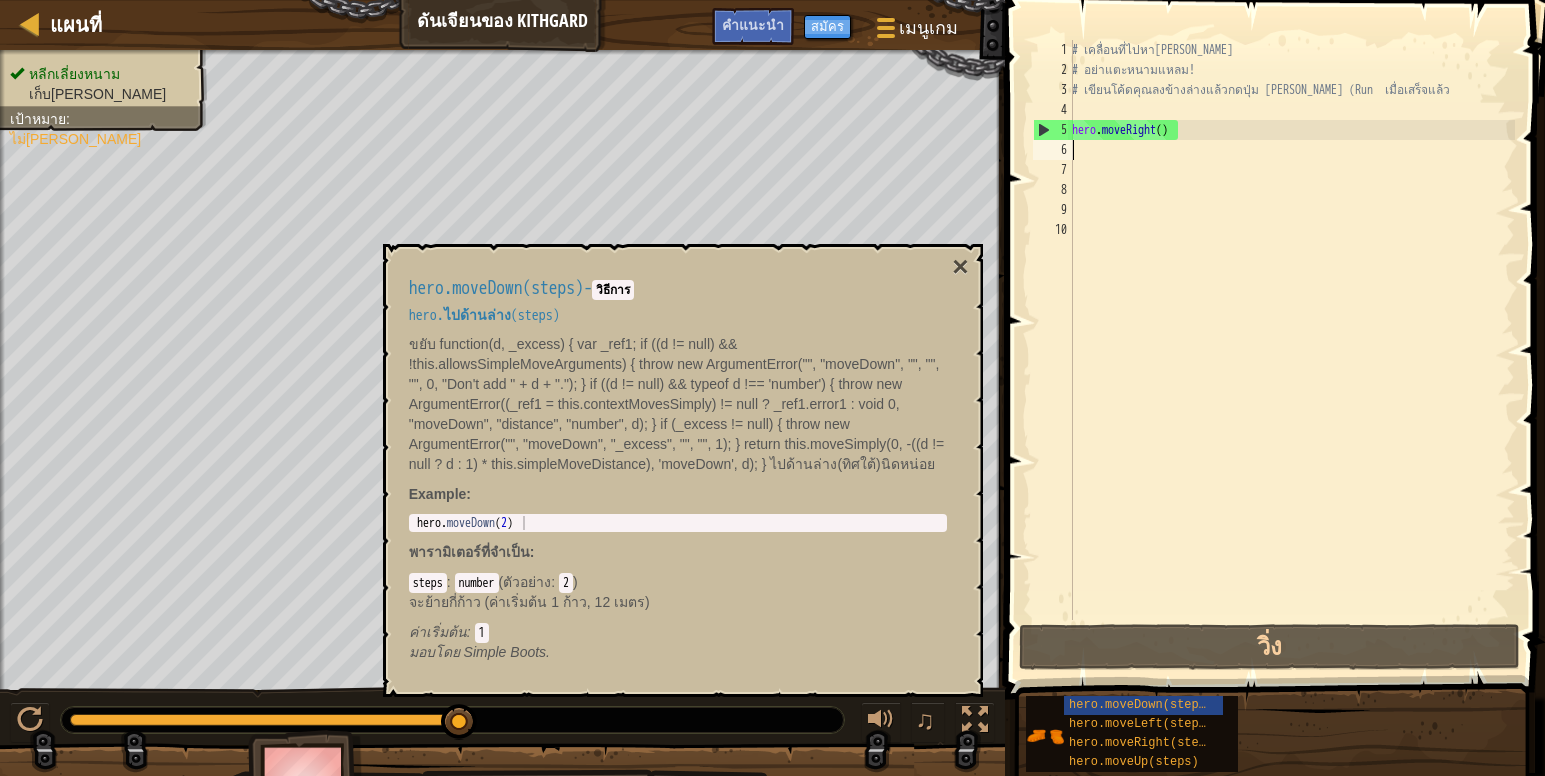 type on "hero.moveDown(2)" 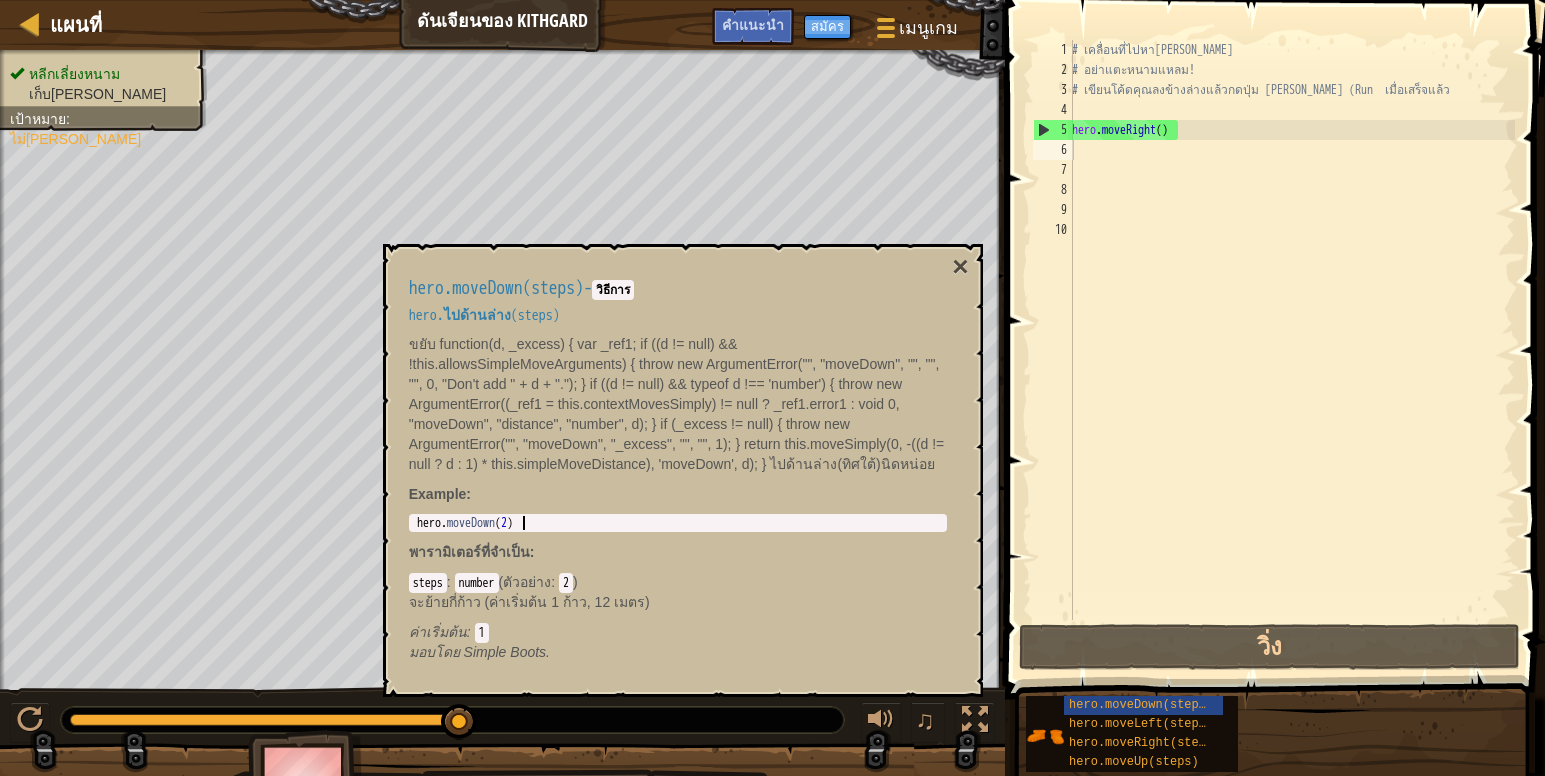 click on "แผนที่ ดันเจียนของ Kithgard เมนูเกม เสร็จสิ้น สมัคร คำแนะนำ 1     הההההההההההההההההההההההההההההההההההההההההההההההההההההההההההההההההההההההההההההההההההההההההההההההההההההההההההההההההההההההההההההההההההההההההההההההההההההההההההההההההההההההההההההההההההההההההההההההההההההההההההההההההההההההההההההההההההההההההההההההההההההההההההההההה XXXXXXXXXXXXXXXXXXXXXXXXXXXXXXXXXXXXXXXXXXXXXXXXXXXXXXXXXXXXXXXXXXXXXXXXXXXXXXXXXXXXXXXXXXXXXXXXXXXXXXXXXXXXXXXXXXXXXXXXXXXXXXXXXXXXXXXXXXXXXXXXXXXXXXXXXXXXXXXXXXXXXXXXXXXXXXXXXXXXXXXXXXXXXXXXXXXXXXXXXXXXXXXXXXXXXXXXXXXXXXXXXXXXXXXXXXXXXXXXXXXXXXXXXXXXXXXX วิธีการแก้ไข × คำแนะนำ 1 2 3 4 5 6 7 8 9 10 hero . ( )" at bounding box center [772, 0] 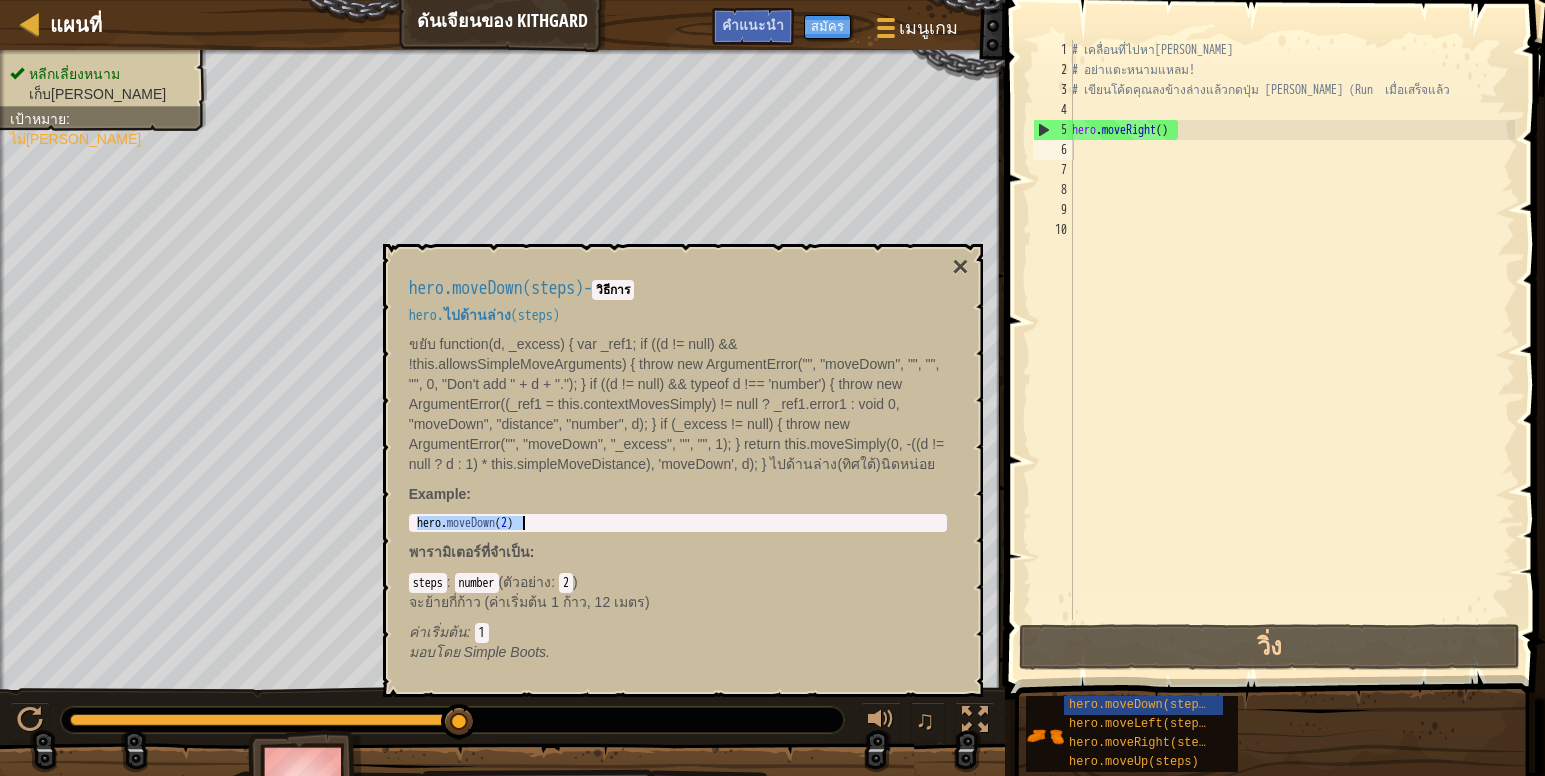 drag, startPoint x: 530, startPoint y: 515, endPoint x: 555, endPoint y: 520, distance: 25.495098 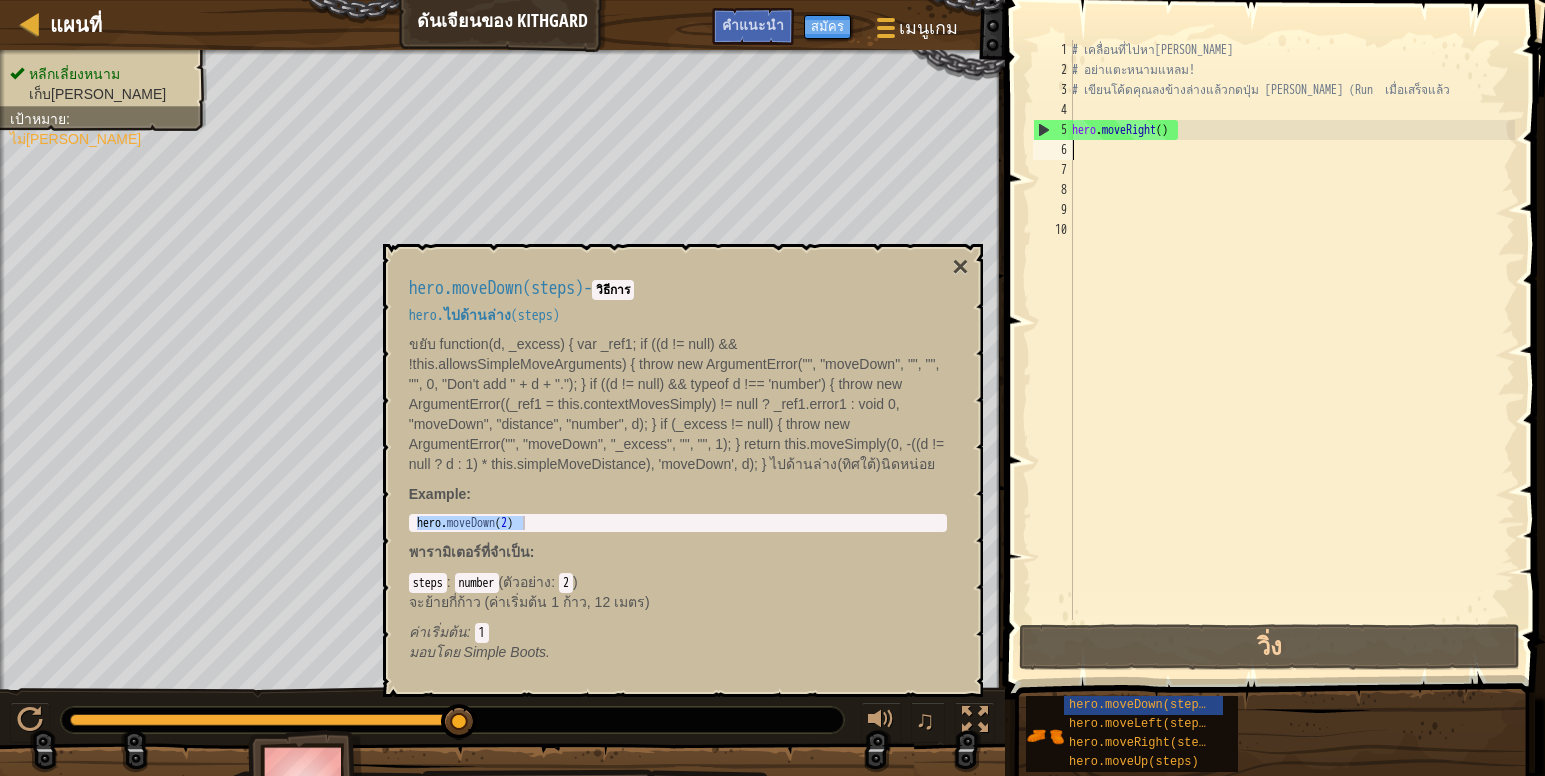 paste on "hero.moveDown(2)" 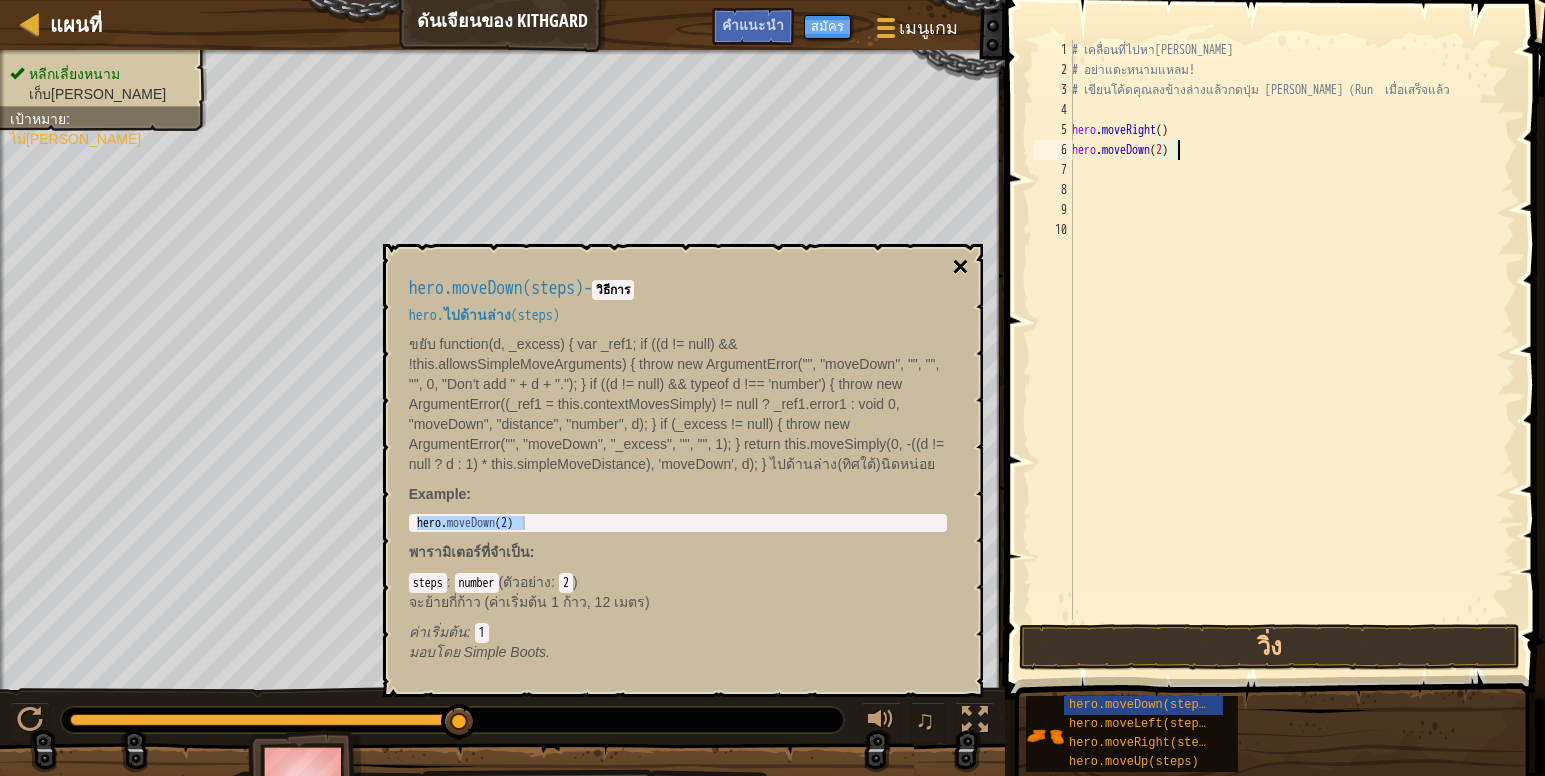 click on "×" at bounding box center (960, 267) 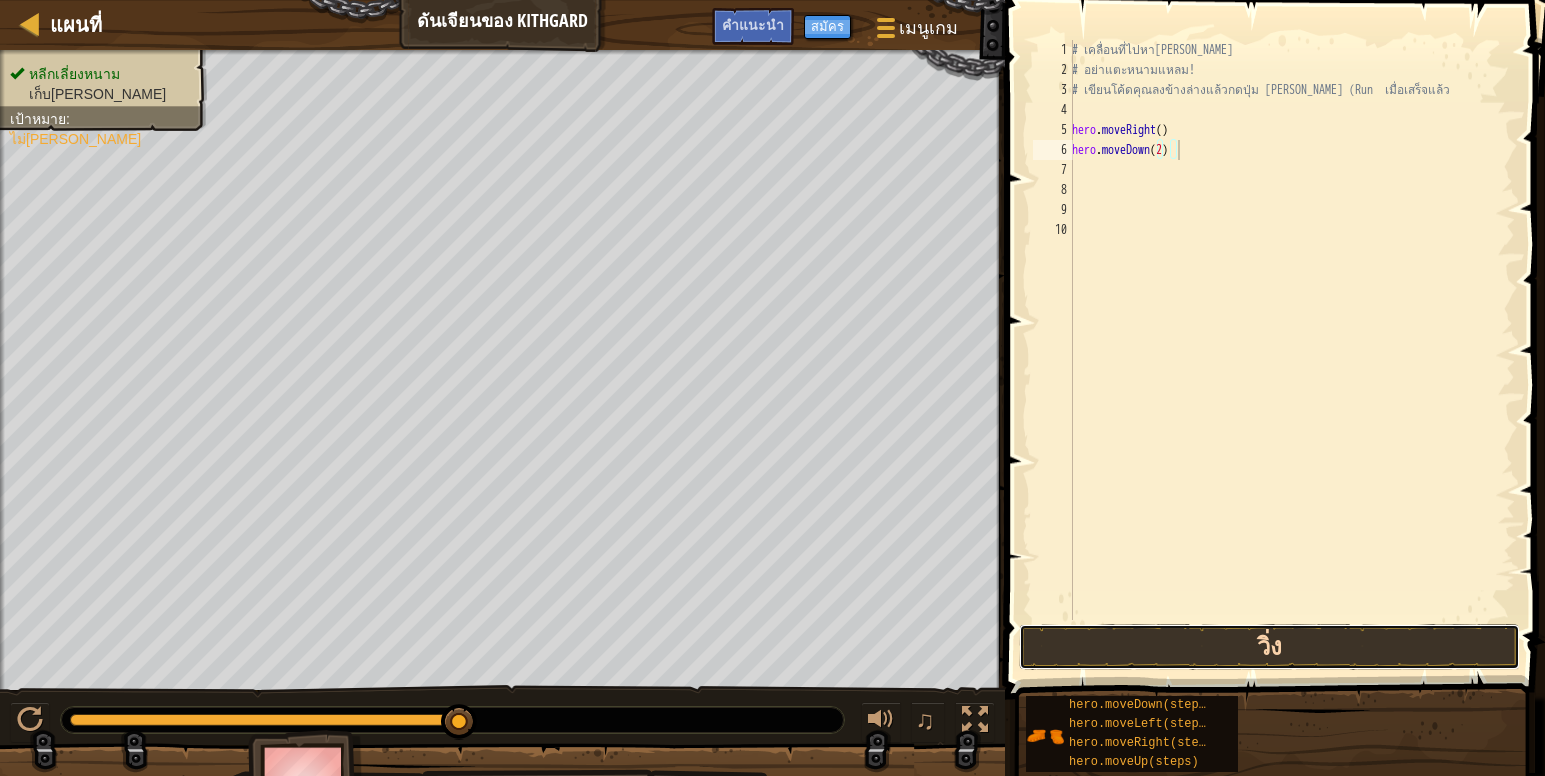 click on "วิ่ง" at bounding box center (1269, 647) 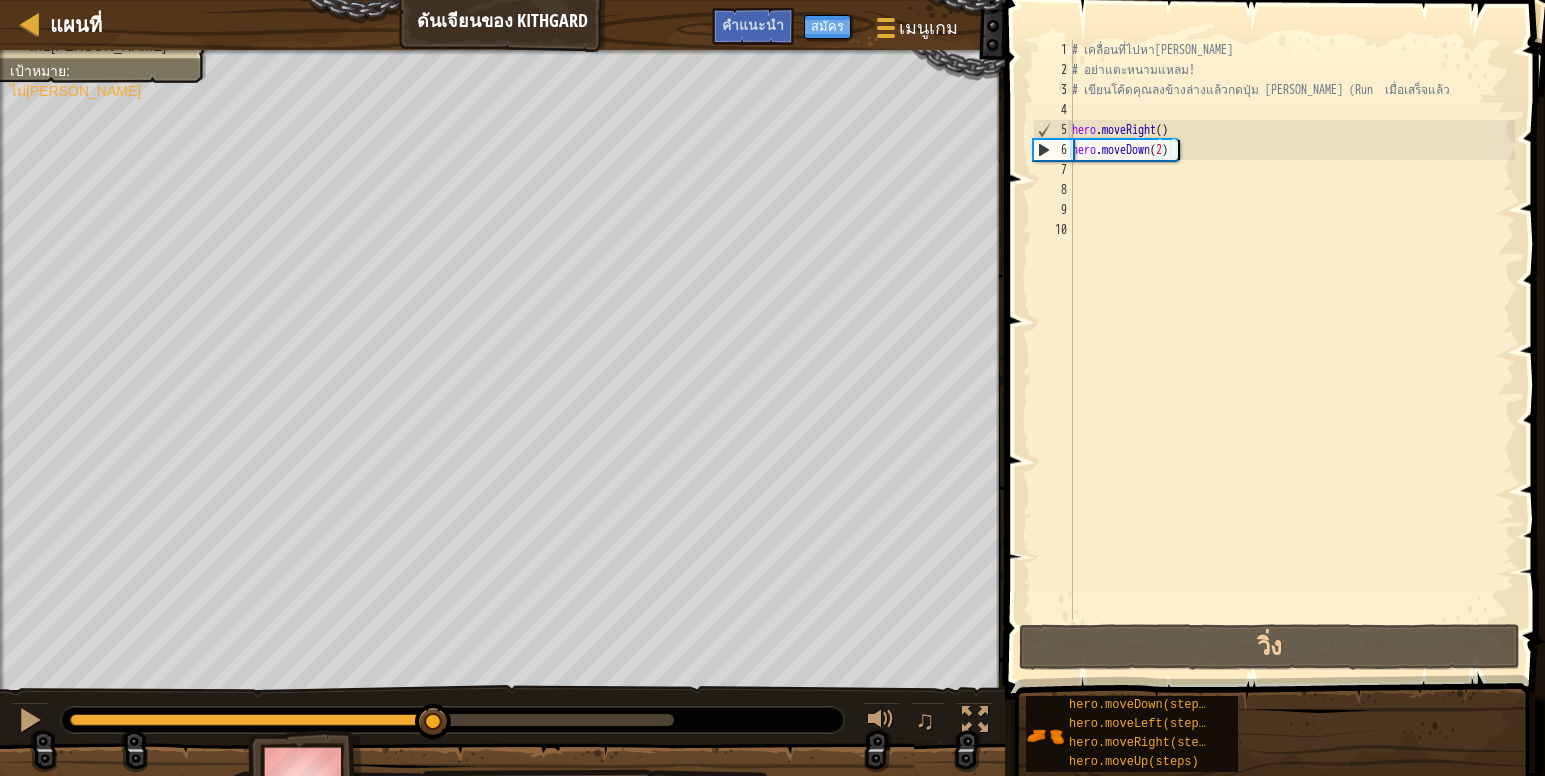 drag, startPoint x: 295, startPoint y: 721, endPoint x: 385, endPoint y: 783, distance: 109.28861 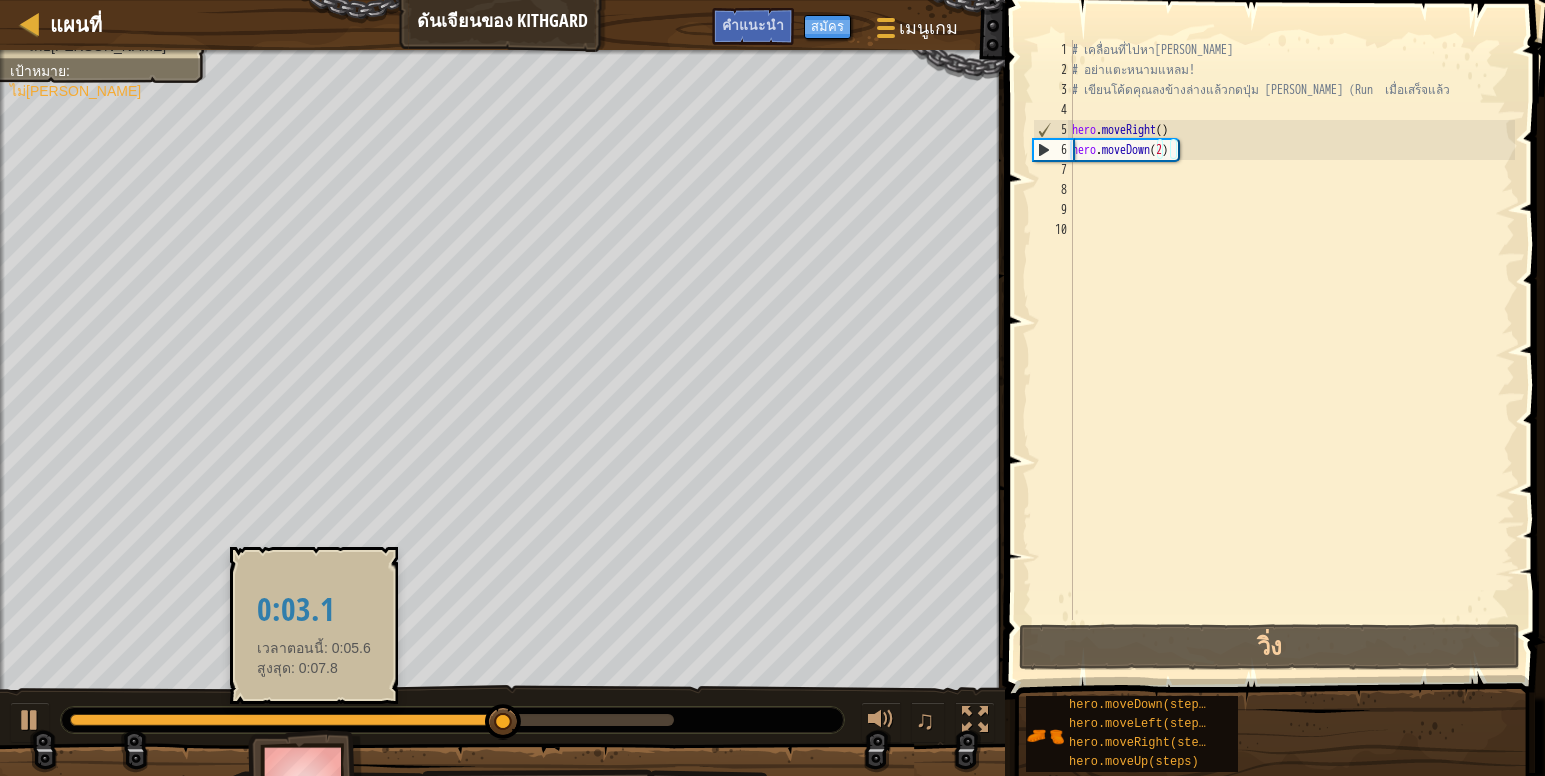 drag, startPoint x: 399, startPoint y: 731, endPoint x: 240, endPoint y: 713, distance: 160.01562 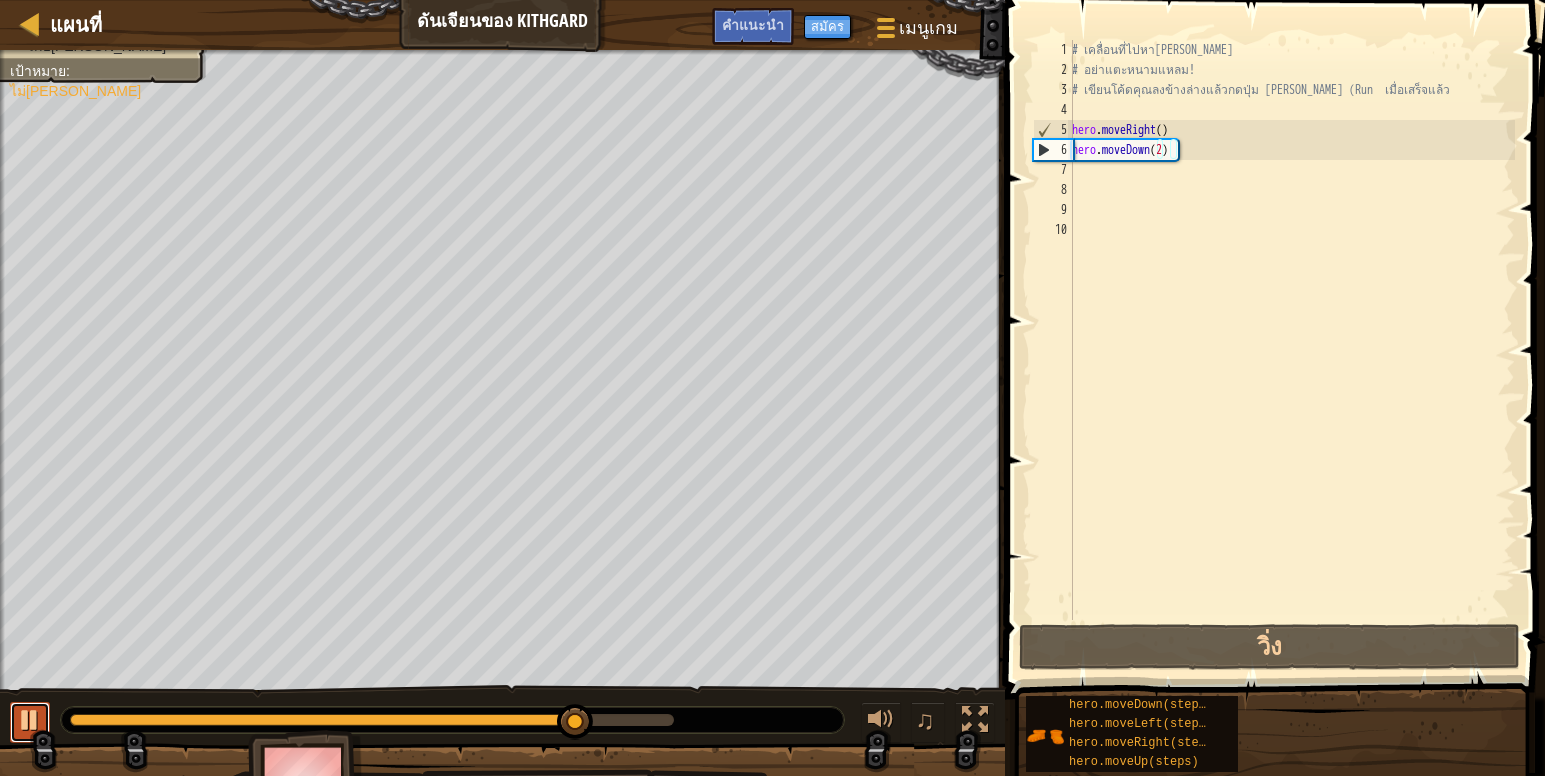 click at bounding box center [30, 720] 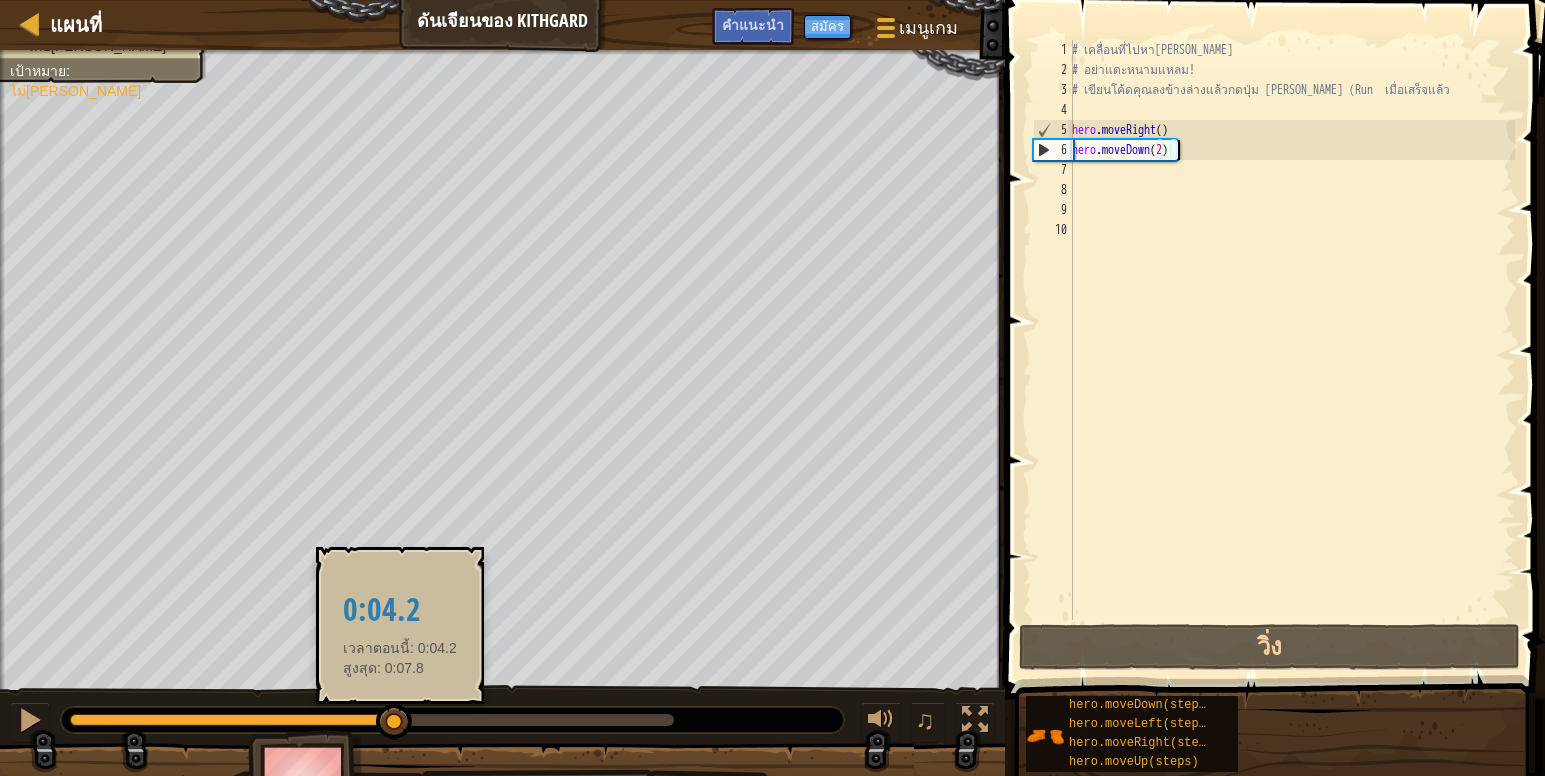 drag, startPoint x: 576, startPoint y: 720, endPoint x: 397, endPoint y: 719, distance: 179.00279 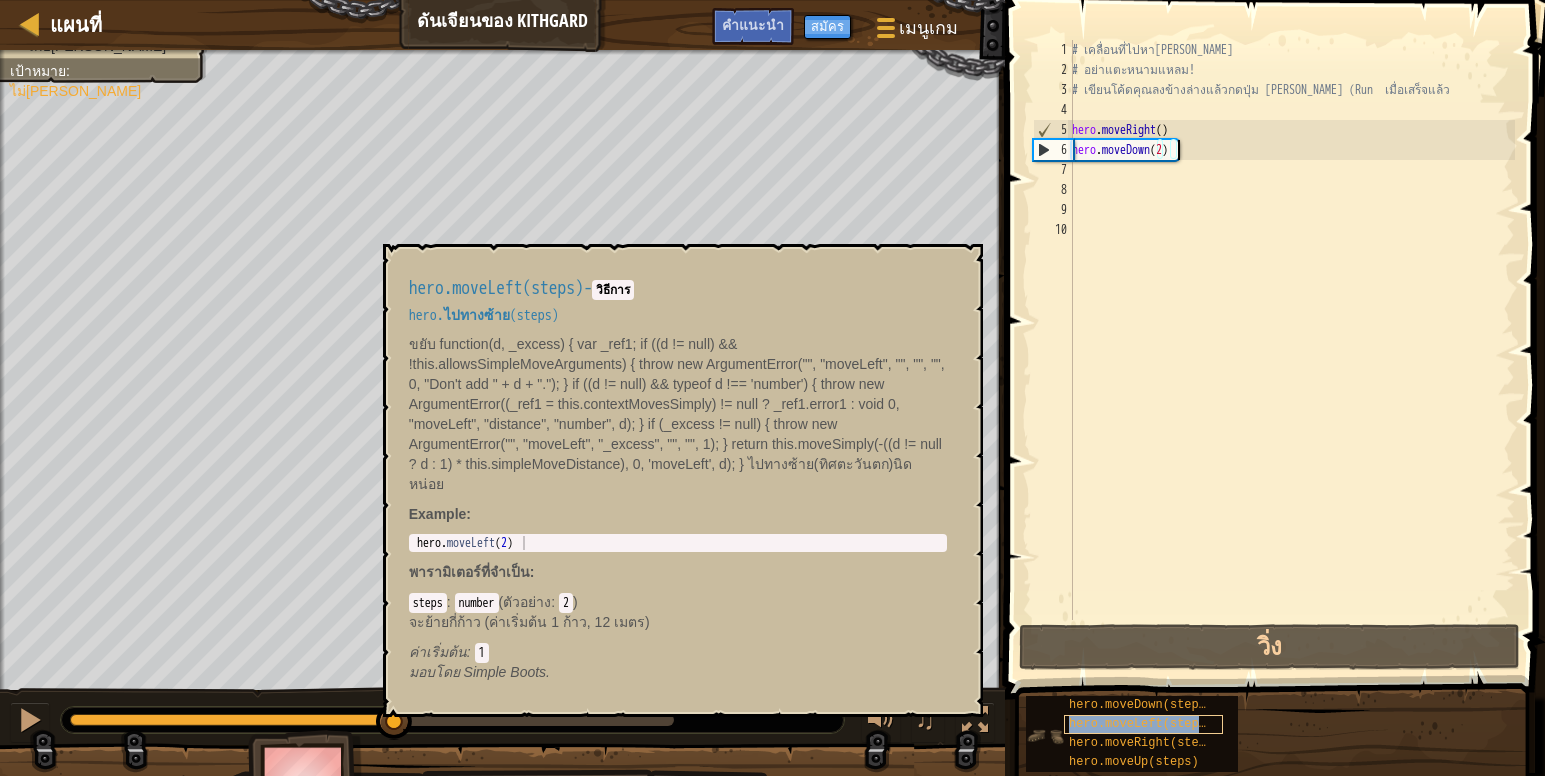 click on "hero.moveLeft(steps)" at bounding box center [1141, 724] 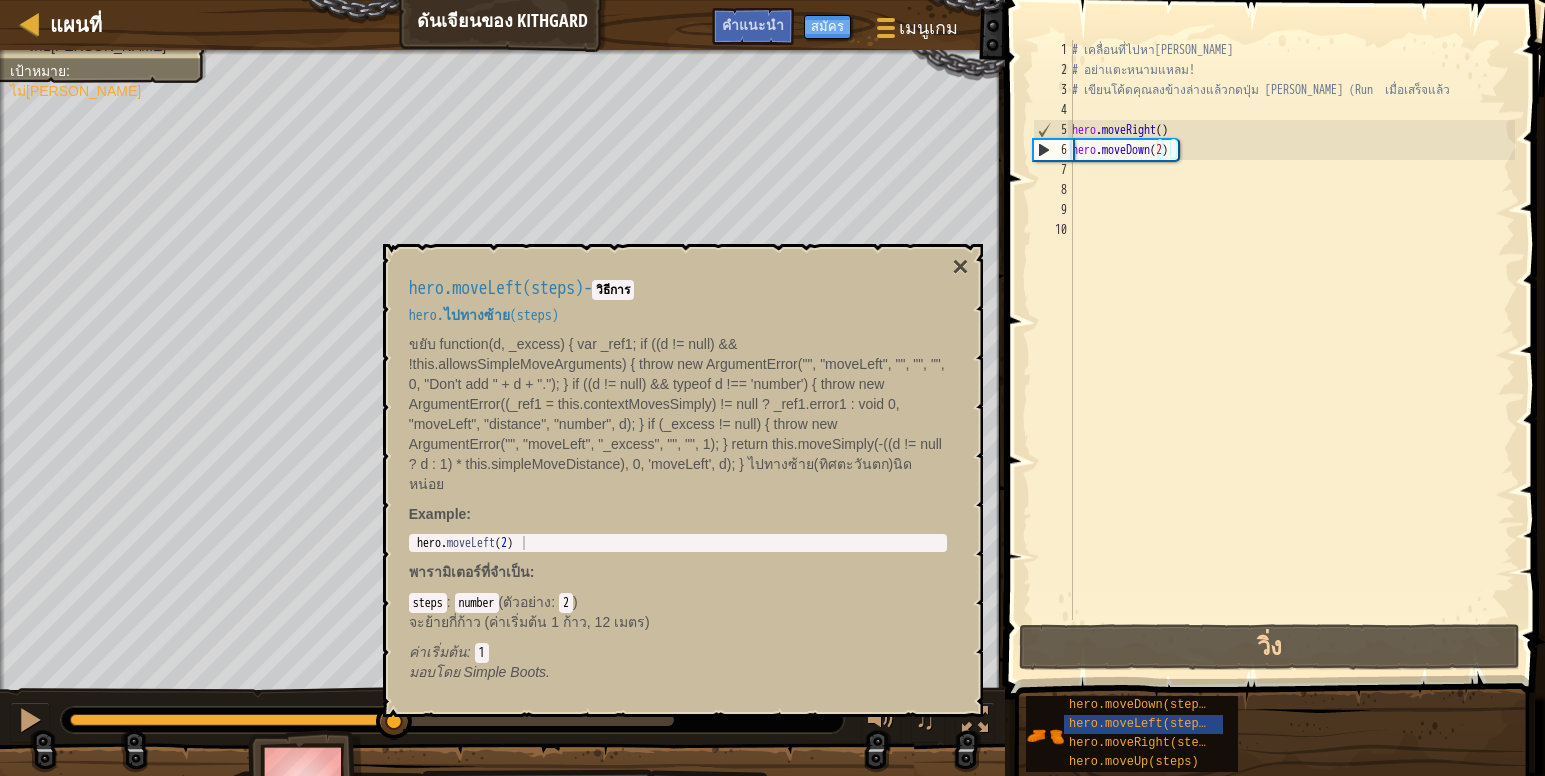 drag, startPoint x: 531, startPoint y: 514, endPoint x: 521, endPoint y: 519, distance: 11.18034 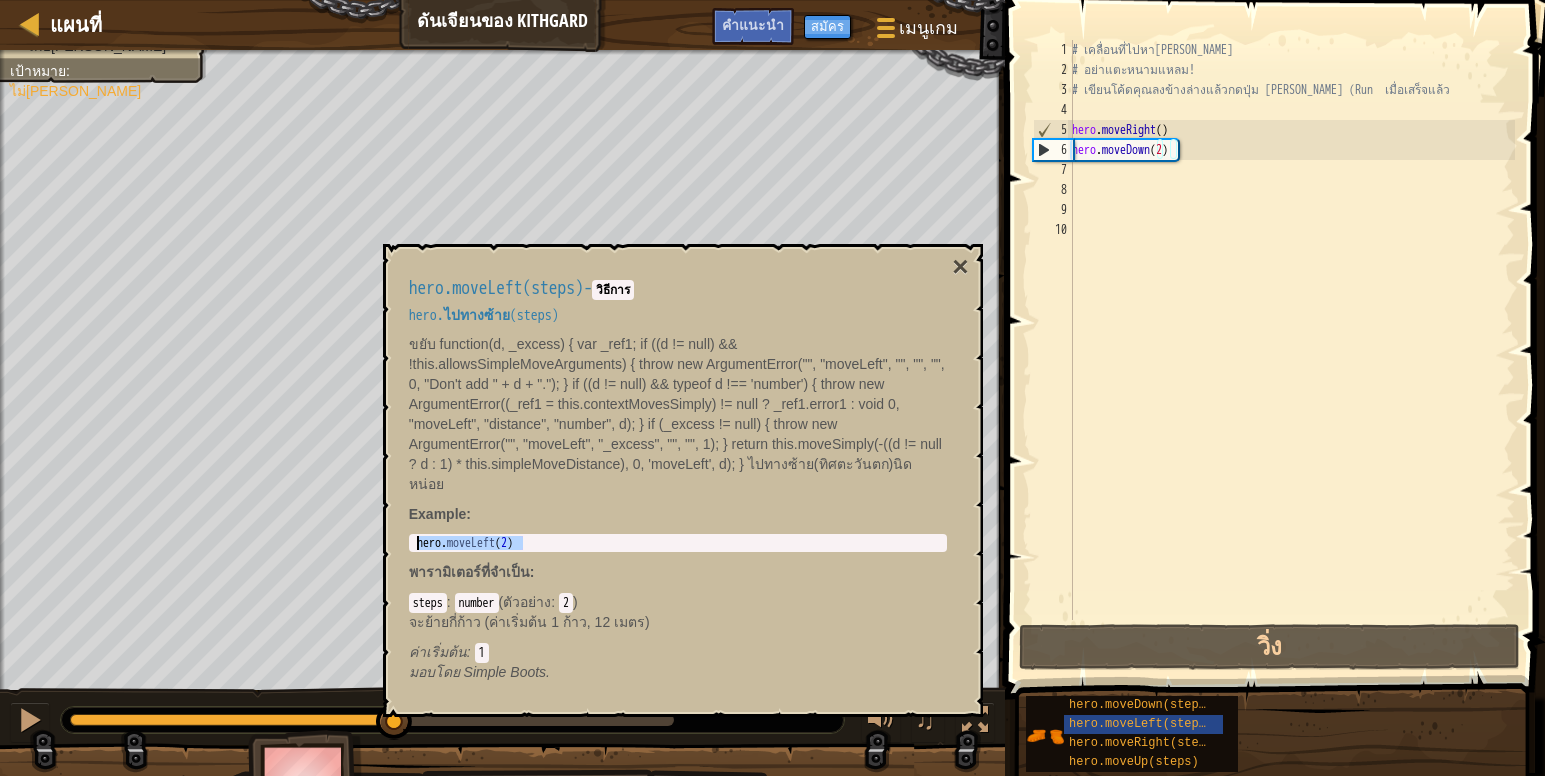 click on "แผนที่ ดันเจียนของ Kithgard เมนูเกม เสร็จสิ้น สมัคร คำแนะนำ 1     הההההההההההההההההההההההההההההההההההההההההההההההההההההההההההההההההההההההההההההההההההההההההההההההההההההההההההההההההההההההההההההההההההההההההההההההההההההההההההההההההההההההההההההההההההההההההההההההההההההההההההההההההההההההההההההההההההההההההההההההההההההההההההההההה XXXXXXXXXXXXXXXXXXXXXXXXXXXXXXXXXXXXXXXXXXXXXXXXXXXXXXXXXXXXXXXXXXXXXXXXXXXXXXXXXXXXXXXXXXXXXXXXXXXXXXXXXXXXXXXXXXXXXXXXXXXXXXXXXXXXXXXXXXXXXXXXXXXXXXXXXXXXXXXXXXXXXXXXXXXXXXXXXXXXXXXXXXXXXXXXXXXXXXXXXXXXXXXXXXXXXXXXXXXXXXXXXXXXXXXXXXXXXXXXXXXXXXXXXXXXXXXX วิธีการแก้ไข × คำแนะนำ hero.moveDown(2) 1 2 3 4 5 6 7 8 9" at bounding box center [772, 0] 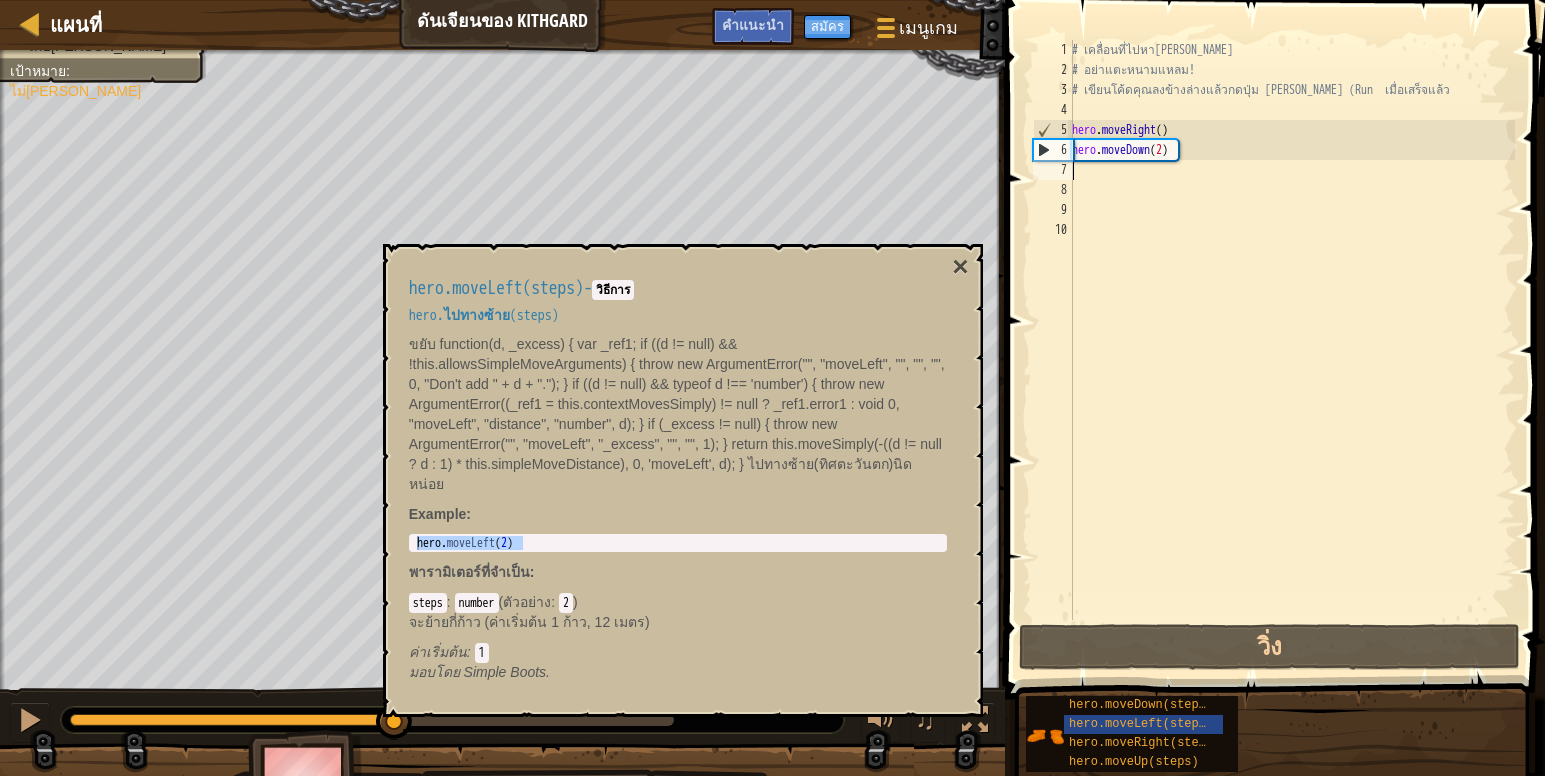 paste on "hero.moveDown(2)" 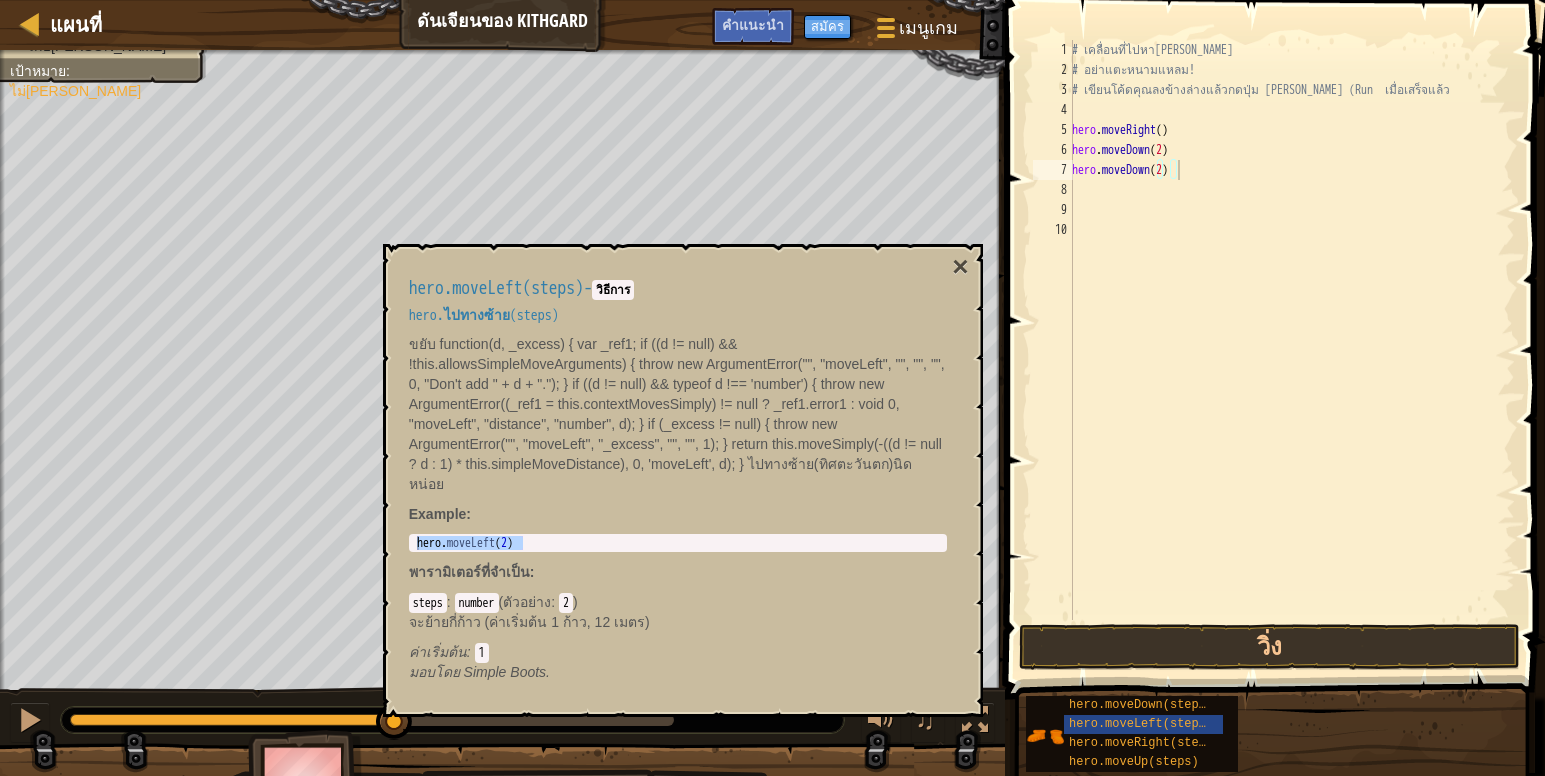 click on "hero.moveLeft(steps)  -  วิธีการ hero.ไปทางซ้าย(steps) ขยับ function(d, _excess) {
var _ref1;
if ((d != null) && !this.allowsSimpleMoveArguments) {
throw new ArgumentError("", "moveLeft", "", "", "", 0, "Don't add " + d + ".");
}
if ((d != null) && typeof d !== 'number') {
throw new ArgumentError((_ref1 = this.contextMovesSimply) != null ? _ref1.error1 : void 0, "moveLeft", "distance", "number", d);
}
if (_excess != null) {
throw new ArgumentError("", "moveLeft", "_excess", "", "", 1);
}
return this.moveSimply(-((d != null ? d : 1) * this.simpleMoveDistance), 0, 'moveLeft', d);
} ไปทางซ้าย(ทิศตะวันตก)นิดหน่อย
Example : hero.moveLeft(2) 1 hero . moveLeft ( 2 )     [PERSON_NAME]จำเป็น : steps : number  ( ตัวอย่าง : 2 )
ค่าเริ่มต้น : 1 มอบโดย Simple Boots." at bounding box center (678, 480) 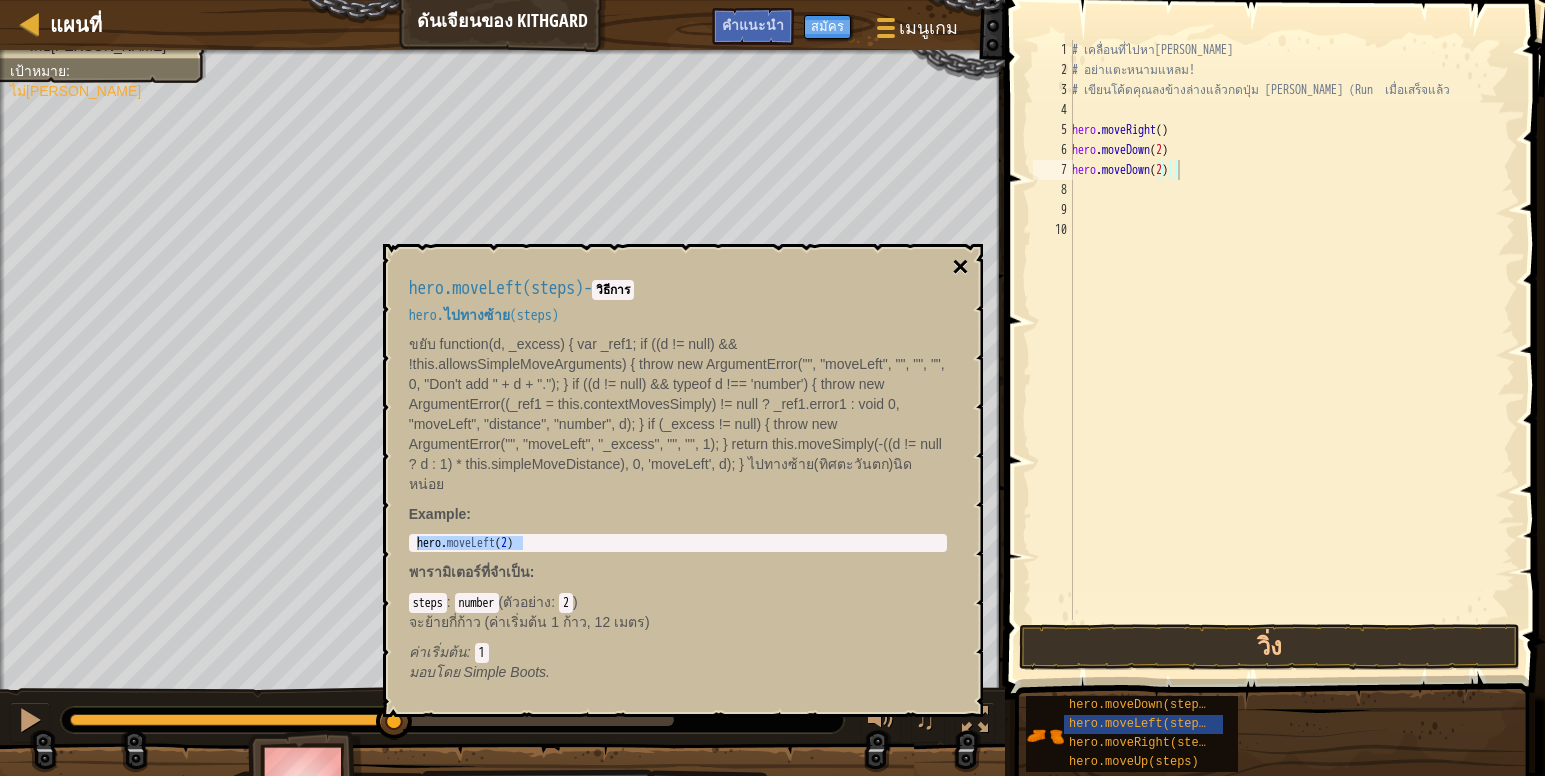 click on "×" at bounding box center (960, 267) 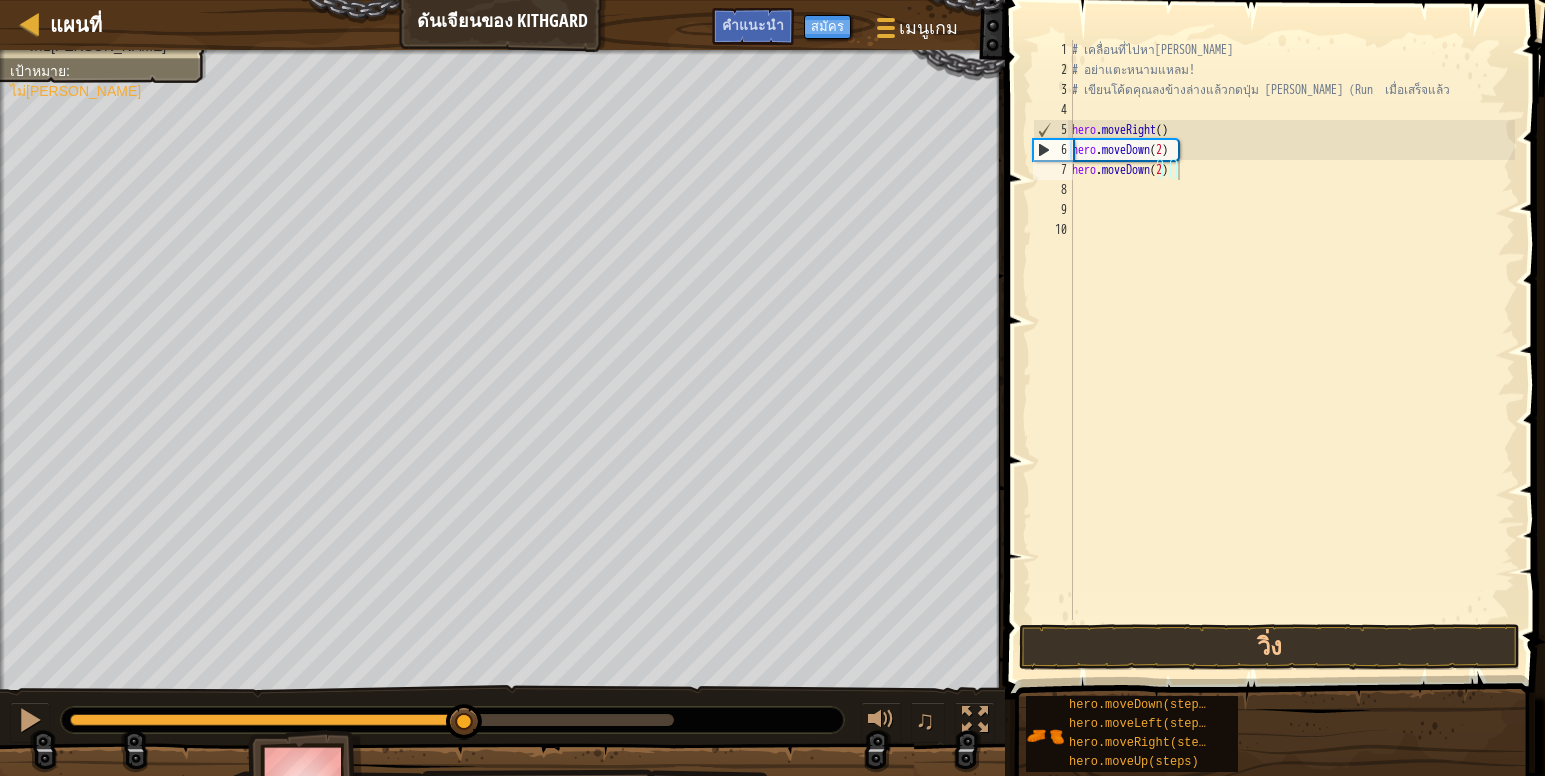drag, startPoint x: 411, startPoint y: 722, endPoint x: 461, endPoint y: 752, distance: 58.30952 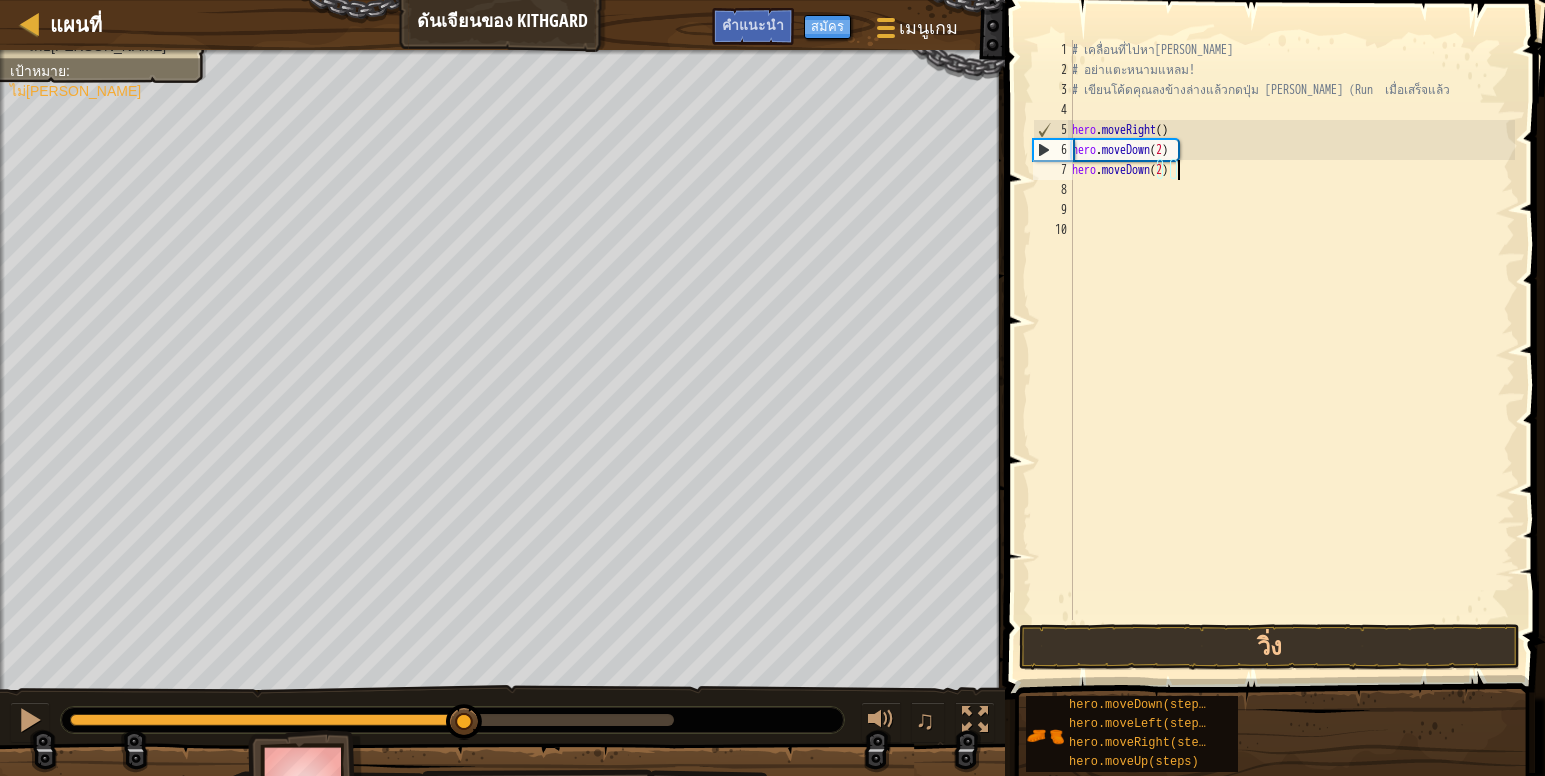 click on "# เคลื่อนที่ไปหา[PERSON_NAME] # อย่าแตะหนามแหลม! # เขียนโค้ดคุณลงข้างล่างแล้วกดปุ่ม [PERSON_NAME] (Run  เมื่อเสร็จแล้ว hero . moveRight ( ) hero . moveDown ( 2 ) hero . moveDown ( 2 )" at bounding box center (1291, 350) 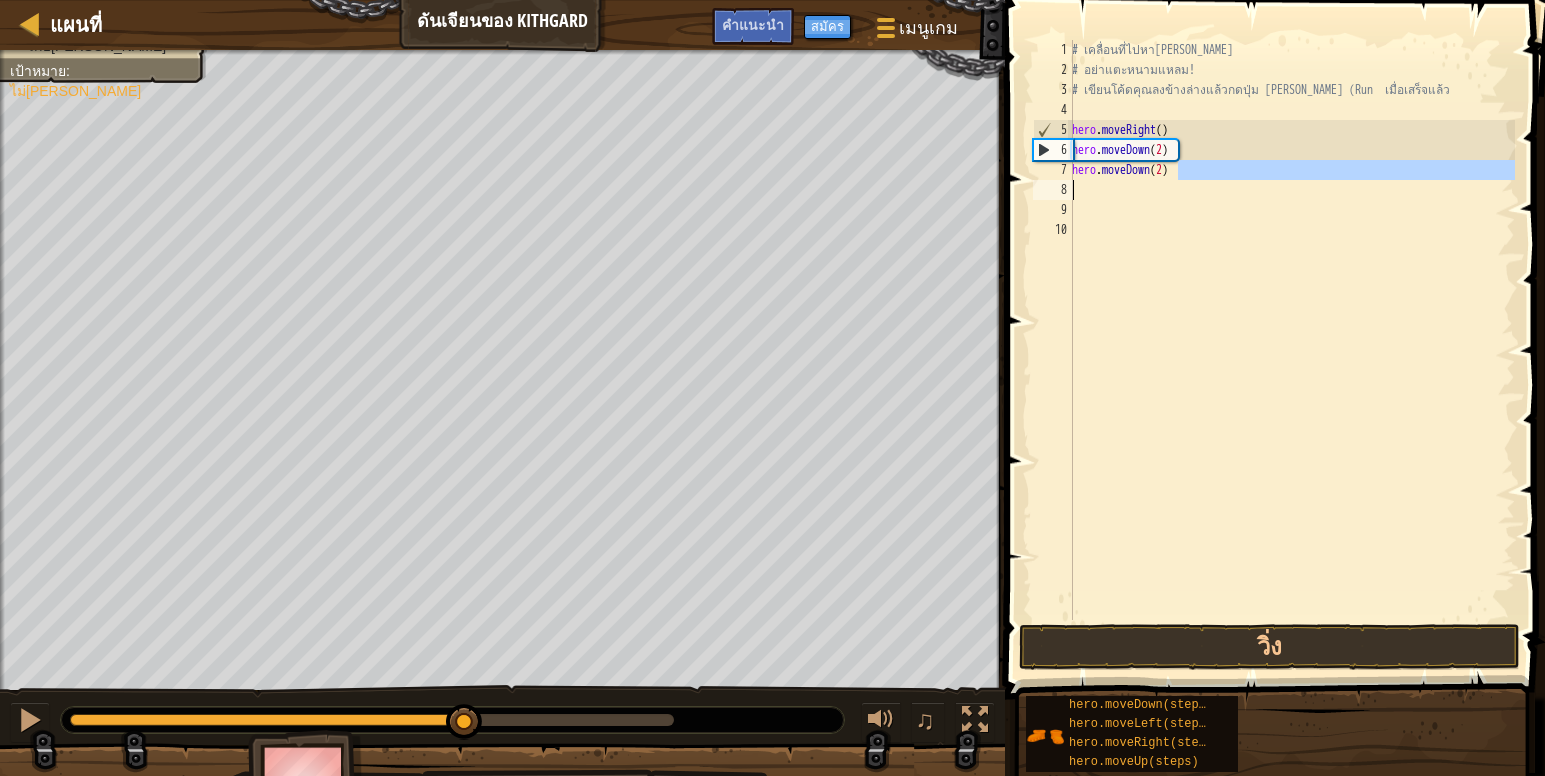 drag, startPoint x: 1177, startPoint y: 172, endPoint x: 1071, endPoint y: 186, distance: 106.92053 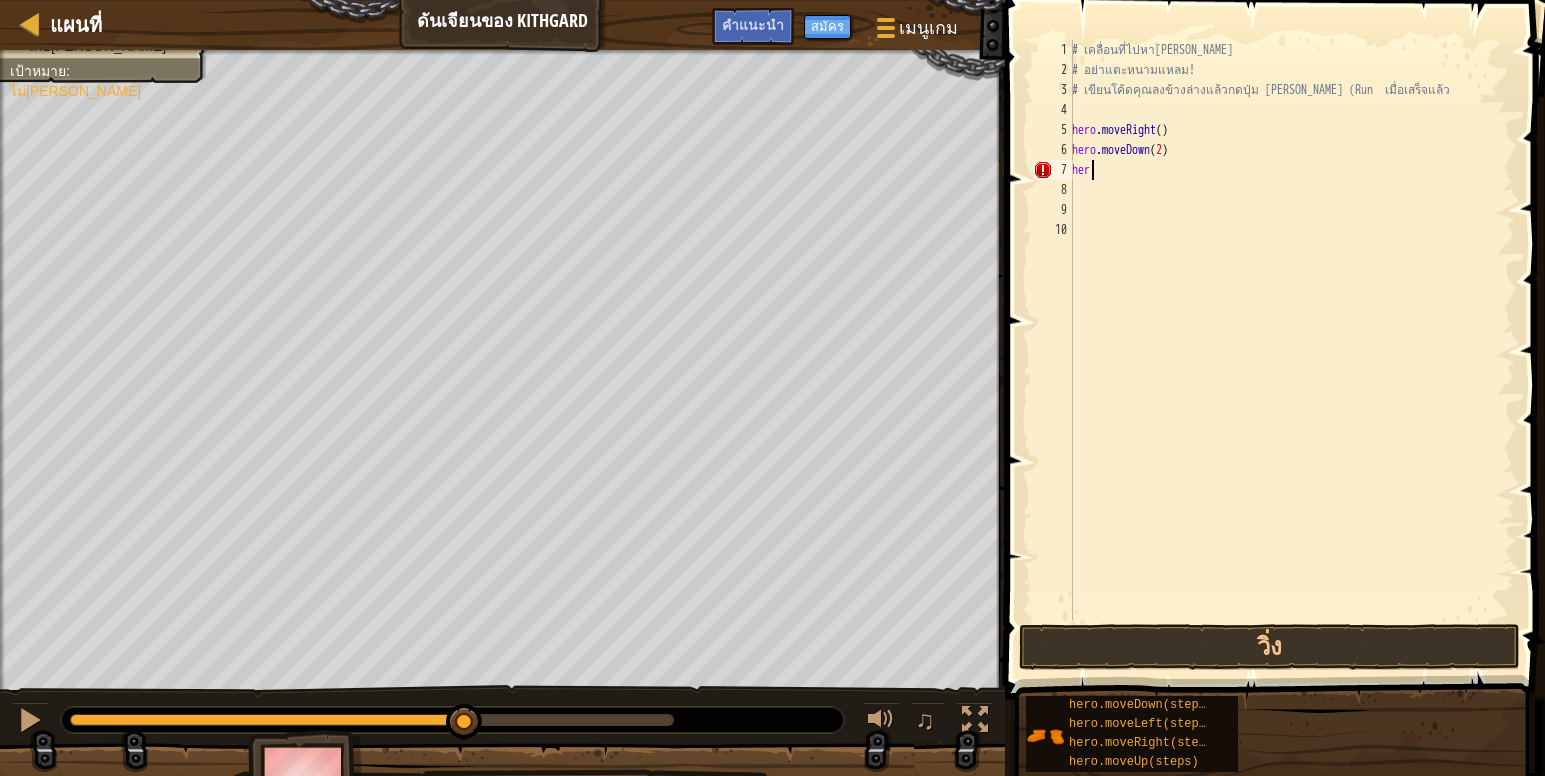 scroll, scrollTop: 9, scrollLeft: 0, axis: vertical 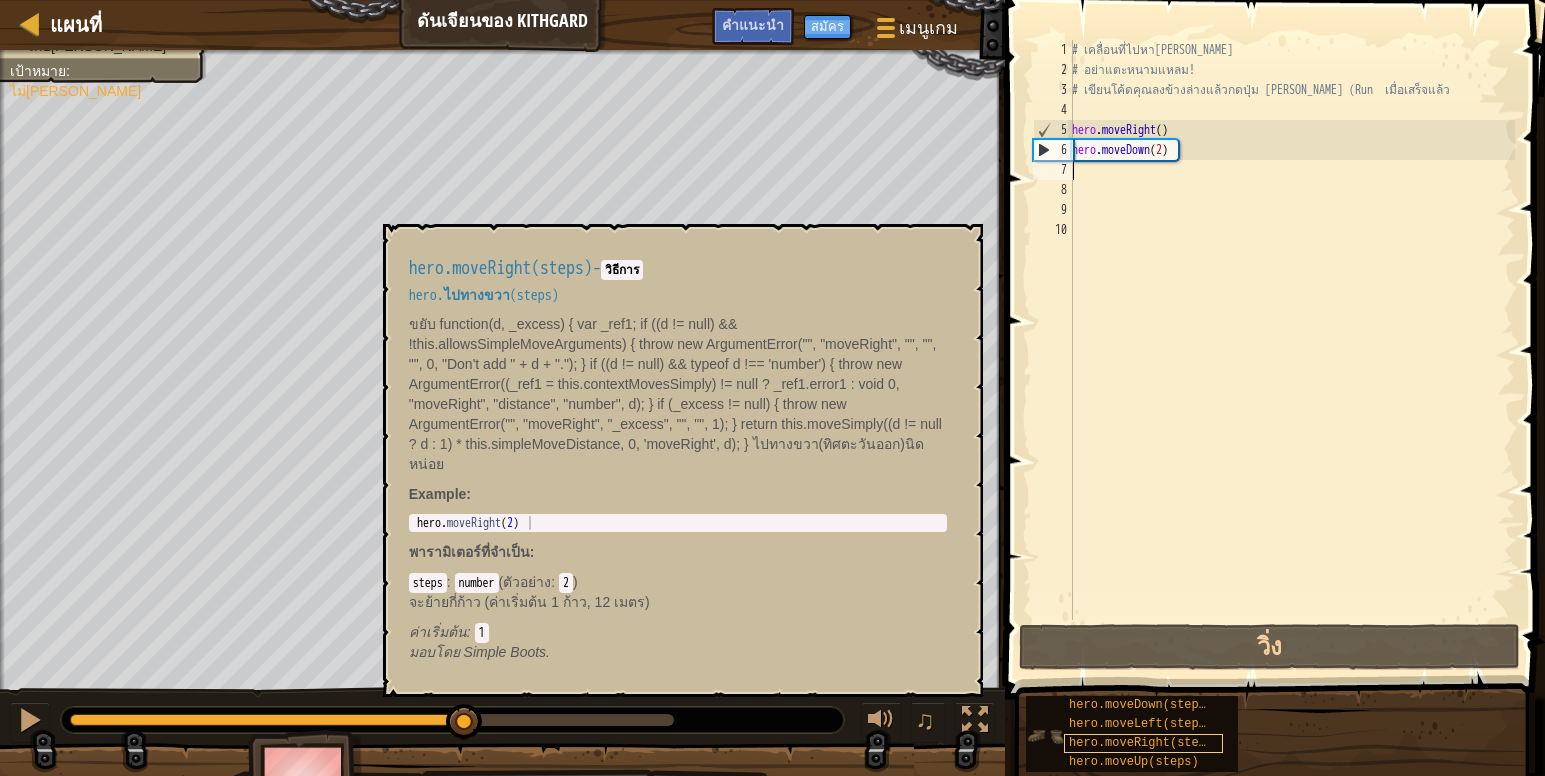 type 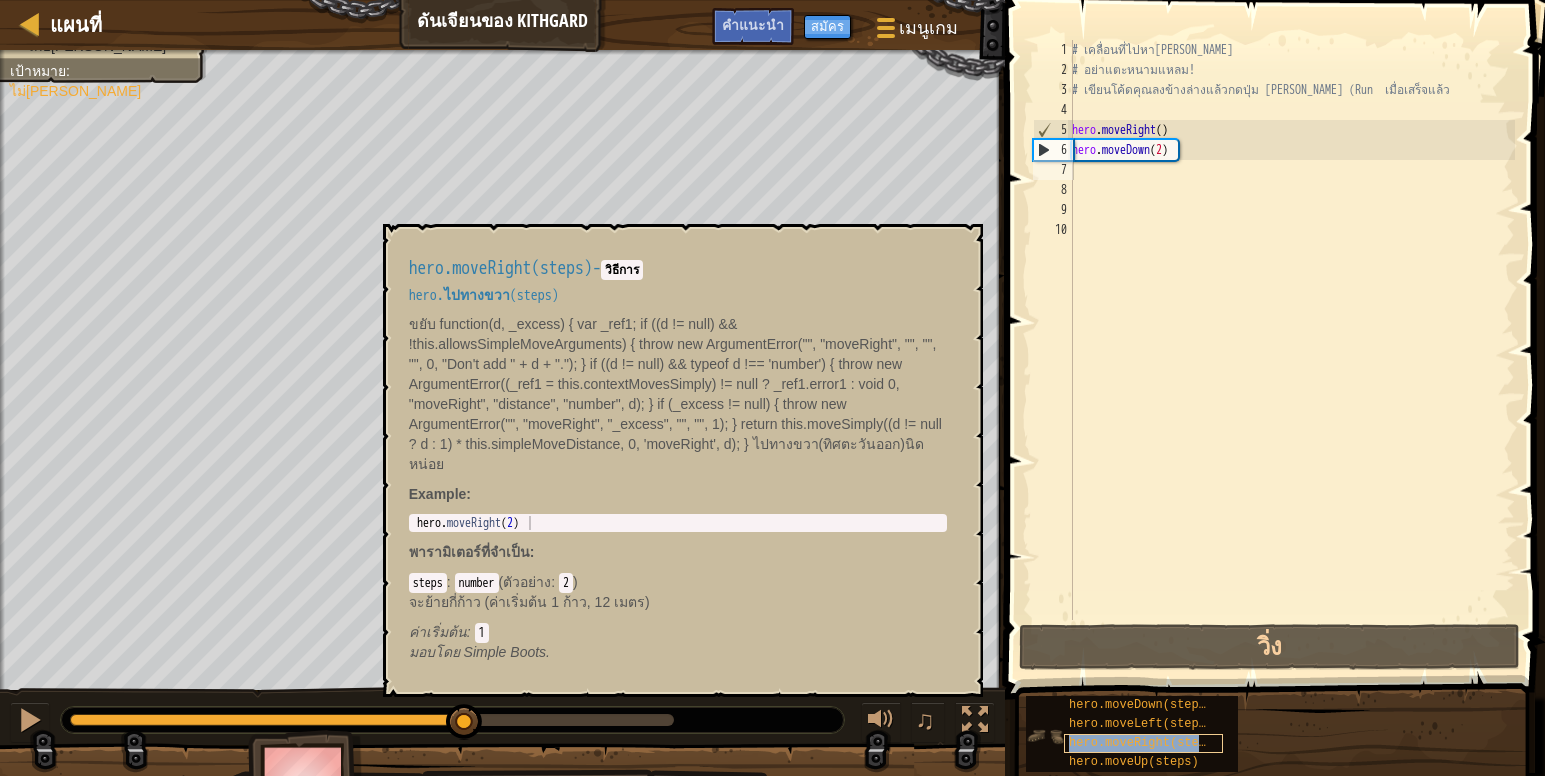 click on "hero.moveRight(steps)" at bounding box center (1144, 743) 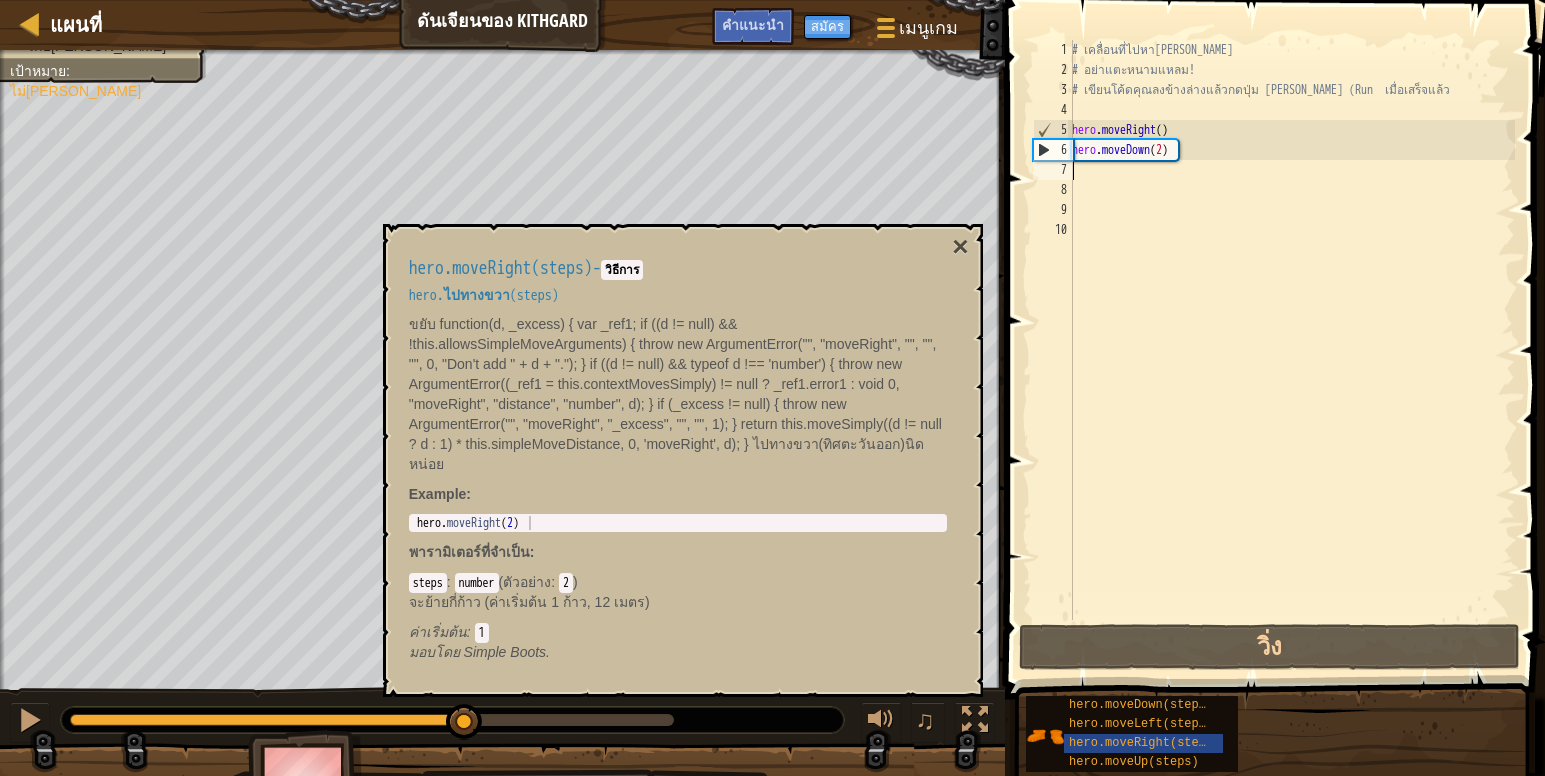 type on "hero.moveRight(2)" 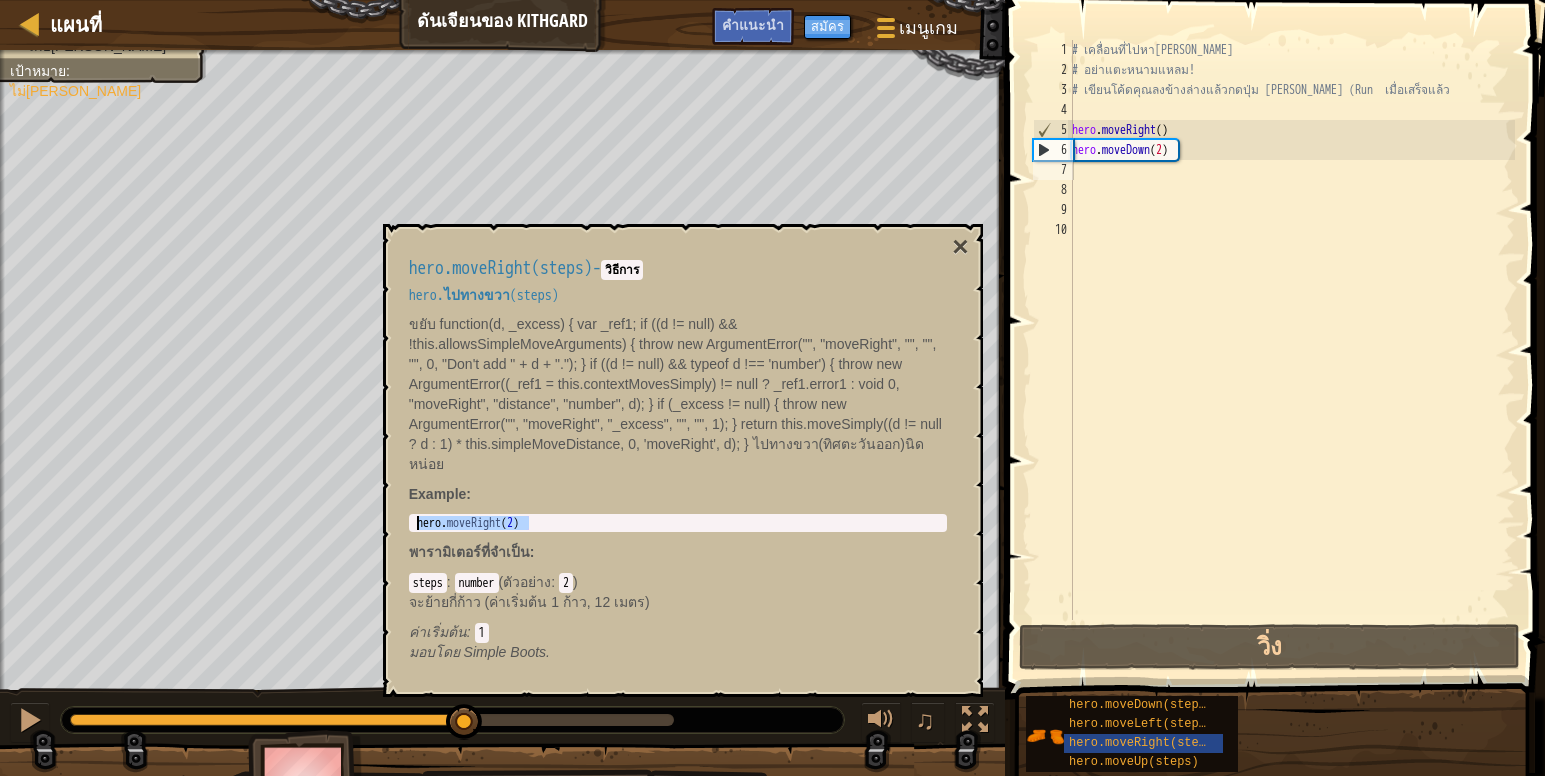 click on "แผนที่ ดันเจียนของ Kithgard เมนูเกม เสร็จสิ้น สมัคร คำแนะนำ 1     הההההההההההההההההההההההההההההההההההההההההההההההההההההההההההההההההההההההההההההההההההההההההההההההההההההההההההההההההההההההההההההההההההההההההההההההההההההההההההההההההההההההההההההההההההההההההההההההההההההההההההההההההההההההההההההההההההההההההההההההההההההההההההההההה XXXXXXXXXXXXXXXXXXXXXXXXXXXXXXXXXXXXXXXXXXXXXXXXXXXXXXXXXXXXXXXXXXXXXXXXXXXXXXXXXXXXXXXXXXXXXXXXXXXXXXXXXXXXXXXXXXXXXXXXXXXXXXXXXXXXXXXXXXXXXXXXXXXXXXXXXXXXXXXXXXXXXXXXXXXXXXXXXXXXXXXXXXXXXXXXXXXXXXXXXXXXXXXXXXXXXXXXXXXXXXXXXXXXXXXXXXXXXXXXXXXXXXXXXXXXXXXX วิธีการแก้ไข × คำแนะนำ 1 2 3 4 5 6 7 8 9 10 hero . ( ) ." at bounding box center [772, 0] 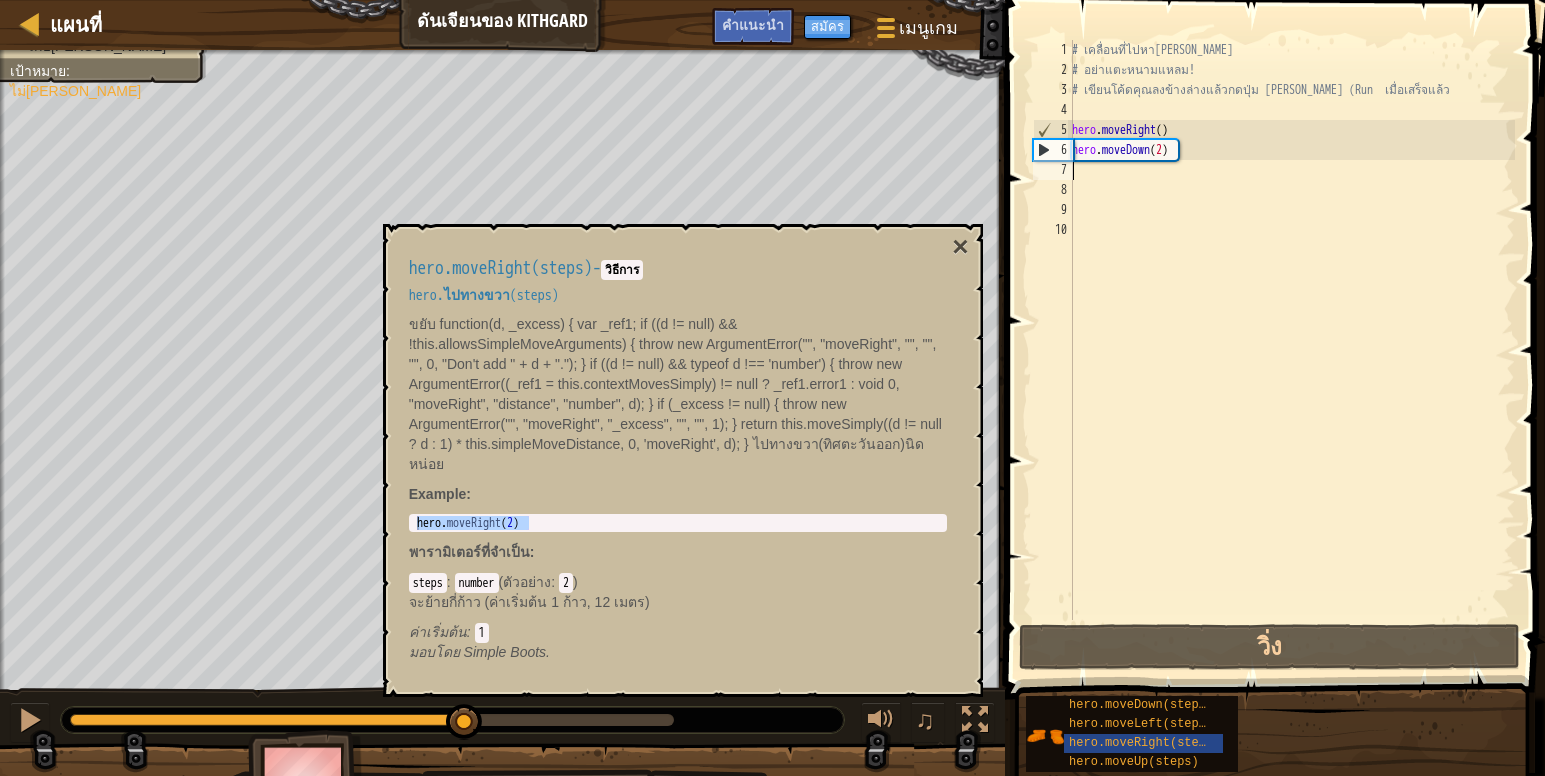 click on "# เคลื่อนที่ไปหา[PERSON_NAME] # อย่าแตะหนามแหลม! # เขียนโค้ดคุณลงข้างล่างแล้วกดปุ่ม [PERSON_NAME] (Run  เมื่อเสร็จแล้ว hero . moveRight ( ) hero . moveDown ( 2 )" at bounding box center (1291, 350) 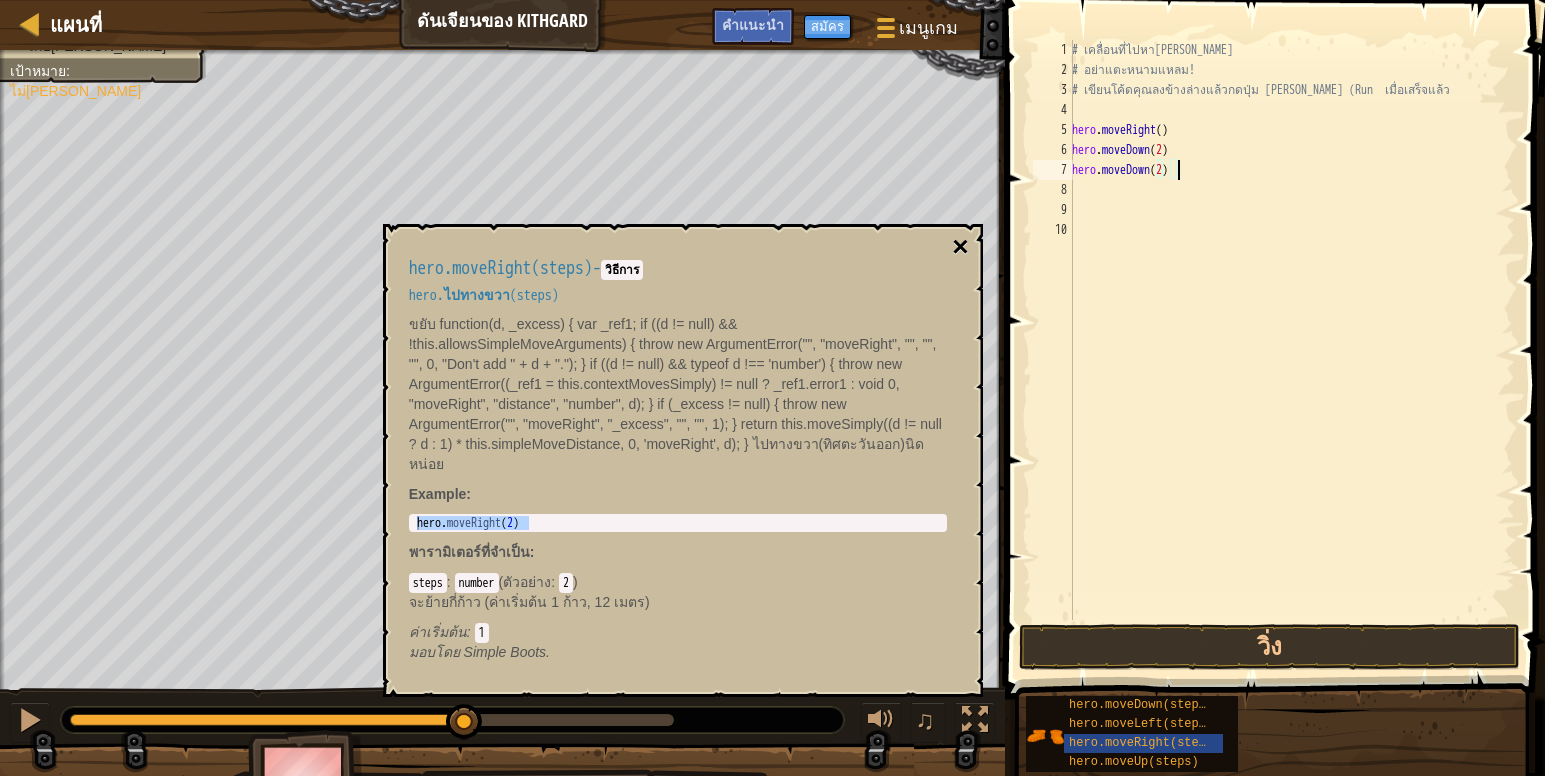 click on "×" at bounding box center (960, 247) 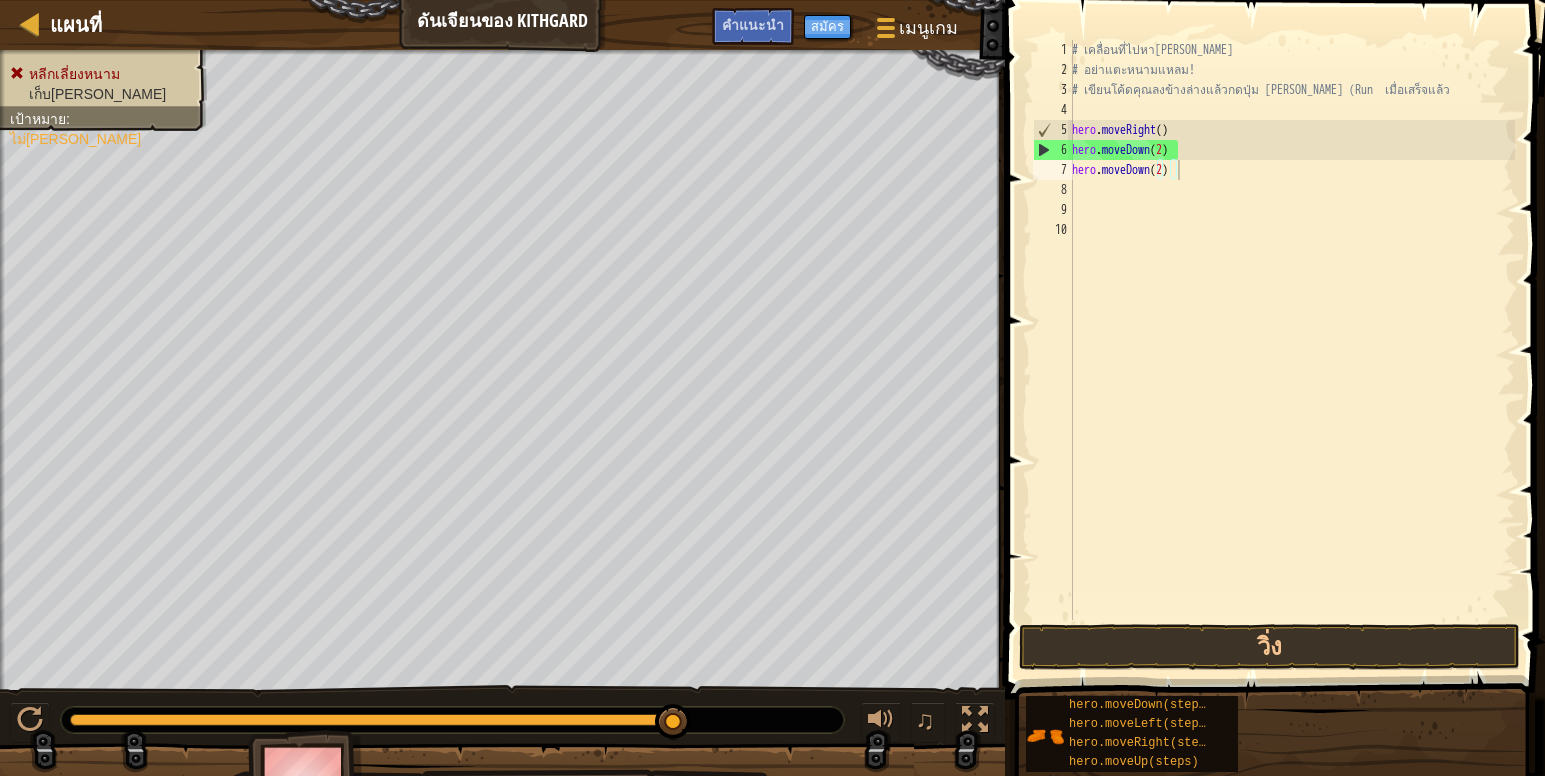 drag, startPoint x: 465, startPoint y: 731, endPoint x: 1544, endPoint y: 408, distance: 1126.3081 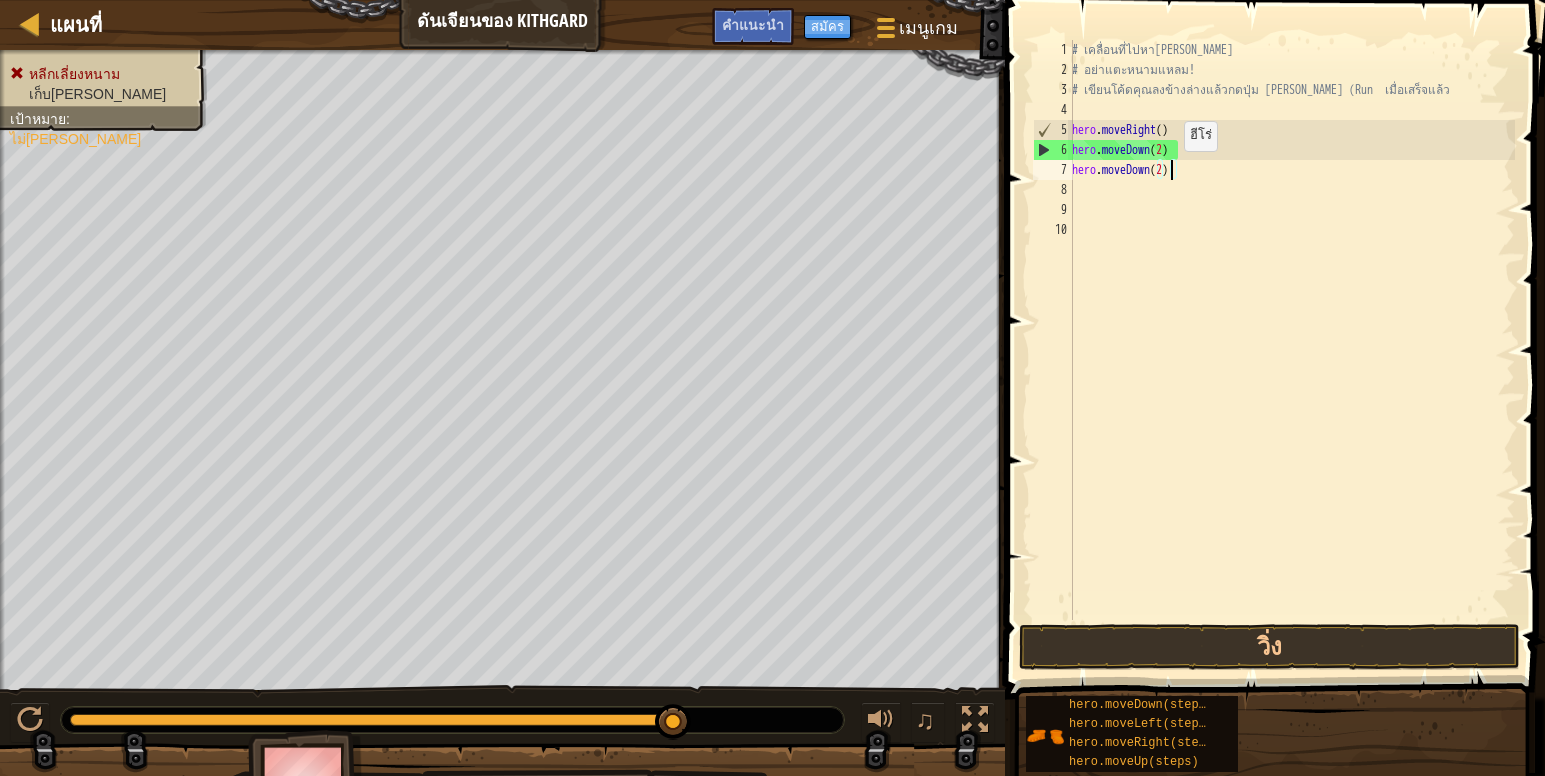 click on "# เคลื่อนที่ไปหา[PERSON_NAME] # อย่าแตะหนามแหลม! # เขียนโค้ดคุณลงข้างล่างแล้วกดปุ่ม [PERSON_NAME] (Run  เมื่อเสร็จแล้ว hero . moveRight ( ) hero . moveDown ( 2 ) hero . moveDown ( 2 )" at bounding box center (1291, 350) 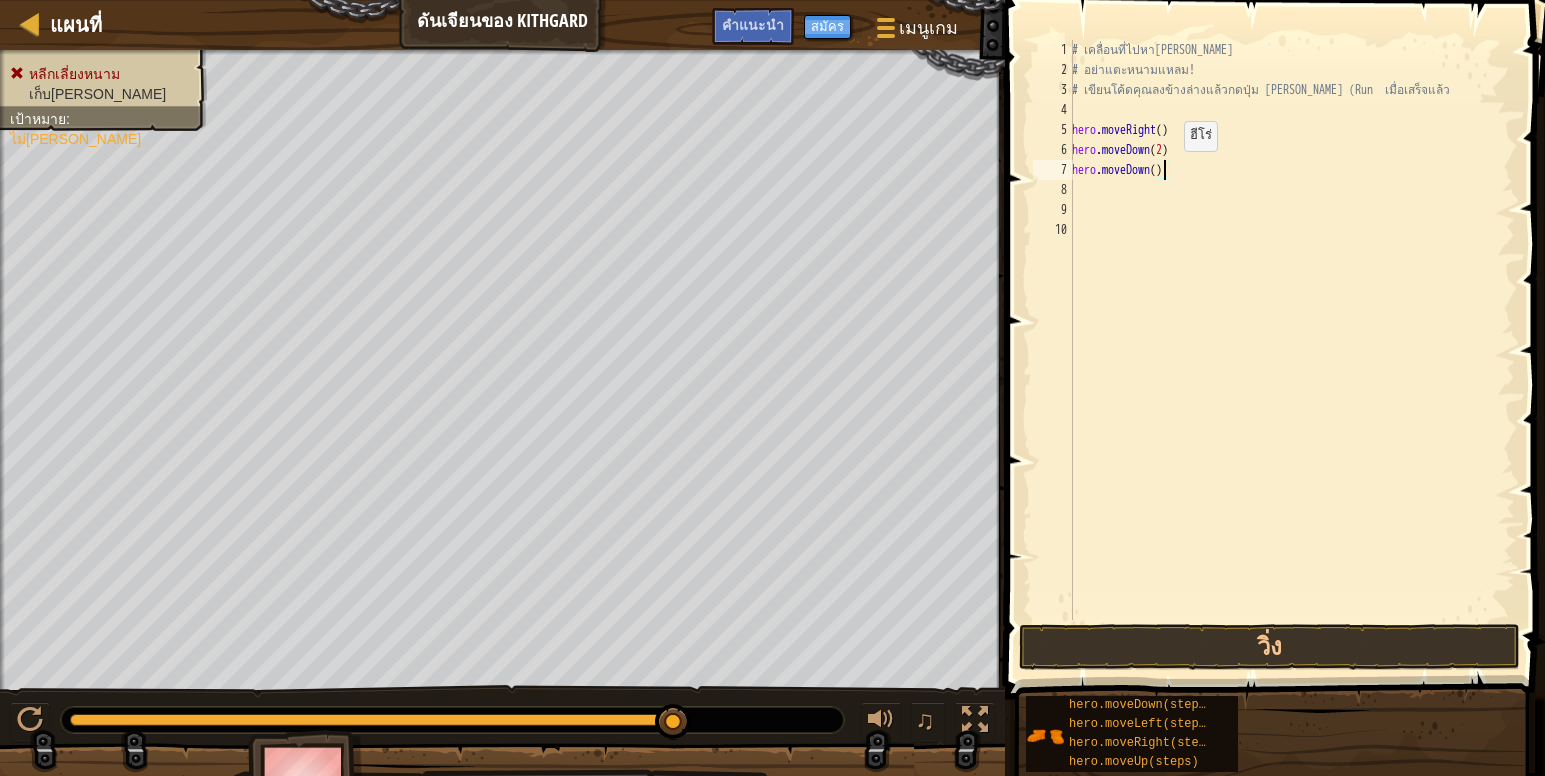 scroll, scrollTop: 9, scrollLeft: 7, axis: both 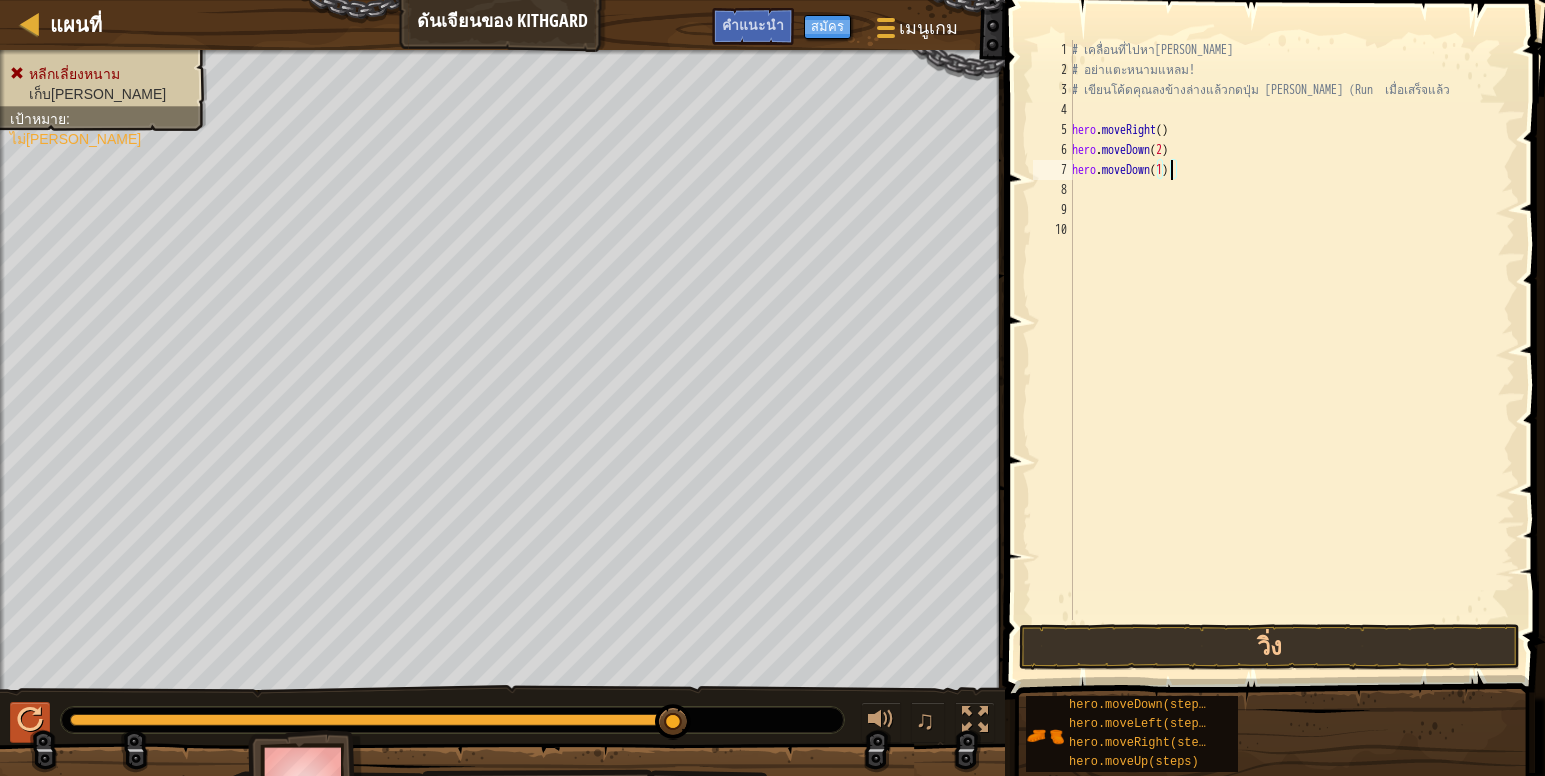 type on "hero.moveDown(1)" 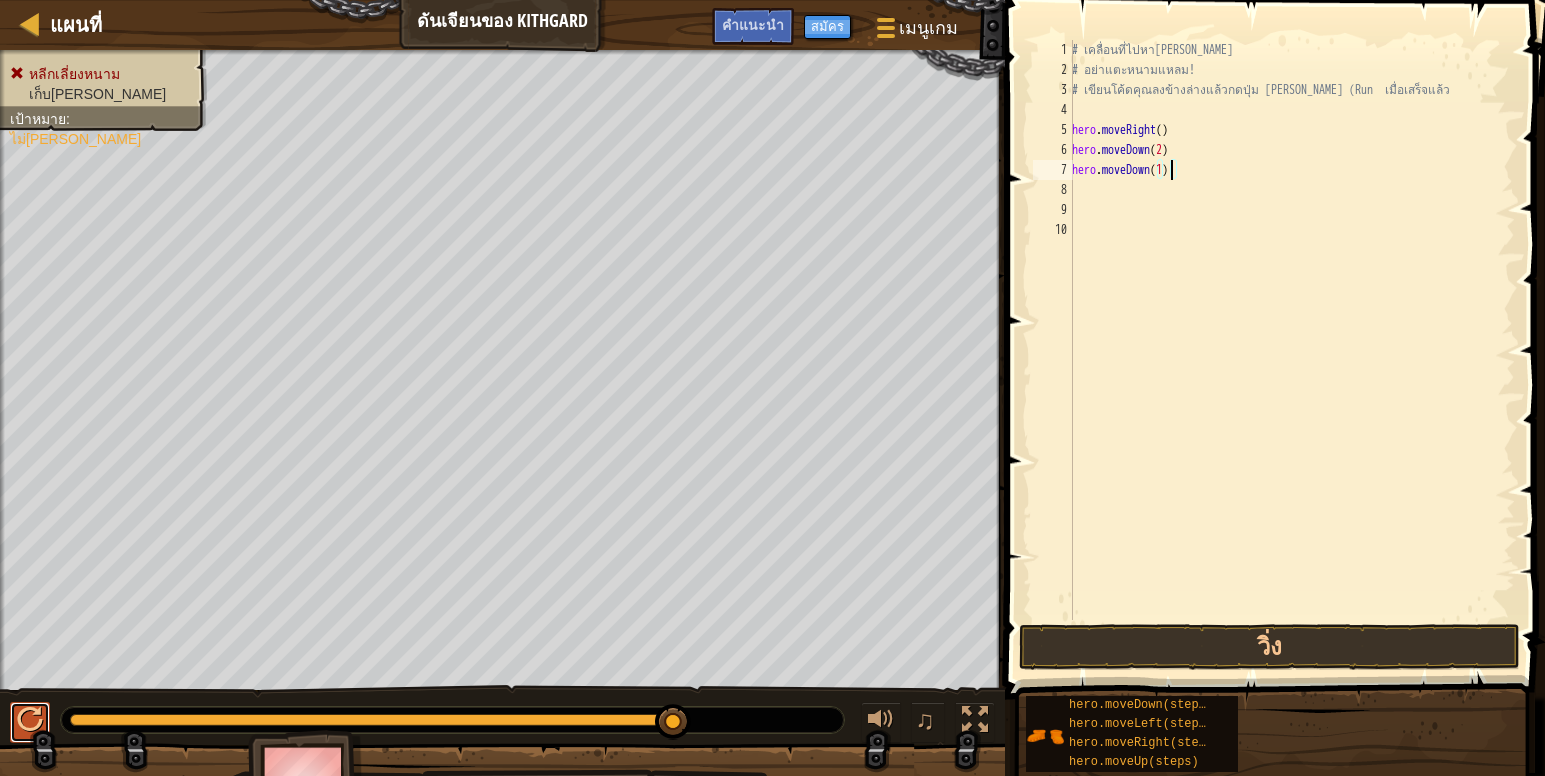 click at bounding box center (30, 722) 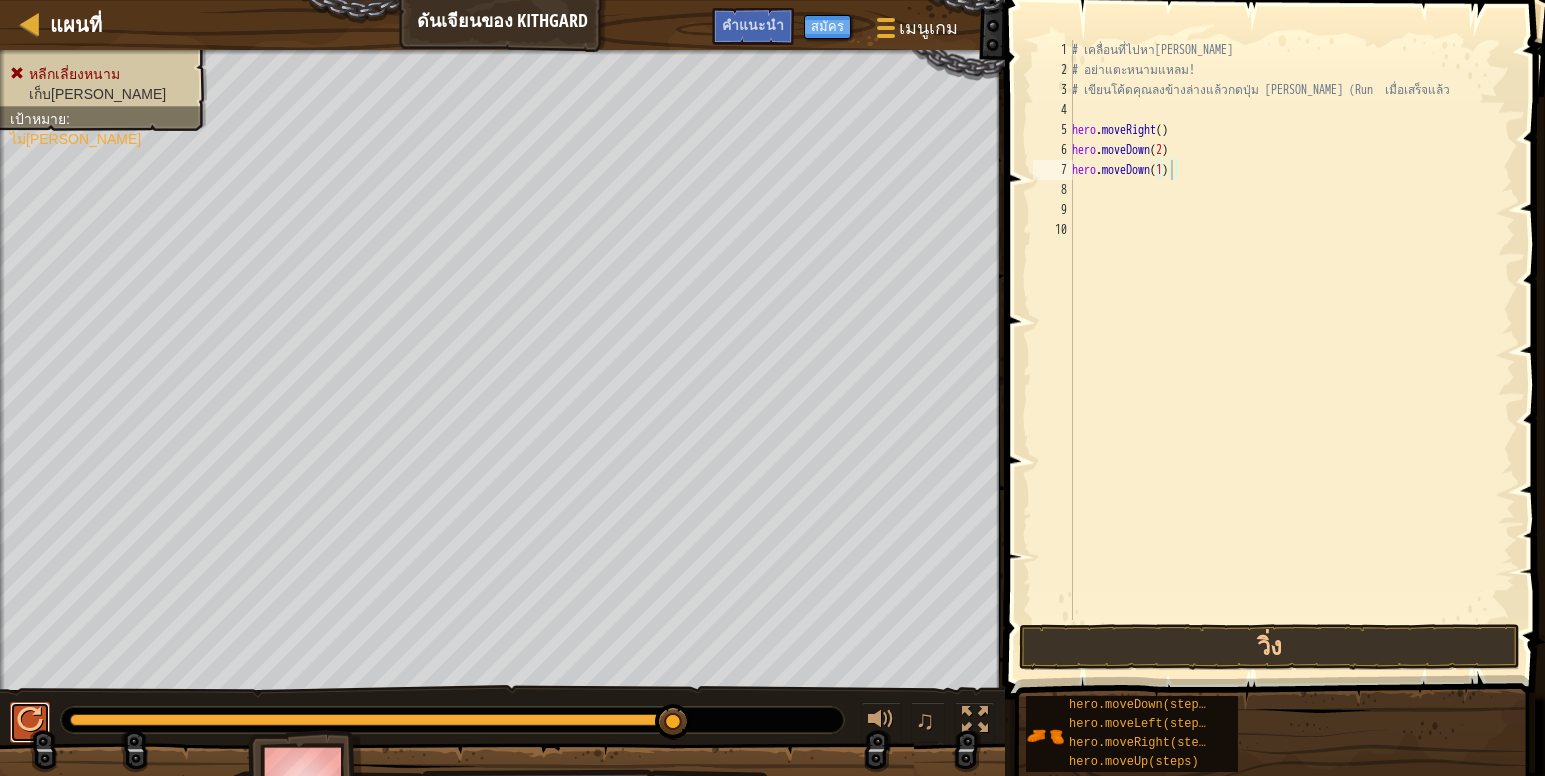 click at bounding box center (30, 720) 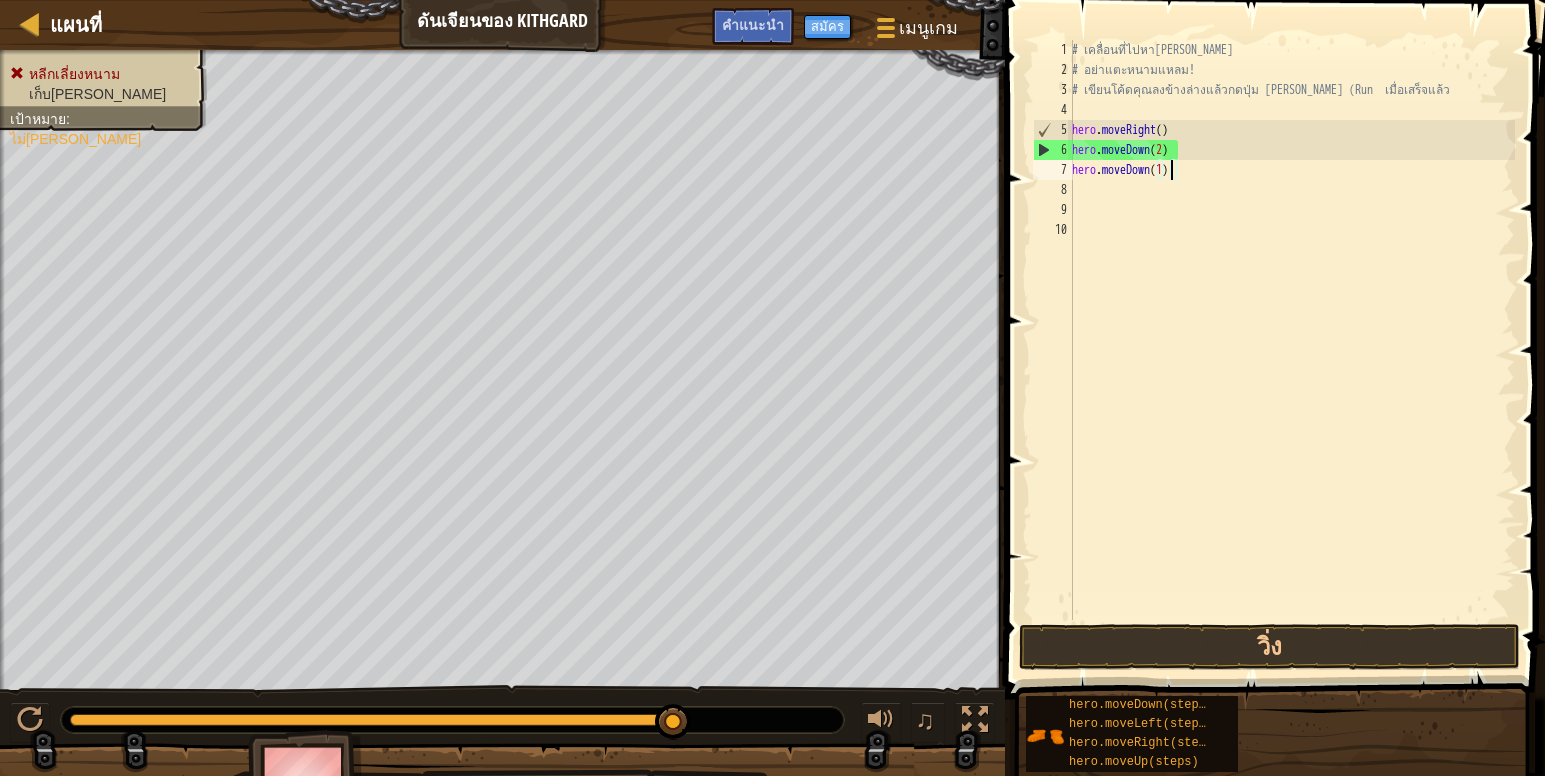 drag, startPoint x: 680, startPoint y: 718, endPoint x: 639, endPoint y: 725, distance: 41.59327 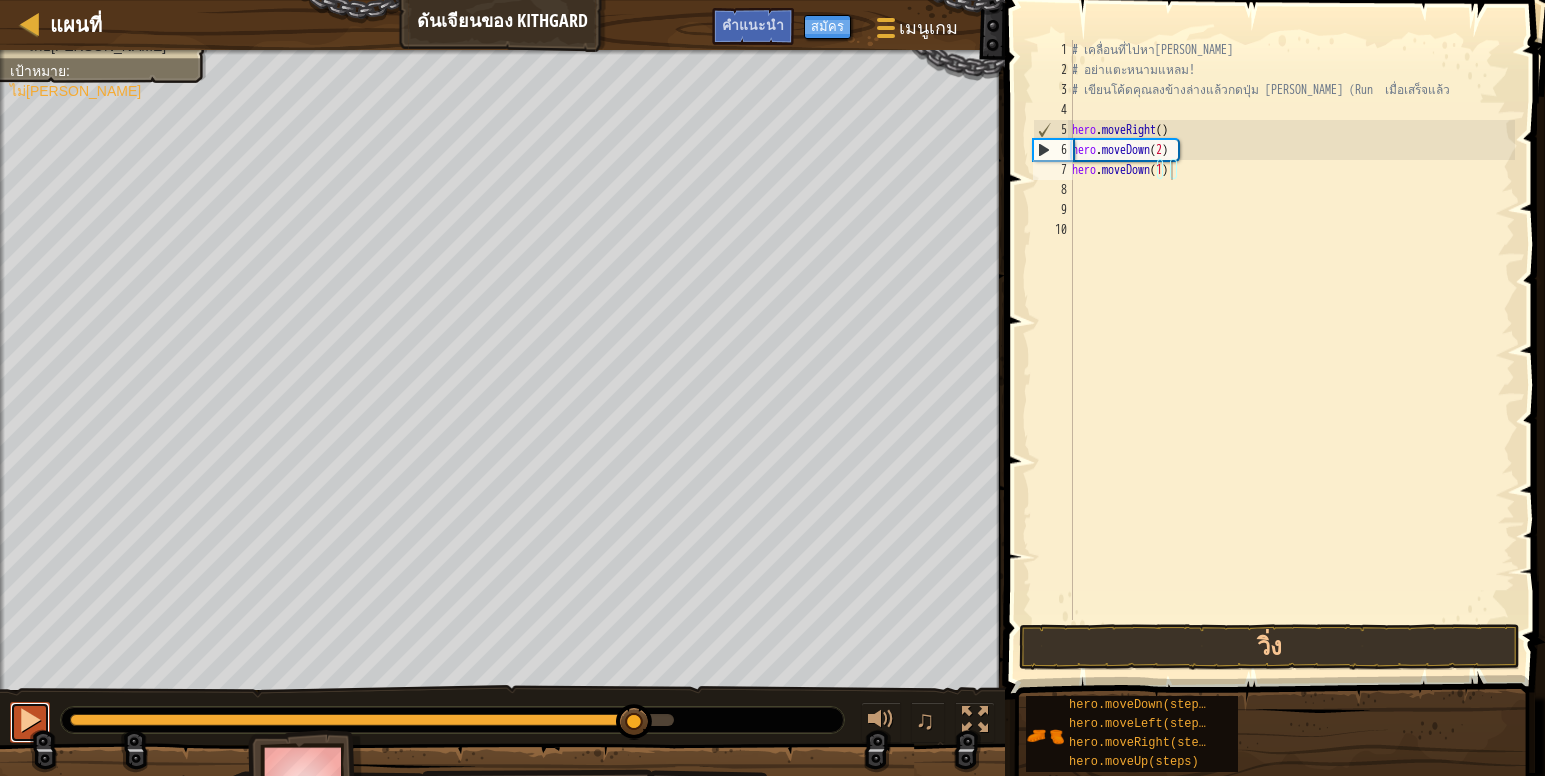 click at bounding box center [30, 720] 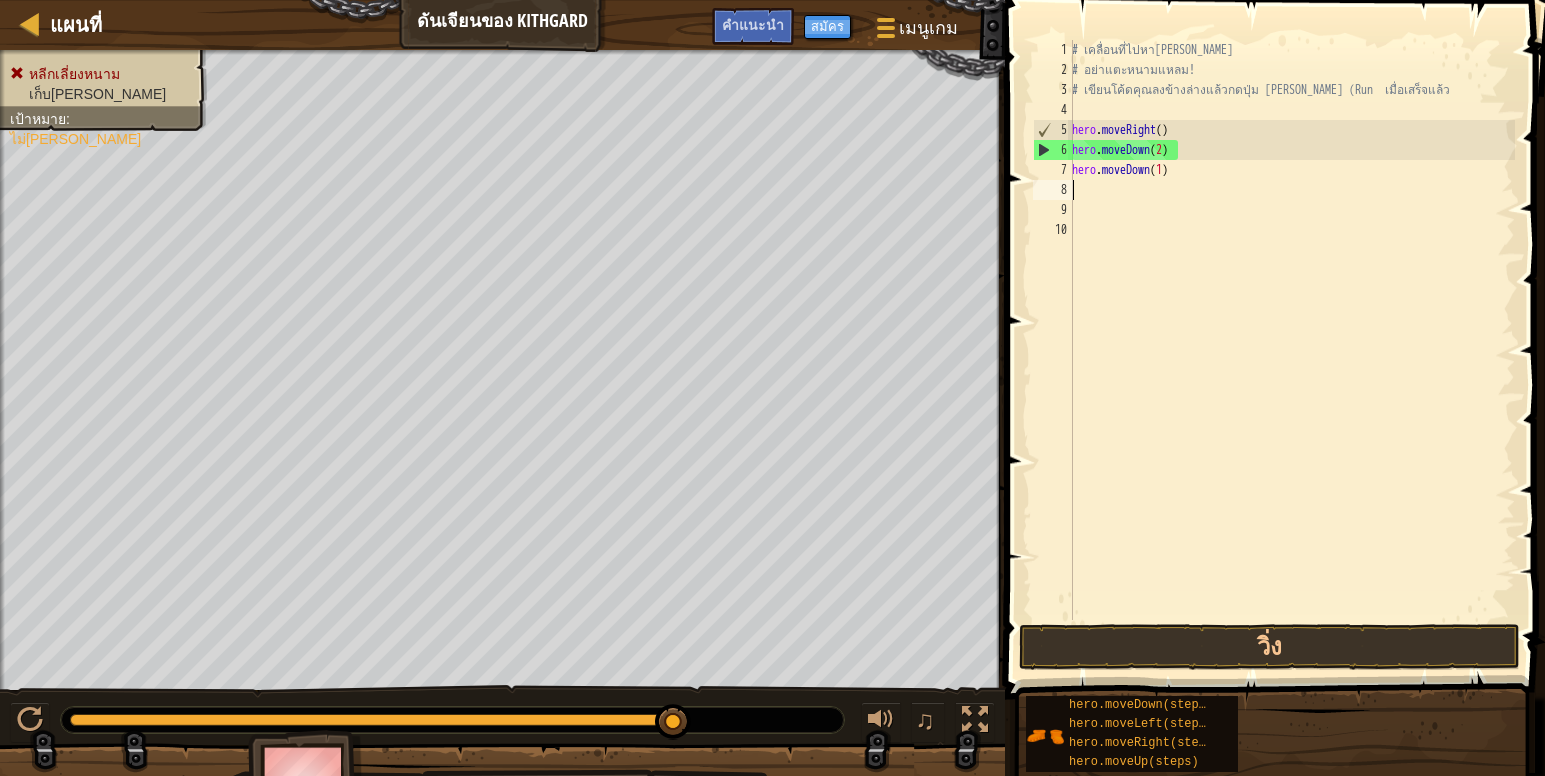 click on "# เคลื่อนที่ไปหา[PERSON_NAME] # อย่าแตะหนามแหลม! # เขียนโค้ดคุณลงข้างล่างแล้วกดปุ่ม [PERSON_NAME] (Run  เมื่อเสร็จแล้ว hero . moveRight ( ) hero . moveDown ( 2 ) hero . moveDown ( 1 )" at bounding box center (1291, 350) 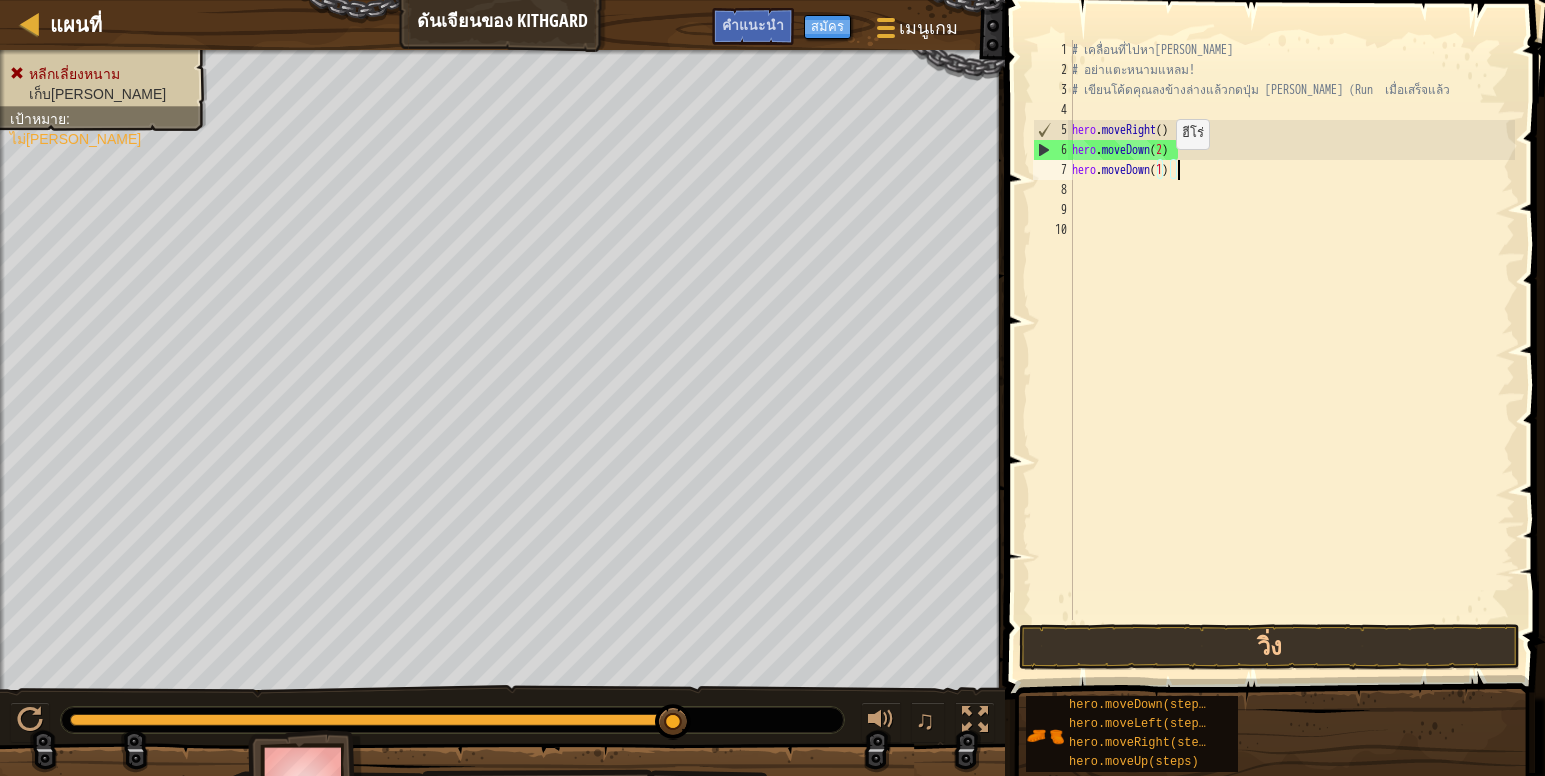 click on "# เคลื่อนที่ไปหา[PERSON_NAME] # อย่าแตะหนามแหลม! # เขียนโค้ดคุณลงข้างล่างแล้วกดปุ่ม [PERSON_NAME] (Run  เมื่อเสร็จแล้ว hero . moveRight ( ) hero . moveDown ( 2 ) hero . moveDown ( 1 )" at bounding box center (1291, 350) 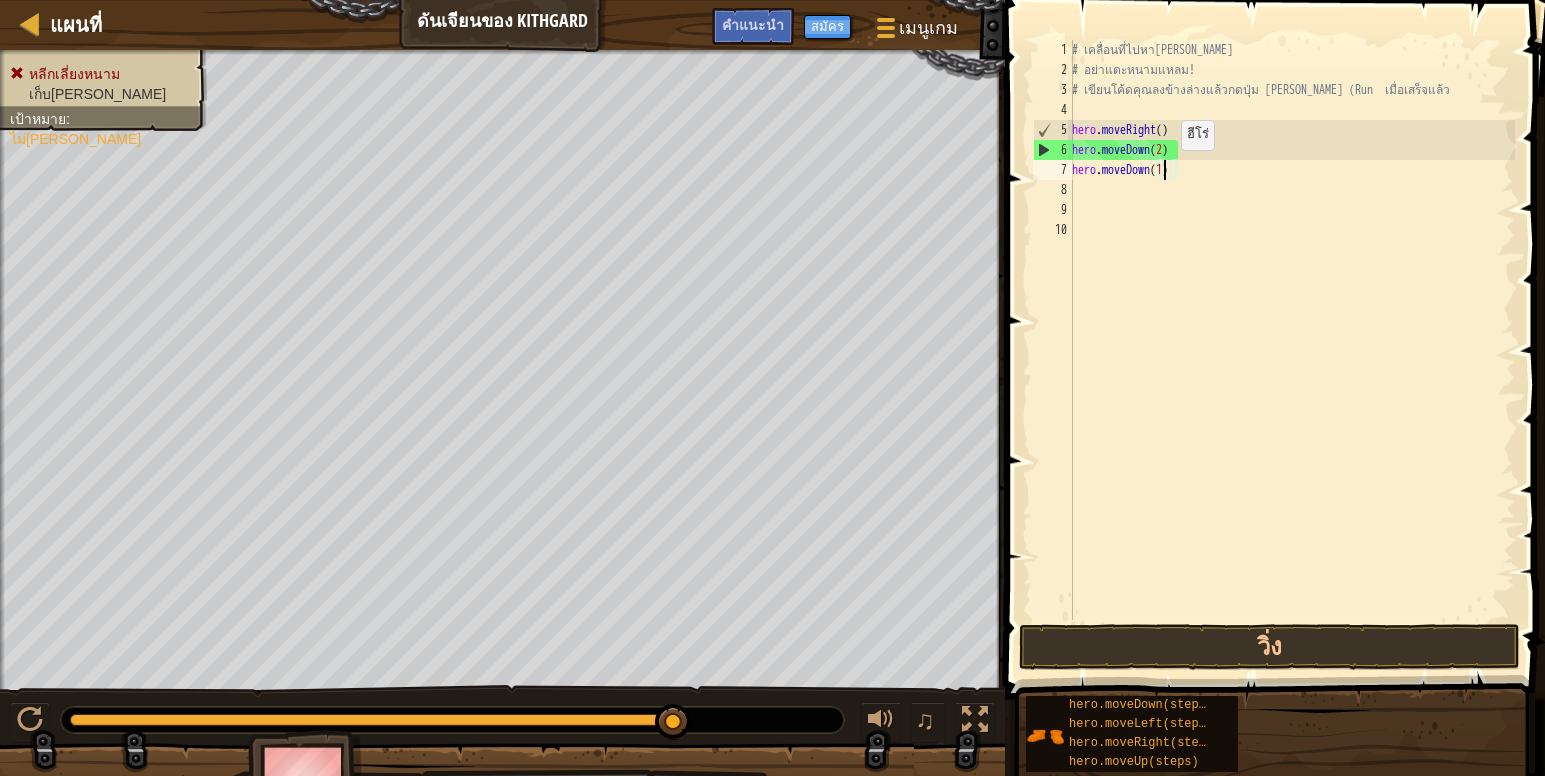 click on "# เคลื่อนที่ไปหา[PERSON_NAME] # อย่าแตะหนามแหลม! # เขียนโค้ดคุณลงข้างล่างแล้วกดปุ่ม [PERSON_NAME] (Run  เมื่อเสร็จแล้ว hero . moveRight ( ) hero . moveDown ( 2 ) hero . moveDown ( 1 )" at bounding box center (1291, 350) 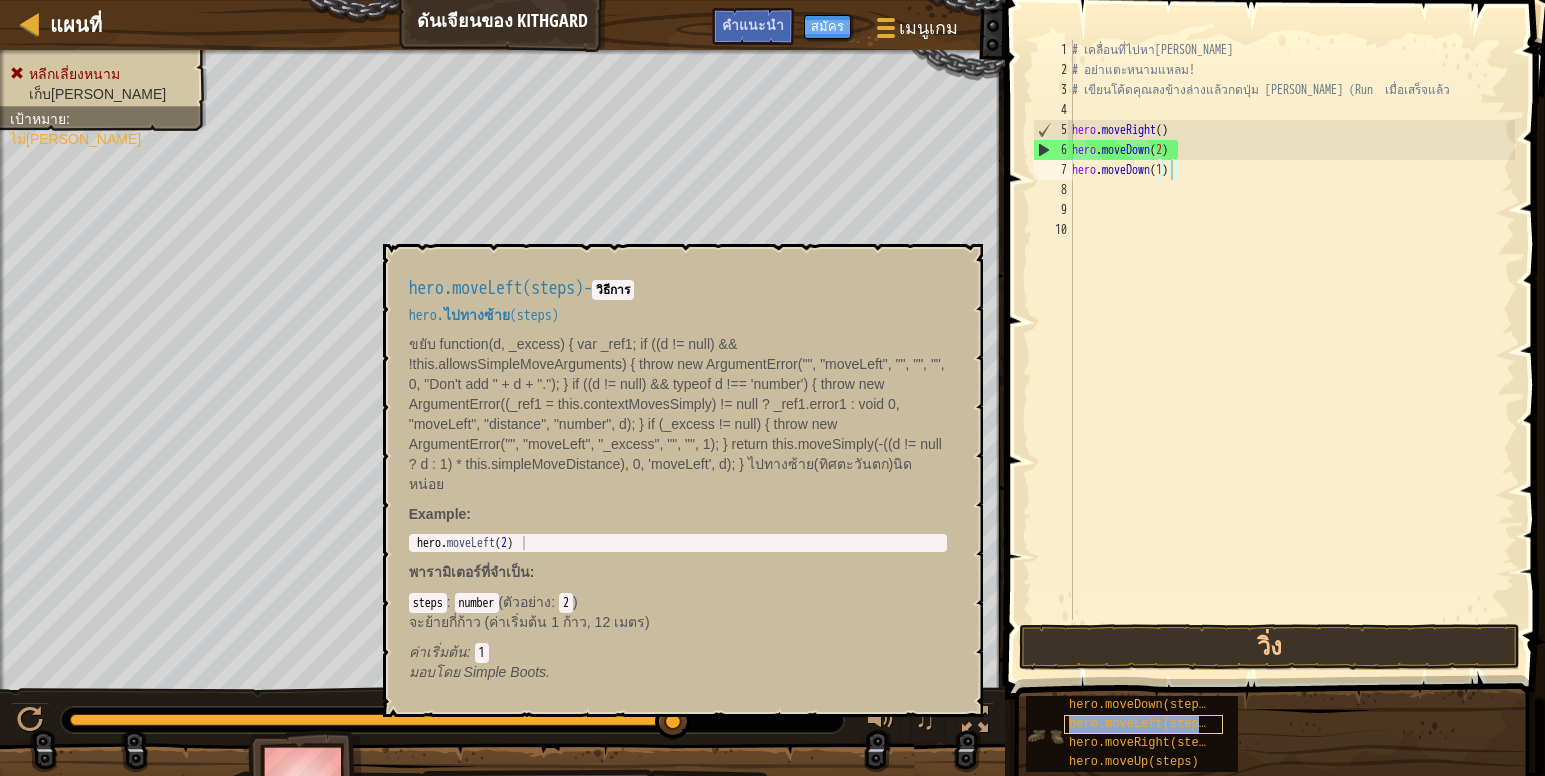 click on "hero.moveLeft(steps)" at bounding box center [1141, 724] 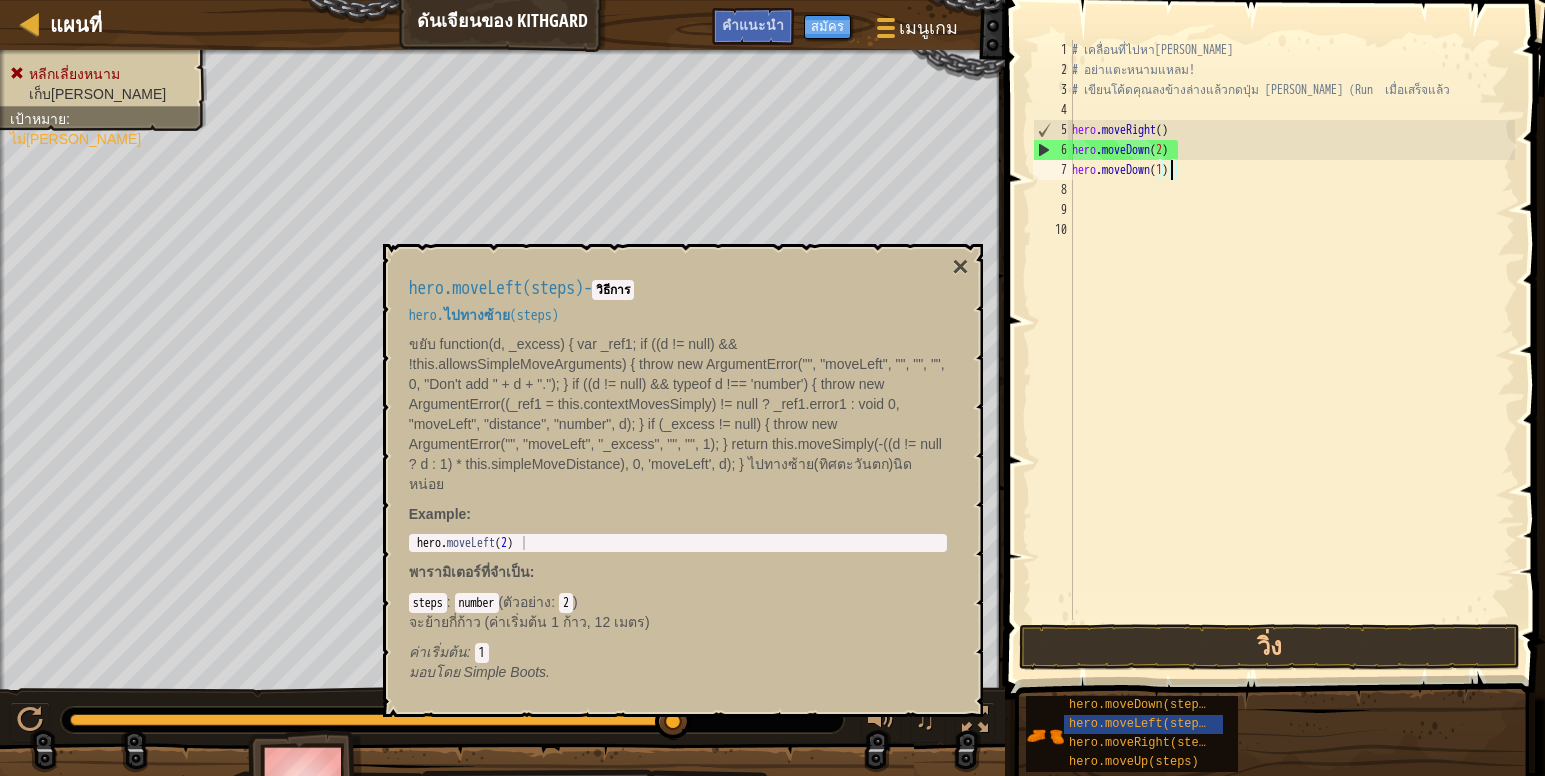 type on "hero.moveLeft(2)" 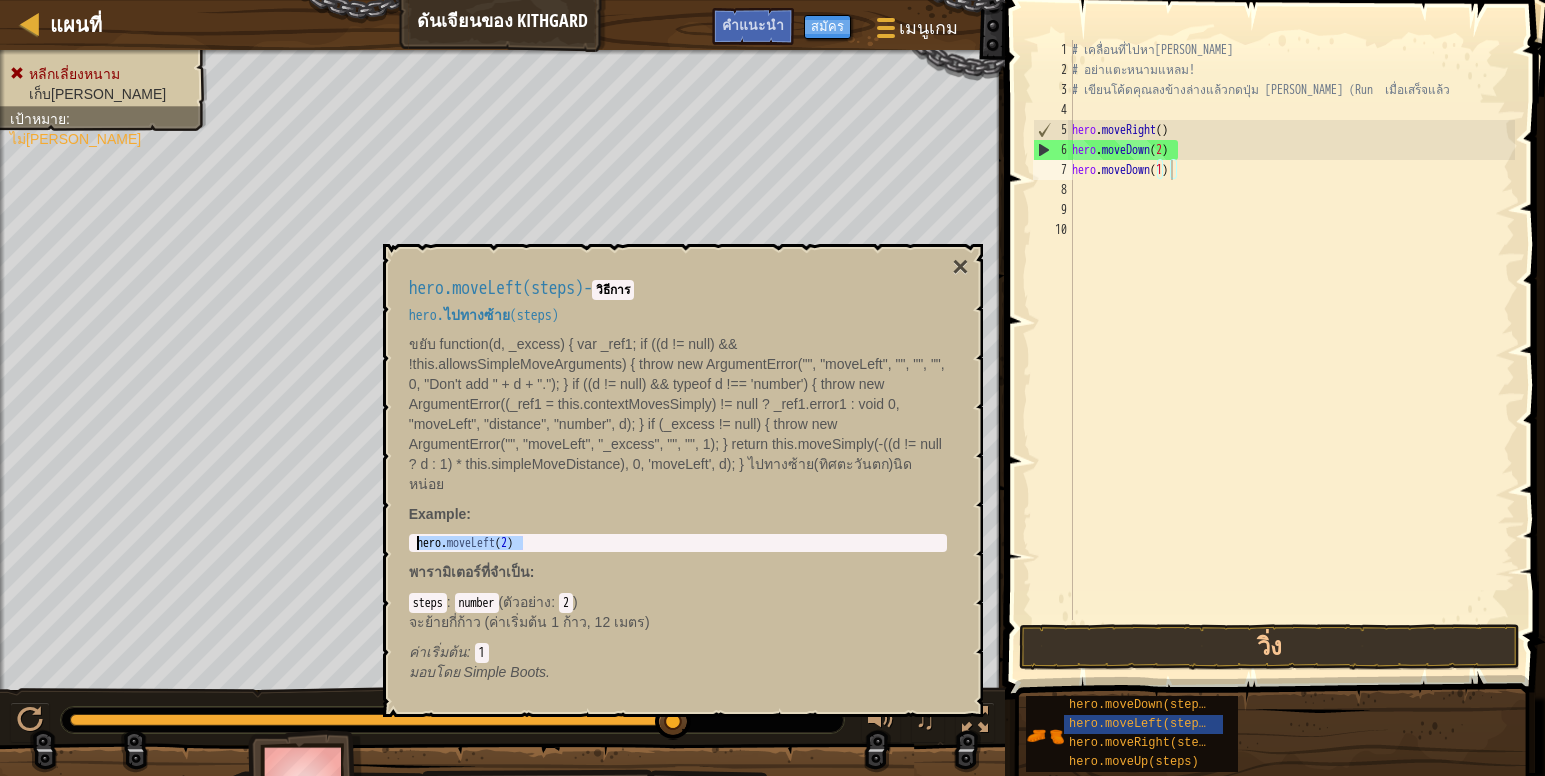 click on "แผนที่ ดันเจียนของ Kithgard เมนูเกม เสร็จสิ้น สมัคร คำแนะนำ 1     הההההההההההההההההההההההההההההההההההההההההההההההההההההההההההההההההההההההההההההההההההההההההההההההההההההההההההההההההההההההההההההההההההההההההההההההההההההההההההההההההההההההההההההההההההההההההההההההההההההההההההההההההההההההההההההההההההההההההההההההההההההההההההההההה XXXXXXXXXXXXXXXXXXXXXXXXXXXXXXXXXXXXXXXXXXXXXXXXXXXXXXXXXXXXXXXXXXXXXXXXXXXXXXXXXXXXXXXXXXXXXXXXXXXXXXXXXXXXXXXXXXXXXXXXXXXXXXXXXXXXXXXXXXXXXXXXXXXXXXXXXXXXXXXXXXXXXXXXXXXXXXXXXXXXXXXXXXXXXXXXXXXXXXXXXXXXXXXXXXXXXXXXXXXXXXXXXXXXXXXXXXXXXXXXXXXXXXXXXXXXXXXX วิธีการแก้ไข × คำแนะนำ hero.moveDown(1) 1 2 3 4 5 6 7 8 9" at bounding box center (772, 0) 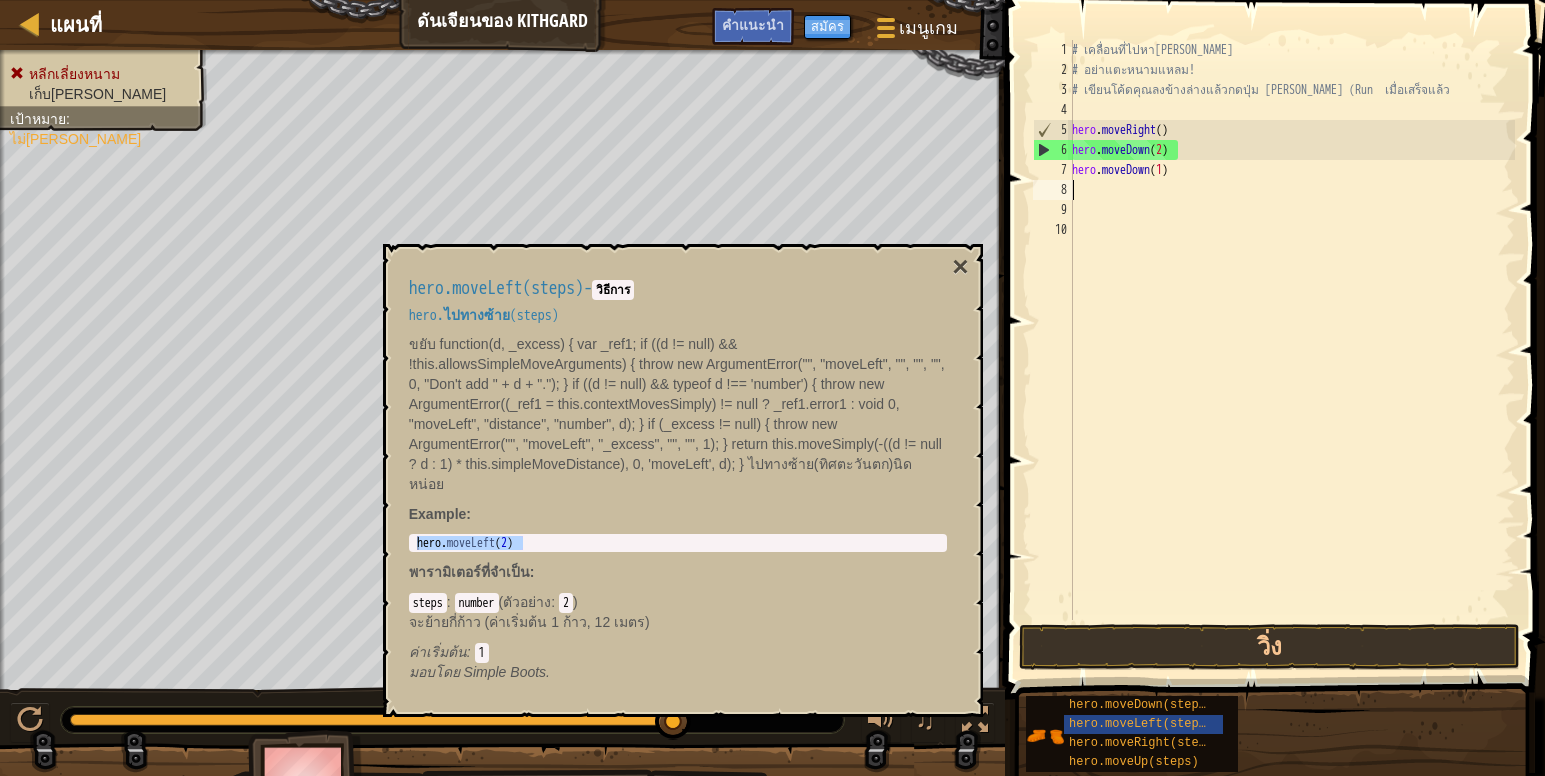paste on "hero.moveDown(2)" 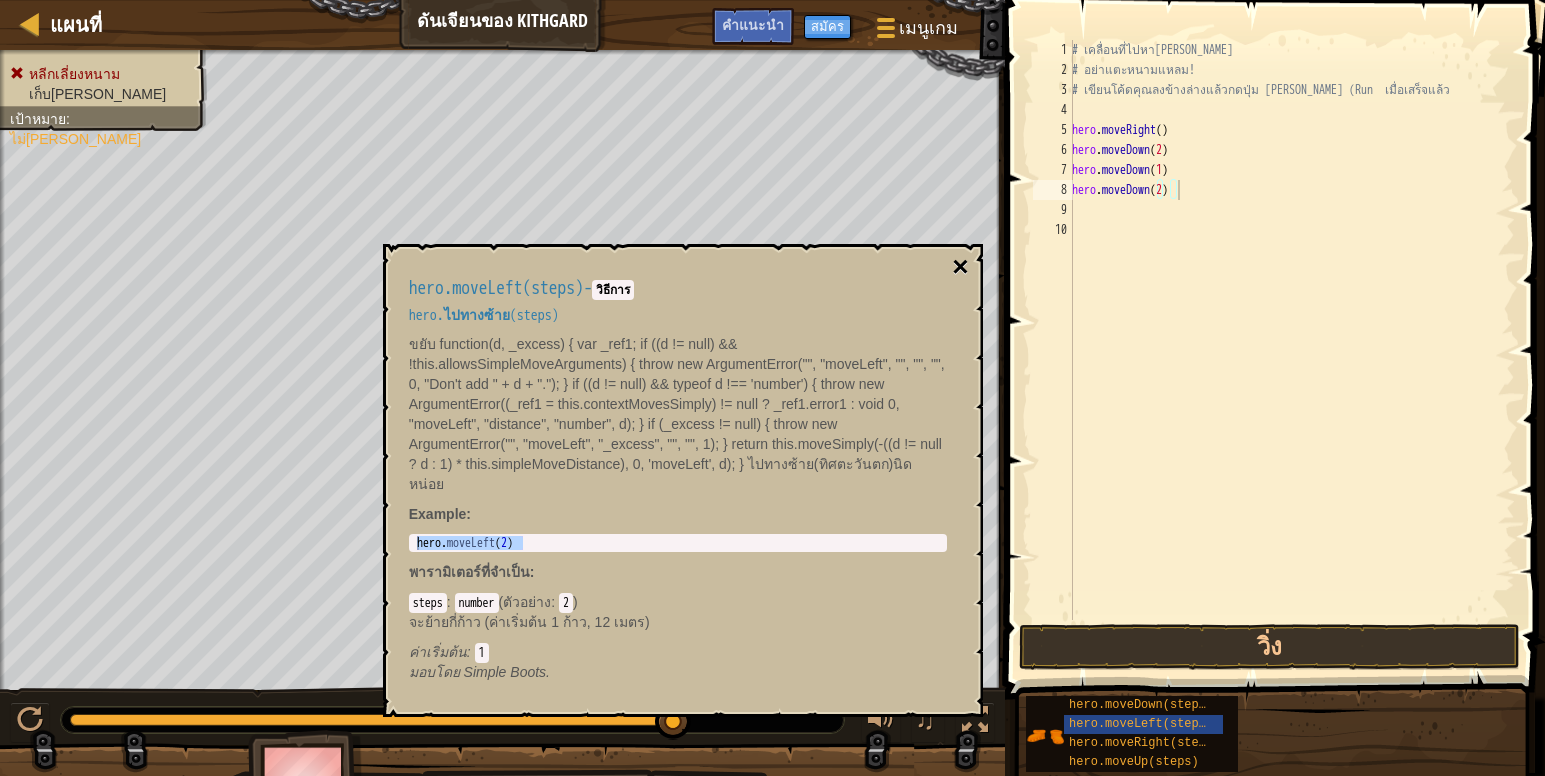 click on "×" at bounding box center (960, 267) 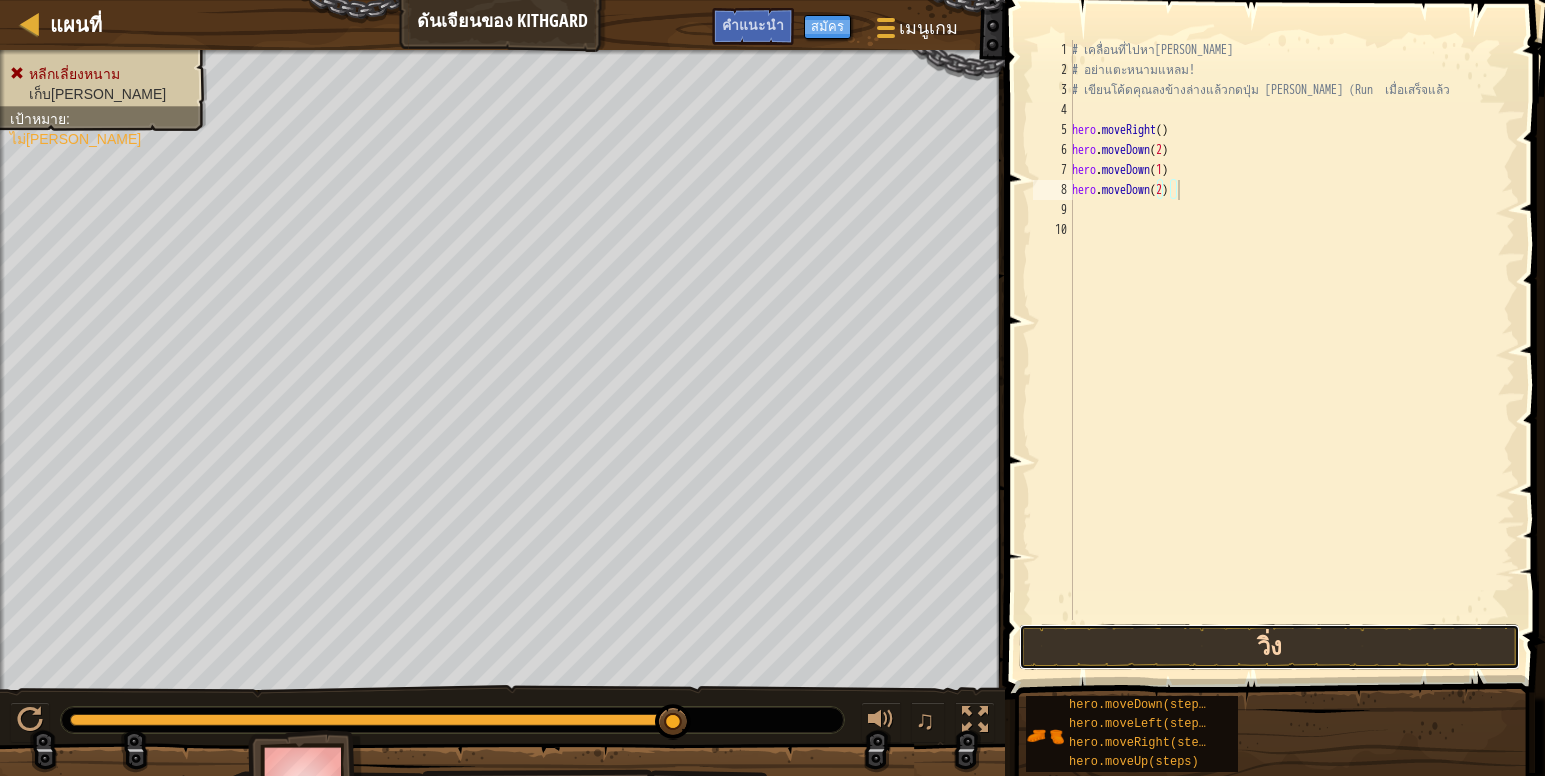click on "วิ่ง" at bounding box center (1269, 647) 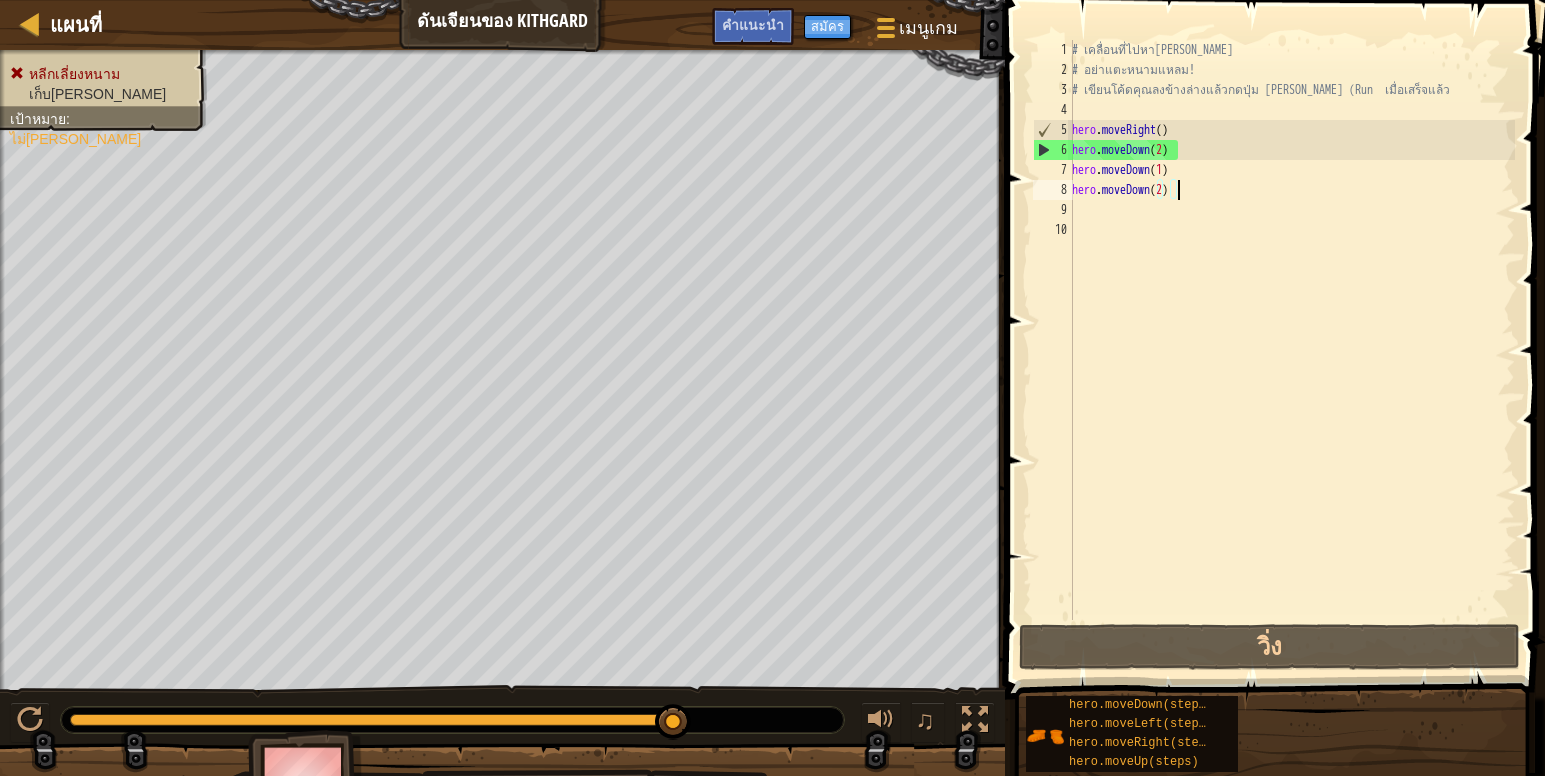 click on "# เคลื่อนที่ไปหา[PERSON_NAME] # อย่าแตะหนามแหลม! # เขียนโค้ดคุณลงข้างล่างแล้วกดปุ่ม [PERSON_NAME] (Run  เมื่อเสร็จแล้ว hero . moveRight ( ) hero . moveDown ( 2 ) hero . moveDown ( 1 ) hero . moveDown ( 2 )" at bounding box center [1291, 350] 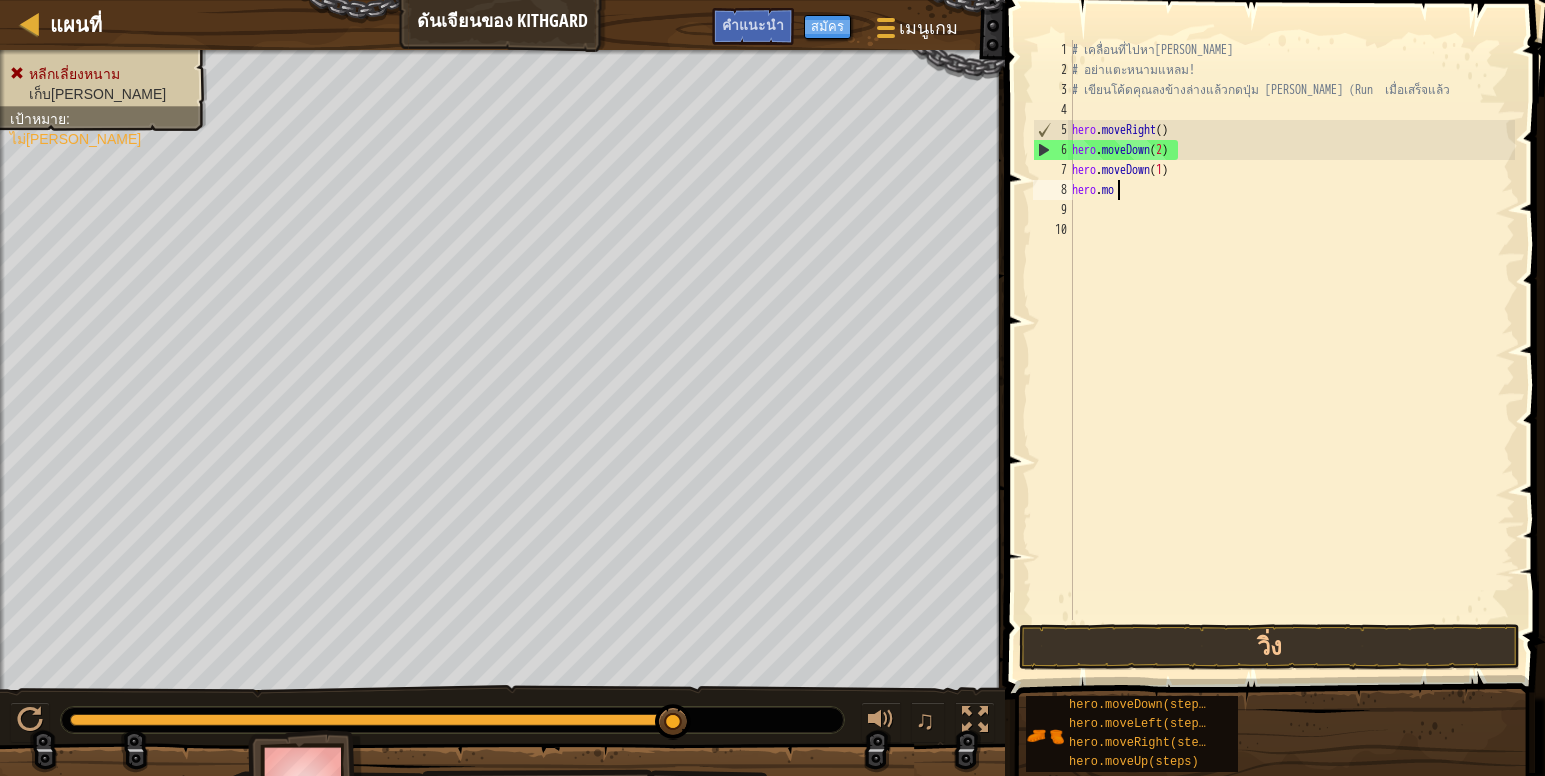 type on "h" 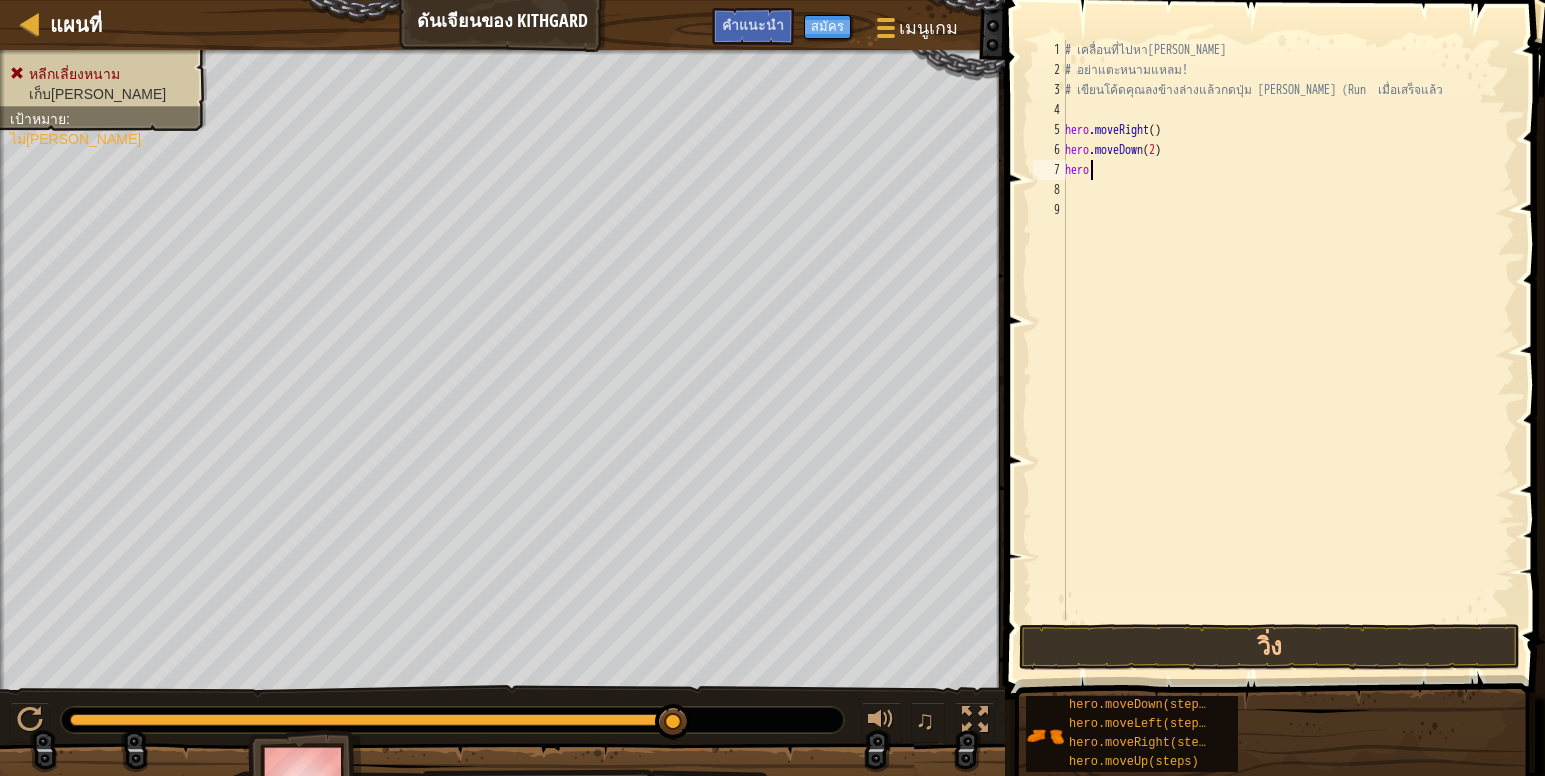 type on "h" 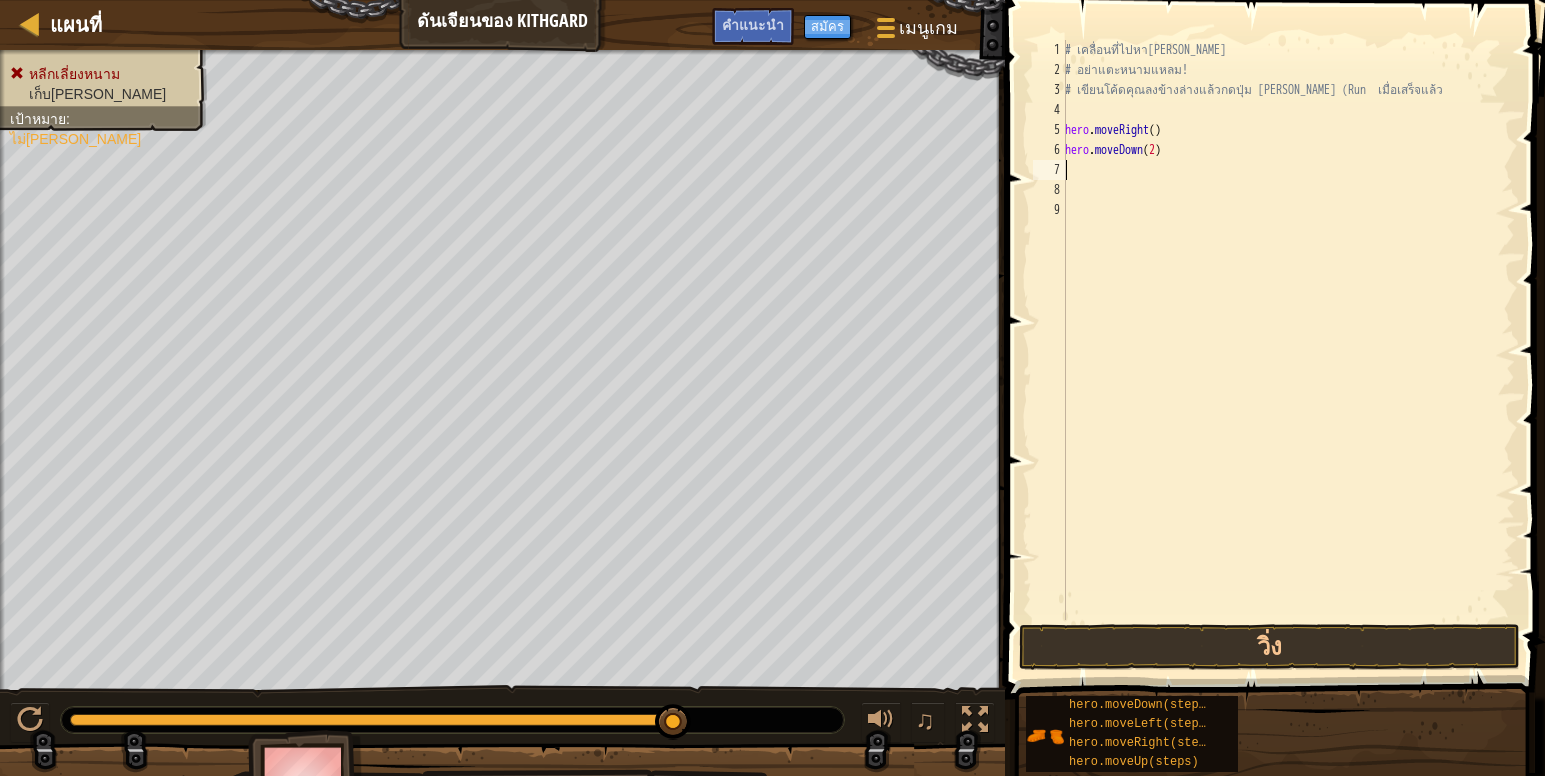 click on "# เคลื่อนที่ไปหา[PERSON_NAME] # อย่าแตะหนามแหลม! # เขียนโค้ดคุณลงข้างล่างแล้วกดปุ่ม [PERSON_NAME] (Run  เมื่อเสร็จแล้ว hero . moveRight ( ) hero . moveDown ( 2 )" at bounding box center [1288, 350] 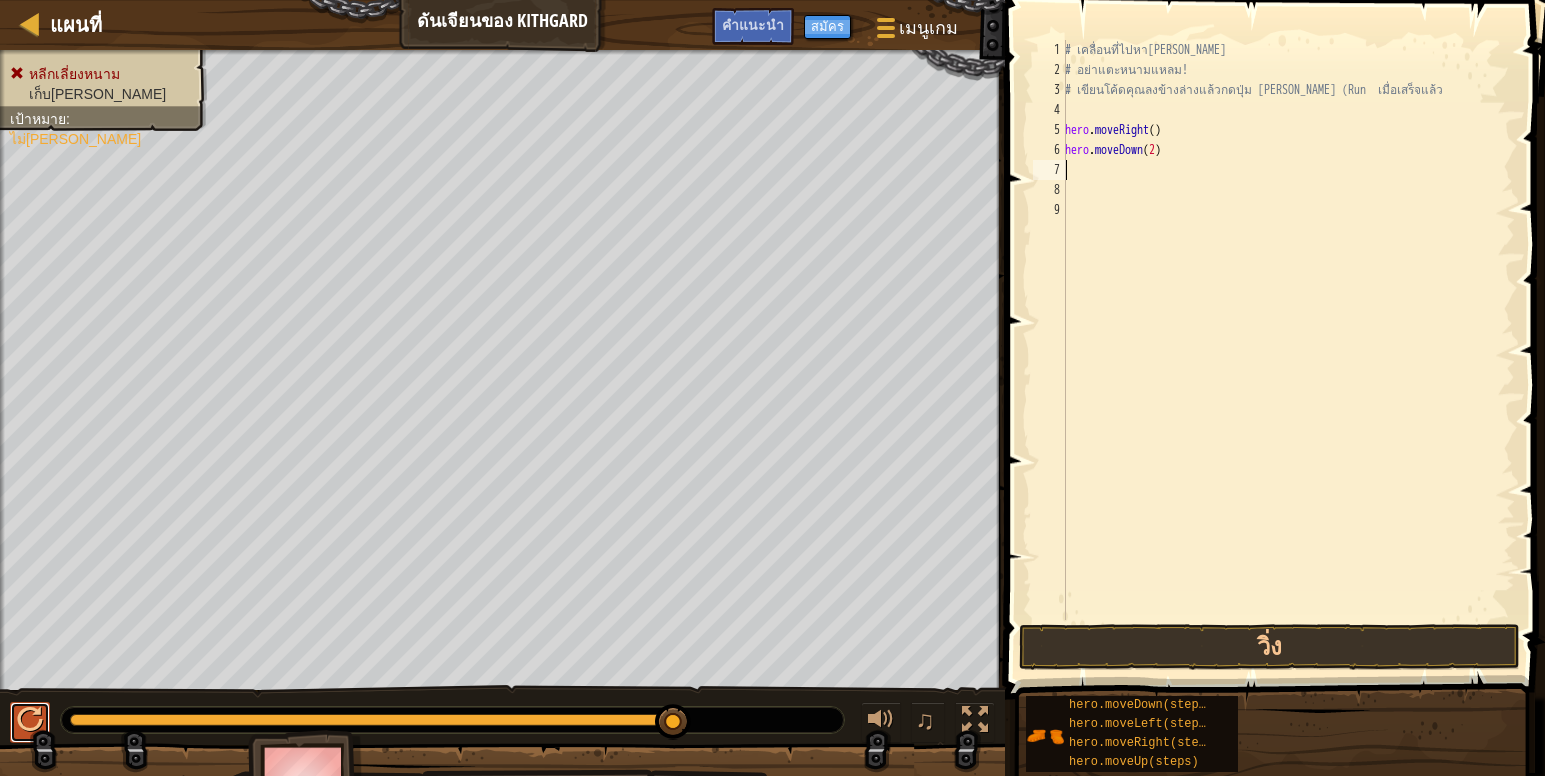 click at bounding box center [30, 720] 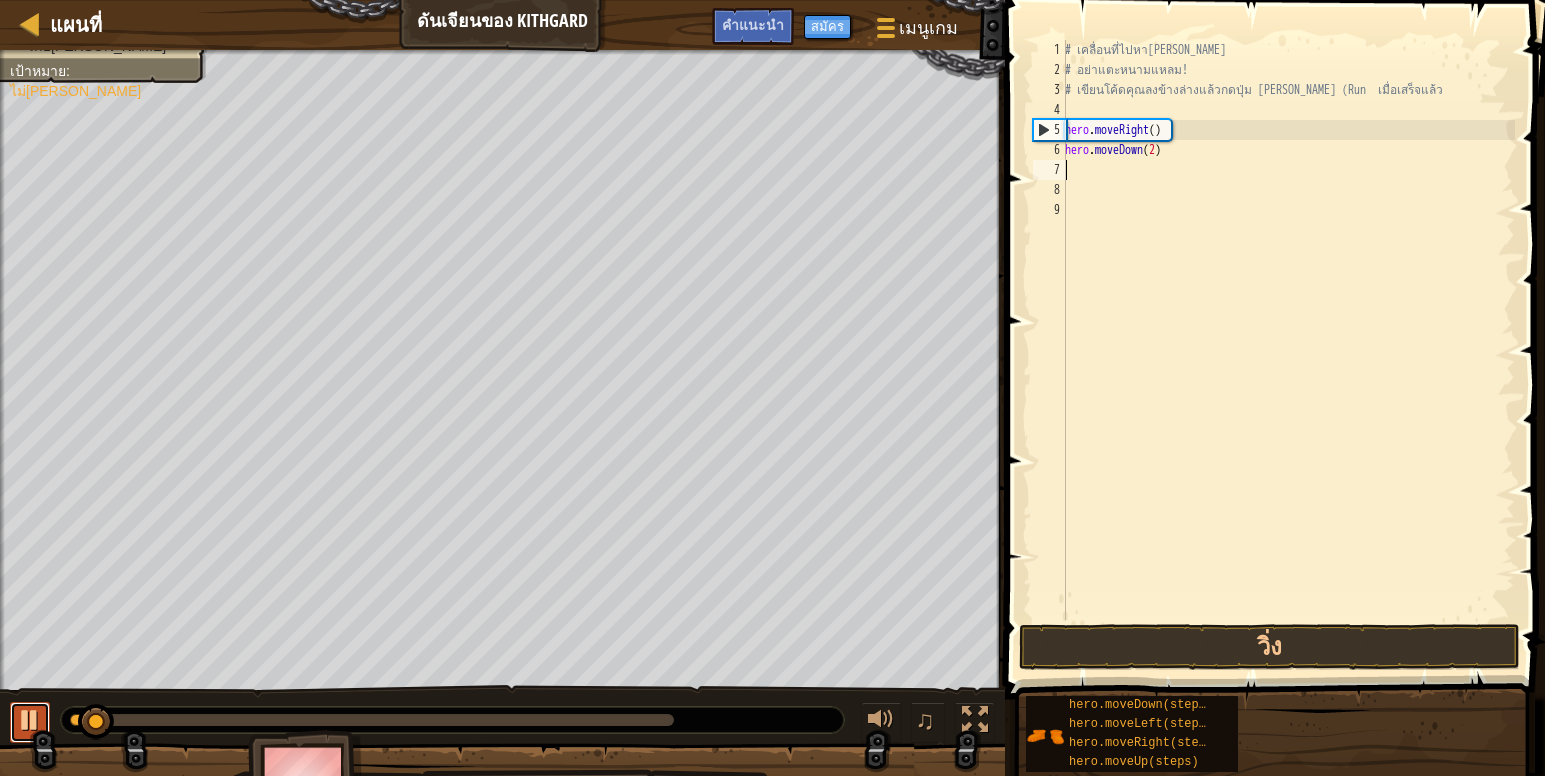 click at bounding box center [30, 720] 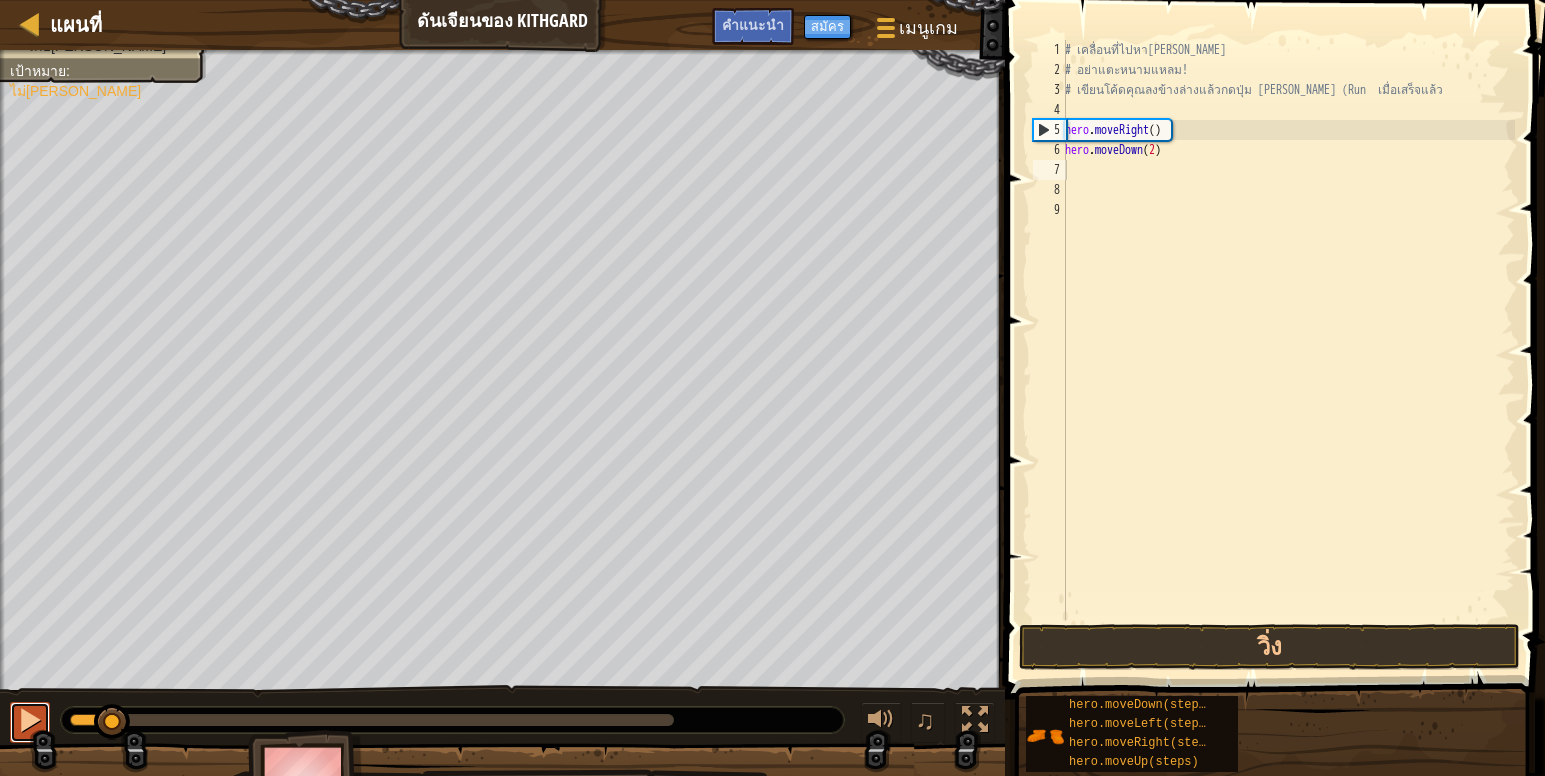 click at bounding box center (30, 720) 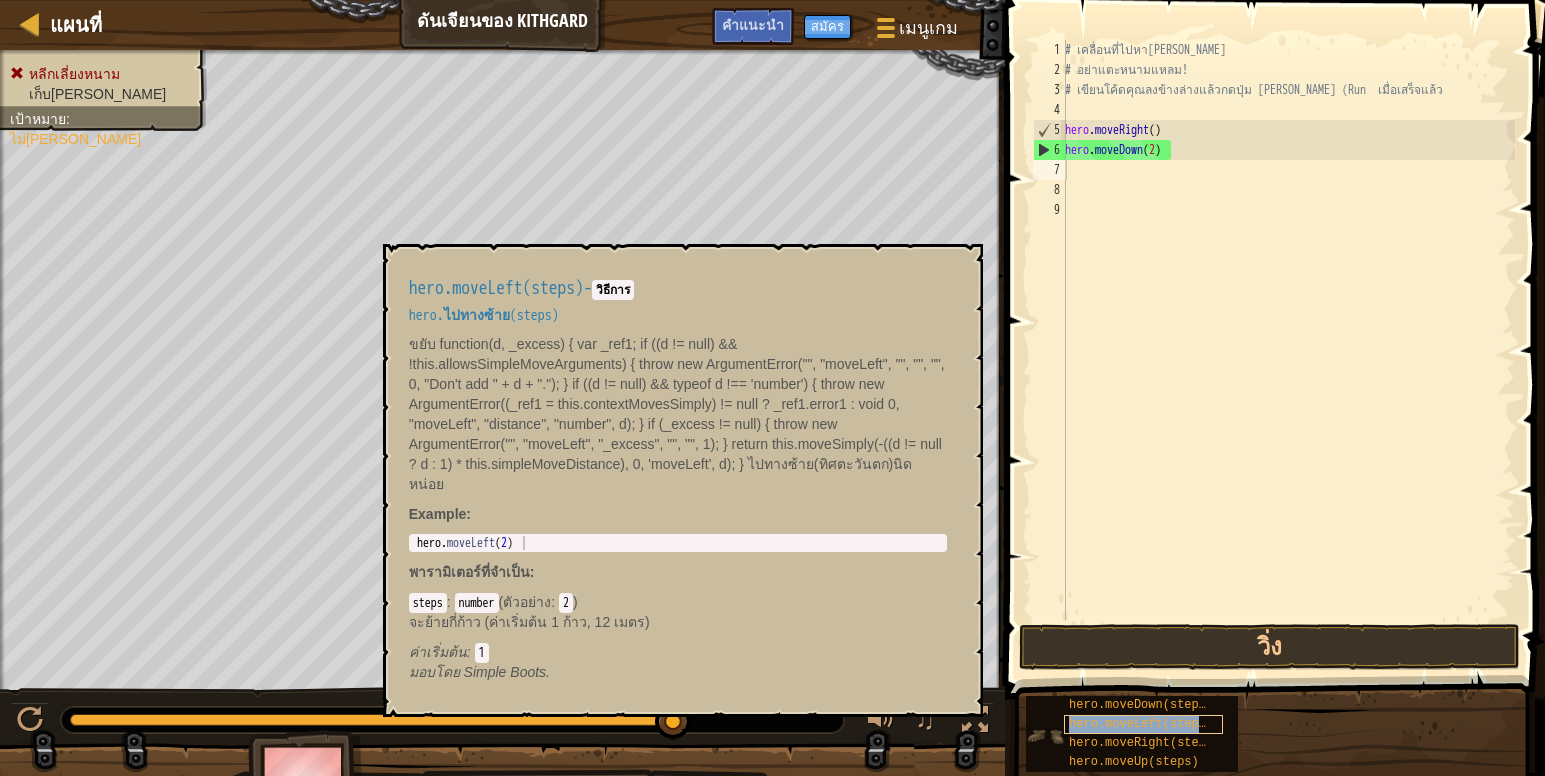 click on "hero.moveLeft(steps)" at bounding box center (1141, 724) 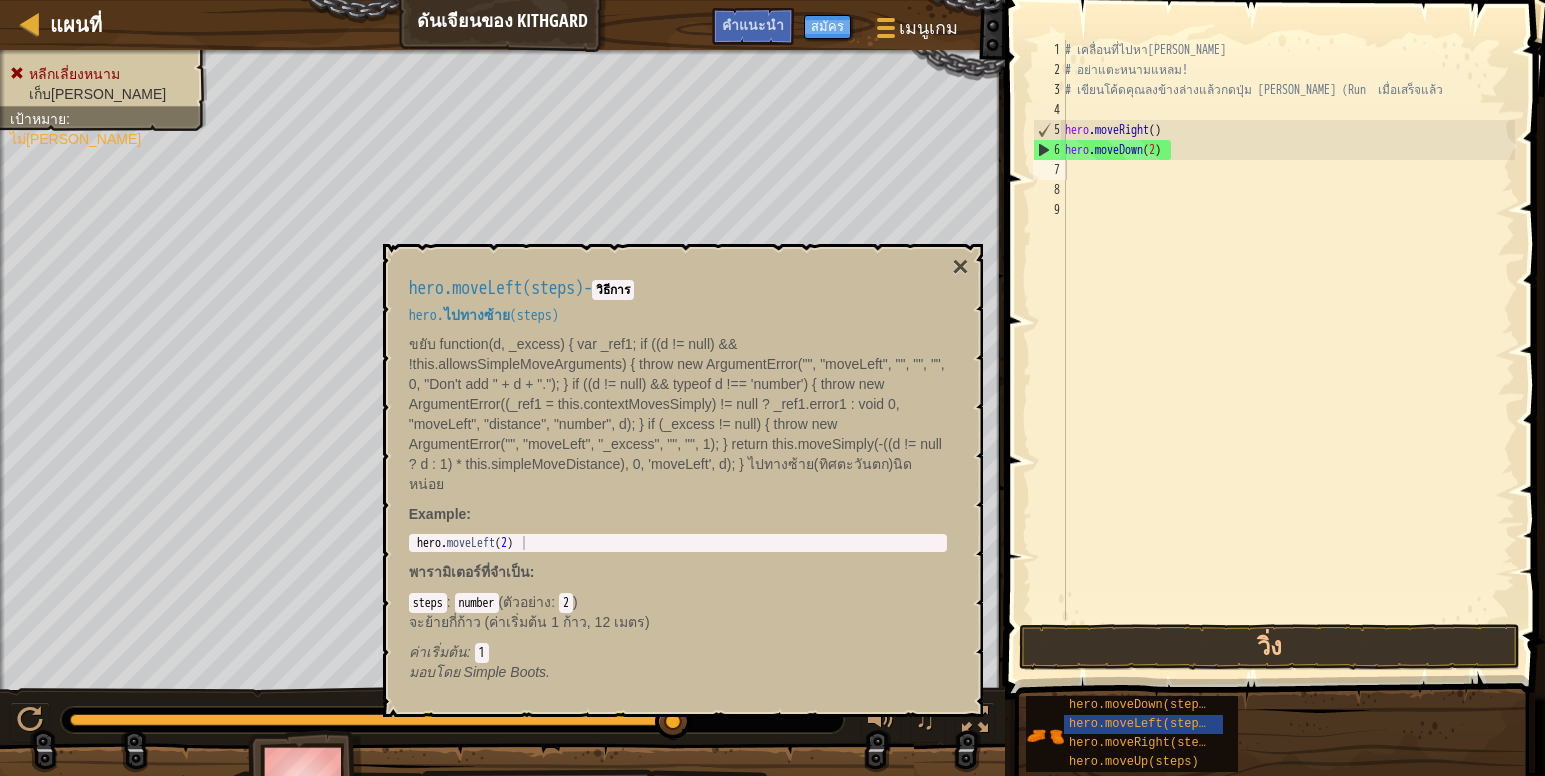 drag, startPoint x: 521, startPoint y: 513, endPoint x: 487, endPoint y: 514, distance: 34.0147 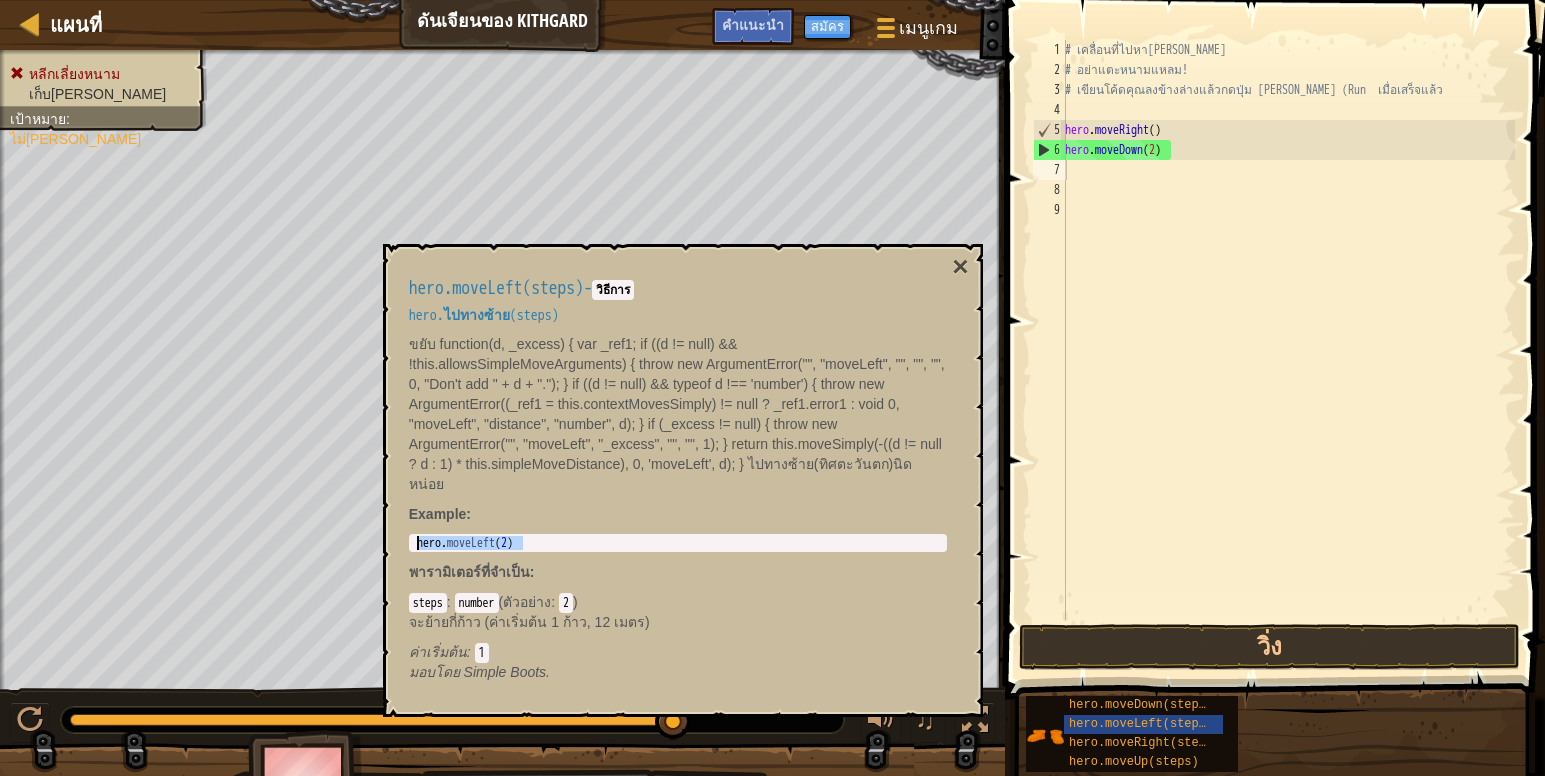 drag, startPoint x: 526, startPoint y: 523, endPoint x: 390, endPoint y: 518, distance: 136.09187 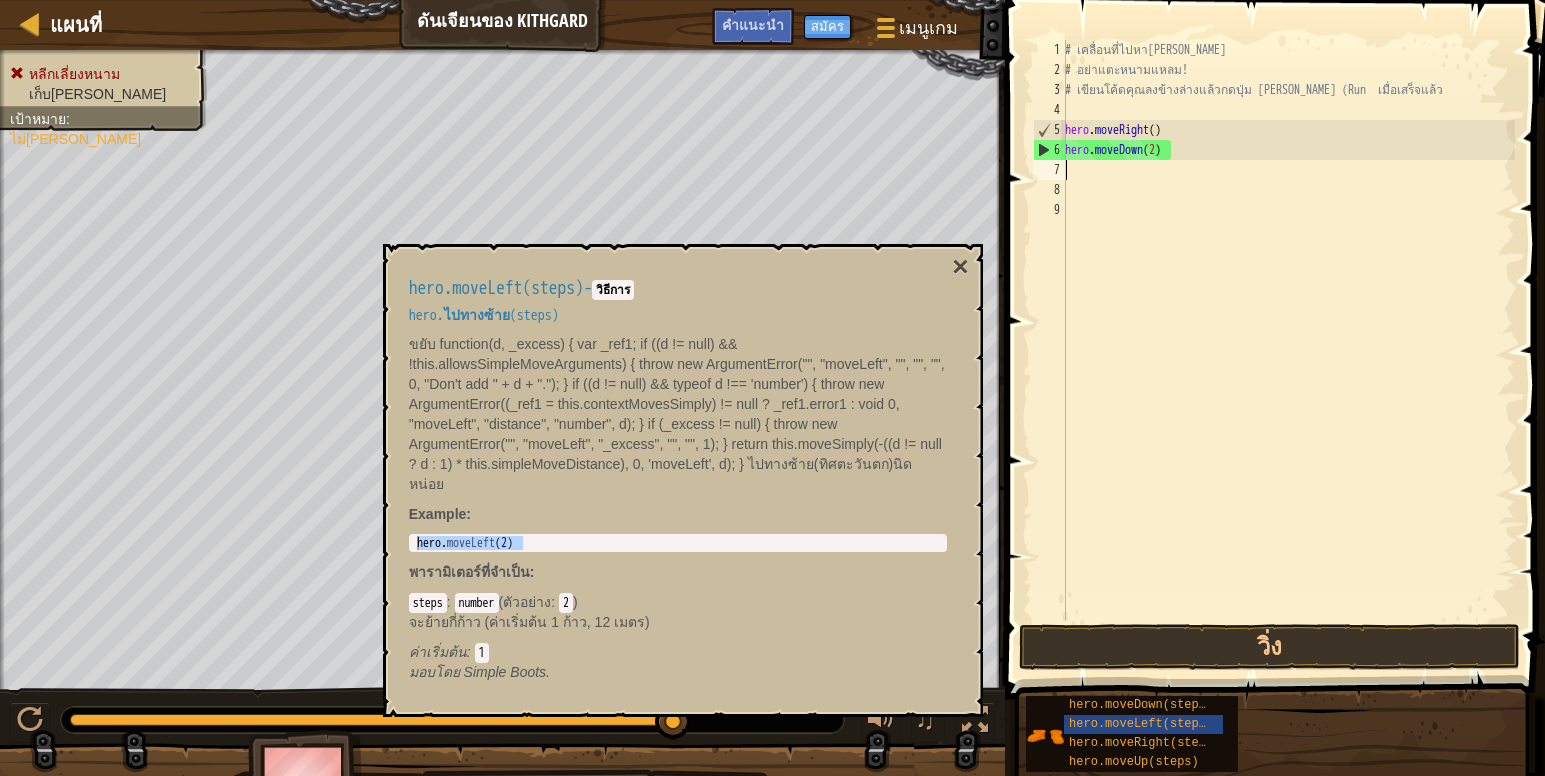 click on "# เคลื่อนที่ไปหา[PERSON_NAME] # อย่าแตะหนามแหลม! # เขียนโค้ดคุณลงข้างล่างแล้วกดปุ่ม [PERSON_NAME] (Run  เมื่อเสร็จแล้ว hero . moveRight ( ) hero . moveDown ( 2 )" at bounding box center [1288, 350] 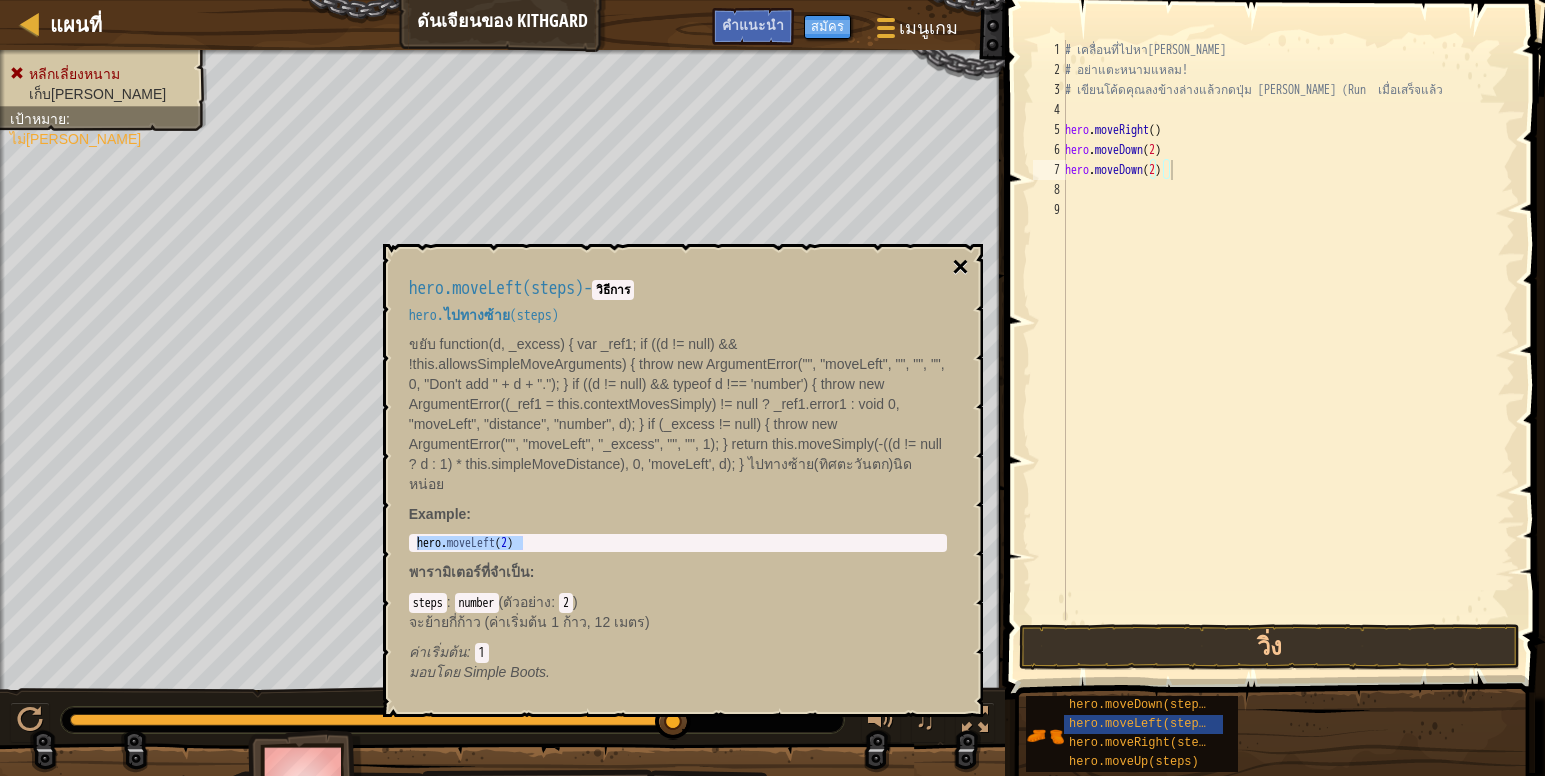 click on "×" at bounding box center [960, 267] 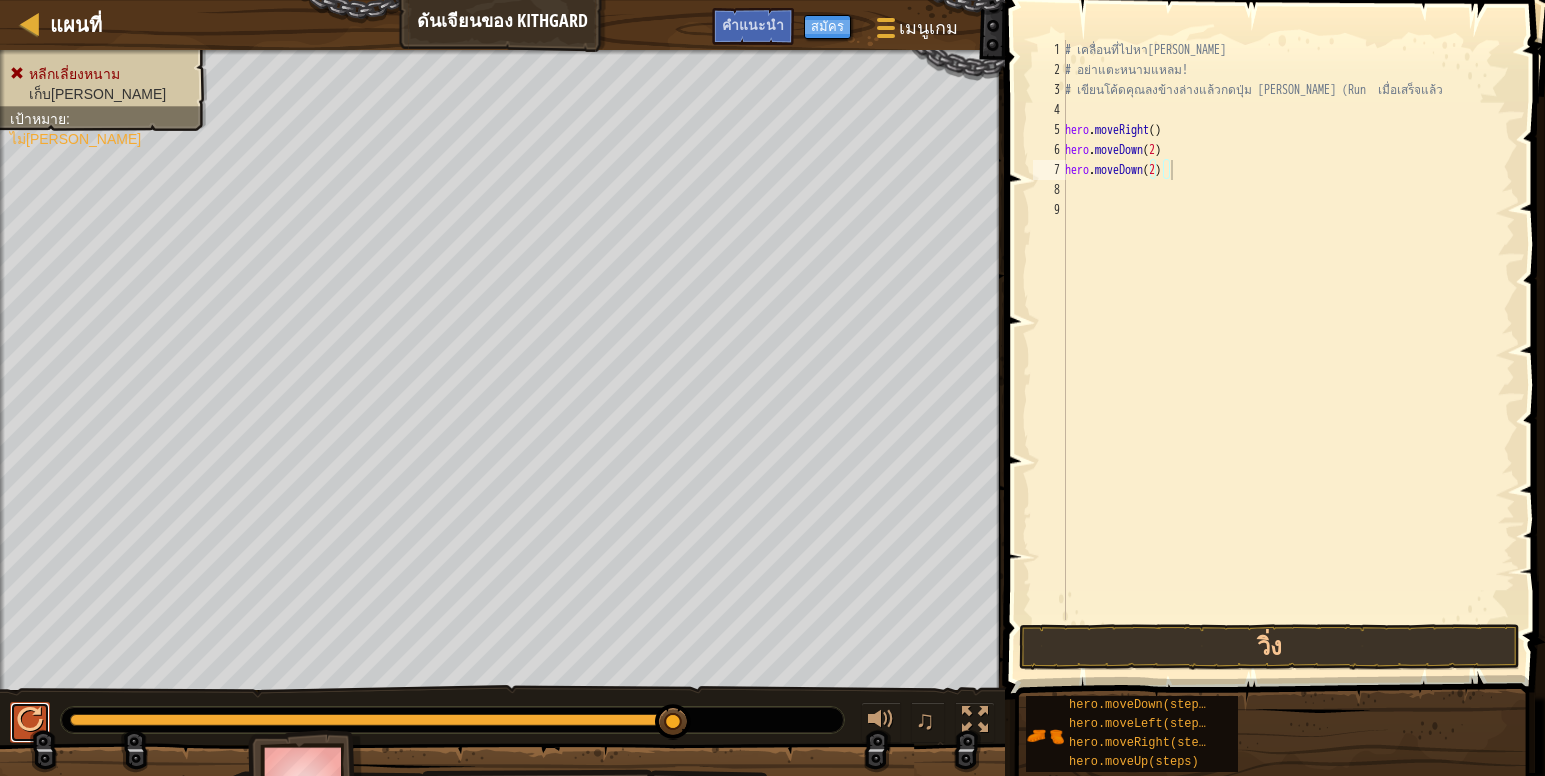 click at bounding box center [30, 722] 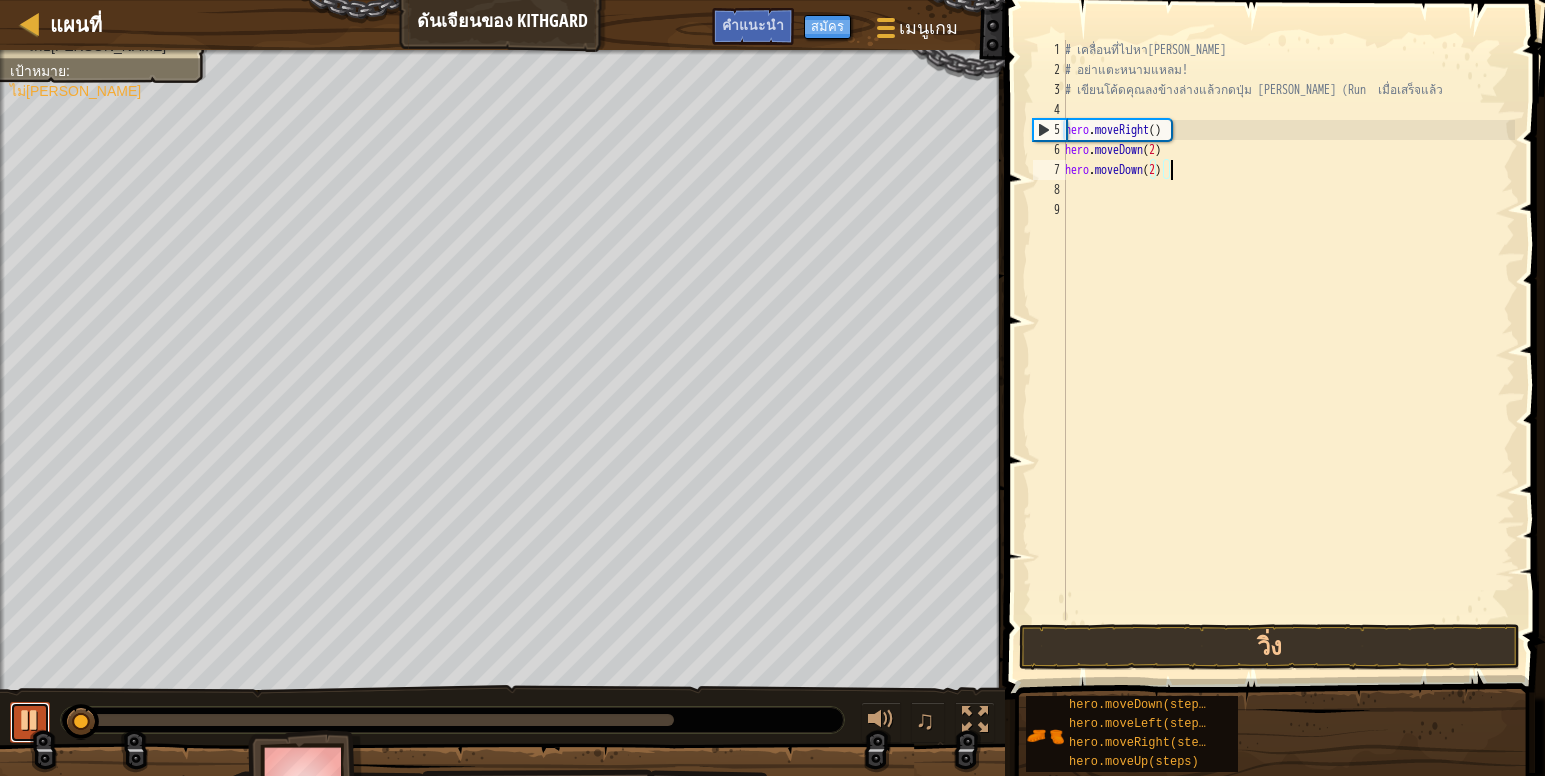 click at bounding box center (30, 720) 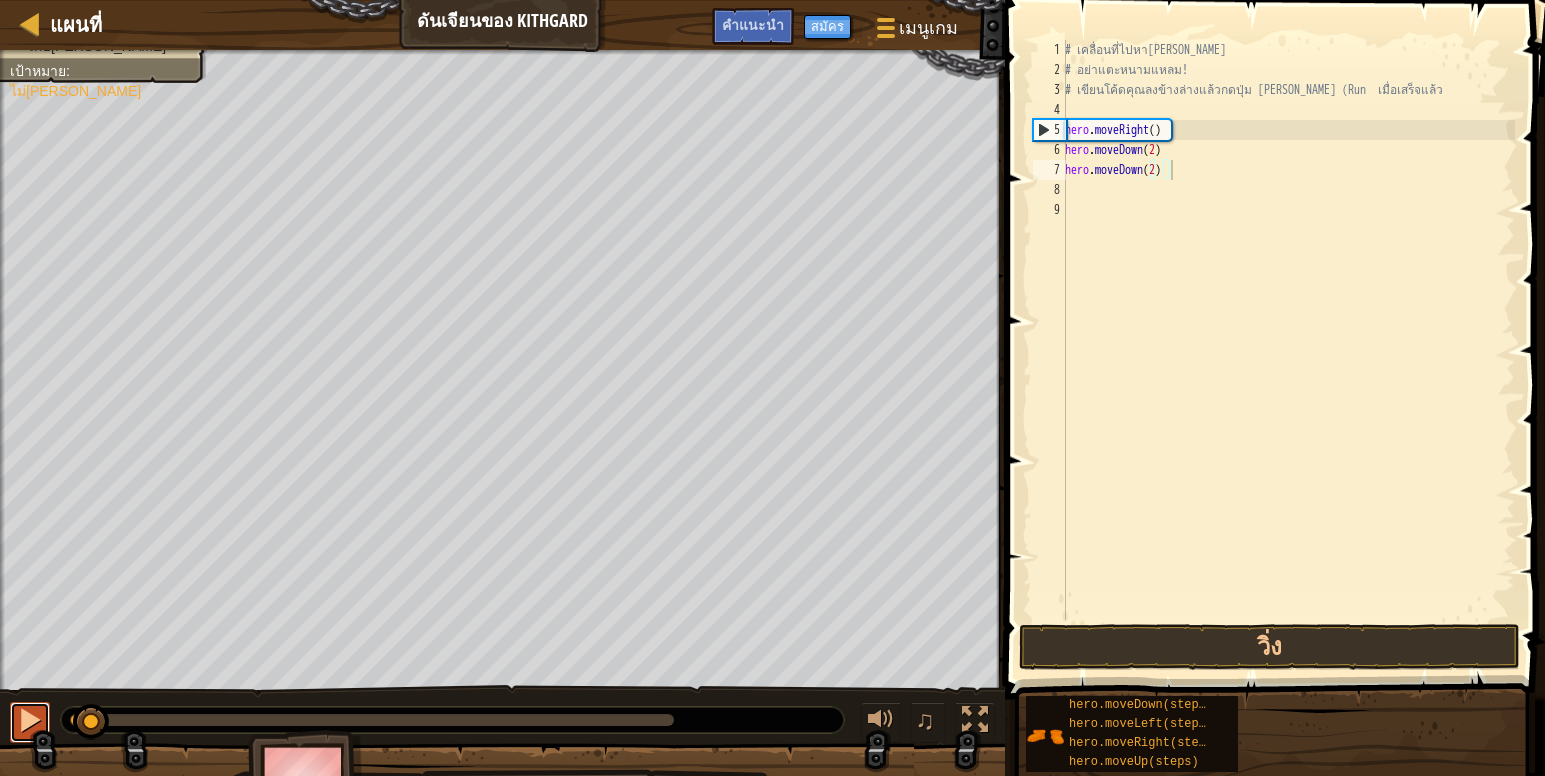 click at bounding box center [30, 720] 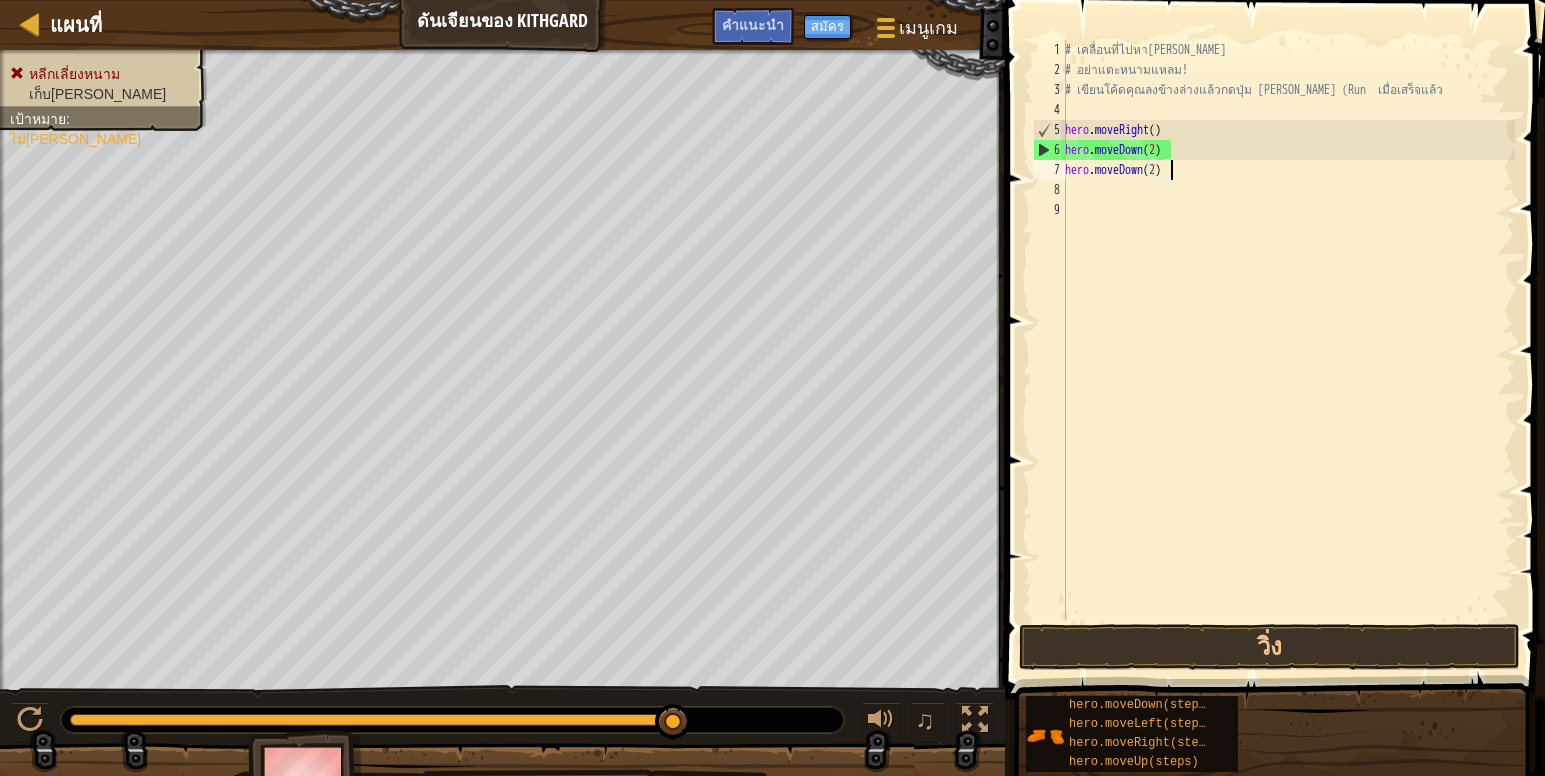 drag, startPoint x: 664, startPoint y: 719, endPoint x: 719, endPoint y: 762, distance: 69.81404 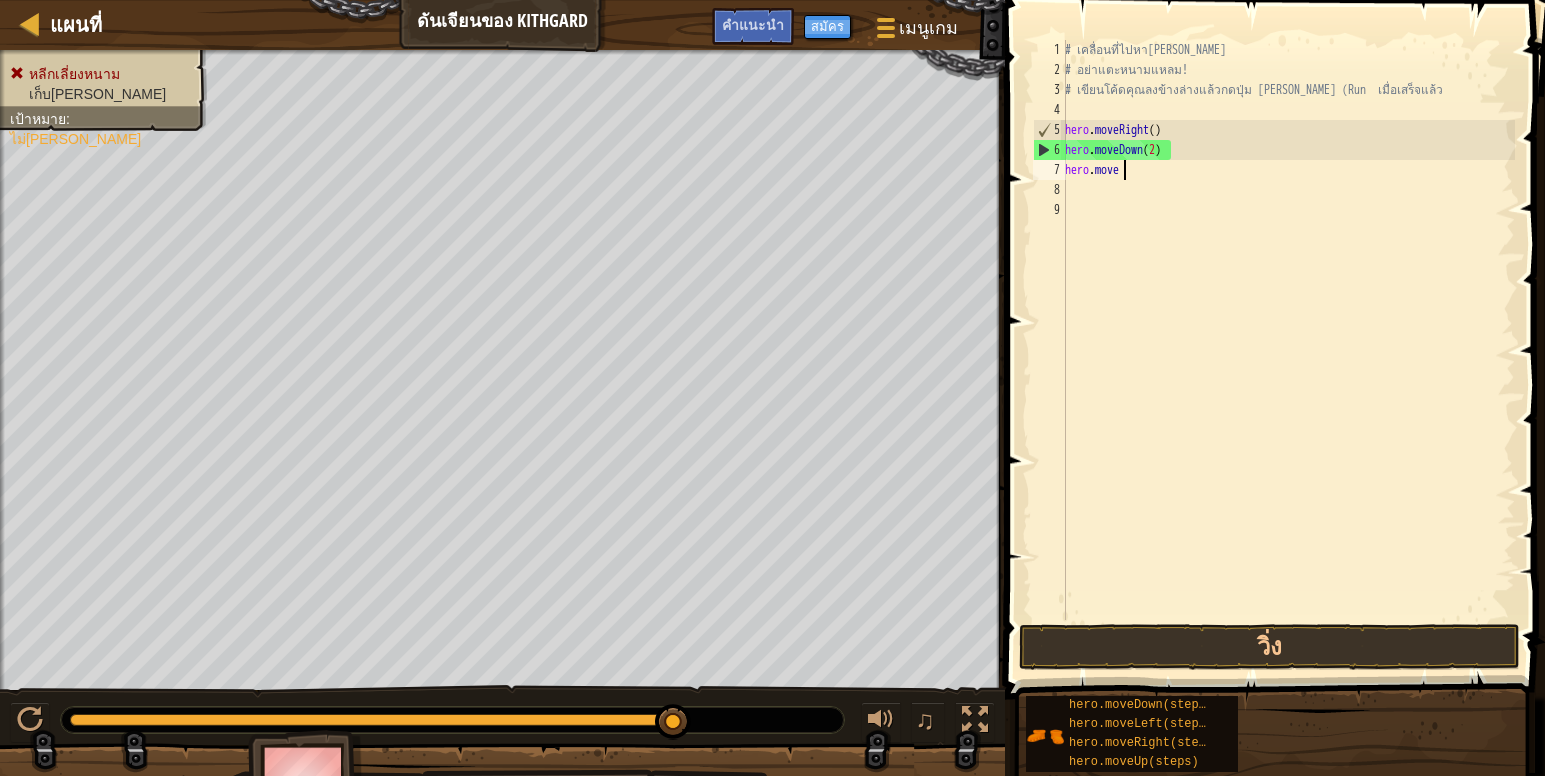 type on "h" 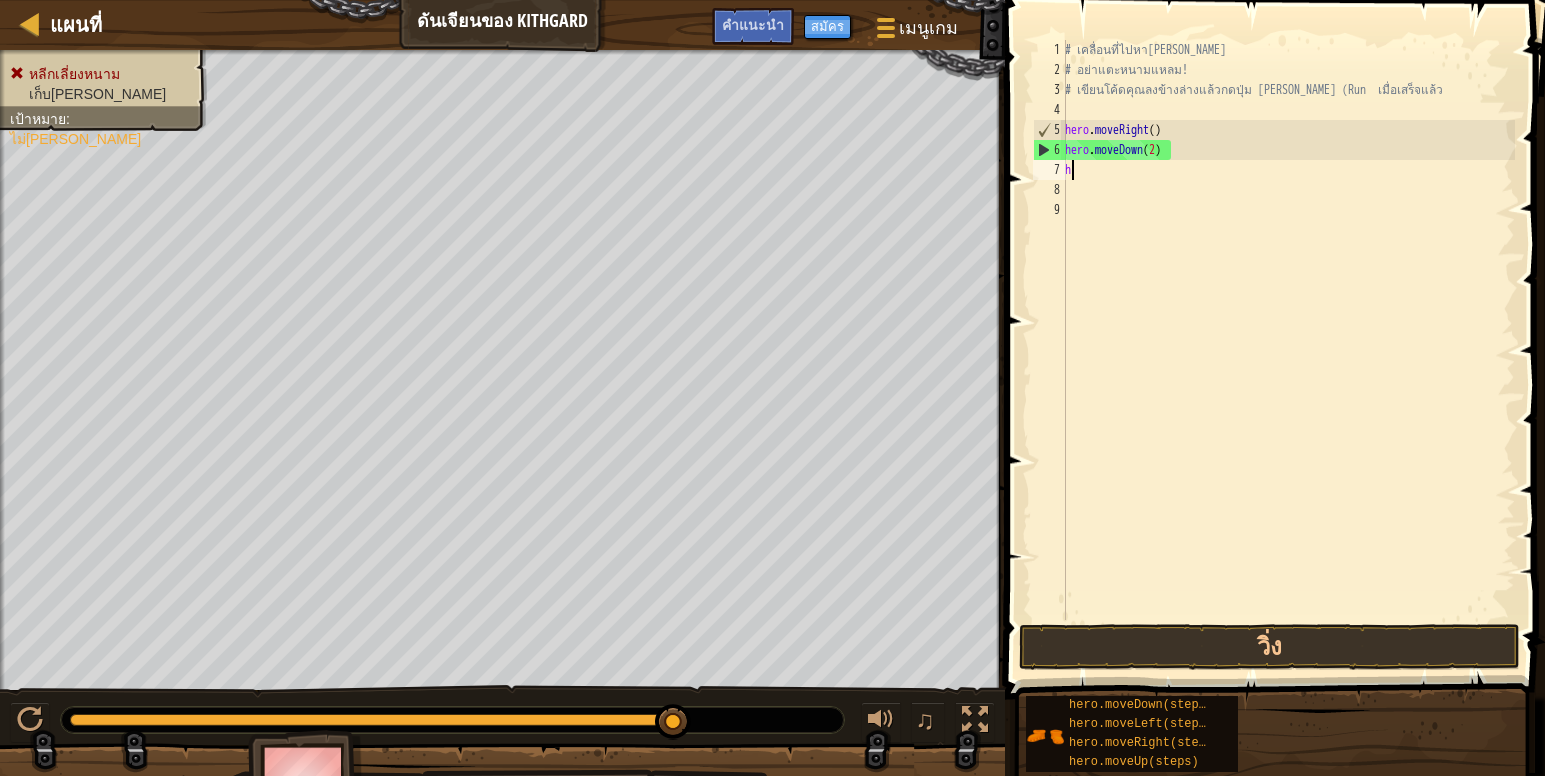 type 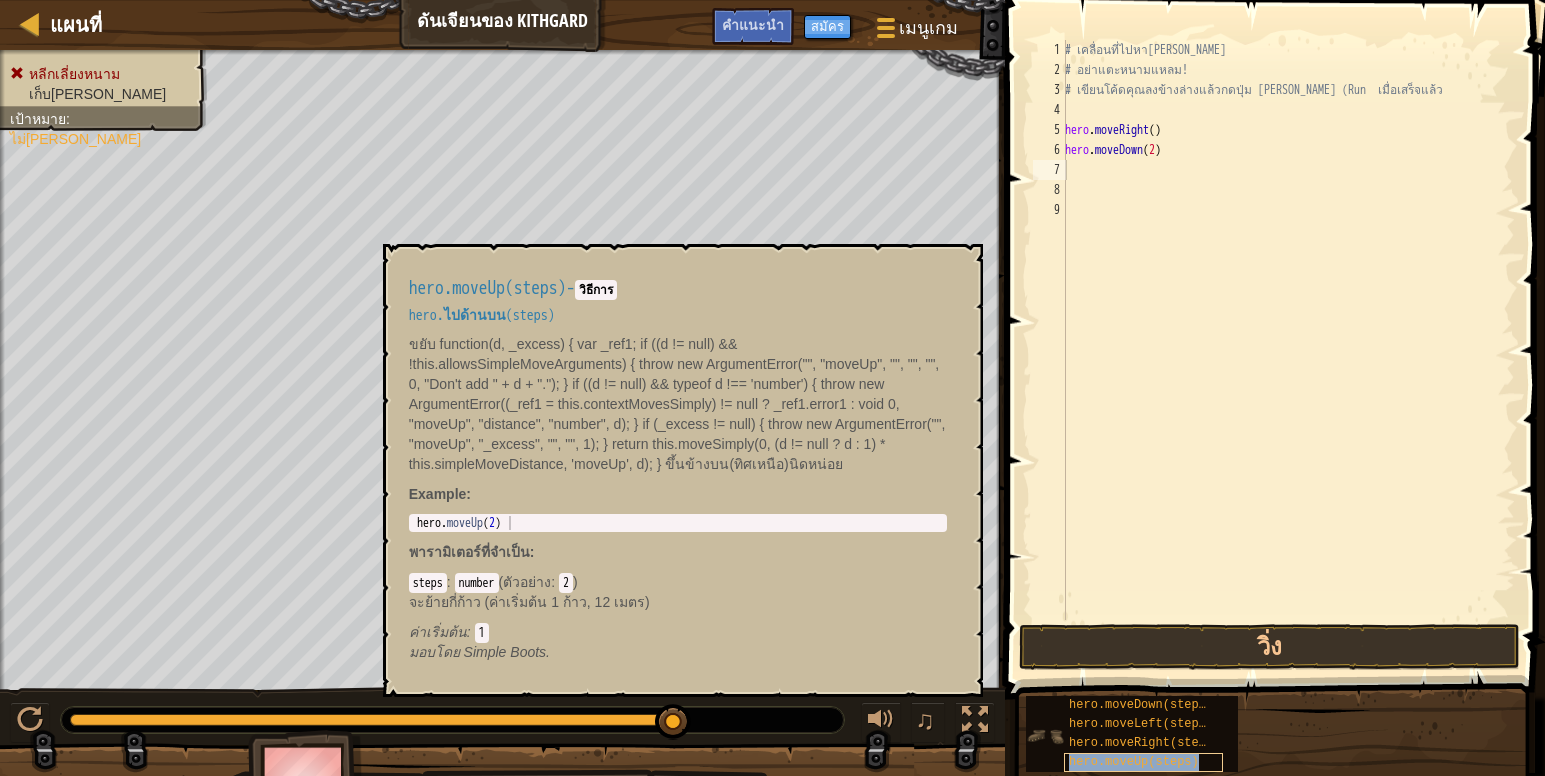 click on "hero.moveUp(steps)" at bounding box center [1134, 762] 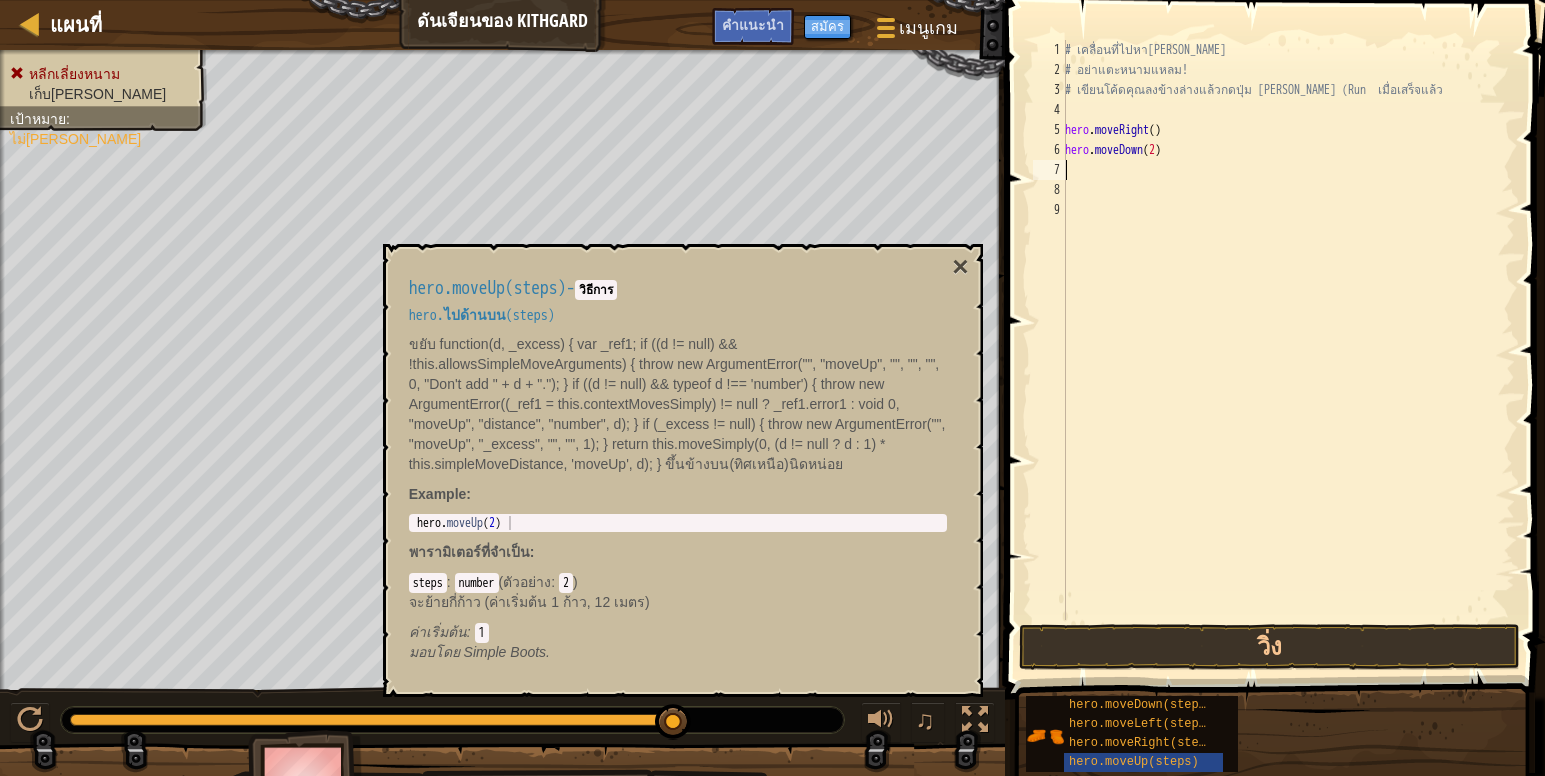 type on "hero.moveUp(2)" 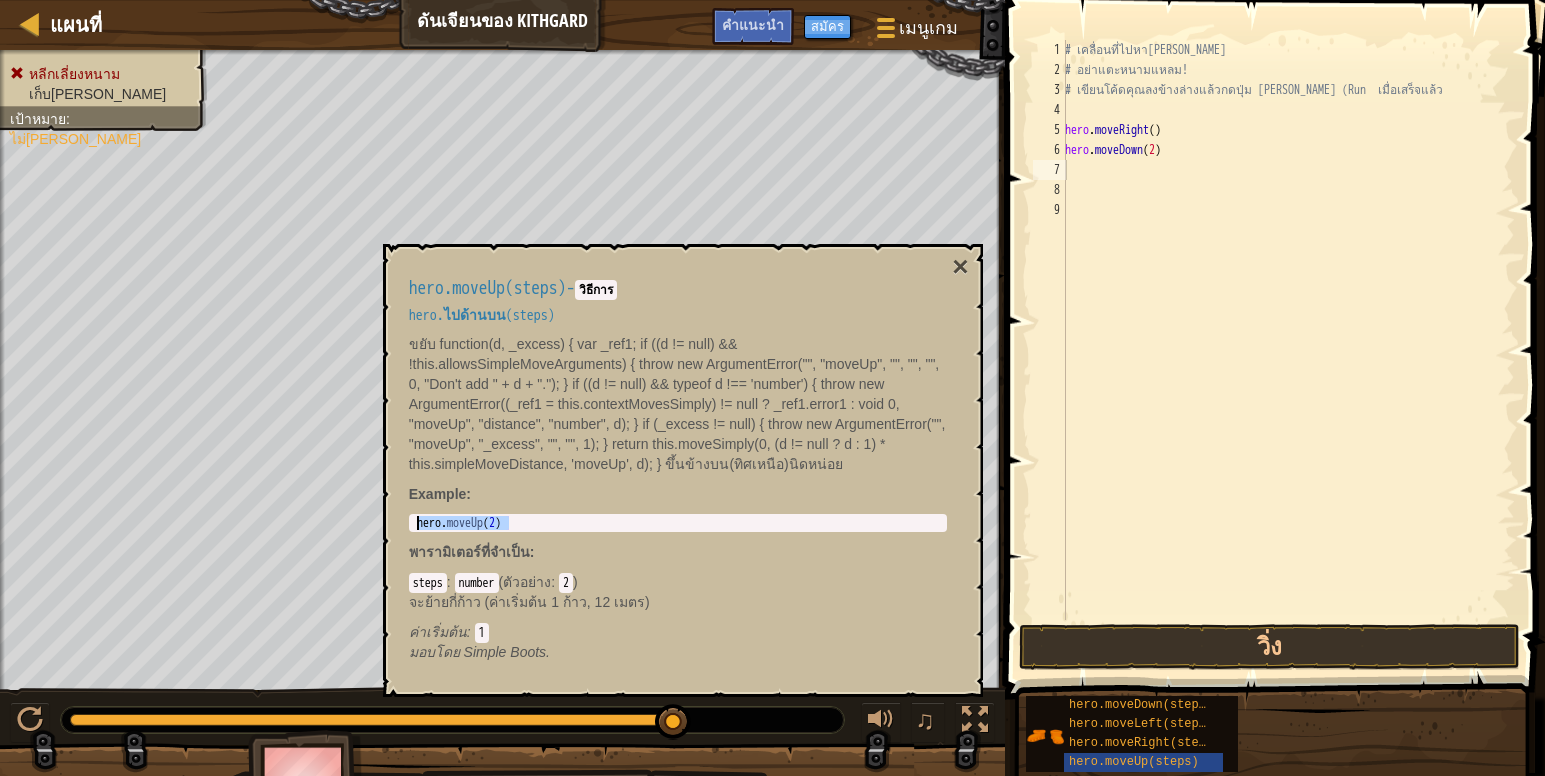 click on "แผนที่ ดันเจียนของ Kithgard เมนูเกม เสร็จสิ้น สมัคร คำแนะนำ 1     הההההההההההההההההההההההההההההההההההההההההההההההההההההההההההההההההההההההההההההההההההההההההההההההההההההההההההההההההההההההההההההההההההההההההההההההההההההההההההההההההההההההההההההההההההההההההההההההההההההההההההההההההההההההההההההההההההההההההההההההההההההההההההההההה XXXXXXXXXXXXXXXXXXXXXXXXXXXXXXXXXXXXXXXXXXXXXXXXXXXXXXXXXXXXXXXXXXXXXXXXXXXXXXXXXXXXXXXXXXXXXXXXXXXXXXXXXXXXXXXXXXXXXXXXXXXXXXXXXXXXXXXXXXXXXXXXXXXXXXXXXXXXXXXXXXXXXXXXXXXXXXXXXXXXXXXXXXXXXXXXXXXXXXXXXXXXXXXXXXXXXXXXXXXXXXXXXXXXXXXXXXXXXXXXXXXXXXXXXXXXXXXX วิธีการแก้ไข × คำแนะนำ 1 2 3 4 5 6 7 8 9 hero . moveRight" at bounding box center [772, 0] 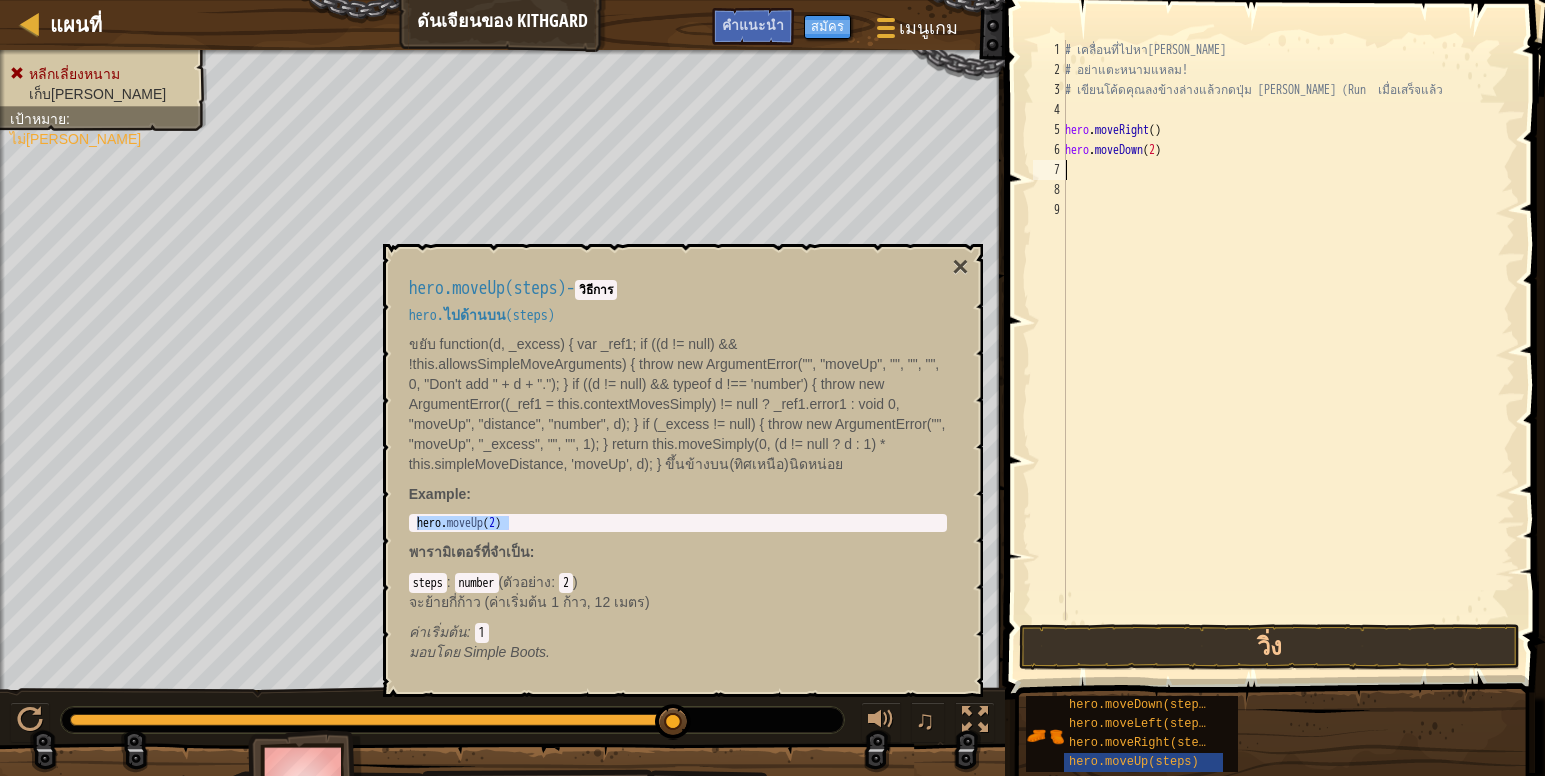 type on "hero.moveDown(2)" 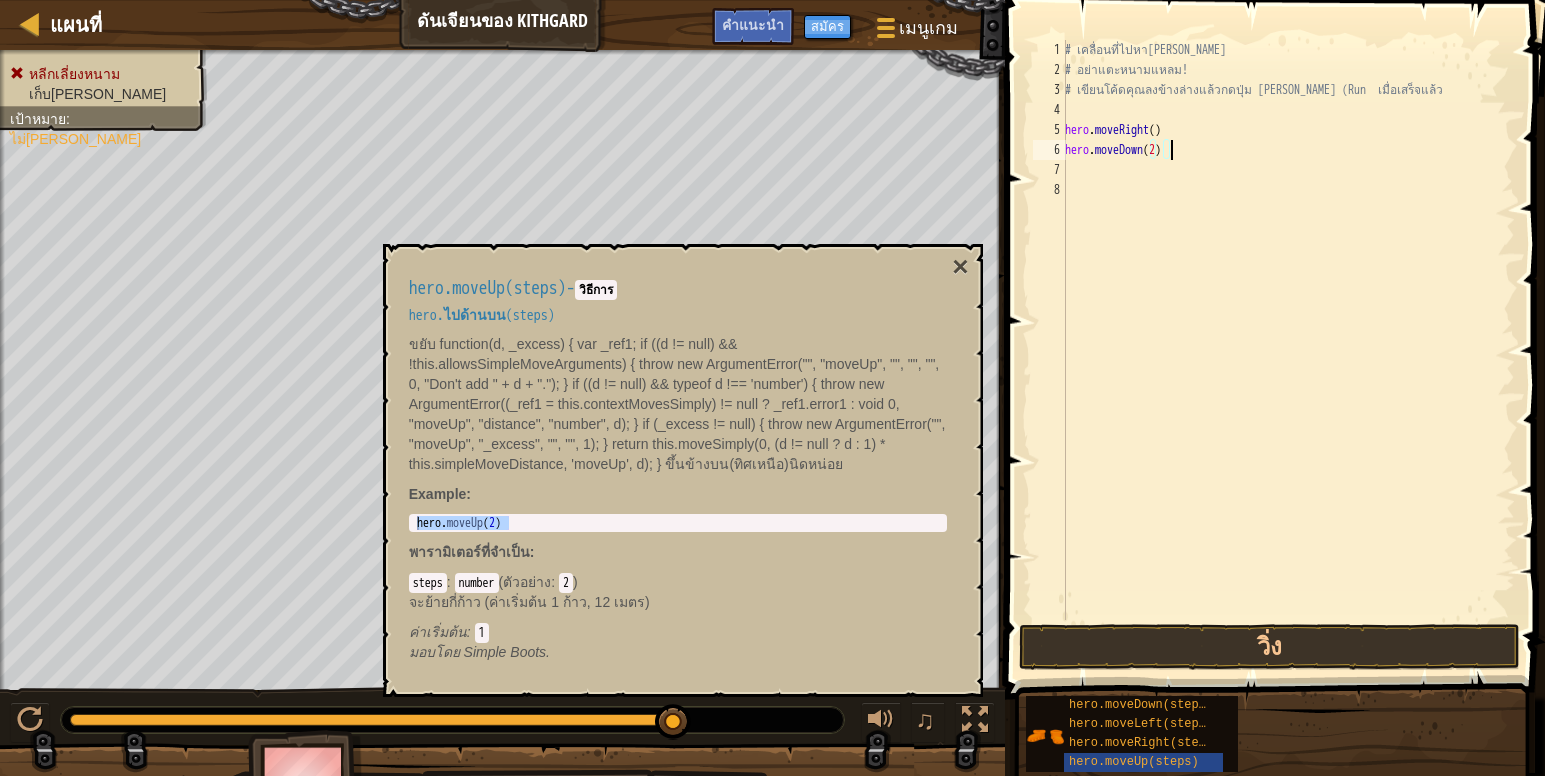 click on "7" at bounding box center (1049, 170) 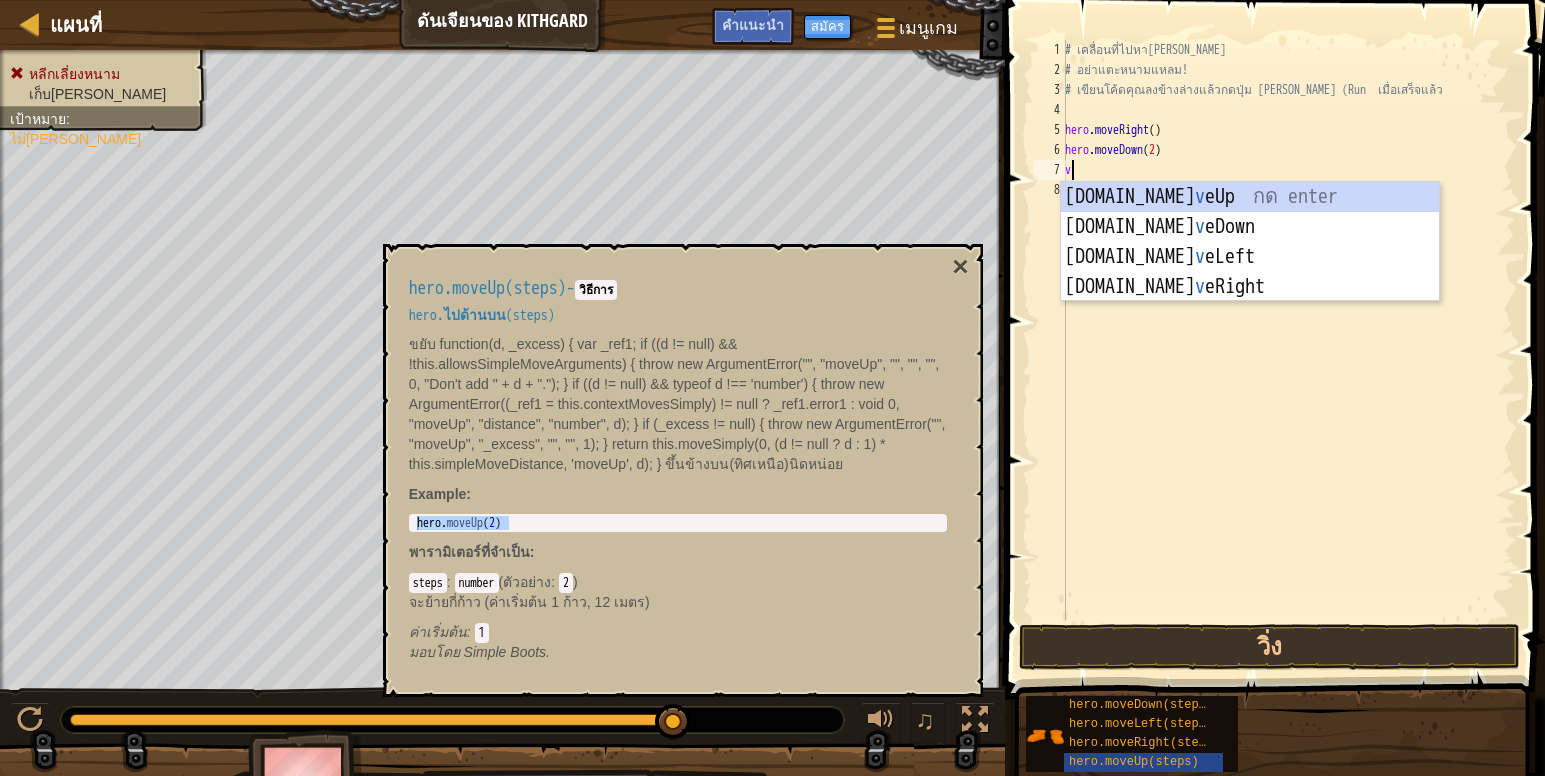 paste on "hero.moveDown(2)" 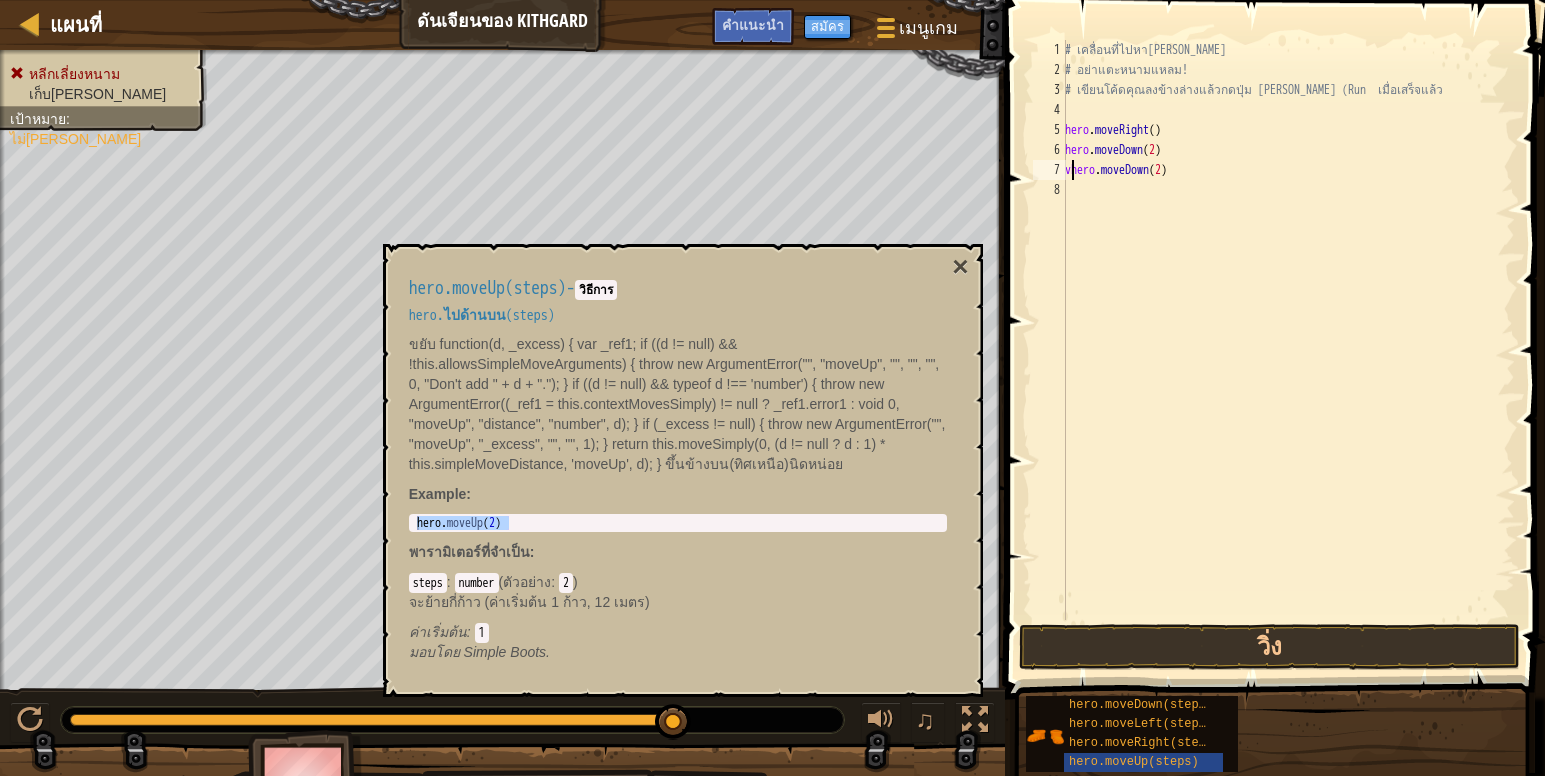 click on "# เคลื่อนที่ไปหา[PERSON_NAME] # อย่าแตะหนามแหลม! # เขียนโค้ดคุณลงข้างล่างแล้วกดปุ่ม [PERSON_NAME] (Run  เมื่อเสร็จแล้ว hero . moveRight ( ) hero . moveDown ( 2 ) vhero . moveDown ( 2 )" at bounding box center [1288, 350] 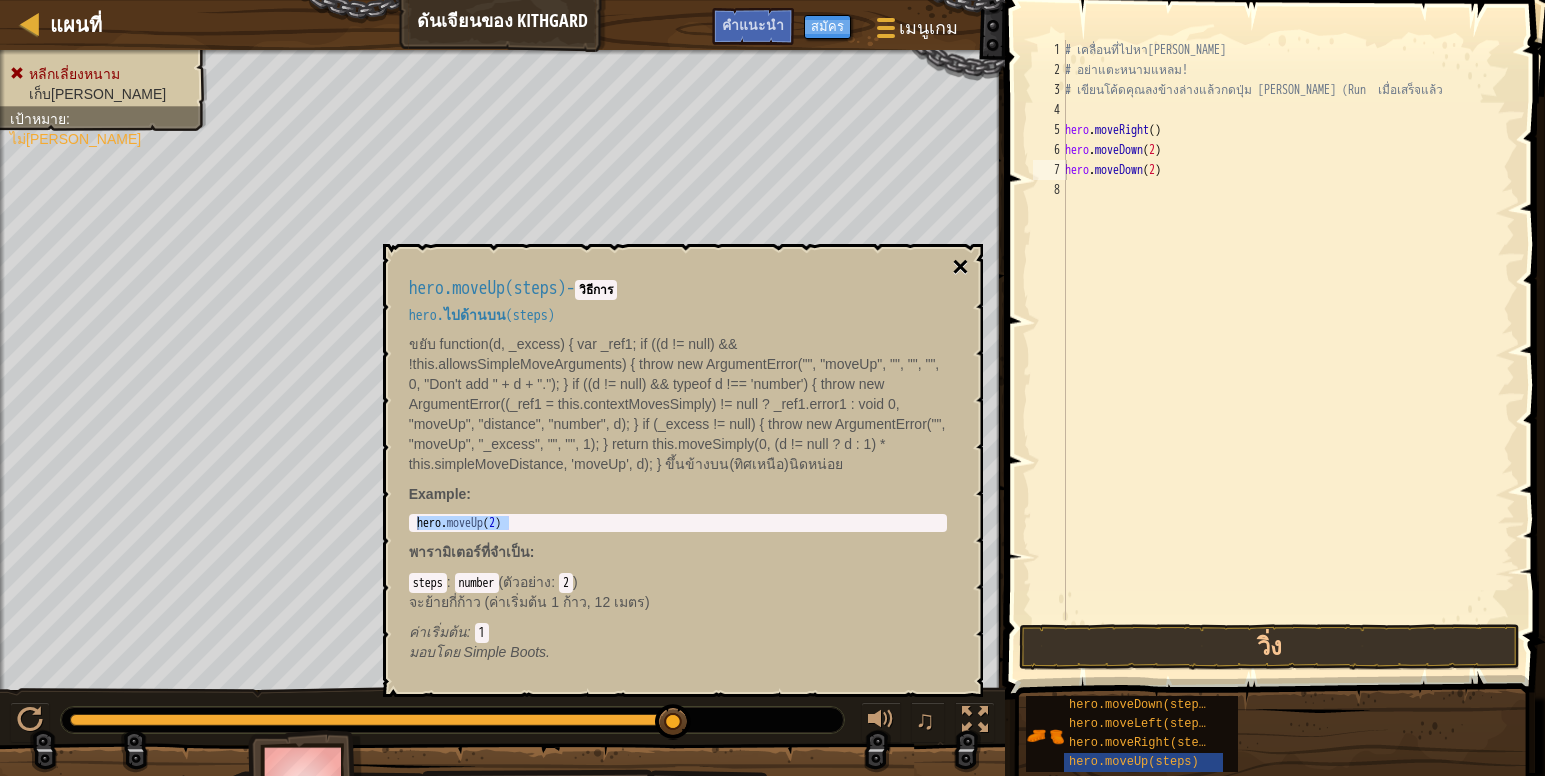 click on "×" at bounding box center (960, 267) 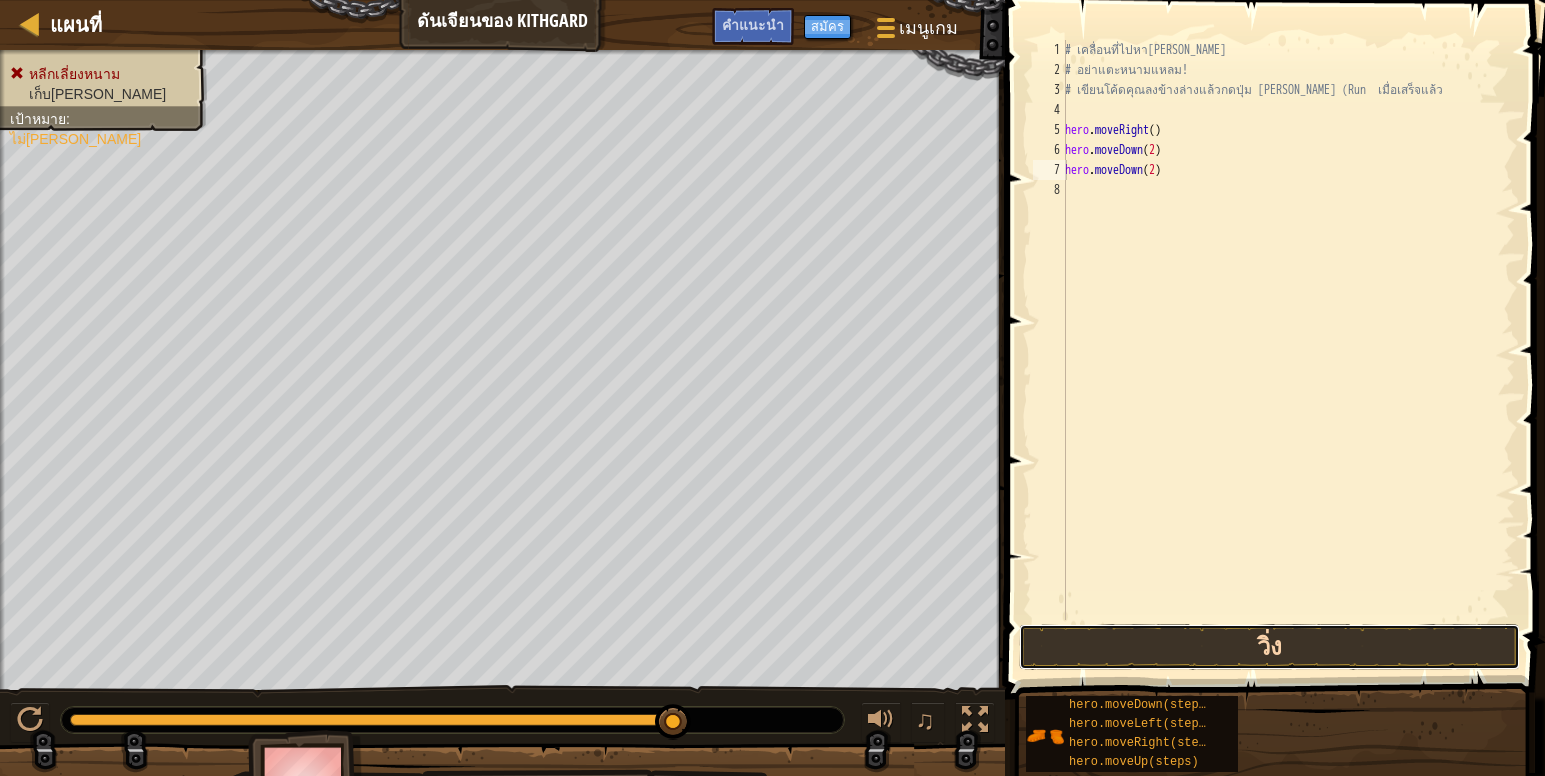click on "วิ่ง" at bounding box center (1269, 647) 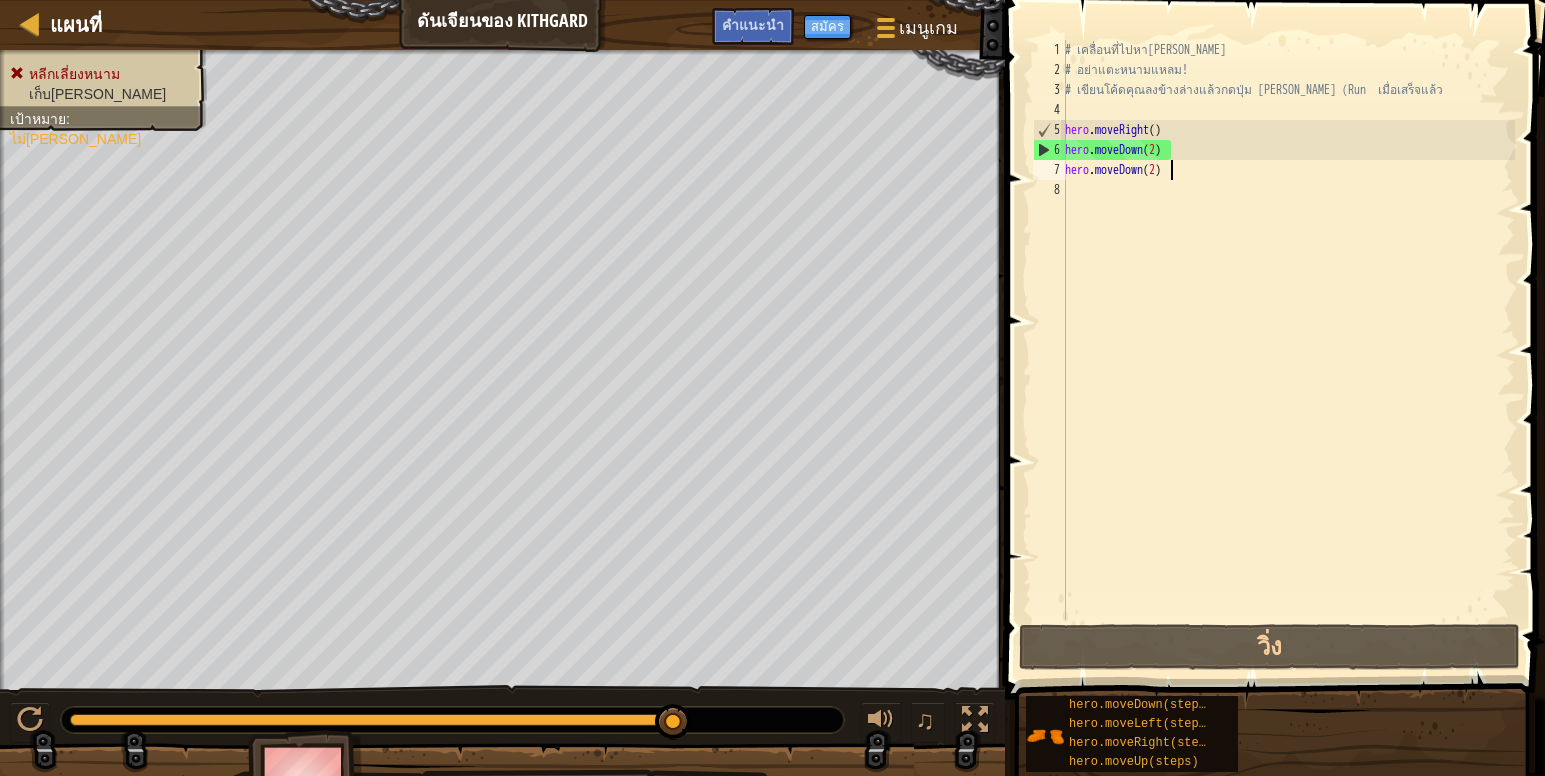 drag, startPoint x: 1173, startPoint y: 176, endPoint x: 1173, endPoint y: 165, distance: 11 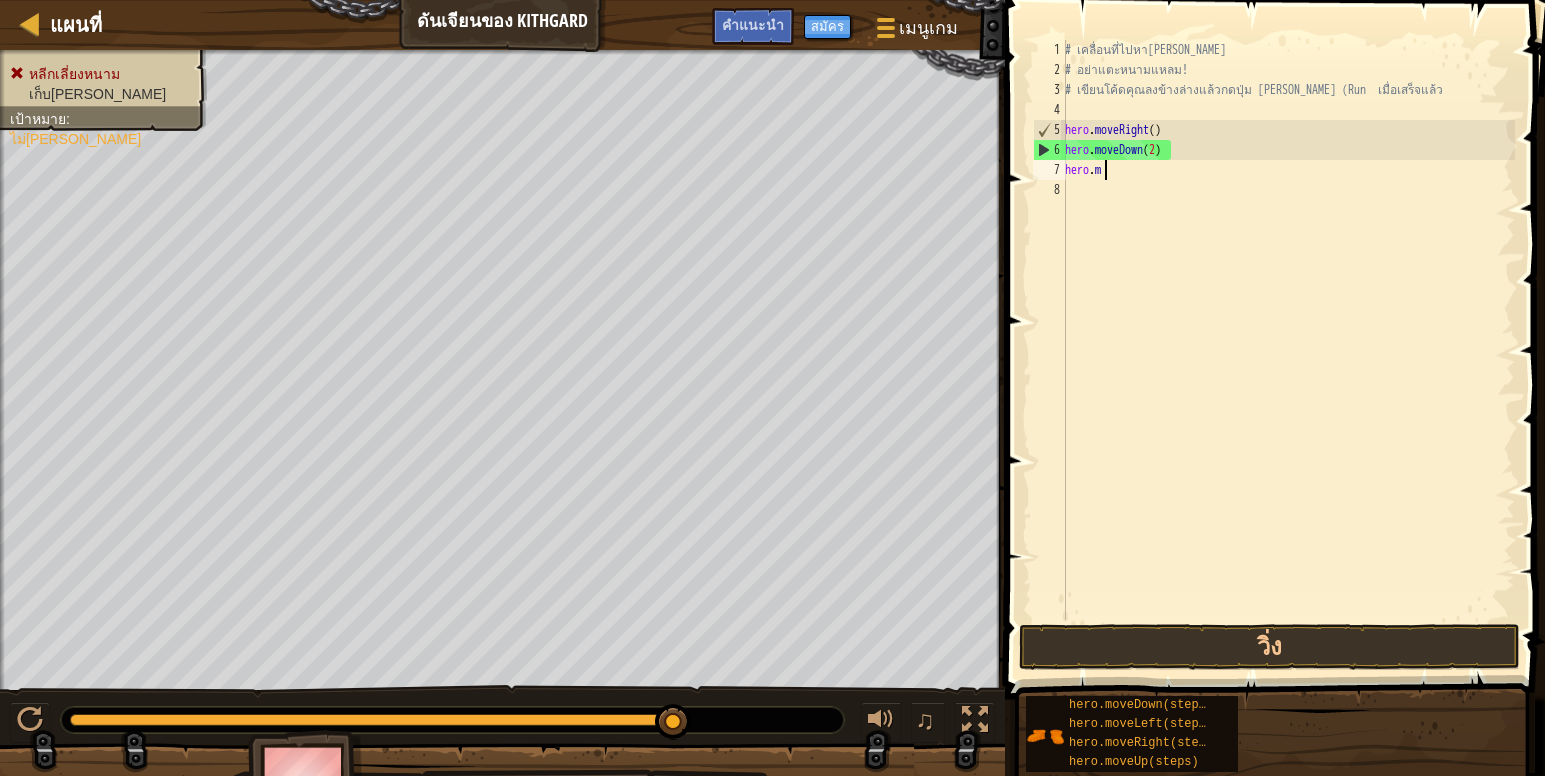 type on "h" 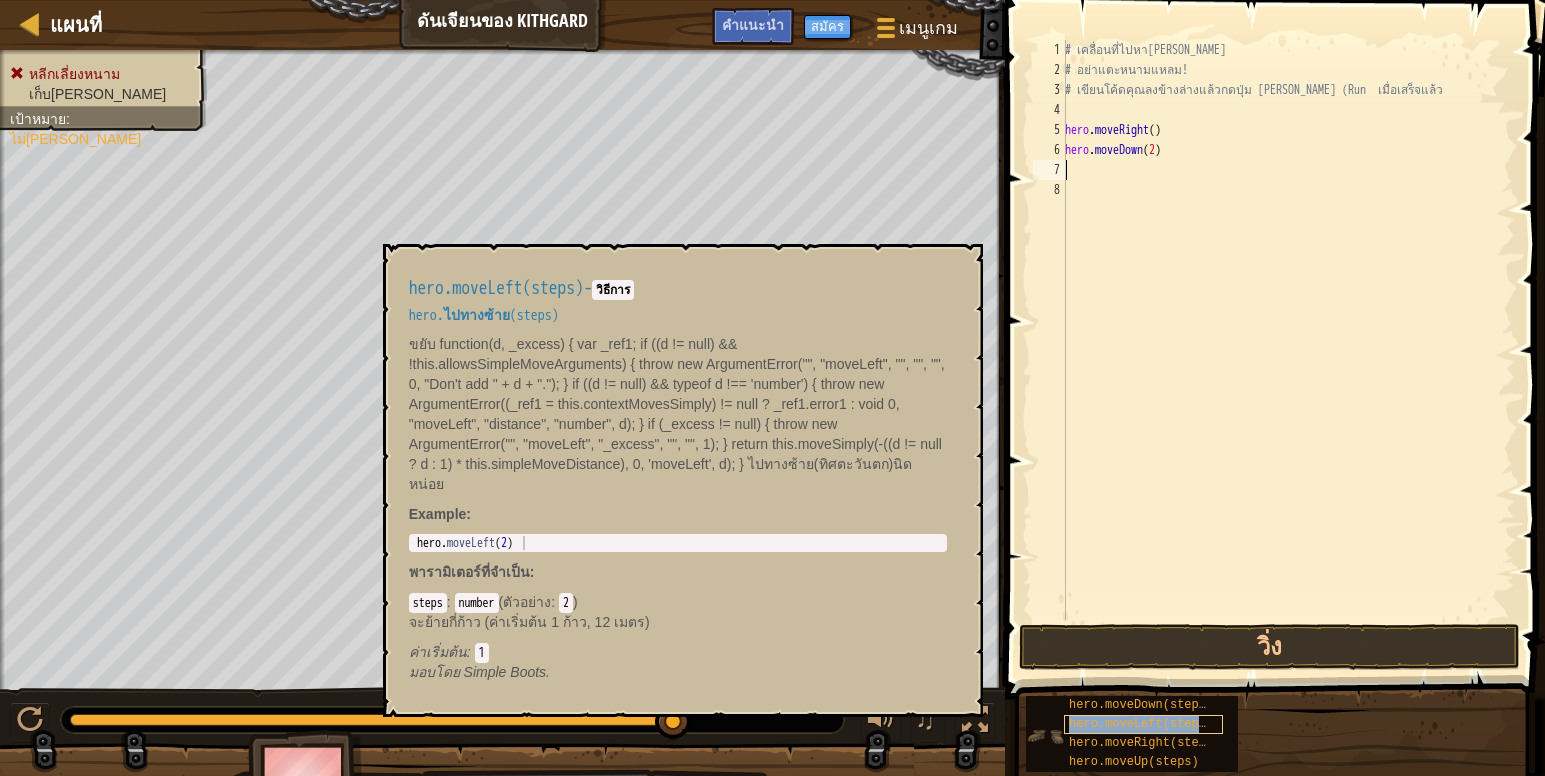 click on "hero.moveLeft(steps)" at bounding box center (1141, 724) 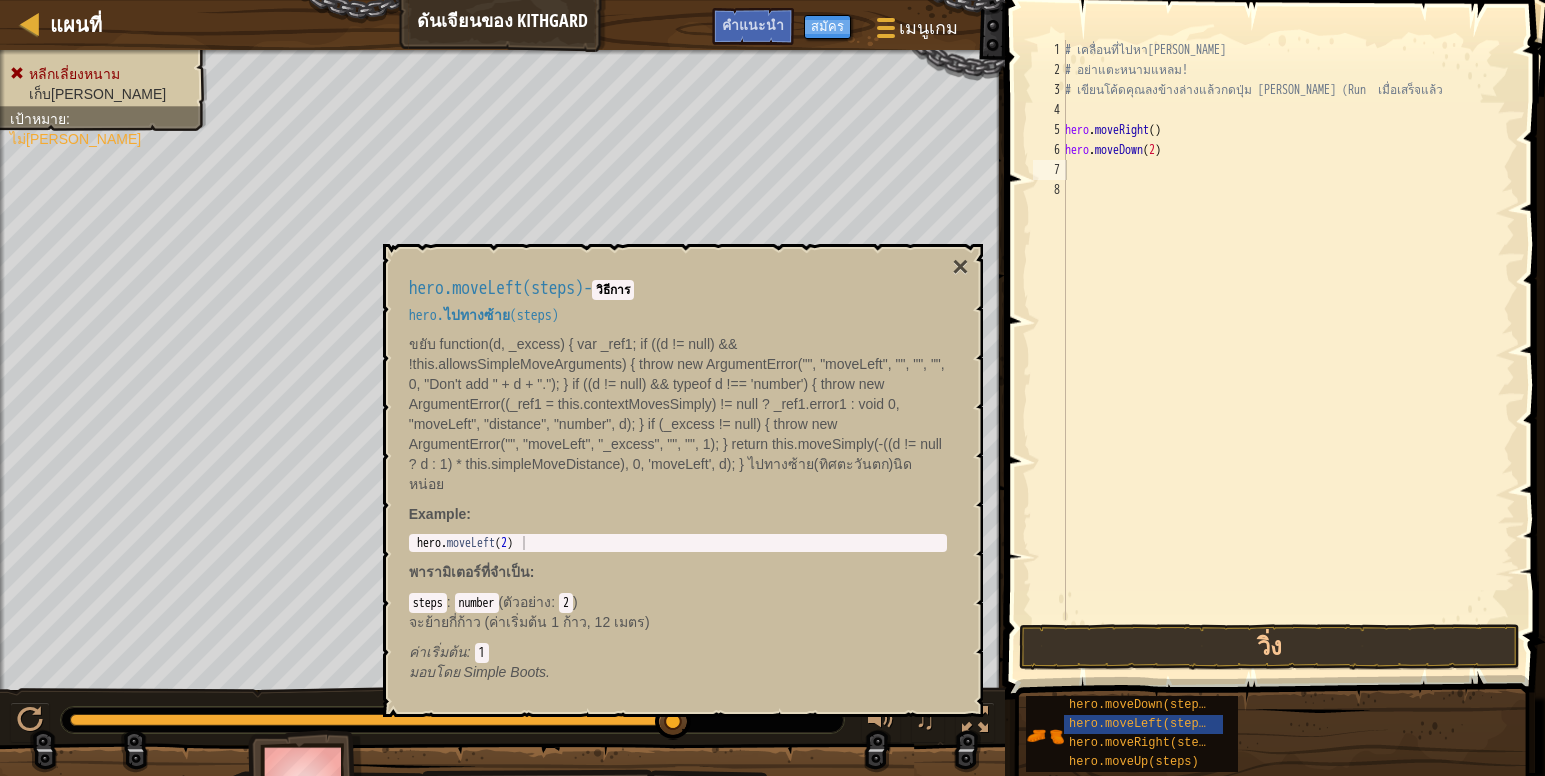 drag, startPoint x: 522, startPoint y: 530, endPoint x: 396, endPoint y: 513, distance: 127.141655 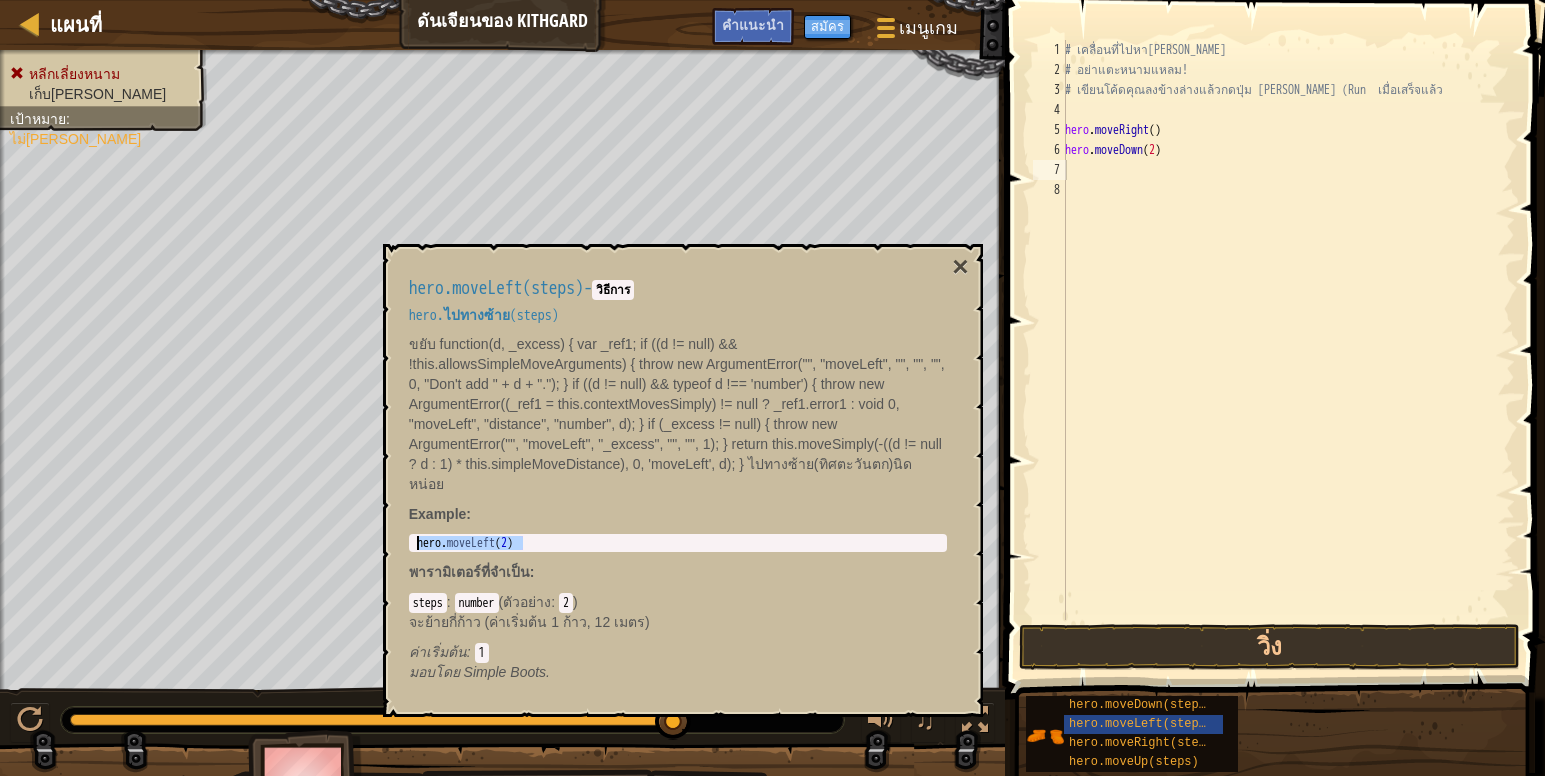 click on "แผนที่ ดันเจียนของ Kithgard เมนูเกม เสร็จสิ้น สมัคร คำแนะนำ 1     הההההההההההההההההההההההההההההההההההההההההההההההההההההההההההההההההההההההההההההההההההההההההההההההההההההההההההההההההההההההההההההההההההההההההההההההההההההההההההההההההההההההההההההההההההההההההההההההההההההההההההההההההההההההההההההההההההההההההההההההההההההההההההההההה XXXXXXXXXXXXXXXXXXXXXXXXXXXXXXXXXXXXXXXXXXXXXXXXXXXXXXXXXXXXXXXXXXXXXXXXXXXXXXXXXXXXXXXXXXXXXXXXXXXXXXXXXXXXXXXXXXXXXXXXXXXXXXXXXXXXXXXXXXXXXXXXXXXXXXXXXXXXXXXXXXXXXXXXXXXXXXXXXXXXXXXXXXXXXXXXXXXXXXXXXXXXXXXXXXXXXXXXXXXXXXXXXXXXXXXXXXXXXXXXXXXXXXXXXXXXXXXX วิธีการแก้ไข × คำแนะนำ 1 2 3 4 5 6 7 8 hero . moveRight (" at bounding box center [772, 0] 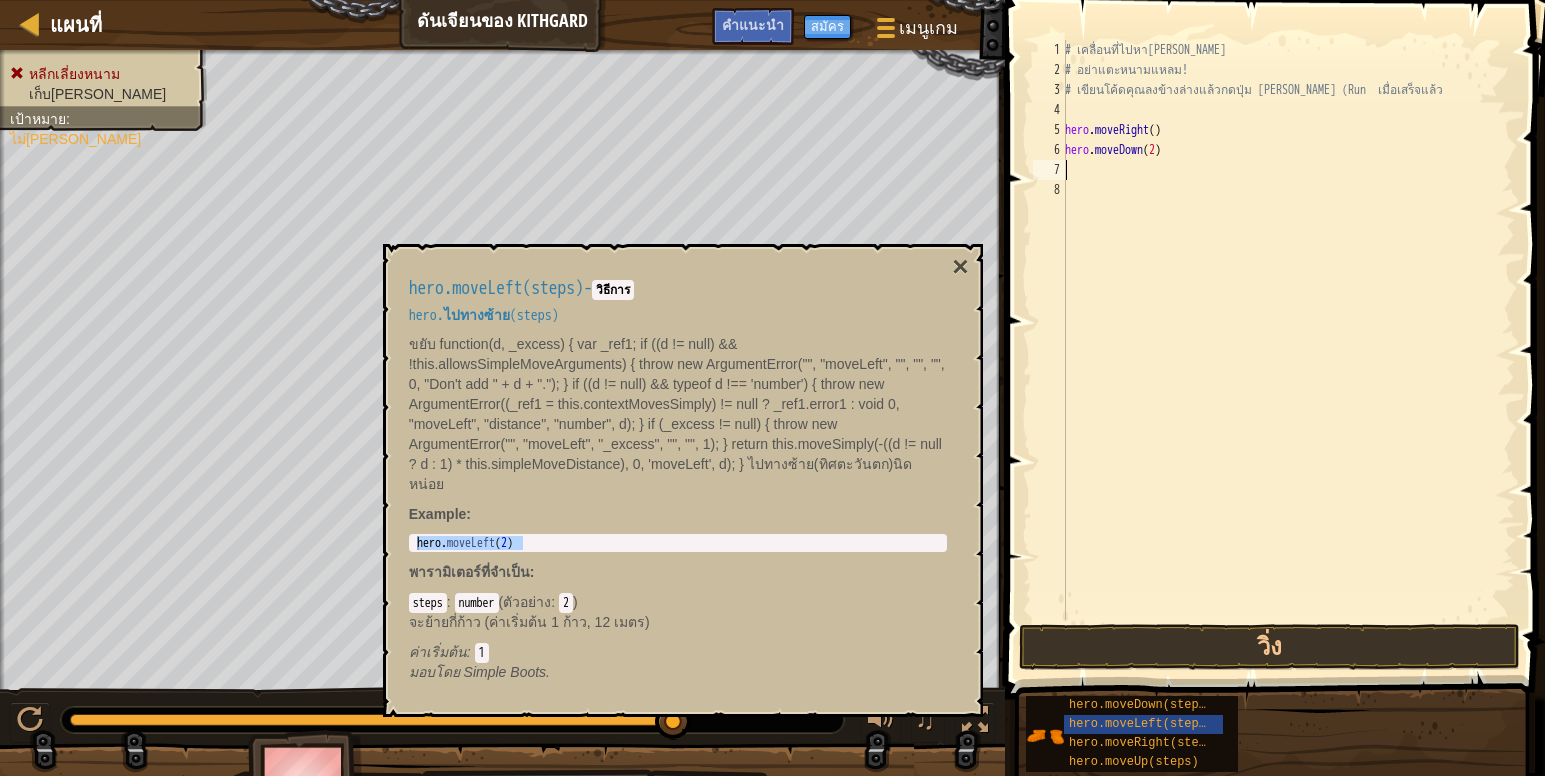 click on "# เคลื่อนที่ไปหา[PERSON_NAME] # อย่าแตะหนามแหลม! # เขียนโค้ดคุณลงข้างล่างแล้วกดปุ่ม [PERSON_NAME] (Run  เมื่อเสร็จแล้ว hero . moveRight ( ) hero . moveDown ( 2 )" at bounding box center [1288, 350] 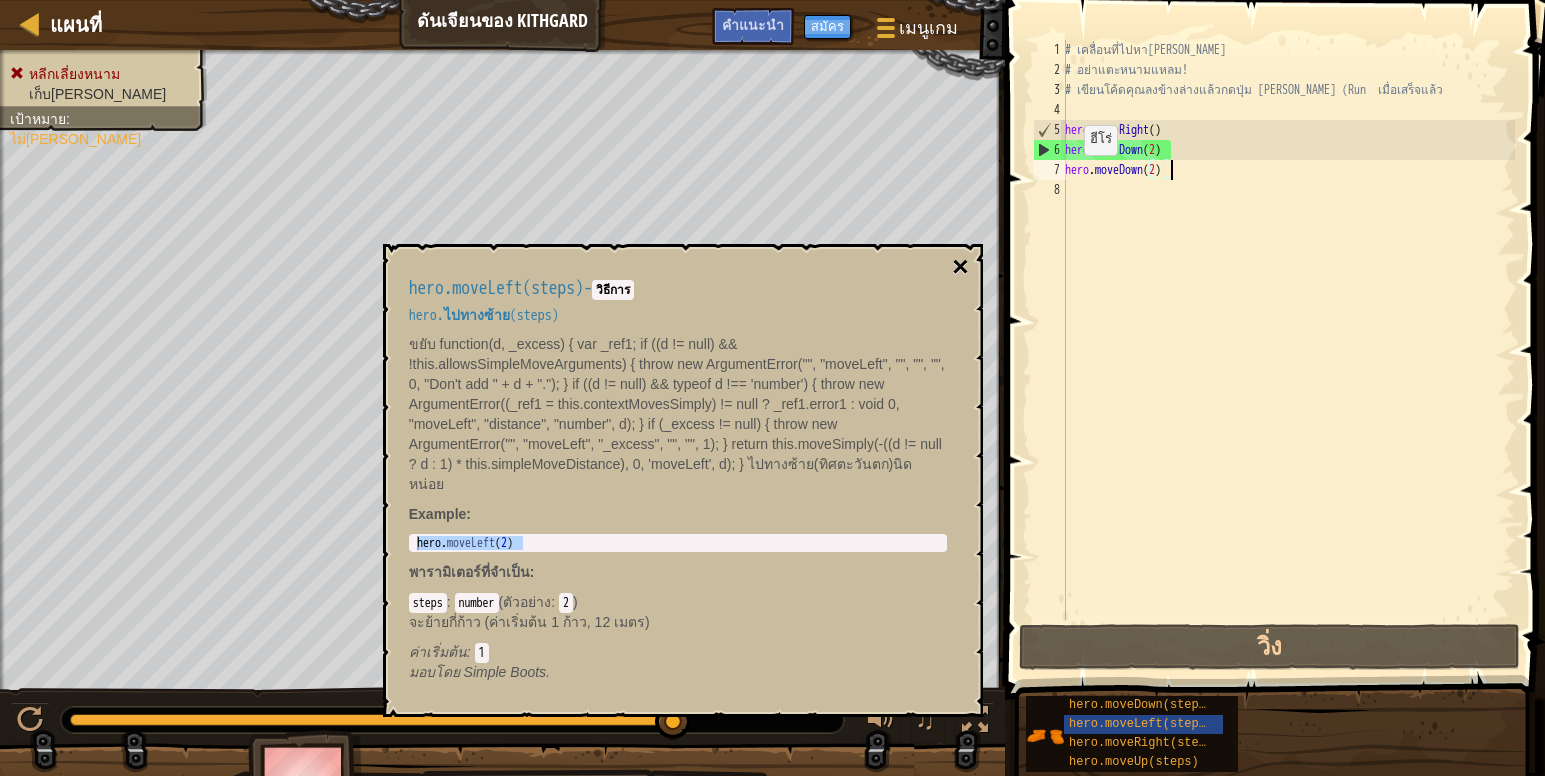 click on "×" at bounding box center [960, 267] 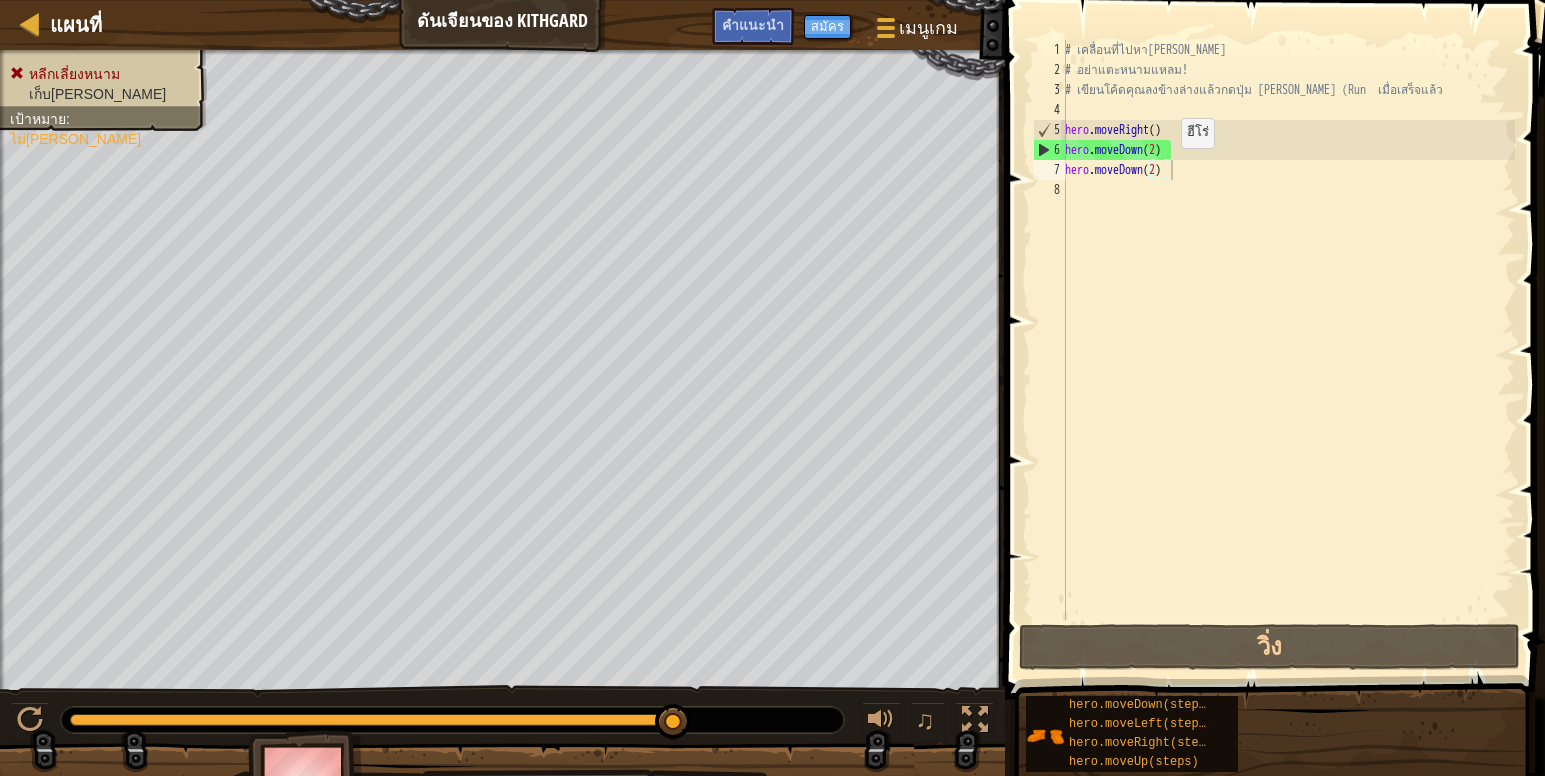 click on "# เคลื่อนที่ไปหา[PERSON_NAME] # อย่าแตะหนามแหลม! # เขียนโค้ดคุณลงข้างล่างแล้วกดปุ่ม [PERSON_NAME] (Run  เมื่อเสร็จแล้ว hero . moveRight ( ) hero . moveDown ( 2 ) hero . moveDown ( 2 )" at bounding box center (1288, 350) 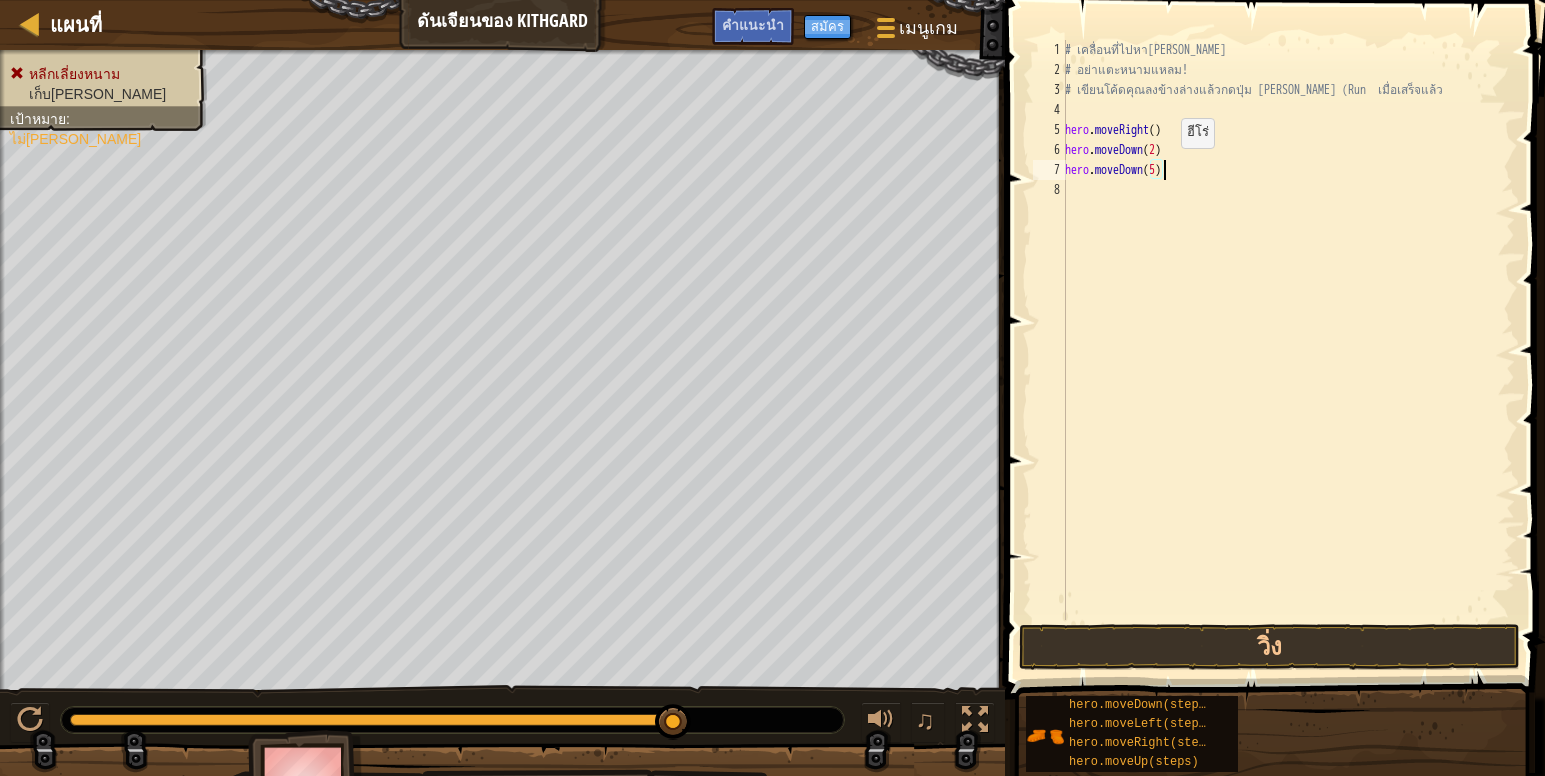scroll, scrollTop: 9, scrollLeft: 7, axis: both 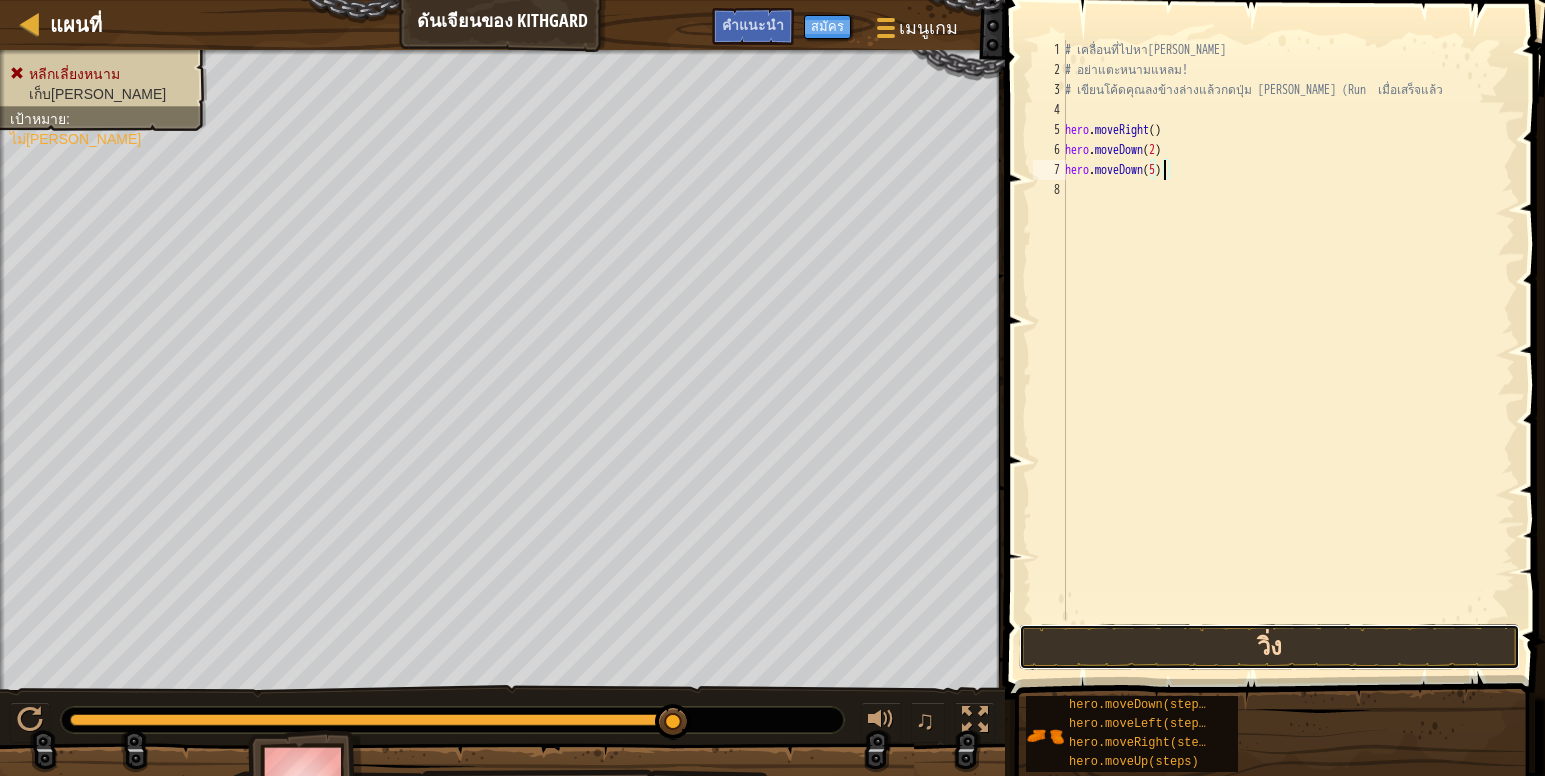 click on "วิ่ง" at bounding box center (1269, 647) 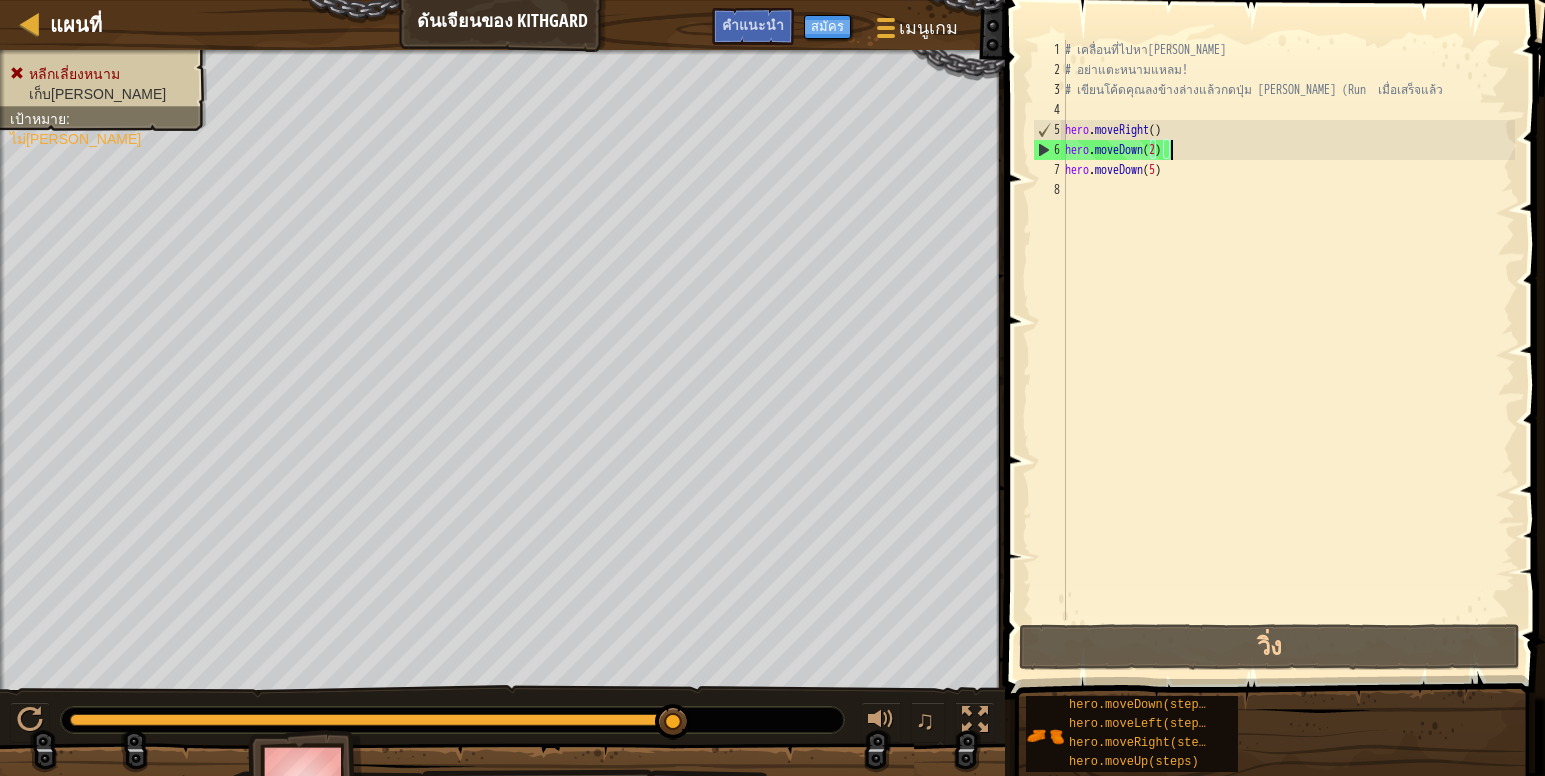 drag, startPoint x: 1184, startPoint y: 155, endPoint x: 1173, endPoint y: 180, distance: 27.313 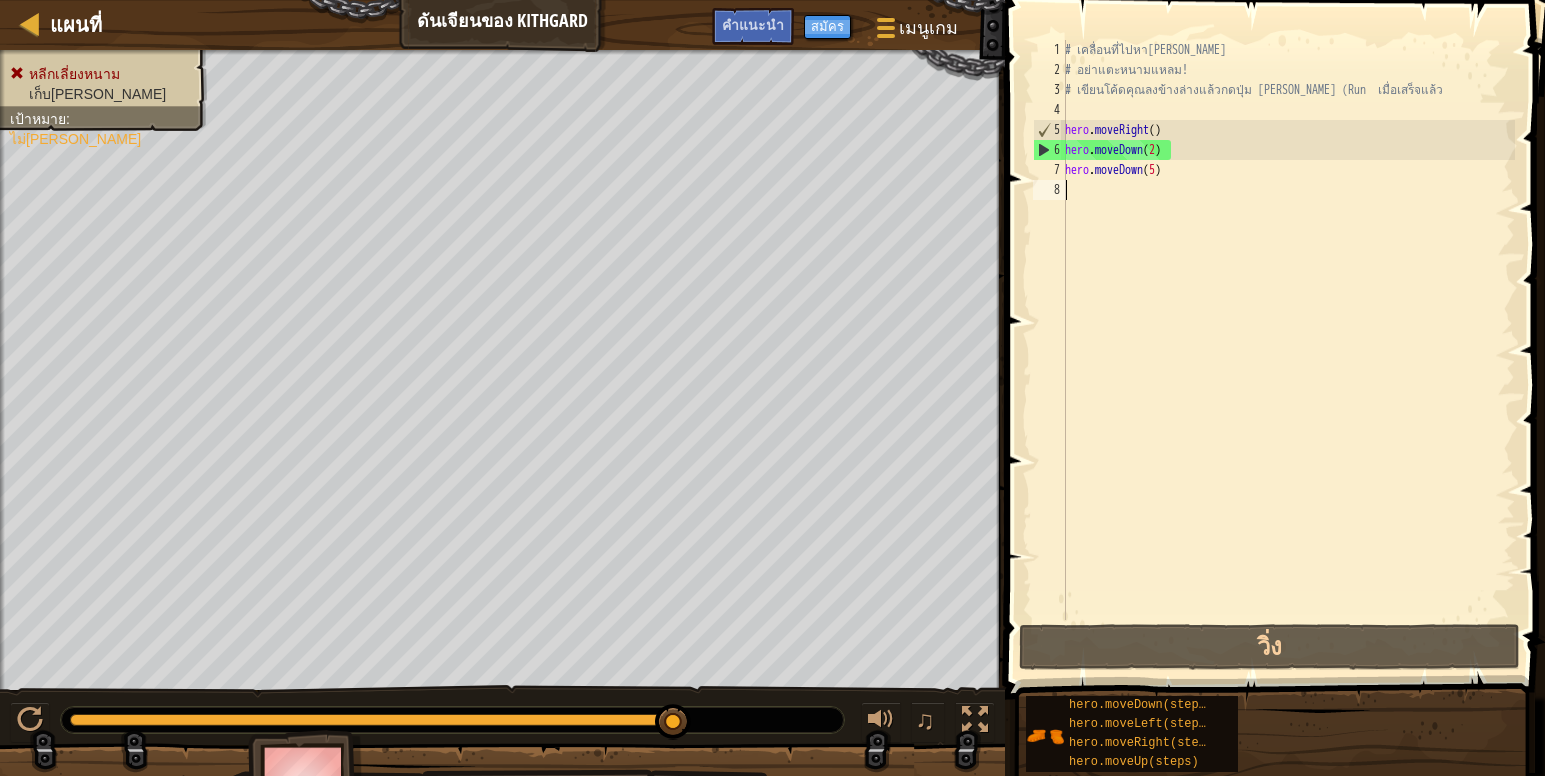 scroll, scrollTop: 9, scrollLeft: 0, axis: vertical 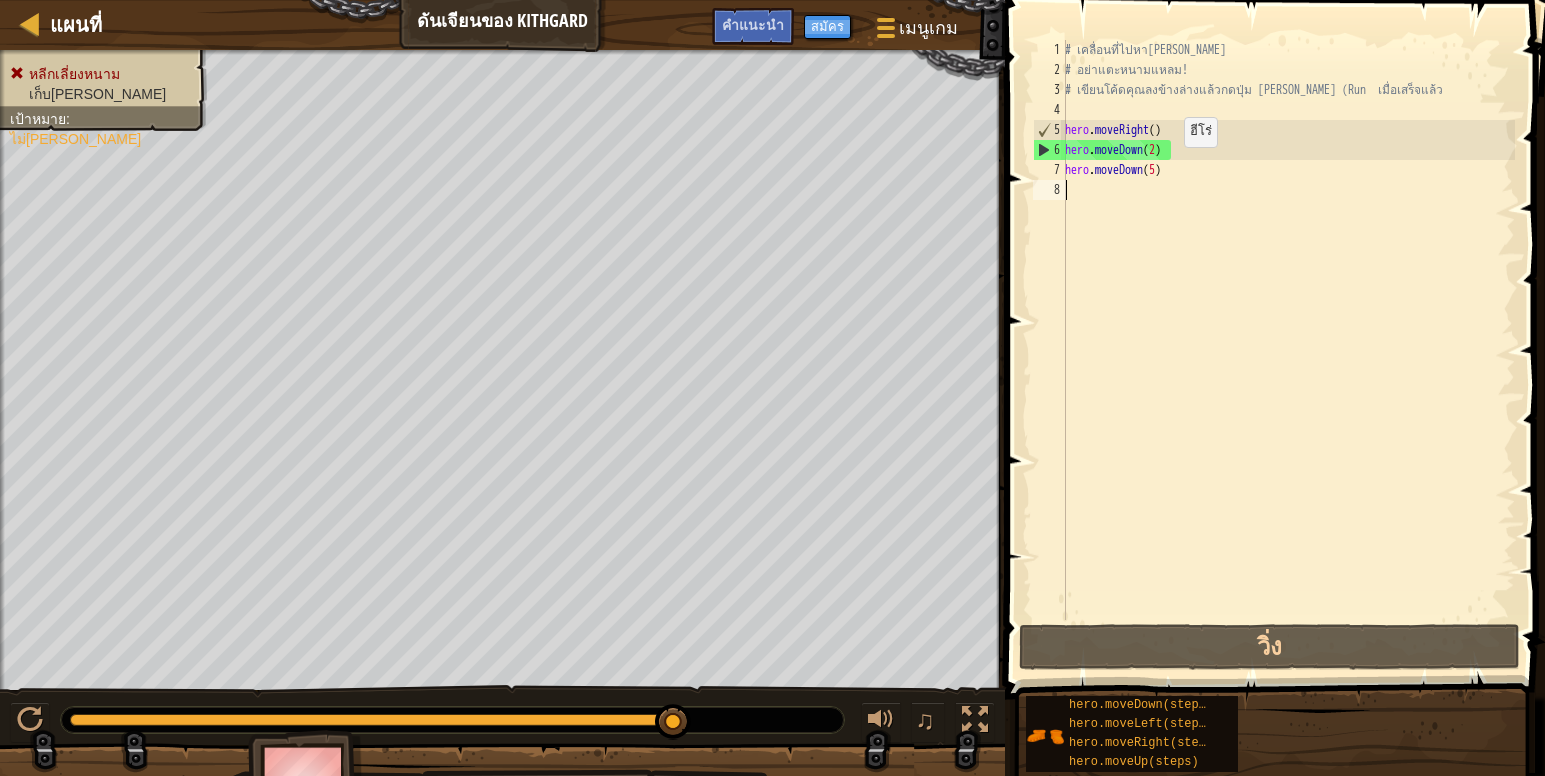 click on "# เคลื่อนที่ไปหา[PERSON_NAME] # อย่าแตะหนามแหลม! # เขียนโค้ดคุณลงข้างล่างแล้วกดปุ่ม [PERSON_NAME] (Run  เมื่อเสร็จแล้ว hero . moveRight ( ) hero . moveDown ( 2 ) hero . moveDown ( 5 )" at bounding box center [1288, 350] 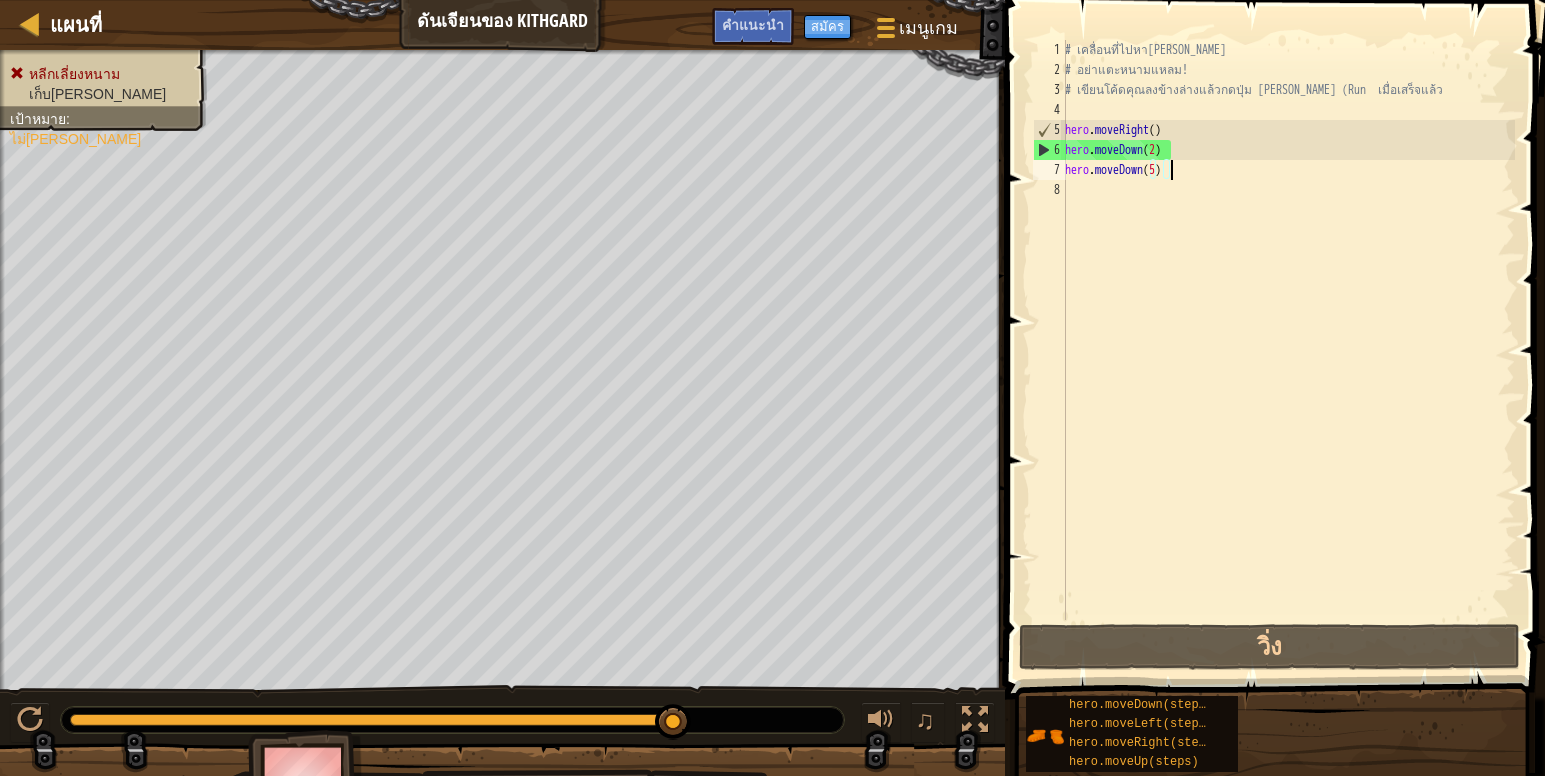 click on "# เคลื่อนที่ไปหา[PERSON_NAME] # อย่าแตะหนามแหลม! # เขียนโค้ดคุณลงข้างล่างแล้วกดปุ่ม [PERSON_NAME] (Run  เมื่อเสร็จแล้ว hero . moveRight ( ) hero . moveDown ( 2 ) hero . moveDown ( 5 )" at bounding box center [1288, 350] 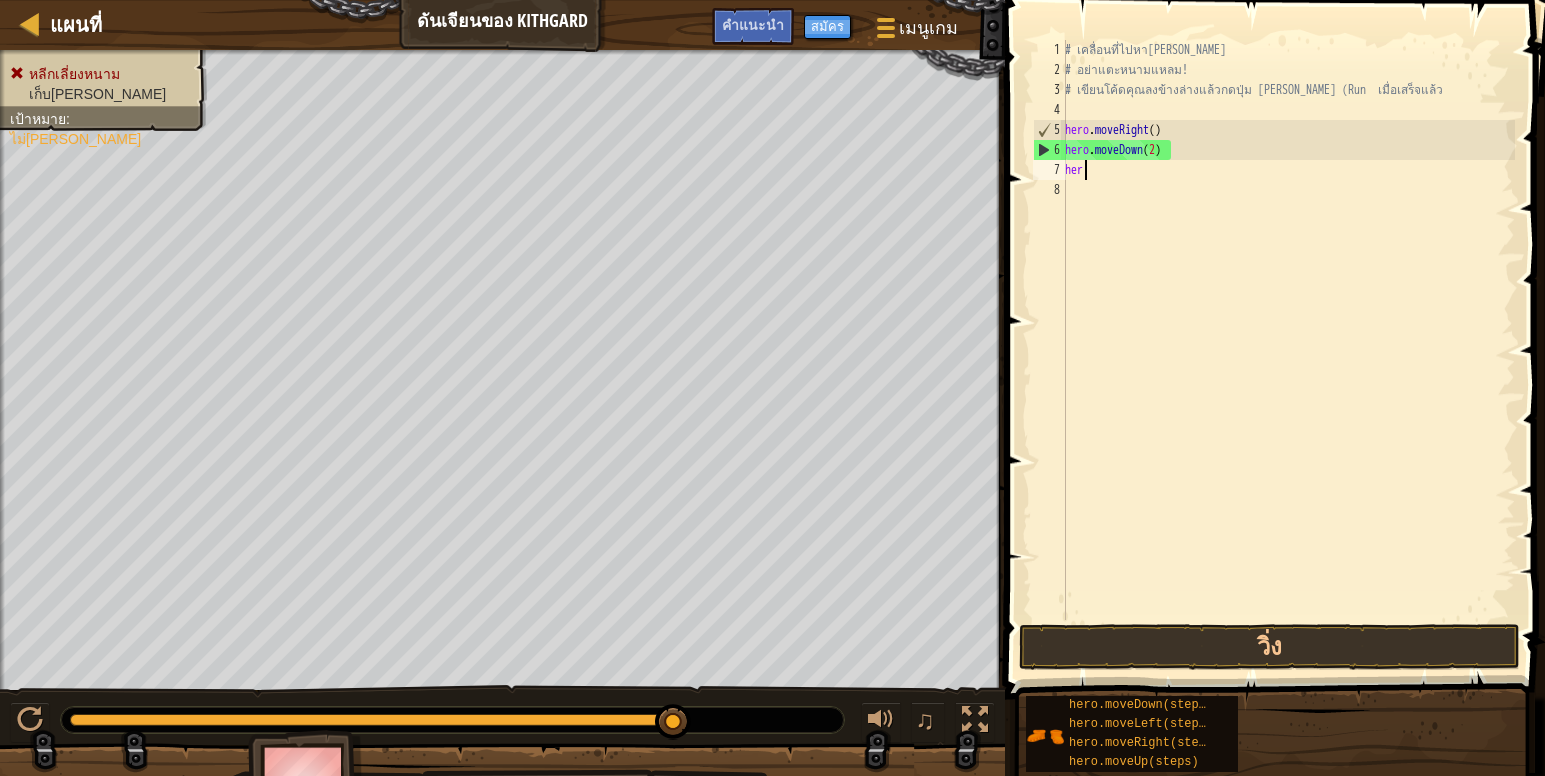 type on "h" 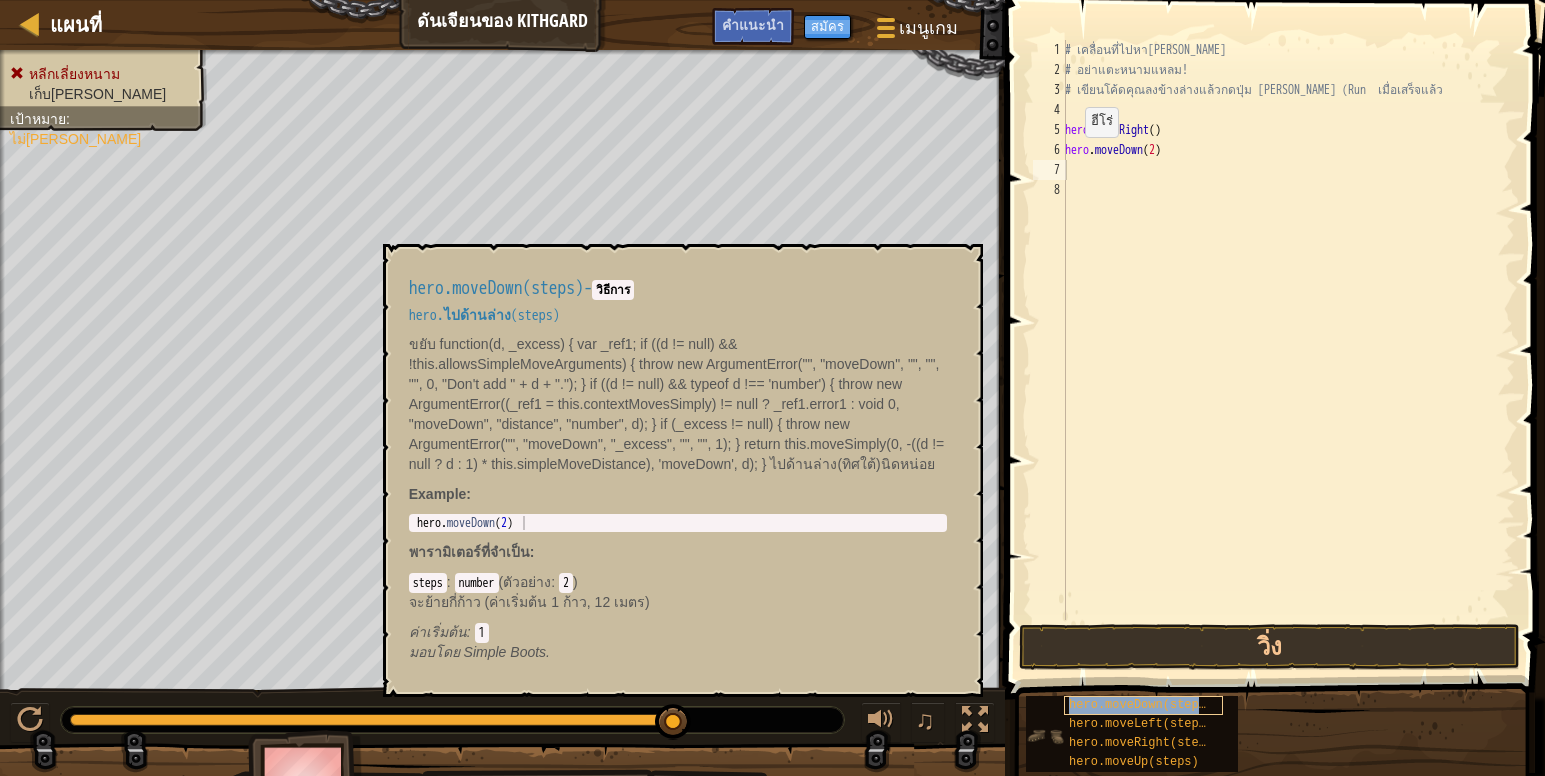 click on "hero.moveDown(steps)" at bounding box center (1143, 705) 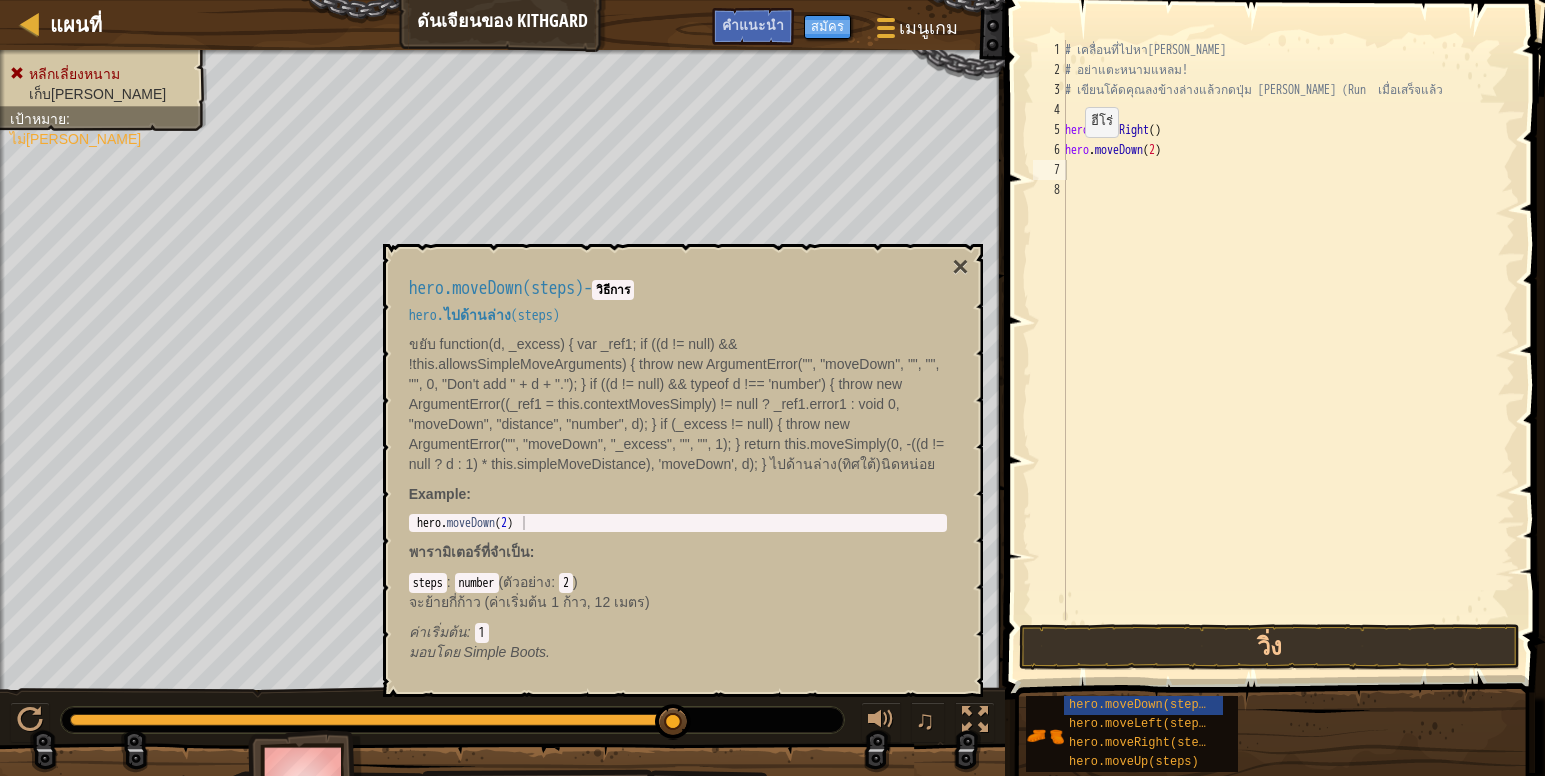 drag, startPoint x: 526, startPoint y: 511, endPoint x: 489, endPoint y: 523, distance: 38.8973 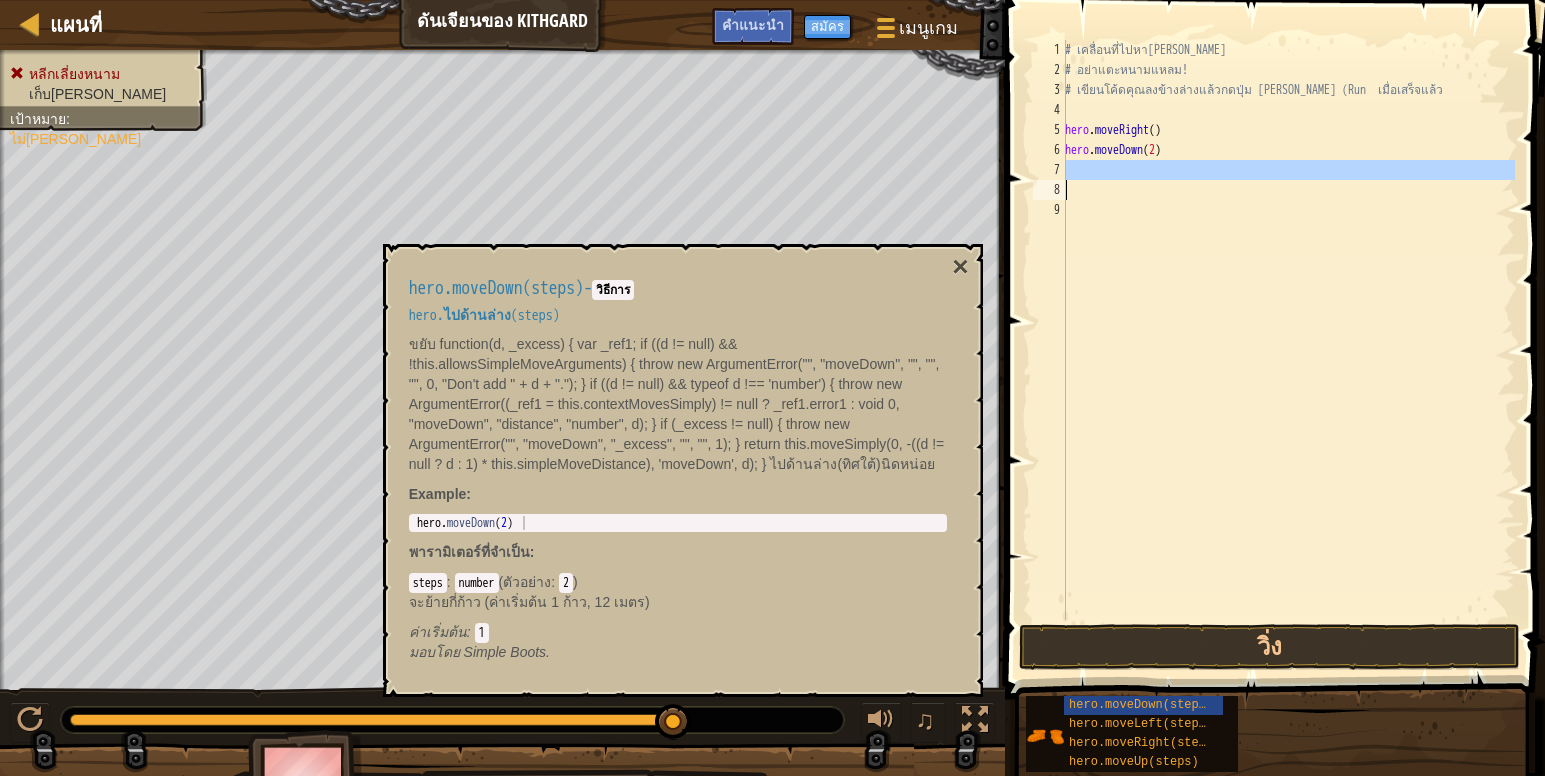 click on "# เคลื่อนที่ไปหา[PERSON_NAME] # อย่าแตะหนามแหลม! # เขียนโค้ดคุณลงข้างล่างแล้วกดปุ่ม [PERSON_NAME] (Run  เมื่อเสร็จแล้ว hero . moveRight ( ) hero . moveDown ( 2 )" at bounding box center (1288, 330) 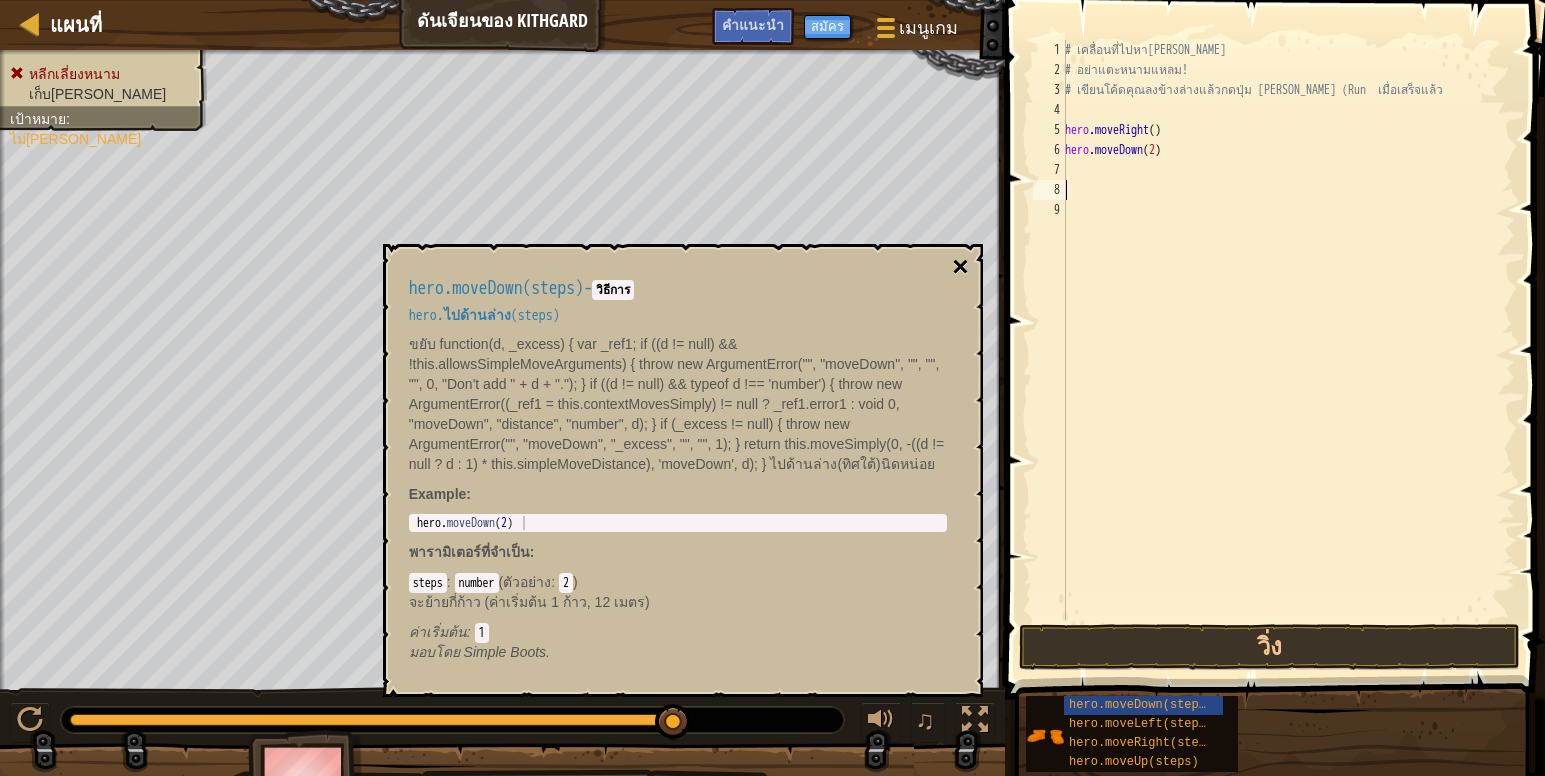 click on "×" at bounding box center (960, 267) 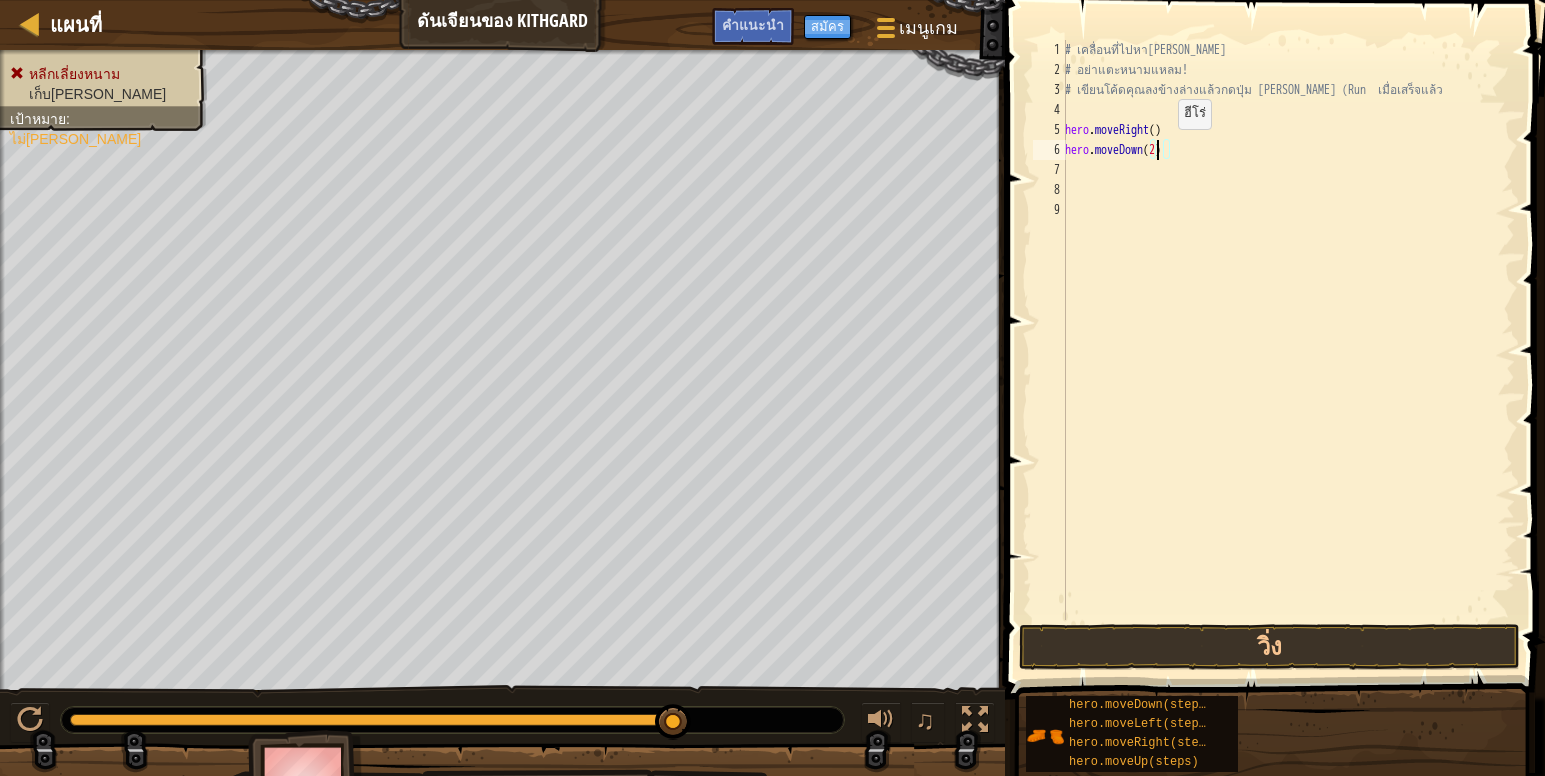 click on "# เคลื่อนที่ไปหา[PERSON_NAME] # อย่าแตะหนามแหลม! # เขียนโค้ดคุณลงข้างล่างแล้วกดปุ่ม [PERSON_NAME] (Run  เมื่อเสร็จแล้ว hero . moveRight ( ) hero . moveDown ( 2 )" at bounding box center (1288, 350) 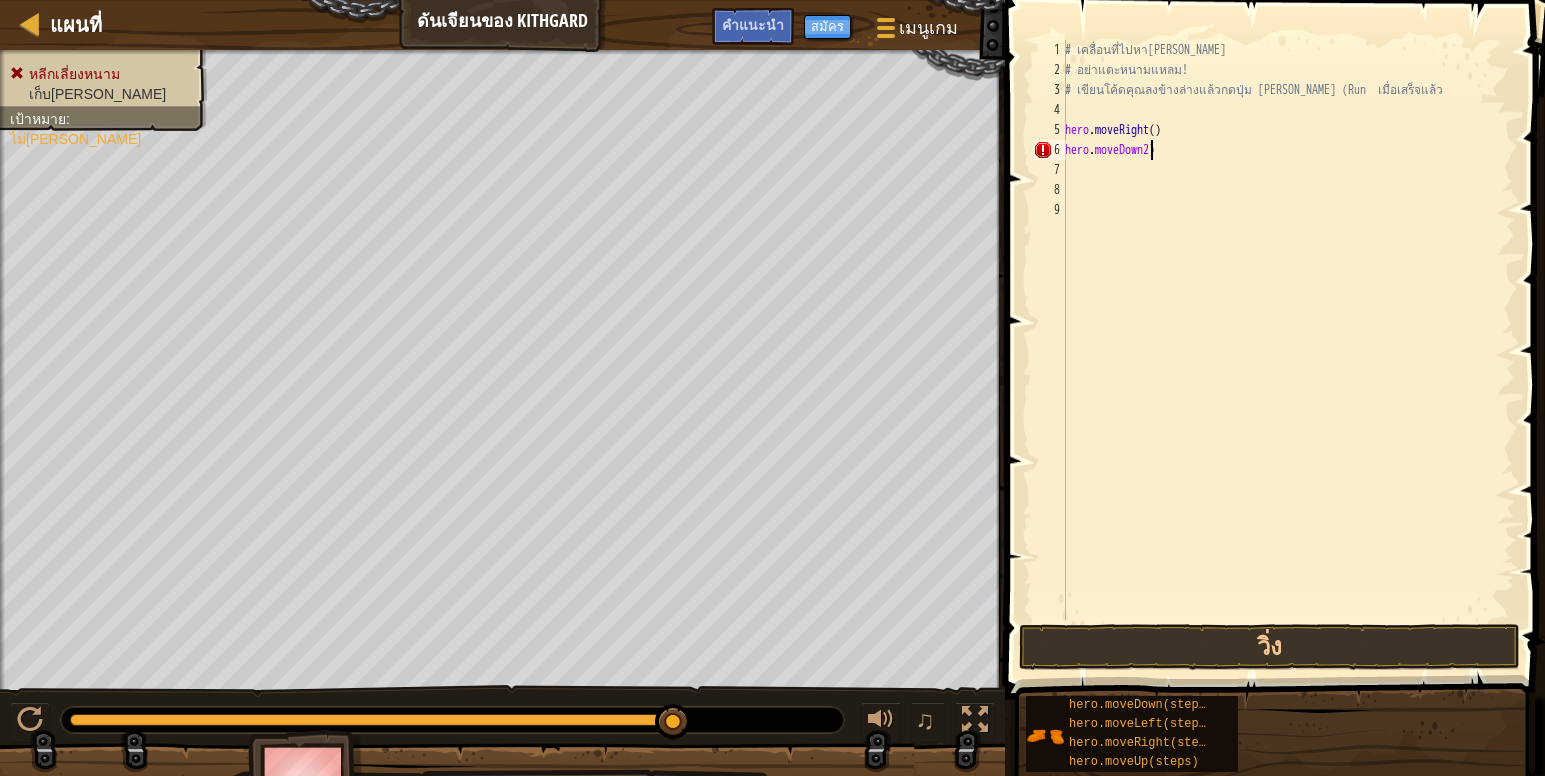 click on "# เคลื่อนที่ไปหา[PERSON_NAME] # อย่าแตะหนามแหลม! # เขียนโค้ดคุณลงข้างล่างแล้วกดปุ่ม [PERSON_NAME] (Run  เมื่อเสร็จแล้ว hero . moveRight ( ) hero . moveDown2 )" at bounding box center [1288, 350] 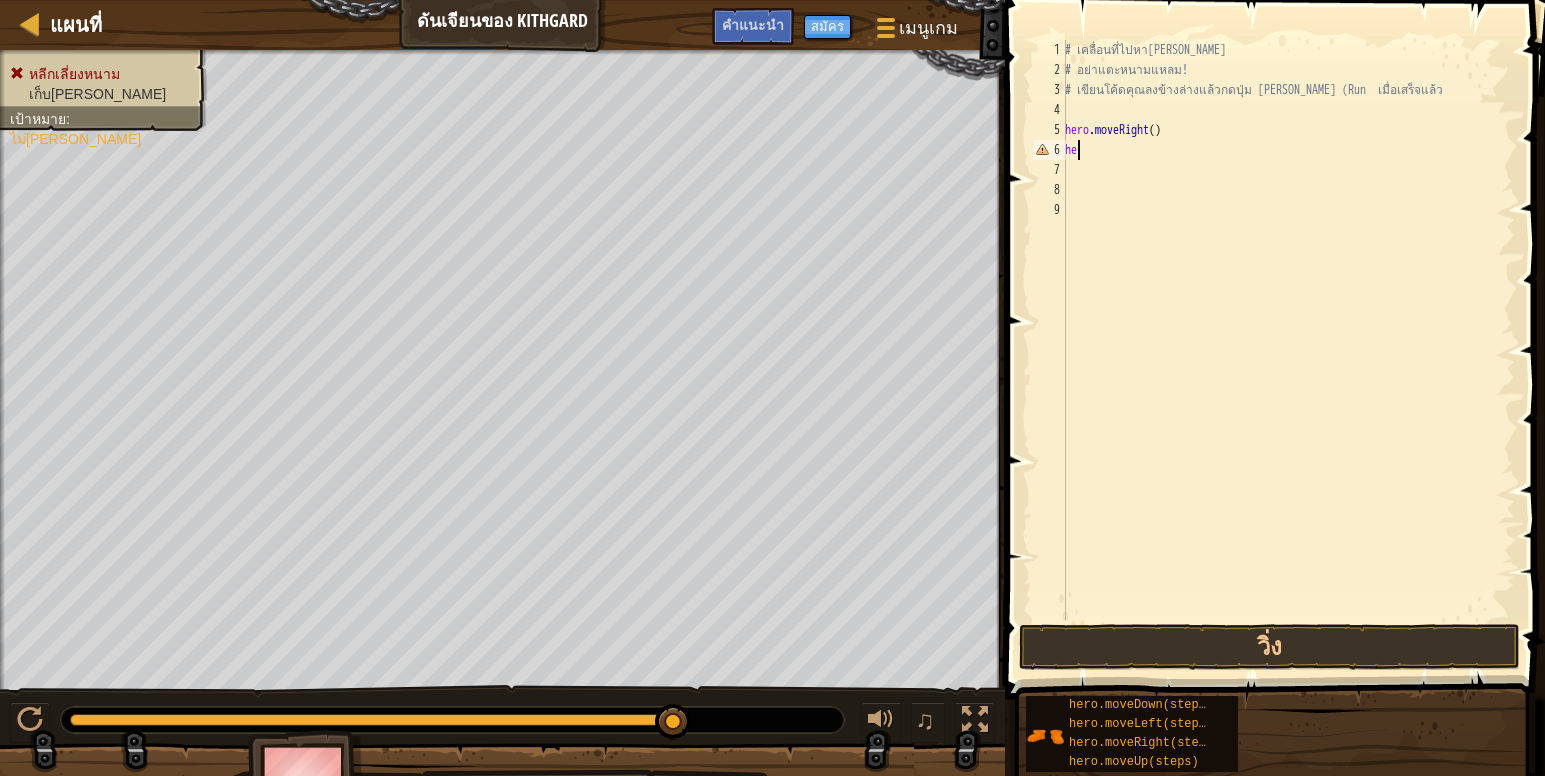 type on "h" 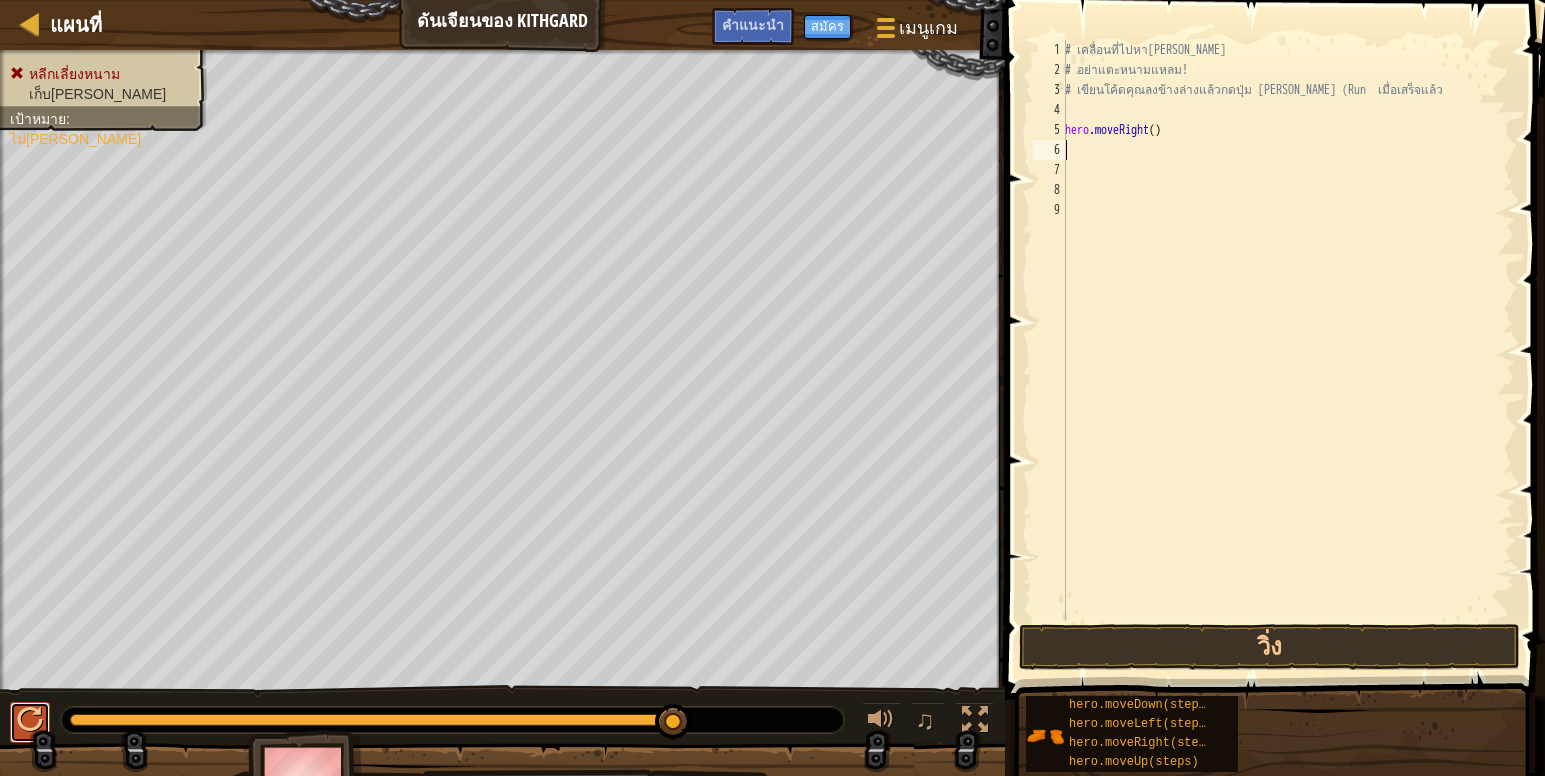 click at bounding box center [30, 720] 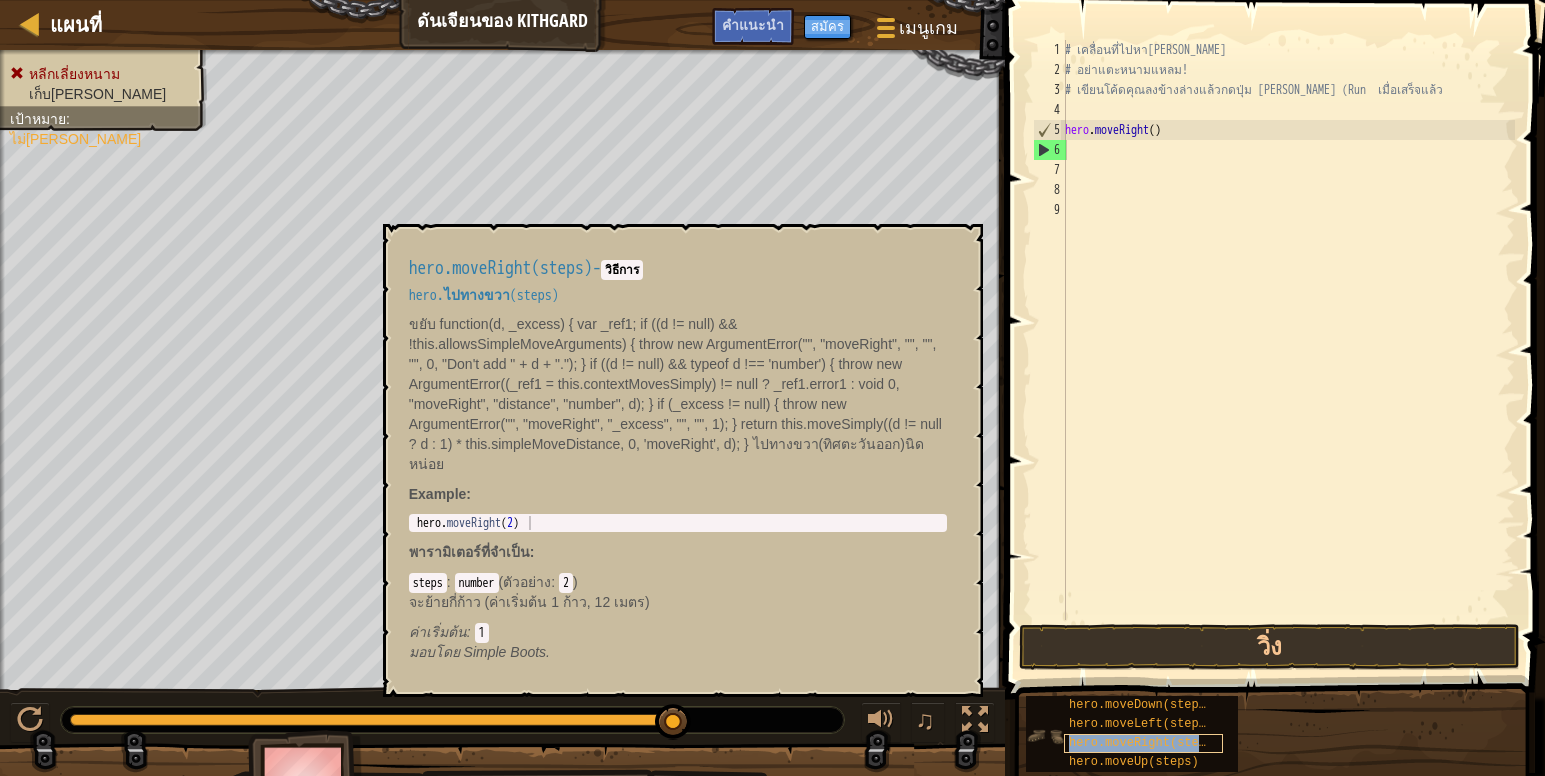 click on "hero.moveRight(steps)" at bounding box center [1144, 743] 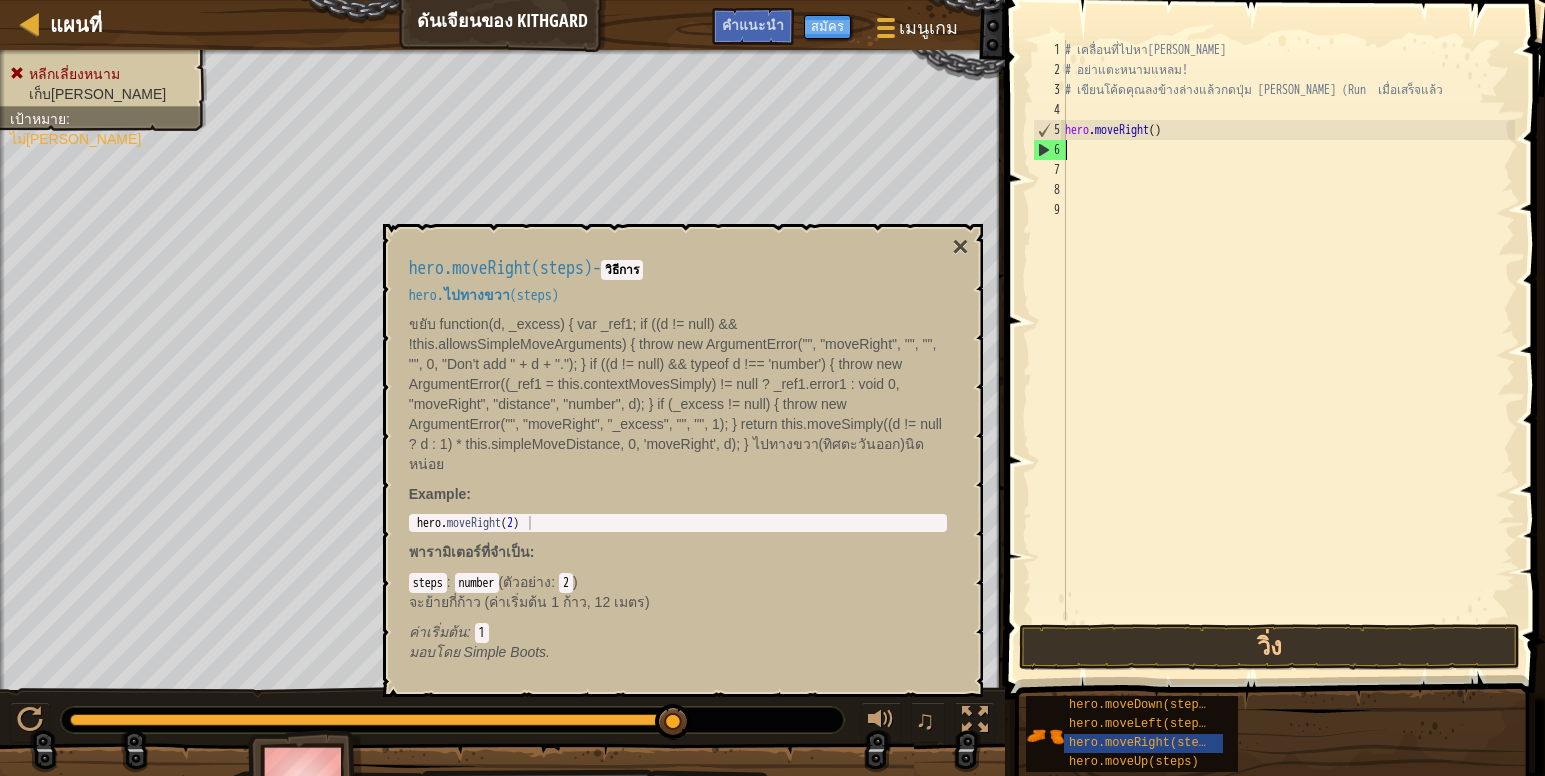 type on "hero.moveRight(2)" 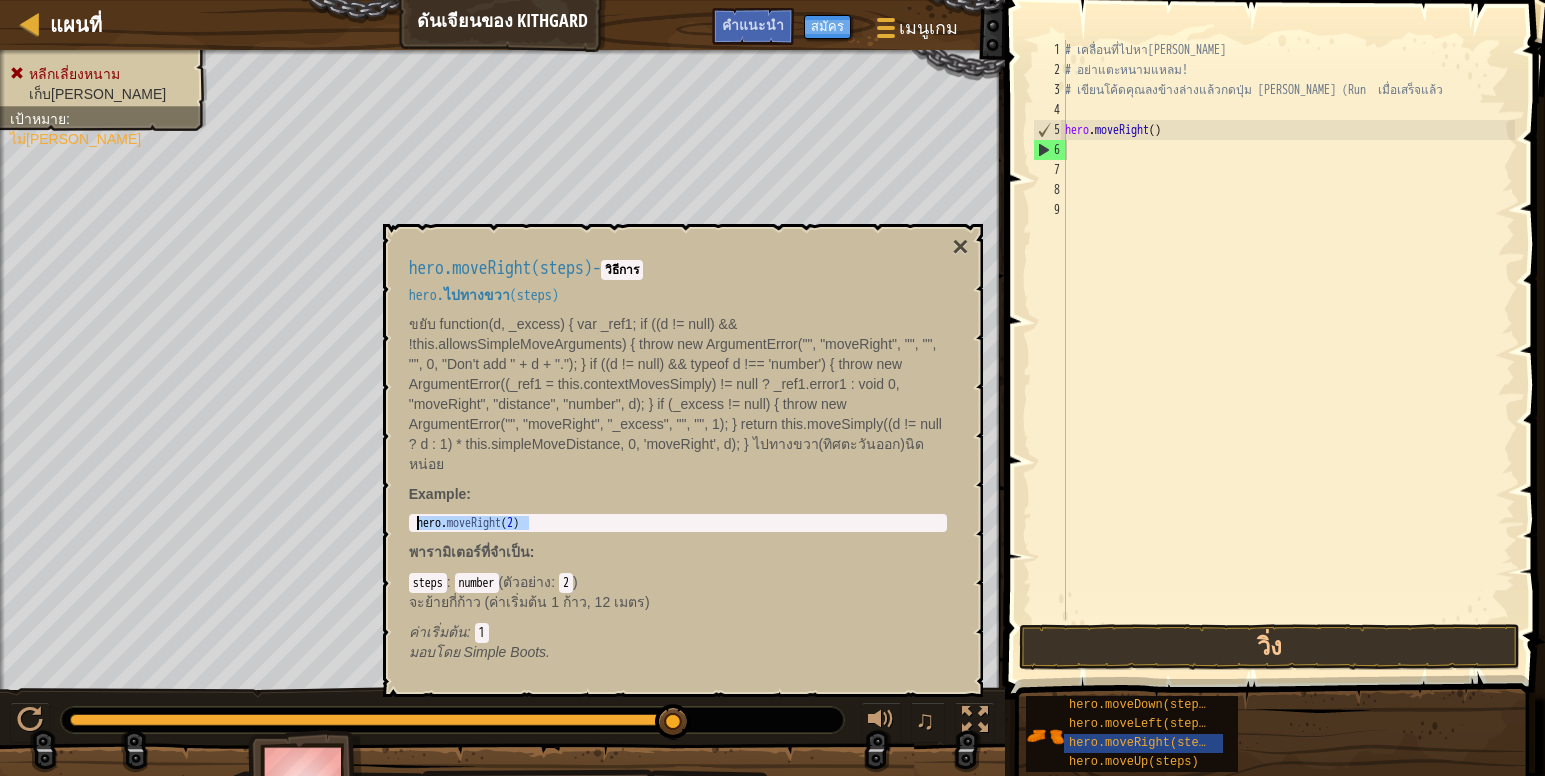 drag, startPoint x: 526, startPoint y: 520, endPoint x: 401, endPoint y: 515, distance: 125.09996 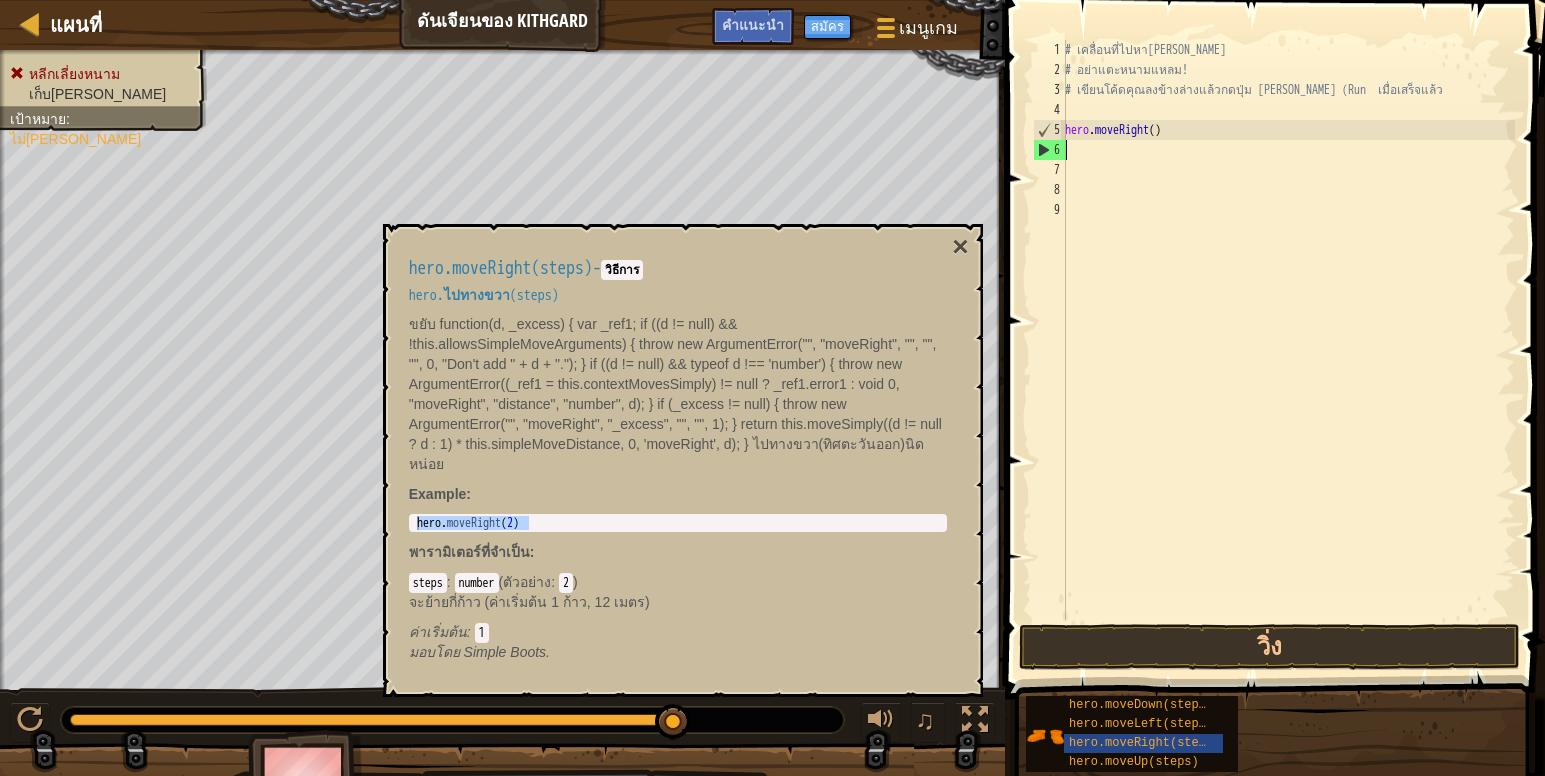 type on "v" 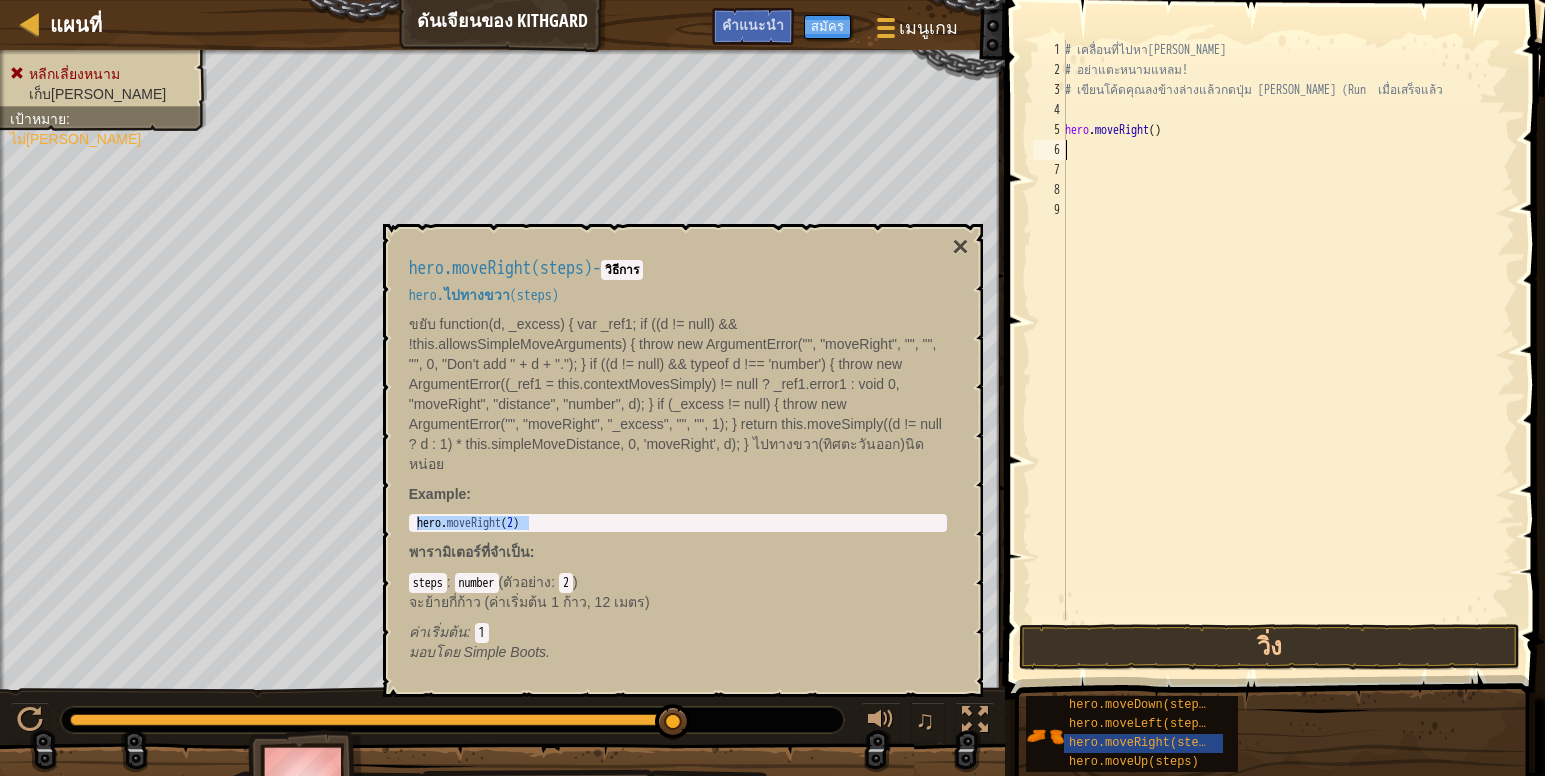 paste on "hero.moveDown(2)" 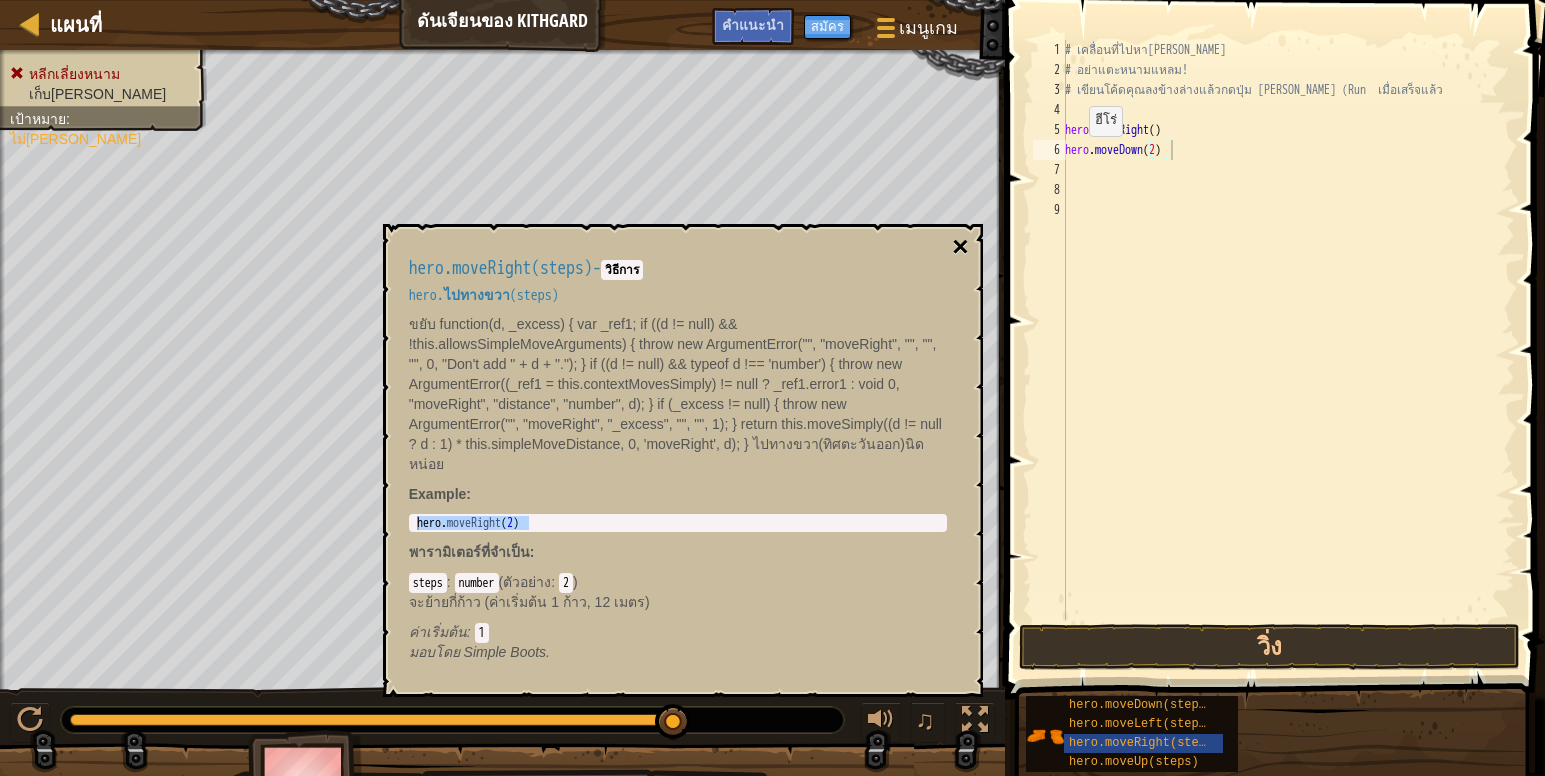 drag, startPoint x: 961, startPoint y: 252, endPoint x: 1008, endPoint y: 227, distance: 53.235325 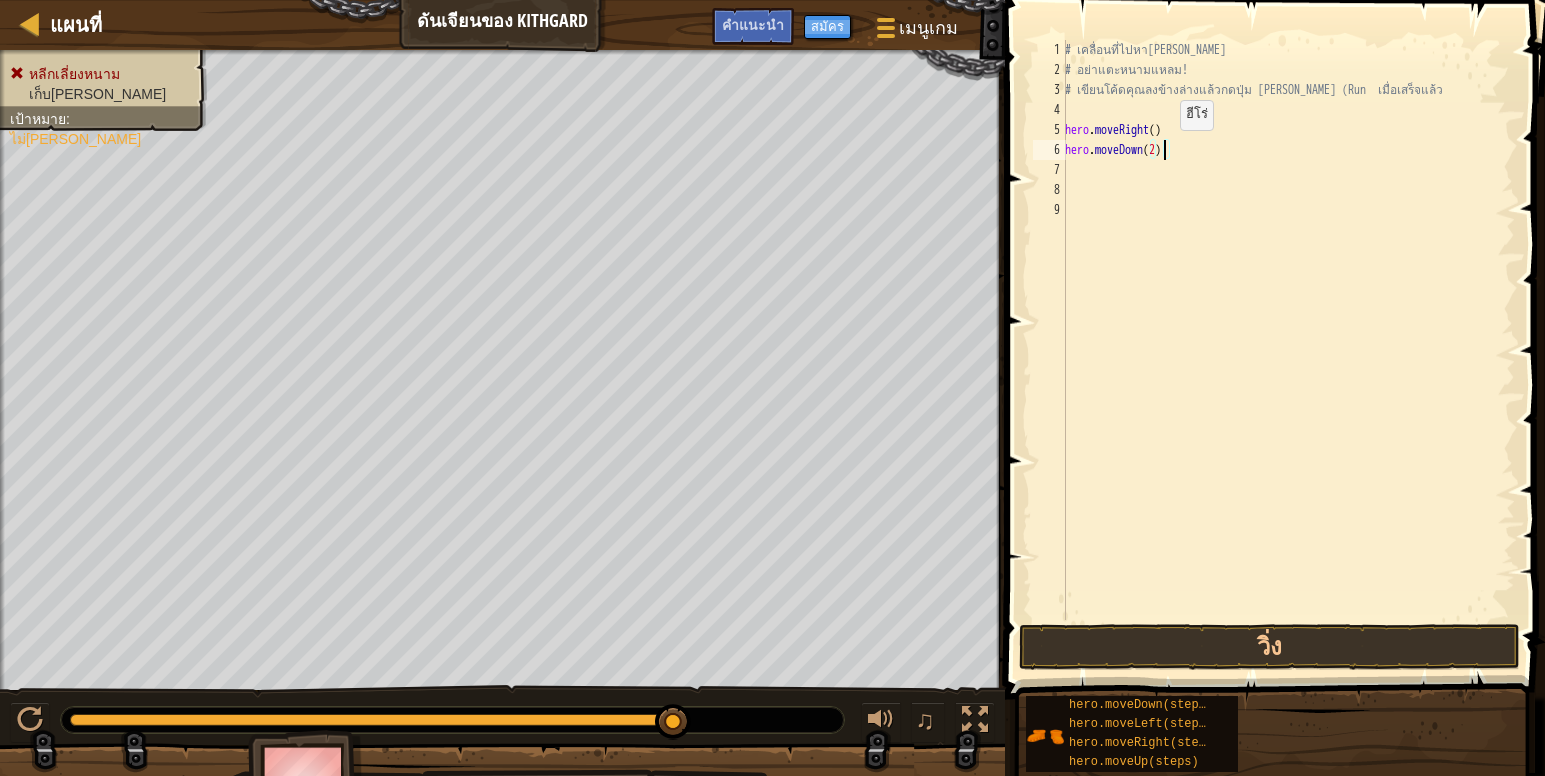 click on "# เคลื่อนที่ไปหา[PERSON_NAME] # อย่าแตะหนามแหลม! # เขียนโค้ดคุณลงข้างล่างแล้วกดปุ่ม [PERSON_NAME] (Run  เมื่อเสร็จแล้ว hero . moveRight ( ) hero . moveDown ( 2 )" at bounding box center (1288, 350) 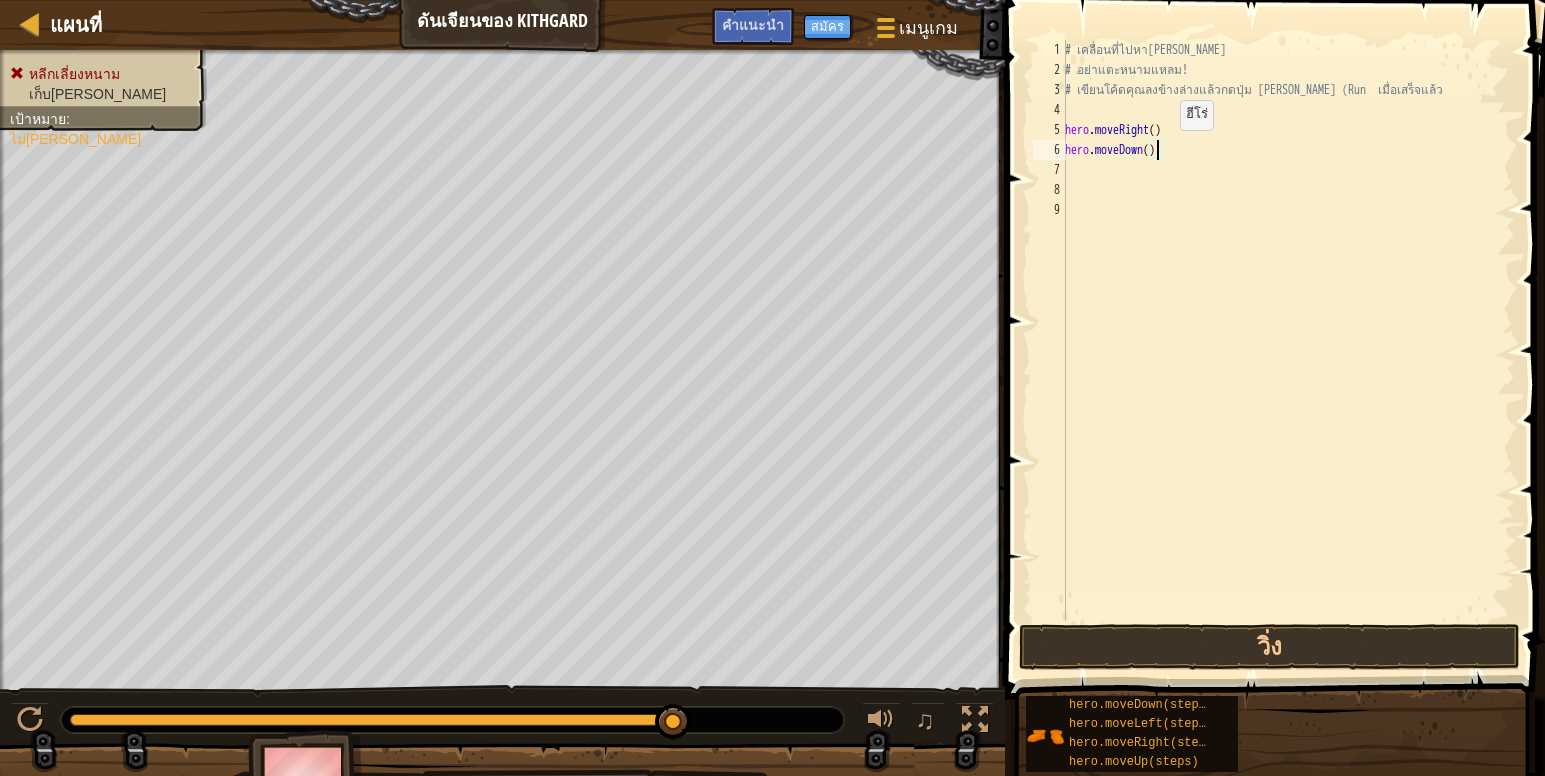 scroll, scrollTop: 9, scrollLeft: 7, axis: both 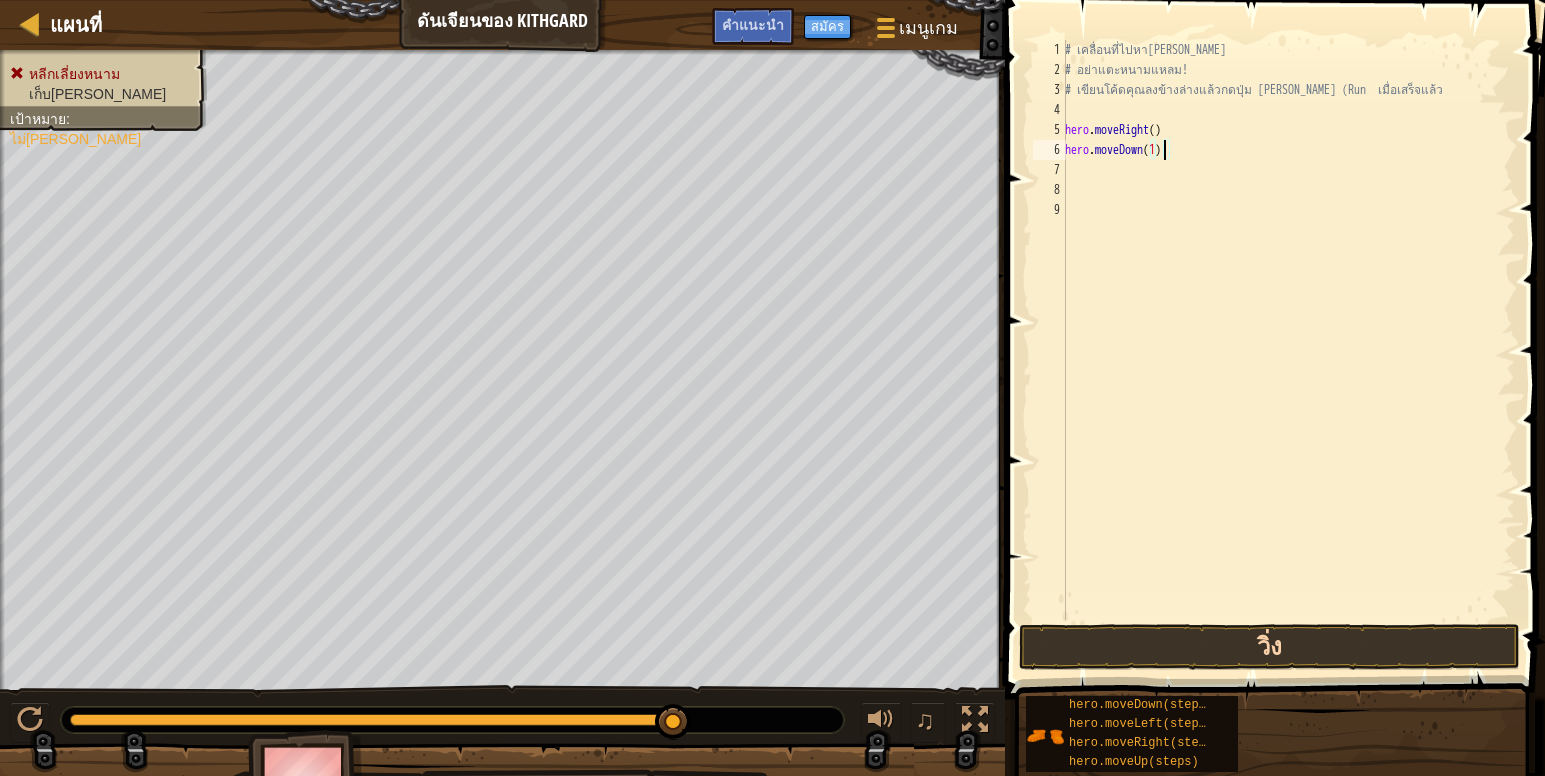type on "hero.moveDown(1)" 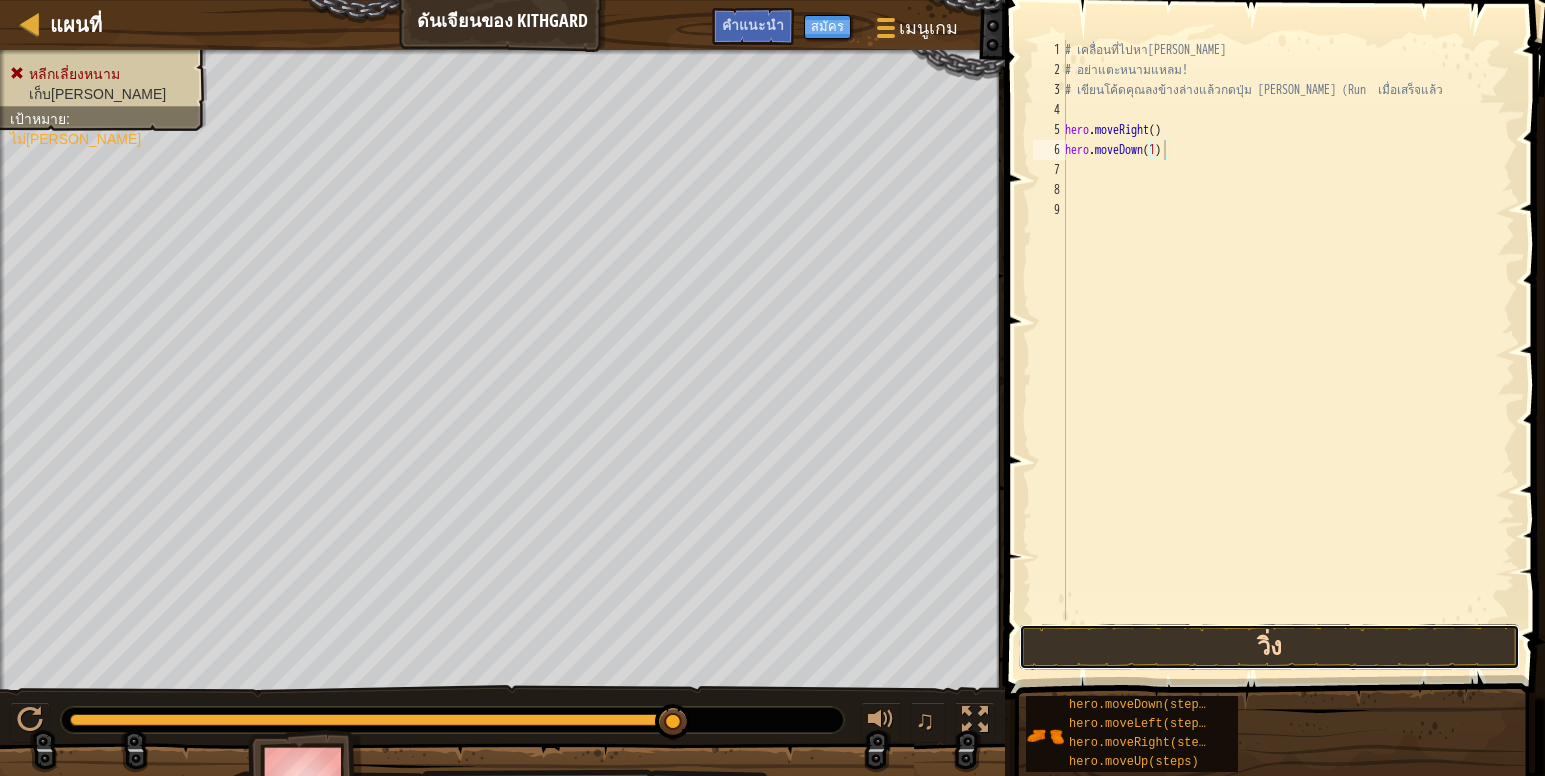 click on "วิ่ง" at bounding box center (1269, 647) 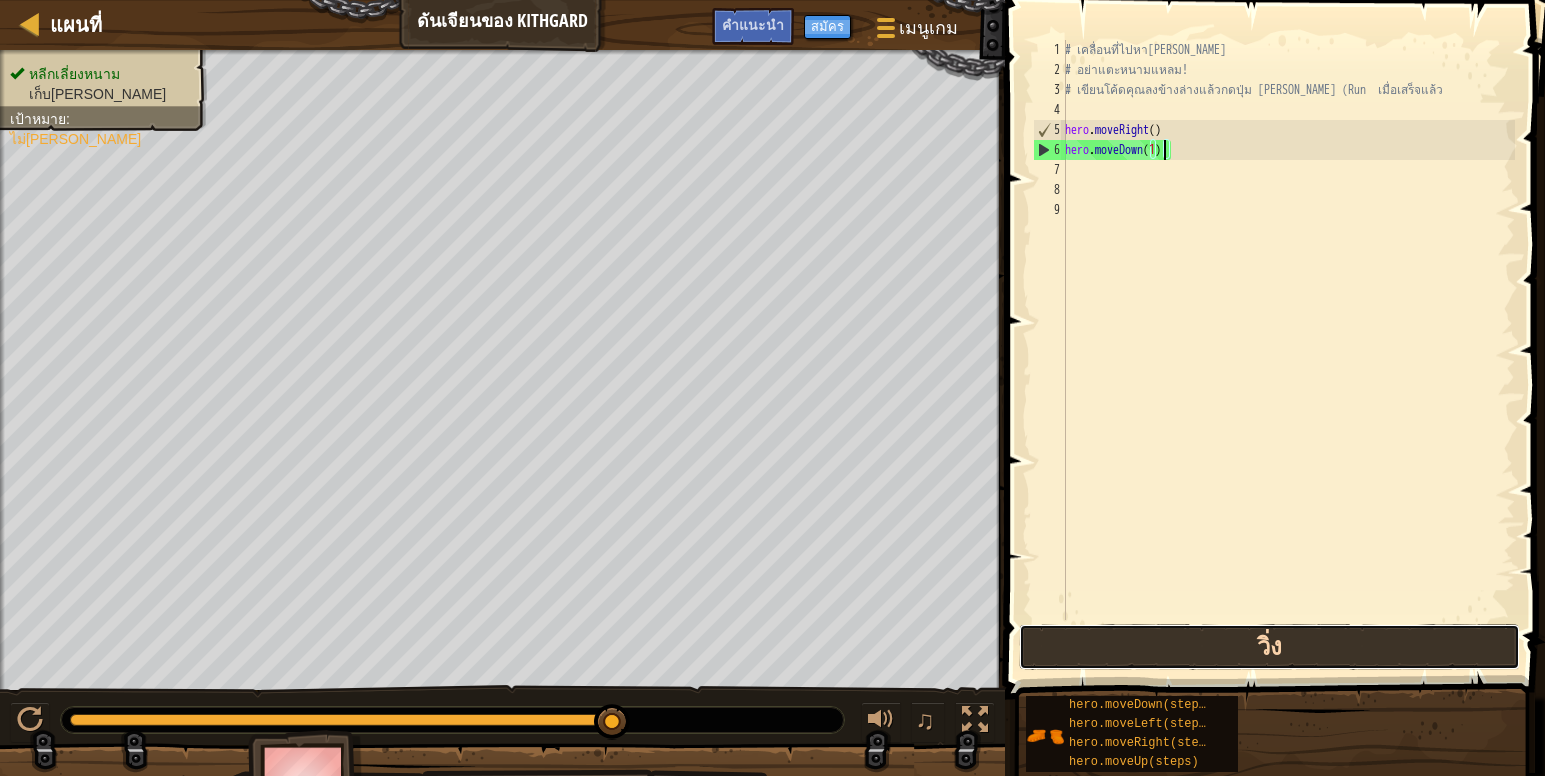 click on "วิ่ง" at bounding box center [1269, 647] 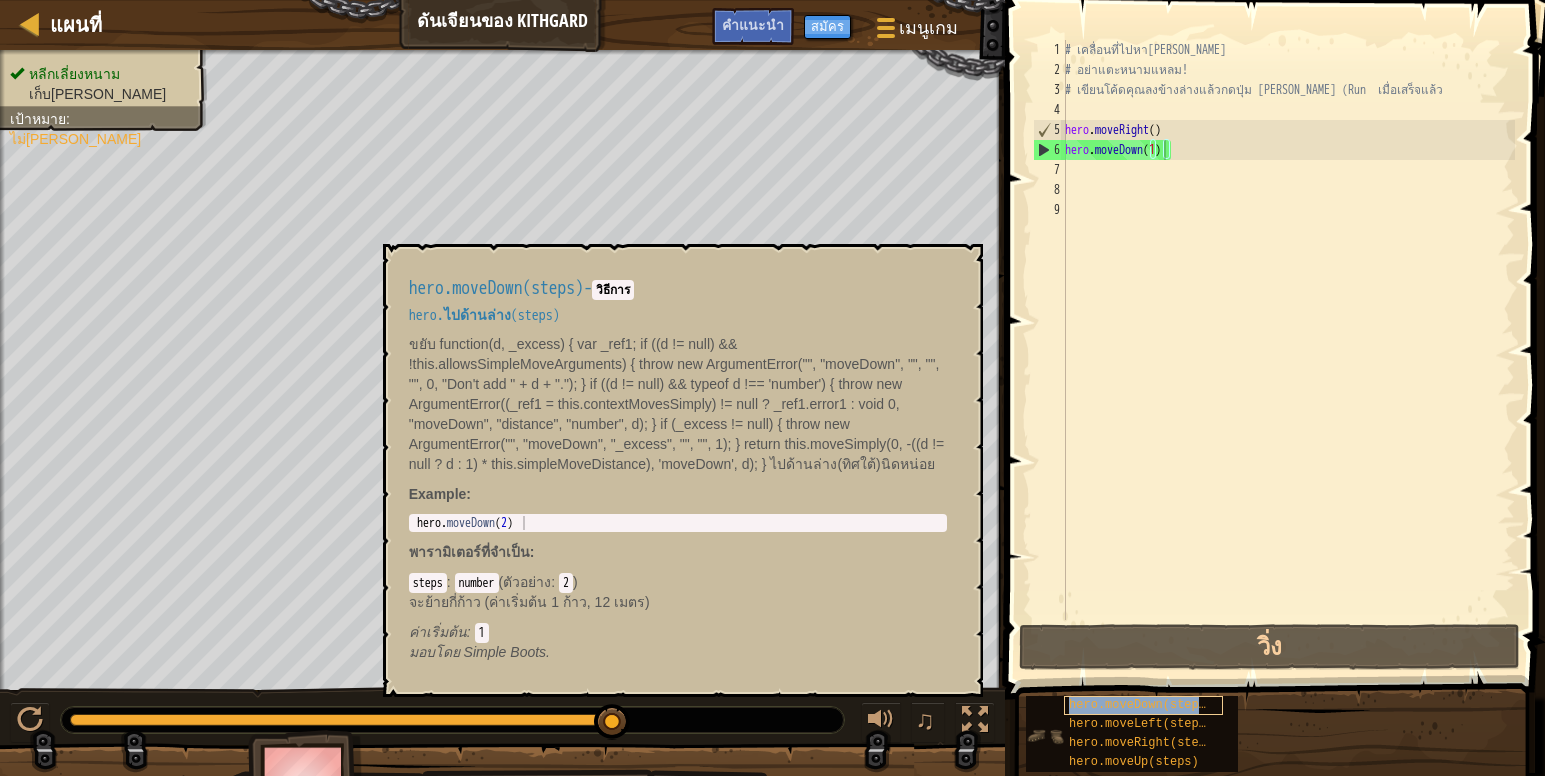 click on "hero.moveDown(steps)" at bounding box center (1143, 705) 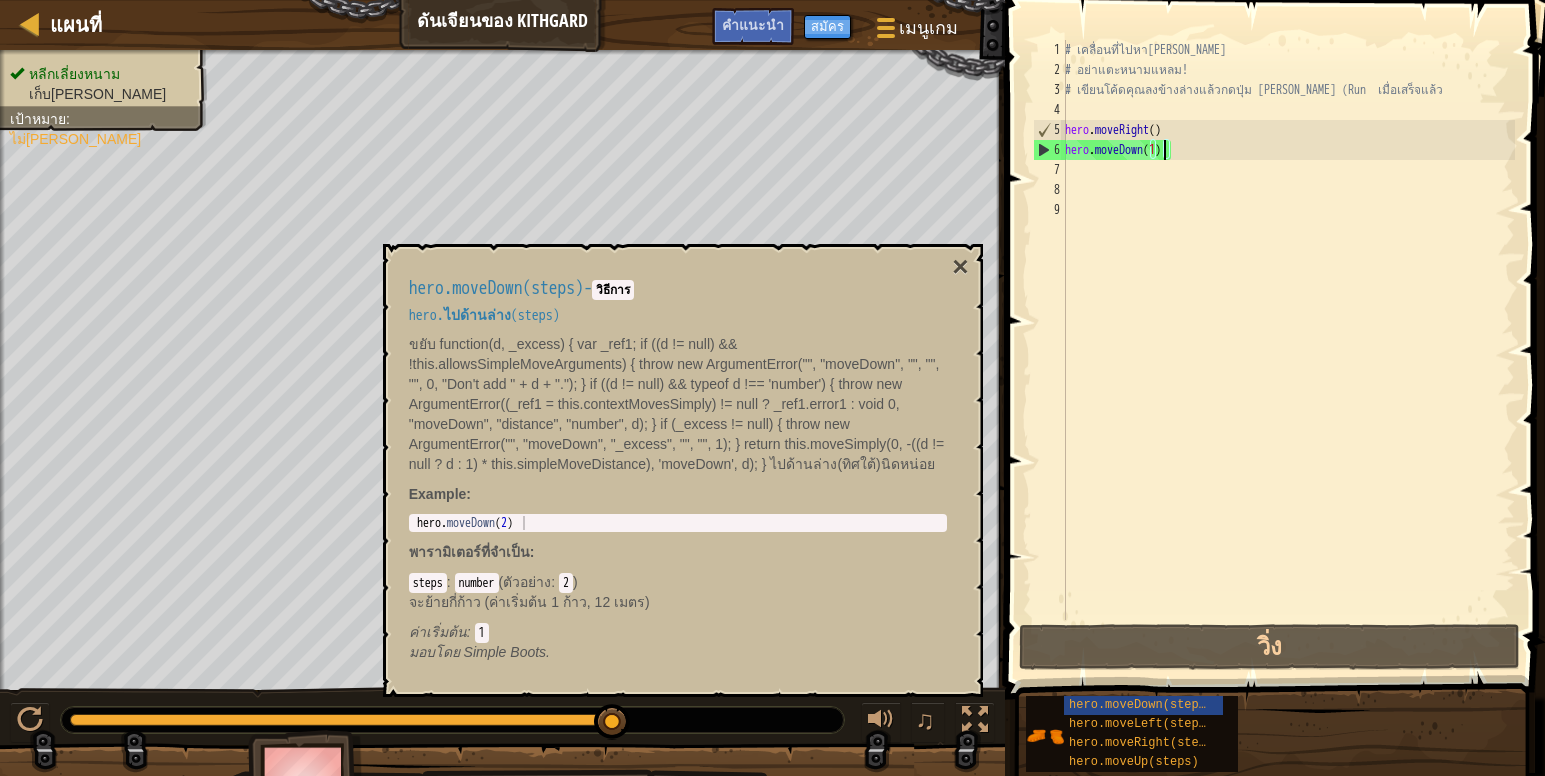 type on "hero.moveDown(2)" 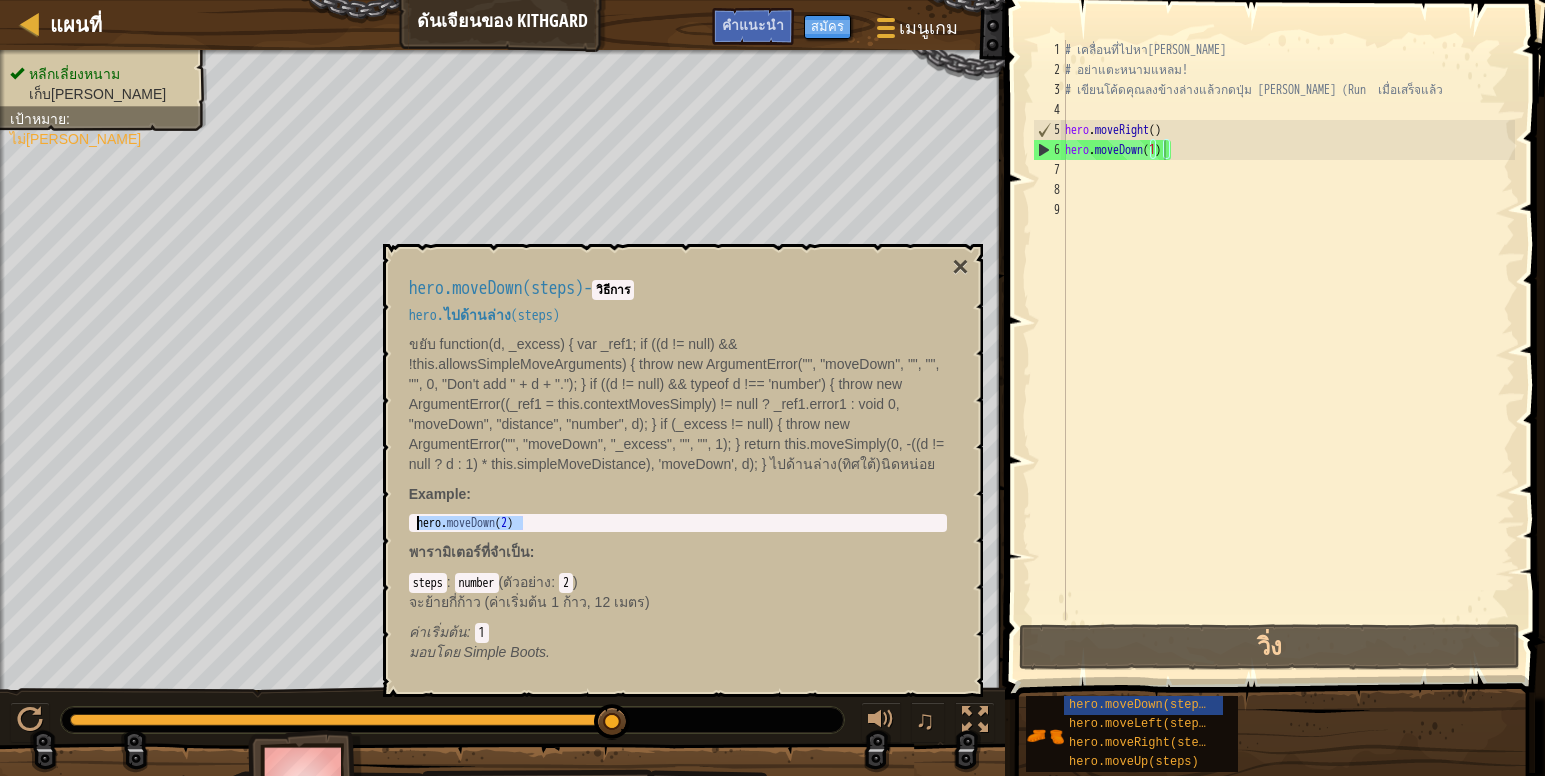 drag, startPoint x: 519, startPoint y: 522, endPoint x: 401, endPoint y: 516, distance: 118.15244 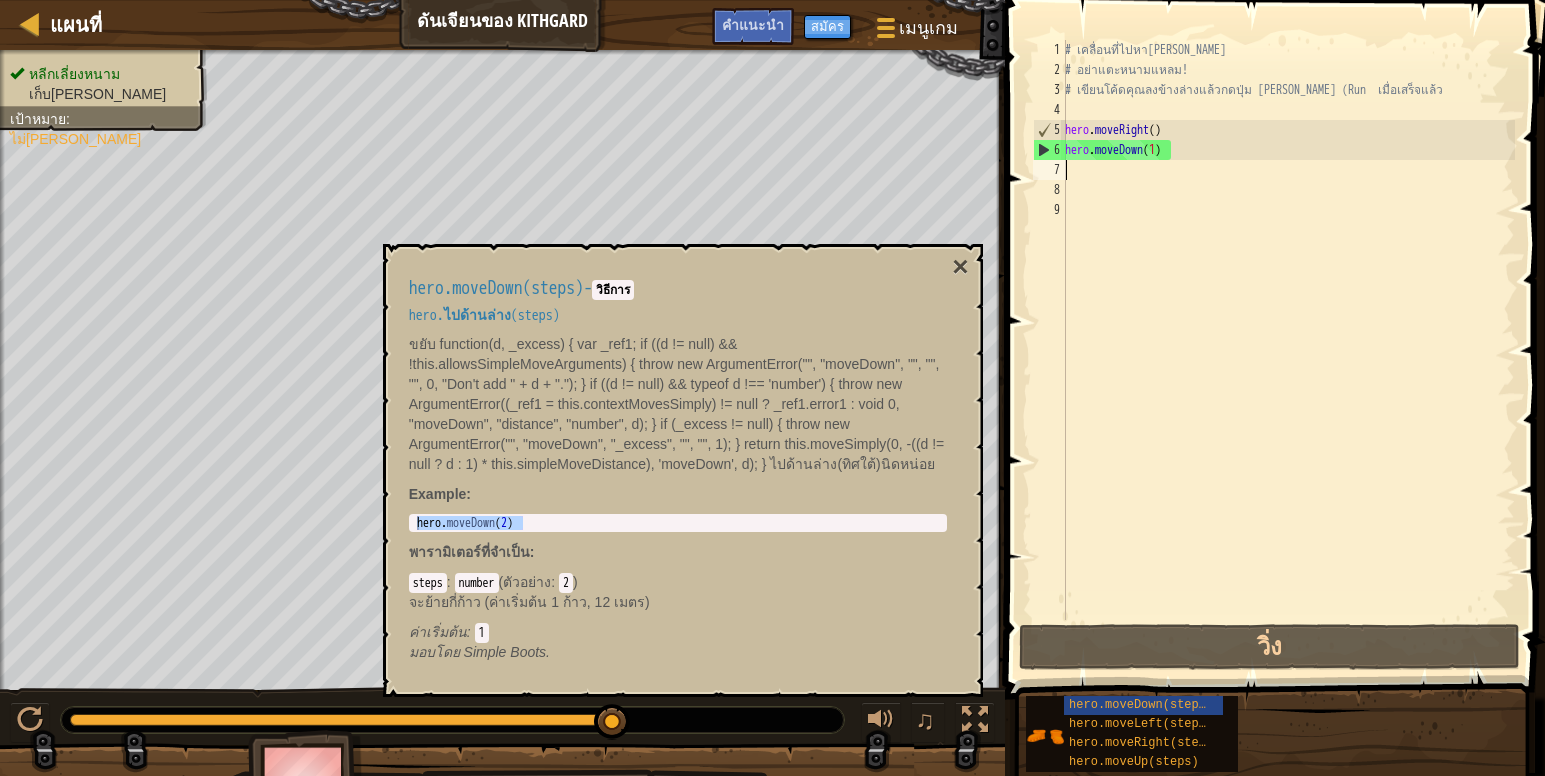 click on "# เคลื่อนที่ไปหา[PERSON_NAME] # อย่าแตะหนามแหลม! # เขียนโค้ดคุณลงข้างล่างแล้วกดปุ่ม [PERSON_NAME] (Run  เมื่อเสร็จแล้ว hero . moveRight ( ) hero . moveDown ( 1 )" at bounding box center [1288, 350] 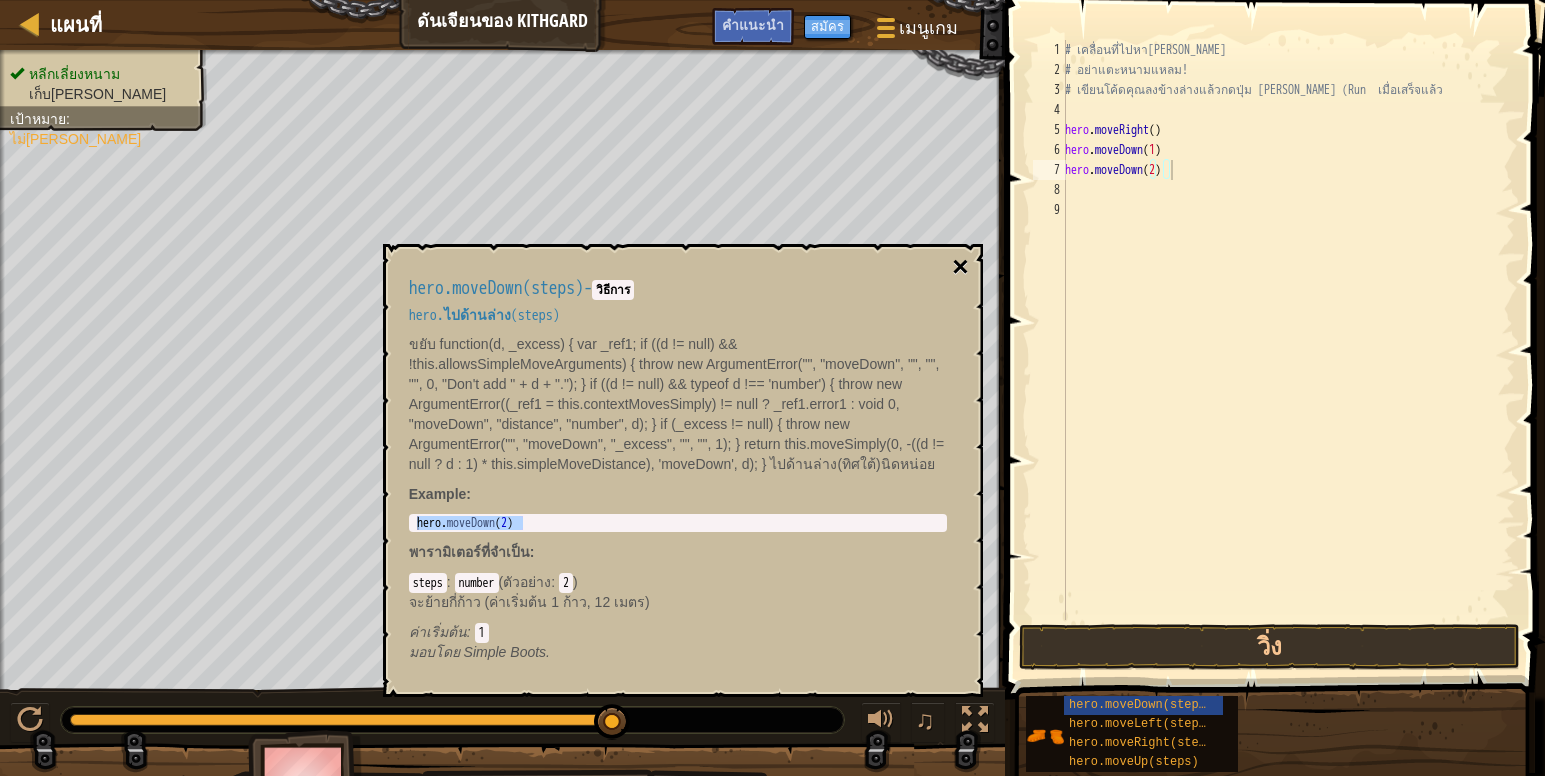 click on "×" at bounding box center [960, 267] 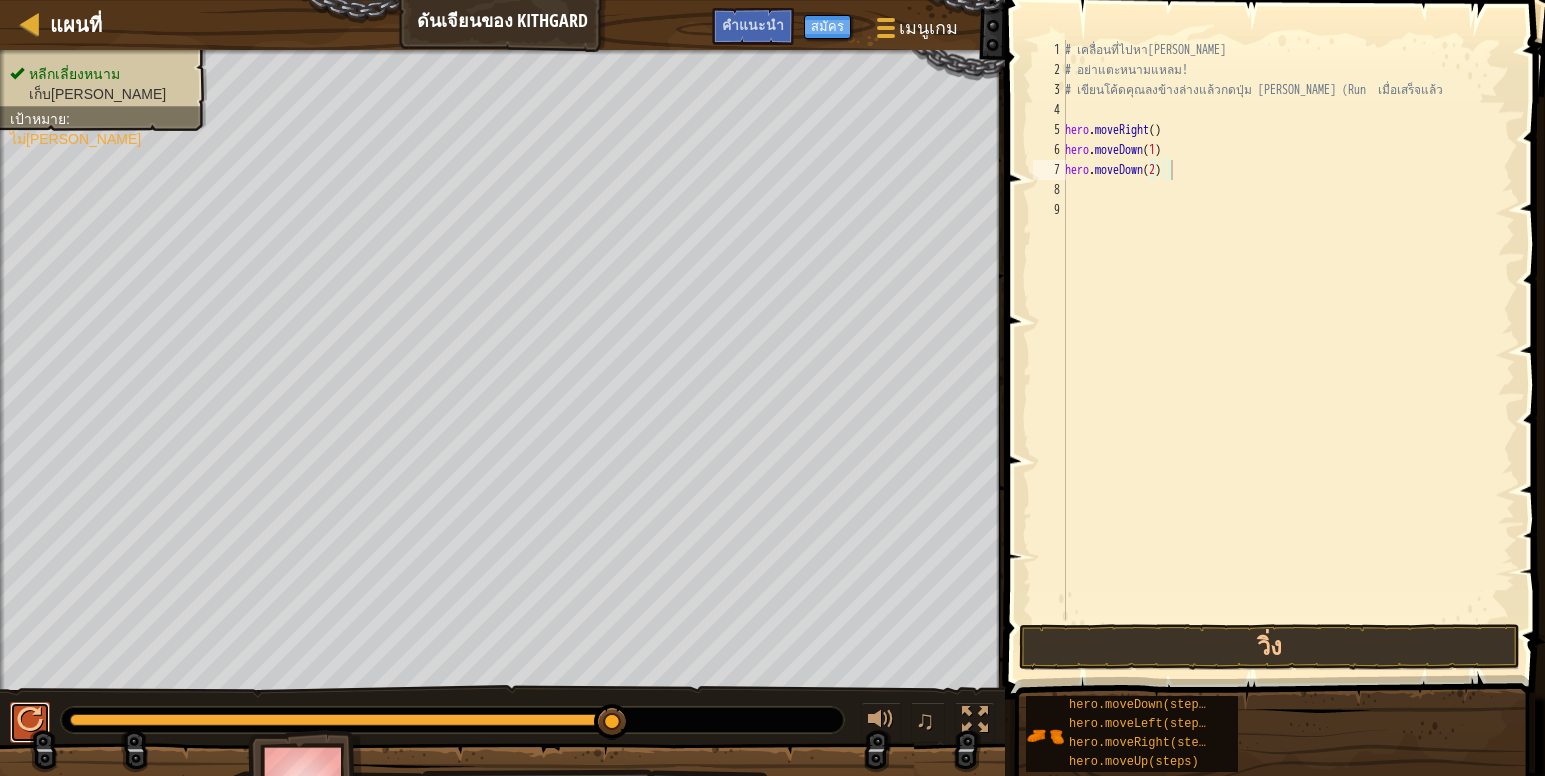 click at bounding box center (30, 722) 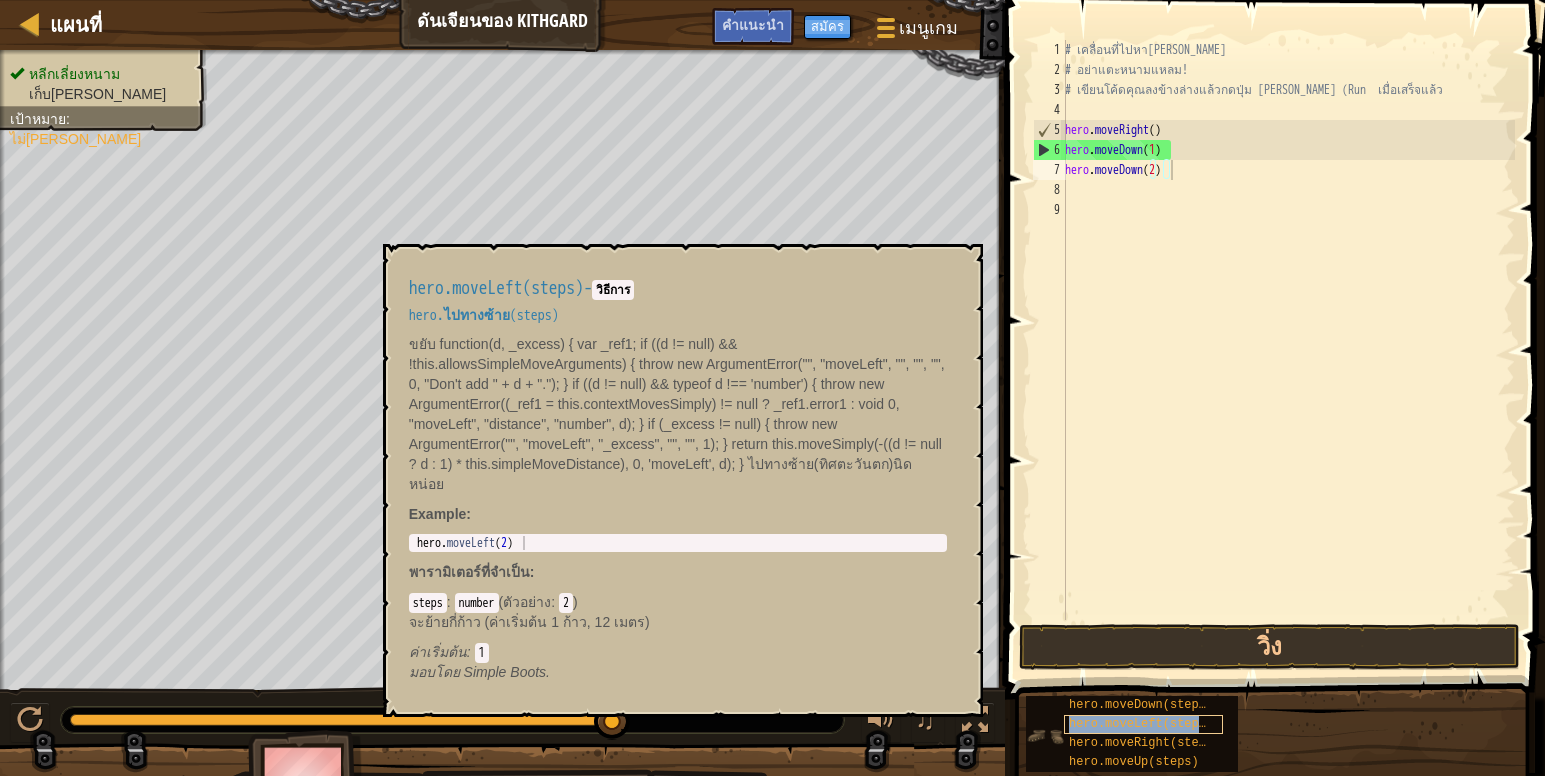 click on "hero.moveLeft(steps)" at bounding box center [1143, 724] 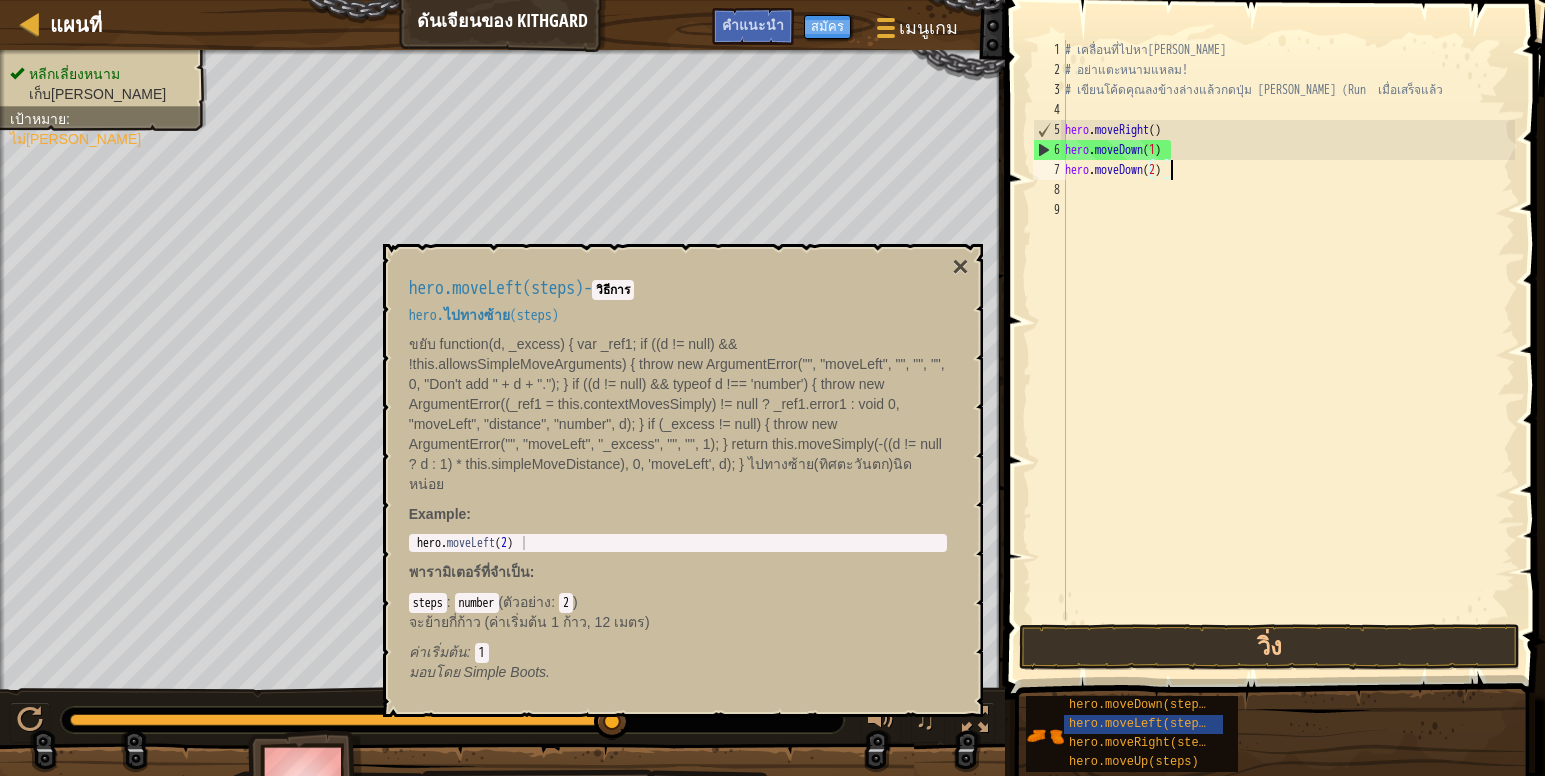 type on "hero.moveLeft(2)" 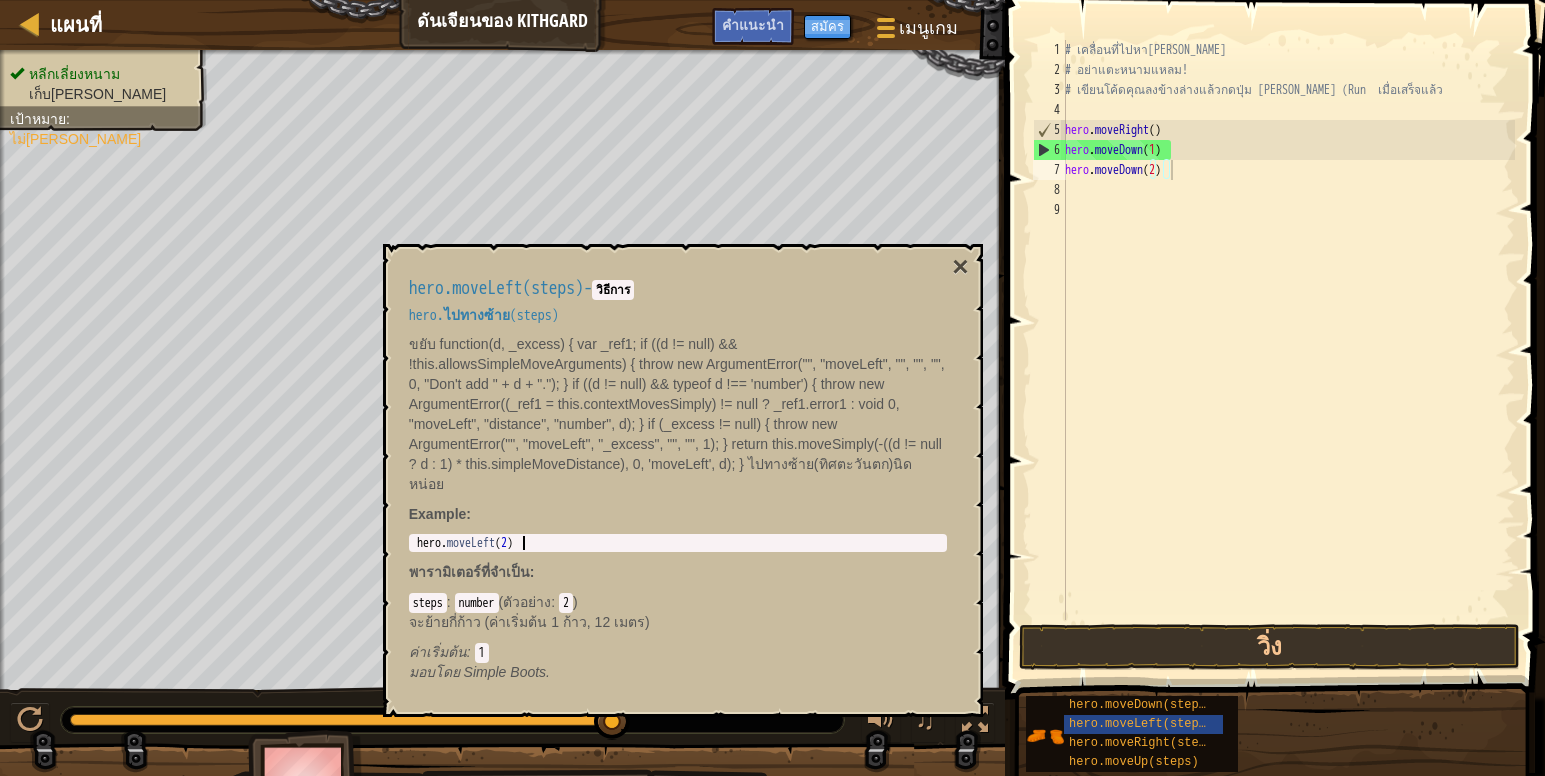 drag, startPoint x: 525, startPoint y: 529, endPoint x: 399, endPoint y: 540, distance: 126.47925 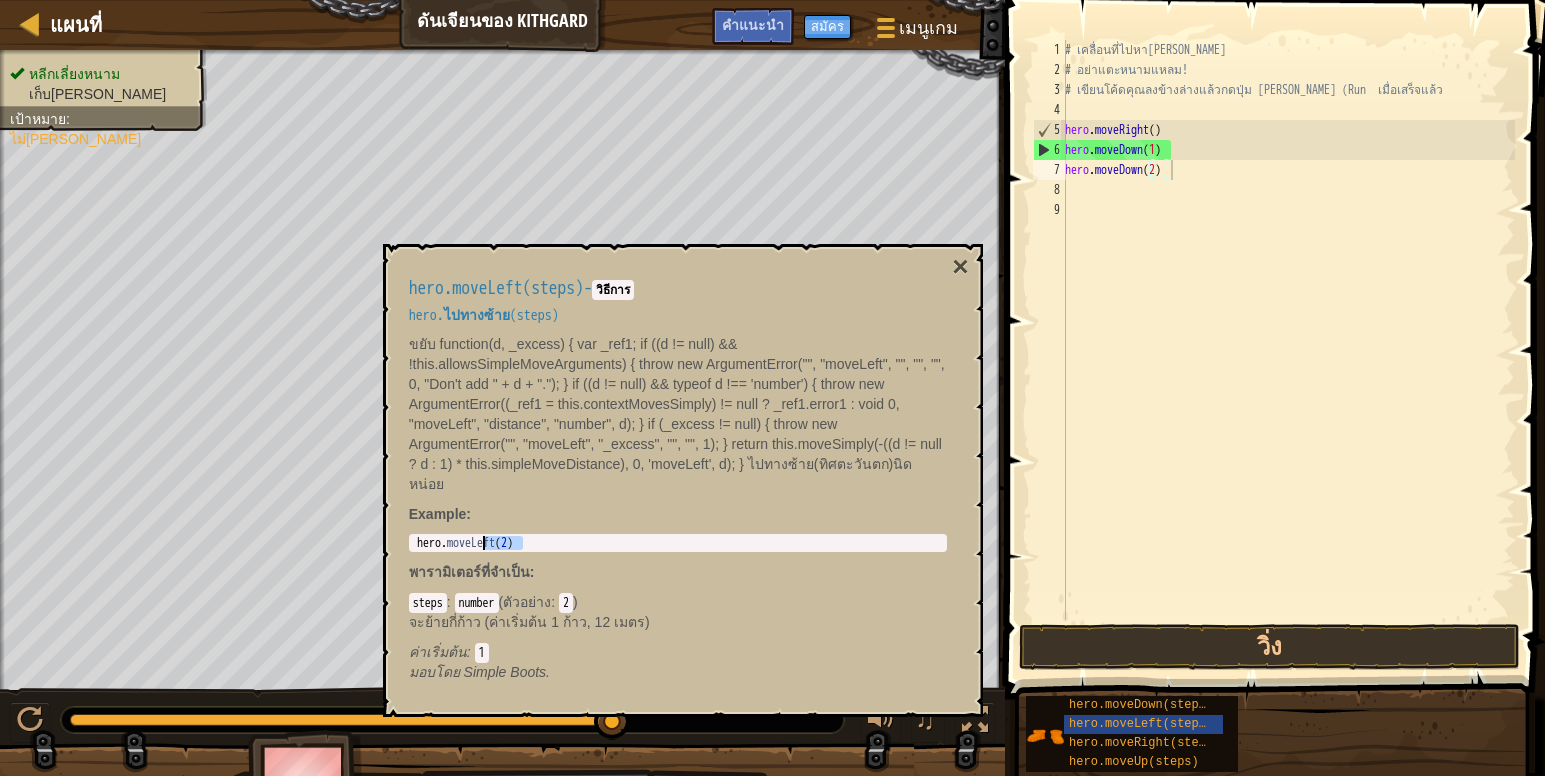 drag, startPoint x: 484, startPoint y: 525, endPoint x: 614, endPoint y: 516, distance: 130.31117 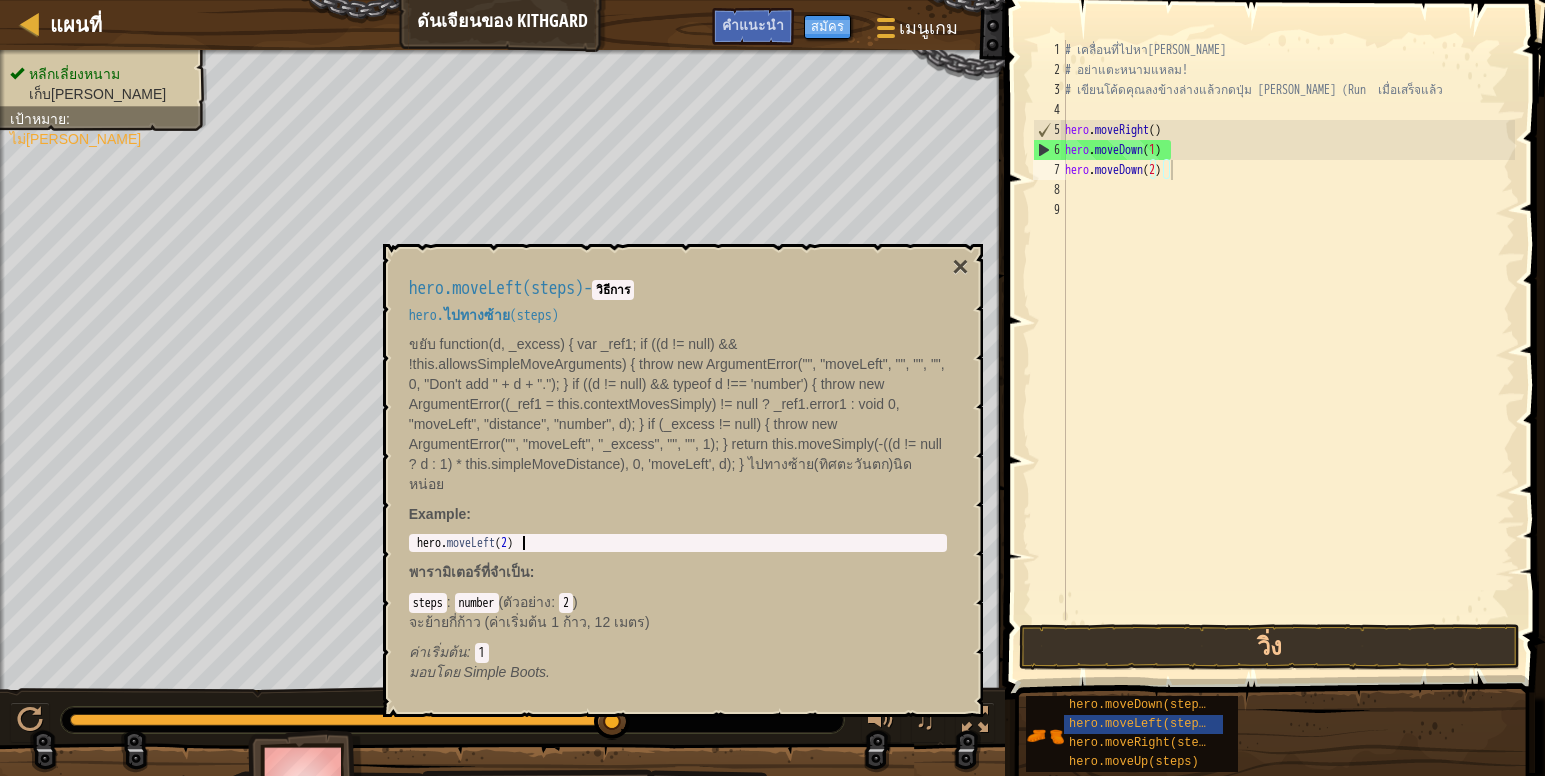 drag, startPoint x: 523, startPoint y: 524, endPoint x: 445, endPoint y: 509, distance: 79.429214 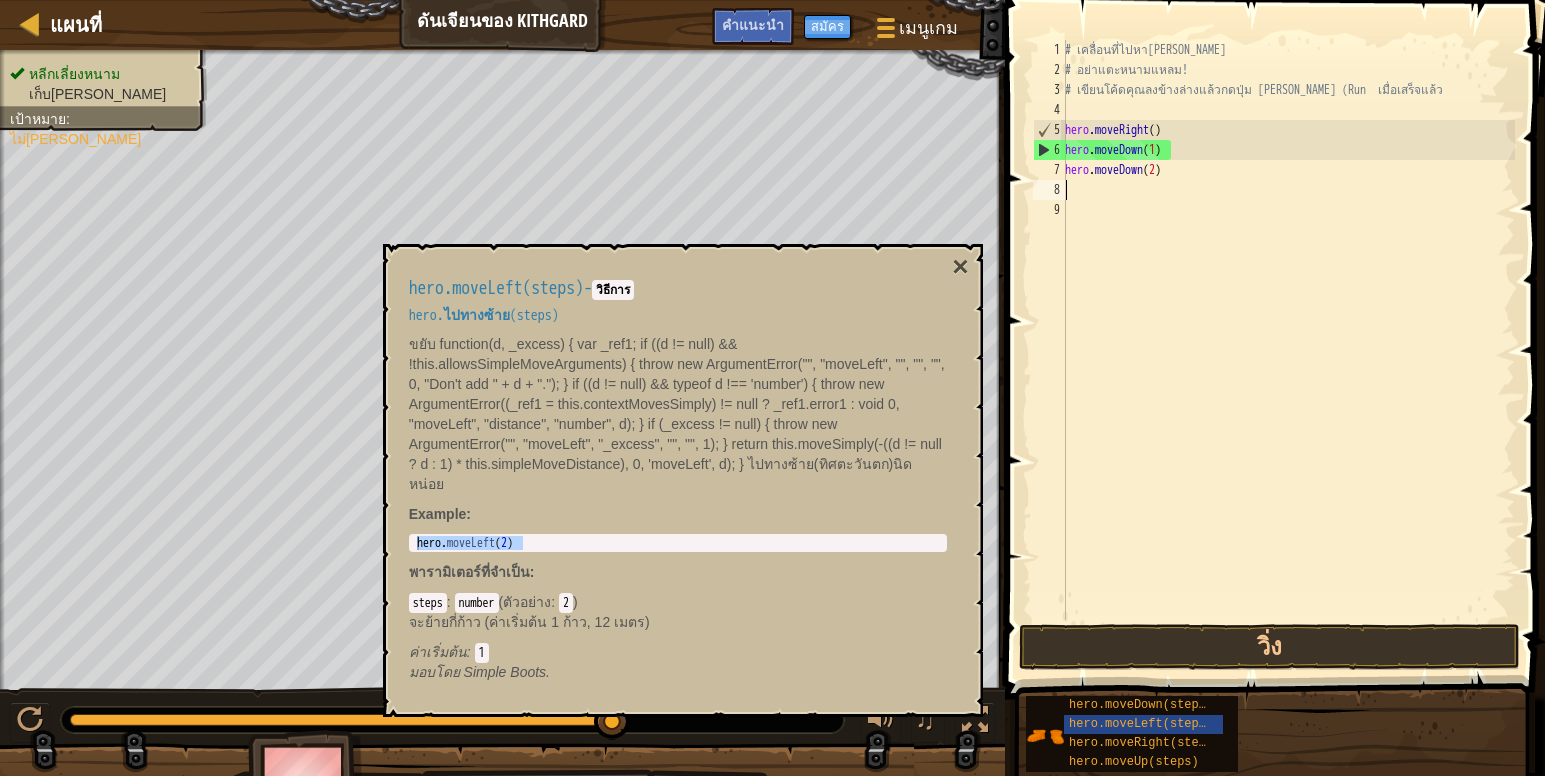click on "# เคลื่อนที่ไปหา[PERSON_NAME] # อย่าแตะหนามแหลม! # เขียนโค้ดคุณลงข้างล่างแล้วกดปุ่ม [PERSON_NAME] (Run  เมื่อเสร็จแล้ว hero . moveRight ( ) hero . moveDown ( 1 ) hero . moveDown ( 2 )" at bounding box center (1288, 350) 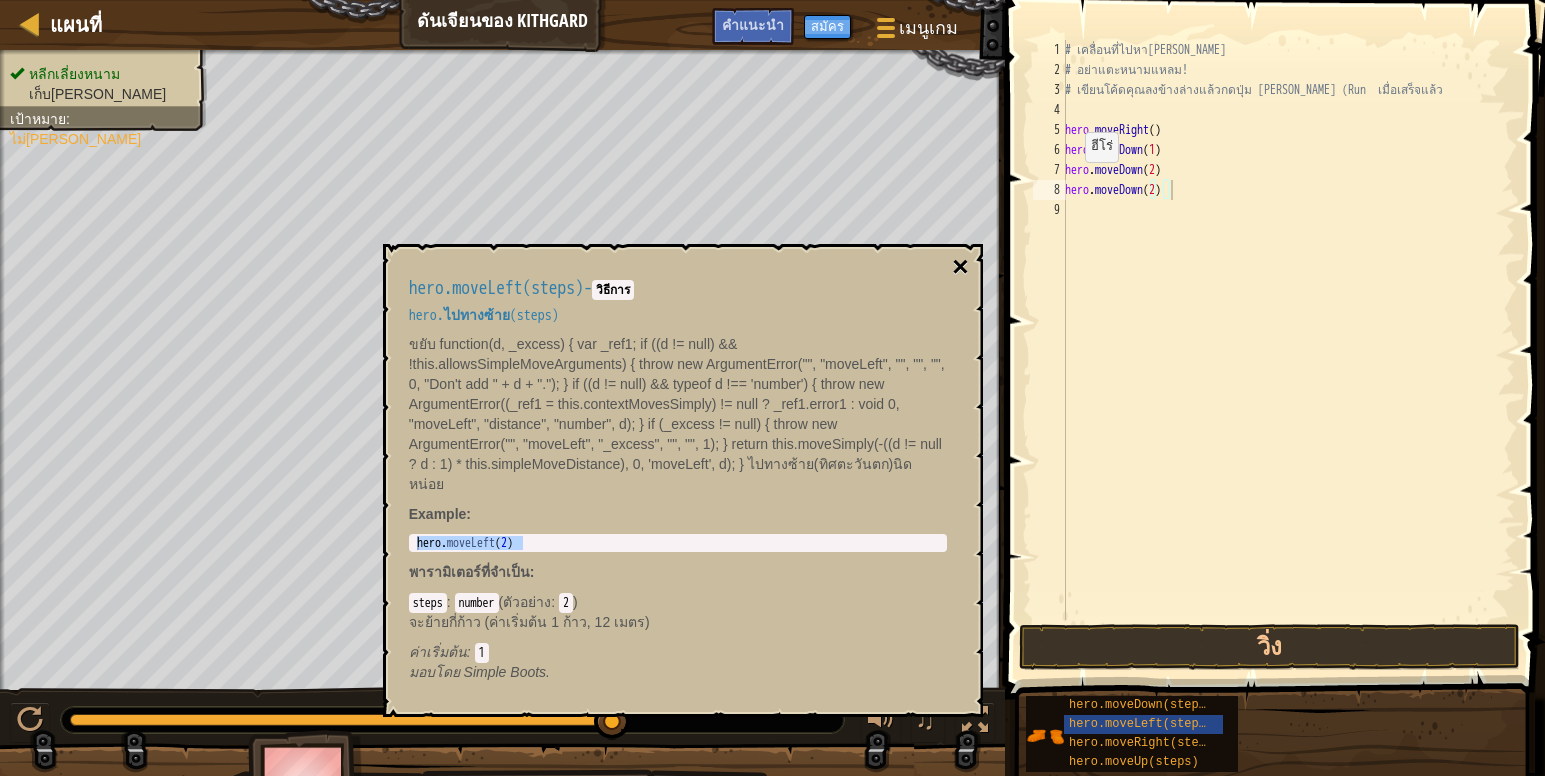 click on "×" at bounding box center (960, 267) 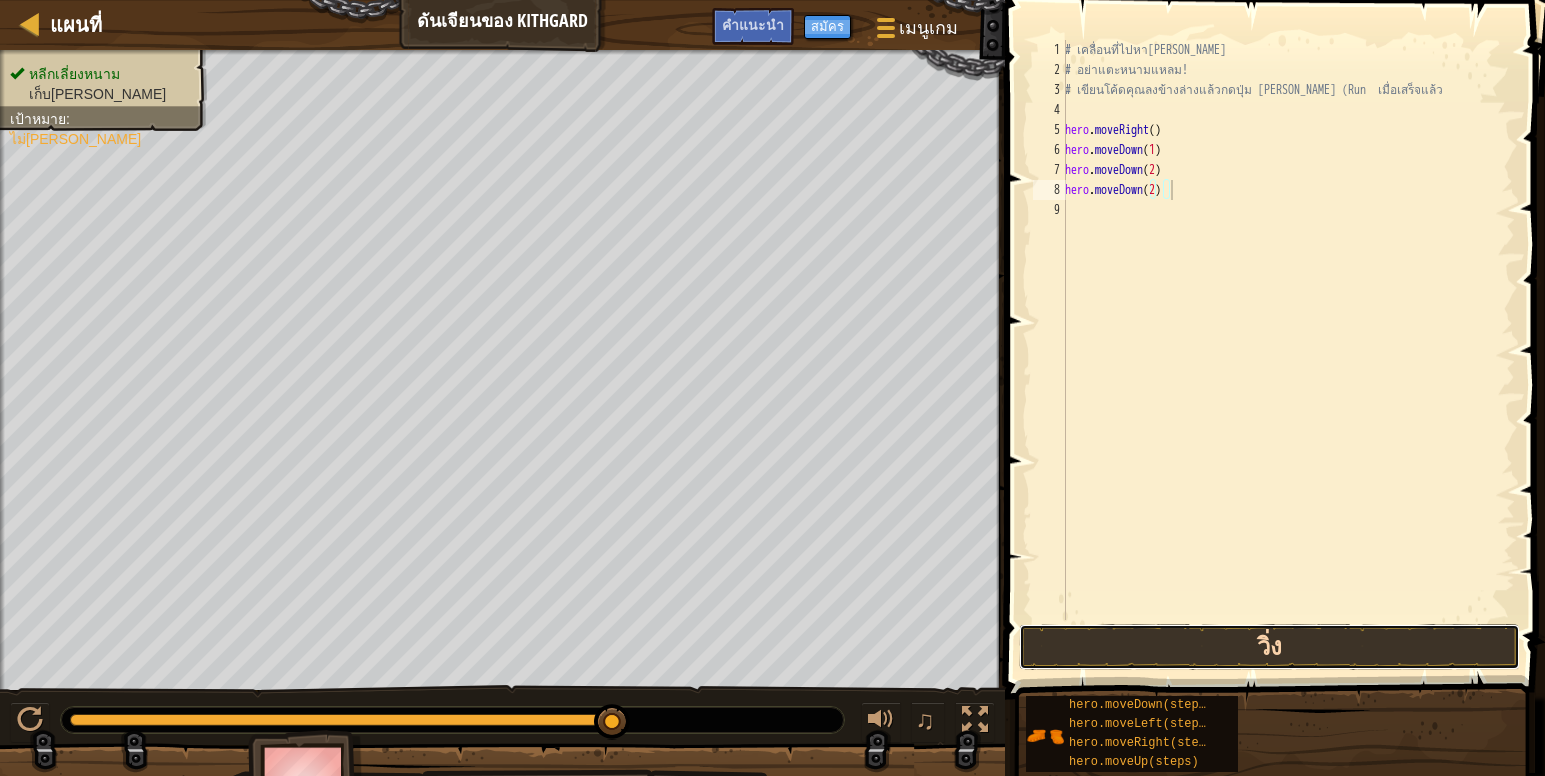 click on "วิ่ง" at bounding box center [1269, 647] 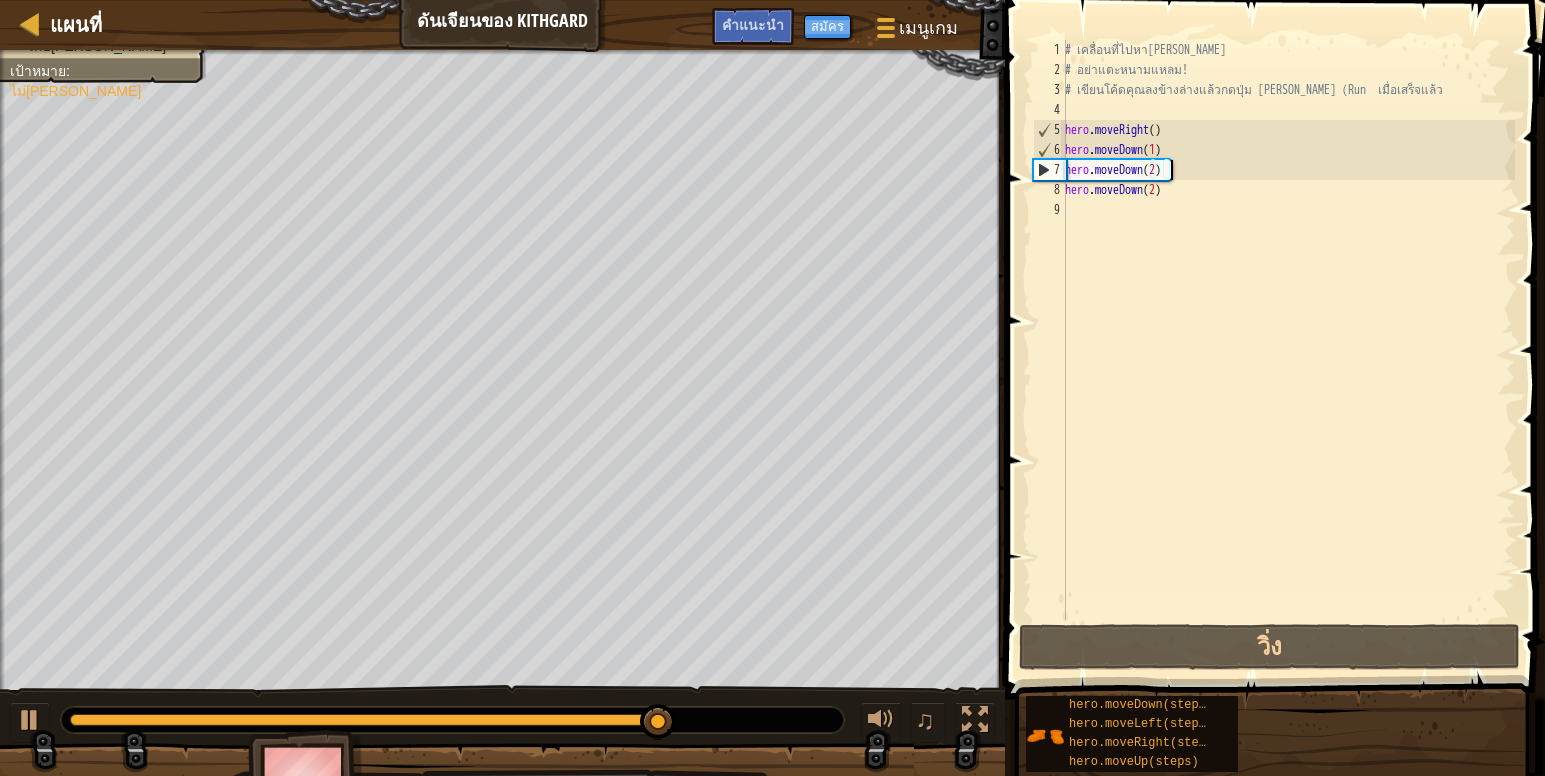 click on "# เคลื่อนที่ไปหา[PERSON_NAME] # อย่าแตะหนามแหลม! # เขียนโค้ดคุณลงข้างล่างแล้วกดปุ่ม [PERSON_NAME] (Run  เมื่อเสร็จแล้ว hero . moveRight ( ) hero . moveDown ( 1 ) hero . moveDown ( 2 ) hero . moveDown ( 2 )" at bounding box center [1288, 350] 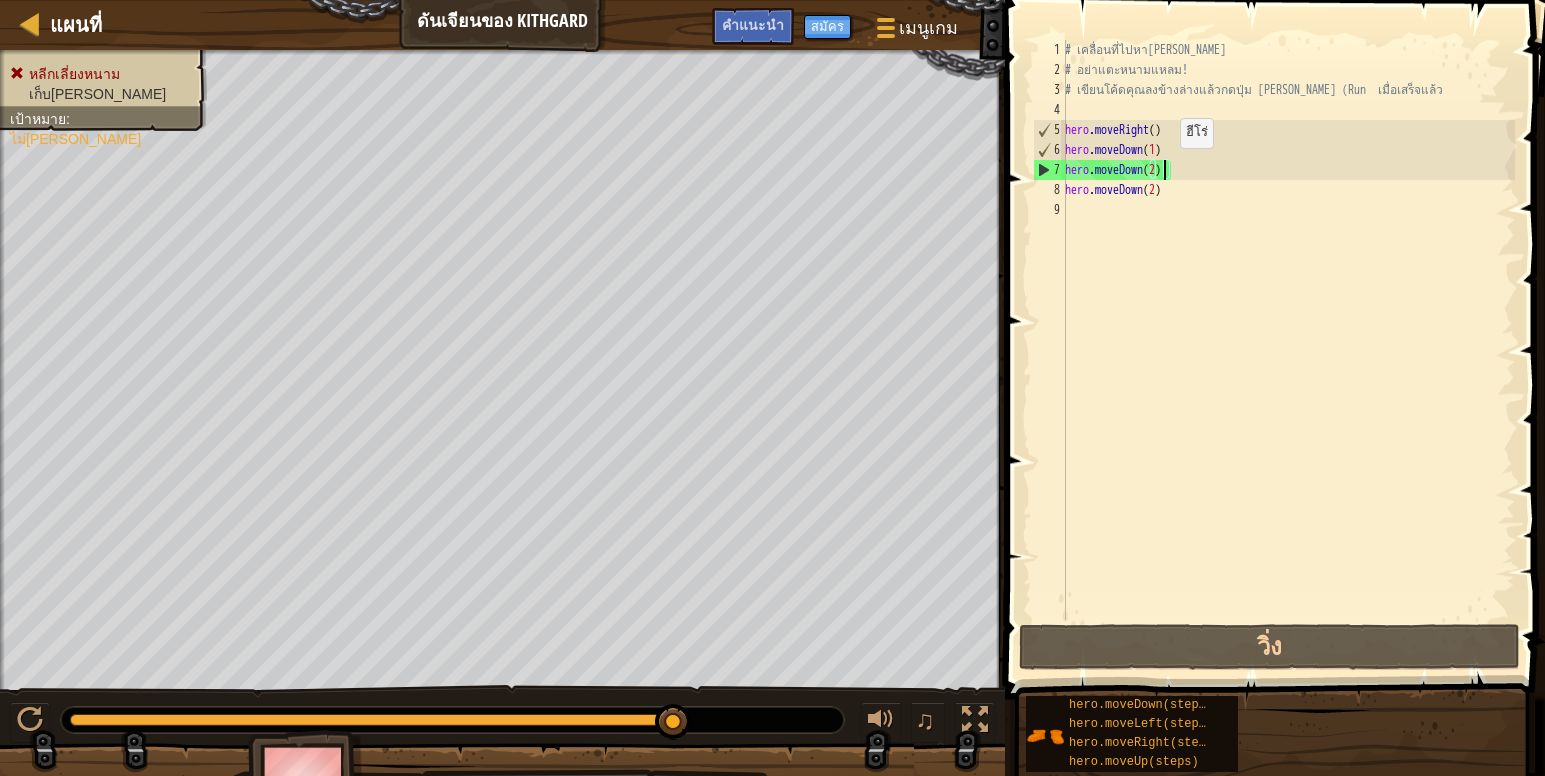 click on "# เคลื่อนที่ไปหา[PERSON_NAME] # อย่าแตะหนามแหลม! # เขียนโค้ดคุณลงข้างล่างแล้วกดปุ่ม [PERSON_NAME] (Run  เมื่อเสร็จแล้ว hero . moveRight ( ) hero . moveDown ( 1 ) hero . moveDown ( 2 ) hero . moveDown ( 2 )" at bounding box center [1288, 350] 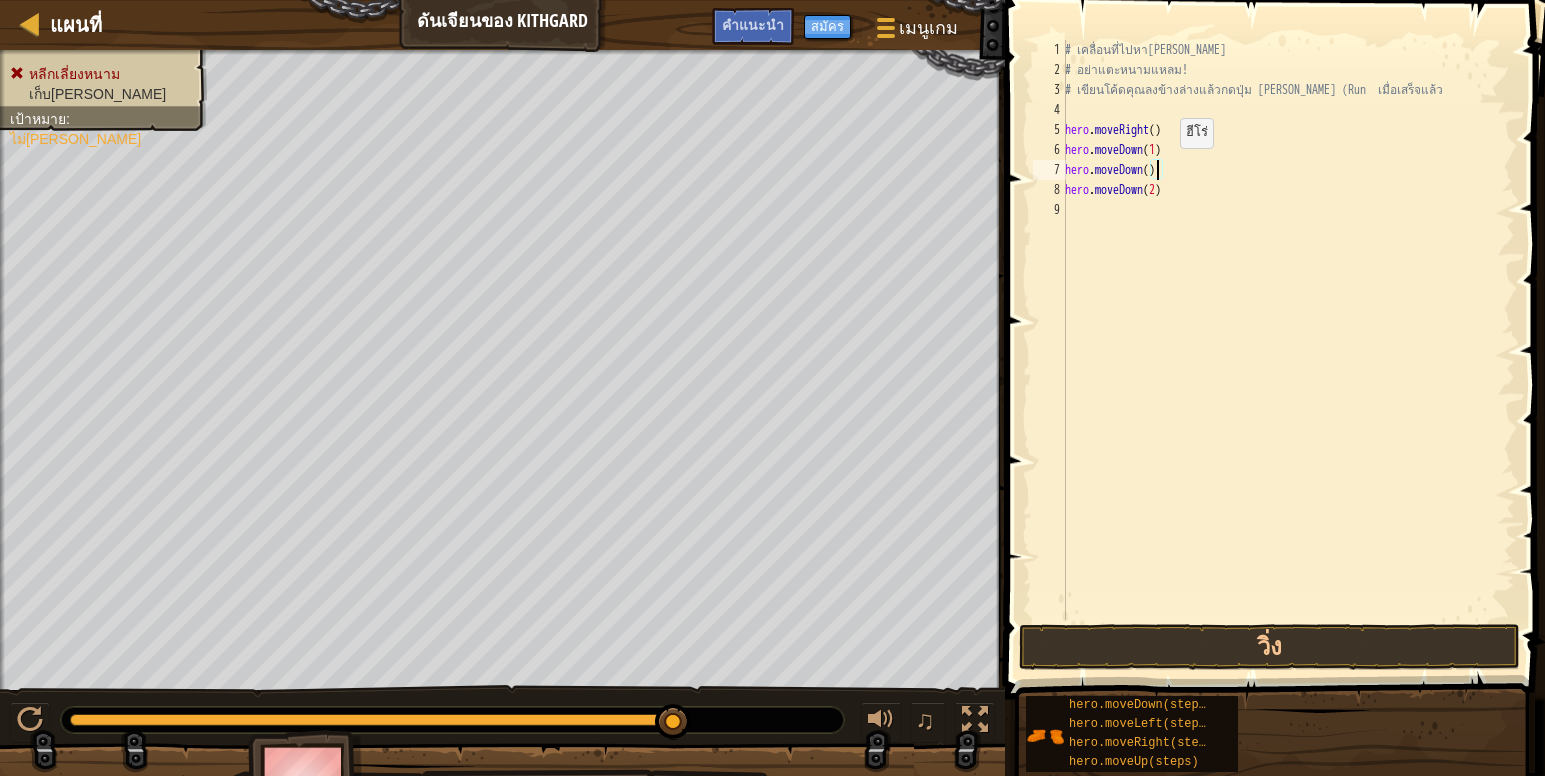 scroll, scrollTop: 9, scrollLeft: 7, axis: both 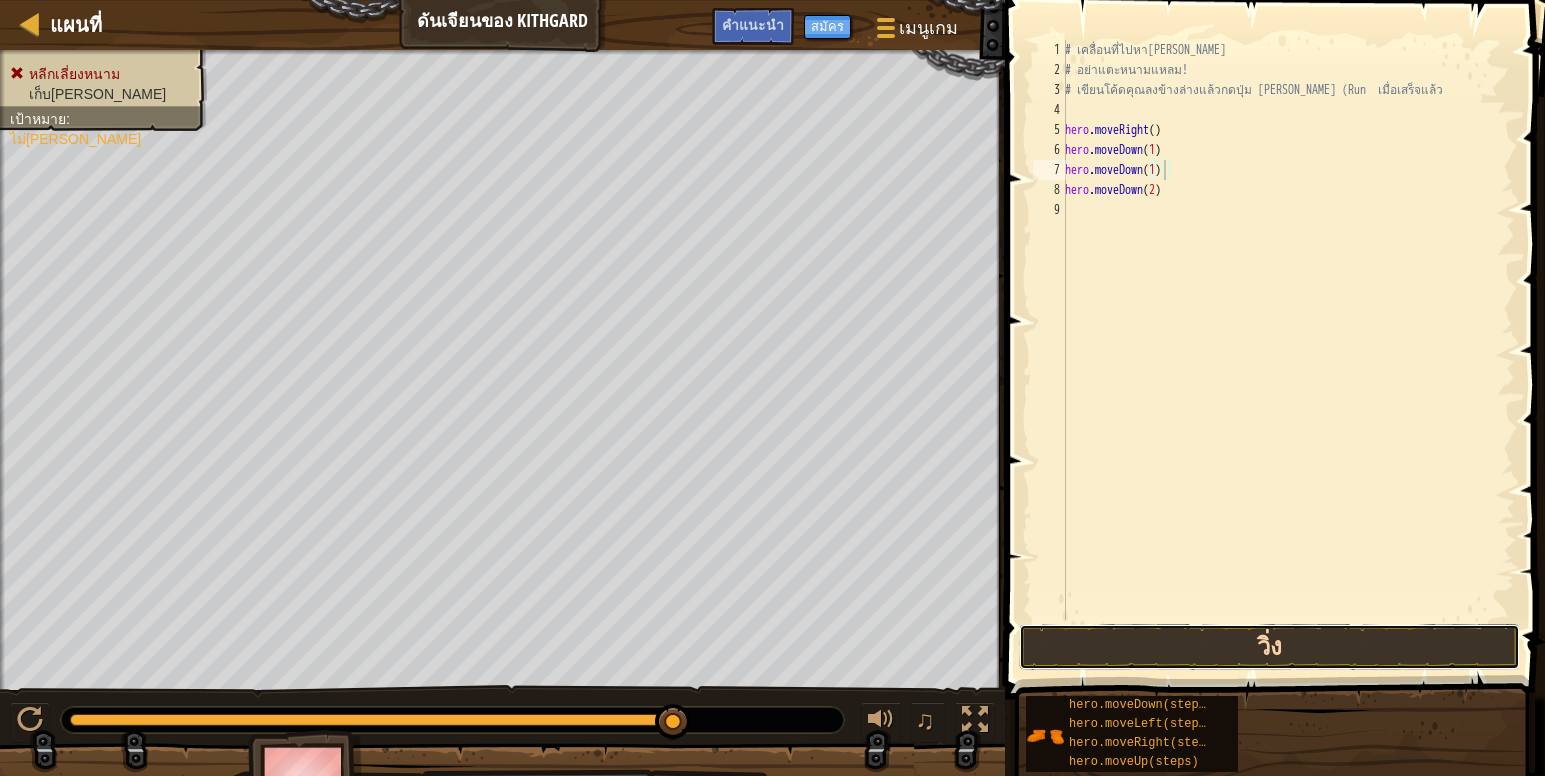click on "วิ่ง" at bounding box center (1269, 647) 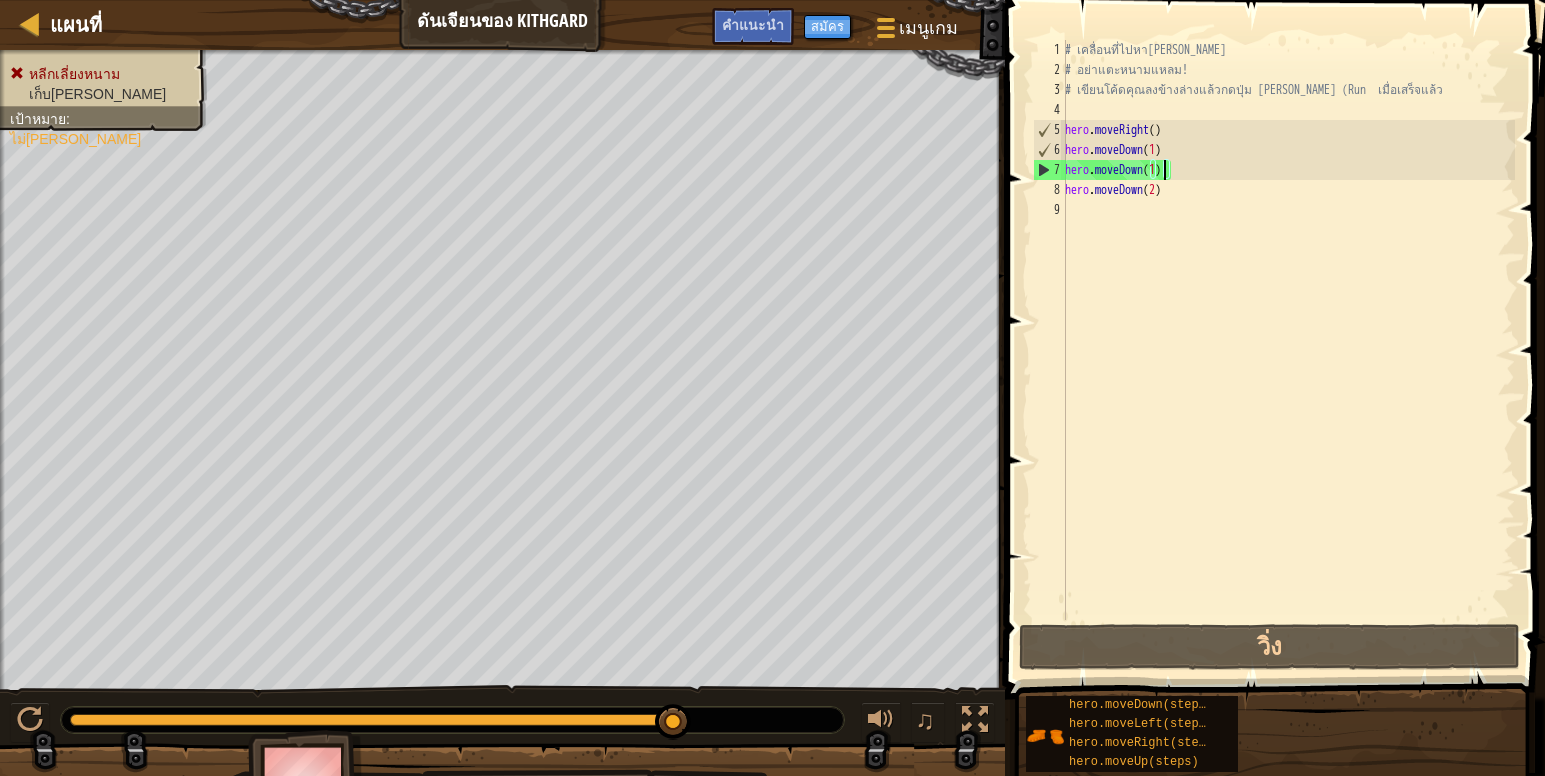click on "# เคลื่อนที่ไปหา[PERSON_NAME] # อย่าแตะหนามแหลม! # เขียนโค้ดคุณลงข้างล่างแล้วกดปุ่ม [PERSON_NAME] (Run  เมื่อเสร็จแล้ว hero . moveRight ( ) hero . moveDown ( 1 ) hero . moveDown ( 1 ) hero . moveDown ( 2 )" at bounding box center (1288, 350) 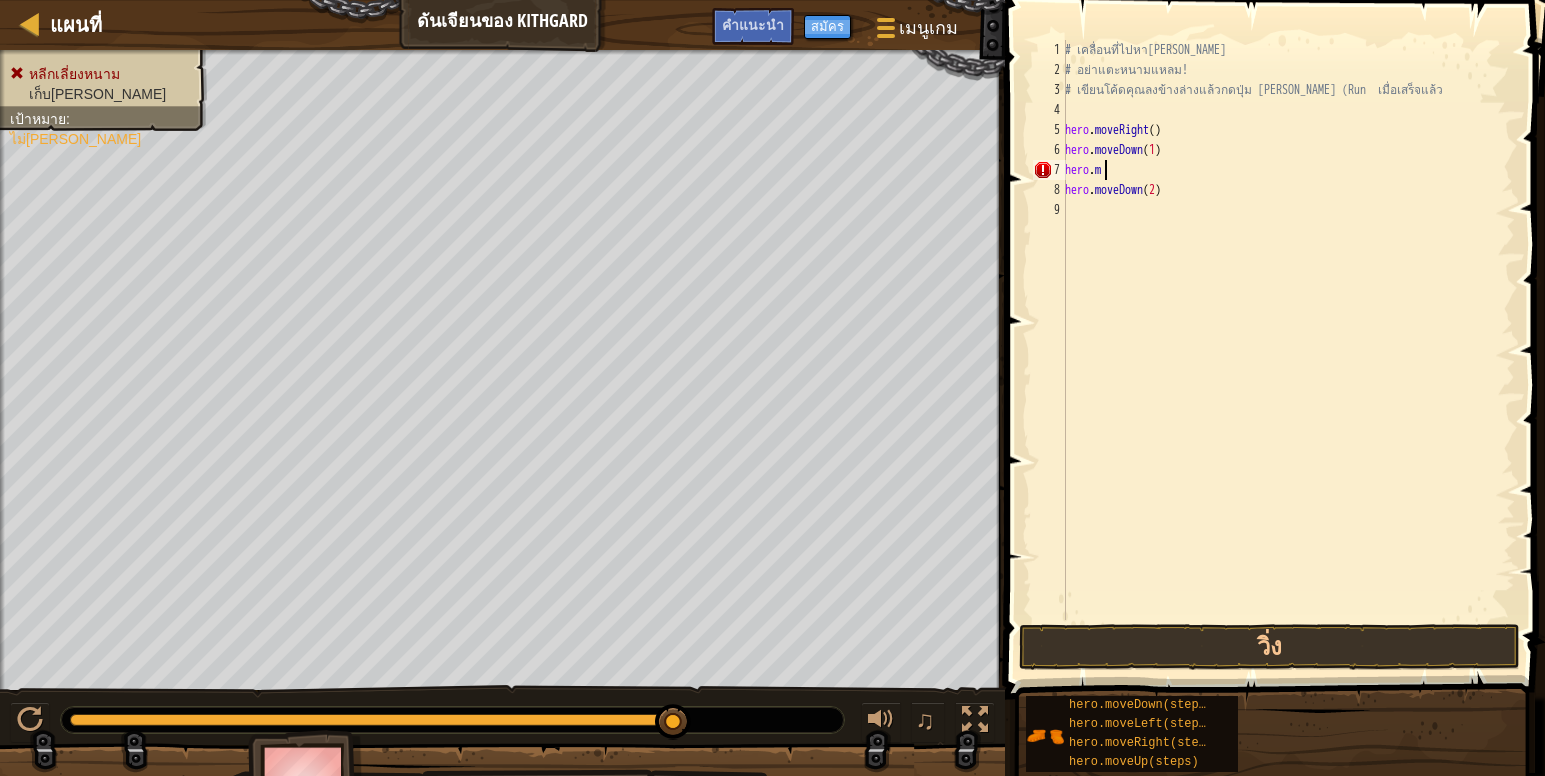 scroll, scrollTop: 9, scrollLeft: 0, axis: vertical 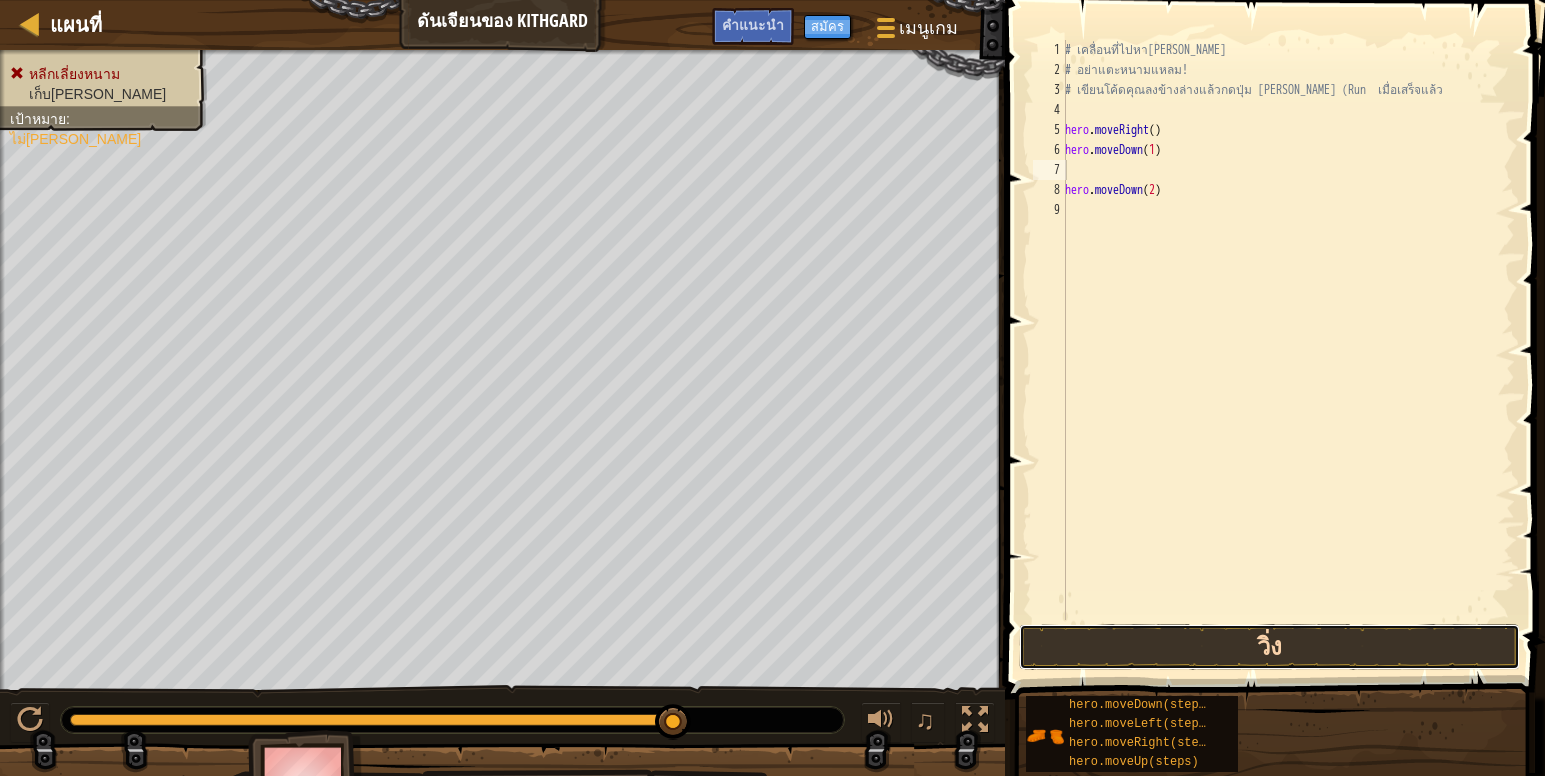click on "วิ่ง" at bounding box center [1269, 647] 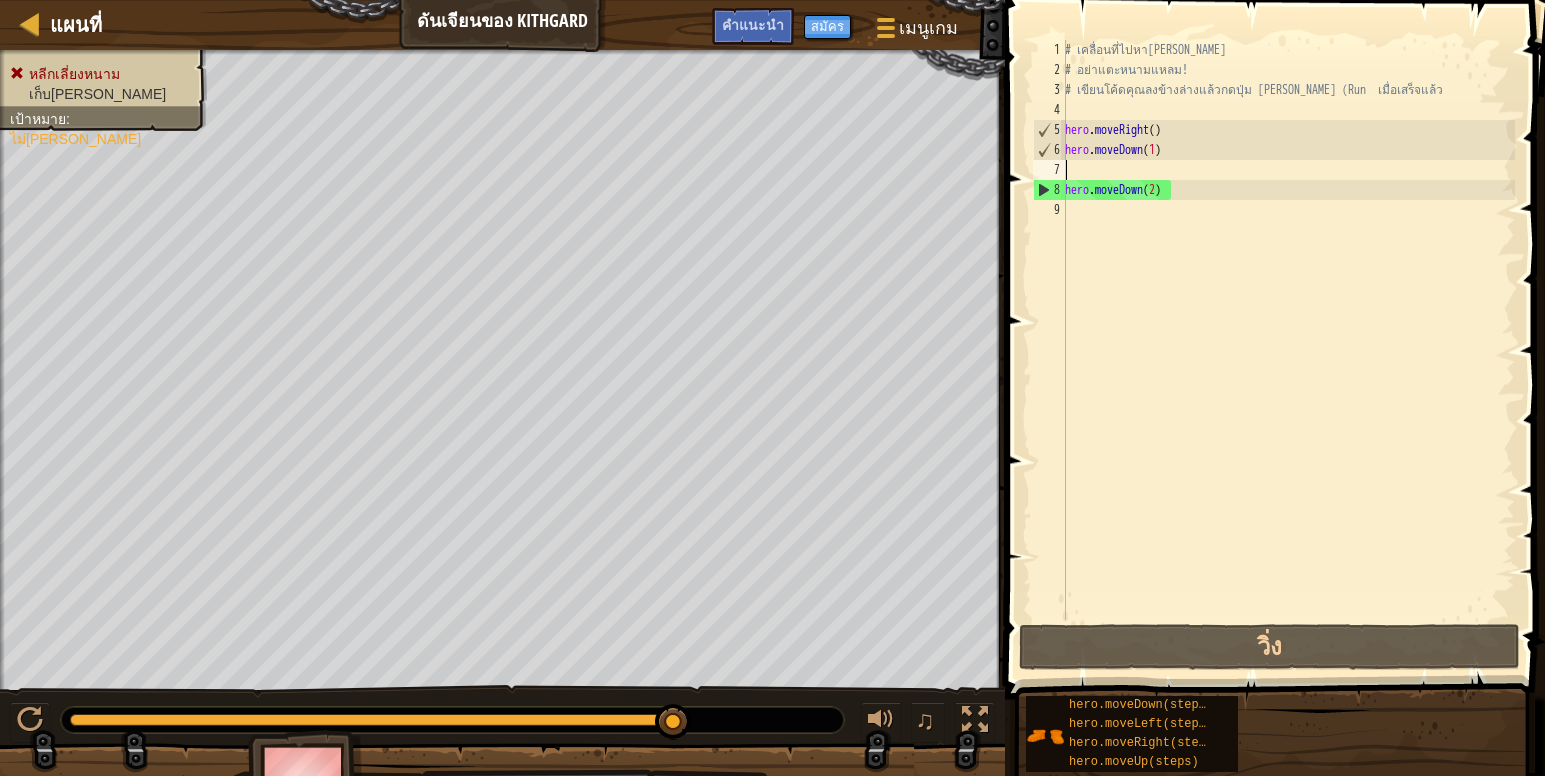 click on "# เคลื่อนที่ไปหา[PERSON_NAME] # อย่าแตะหนามแหลม! # เขียนโค้ดคุณลงข้างล่างแล้วกดปุ่ม [PERSON_NAME] (Run  เมื่อเสร็จแล้ว hero . moveRight ( ) hero . moveDown ( 1 ) hero . moveDown ( 2 )" at bounding box center [1288, 350] 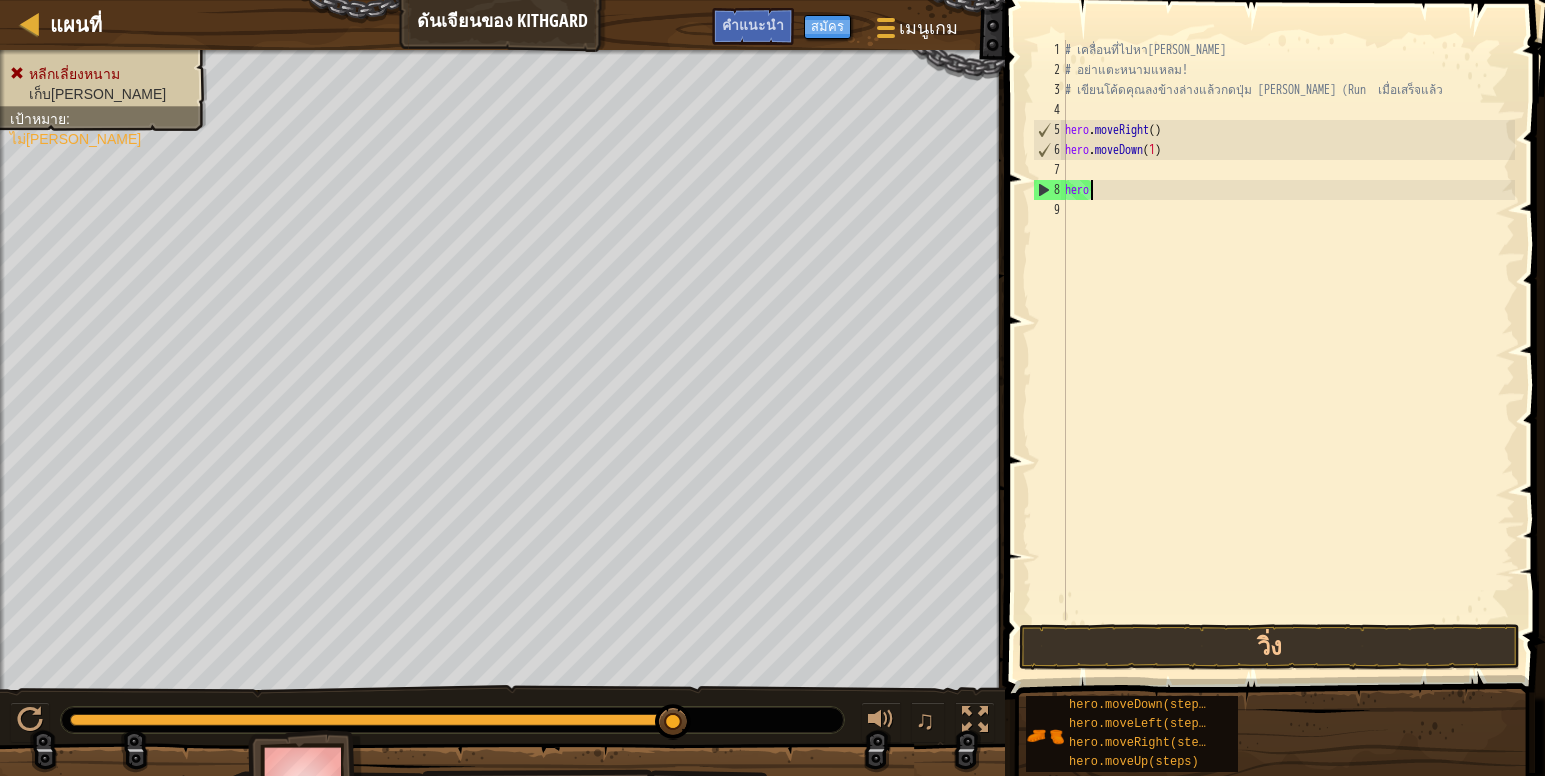 type on "h" 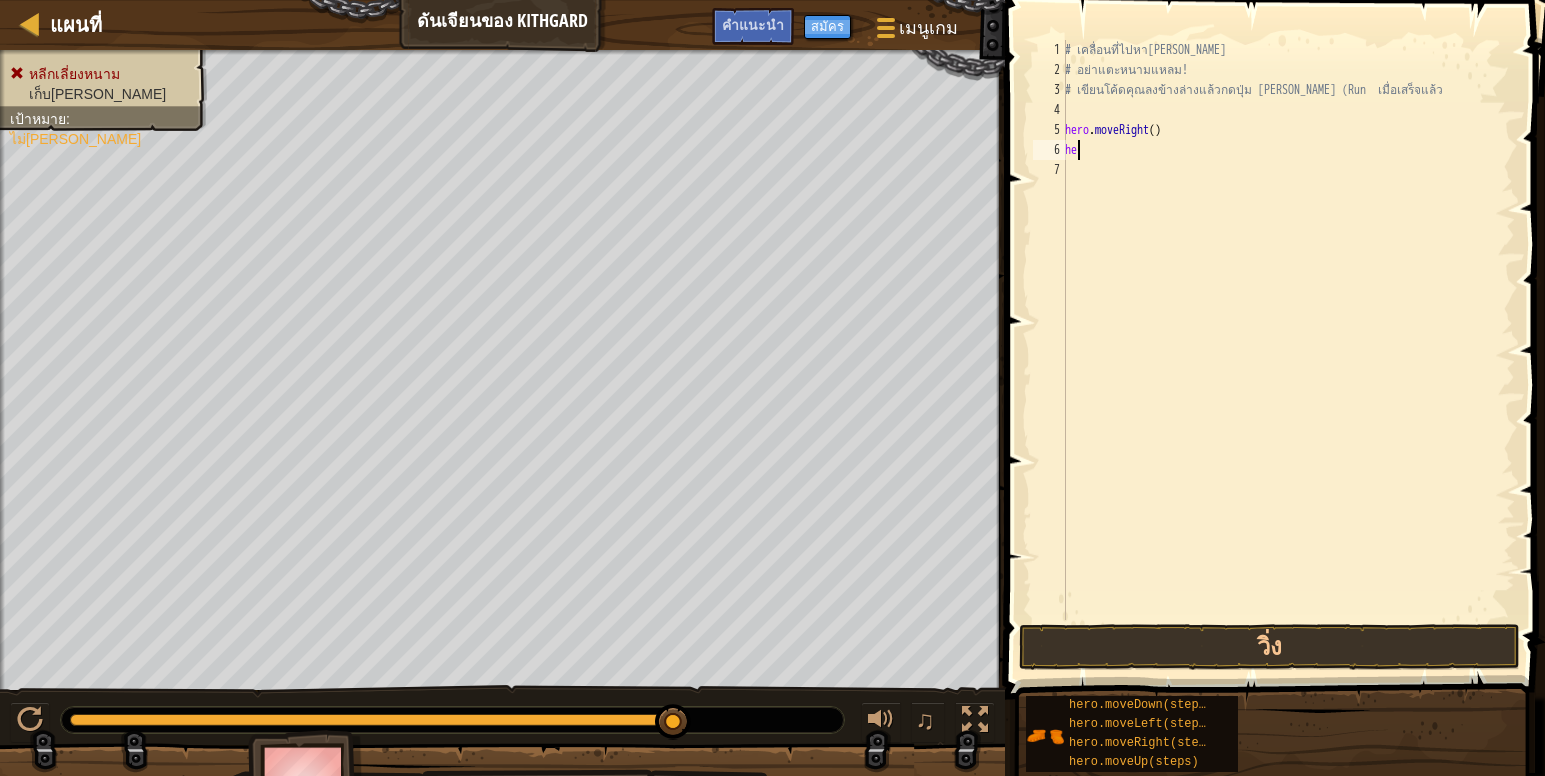 type on "h" 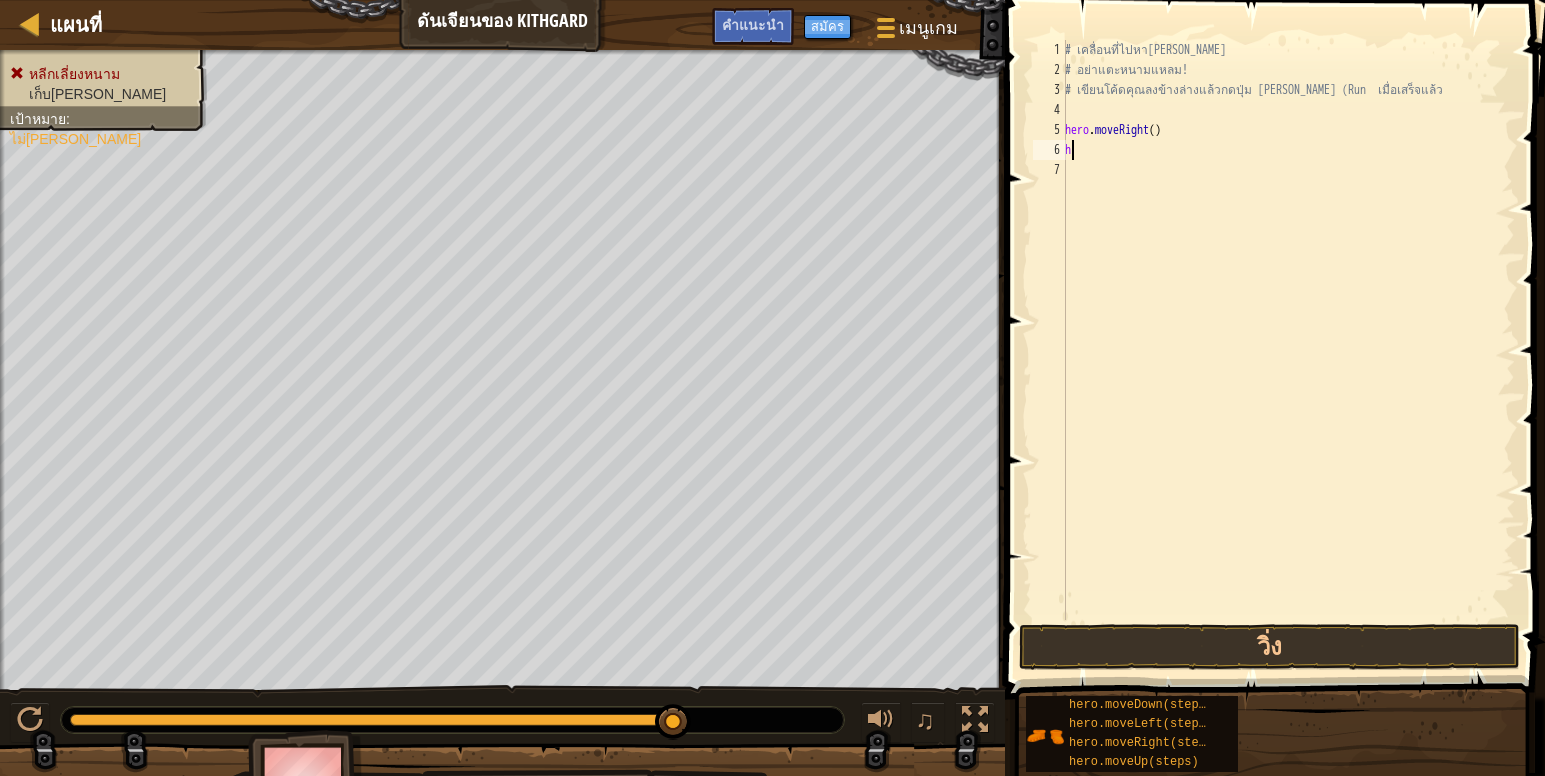 type 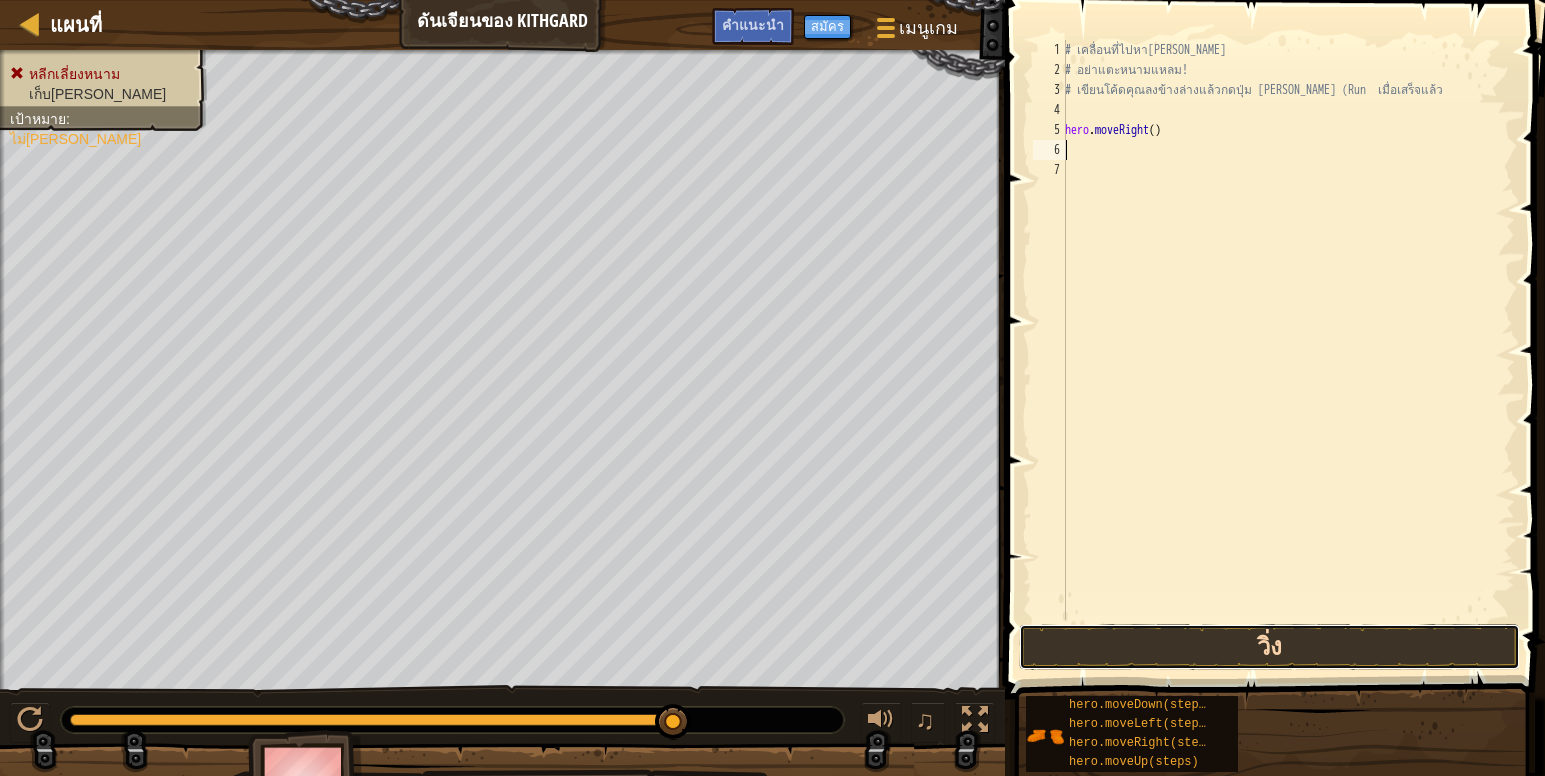 click on "วิ่ง" at bounding box center (1269, 647) 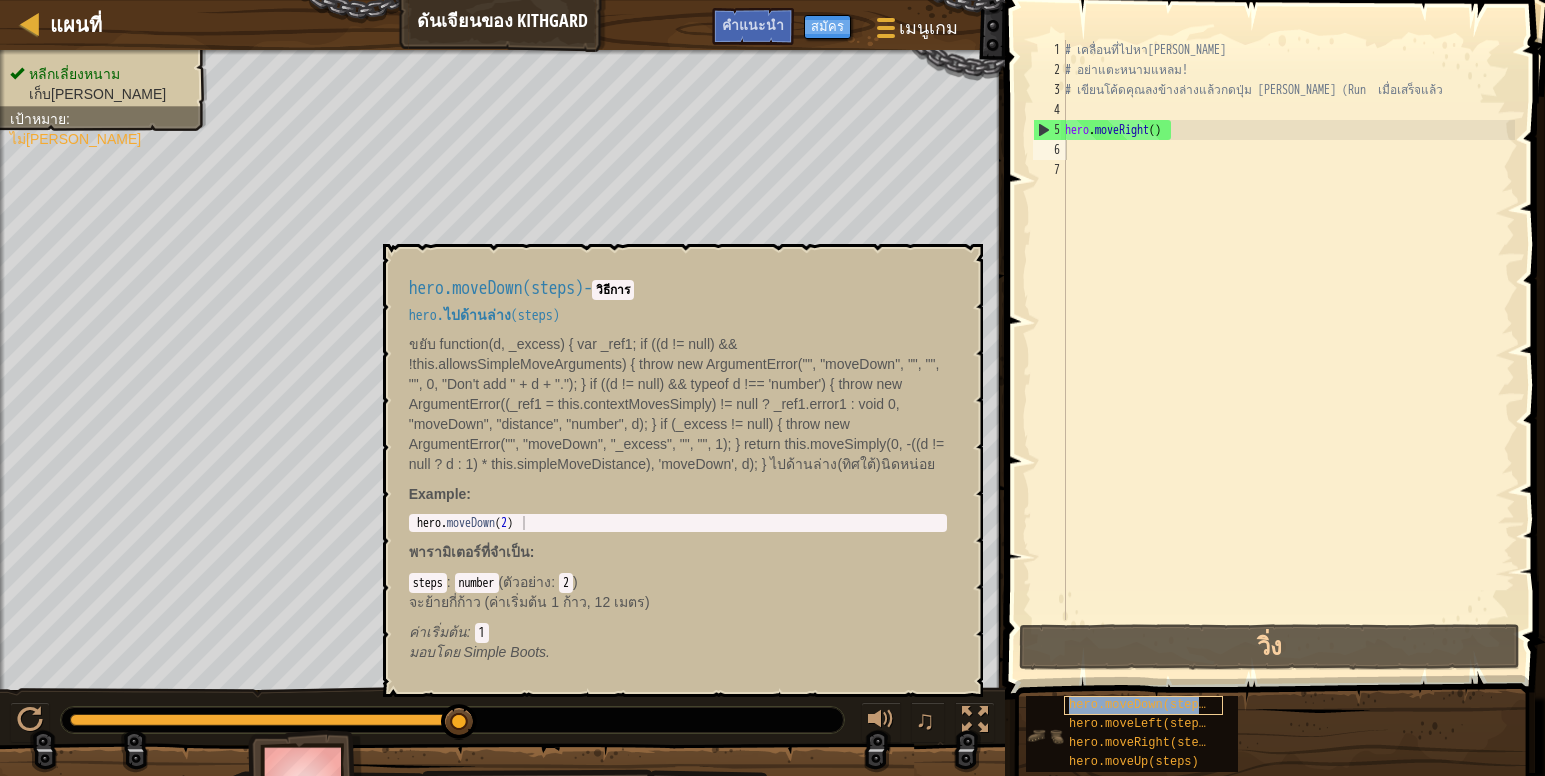 click on "hero.moveDown(steps)" at bounding box center (1141, 705) 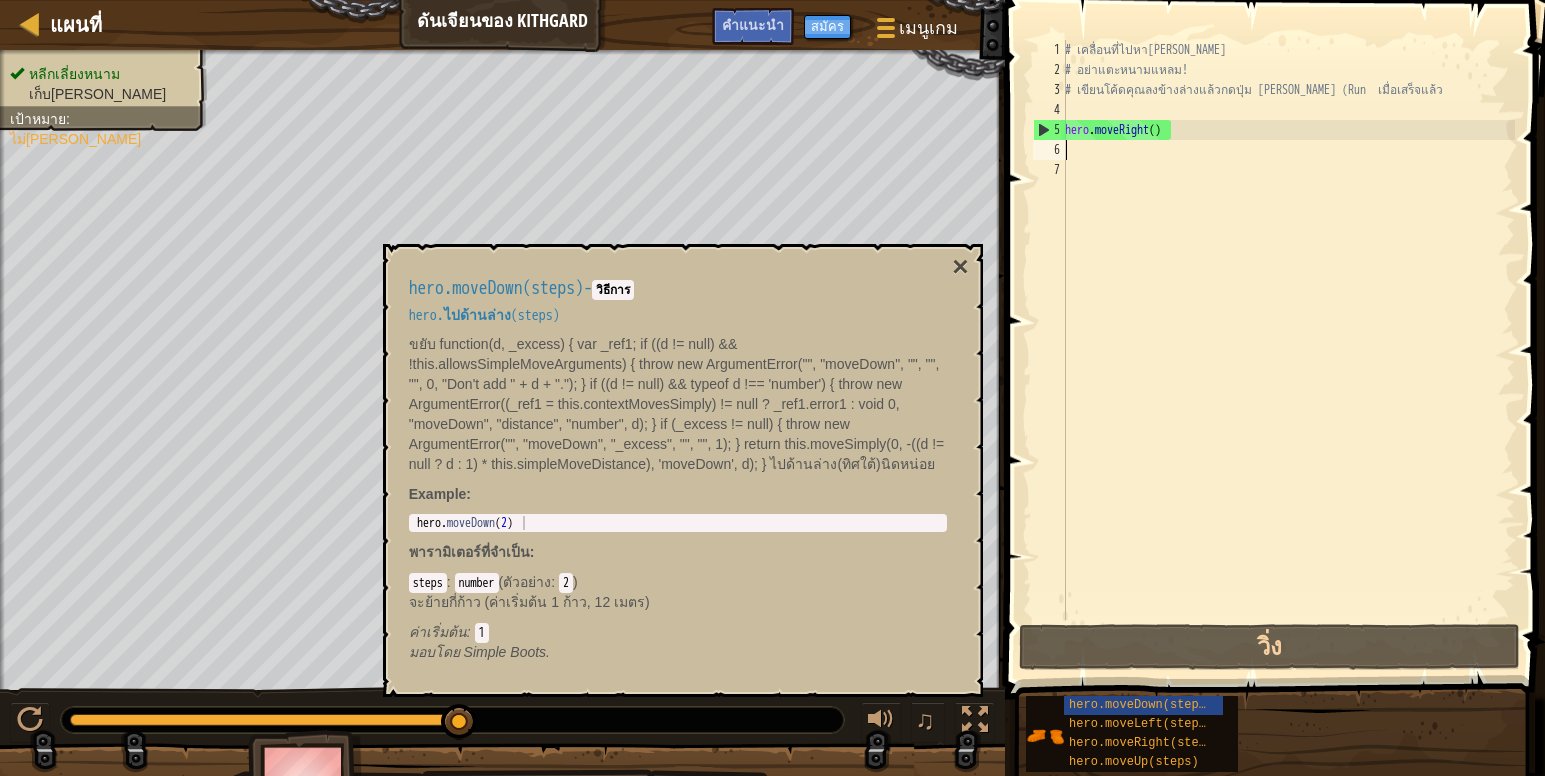 type on "hero.moveDown(2)" 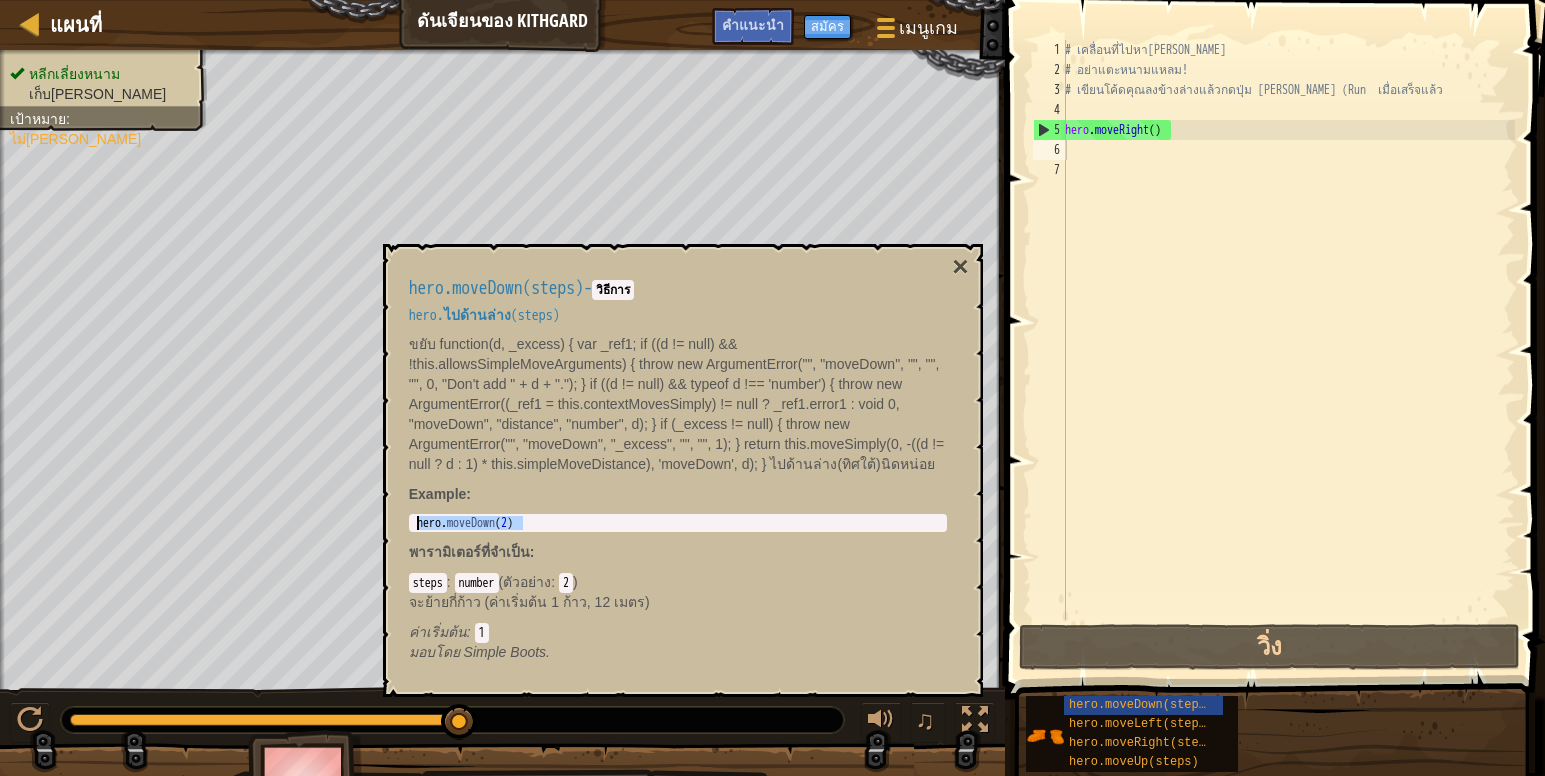 drag, startPoint x: 530, startPoint y: 518, endPoint x: 388, endPoint y: 519, distance: 142.00352 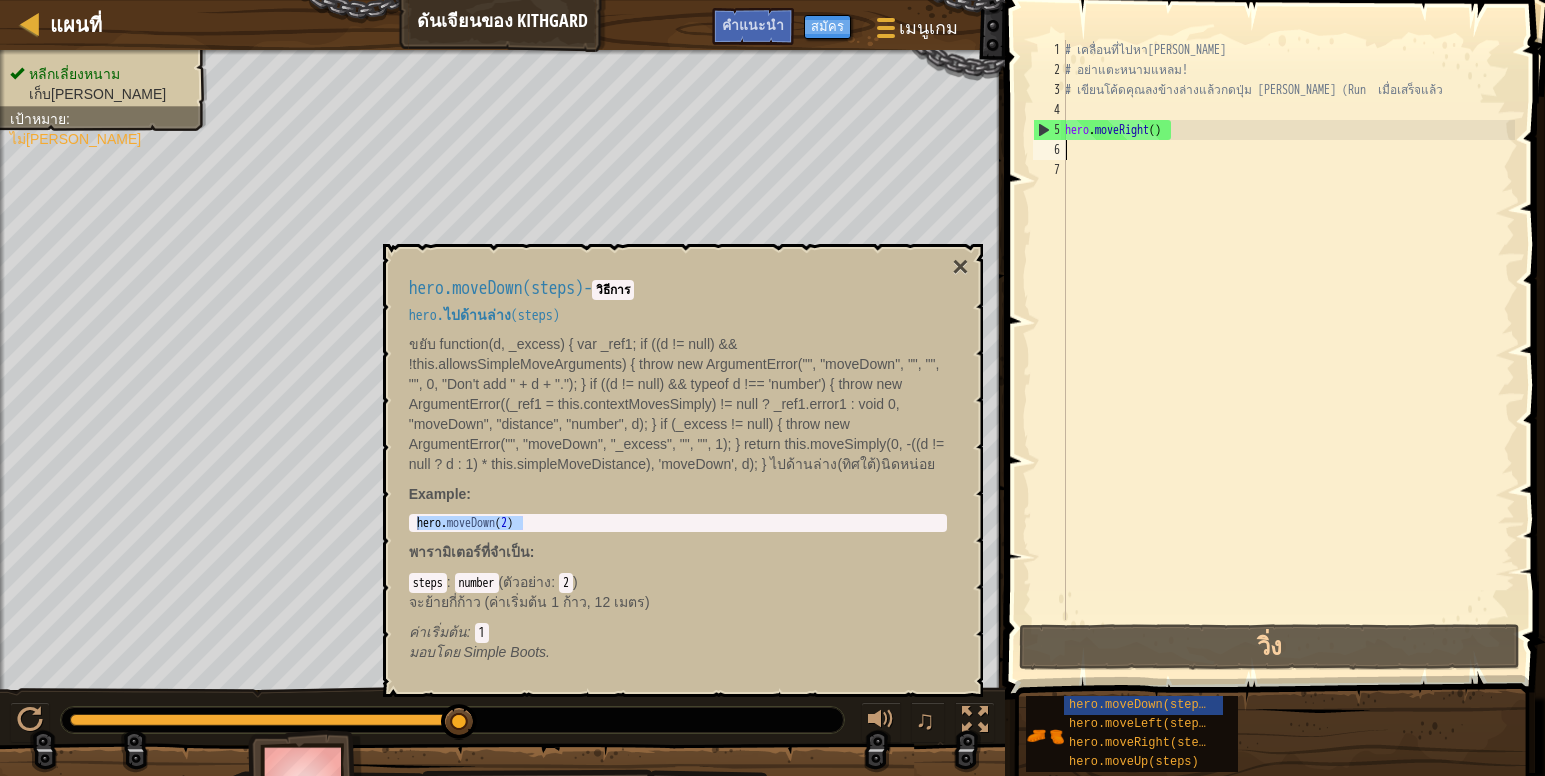click on "# เคลื่อนที่ไปหา[PERSON_NAME] # อย่าแตะหนามแหลม! # เขียนโค้ดคุณลงข้างล่างแล้วกดปุ่ม [PERSON_NAME] (Run  เมื่อเสร็จแล้ว hero . moveRight ( )" at bounding box center (1288, 350) 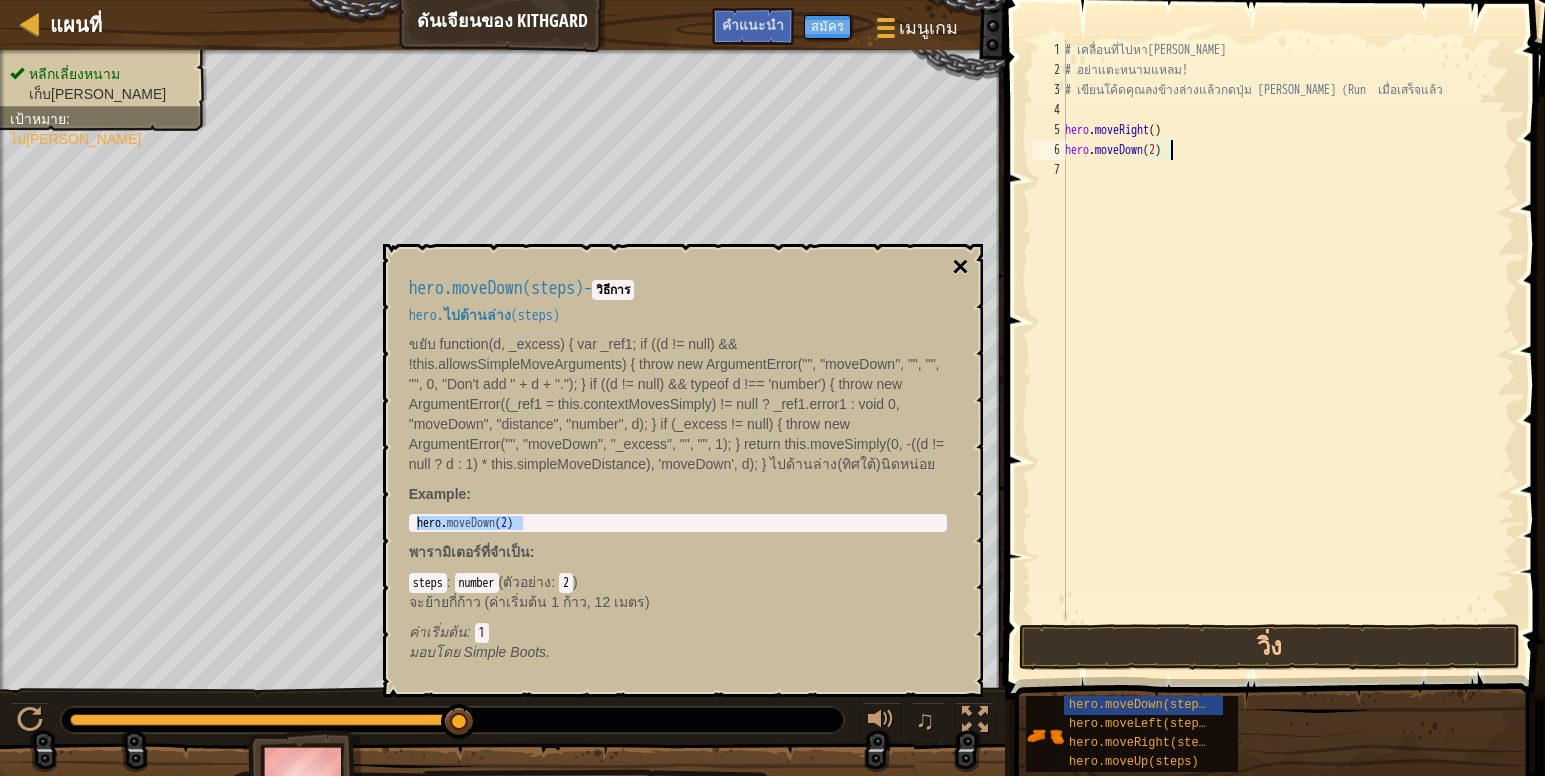 click on "×" at bounding box center [960, 267] 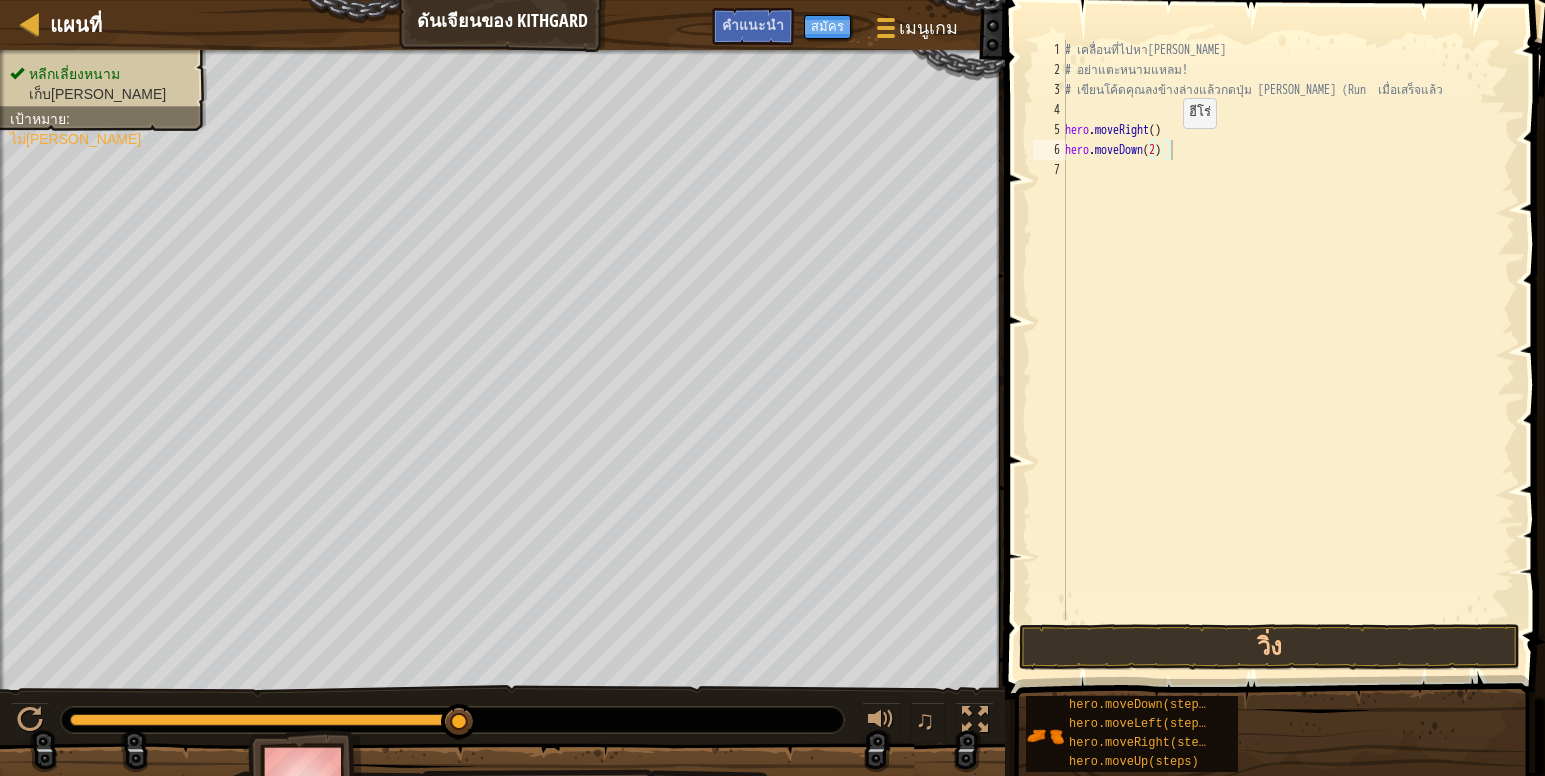 click on "# เคลื่อนที่ไปหา[PERSON_NAME] # อย่าแตะหนามแหลม! # เขียนโค้ดคุณลงข้างล่างแล้วกดปุ่ม [PERSON_NAME] (Run  เมื่อเสร็จแล้ว hero . moveRight ( ) hero . moveDown ( 2 )" at bounding box center [1288, 350] 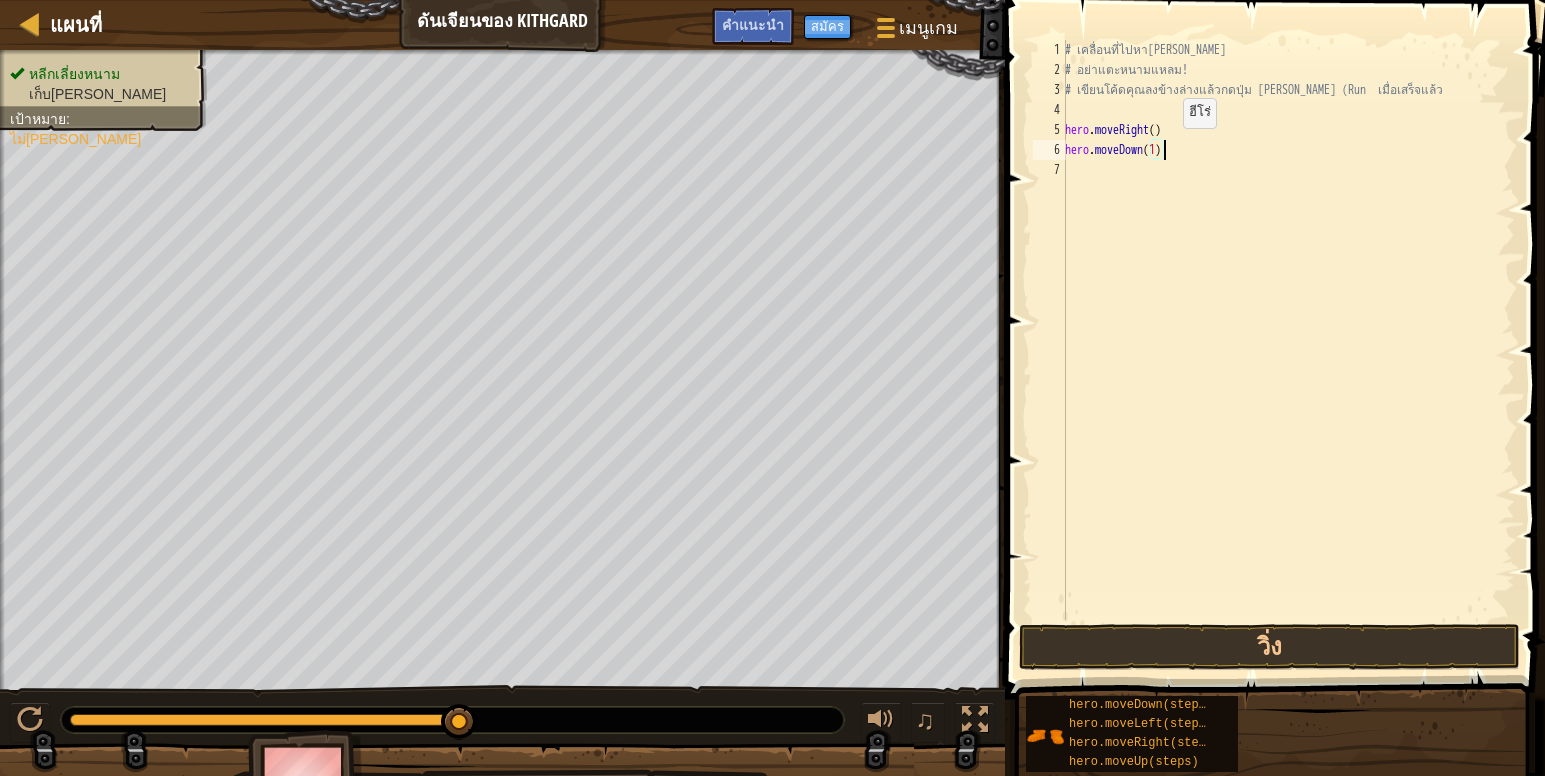 scroll, scrollTop: 9, scrollLeft: 7, axis: both 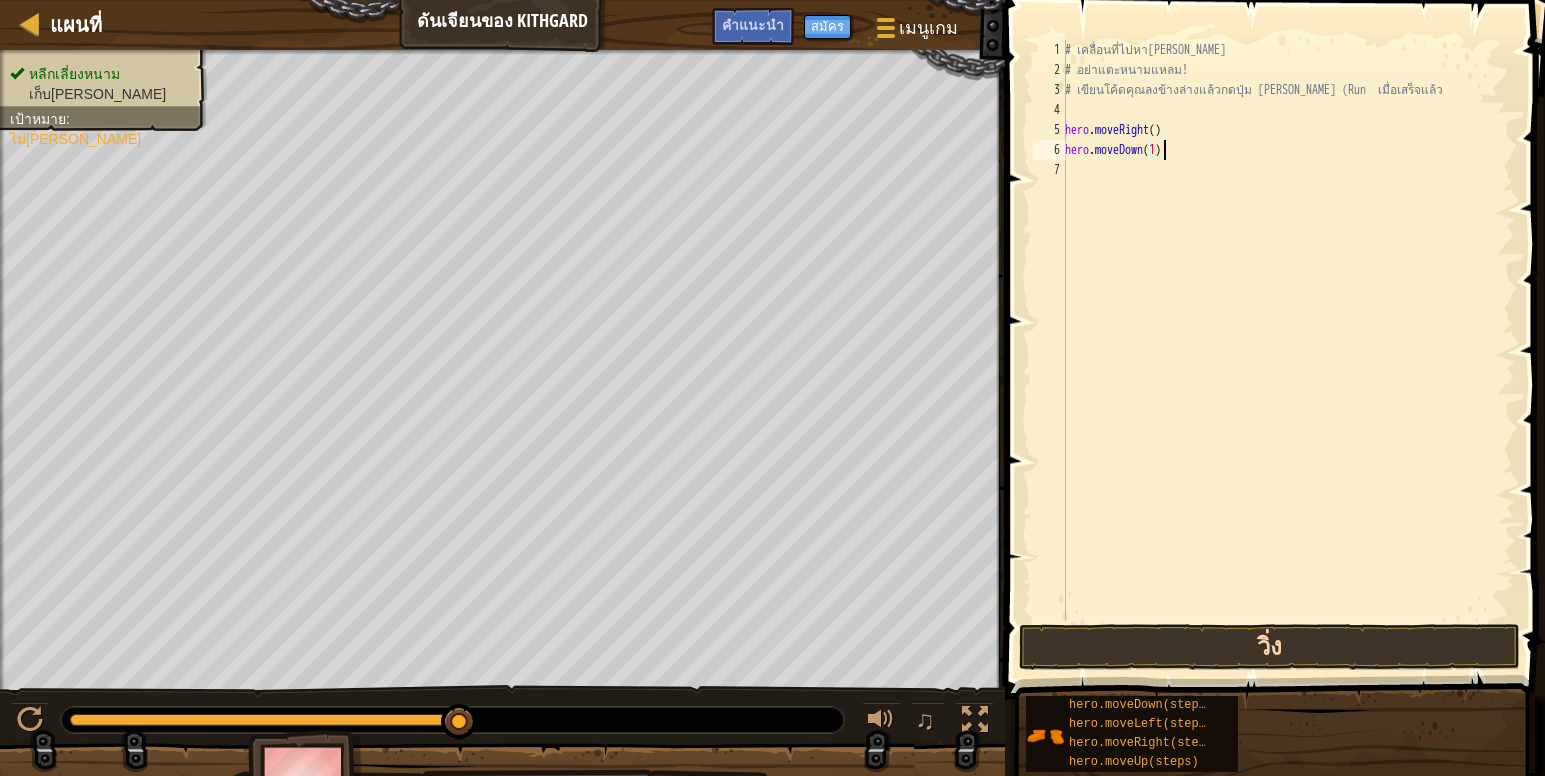 type on "hero.moveDown(1)" 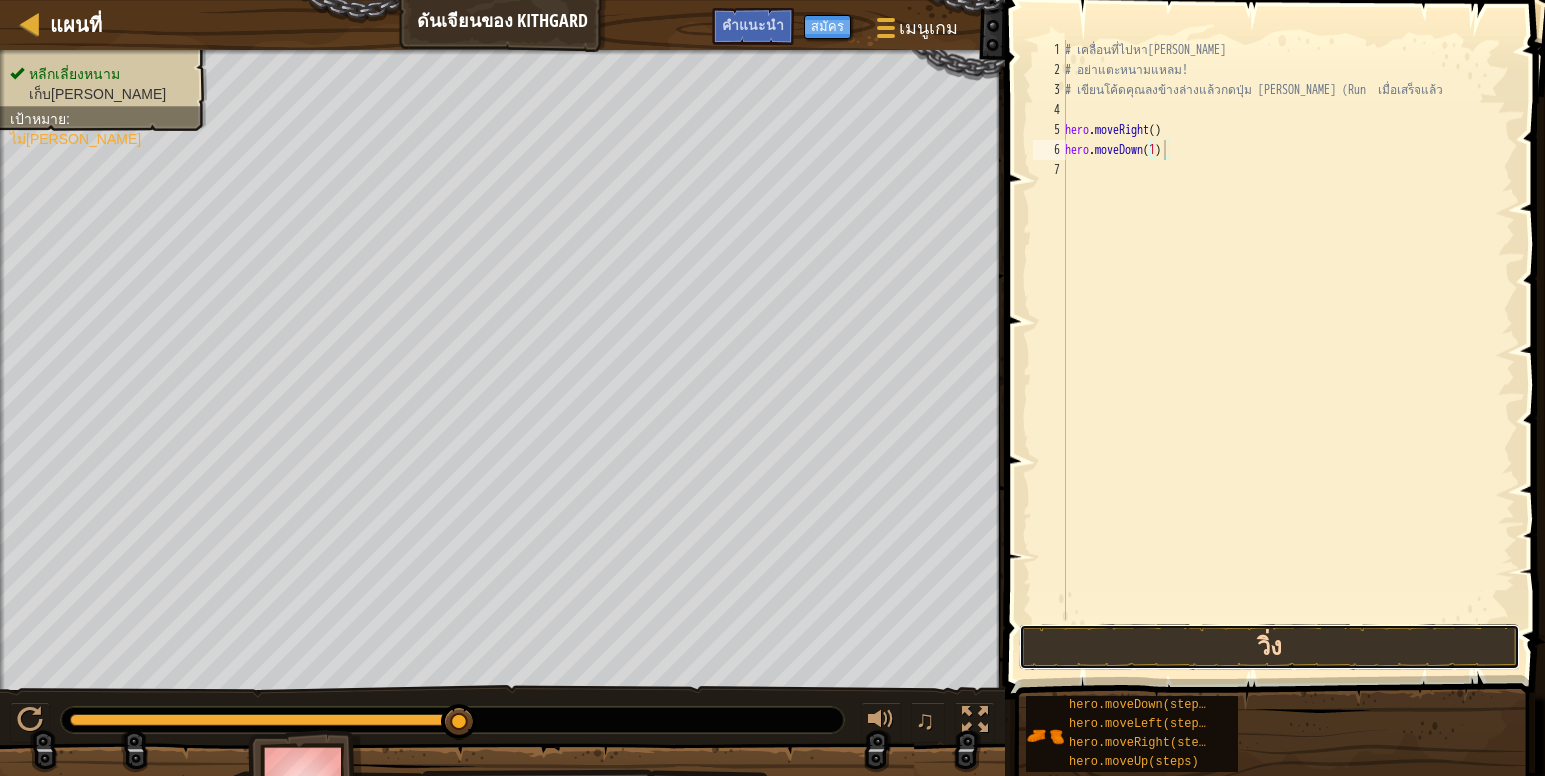 click on "วิ่ง" at bounding box center (1269, 647) 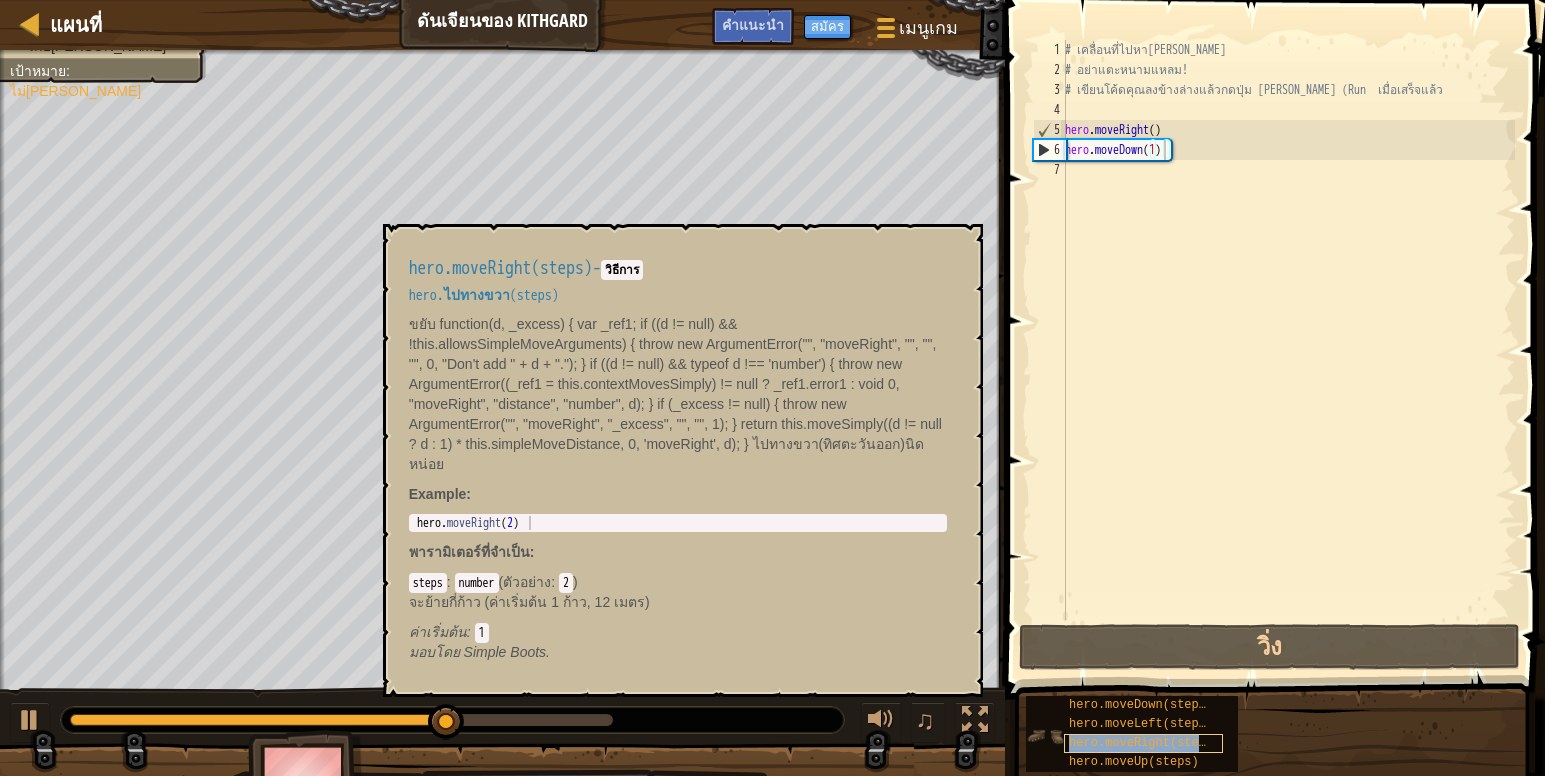 click on "hero.moveRight(steps)" at bounding box center (1143, 743) 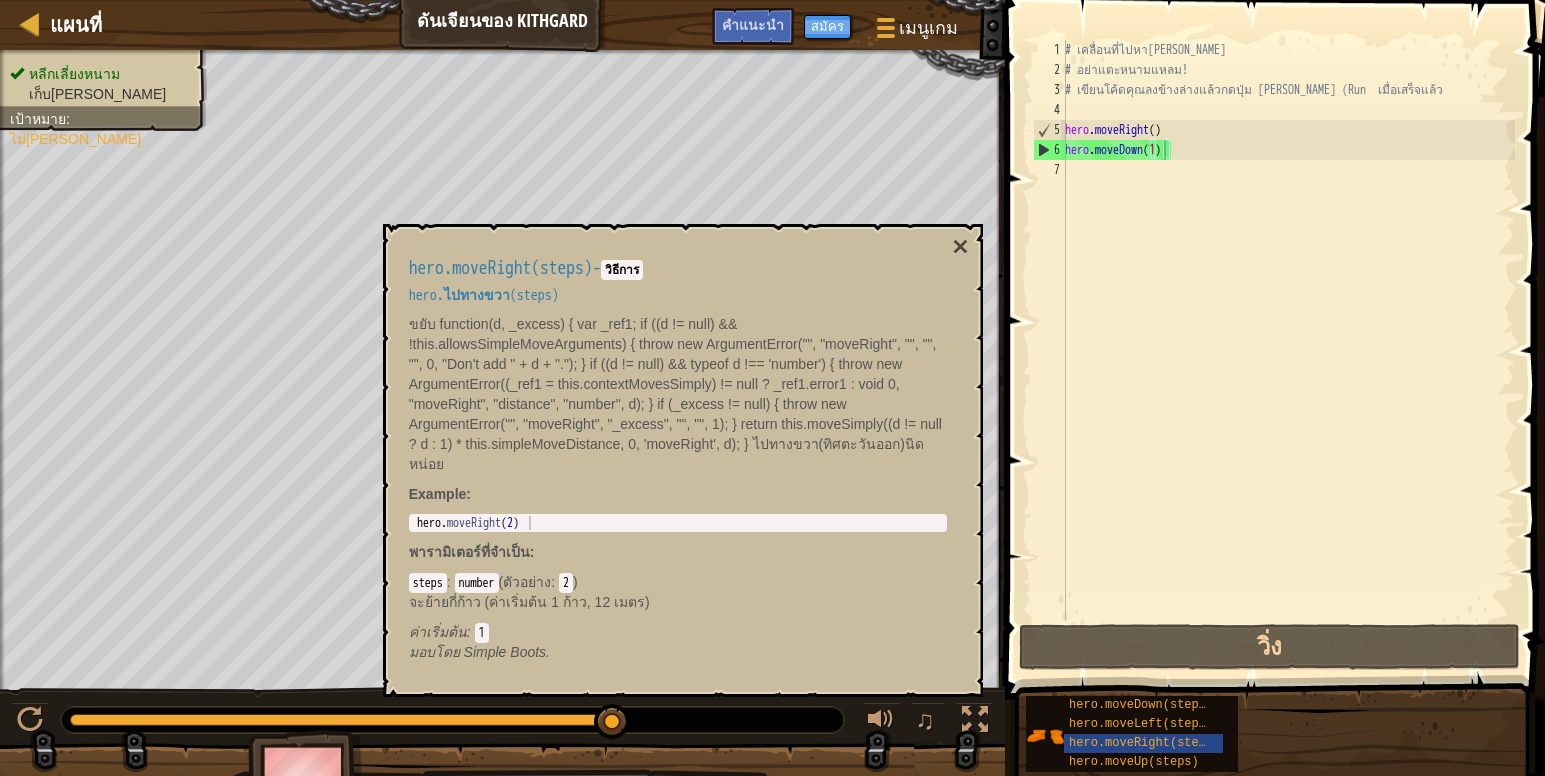 drag, startPoint x: 535, startPoint y: 510, endPoint x: 495, endPoint y: 514, distance: 40.1995 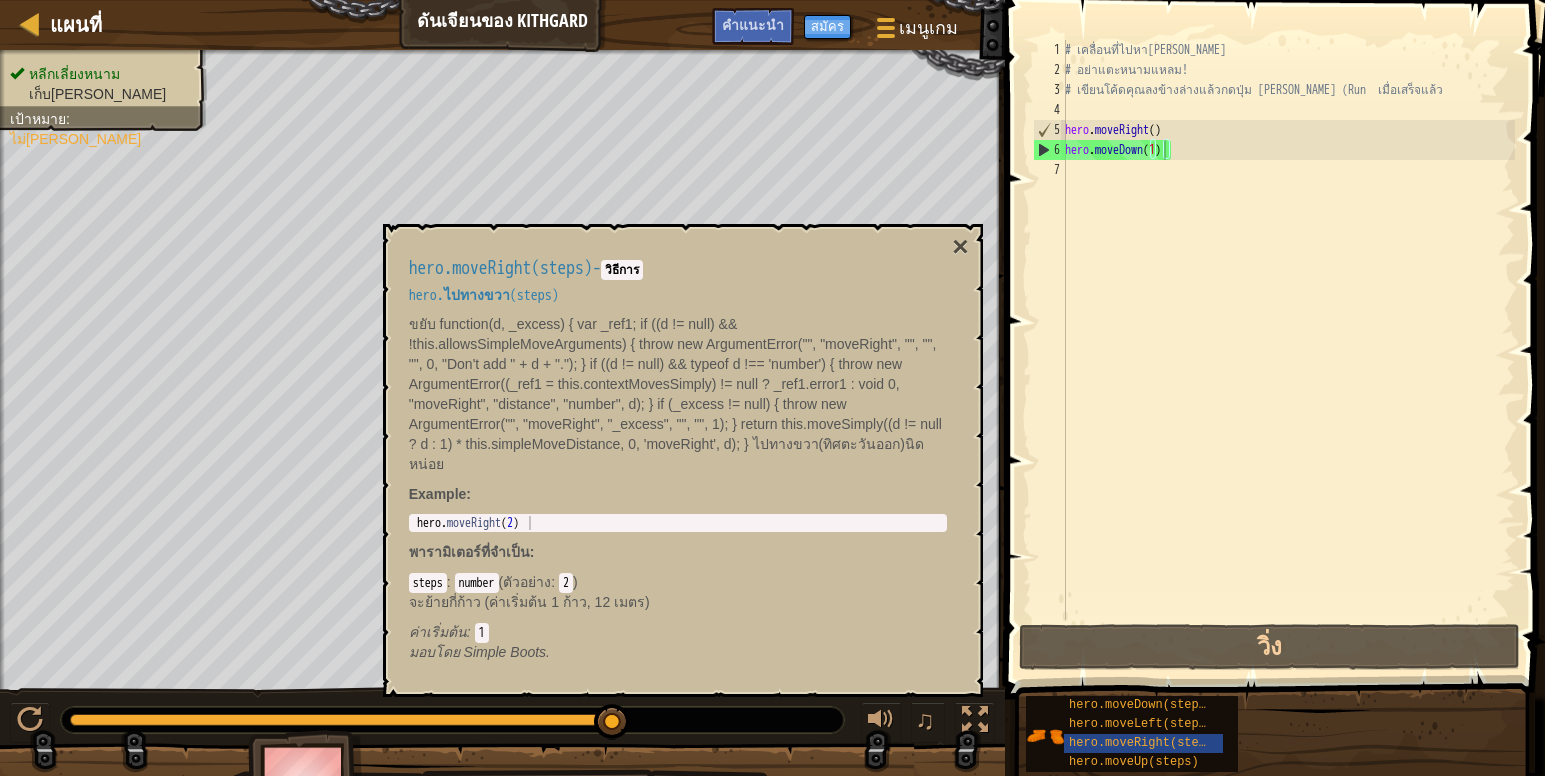 click on "hero.moveRight(steps)  -  วิธีการ hero.ไปทางขวา(steps) ขยับ function(d, _excess) {
var _ref1;
if ((d != null) && !this.allowsSimpleMoveArguments) {
throw new ArgumentError("", "moveRight", "", "", "", 0, "Don't add " + d + ".");
}
if ((d != null) && typeof d !== 'number') {
throw new ArgumentError((_ref1 = this.contextMovesSimply) != null ? _ref1.error1 : void 0, "moveRight", "distance", "number", d);
}
if (_excess != null) {
throw new ArgumentError("", "moveRight", "_excess", "", "", 1);
}
return this.moveSimply((d != null ? d : 1) * this.simpleMoveDistance, 0, 'moveRight', d);
} ไปทางขวา(ทิศตะวันออก)นิดหน่อย
Example : 1 hero . moveRight ( 2 )     [PERSON_NAME]จำเป็น : steps : number  ( ตัวอย่าง : 2 ) จะย้ายกี่ก้าว (ค่าเริ่มต้น 1 ก้าว, 12 เมตร)" at bounding box center (678, 460) 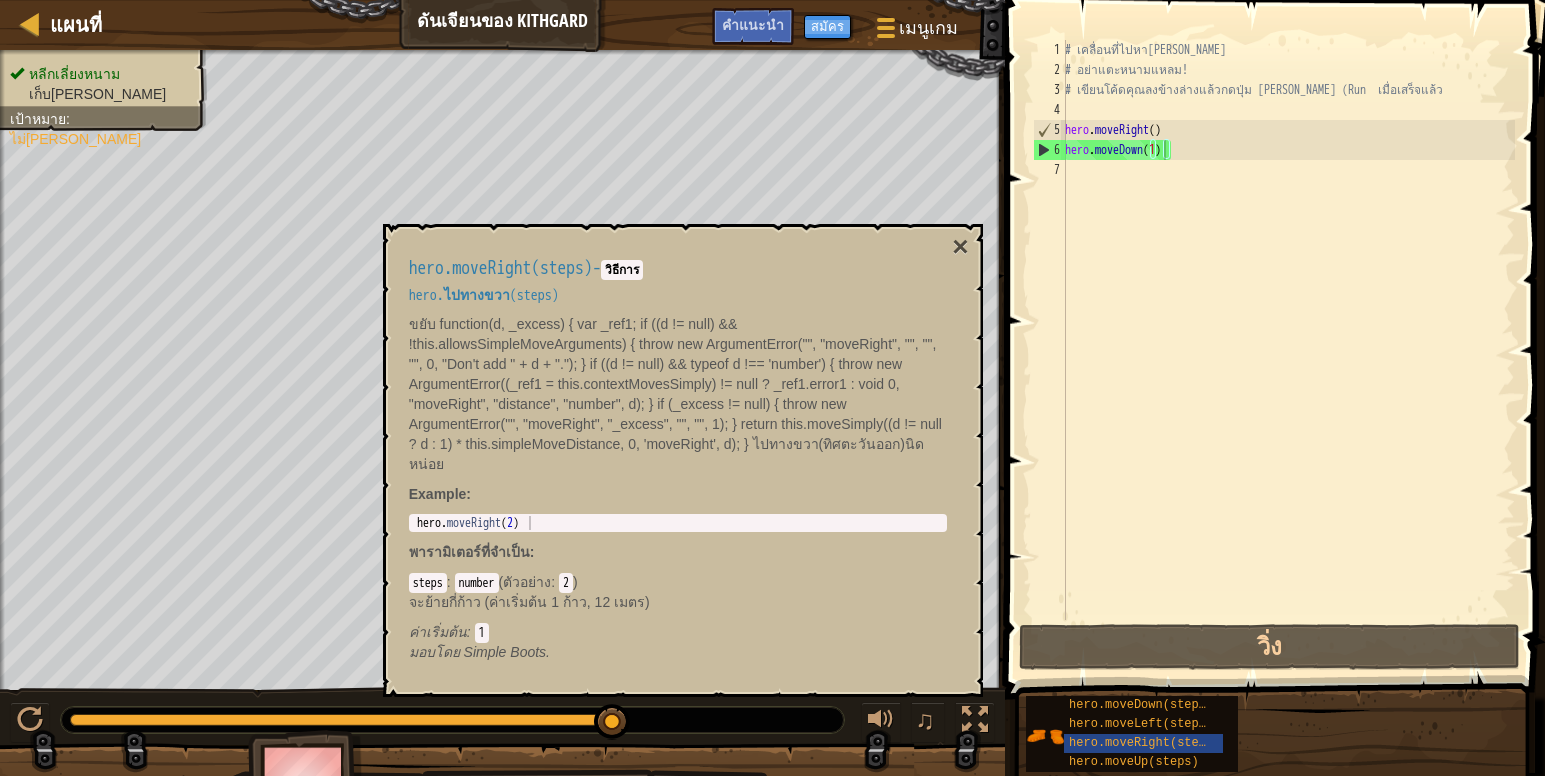 drag, startPoint x: 529, startPoint y: 512, endPoint x: 536, endPoint y: 521, distance: 11.401754 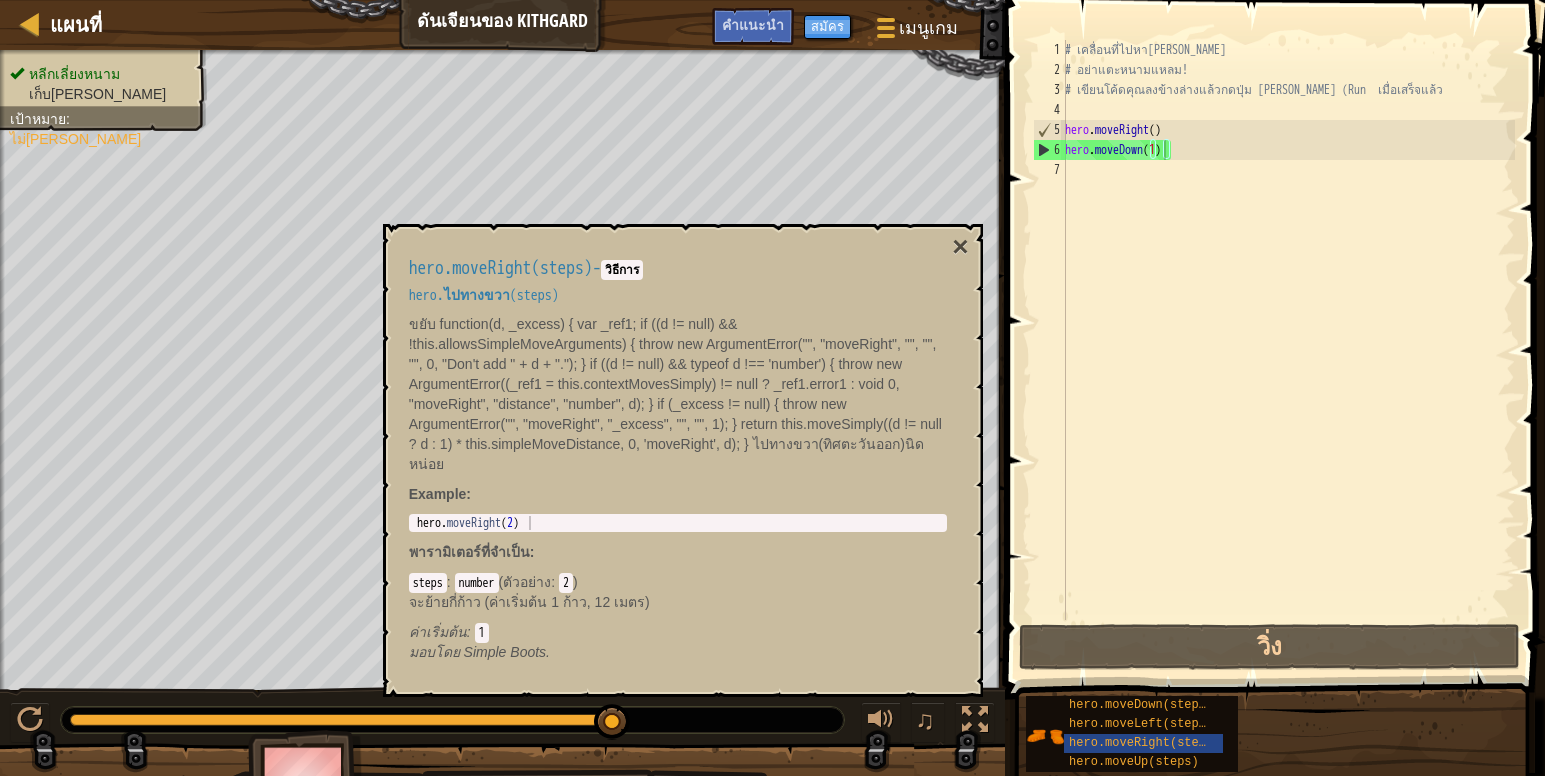 click on "hero.moveRight(steps)  -  วิธีการ hero.ไปทางขวา(steps) ขยับ function(d, _excess) {
var _ref1;
if ((d != null) && !this.allowsSimpleMoveArguments) {
throw new ArgumentError("", "moveRight", "", "", "", 0, "Don't add " + d + ".");
}
if ((d != null) && typeof d !== 'number') {
throw new ArgumentError((_ref1 = this.contextMovesSimply) != null ? _ref1.error1 : void 0, "moveRight", "distance", "number", d);
}
if (_excess != null) {
throw new ArgumentError("", "moveRight", "_excess", "", "", 1);
}
return this.moveSimply((d != null ? d : 1) * this.simpleMoveDistance, 0, 'moveRight', d);
} ไปทางขวา(ทิศตะวันออก)นิดหน่อย
Example : 1 hero . moveRight ( 2 )     [PERSON_NAME]จำเป็น : steps : number  ( ตัวอย่าง : 2 ) จะย้ายกี่ก้าว (ค่าเริ่มต้น 1 ก้าว, 12 เมตร)" at bounding box center (678, 460) 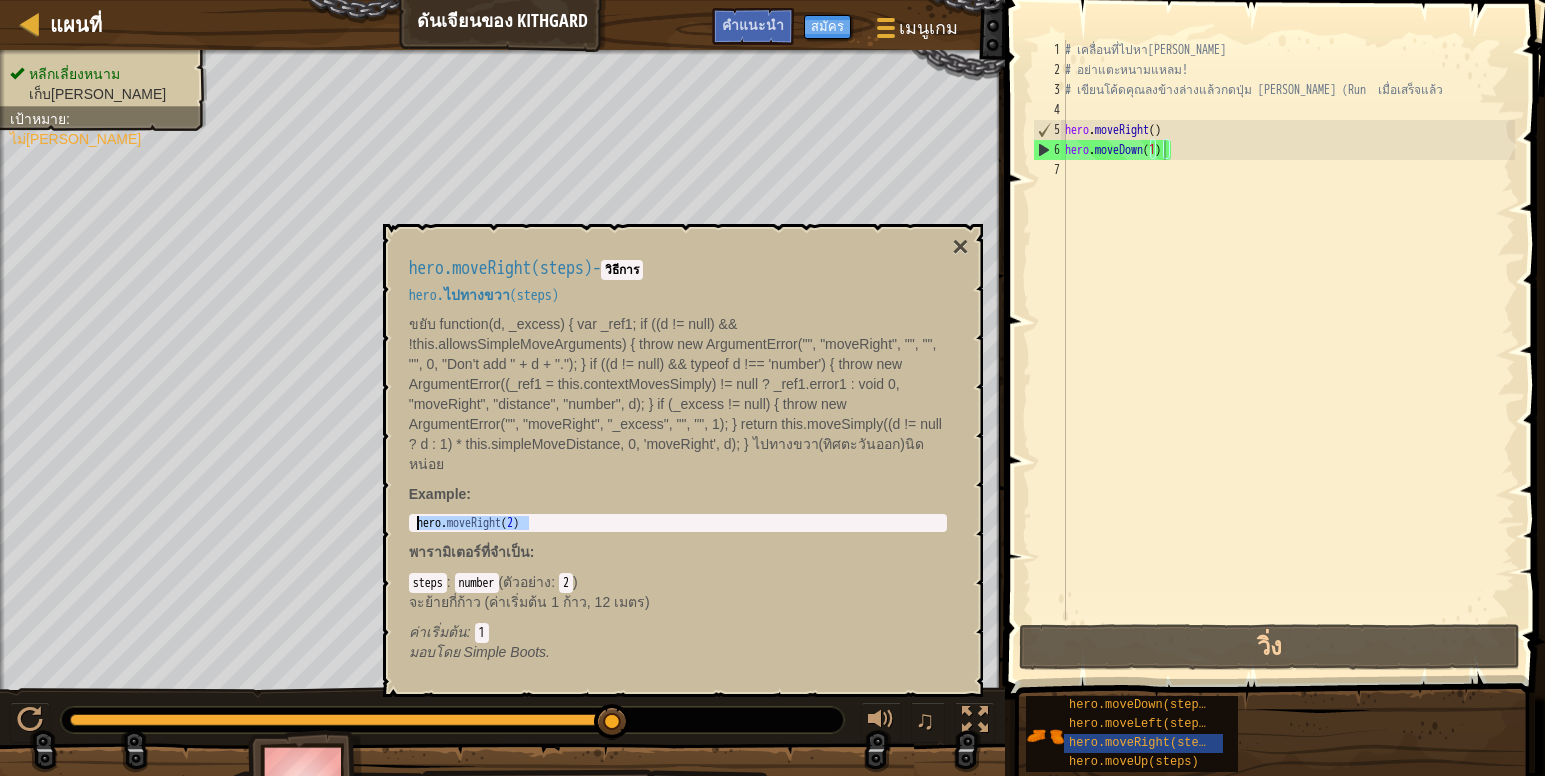 drag, startPoint x: 536, startPoint y: 521, endPoint x: 388, endPoint y: 516, distance: 148.08444 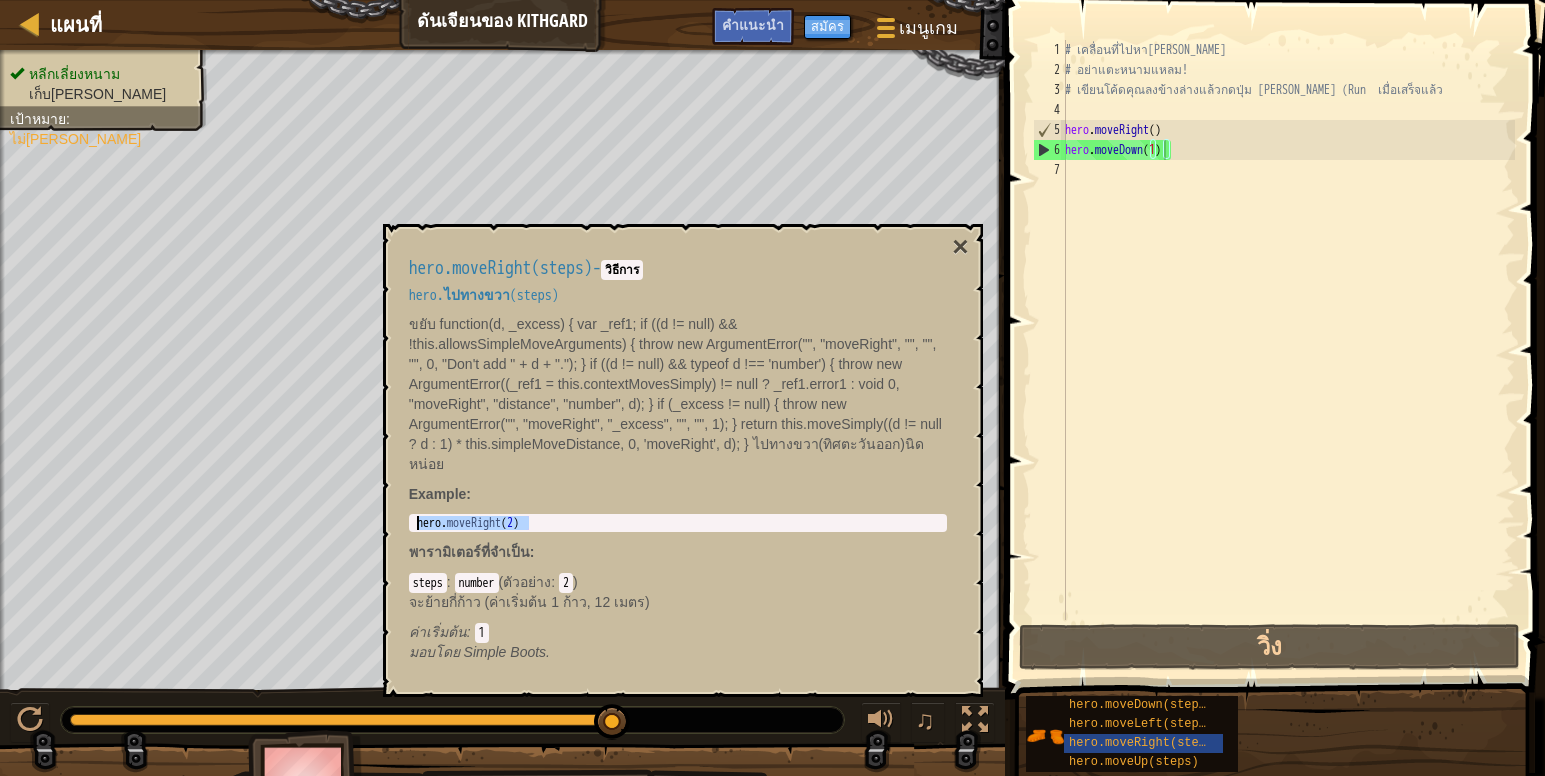 click on "hero.moveRight(steps)  -  วิธีการ hero.ไปทางขวา(steps) ขยับ function(d, _excess) {
var _ref1;
if ((d != null) && !this.allowsSimpleMoveArguments) {
throw new ArgumentError("", "moveRight", "", "", "", 0, "Don't add " + d + ".");
}
if ((d != null) && typeof d !== 'number') {
throw new ArgumentError((_ref1 = this.contextMovesSimply) != null ? _ref1.error1 : void 0, "moveRight", "distance", "number", d);
}
if (_excess != null) {
throw new ArgumentError("", "moveRight", "_excess", "", "", 1);
}
return this.moveSimply((d != null ? d : 1) * this.simpleMoveDistance, 0, 'moveRight', d);
} ไปทางขวา(ทิศตะวันออก)นิดหน่อย
Example : hero.moveRight(2) 1 hero . moveRight ( 2 )     [PERSON_NAME]จำเป็น : steps : number  ( ตัวอย่าง : 2 )
ค่าเริ่มต้น : 1 มอบโดย Simple Boots. ×" at bounding box center [683, 460] 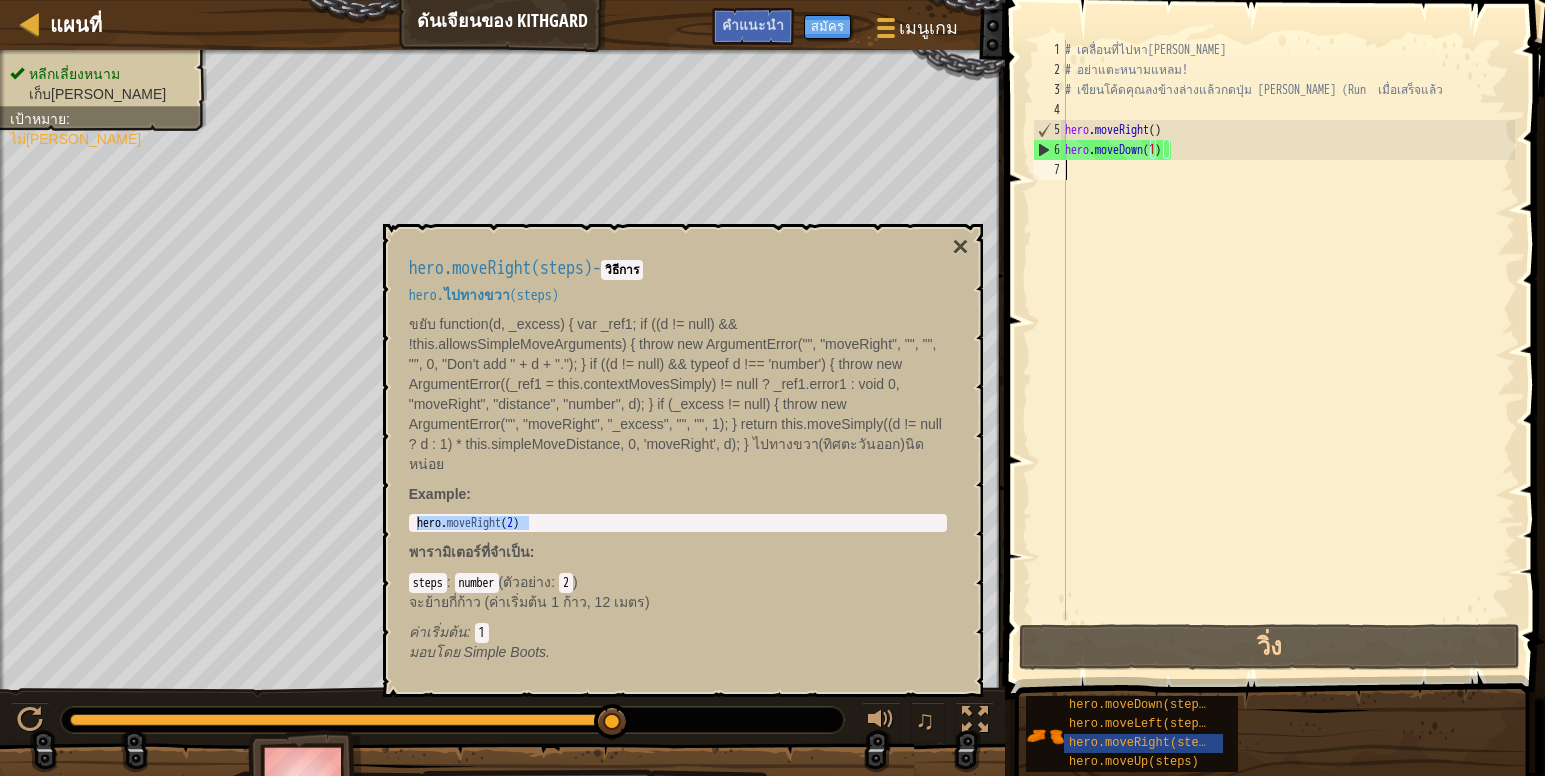 scroll, scrollTop: 9, scrollLeft: 0, axis: vertical 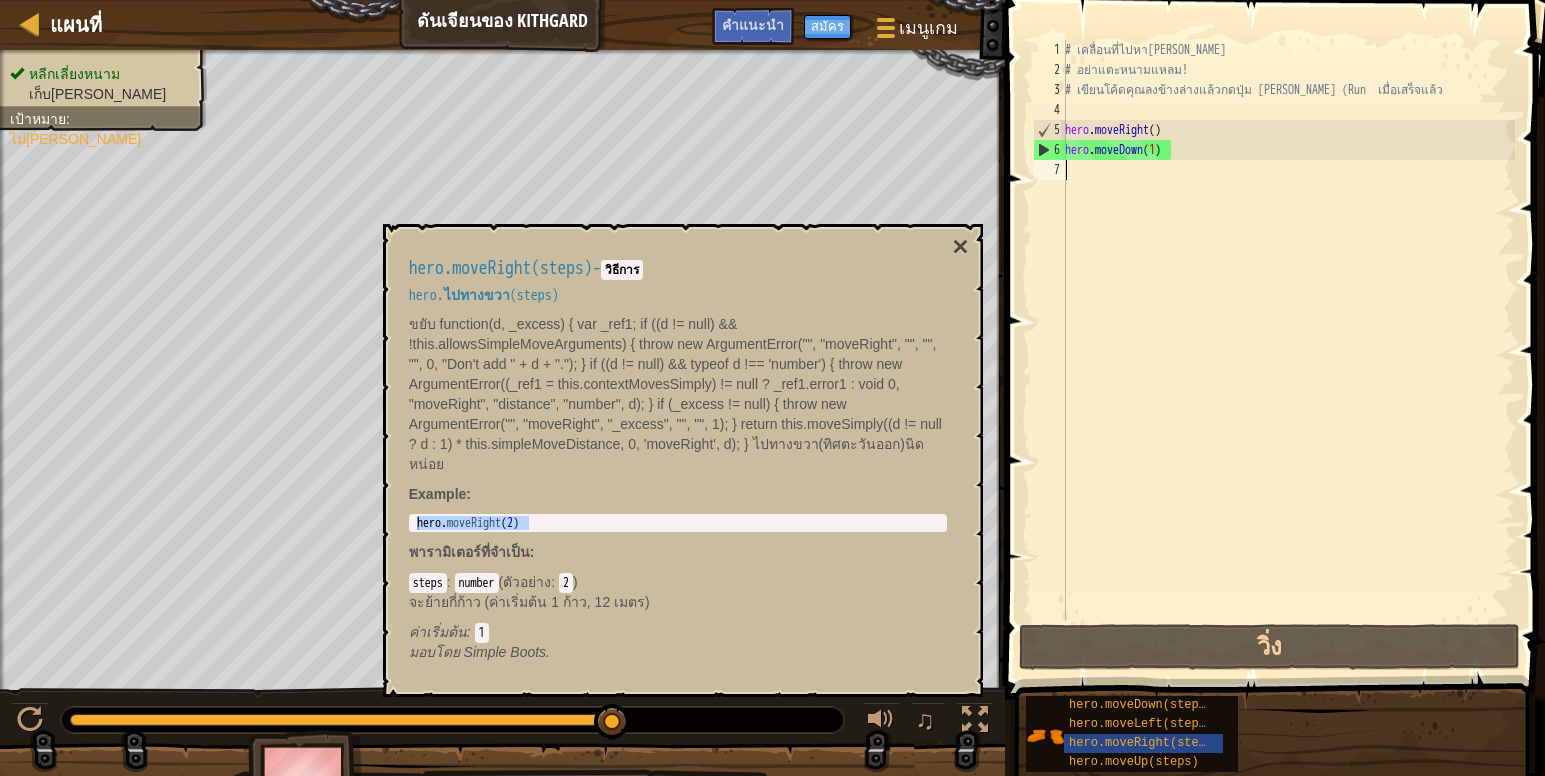 paste on "hero.moveDown(2)" 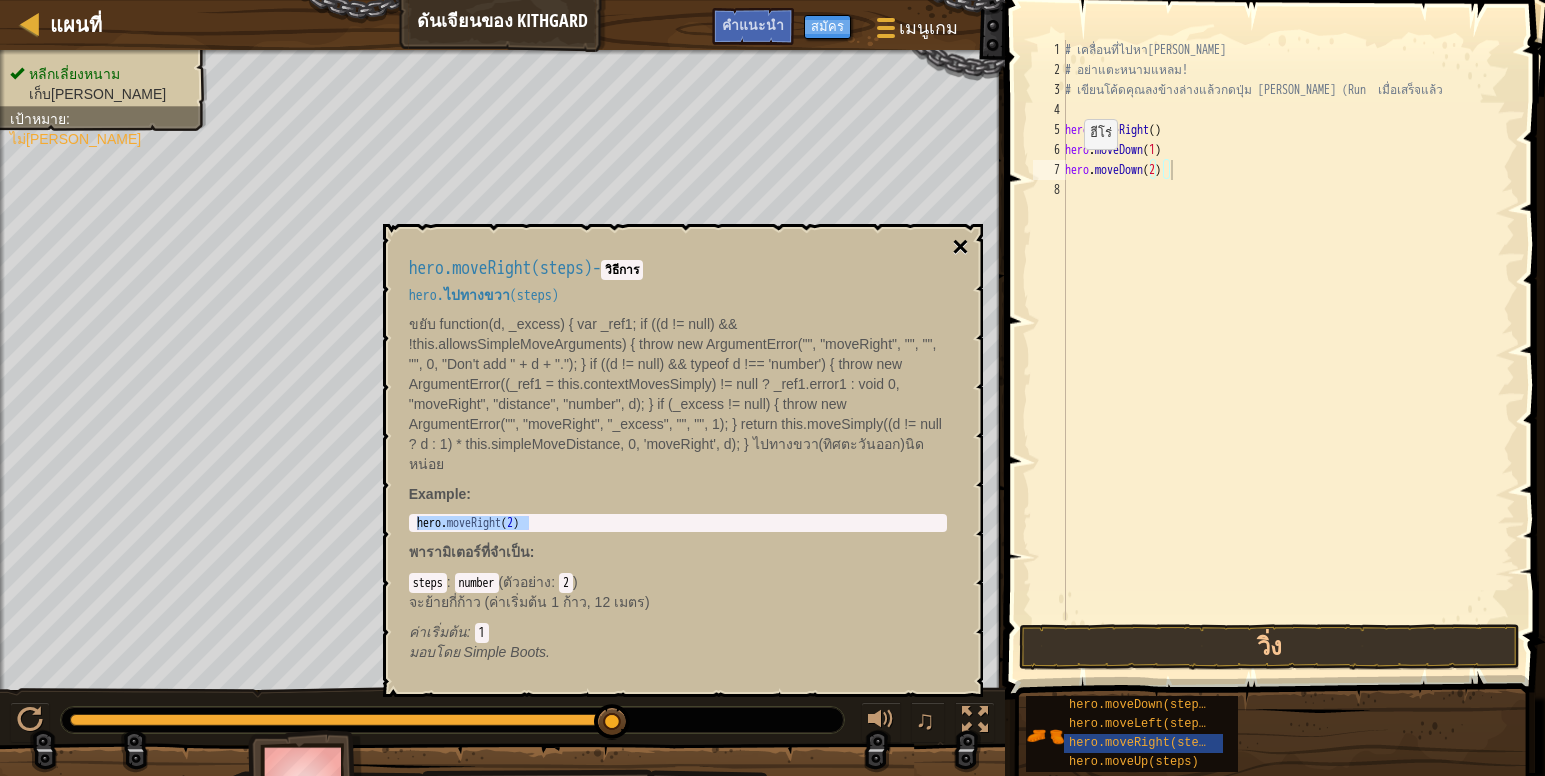 click on "×" at bounding box center (960, 247) 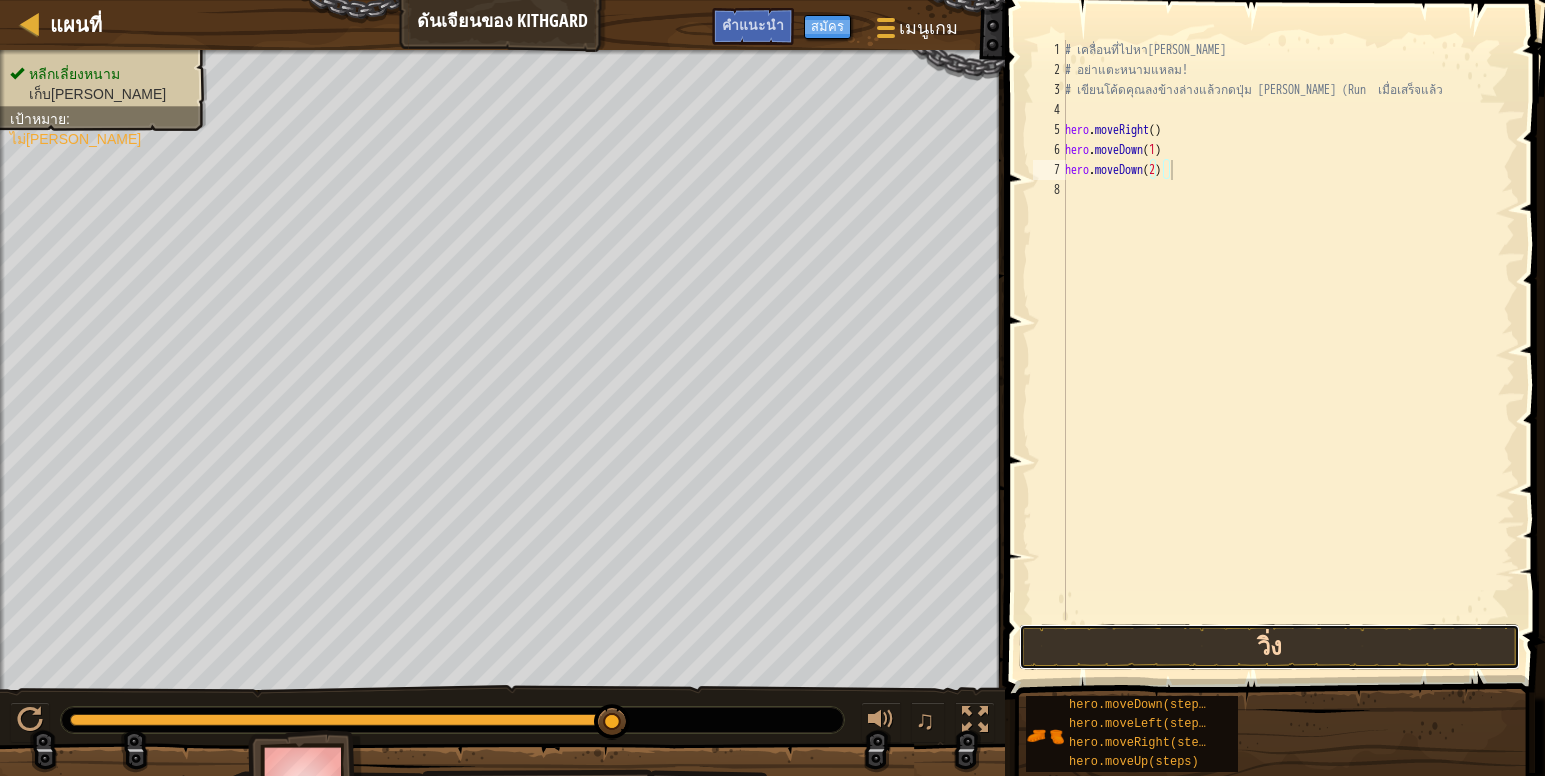 drag, startPoint x: 1087, startPoint y: 648, endPoint x: 1090, endPoint y: 632, distance: 16.27882 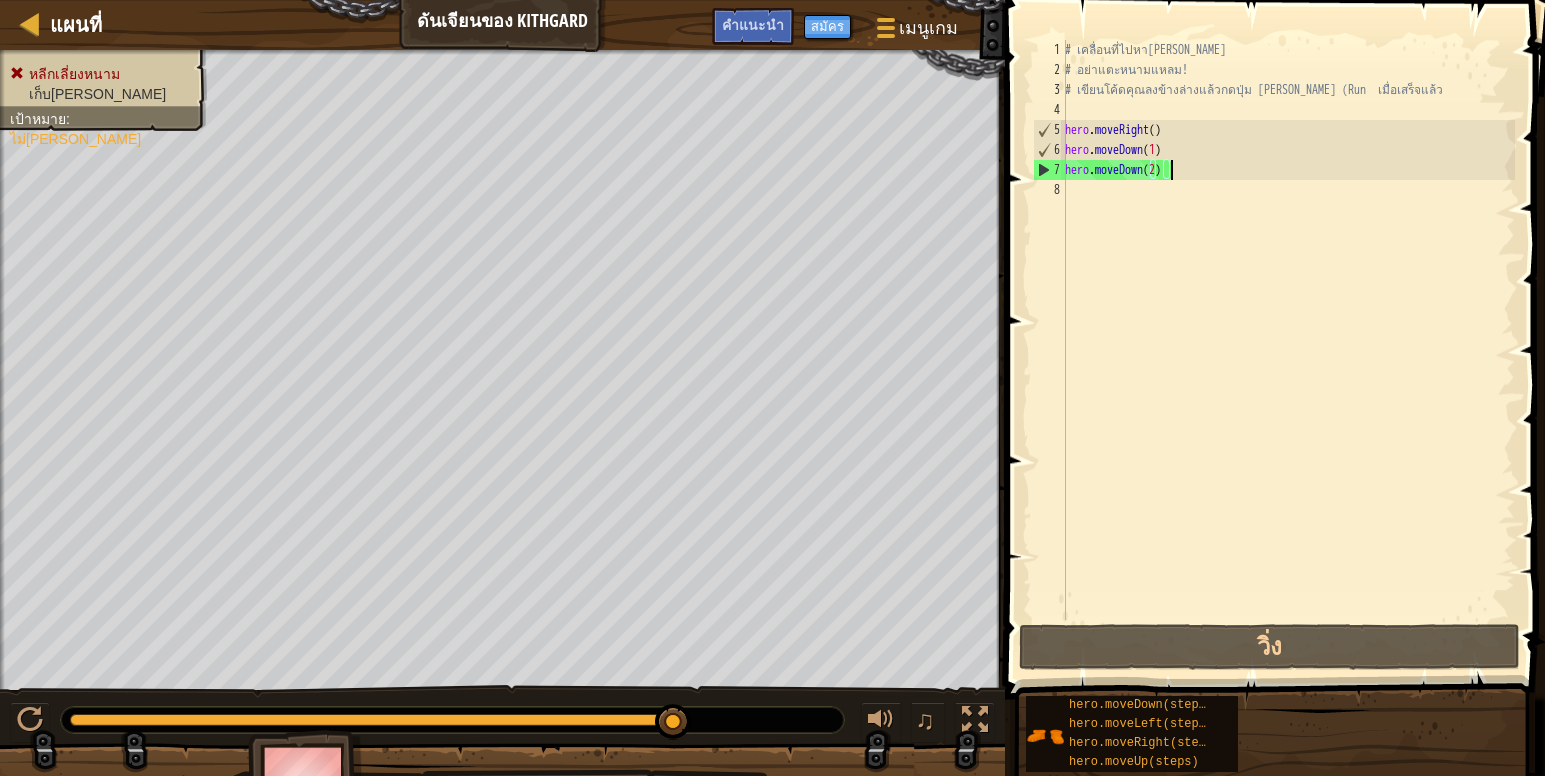 click on "# เคลื่อนที่ไปหา[PERSON_NAME] # อย่าแตะหนามแหลม! # เขียนโค้ดคุณลงข้างล่างแล้วกดปุ่ม [PERSON_NAME] (Run  เมื่อเสร็จแล้ว hero . moveRight ( ) hero . moveDown ( 1 ) hero . moveDown ( 2 )" at bounding box center (1288, 350) 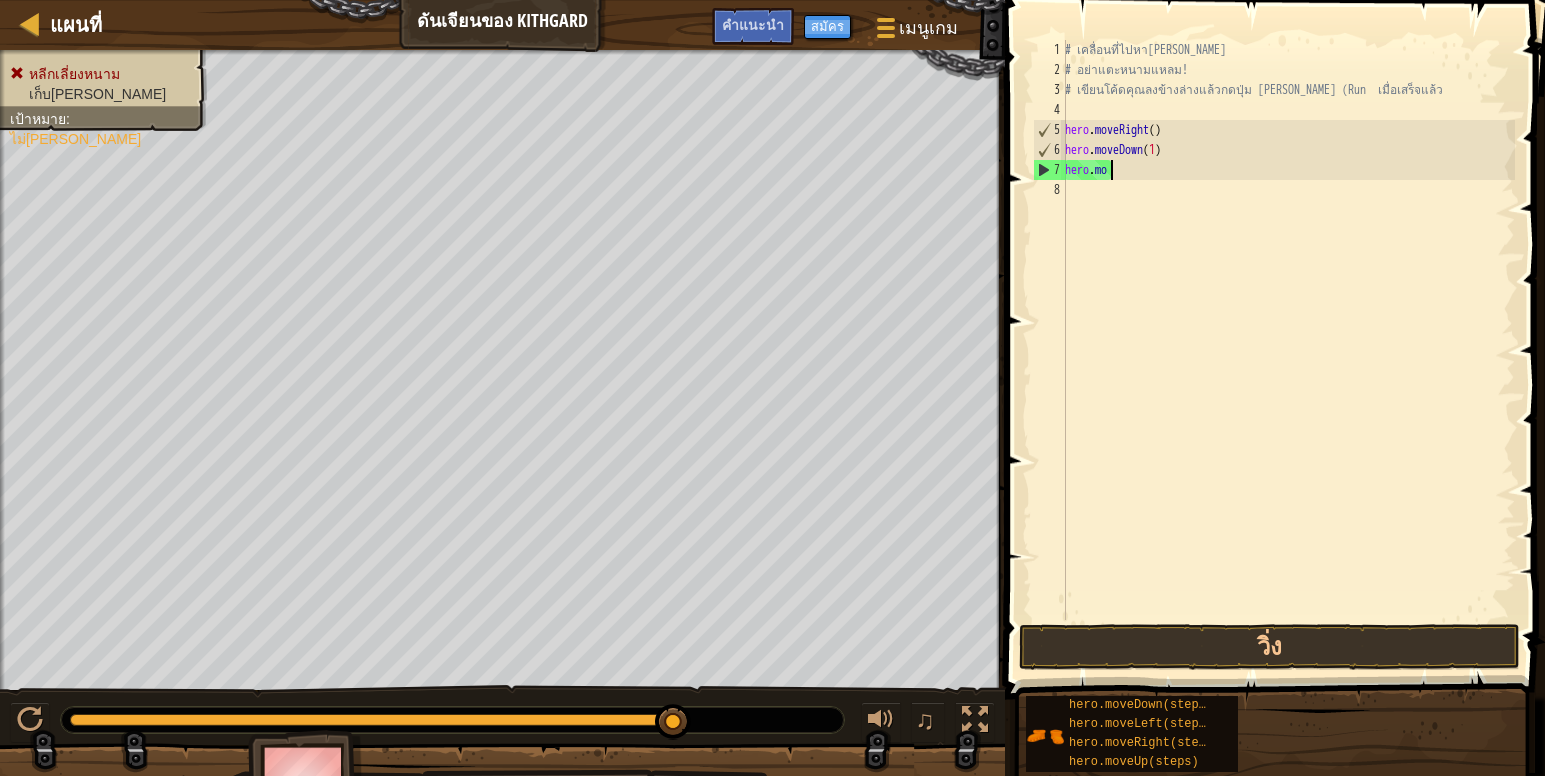 type on "h" 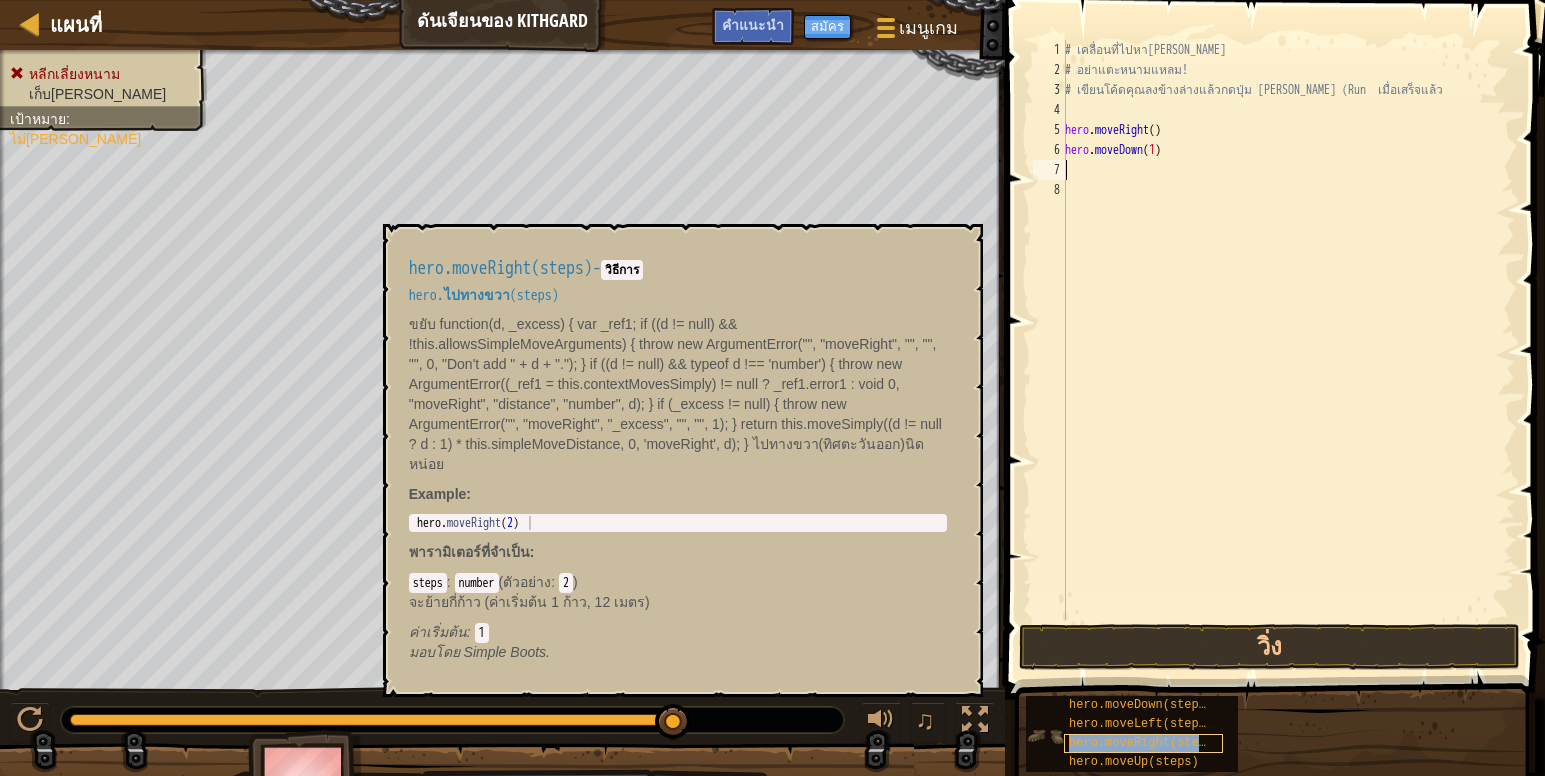click on "hero.moveRight(steps)" at bounding box center (1144, 743) 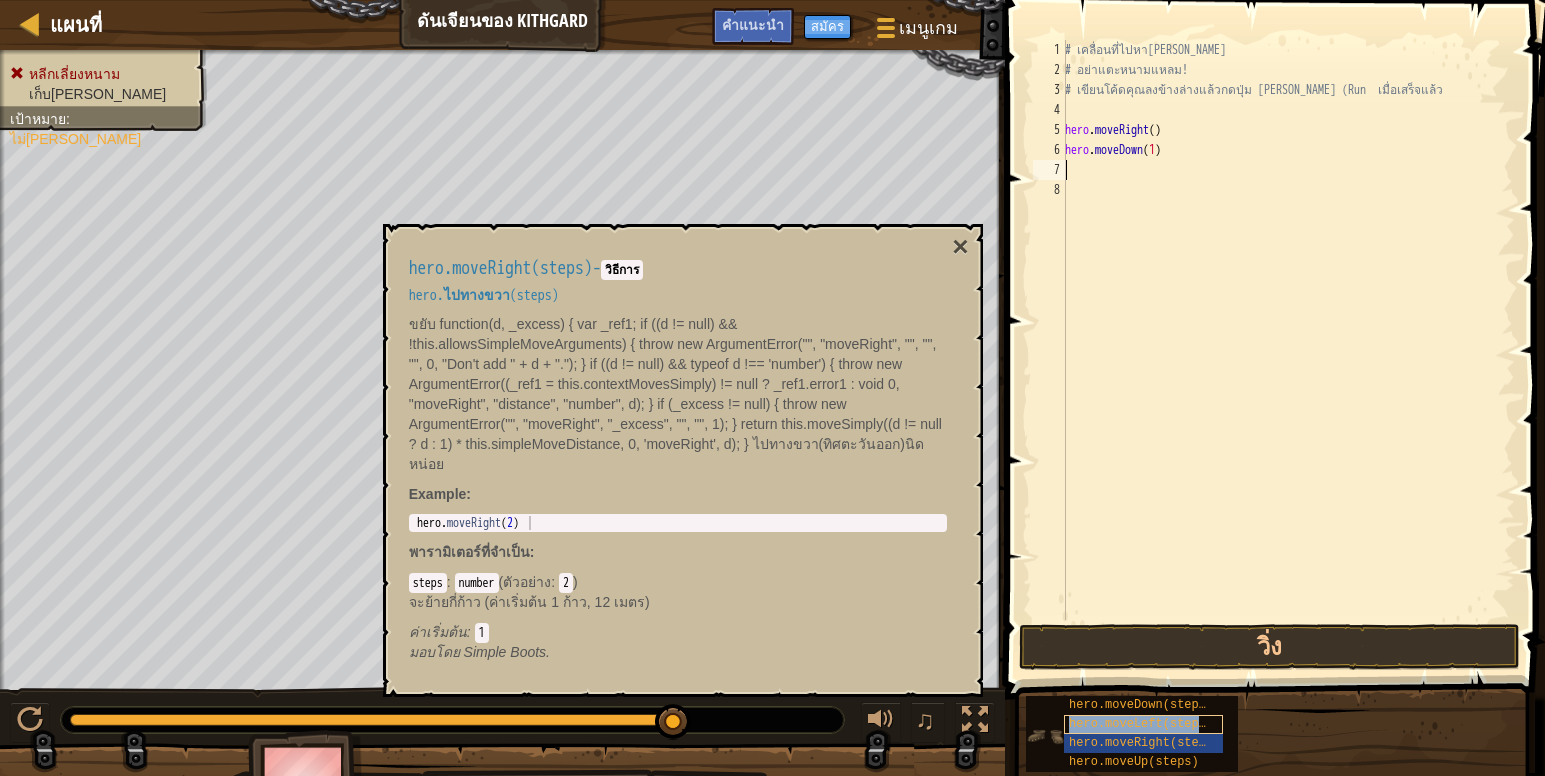 click on "hero.moveLeft(steps)" at bounding box center [1141, 724] 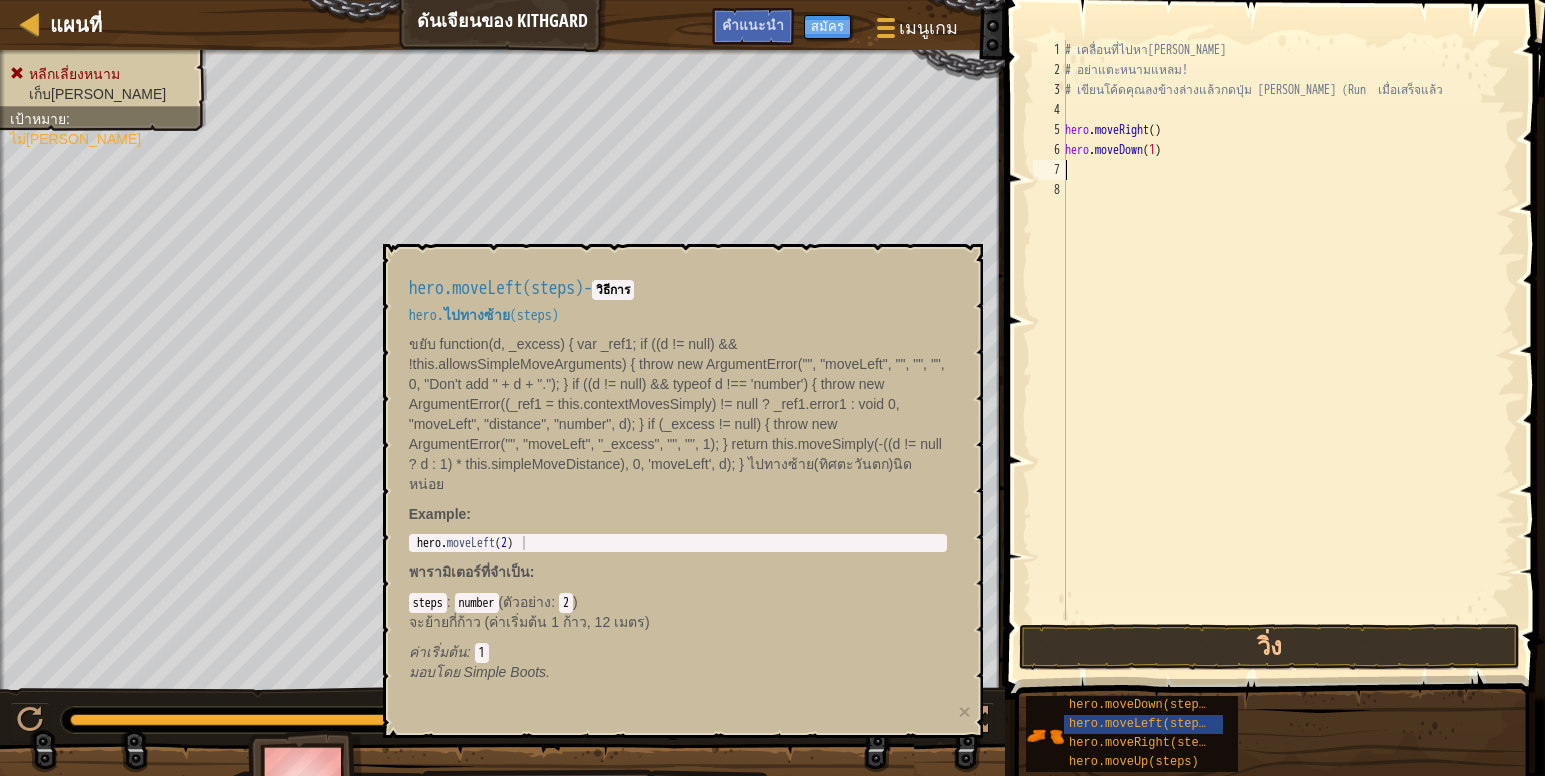 type on "hero.moveLeft(2)" 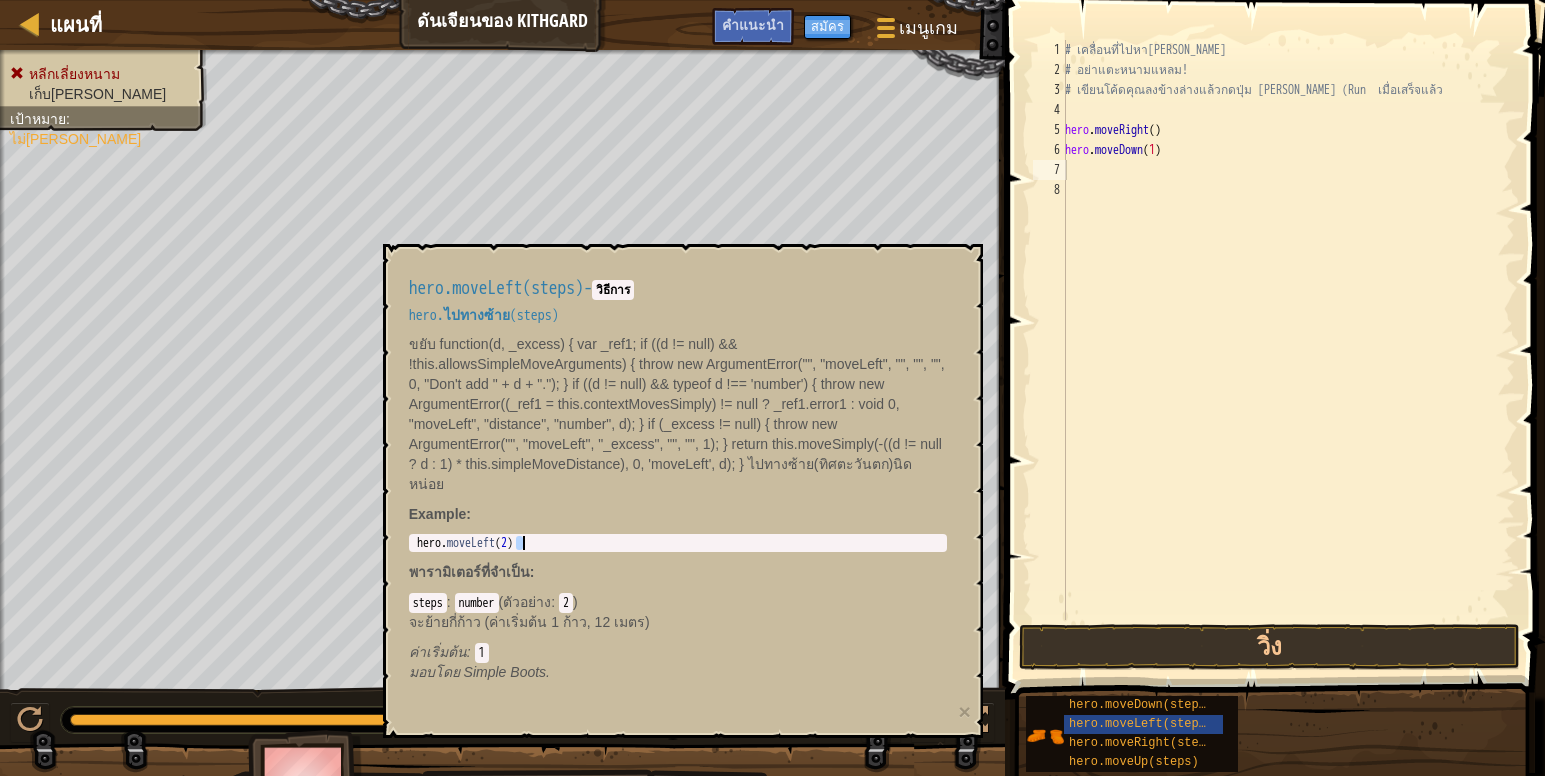 drag, startPoint x: 518, startPoint y: 522, endPoint x: 726, endPoint y: 559, distance: 211.26524 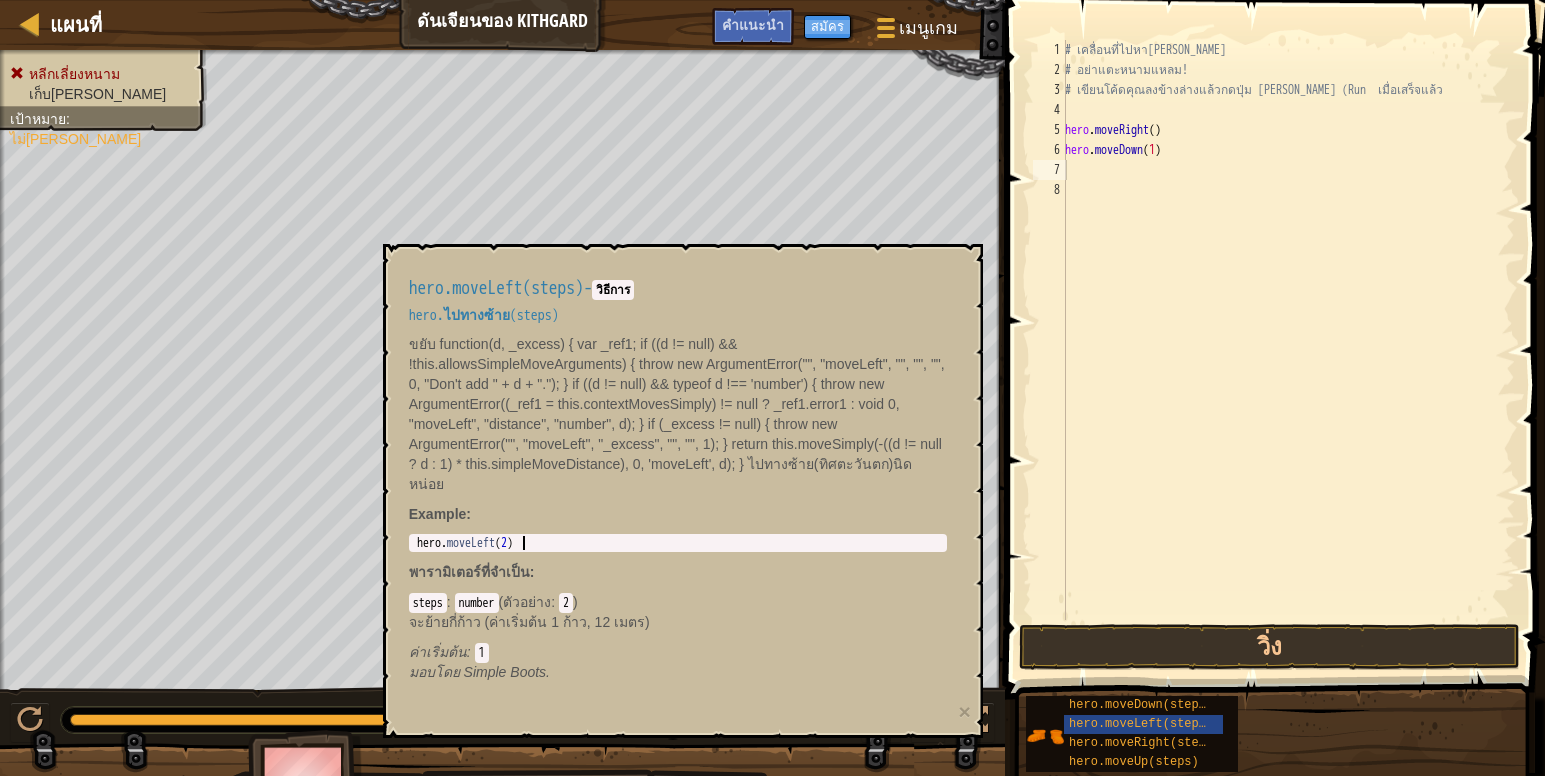 click on "hero . moveLeft ( 2 )" at bounding box center (678, 557) 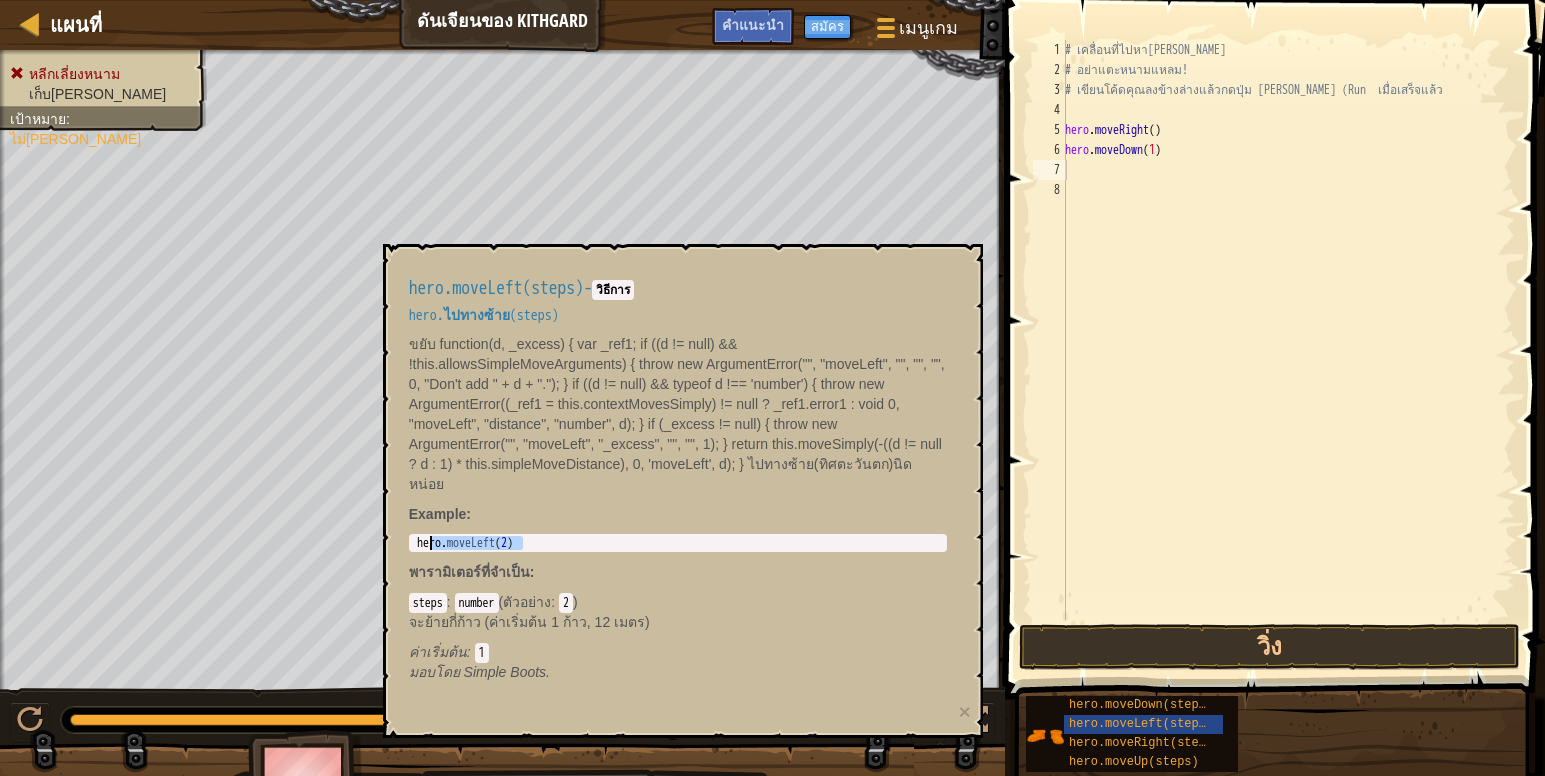 drag, startPoint x: 526, startPoint y: 521, endPoint x: 410, endPoint y: 525, distance: 116.06895 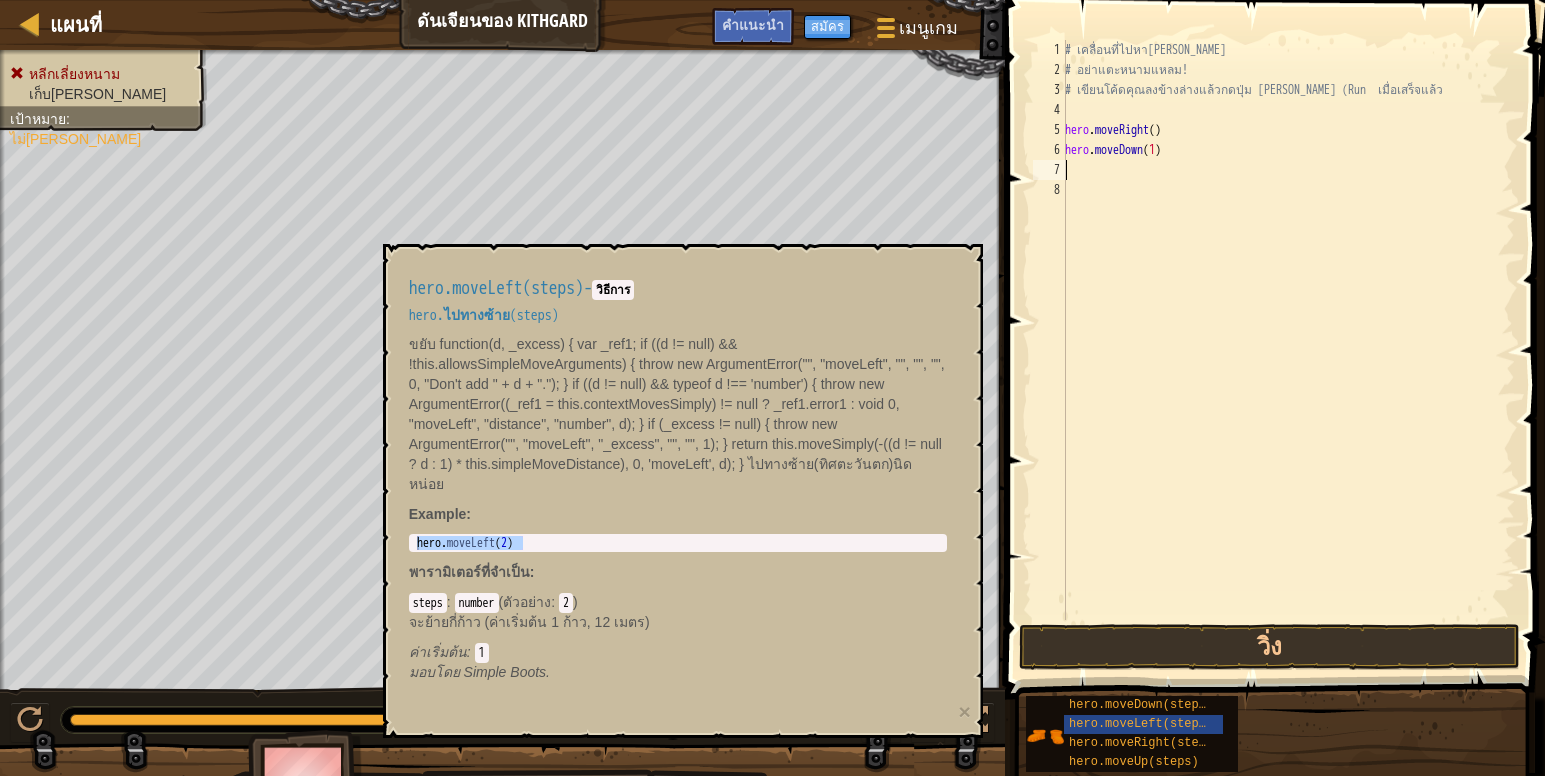 click on "# เคลื่อนที่ไปหา[PERSON_NAME] # อย่าแตะหนามแหลม! # เขียนโค้ดคุณลงข้างล่างแล้วกดปุ่ม [PERSON_NAME] (Run  เมื่อเสร็จแล้ว hero . moveRight ( ) hero . moveDown ( 1 )" at bounding box center [1288, 350] 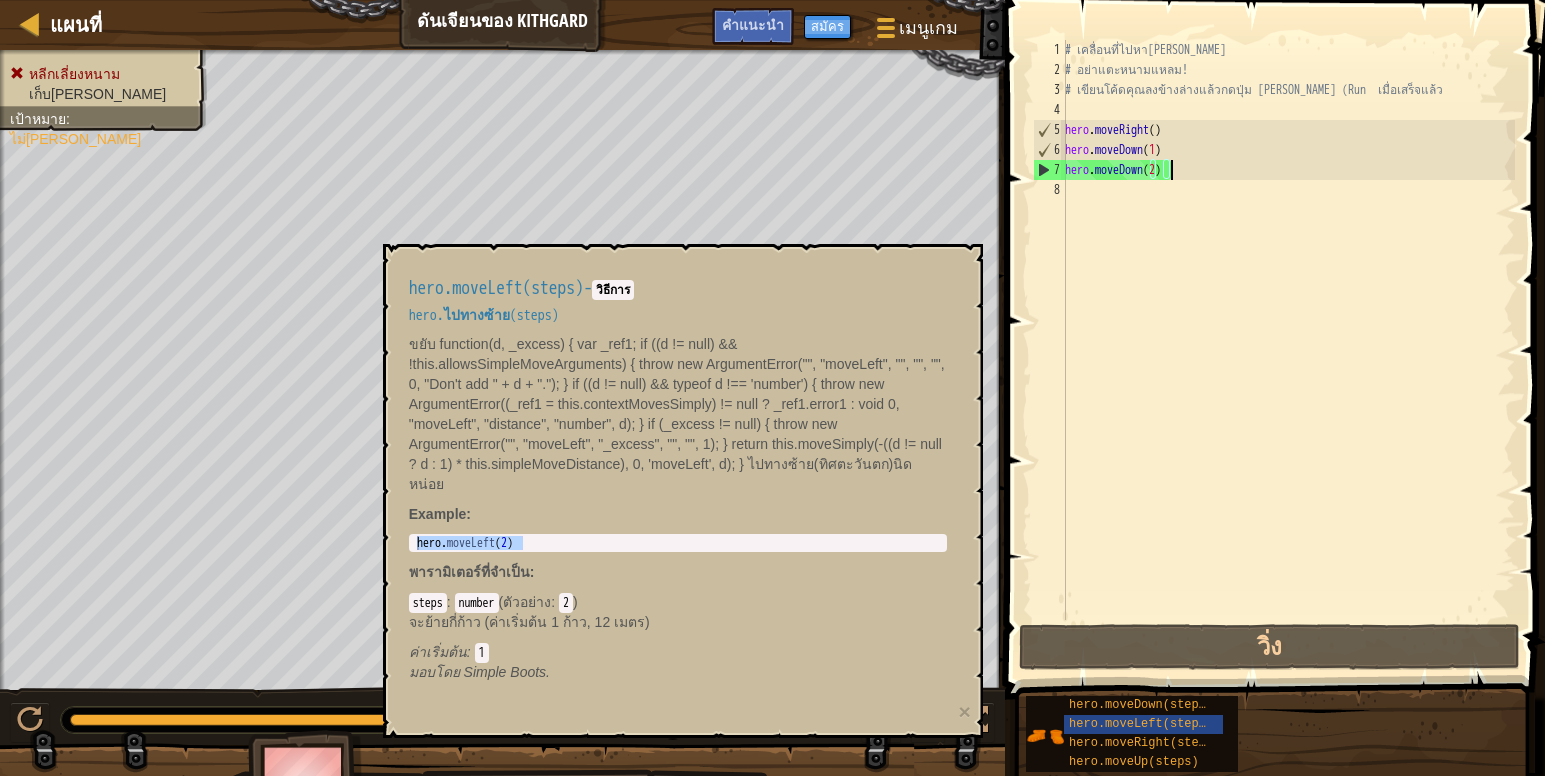 click at bounding box center (1277, 321) 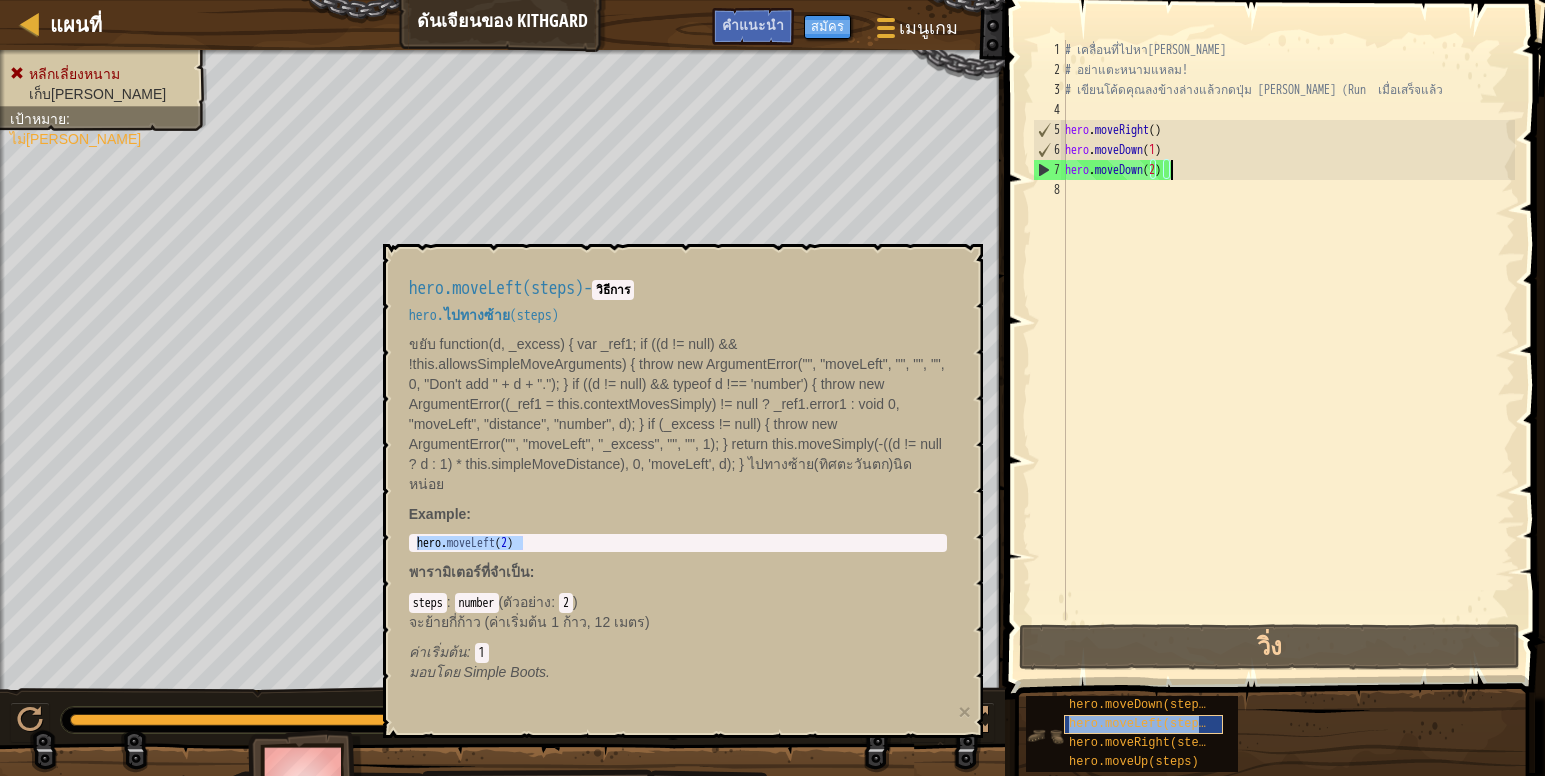 click on "hero.moveLeft(steps)" at bounding box center [1141, 724] 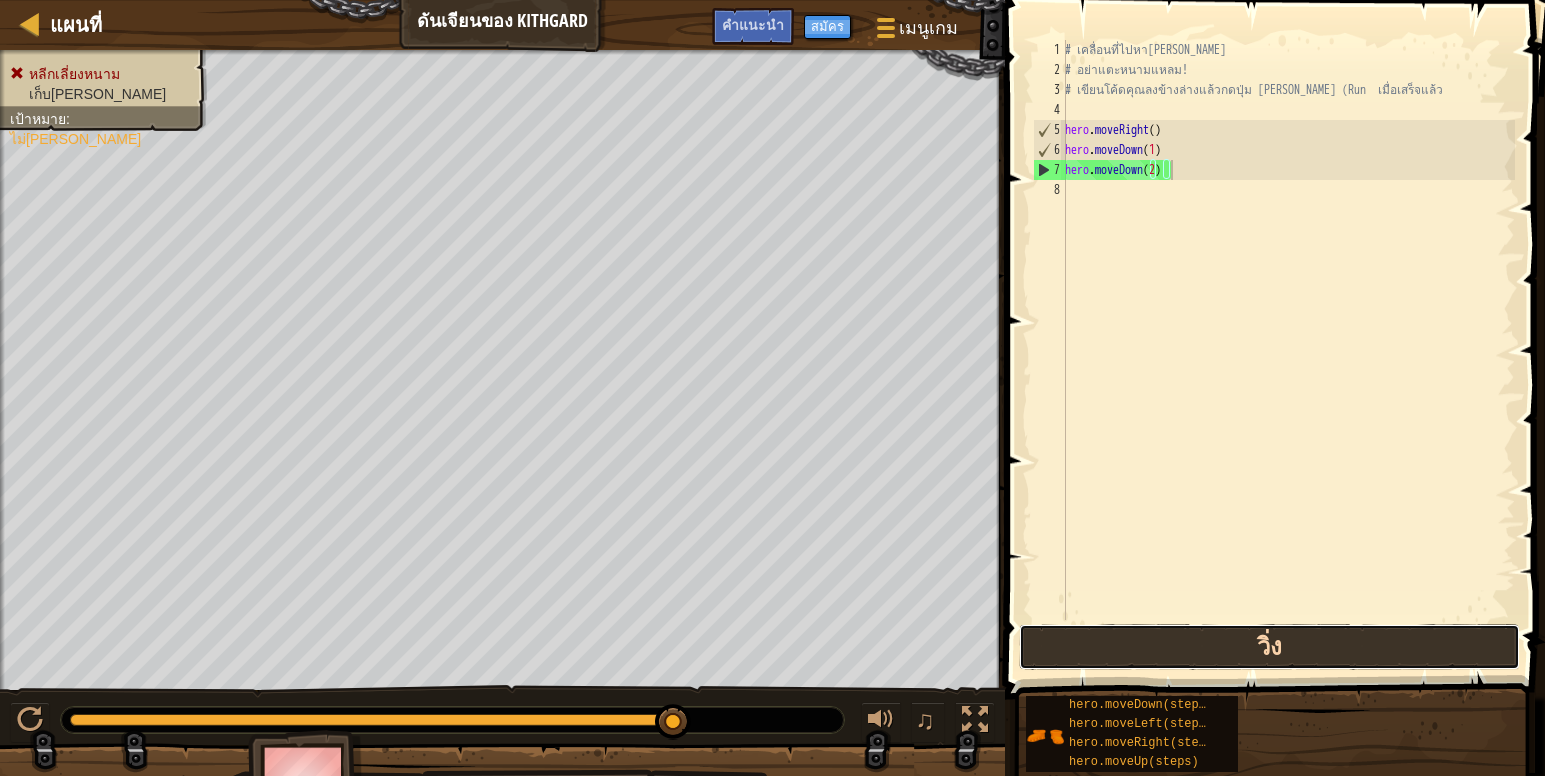 click on "วิ่ง" at bounding box center (1269, 647) 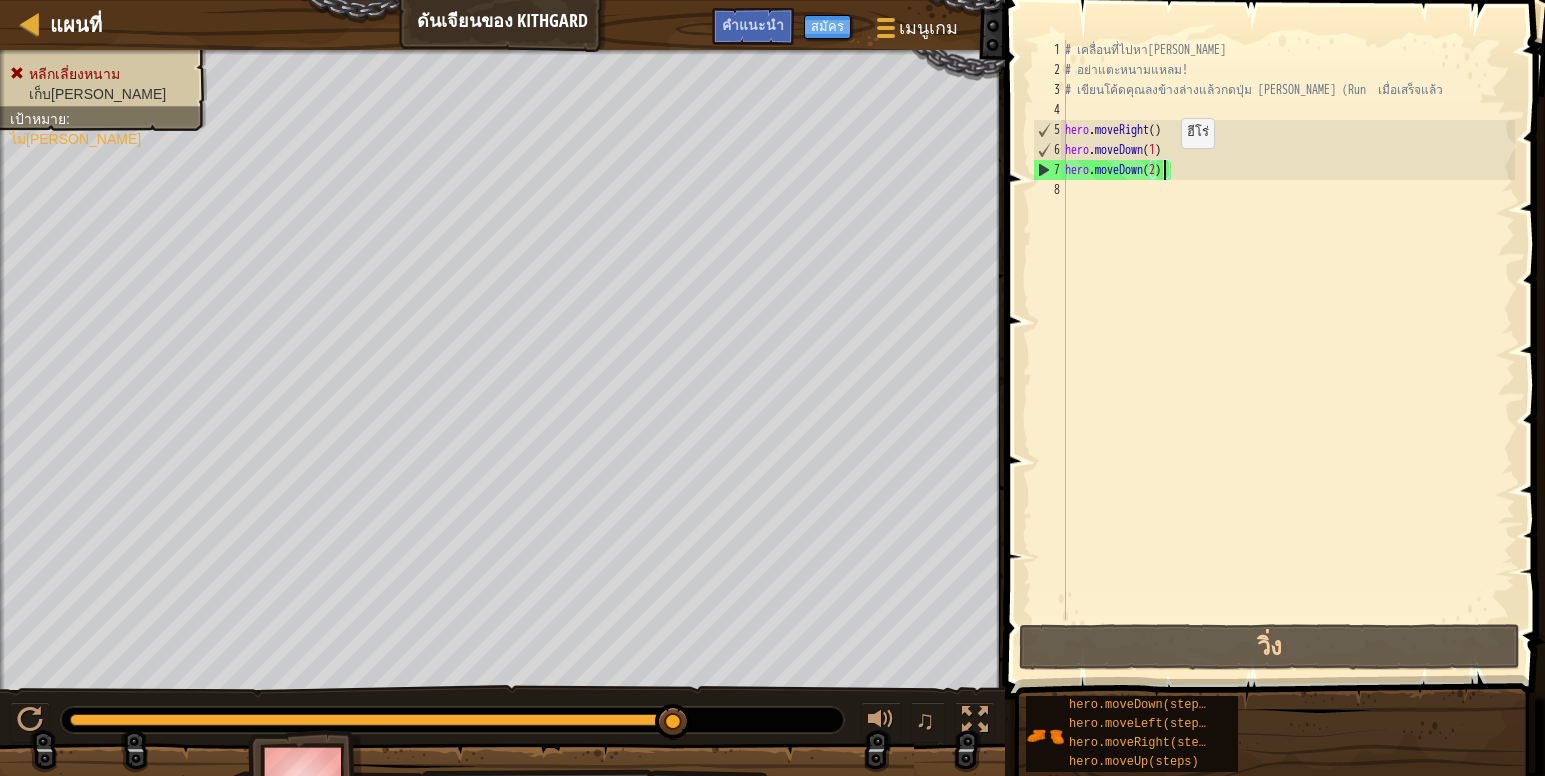 click on "# เคลื่อนที่ไปหา[PERSON_NAME] # อย่าแตะหนามแหลม! # เขียนโค้ดคุณลงข้างล่างแล้วกดปุ่ม [PERSON_NAME] (Run  เมื่อเสร็จแล้ว hero . moveRight ( ) hero . moveDown ( 1 ) hero . moveDown ( 2 )" at bounding box center (1288, 350) 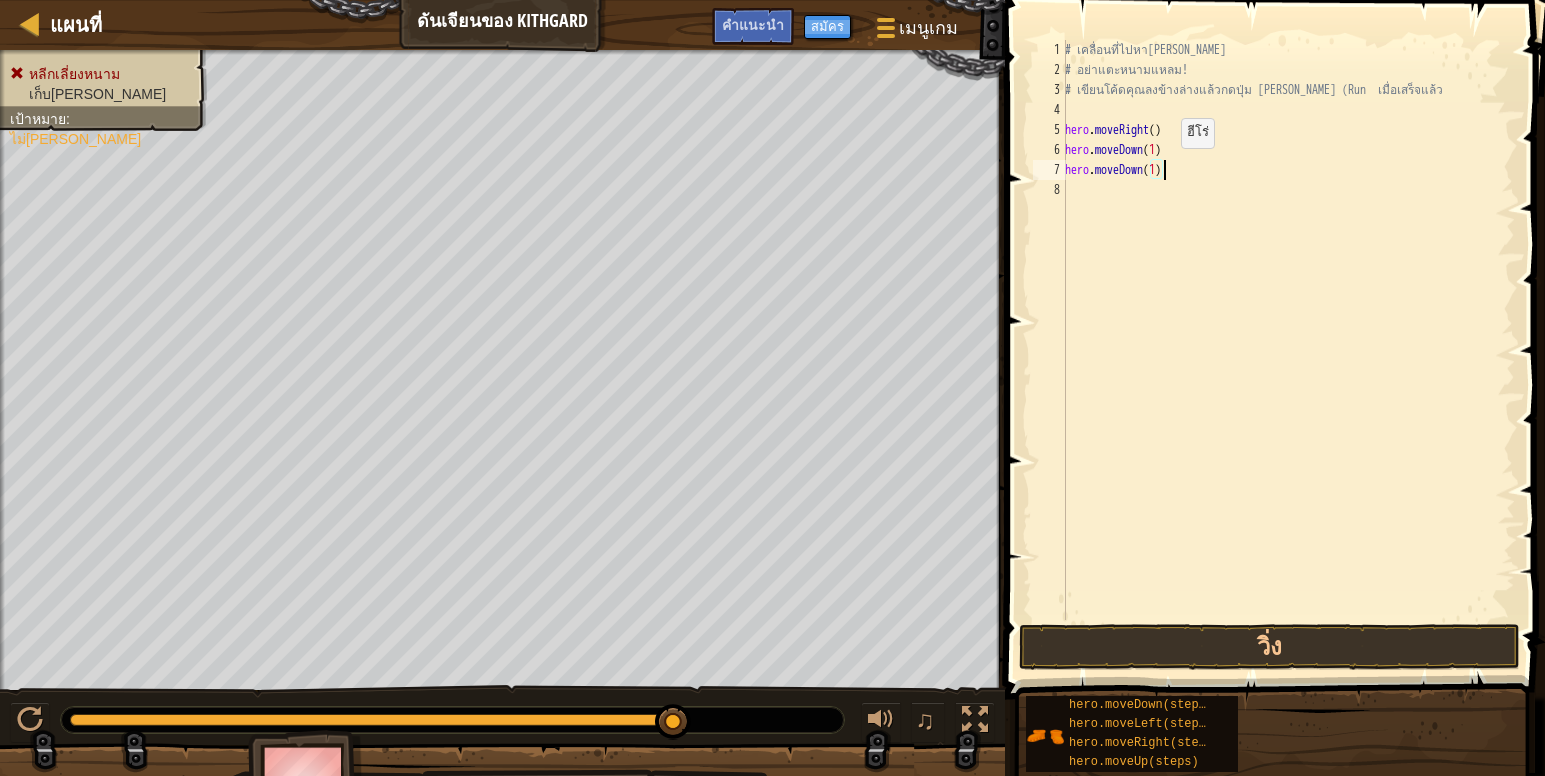 scroll, scrollTop: 9, scrollLeft: 7, axis: both 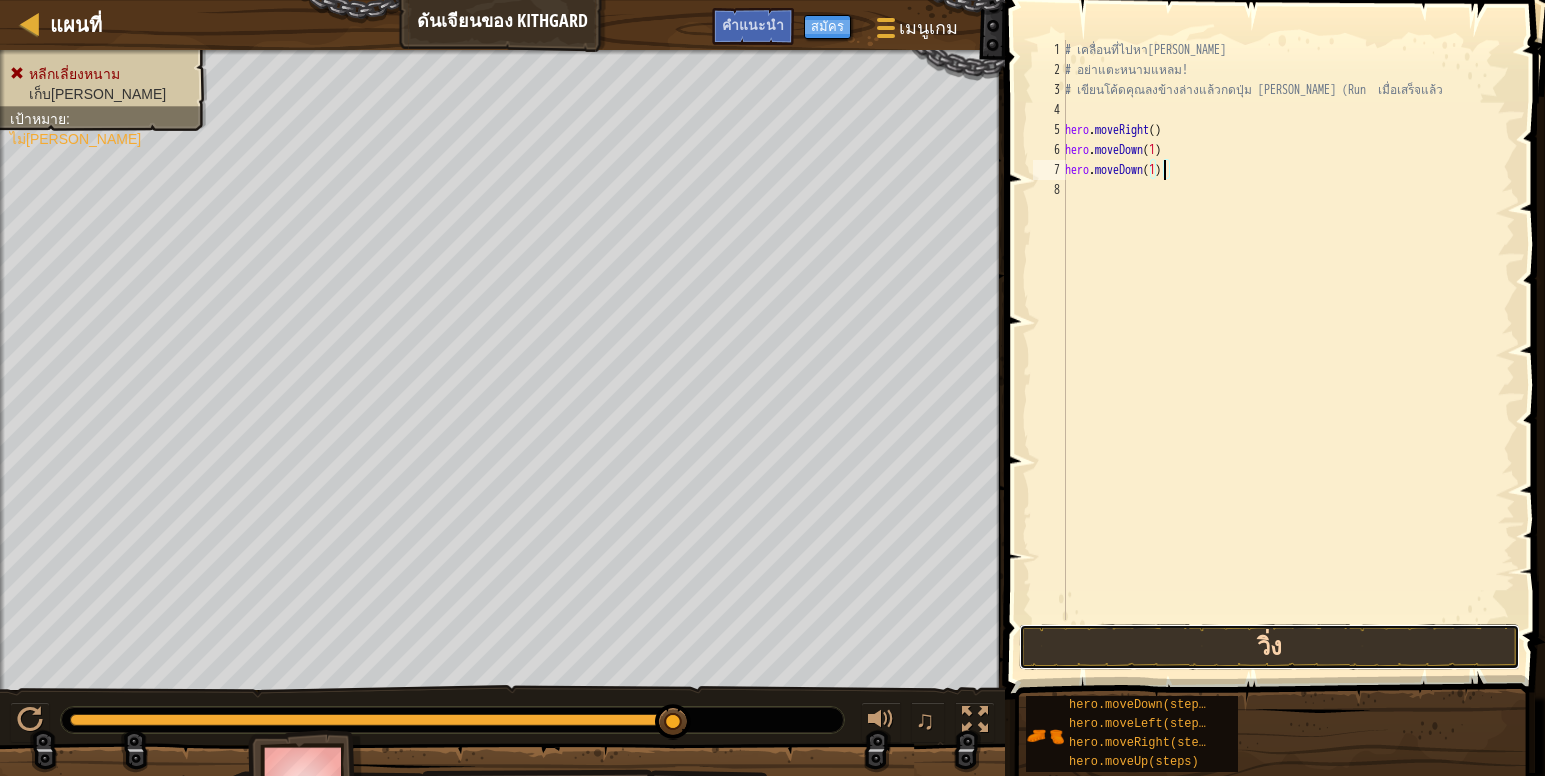 click on "วิ่ง" at bounding box center [1269, 647] 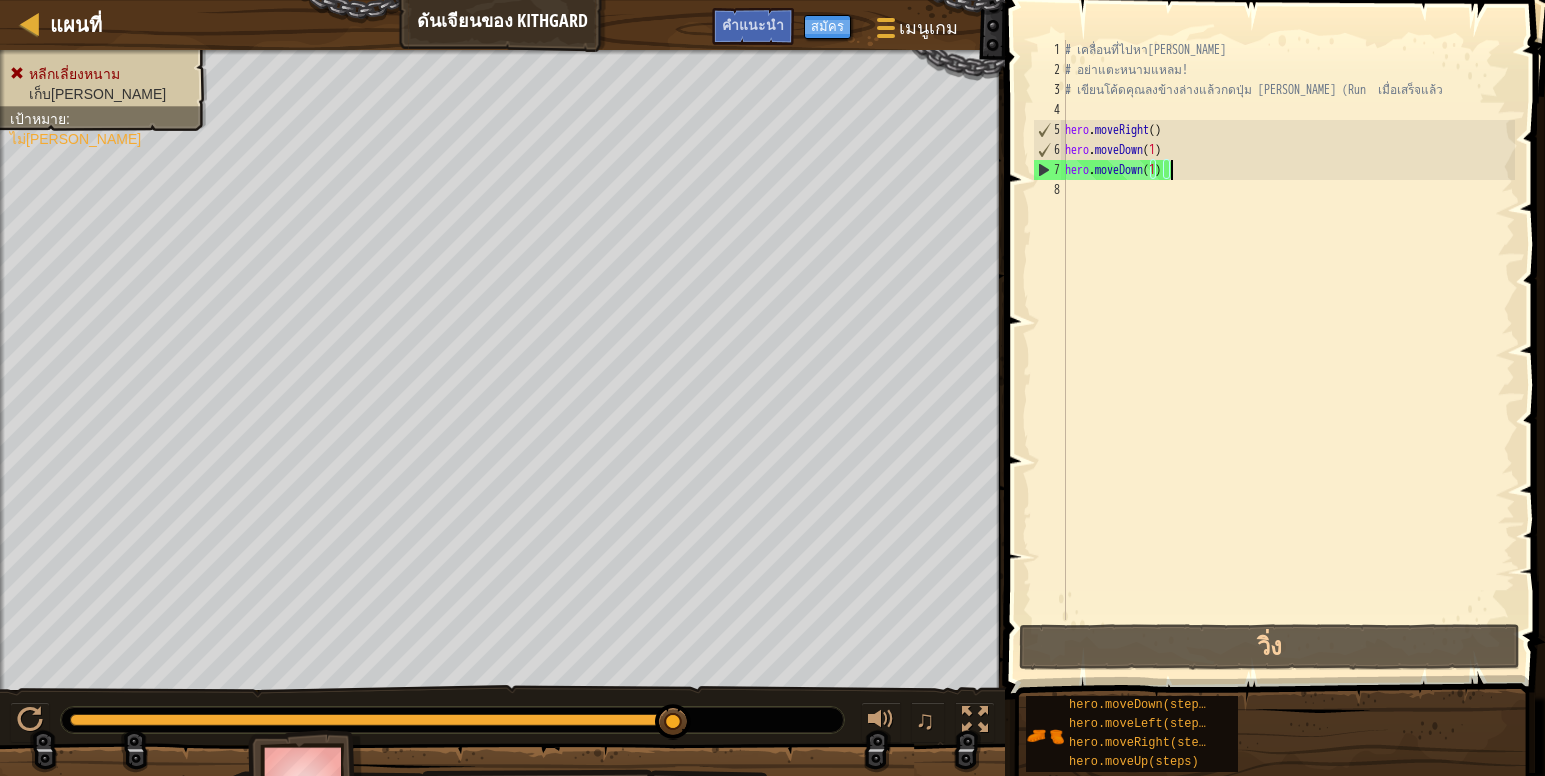 click on "# เคลื่อนที่ไปหา[PERSON_NAME] # อย่าแตะหนามแหลม! # เขียนโค้ดคุณลงข้างล่างแล้วกดปุ่ม [PERSON_NAME] (Run  เมื่อเสร็จแล้ว hero . moveRight ( ) hero . moveDown ( 1 ) hero . moveDown ( 1 )" at bounding box center (1288, 350) 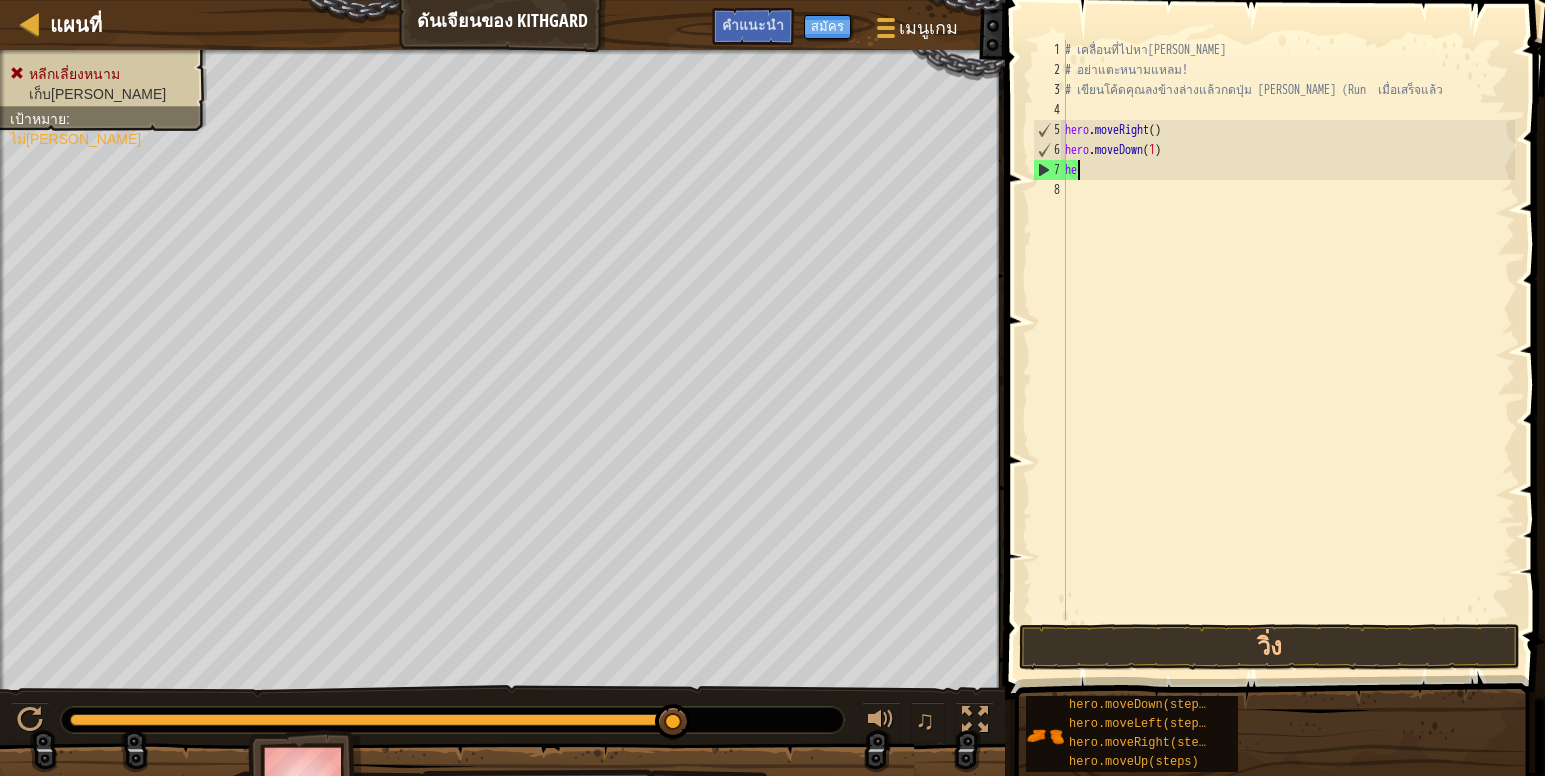 scroll, scrollTop: 9, scrollLeft: 0, axis: vertical 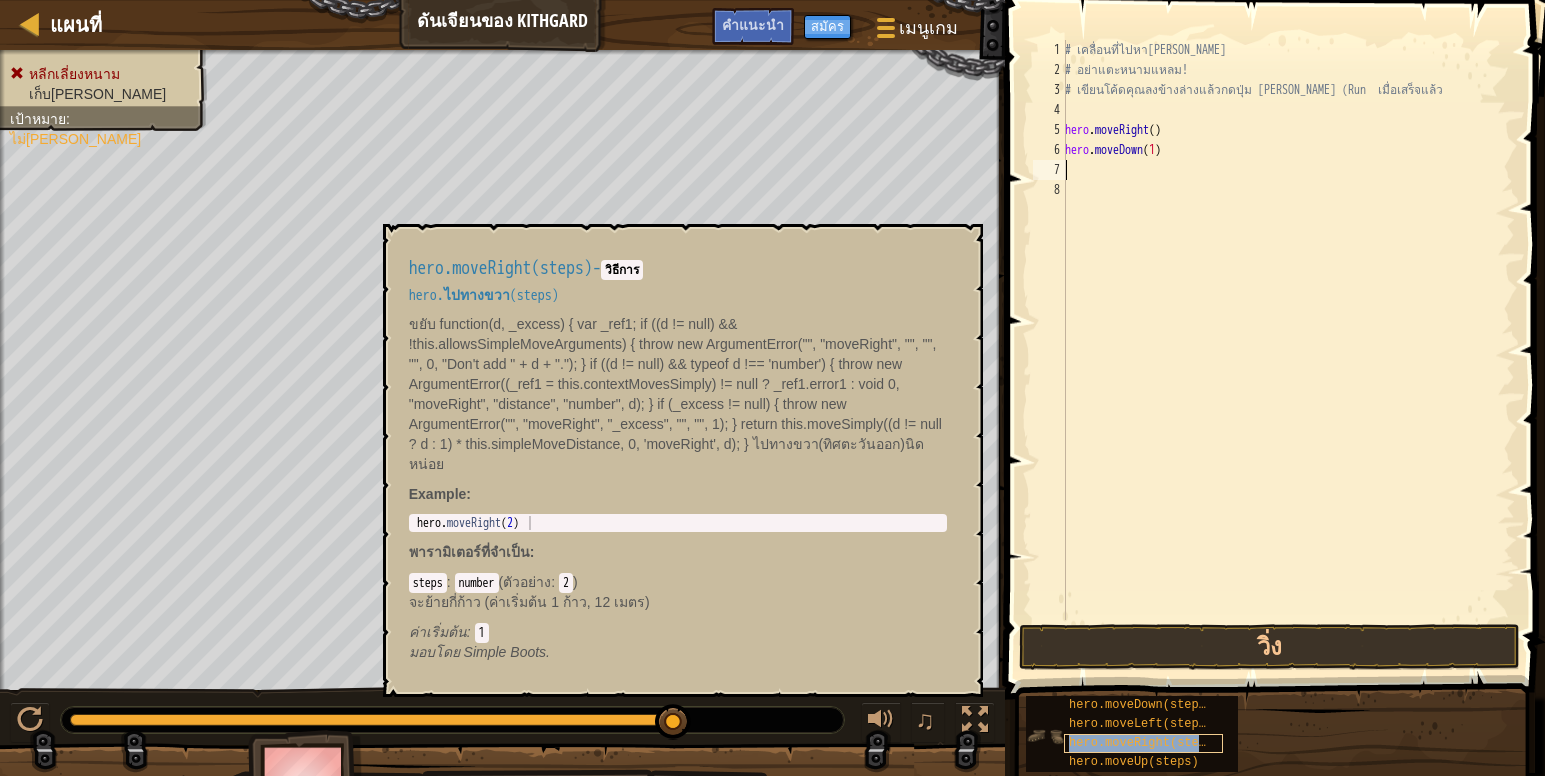 click on "hero.moveRight(steps)" at bounding box center [1144, 743] 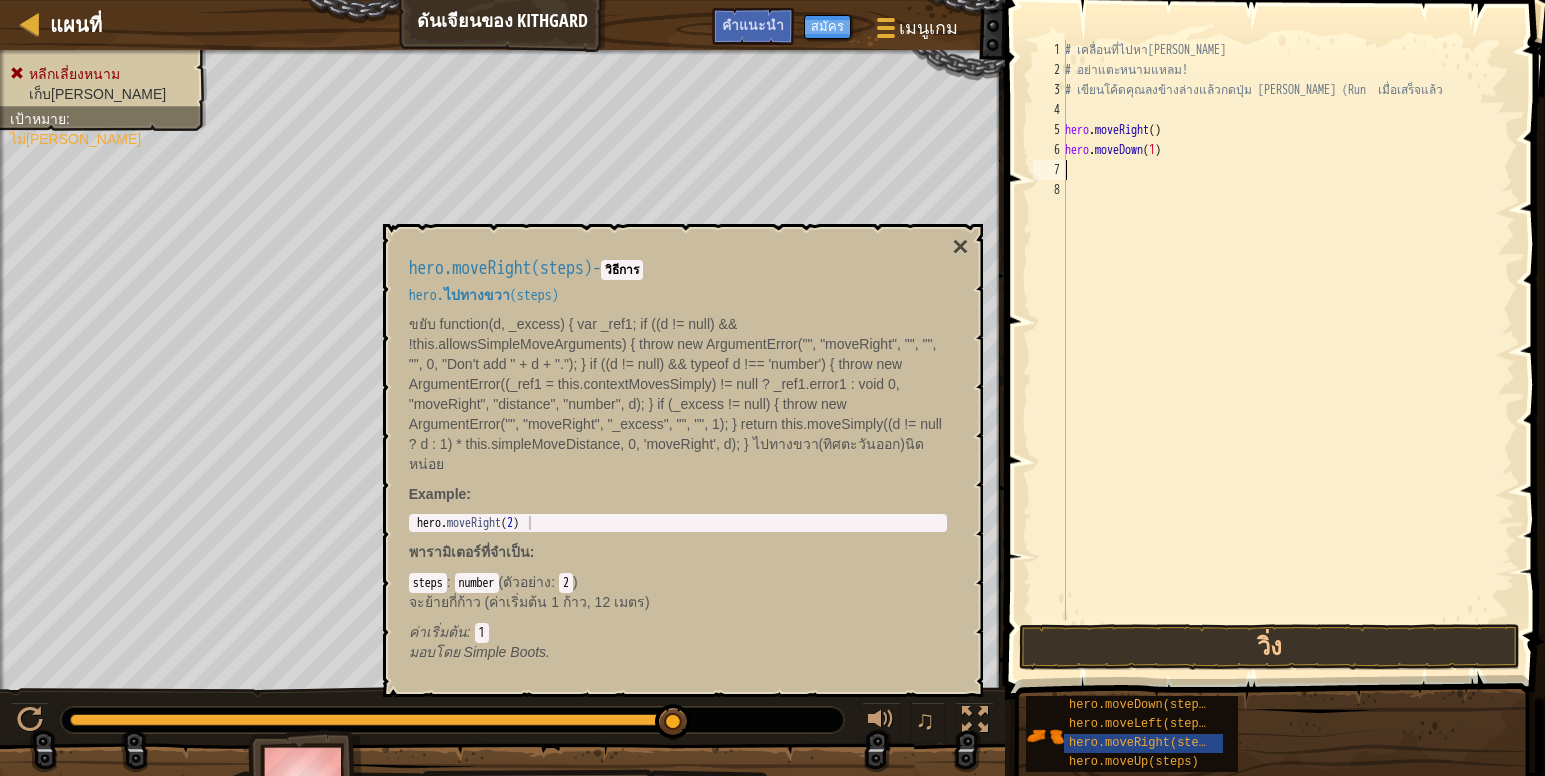 type on "hero.moveRight(2)" 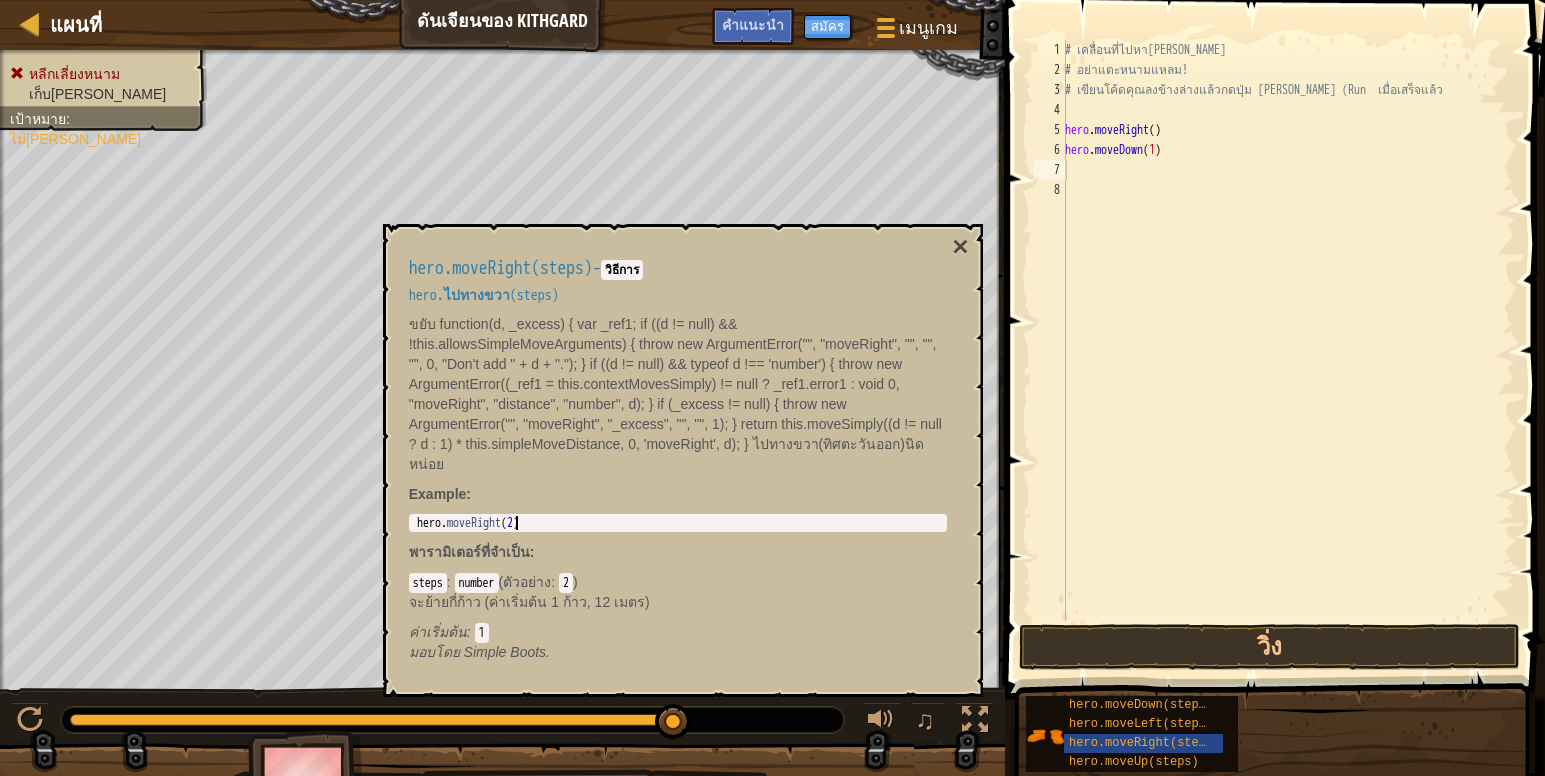 click on "hero . moveRight ( 2 )" at bounding box center [678, 537] 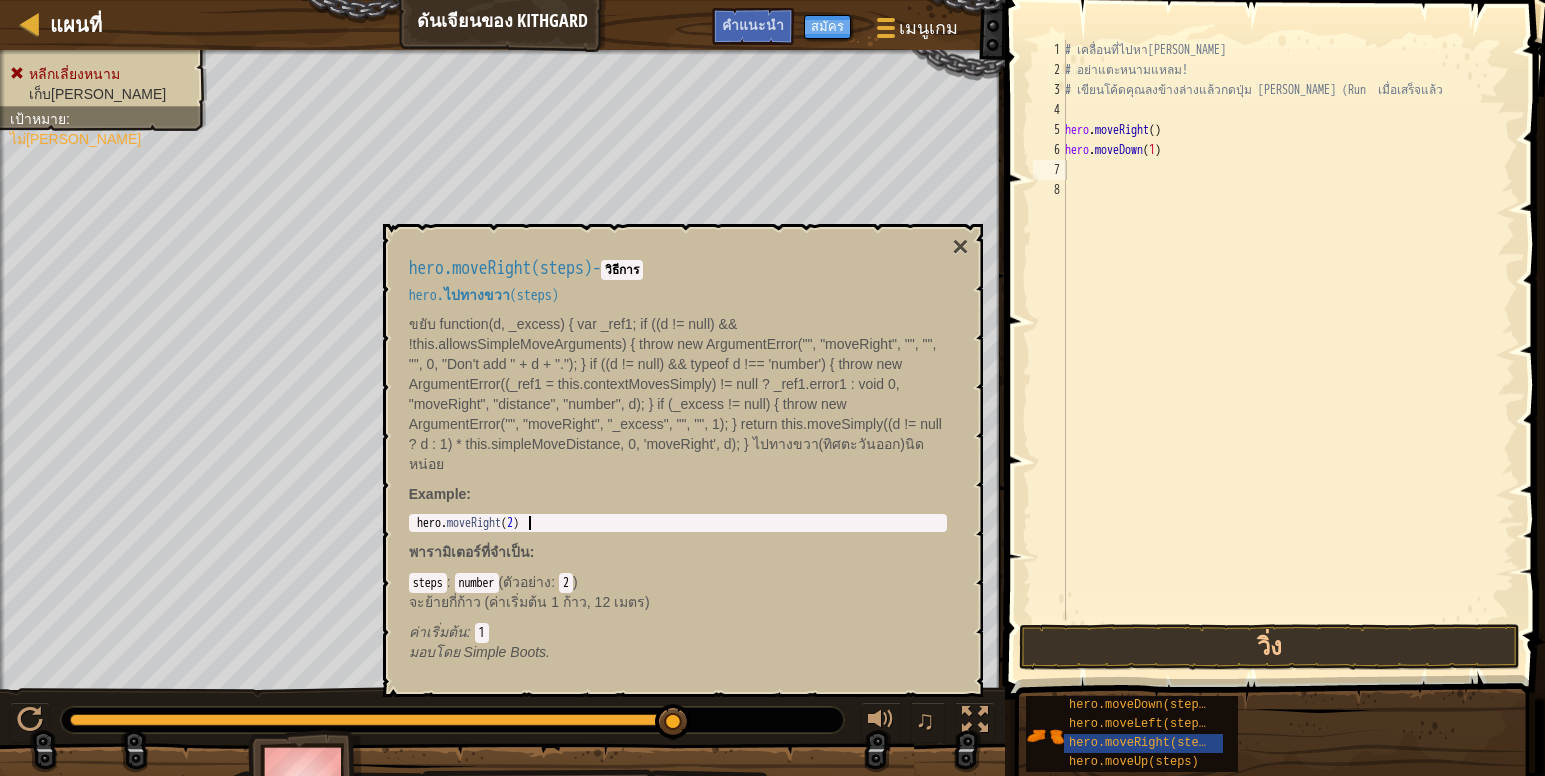 click on "hero . moveRight ( 2 )" at bounding box center (678, 537) 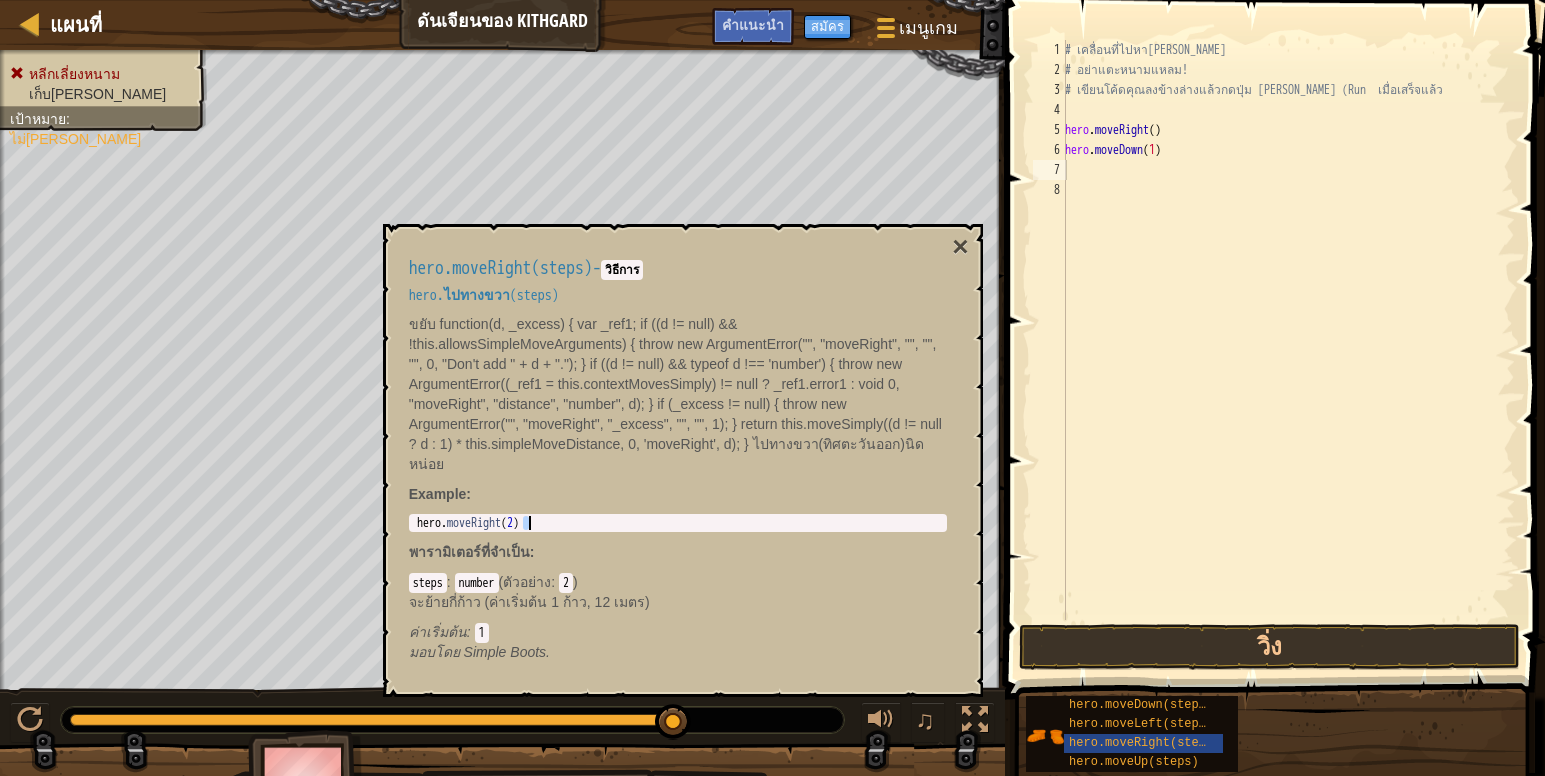 click on "แผนที่ ดันเจียนของ Kithgard เมนูเกม เสร็จสิ้น สมัคร คำแนะนำ 1     הההההההההההההההההההההההההההההההההההההההההההההההההההההההההההההההההההההההההההההההההההההההההההההההההההההההההההההההההההההההההההההההההההההההההההההההההההההההההההההההההההההההההההההההההההההההההההההההההההההההההההההההההההההההההההההההההההההההההההההההההההההההההההההההה XXXXXXXXXXXXXXXXXXXXXXXXXXXXXXXXXXXXXXXXXXXXXXXXXXXXXXXXXXXXXXXXXXXXXXXXXXXXXXXXXXXXXXXXXXXXXXXXXXXXXXXXXXXXXXXXXXXXXXXXXXXXXXXXXXXXXXXXXXXXXXXXXXXXXXXXXXXXXXXXXXXXXXXXXXXXXXXXXXXXXXXXXXXXXXXXXXXXXXXXXXXXXXXXXXXXXXXXXXXXXXXXXXXXXXXXXXXXXXXXXXXXXXXXXXXXXXXX วิธีการแก้ไข × คำแนะนำ 1 2 3 4 5 6 7 8 hero . moveRight (" at bounding box center (772, 0) 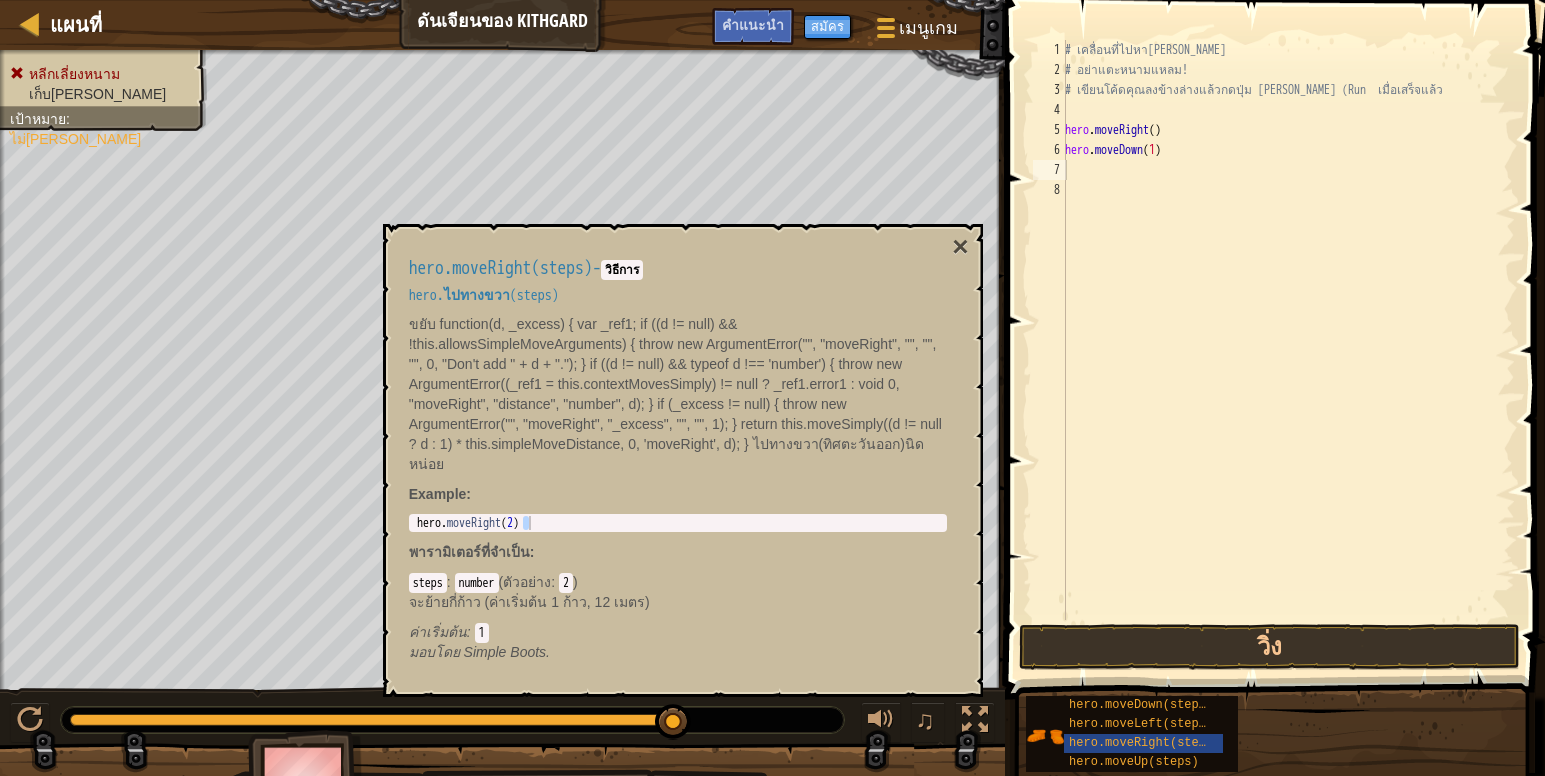 drag, startPoint x: 386, startPoint y: 530, endPoint x: 533, endPoint y: 510, distance: 148.35431 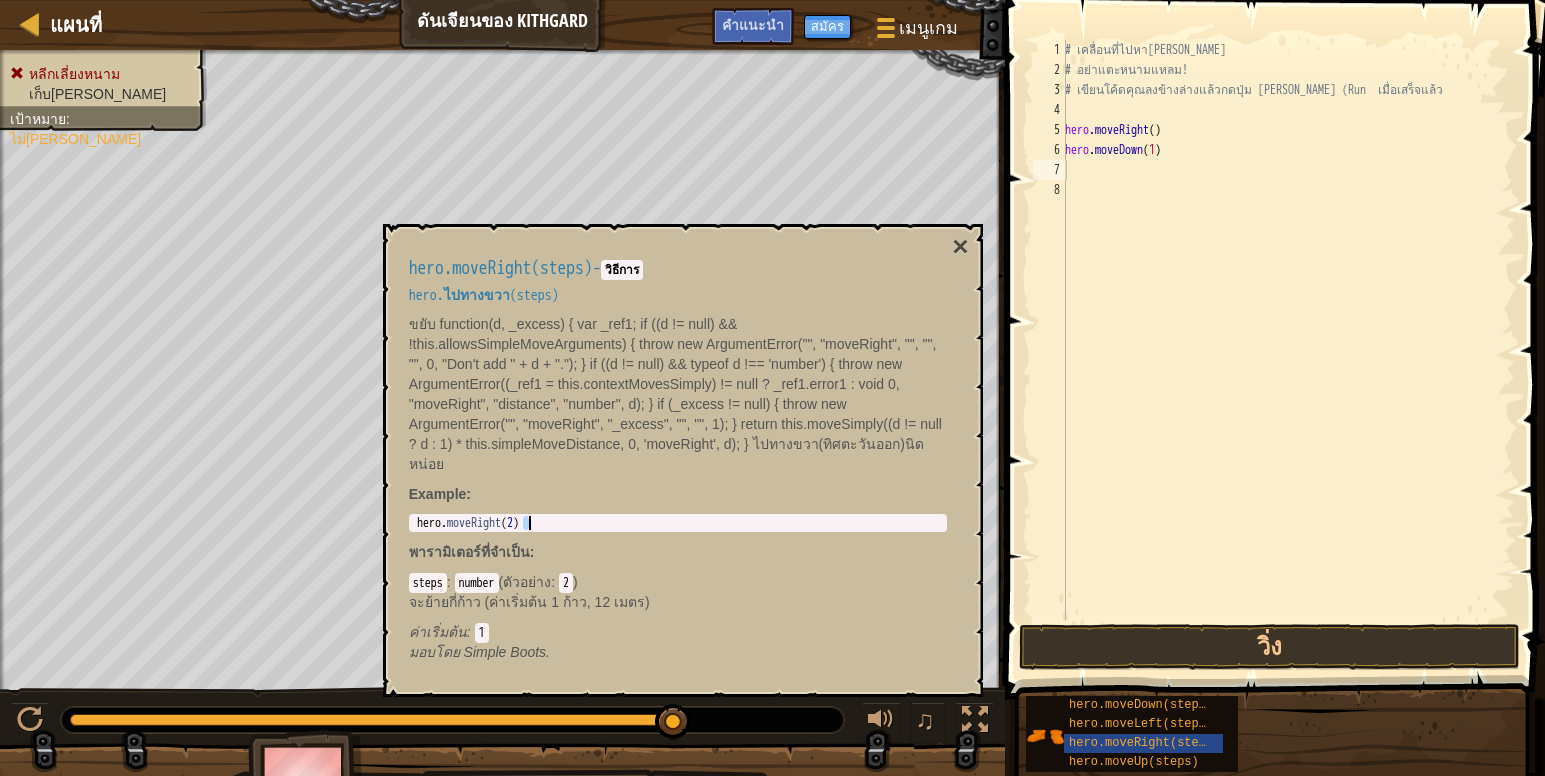 click on "hero . moveRight ( 2 )" at bounding box center [678, 523] 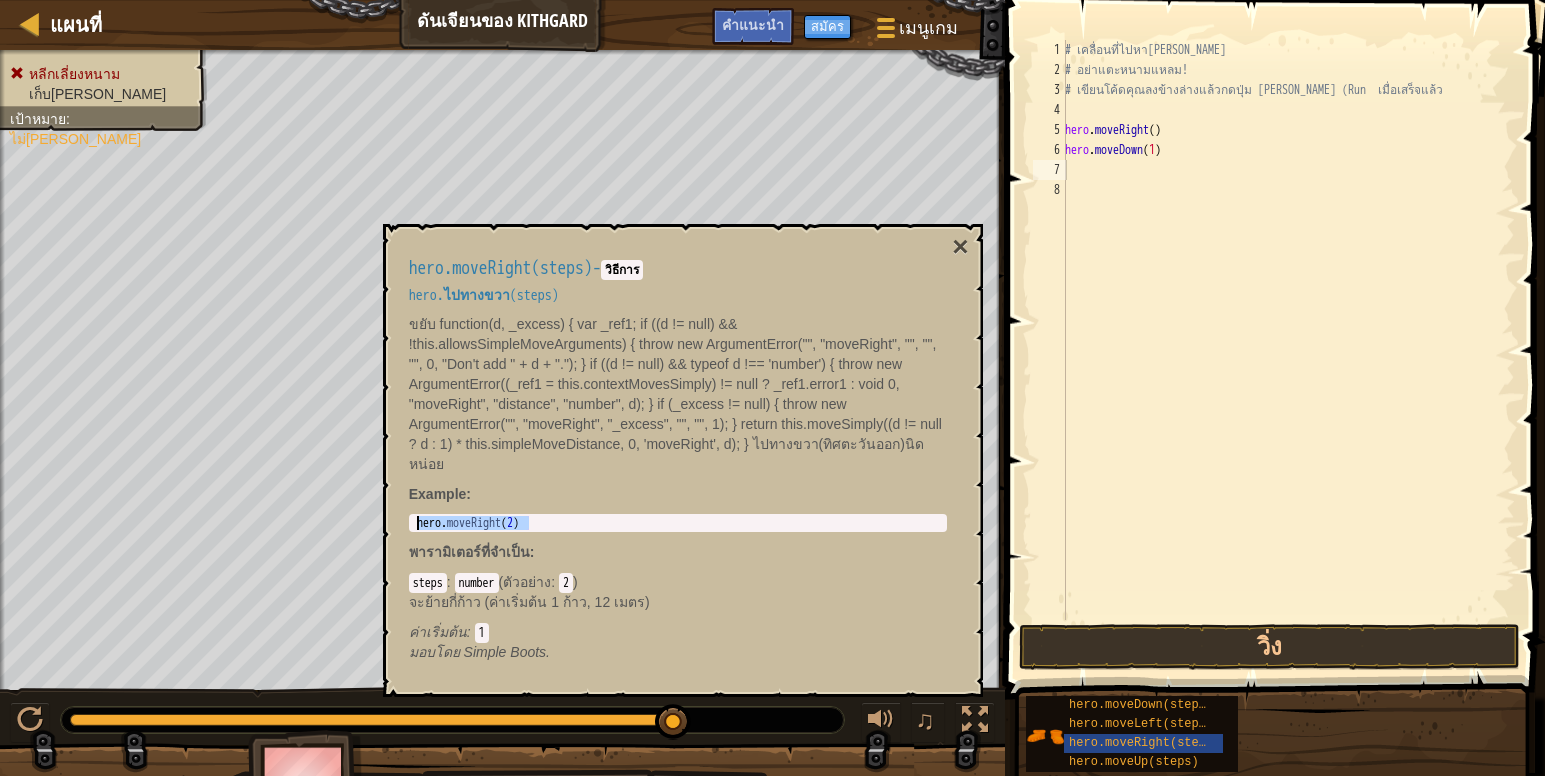 drag, startPoint x: 531, startPoint y: 520, endPoint x: 400, endPoint y: 520, distance: 131 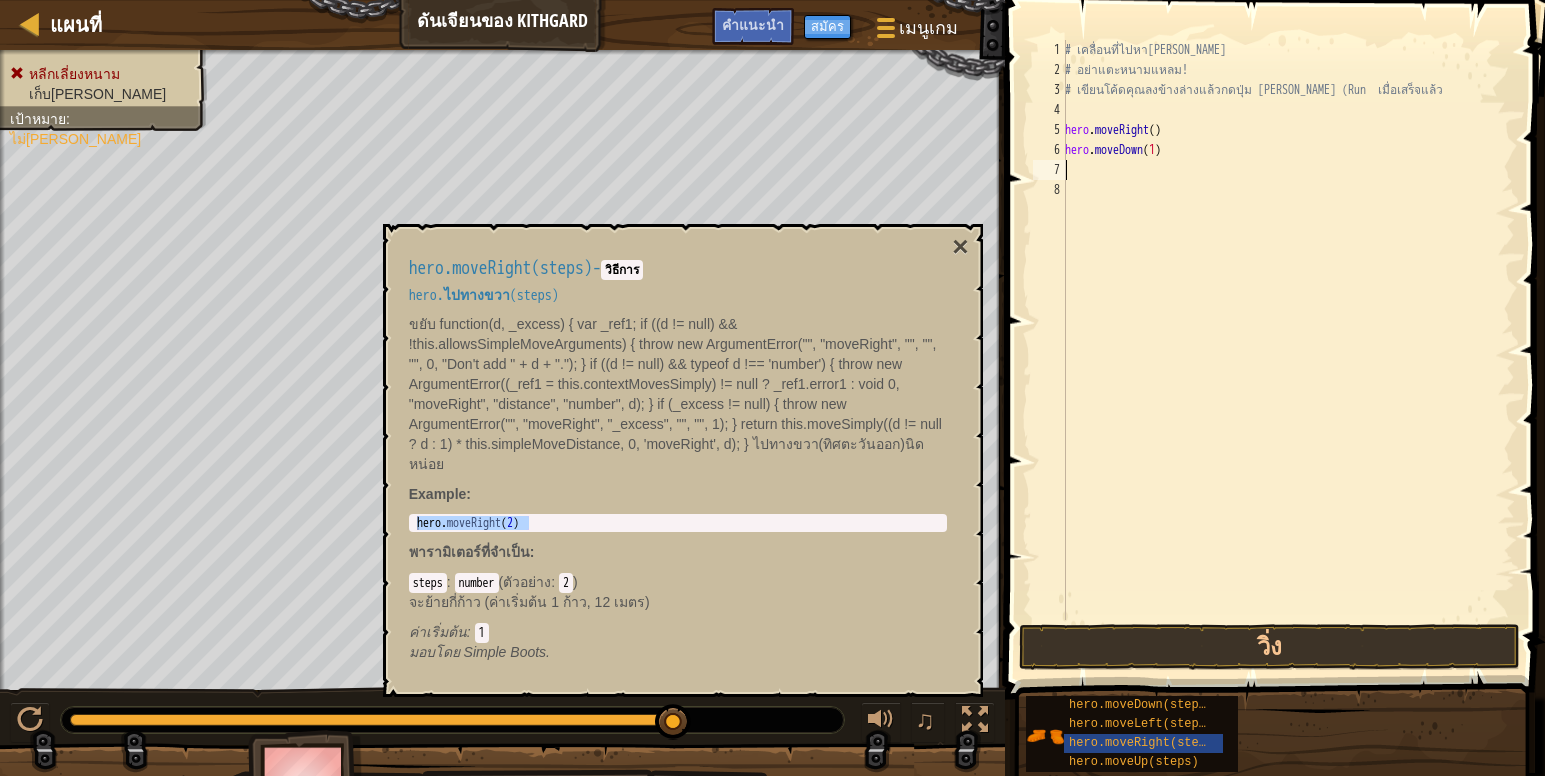 click on "# เคลื่อนที่ไปหา[PERSON_NAME] # อย่าแตะหนามแหลม! # เขียนโค้ดคุณลงข้างล่างแล้วกดปุ่ม [PERSON_NAME] (Run  เมื่อเสร็จแล้ว hero . moveRight ( ) hero . moveDown ( 1 )" at bounding box center (1288, 350) 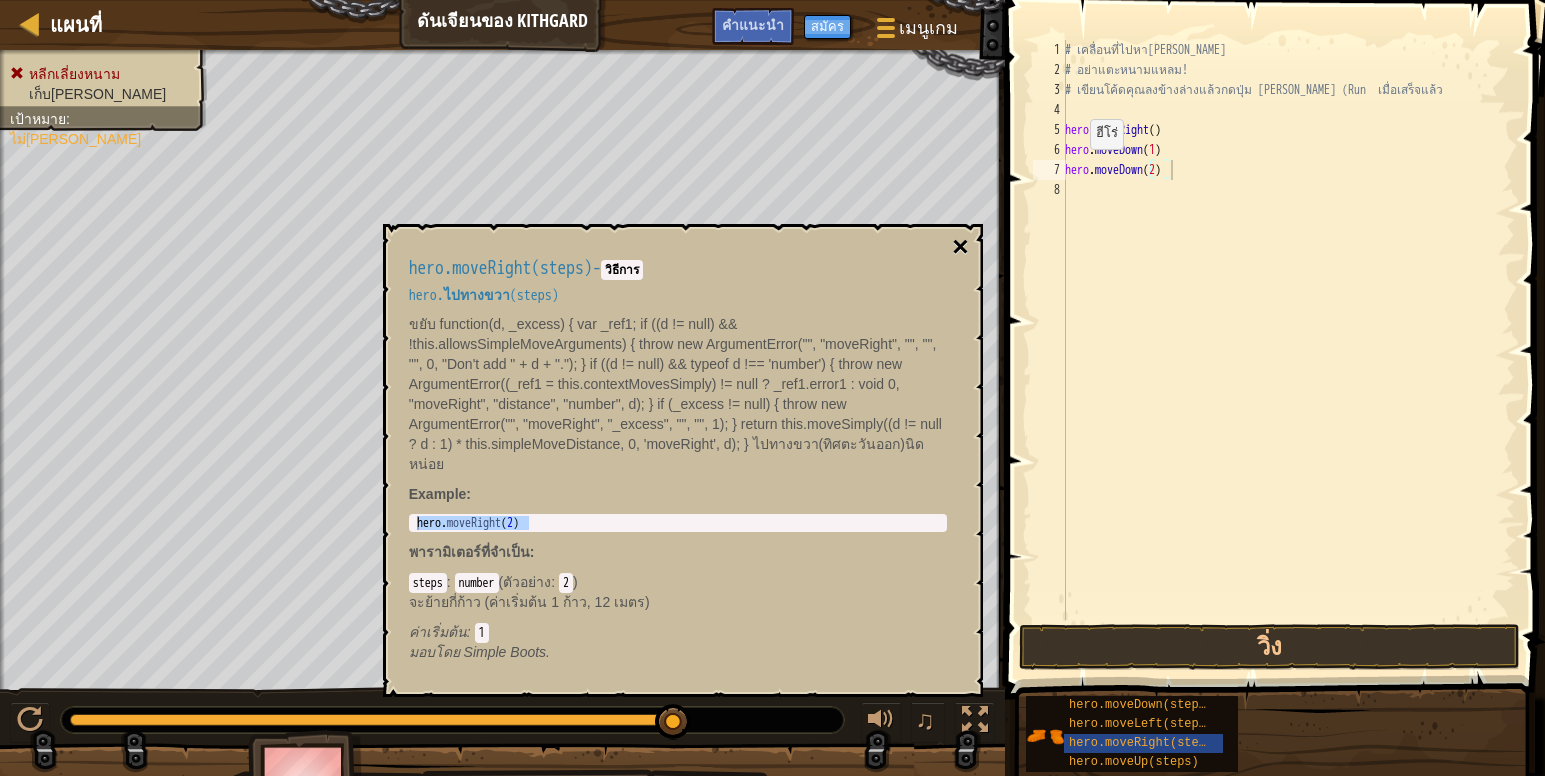 click on "×" at bounding box center (960, 247) 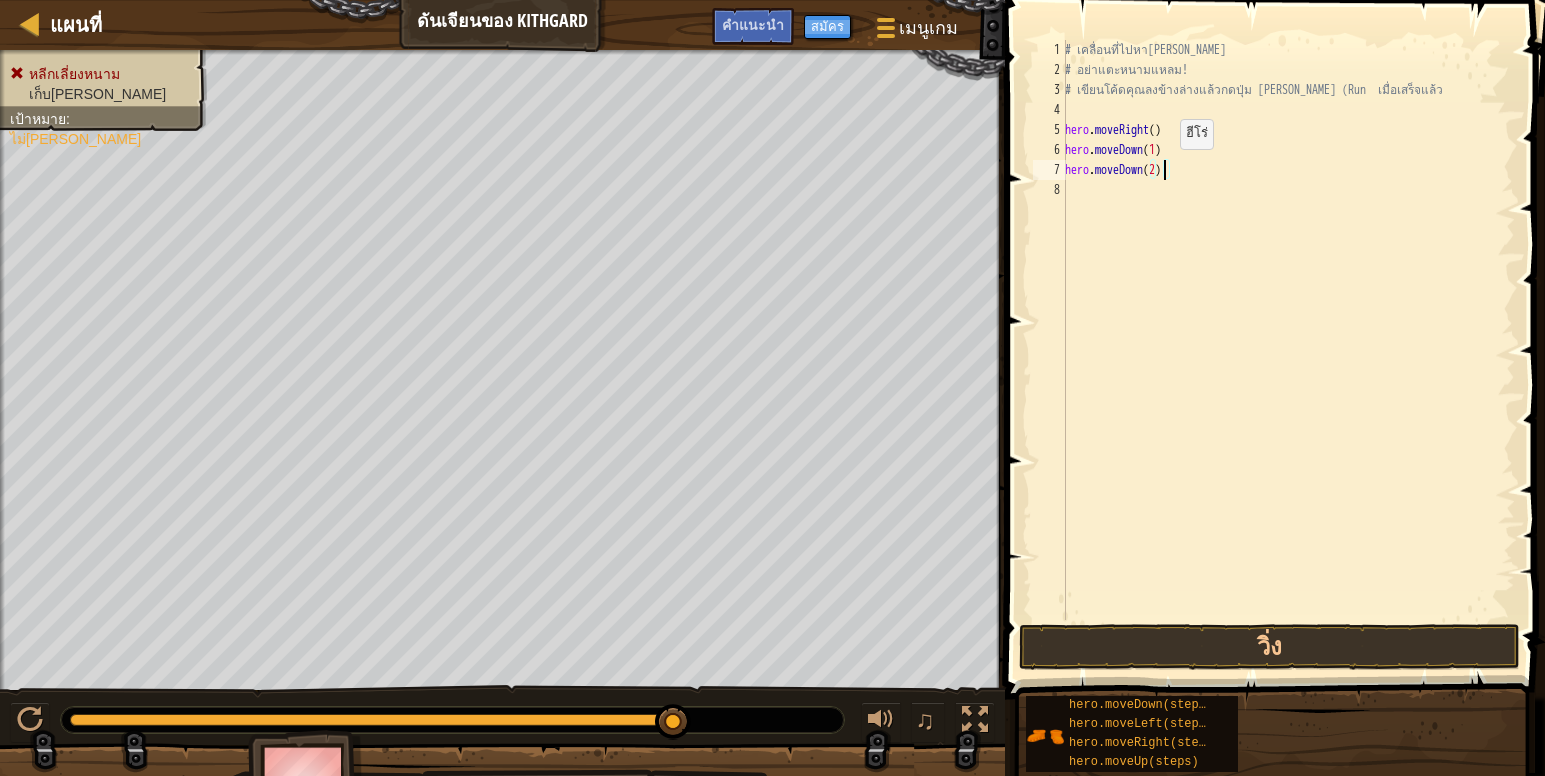 click on "# เคลื่อนที่ไปหา[PERSON_NAME] # อย่าแตะหนามแหลม! # เขียนโค้ดคุณลงข้างล่างแล้วกดปุ่ม [PERSON_NAME] (Run  เมื่อเสร็จแล้ว hero . moveRight ( ) hero . moveDown ( 1 ) hero . moveDown ( 2 )" at bounding box center [1288, 350] 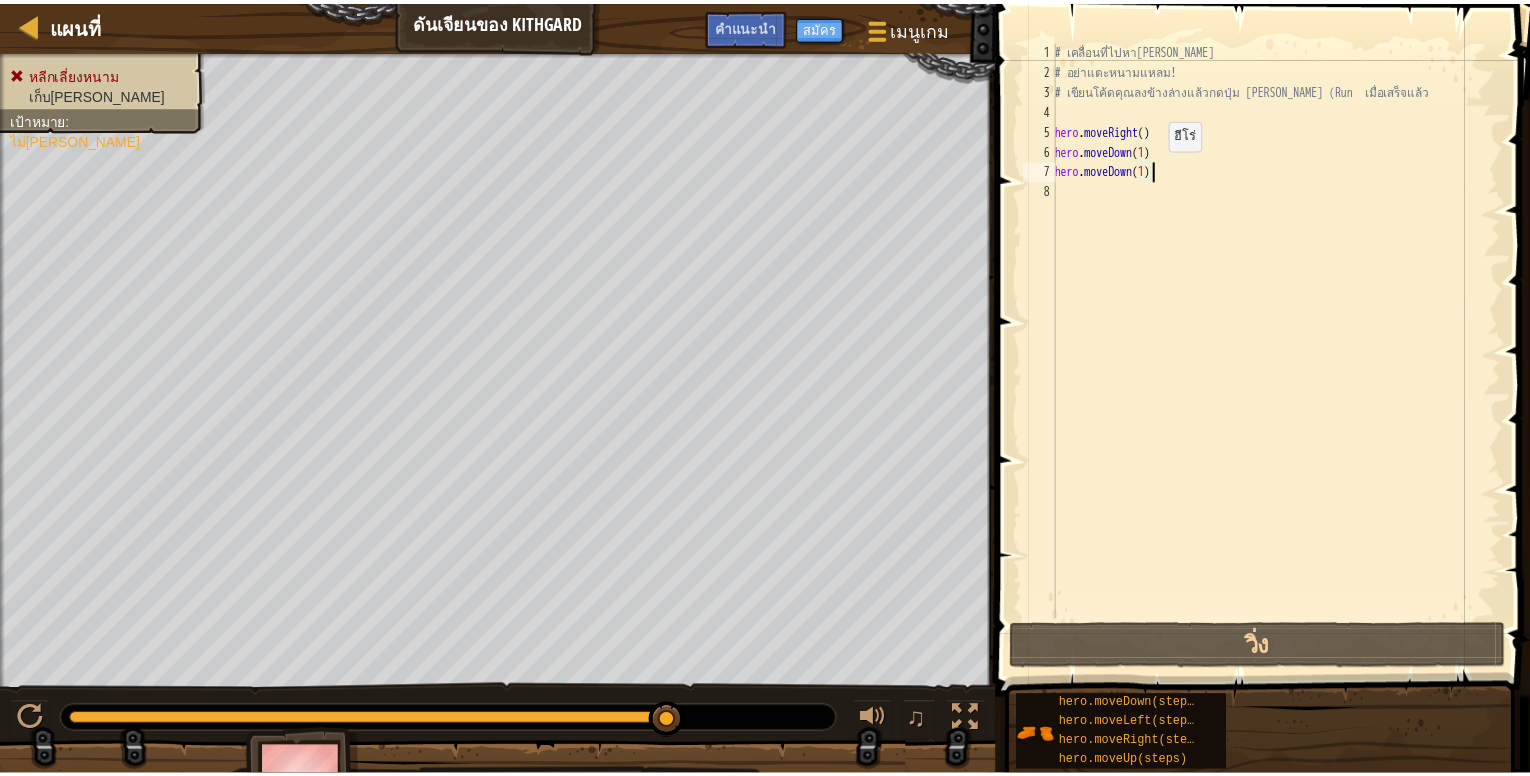 scroll, scrollTop: 9, scrollLeft: 7, axis: both 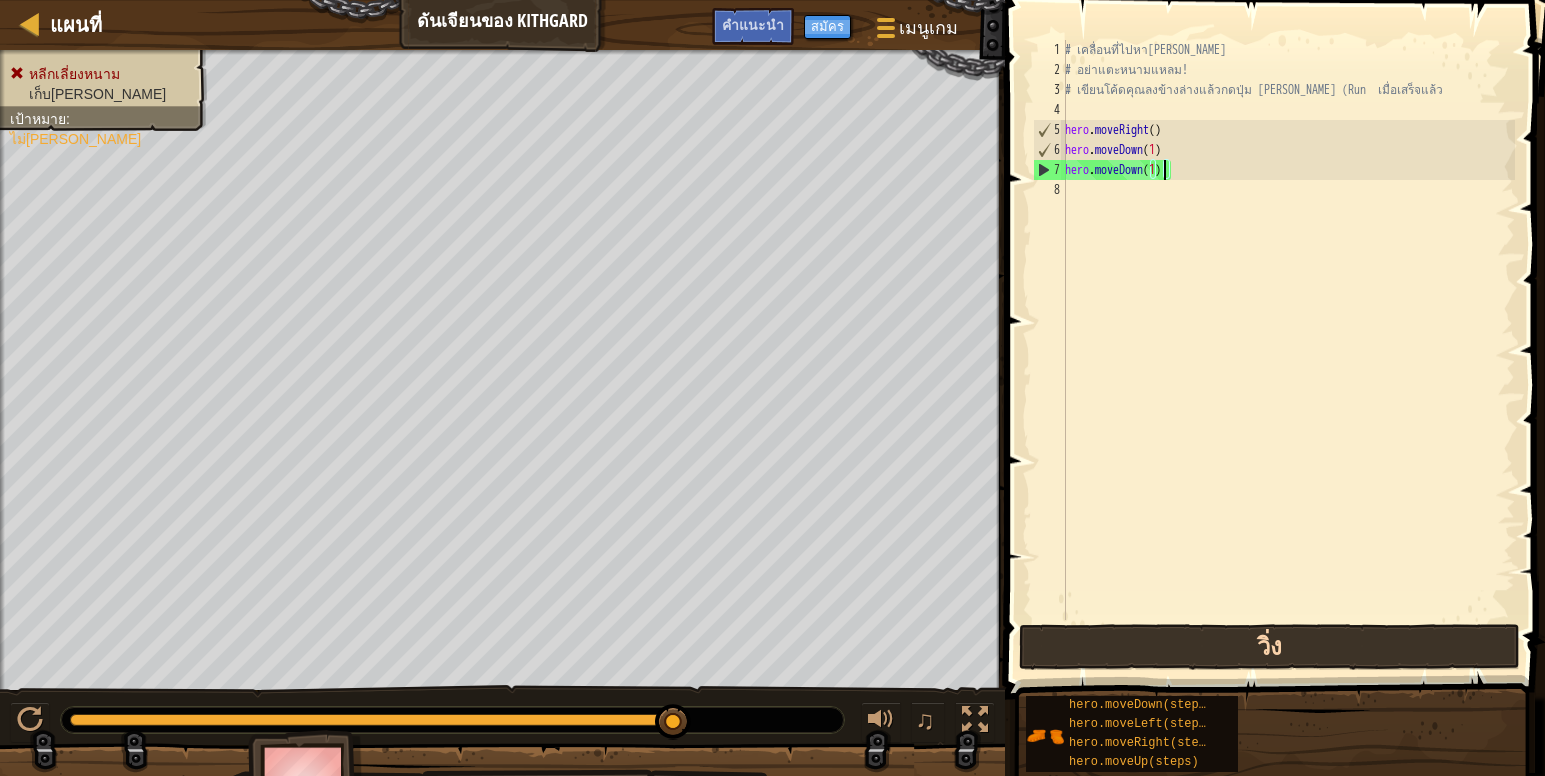 type on "hero.moveDown(1)" 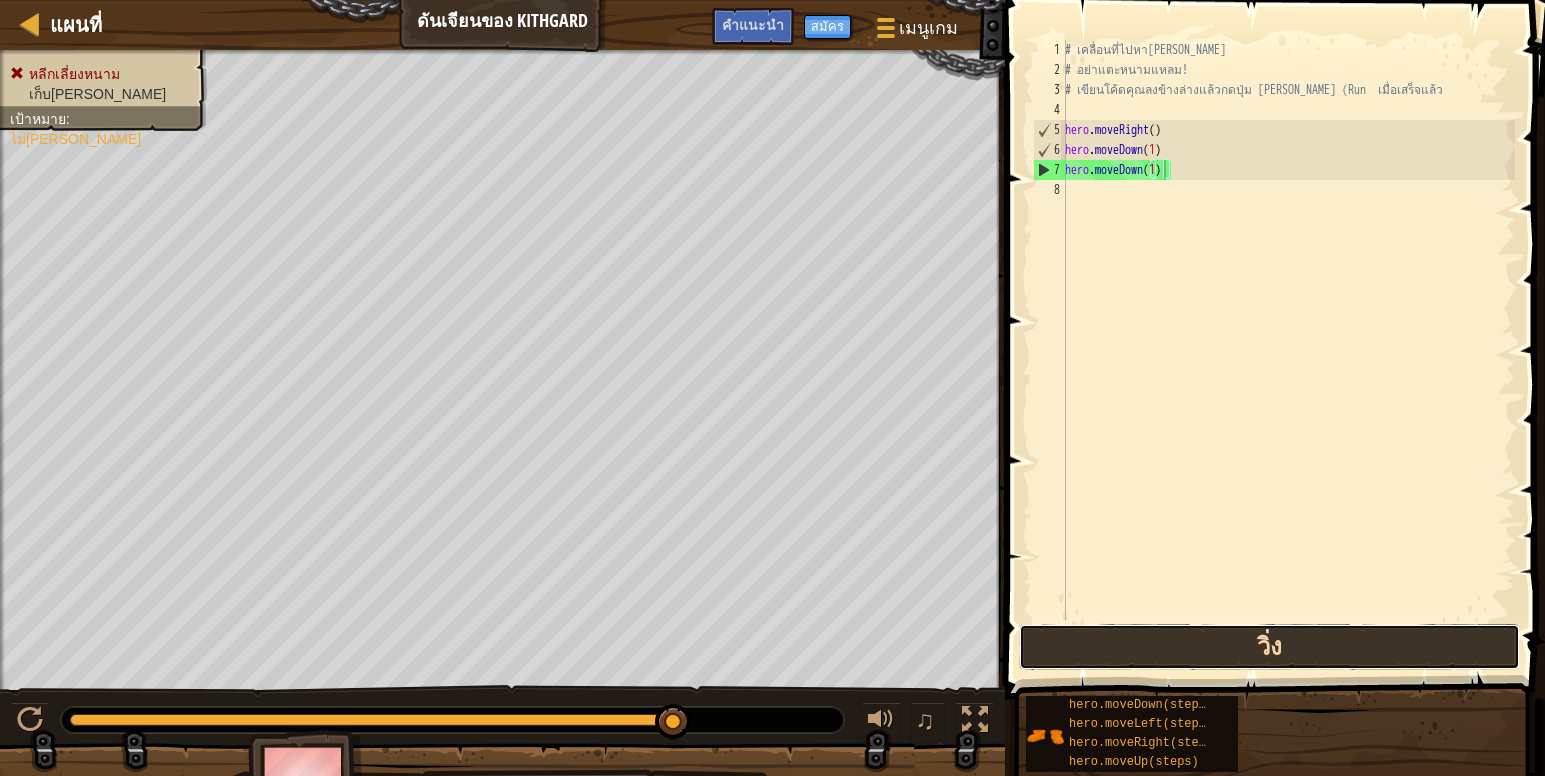 click on "วิ่ง" at bounding box center (1269, 647) 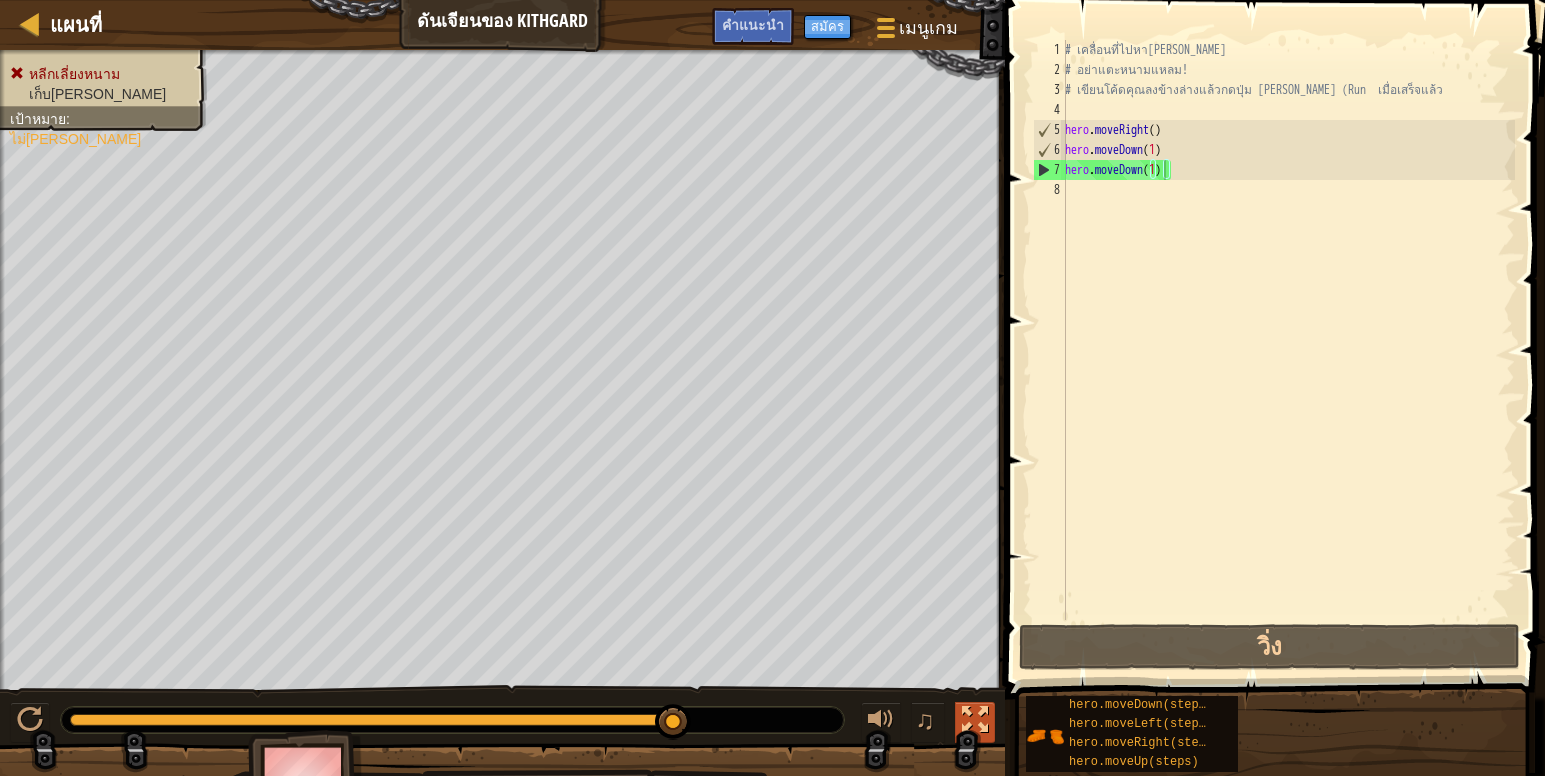 click at bounding box center [975, 720] 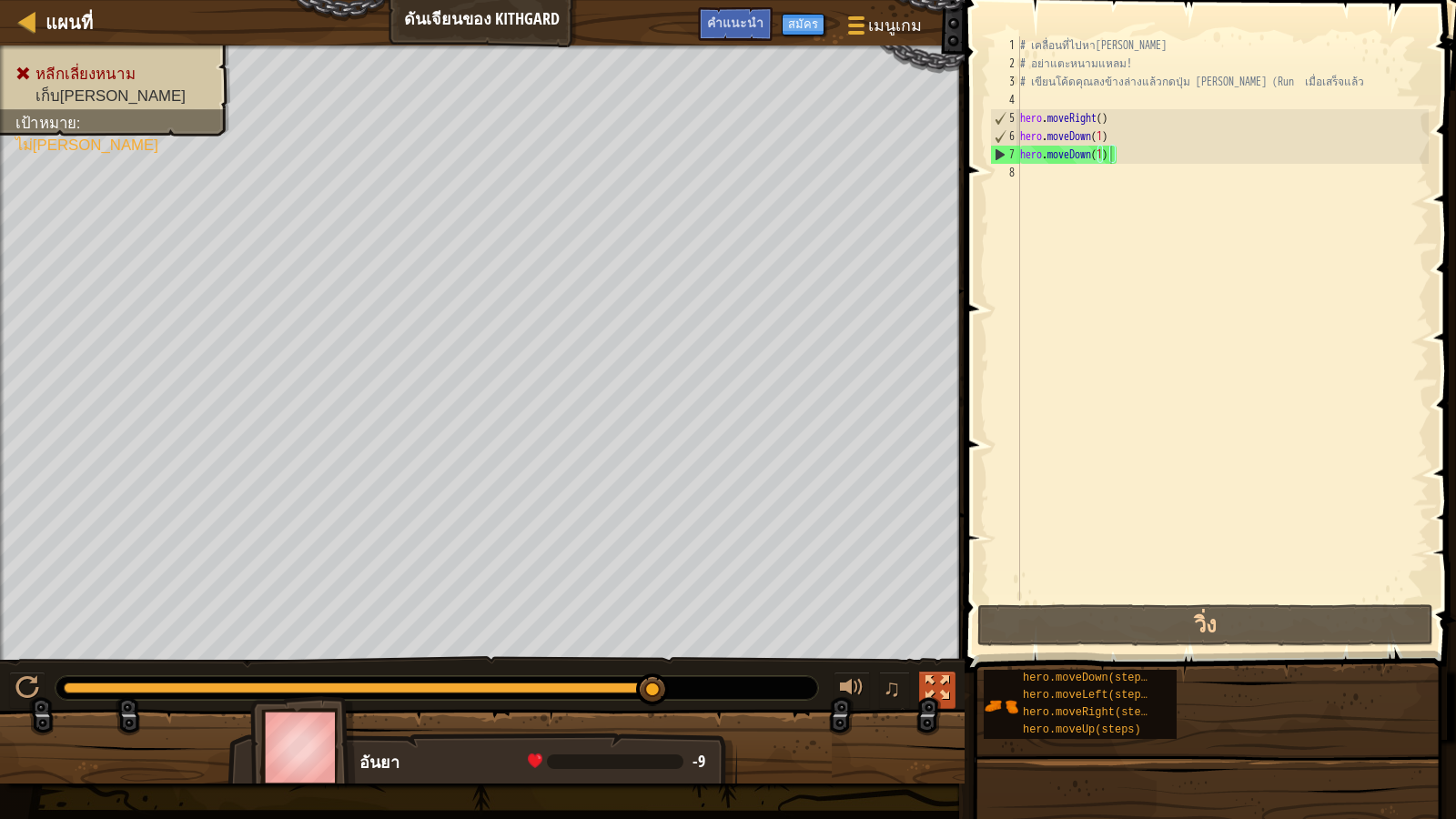 drag, startPoint x: 917, startPoint y: 688, endPoint x: 938, endPoint y: 684, distance: 21.377558 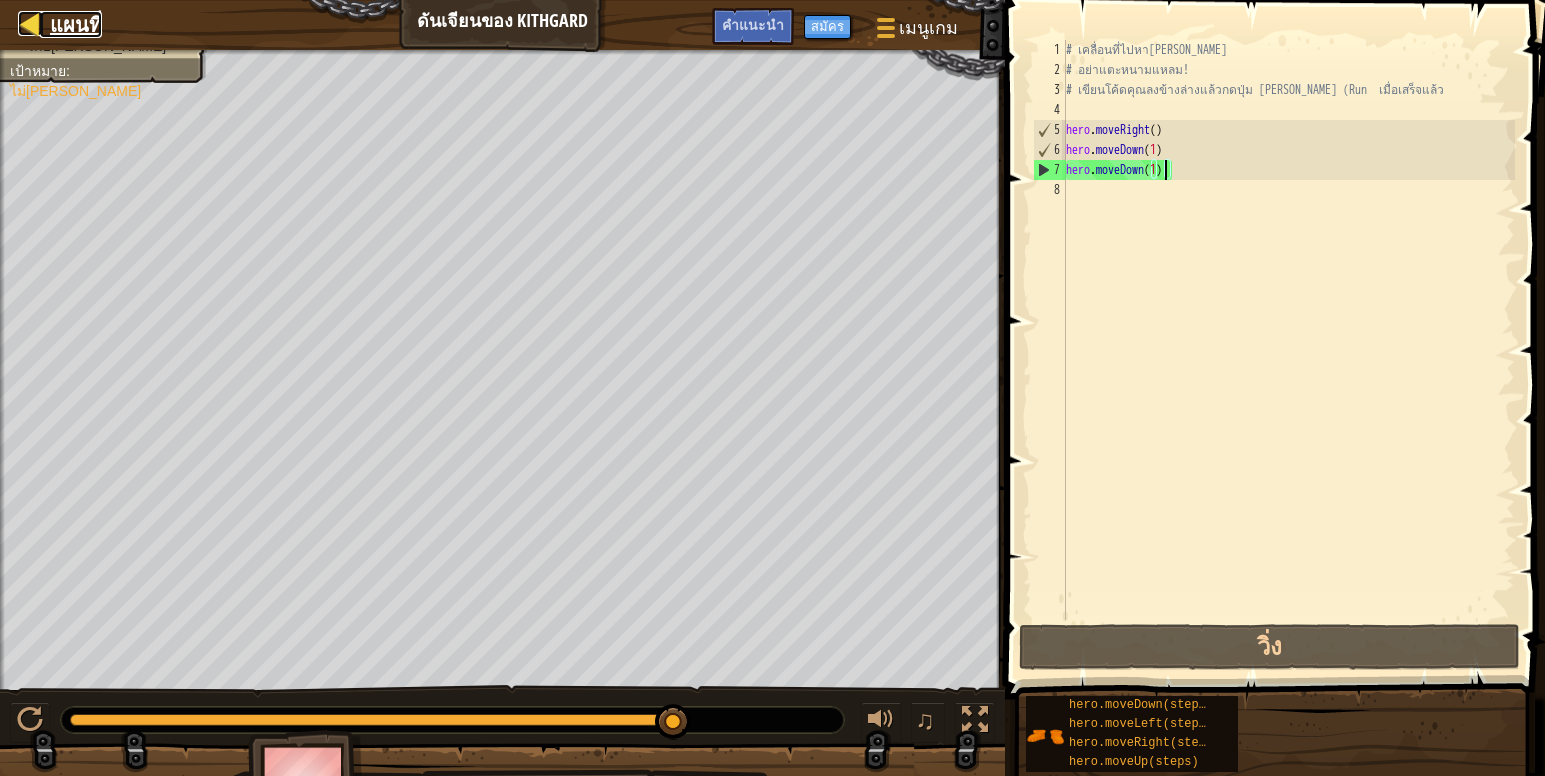 click at bounding box center (30, 23) 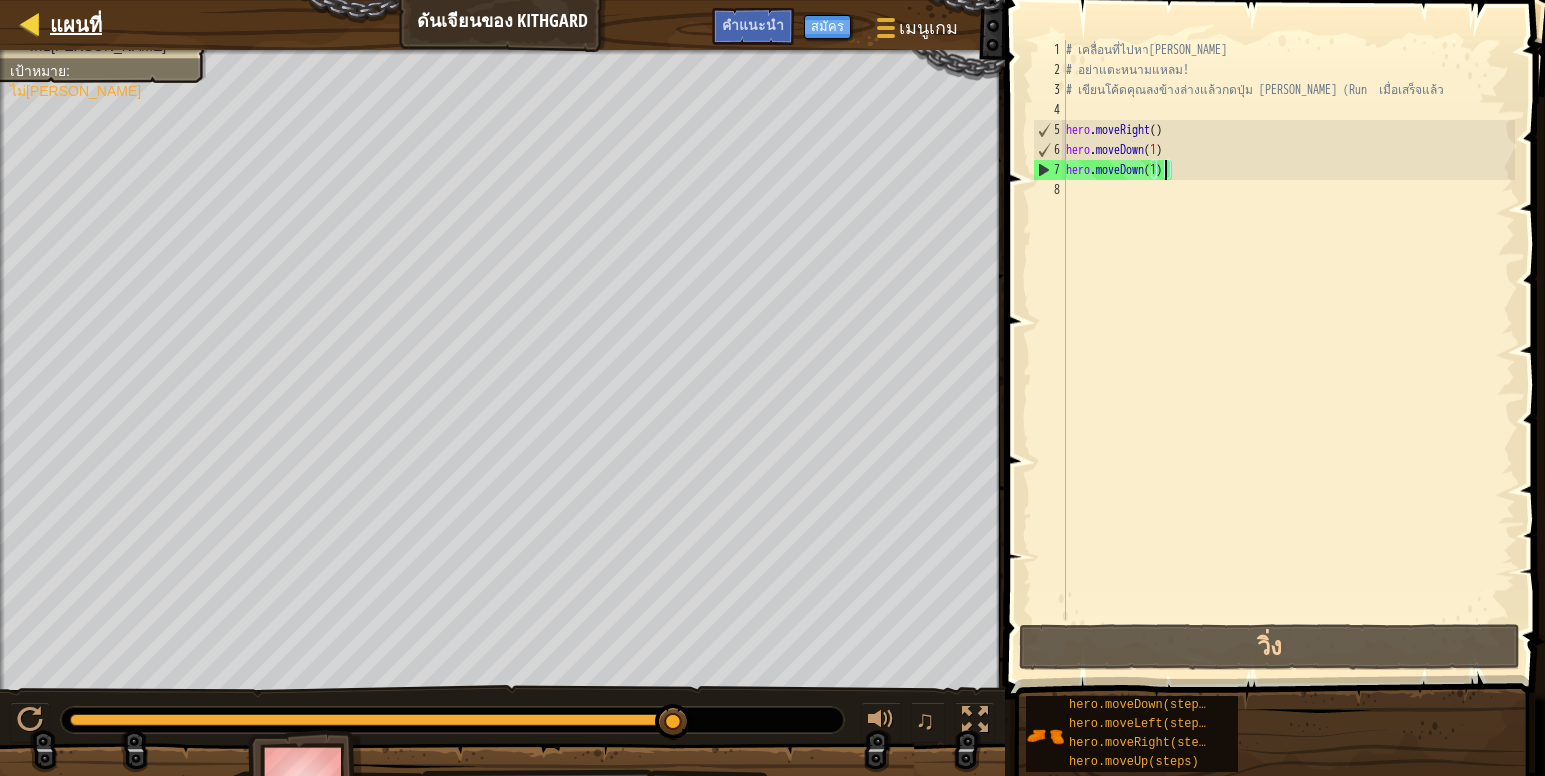 select on "th" 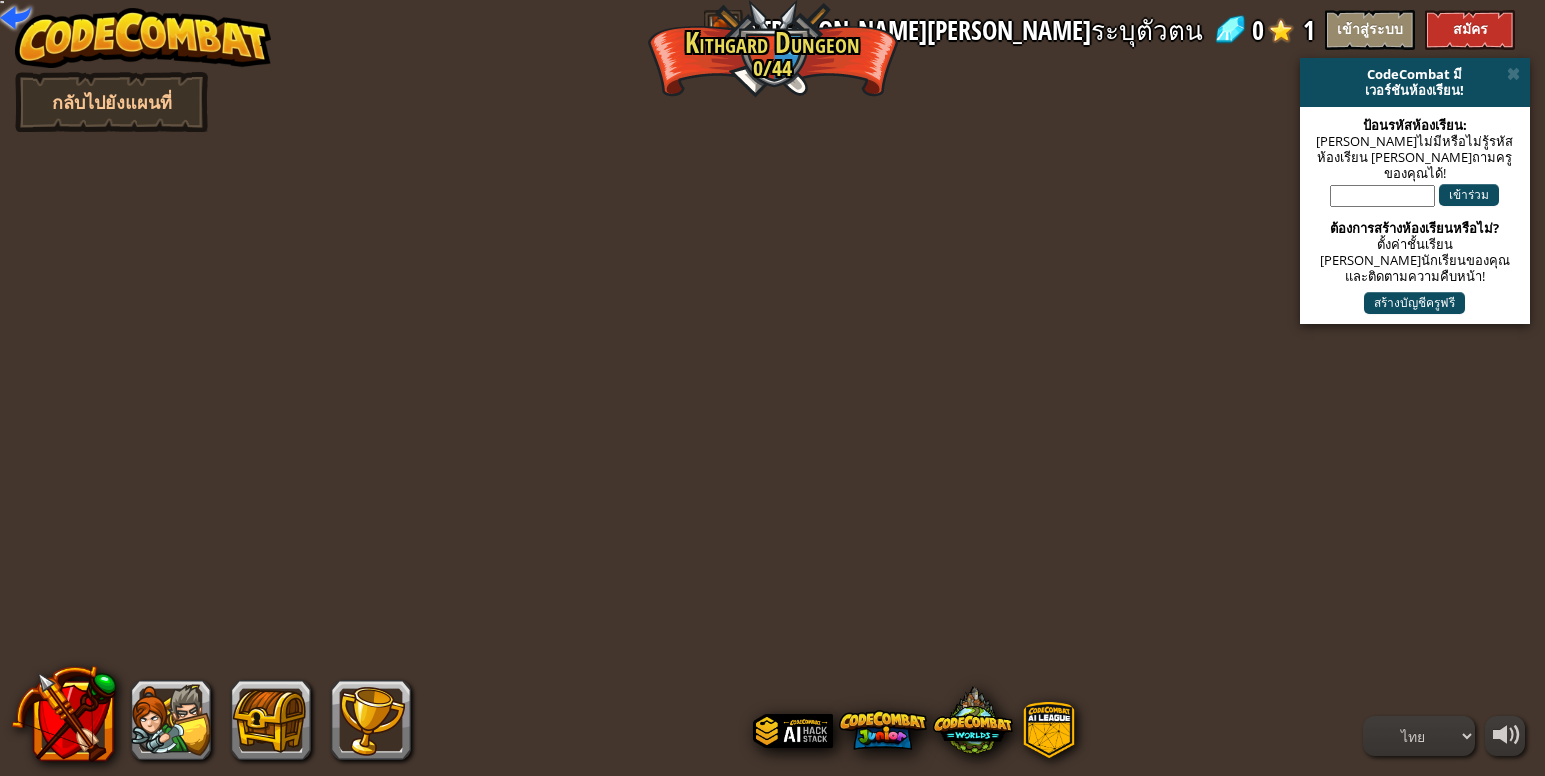 select on "th" 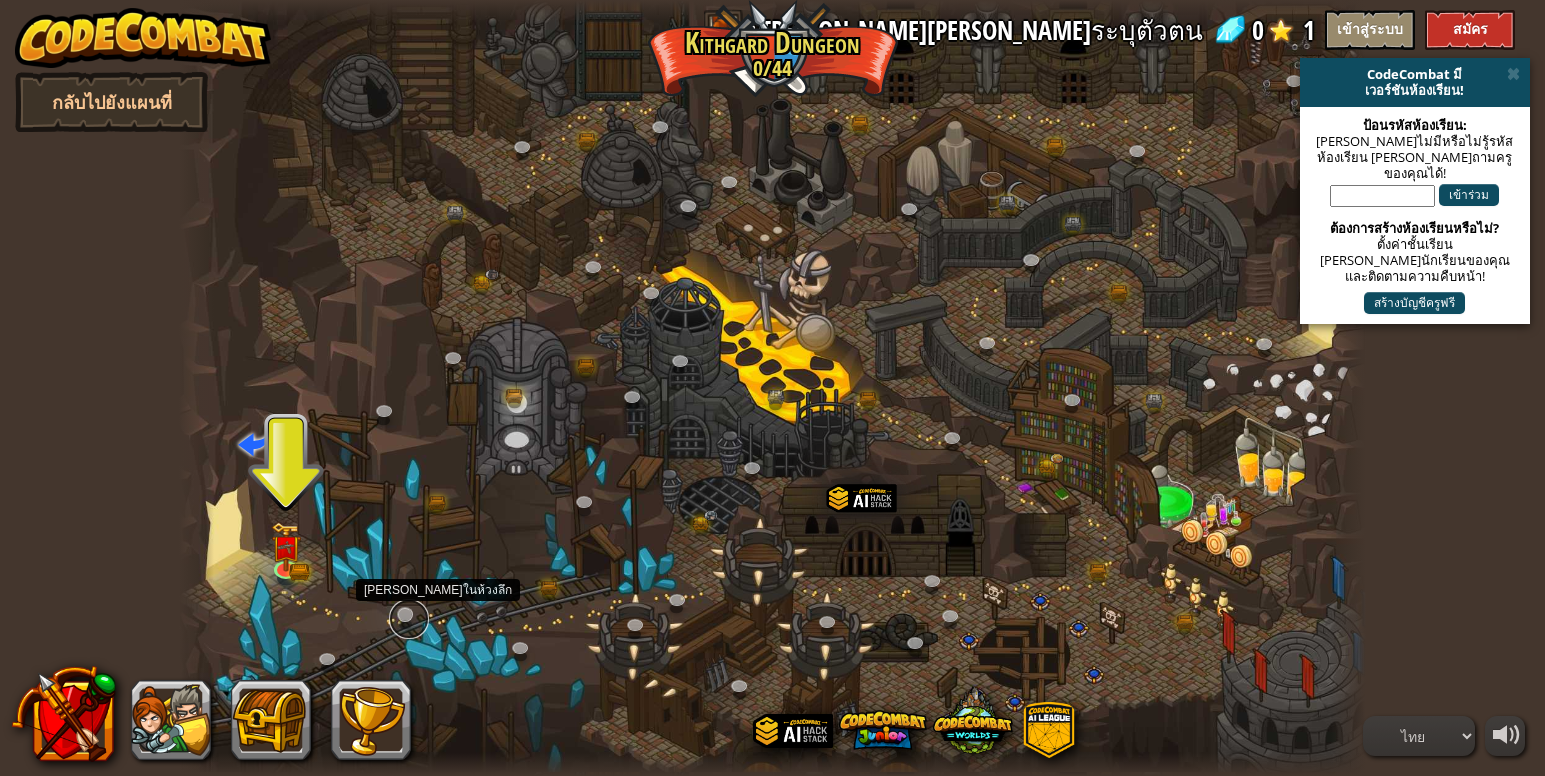 click at bounding box center (409, 619) 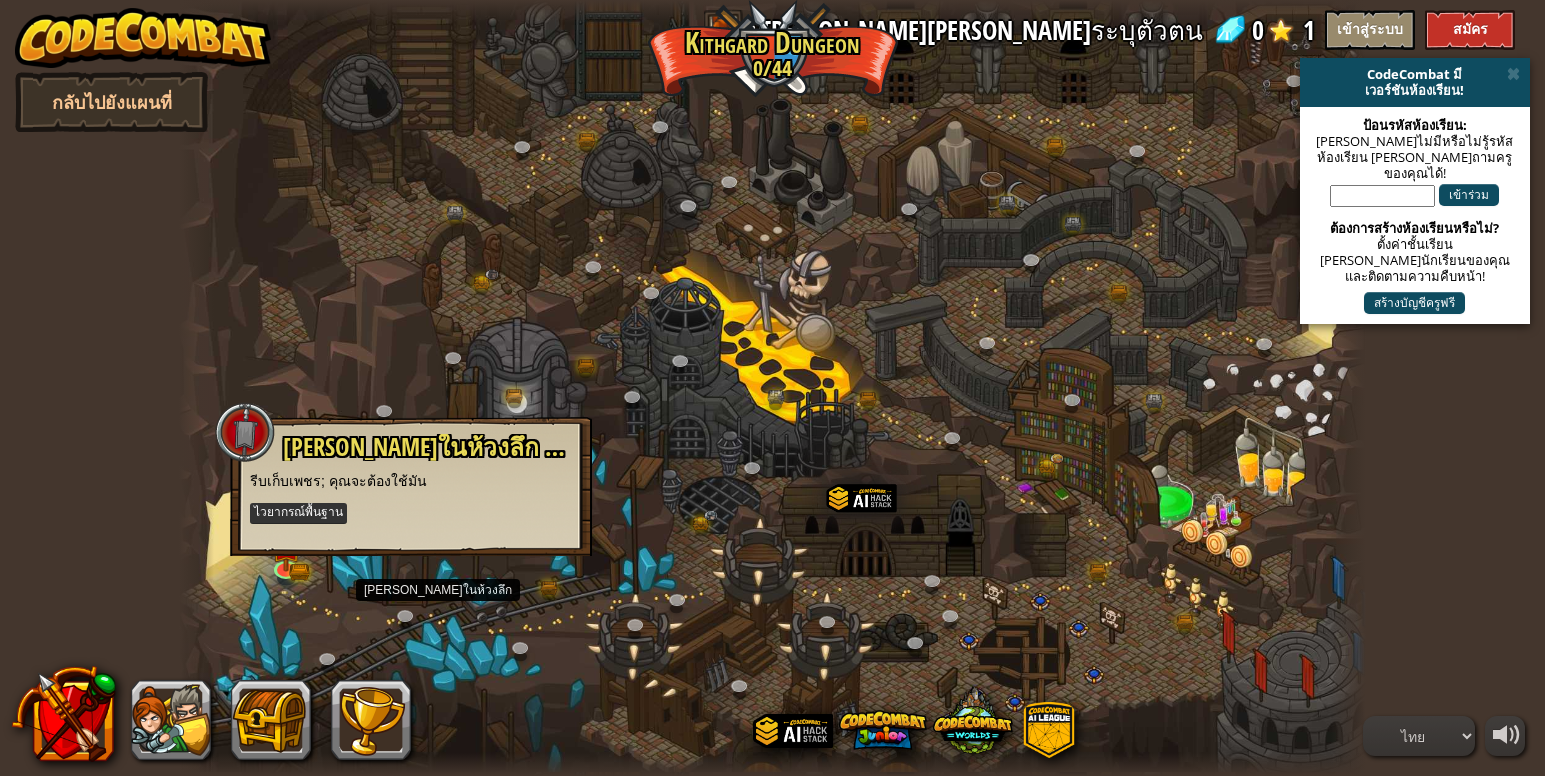 click on "[PERSON_NAME]ในห้วงลึก (ล็อค) รีบเก็บเพชร; คุณจะต้องใช้มัน
ไวยากรณ์พื้นฐาน" at bounding box center [411, 486] 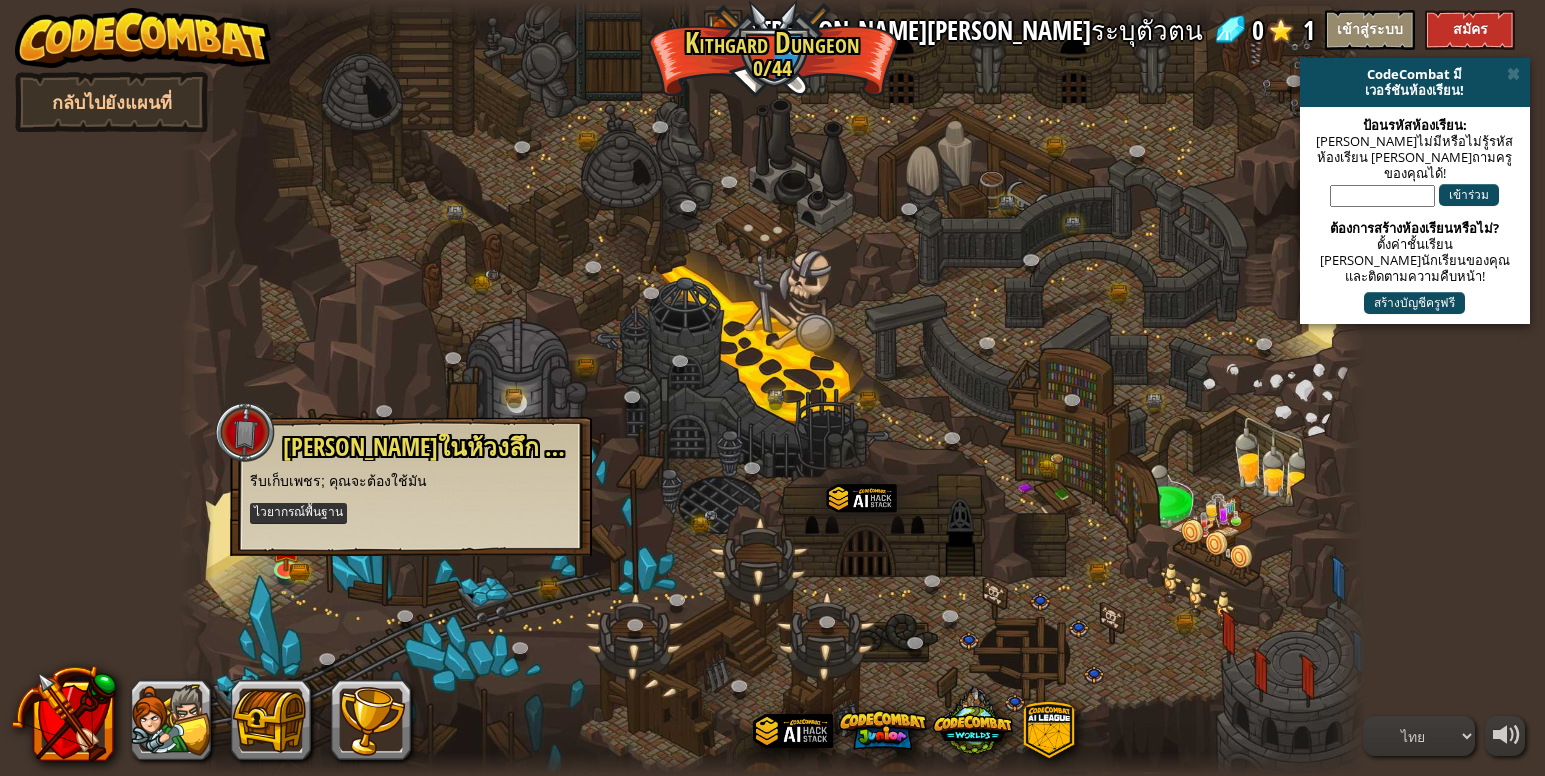 click at bounding box center (772, 388) 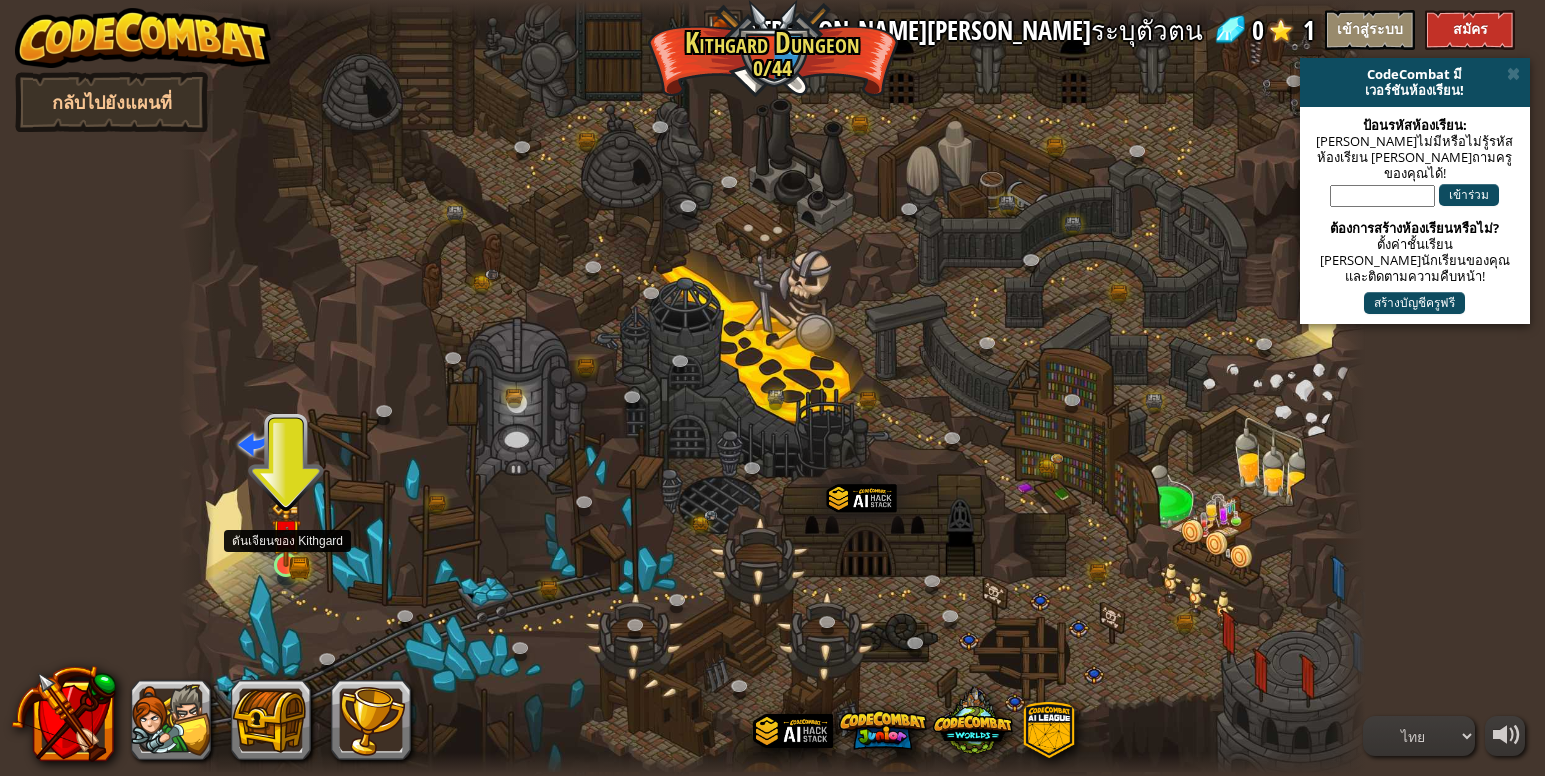 click at bounding box center (286, 534) 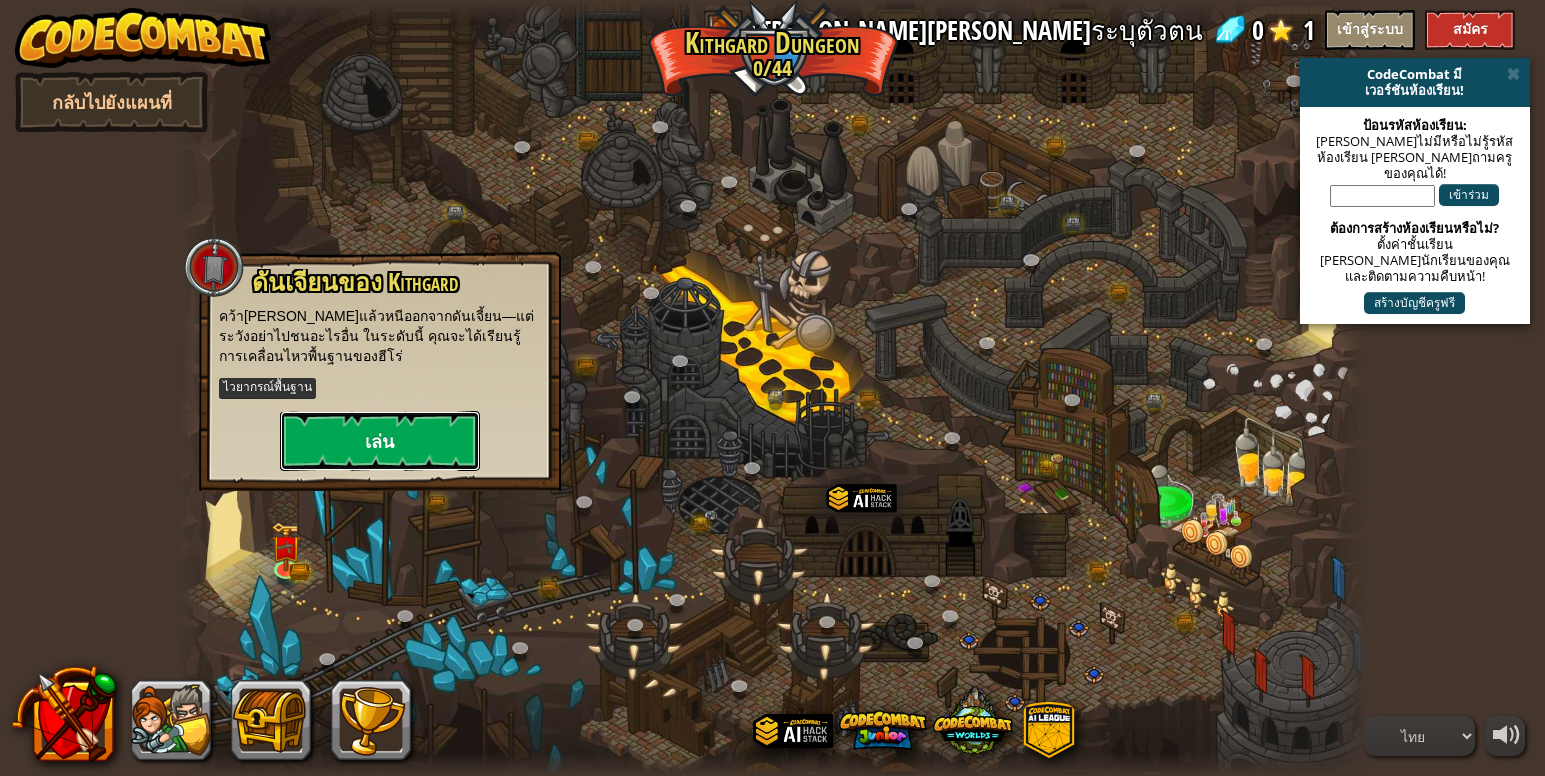 click on "เล่น" at bounding box center (380, 441) 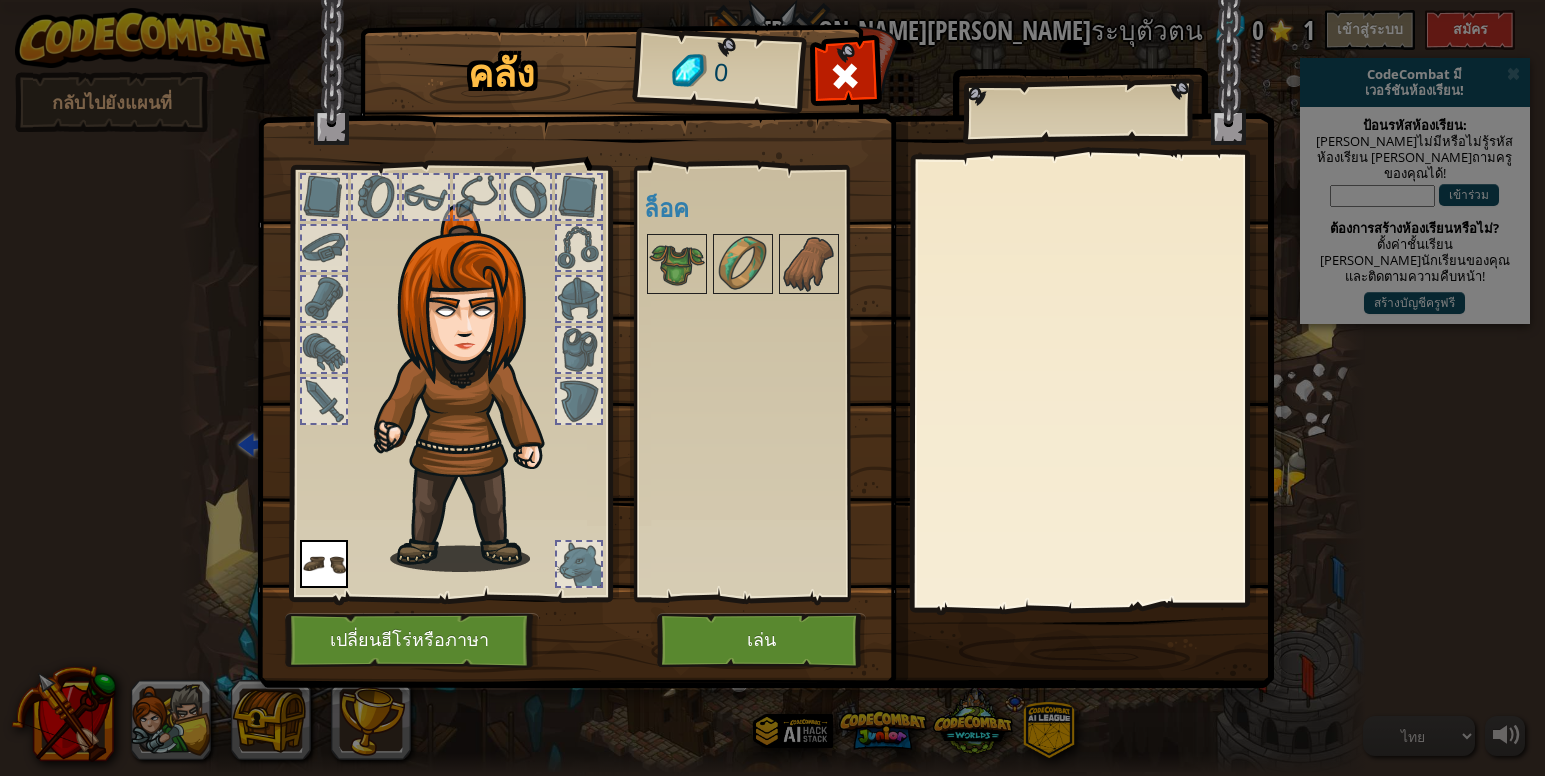 click at bounding box center [324, 564] 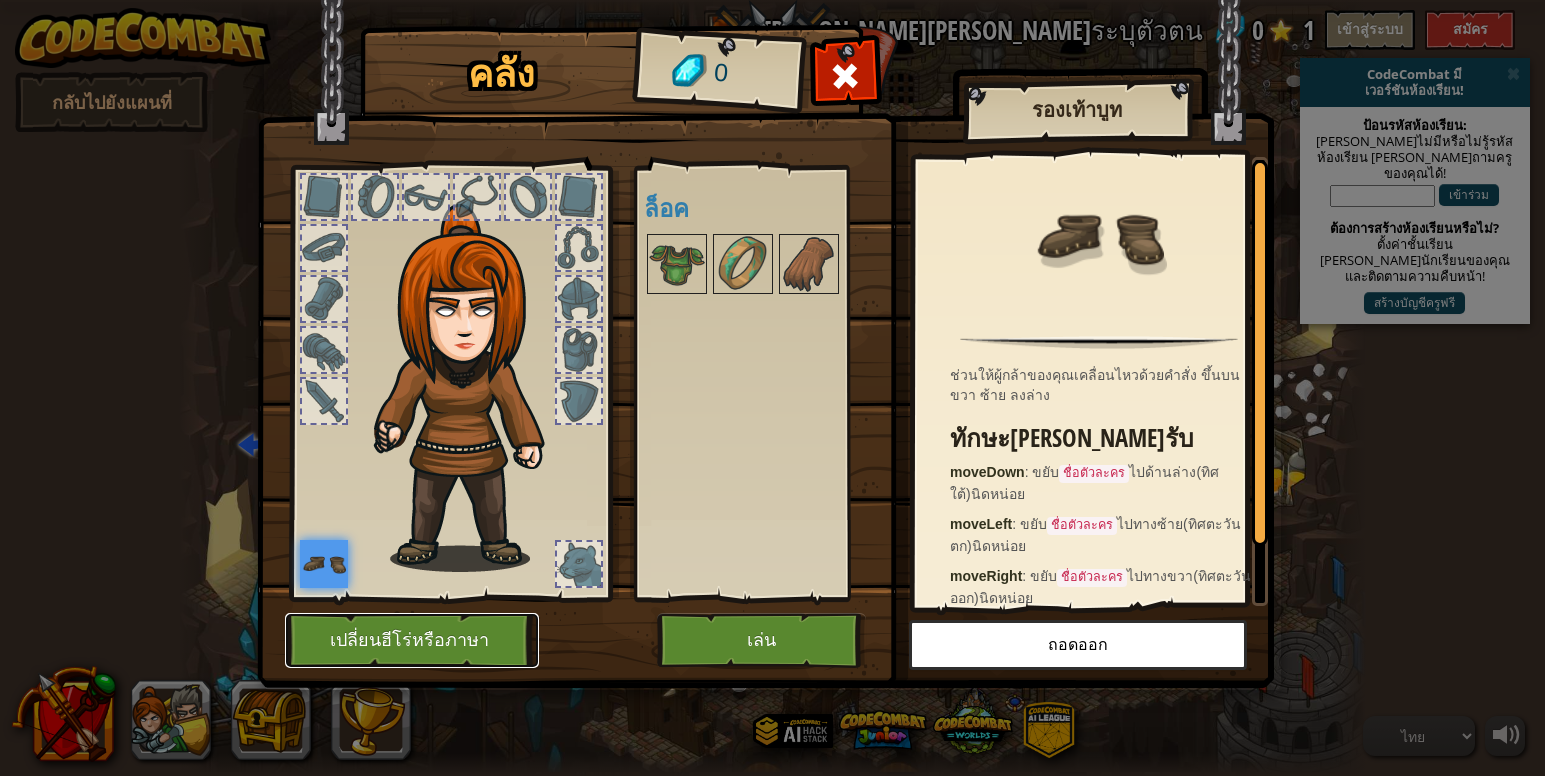 click on "เปลี่ยนฮีโร่หรือภาษา" at bounding box center [412, 640] 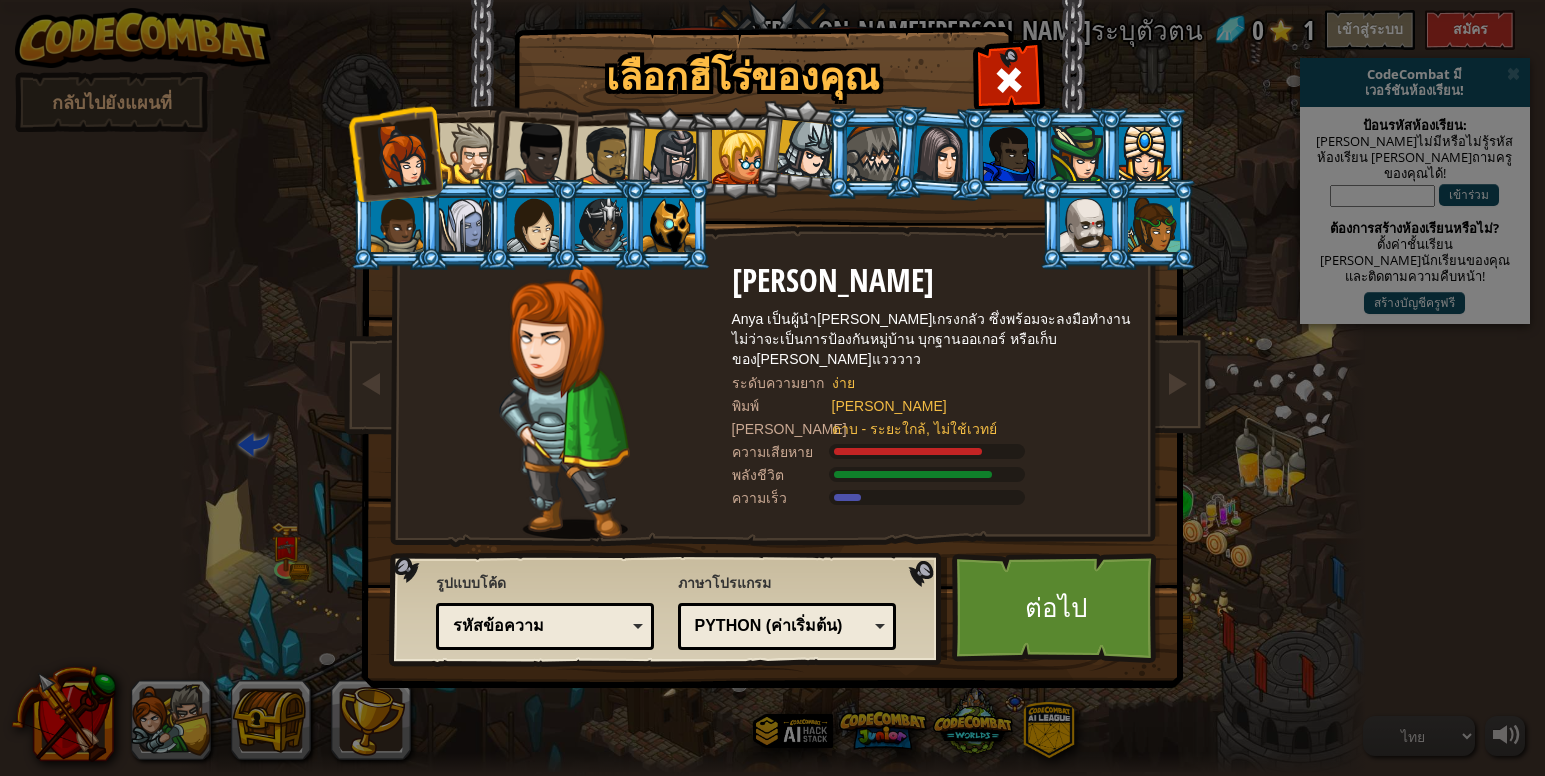 click at bounding box center [531, 150] 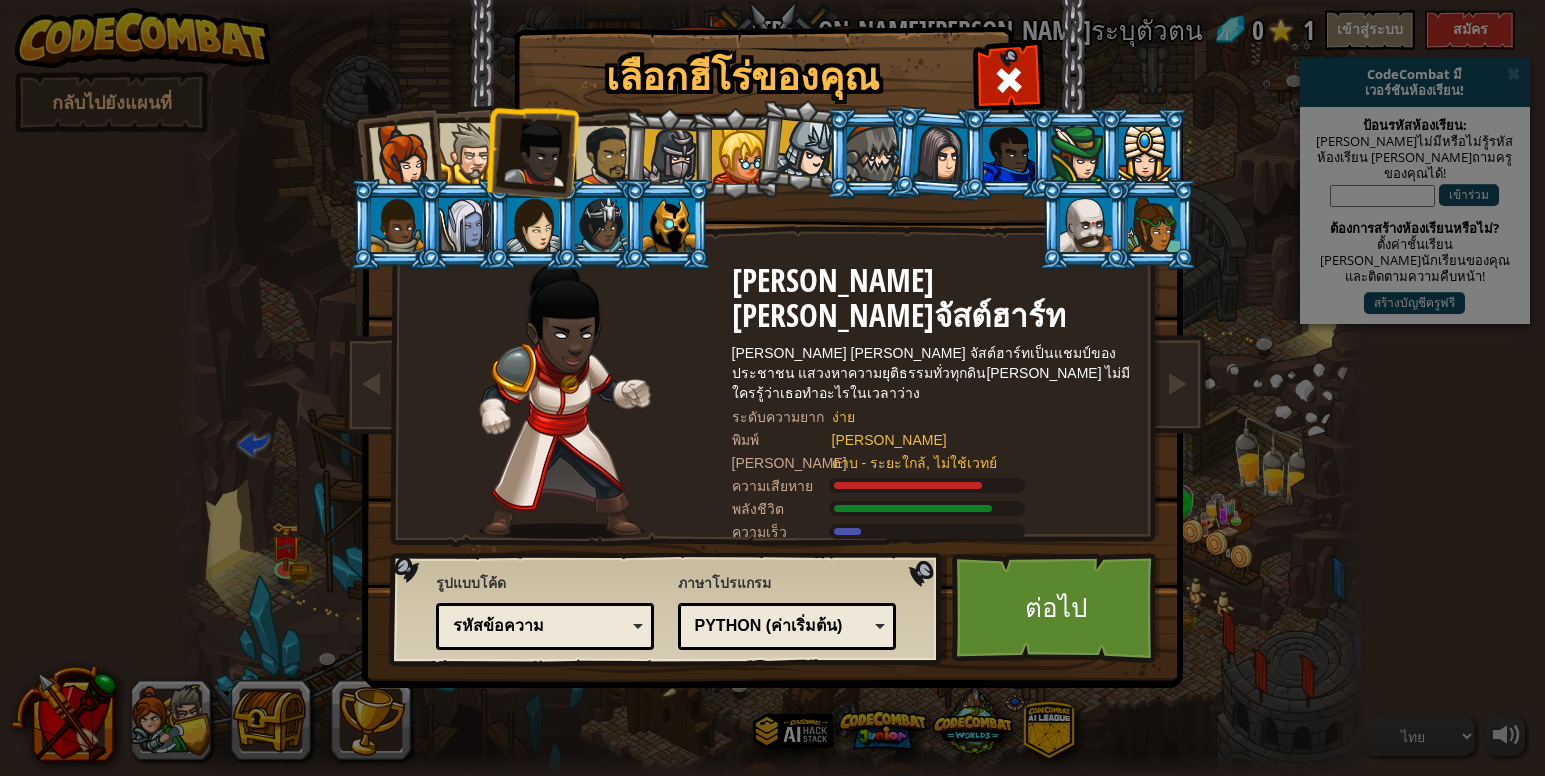click at bounding box center (605, 156) 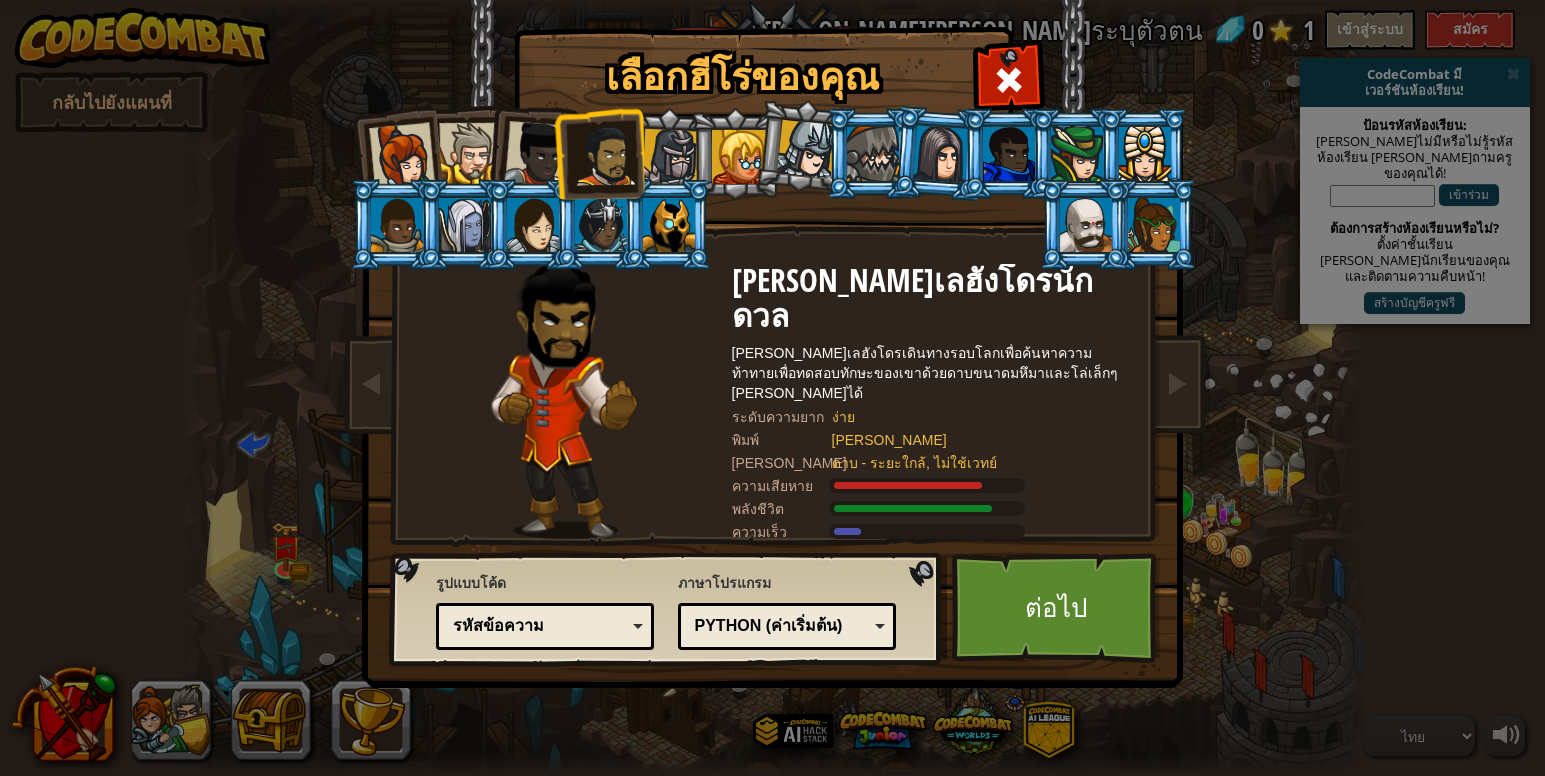 click at bounding box center [739, 157] 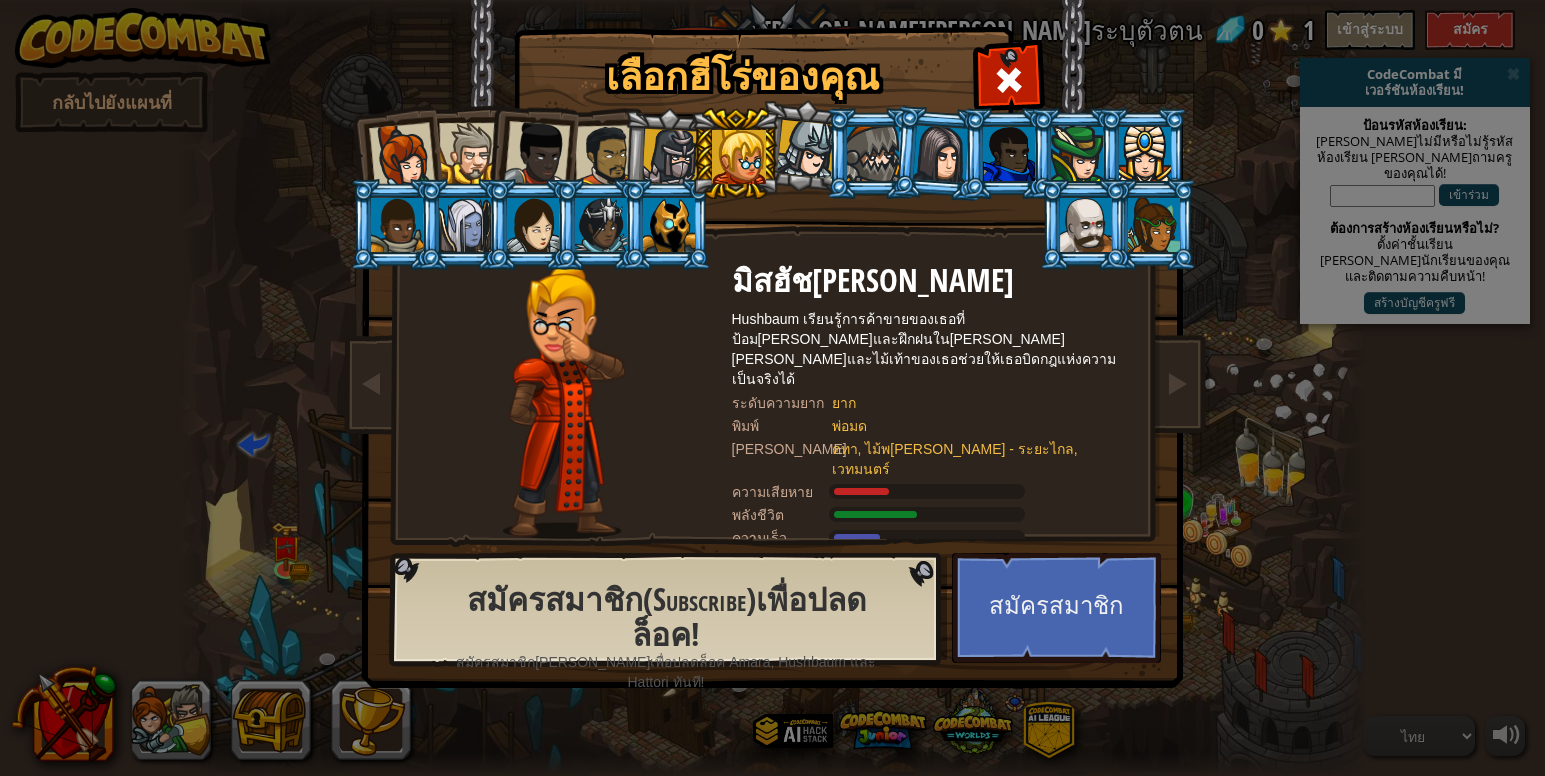 click at bounding box center [401, 156] 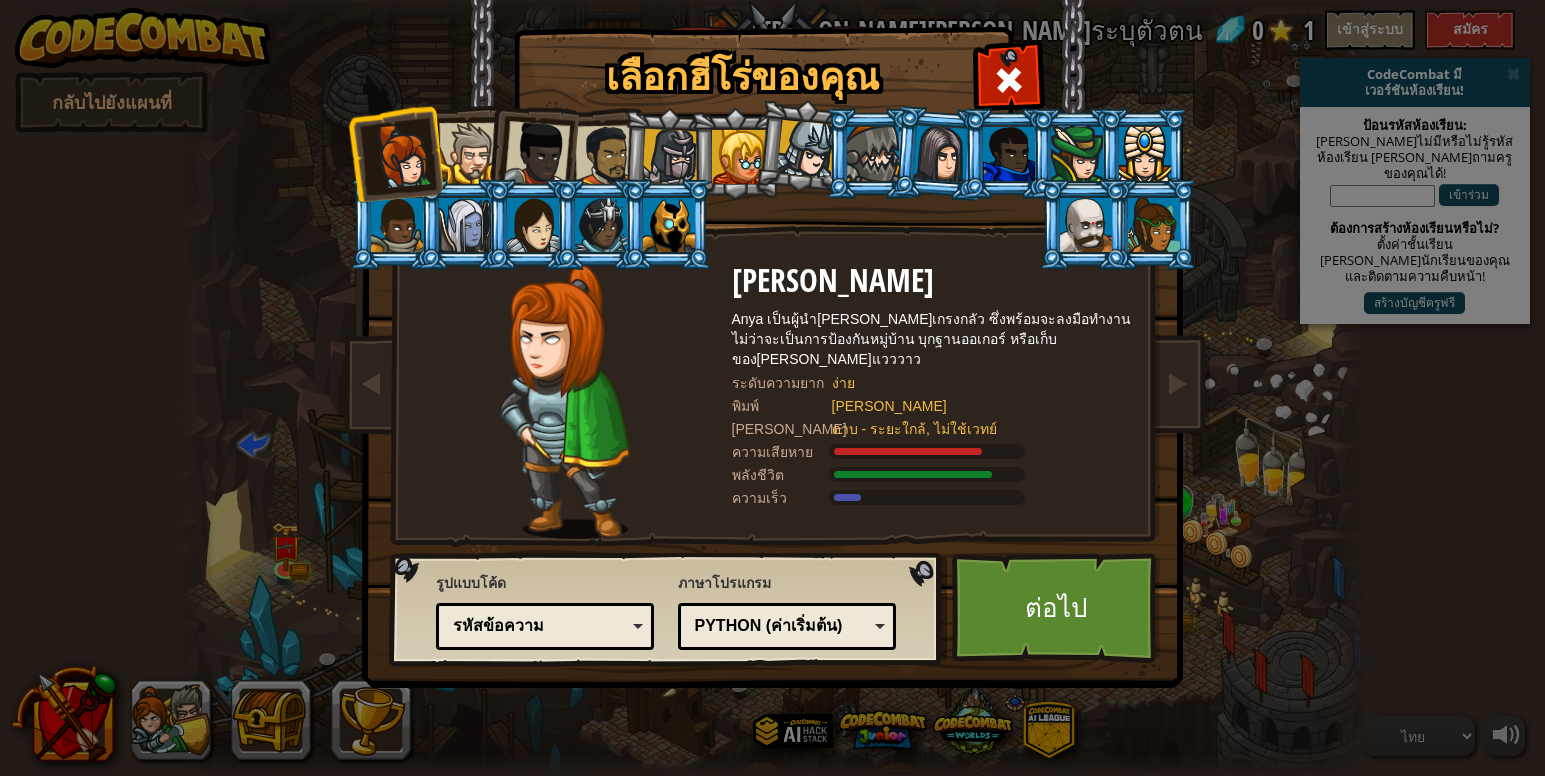 click at bounding box center [469, 153] 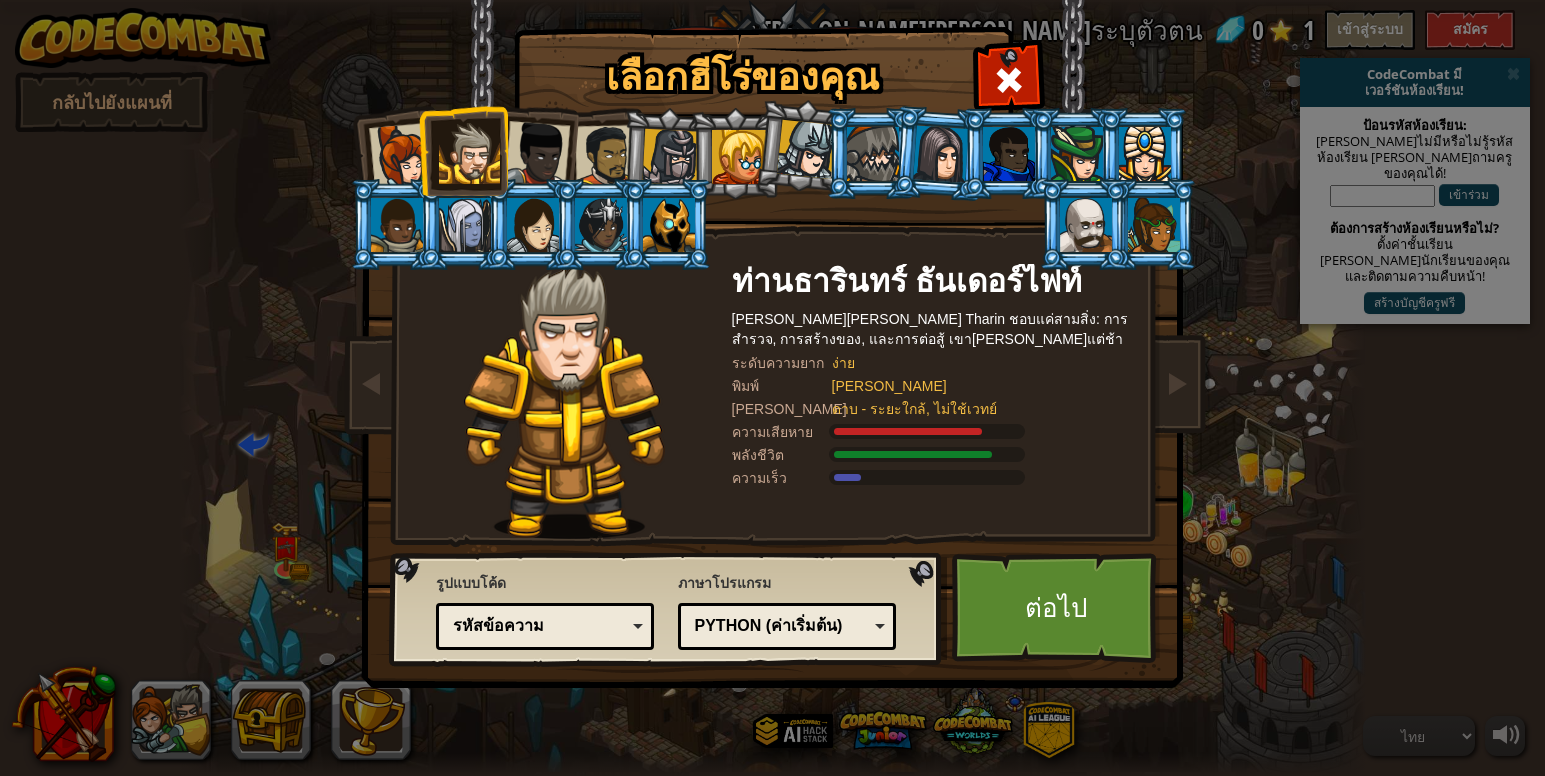 click at bounding box center (537, 154) 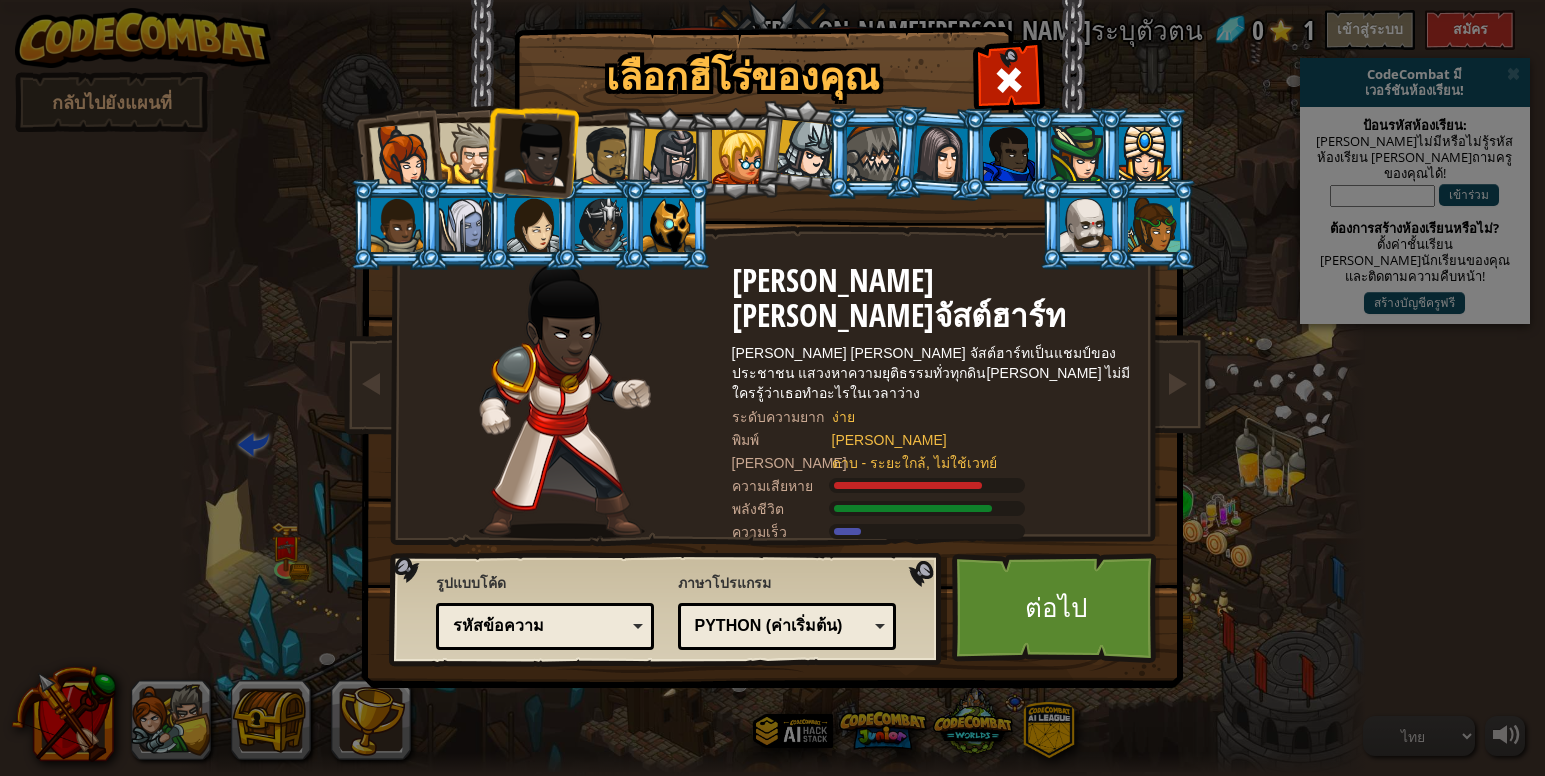 click at bounding box center [469, 153] 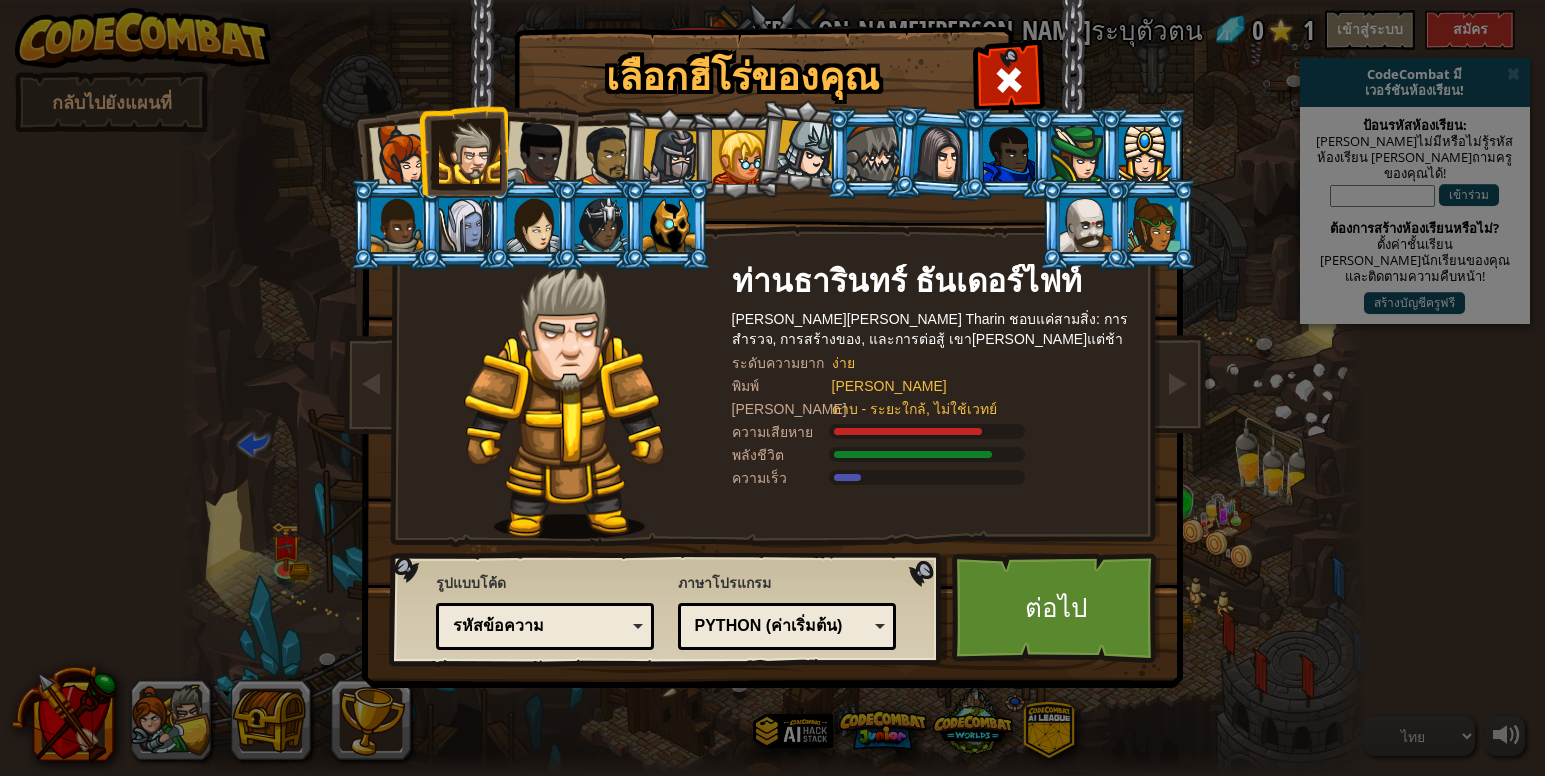 click at bounding box center (537, 154) 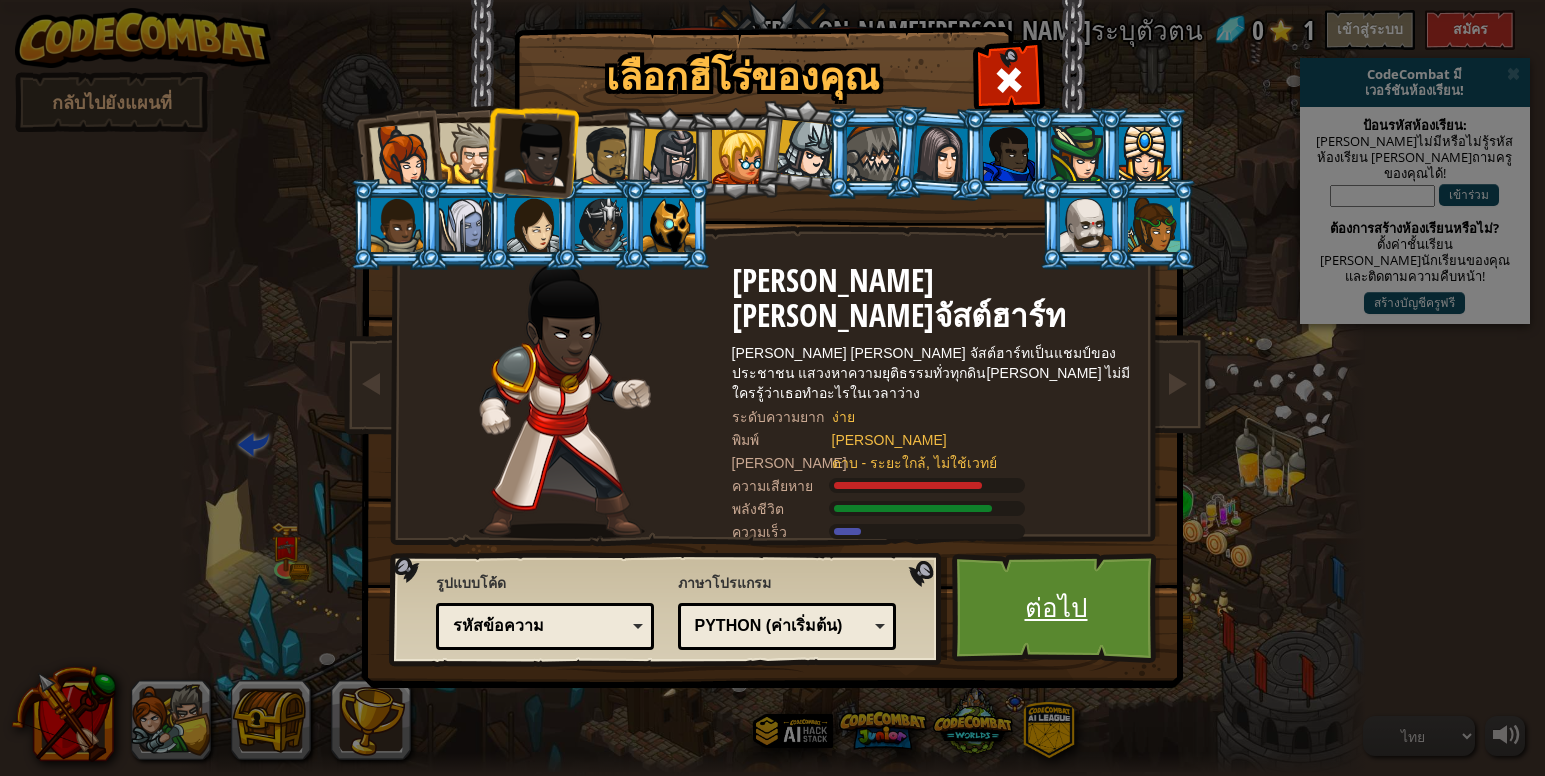 click on "ต่อไป" at bounding box center [1056, 608] 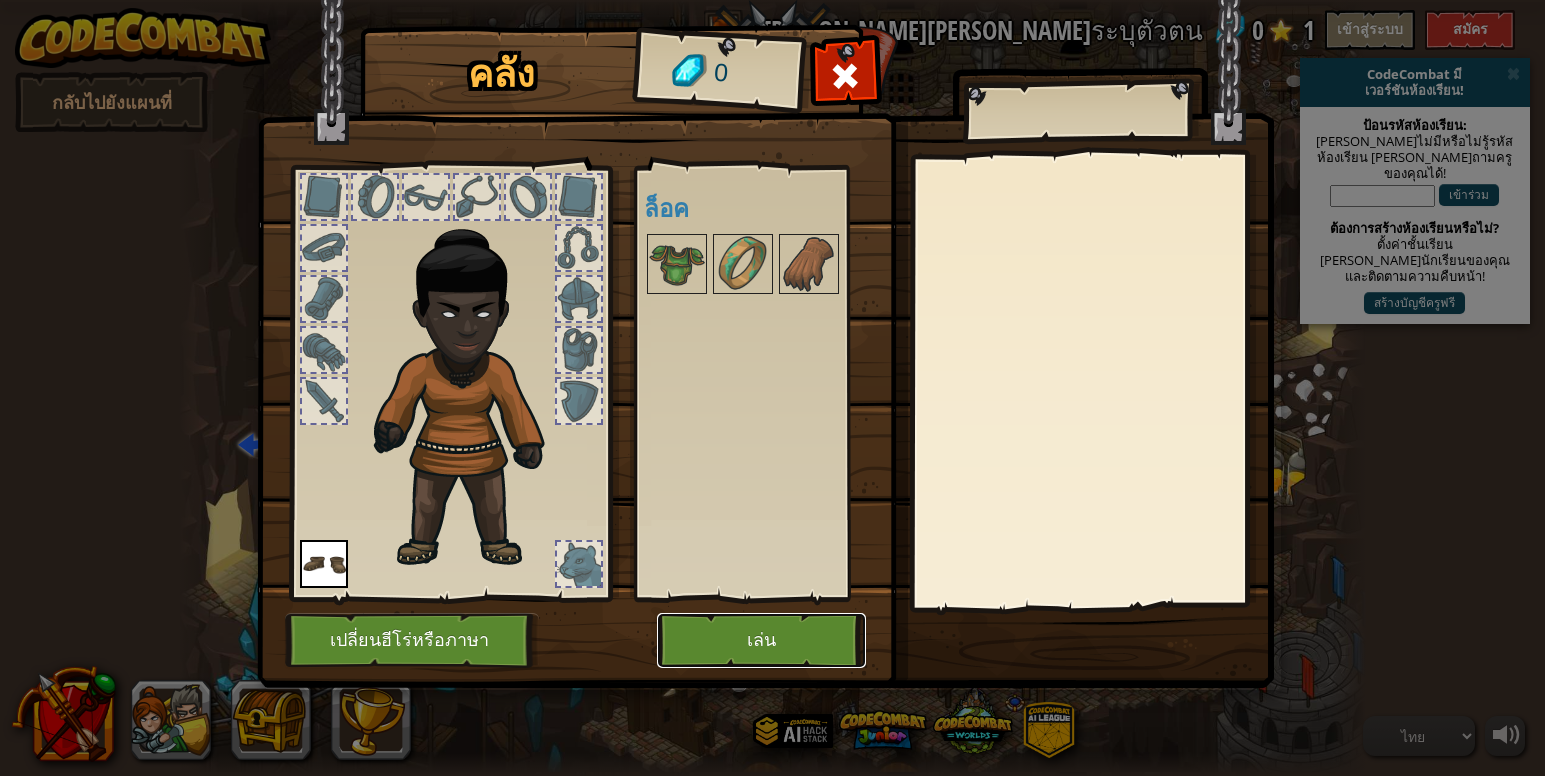 click on "เล่น" at bounding box center (761, 640) 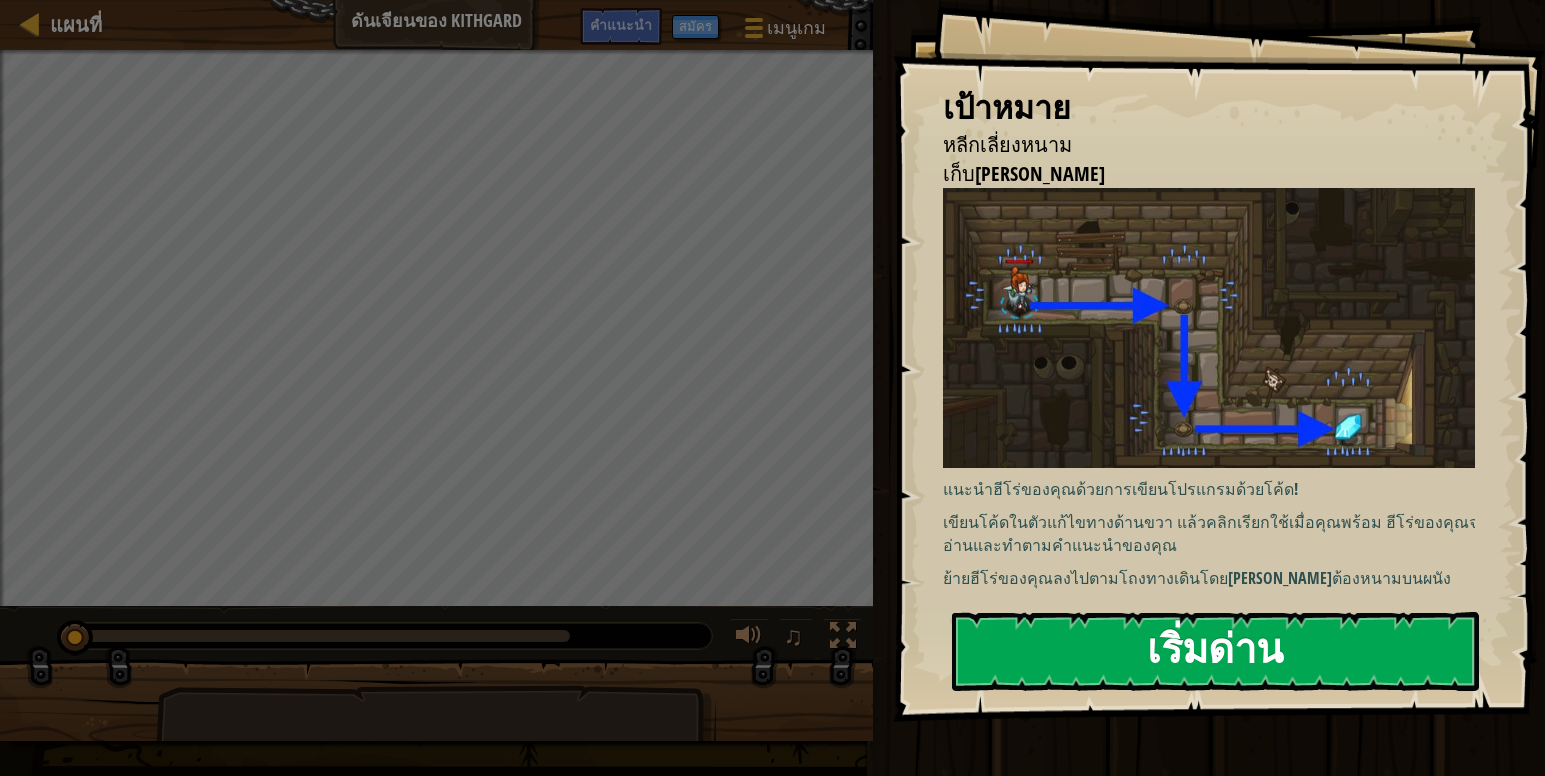 click on "เริ่มด่าน" at bounding box center (1215, 651) 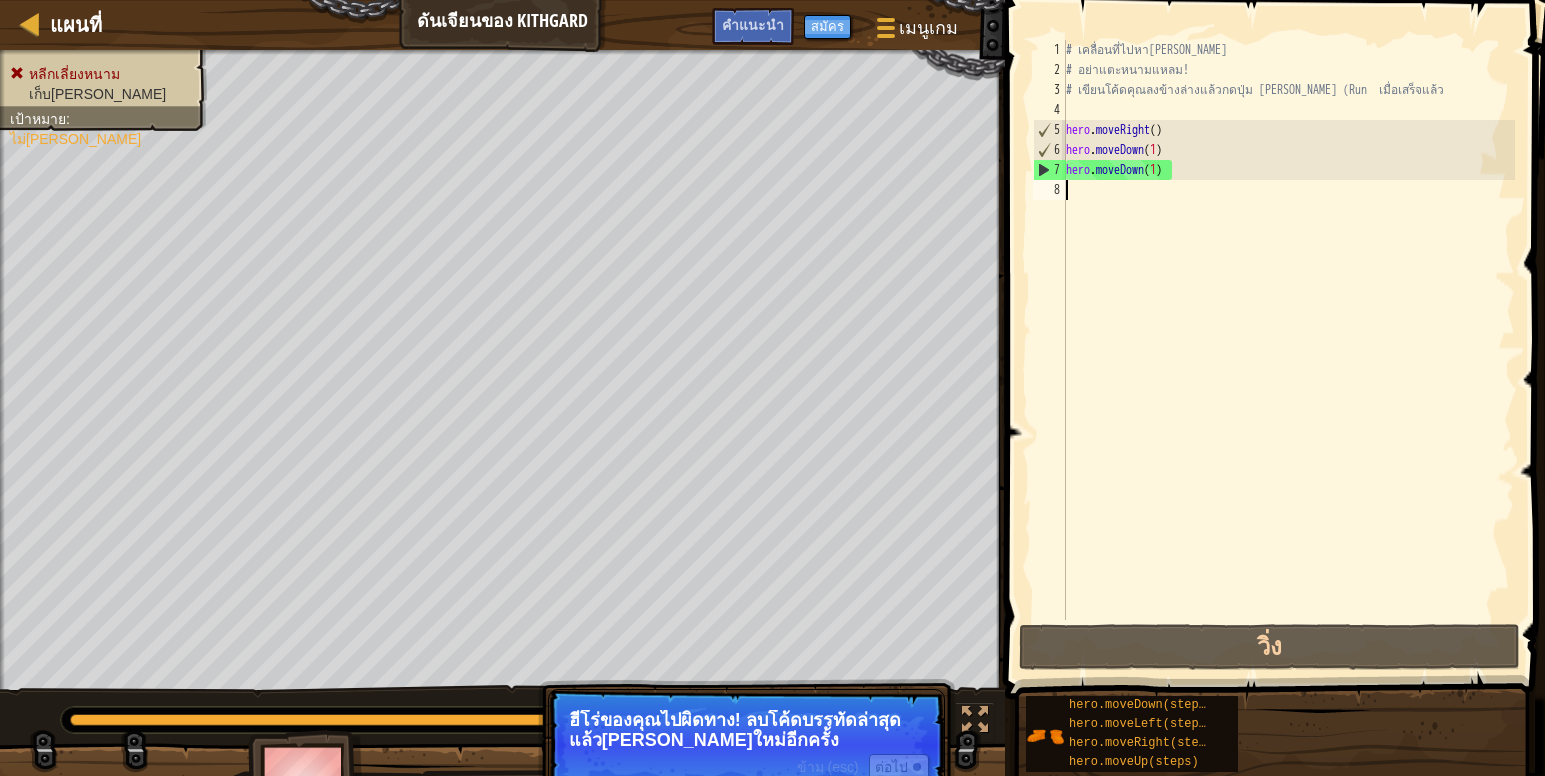 click on "# เคลื่อนที่ไปหา[PERSON_NAME] # อย่าแตะหนามแหลม! # เขียนโค้ดคุณลงข้างล่างแล้วกดปุ่ม [PERSON_NAME] (Run  เมื่อเสร็จแล้ว hero . moveRight ( ) hero . moveDown ( 1 ) hero . moveDown ( 1 )" at bounding box center [1288, 350] 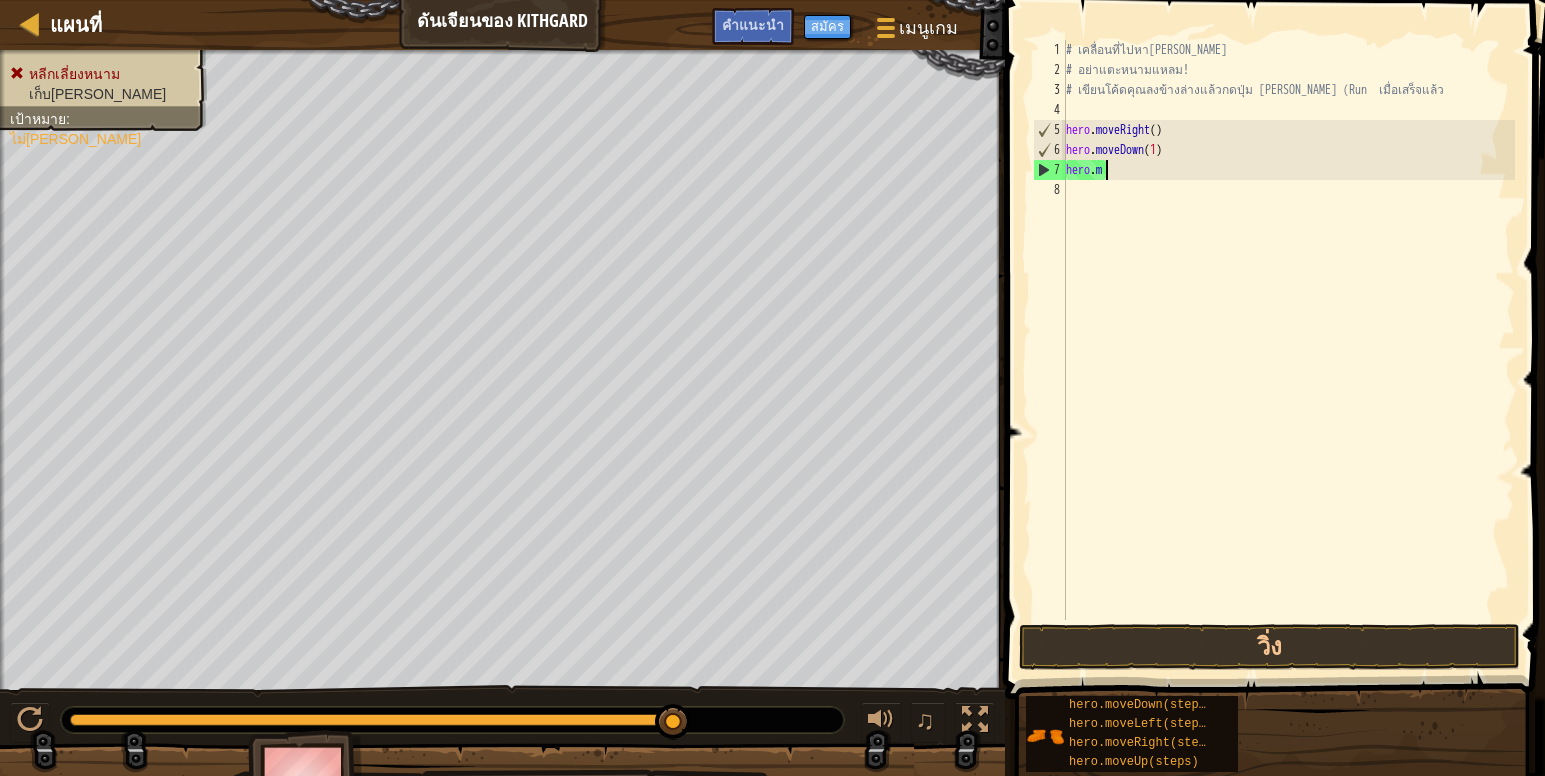 type on "h" 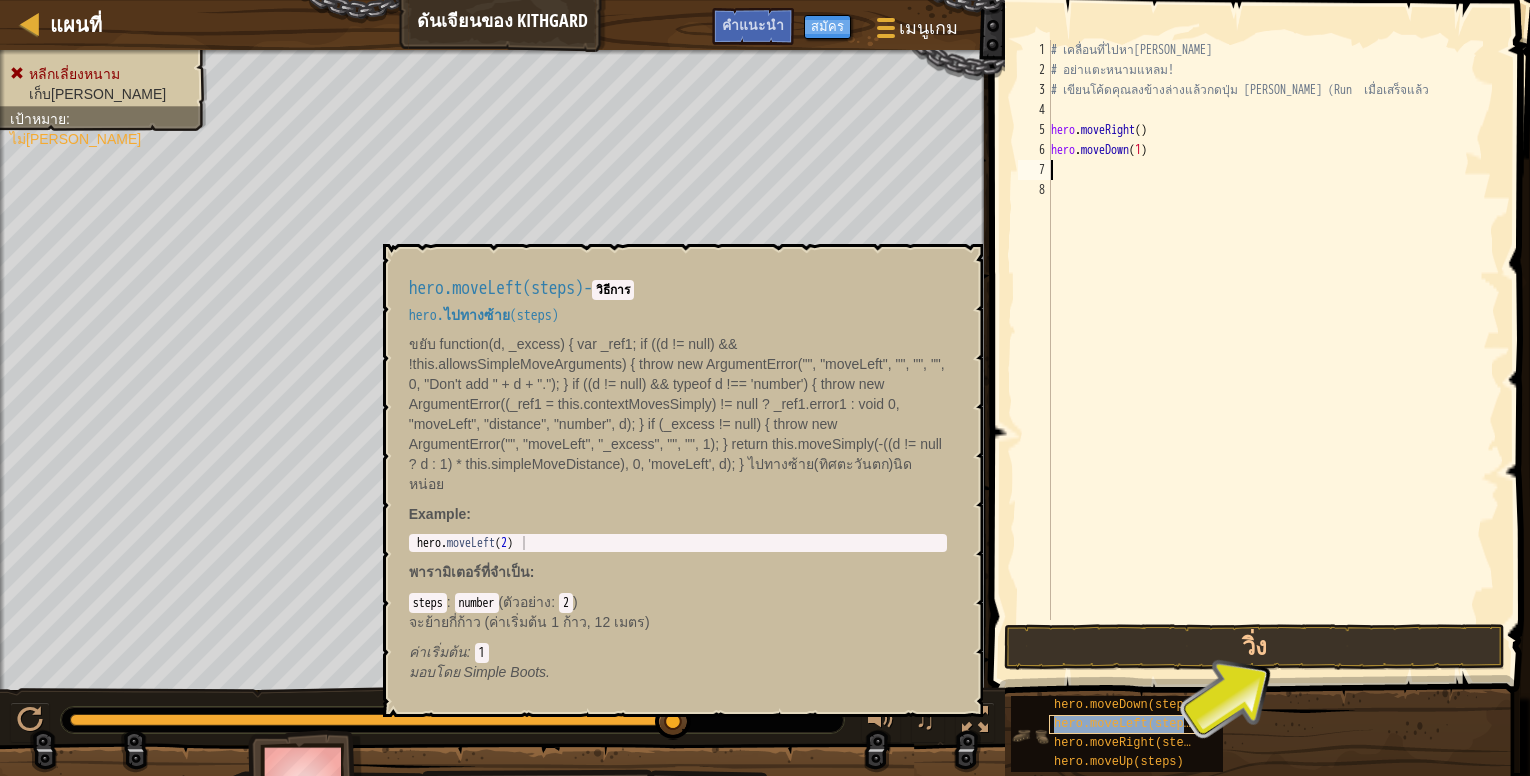 click on "hero.moveLeft(steps)" at bounding box center (1126, 724) 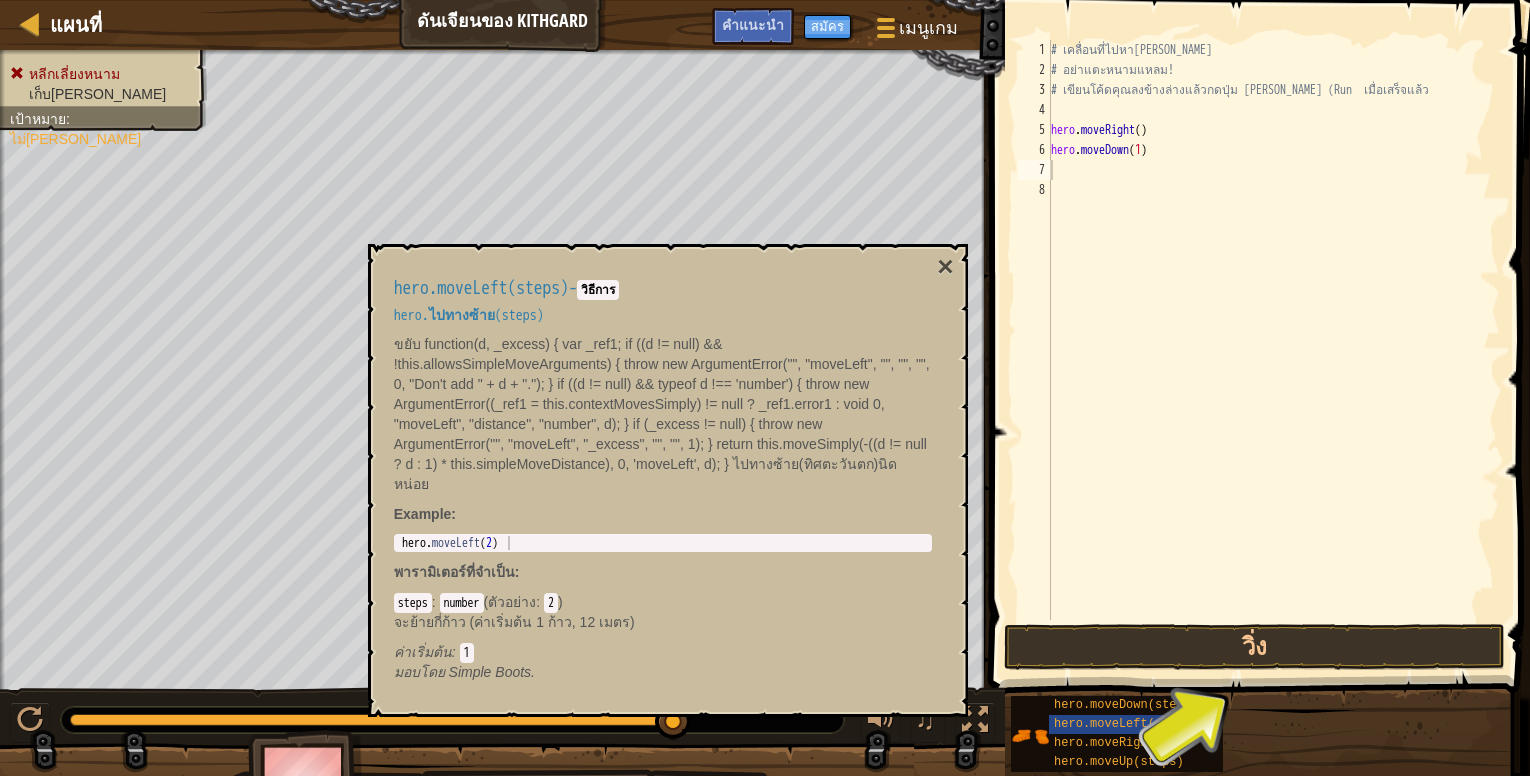 click on "hero.moveLeft(steps)  -  วิธีการ hero.ไปทางซ้าย(steps) ขยับ function(d, _excess) {
var _ref1;
if ((d != null) && !this.allowsSimpleMoveArguments) {
throw new ArgumentError("", "moveLeft", "", "", "", 0, "Don't add " + d + ".");
}
if ((d != null) && typeof d !== 'number') {
throw new ArgumentError((_ref1 = this.contextMovesSimply) != null ? _ref1.error1 : void 0, "moveLeft", "distance", "number", d);
}
if (_excess != null) {
throw new ArgumentError("", "moveLeft", "_excess", "", "", 1);
}
return this.moveSimply(-((d != null ? d : 1) * this.simpleMoveDistance), 0, 'moveLeft', d);
} ไปทางซ้าย(ทิศตะวันตก)นิดหน่อย
Example : 1 hero . moveLeft ( 2 )     [PERSON_NAME]จำเป็น : steps : number  ( ตัวอย่าง : 2 ) จะย้ายกี่ก้าว (ค่าเริ่มต้น 1 ก้าว, 12 เมตร)" at bounding box center (663, 480) 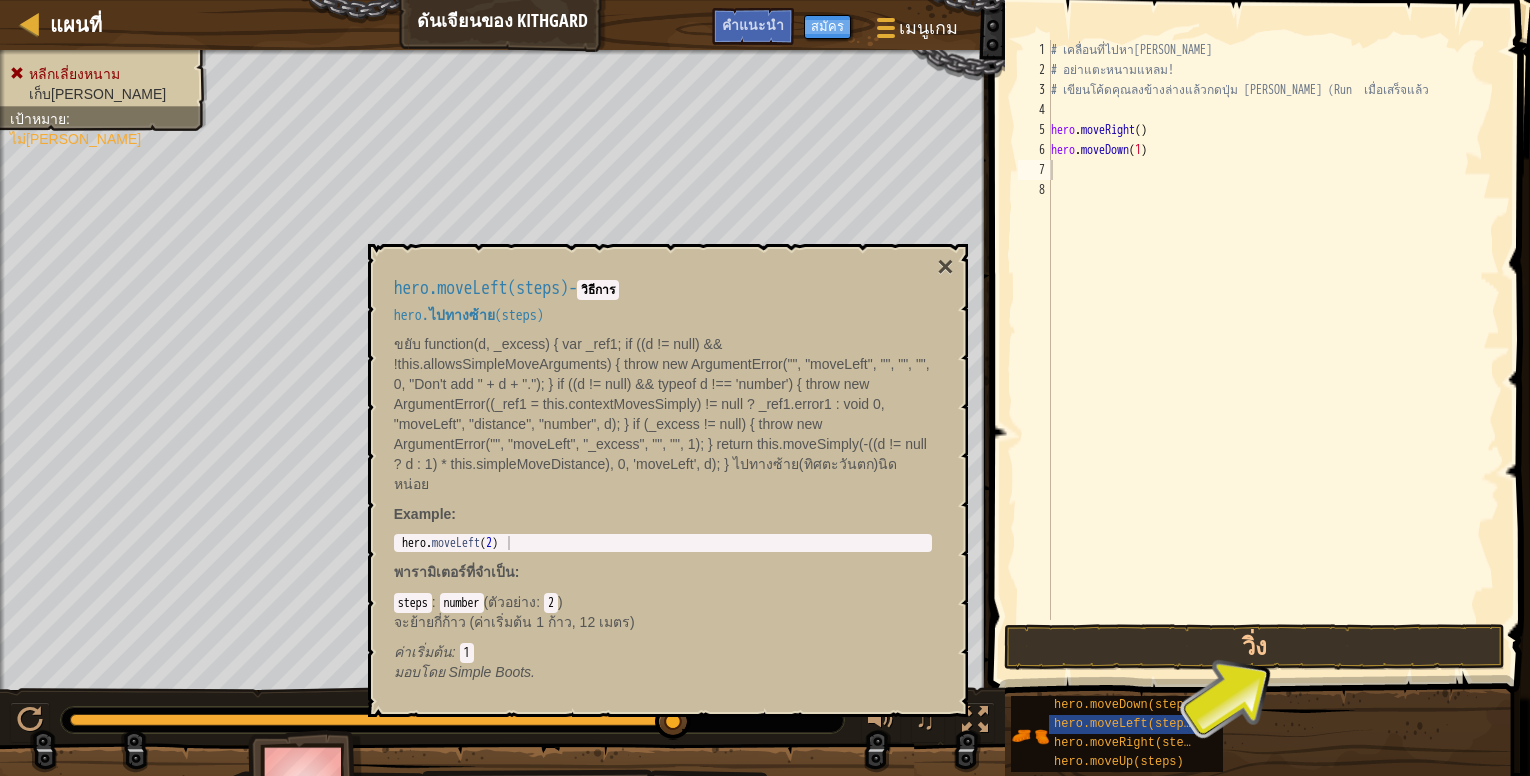 click on "1 hero . moveLeft ( 2 )     הההההההההההההההההההההההההההההההההההההההההההההההההההההההההההההההההההההההההההההההההההההההההההההההההההההההההההההההההההההההההההההההההההההההההההההההההההההההההההההההההההההההההההההההההההההההההההההההההההההההההההההההההההההההההההההההההההההההההההההההההההההההההההההההה XXXXXXXXXXXXXXXXXXXXXXXXXXXXXXXXXXXXXXXXXXXXXXXXXXXXXXXXXXXXXXXXXXXXXXXXXXXXXXXXXXXXXXXXXXXXXXXXXXXXXXXXXXXXXXXXXXXXXXXXXXXXXXXXXXXXXXXXXXXXXXXXXXXXXXXXXXXXXXXXXXXXXXXXXXXXXXXXXXXXXXXXXXXXXXXXXXXXXXXXXXXXXXXXXXXXXXXXXXXXXXXXXXXXXXXXXXXXXXXXXXXXXXXXXXXXXXXX" at bounding box center (663, 543) 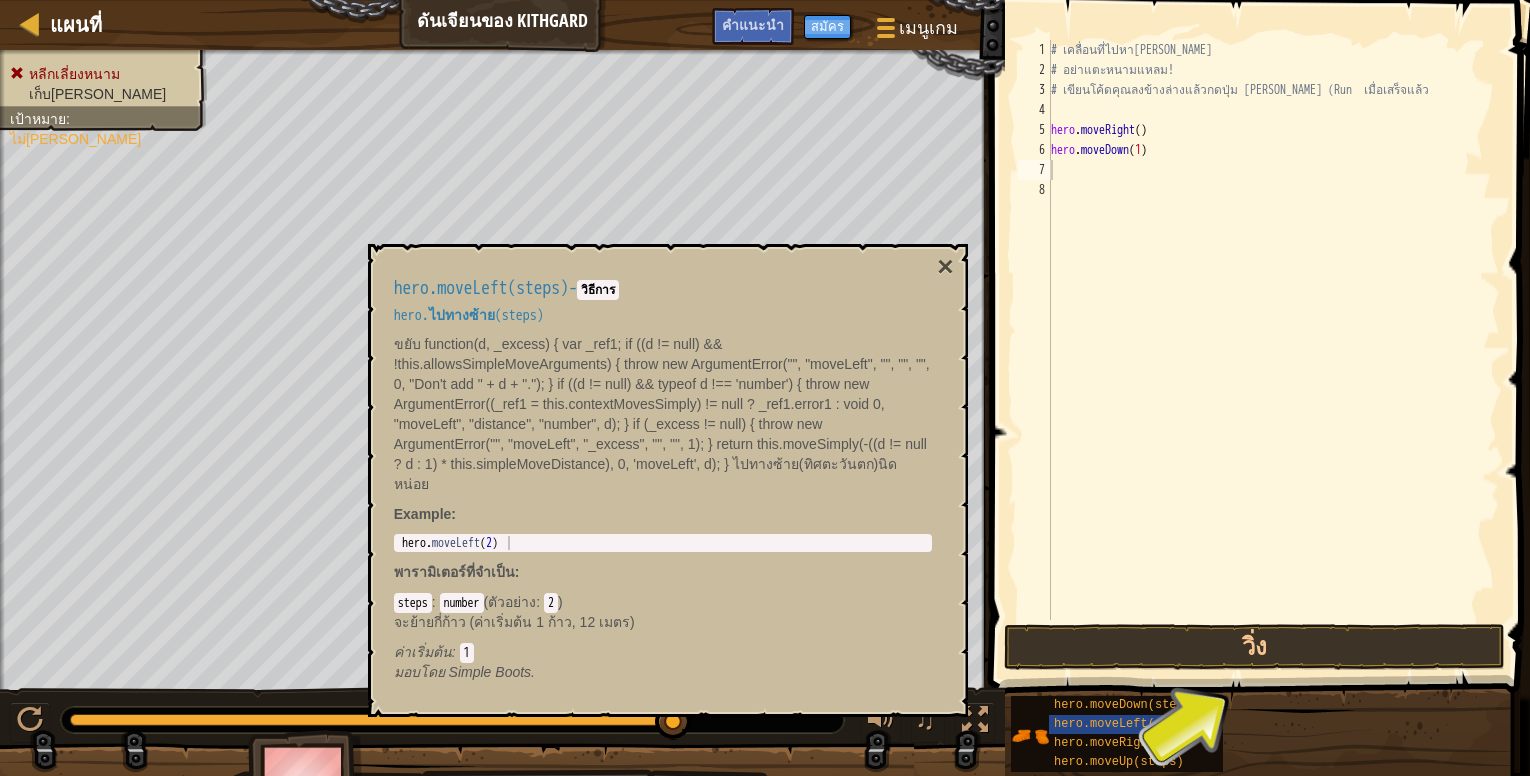 type on "hero.moveLeft(2)" 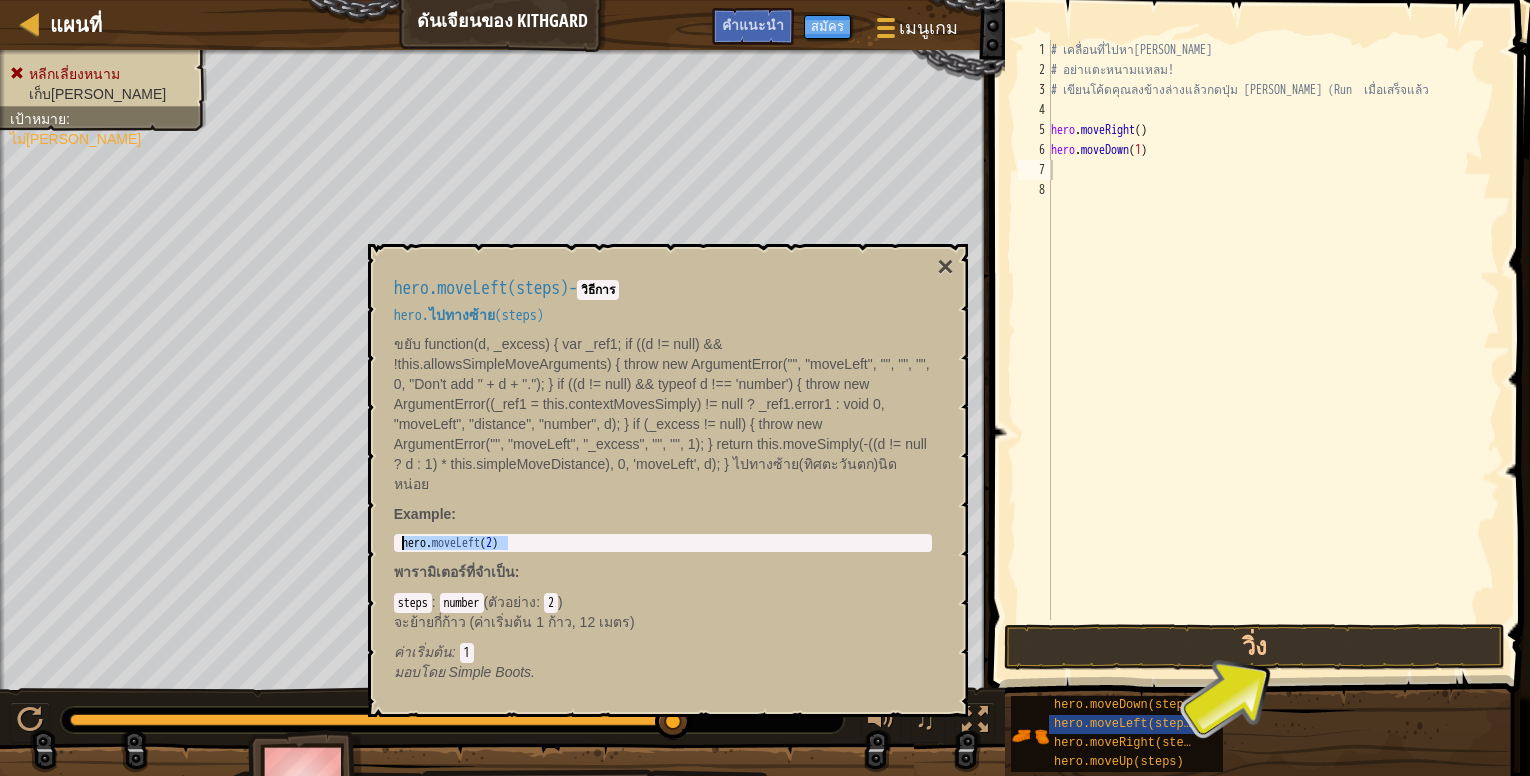 drag, startPoint x: 509, startPoint y: 521, endPoint x: 393, endPoint y: 526, distance: 116.10771 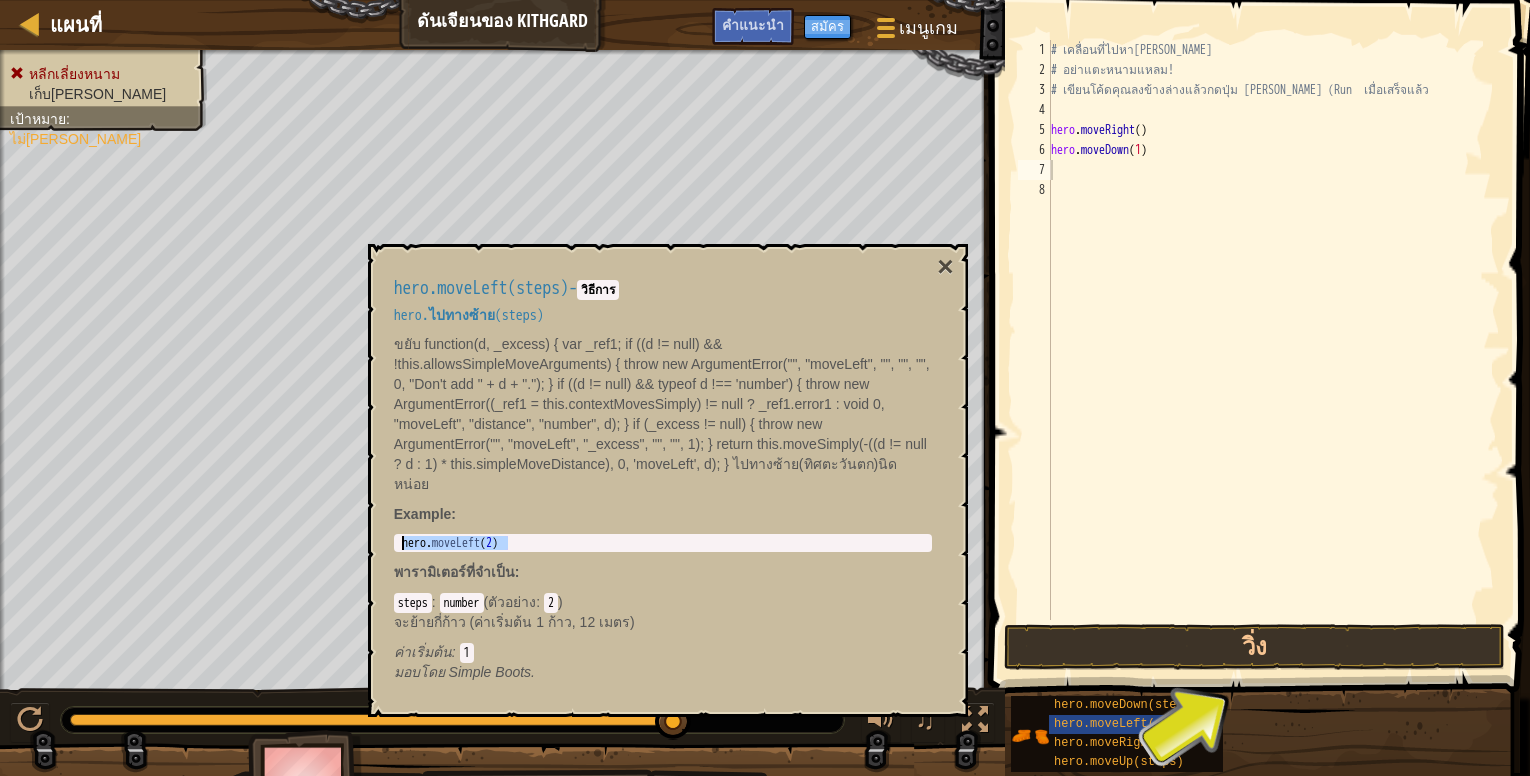 click on "# เคลื่อนที่ไปหา[PERSON_NAME] # อย่าแตะหนามแหลม! # เขียนโค้ดคุณลงข้างล่างแล้วกดปุ่ม [PERSON_NAME] (Run  เมื่อเสร็จแล้ว hero . moveRight ( ) hero . moveDown ( 1 )" at bounding box center [1273, 350] 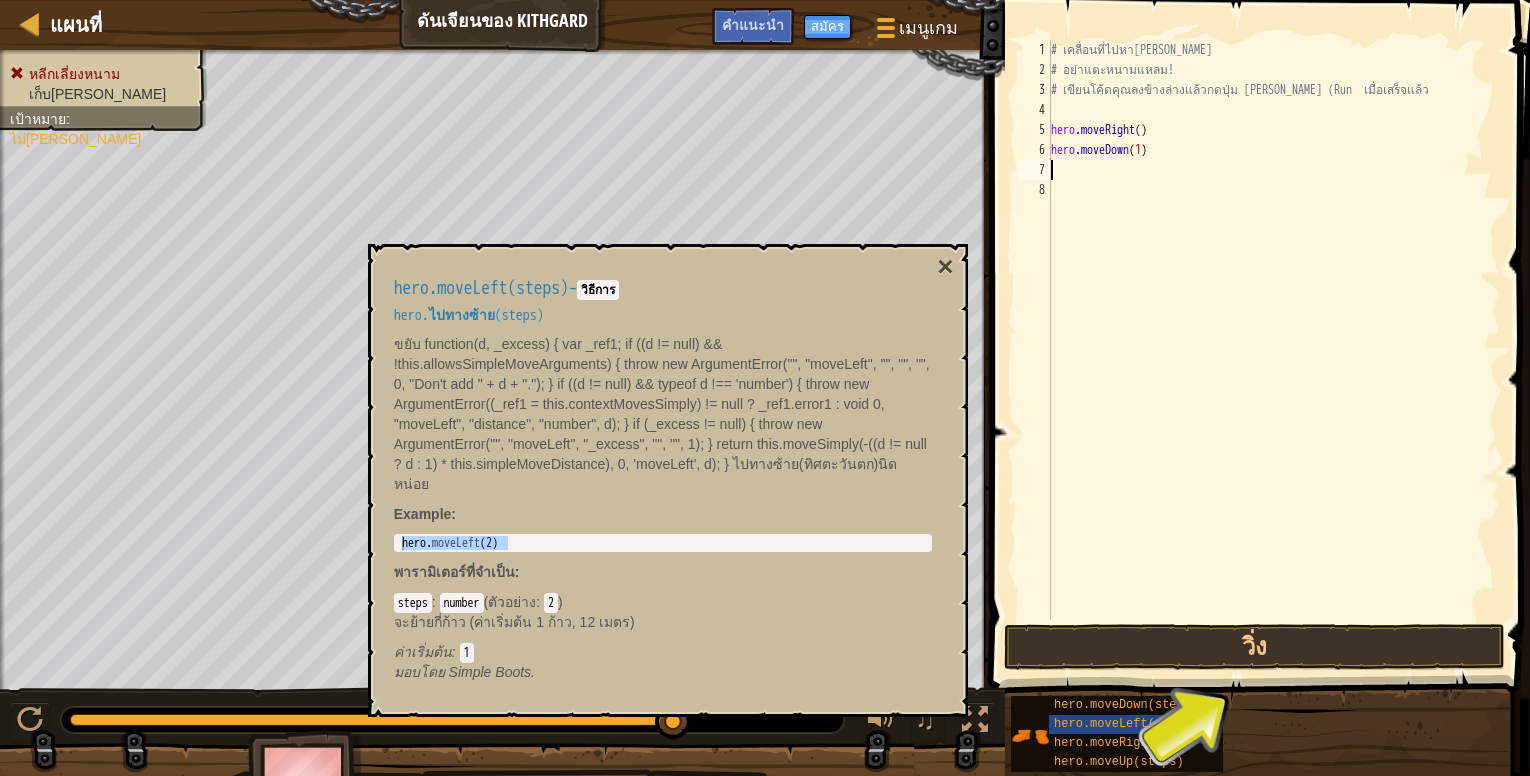 type on "v" 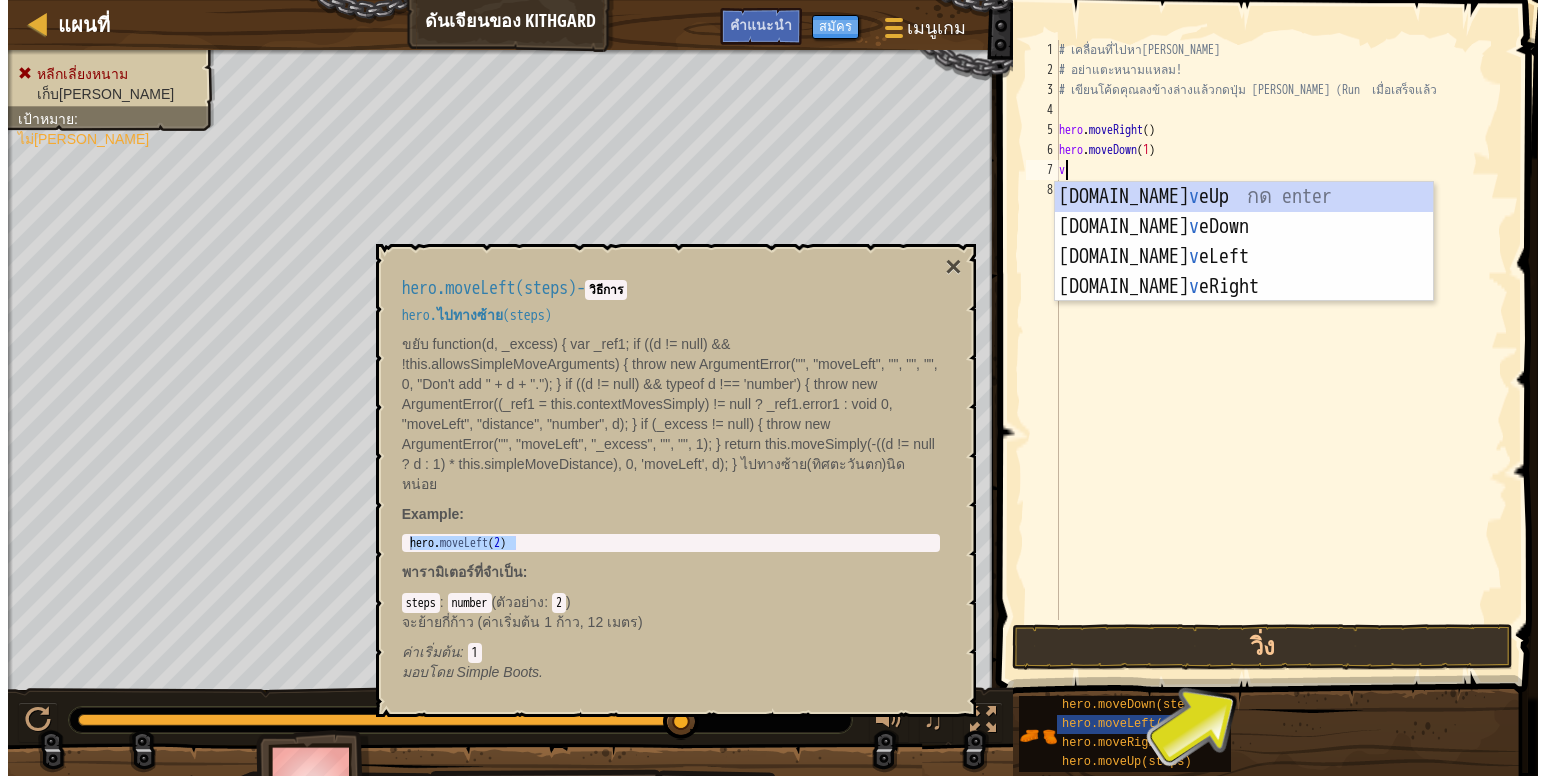 scroll, scrollTop: 9, scrollLeft: 0, axis: vertical 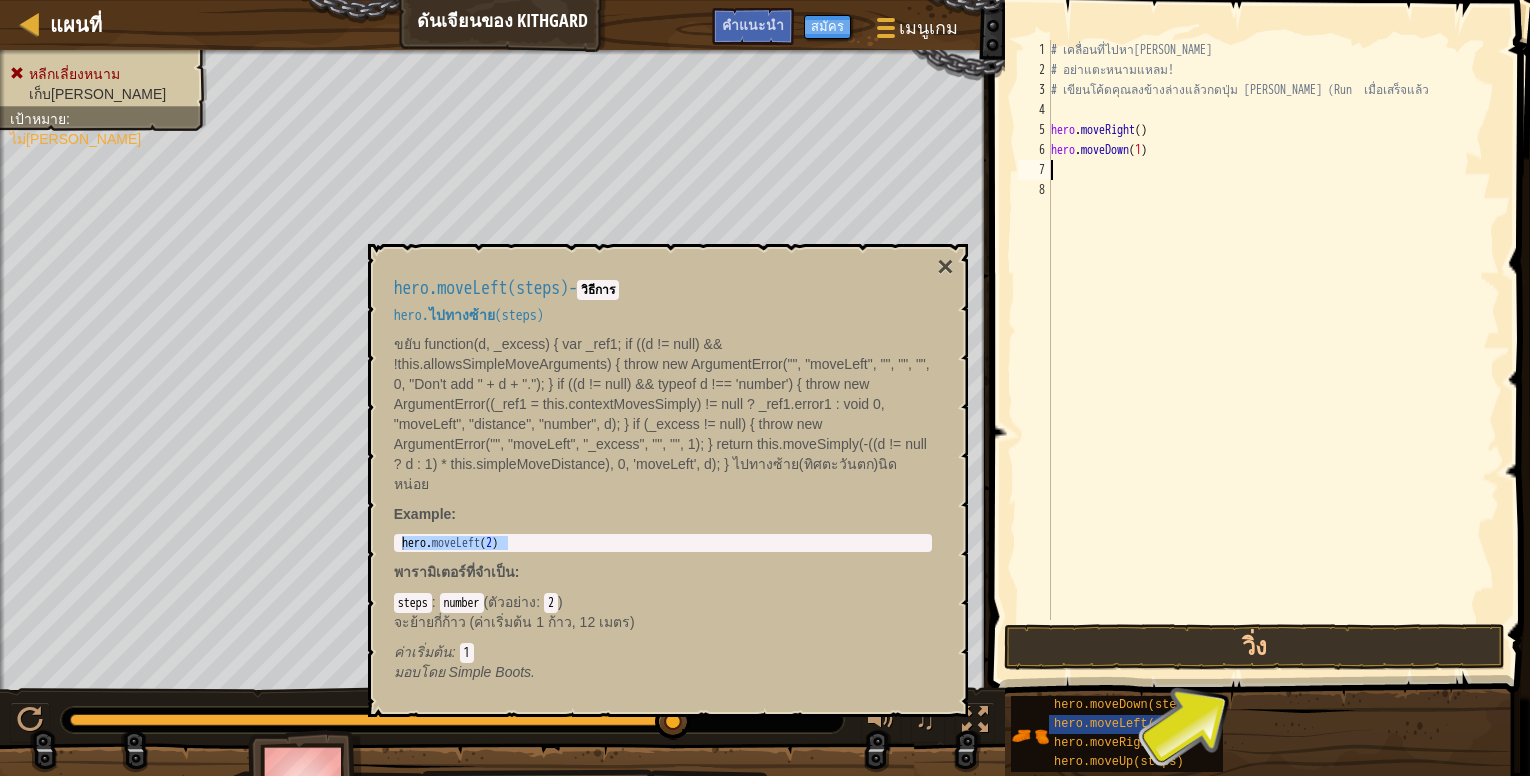 paste on "hero.moveDown(2)" 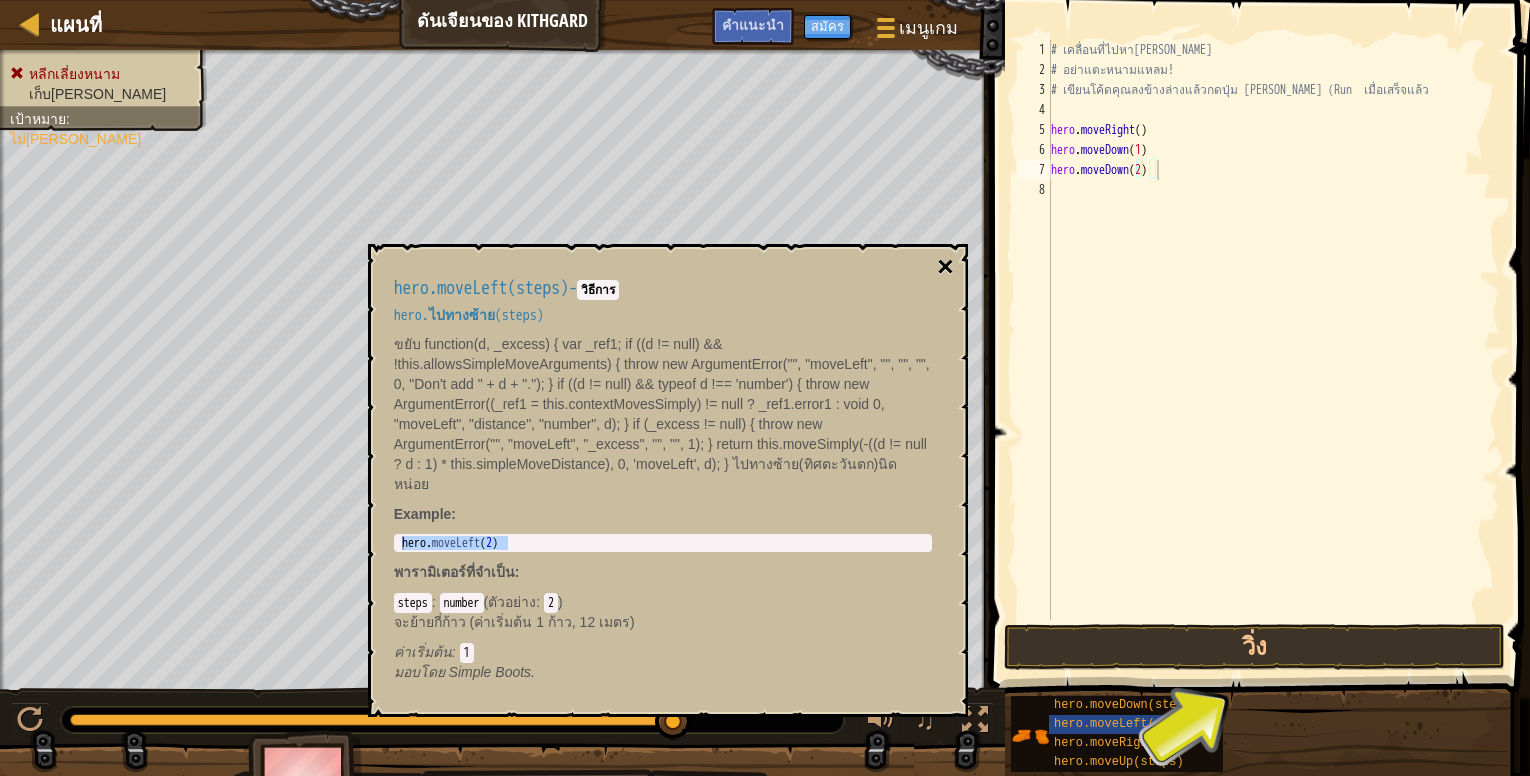 click on "×" at bounding box center (945, 267) 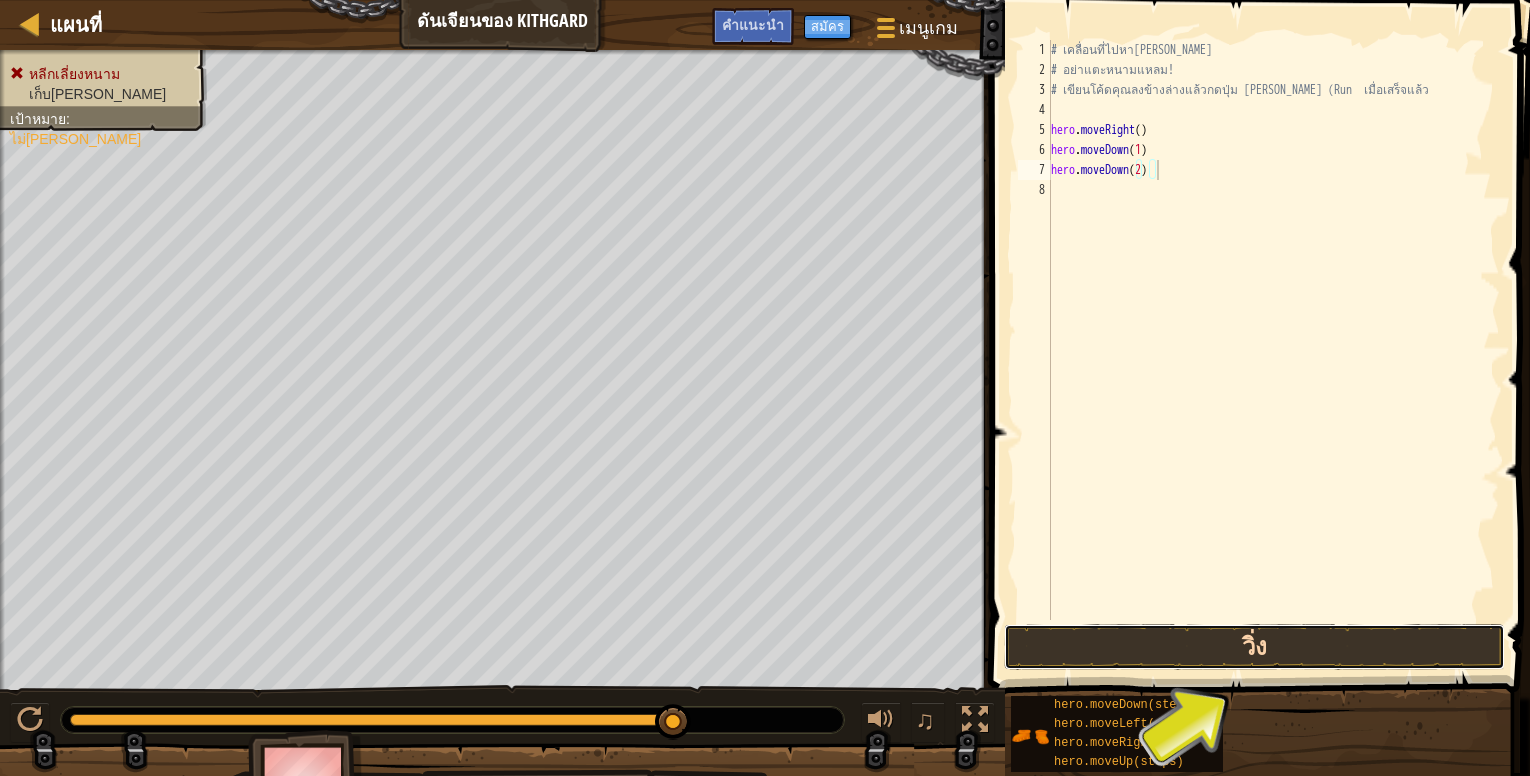 click on "วิ่ง" at bounding box center (1254, 647) 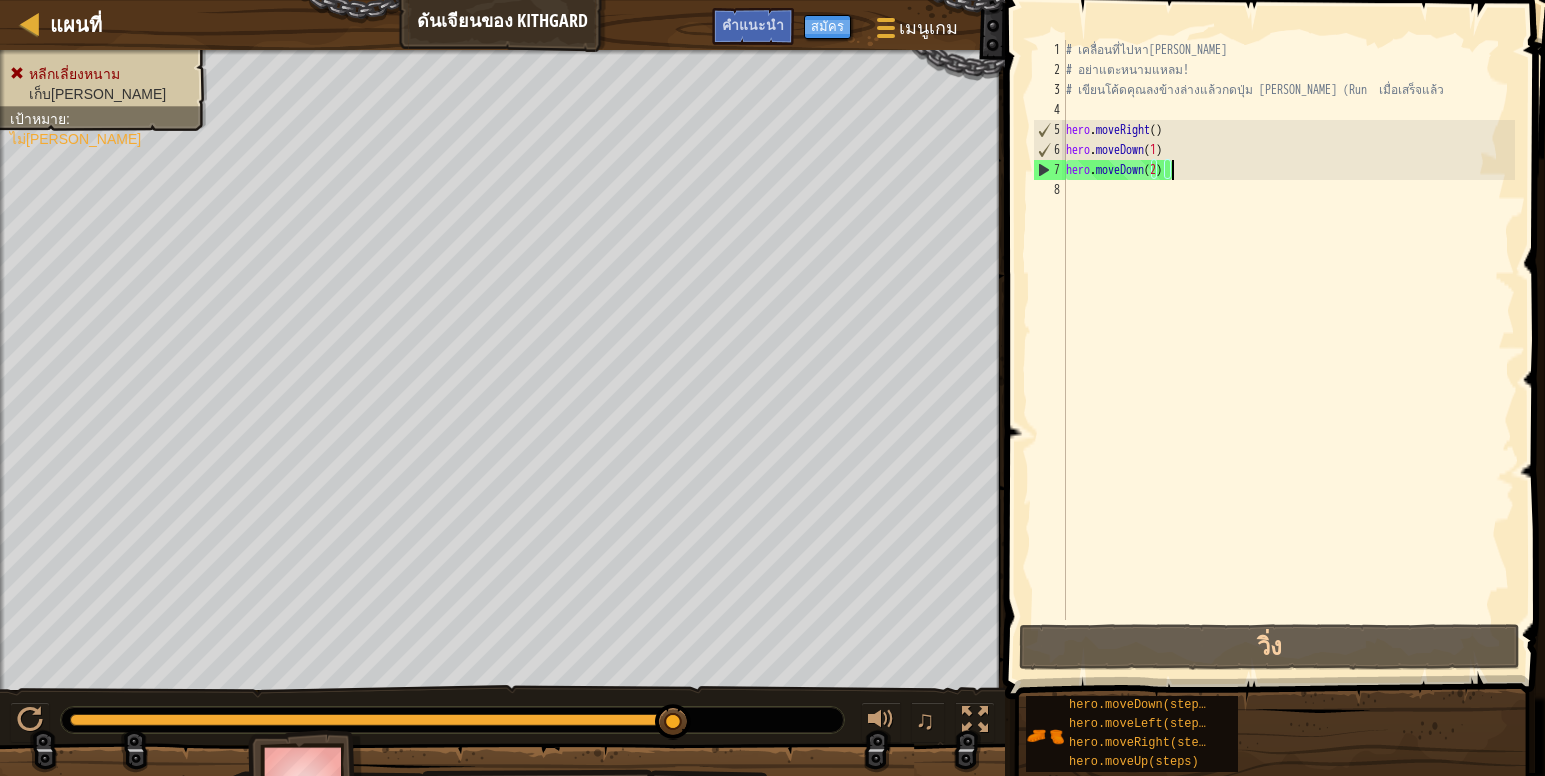 drag, startPoint x: 1183, startPoint y: 171, endPoint x: 1178, endPoint y: 145, distance: 26.476404 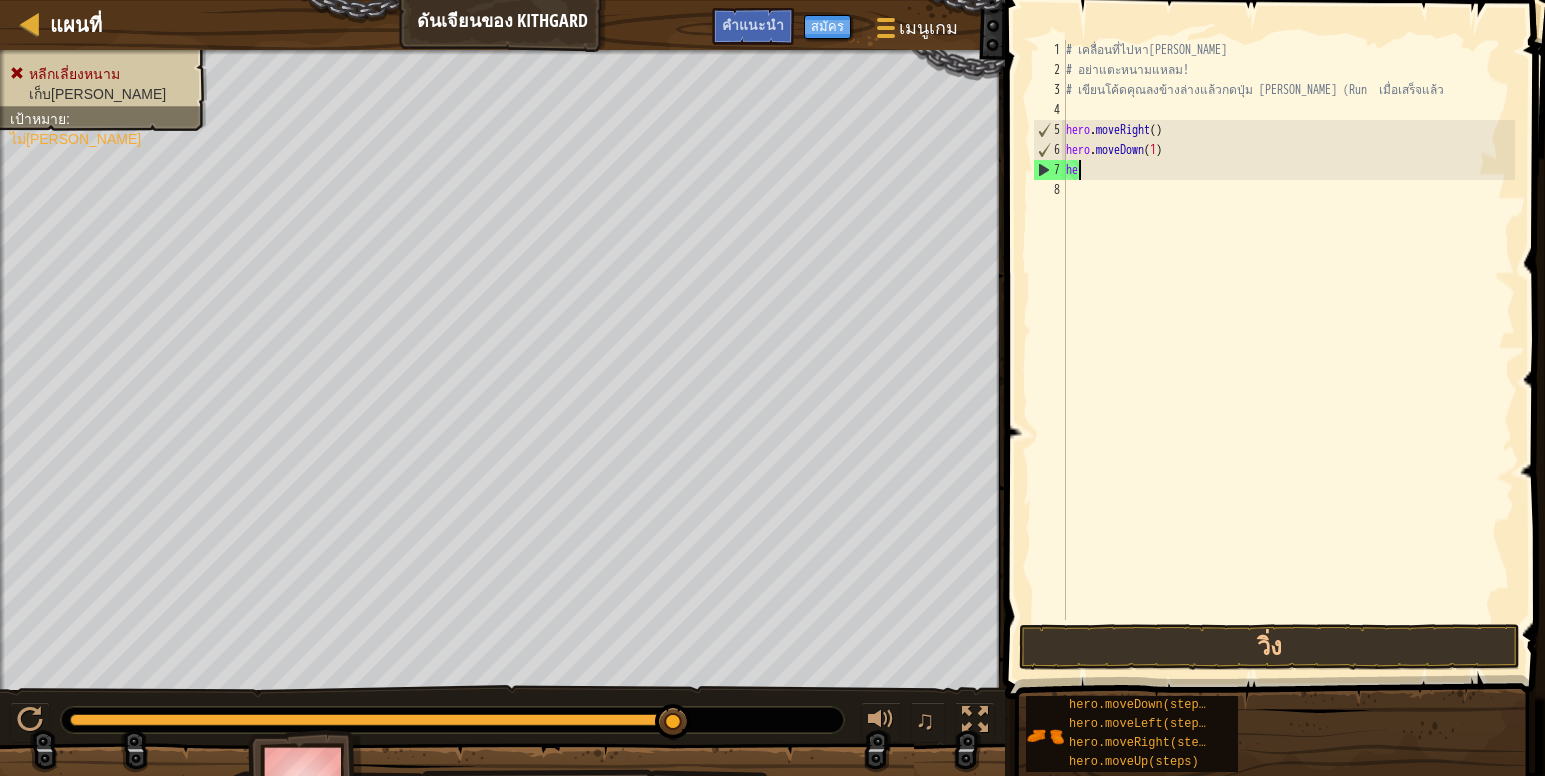 type on "h" 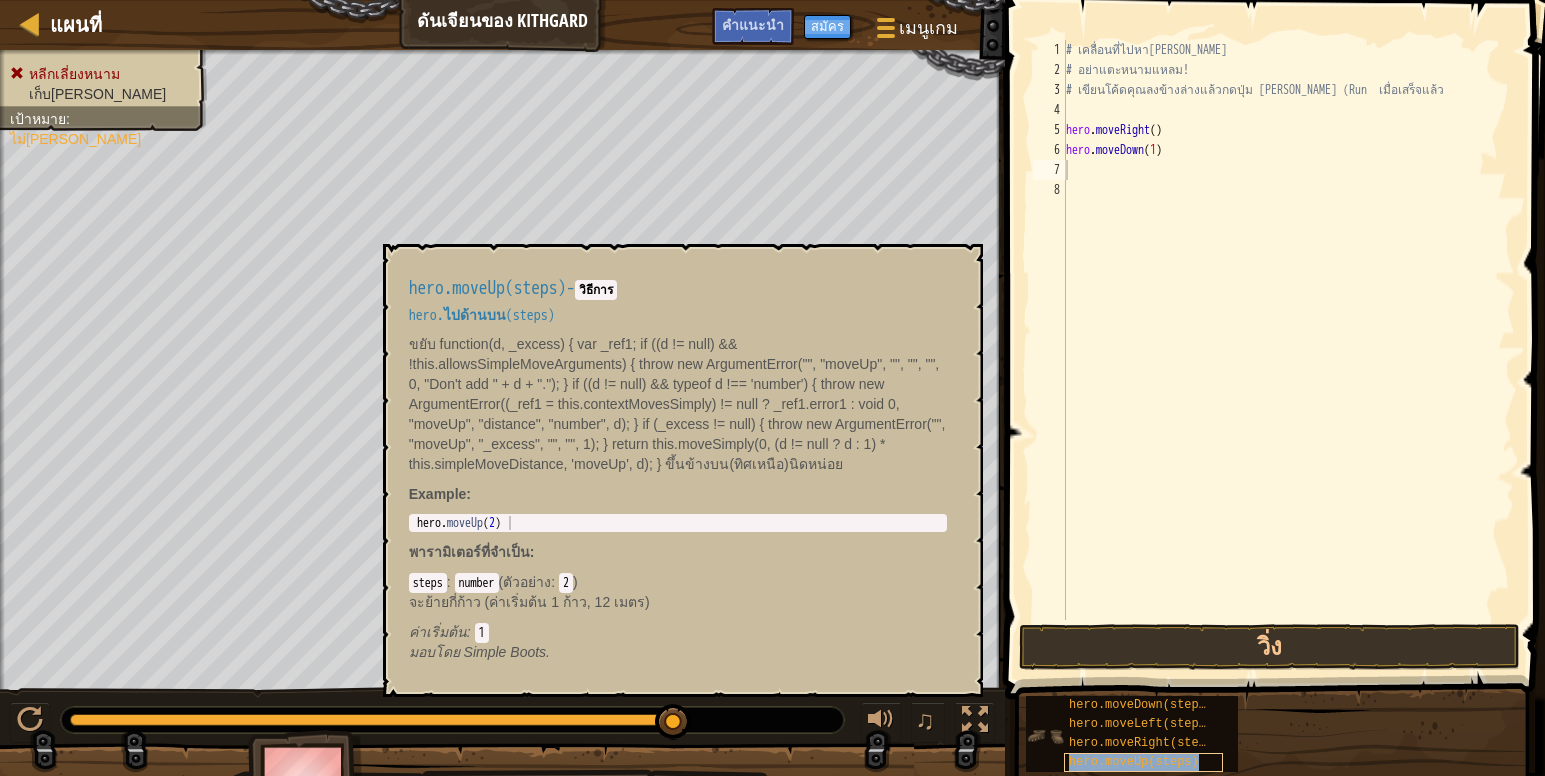 click on "hero.moveUp(steps)" at bounding box center [1134, 762] 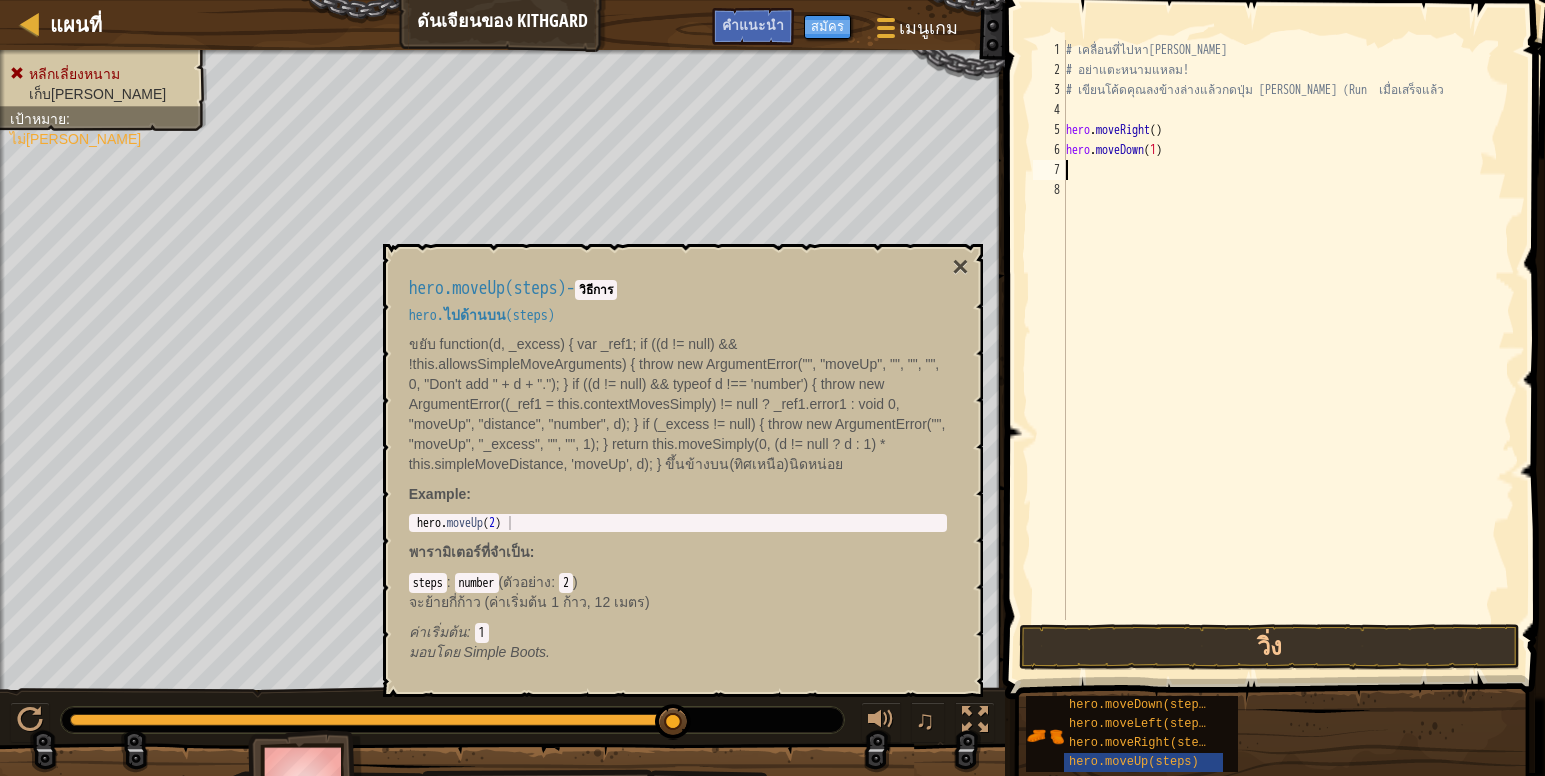 type on "hero.moveUp(2)" 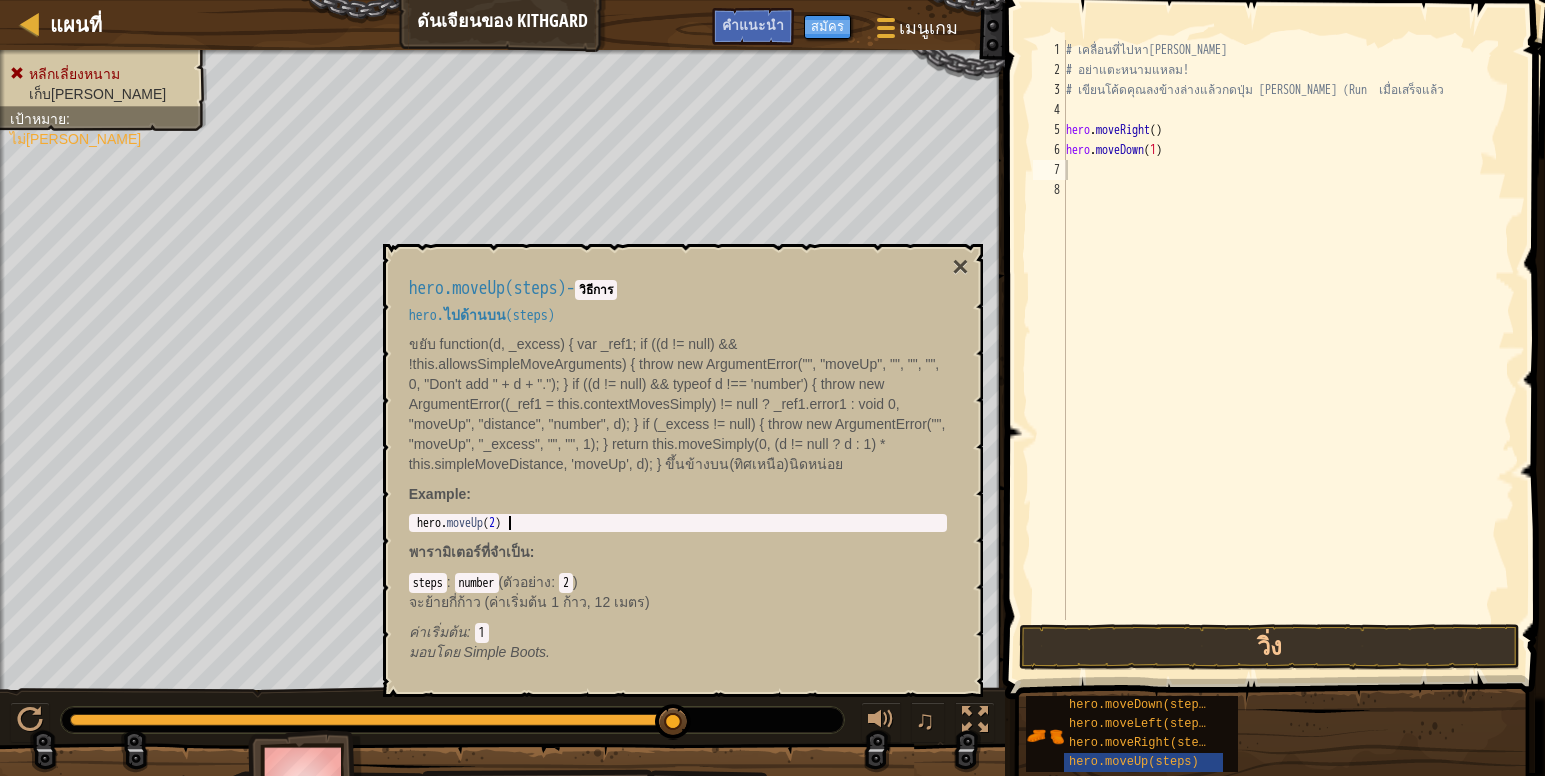 click on "hero . moveUp ( 2 )" at bounding box center (678, 537) 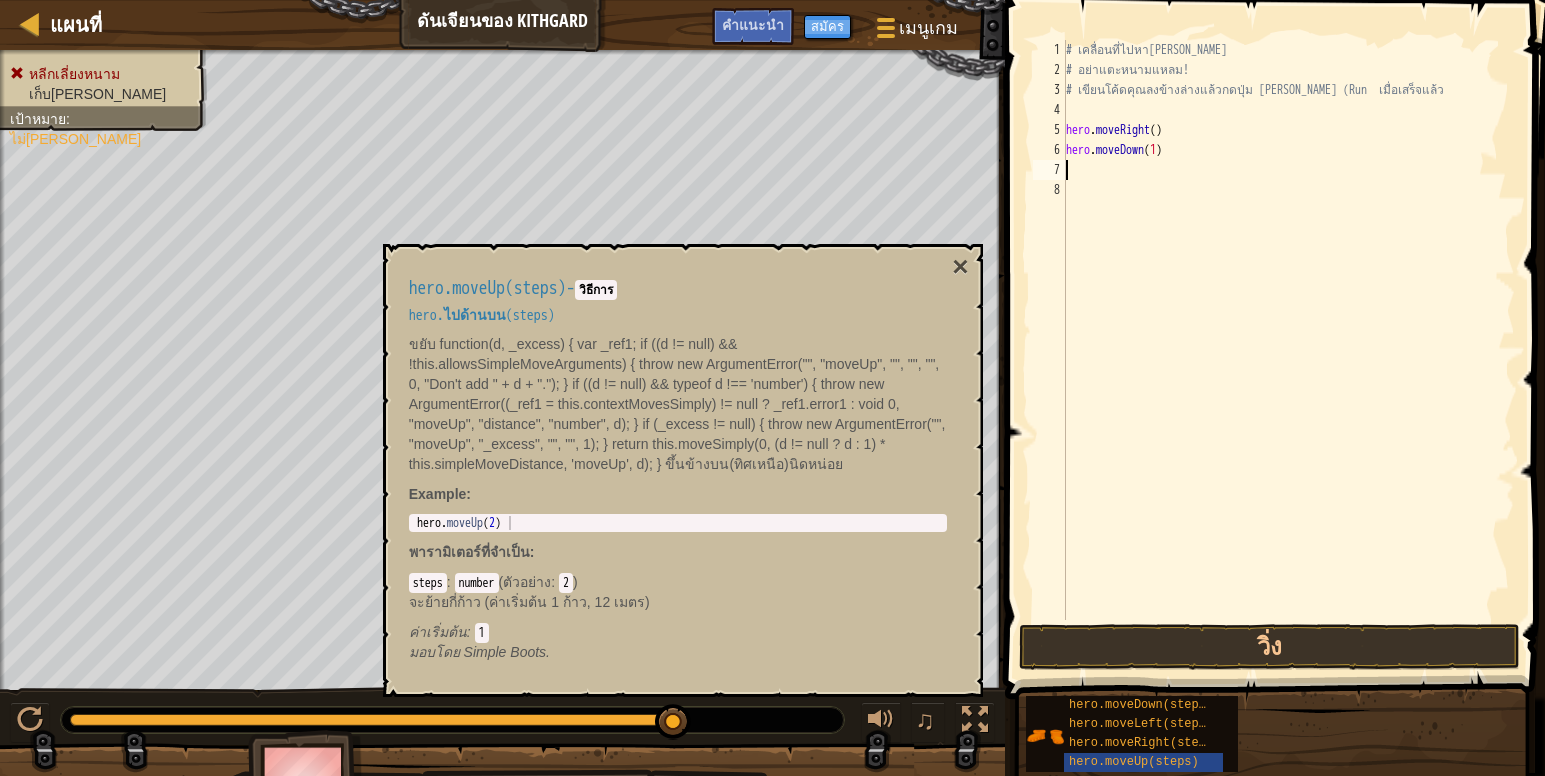 paste on "hero.moveDown(2)" 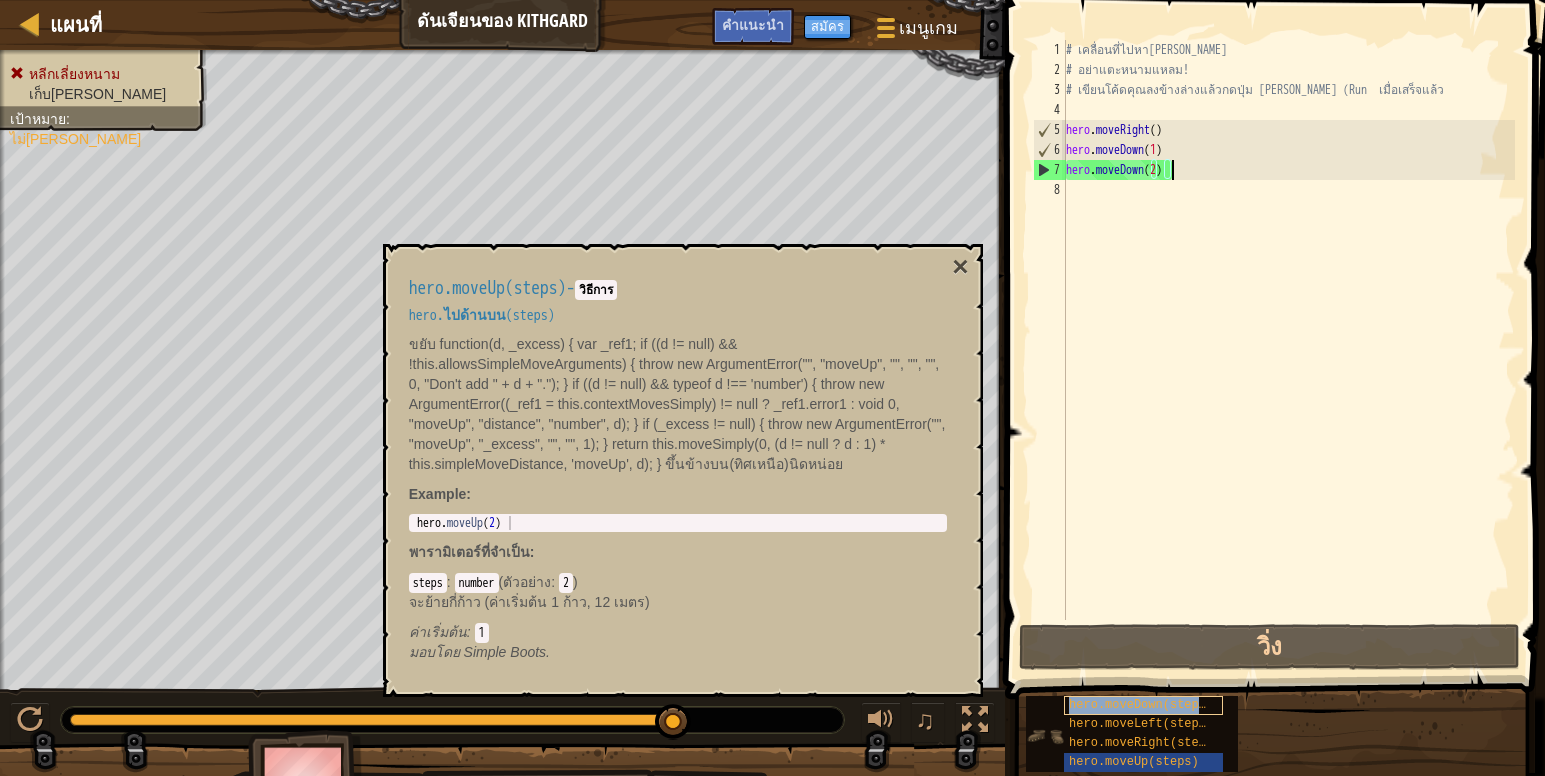 click on "hero.moveDown(steps)" at bounding box center (1141, 705) 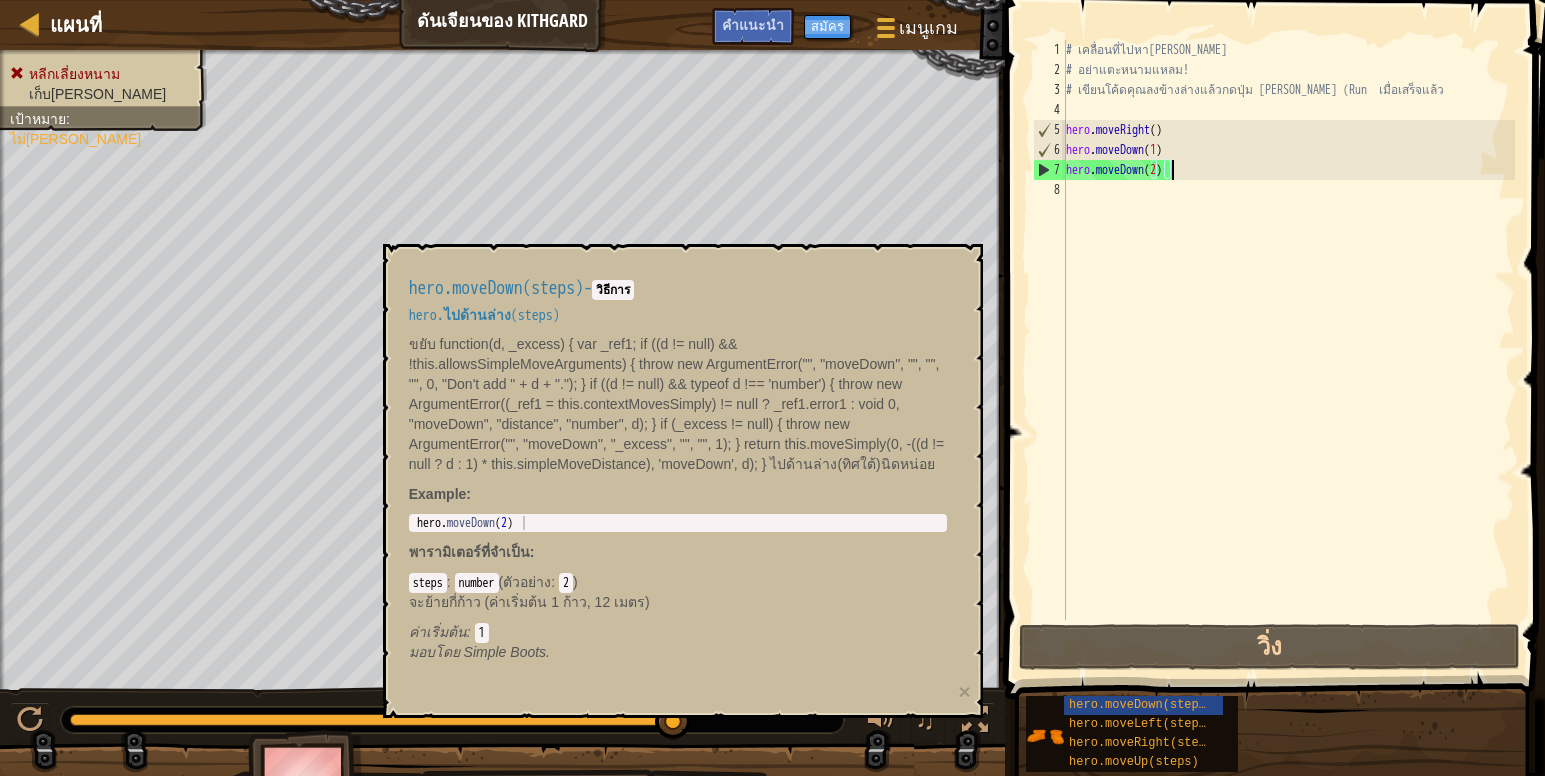 type on "hero.moveDown(2)" 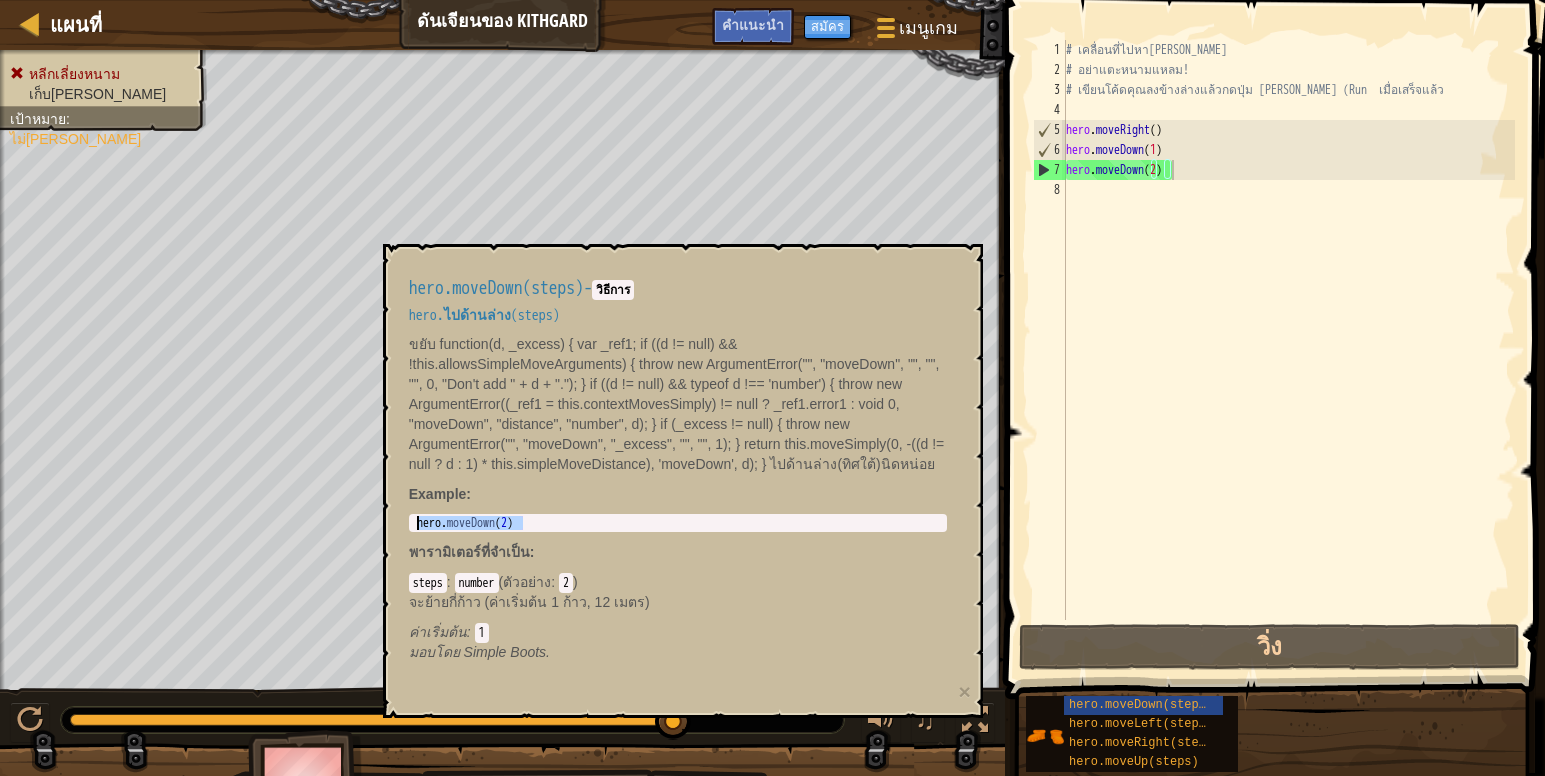 drag, startPoint x: 525, startPoint y: 521, endPoint x: 397, endPoint y: 519, distance: 128.01562 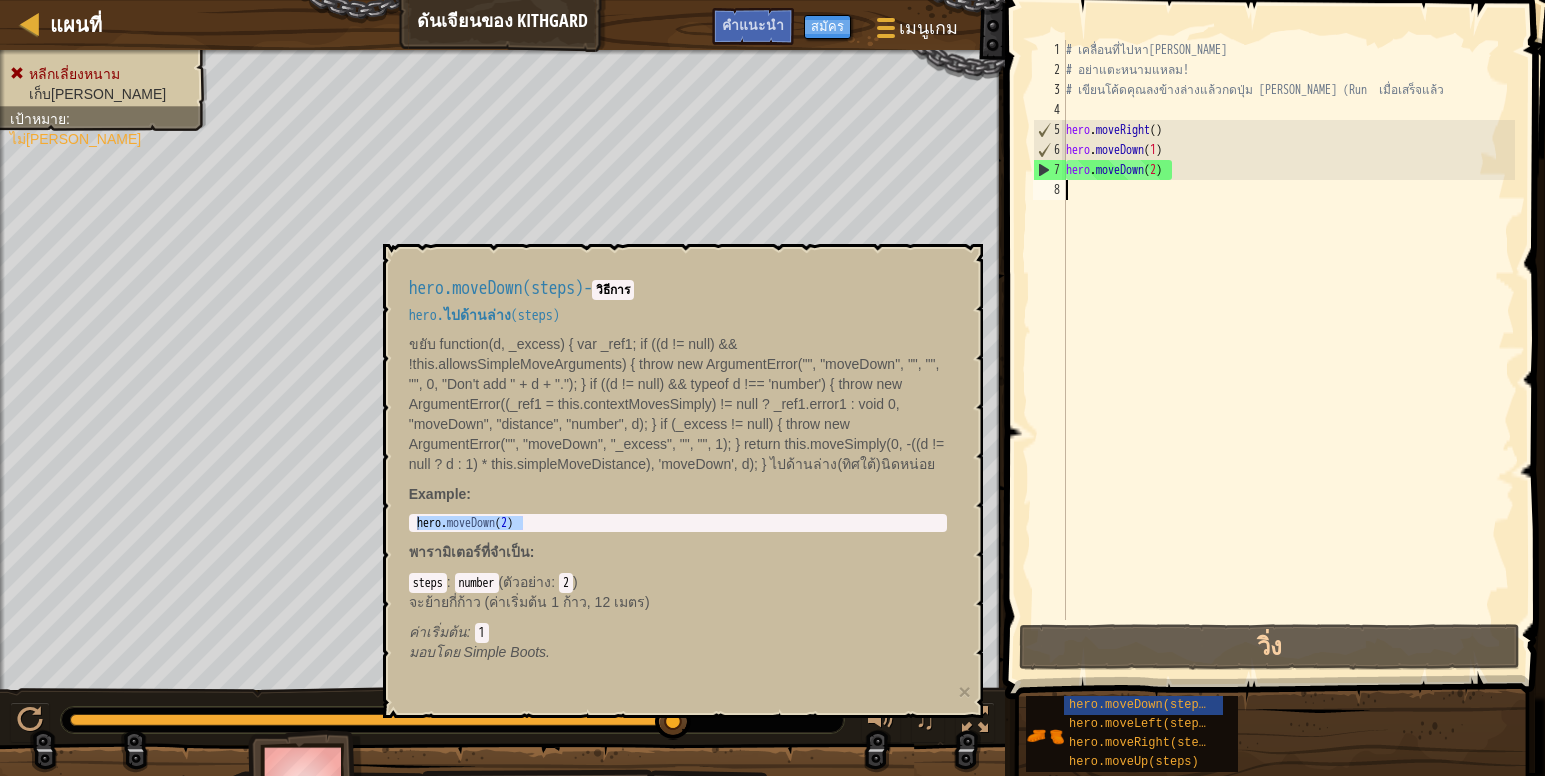 paste on "hero.moveDown(2)" 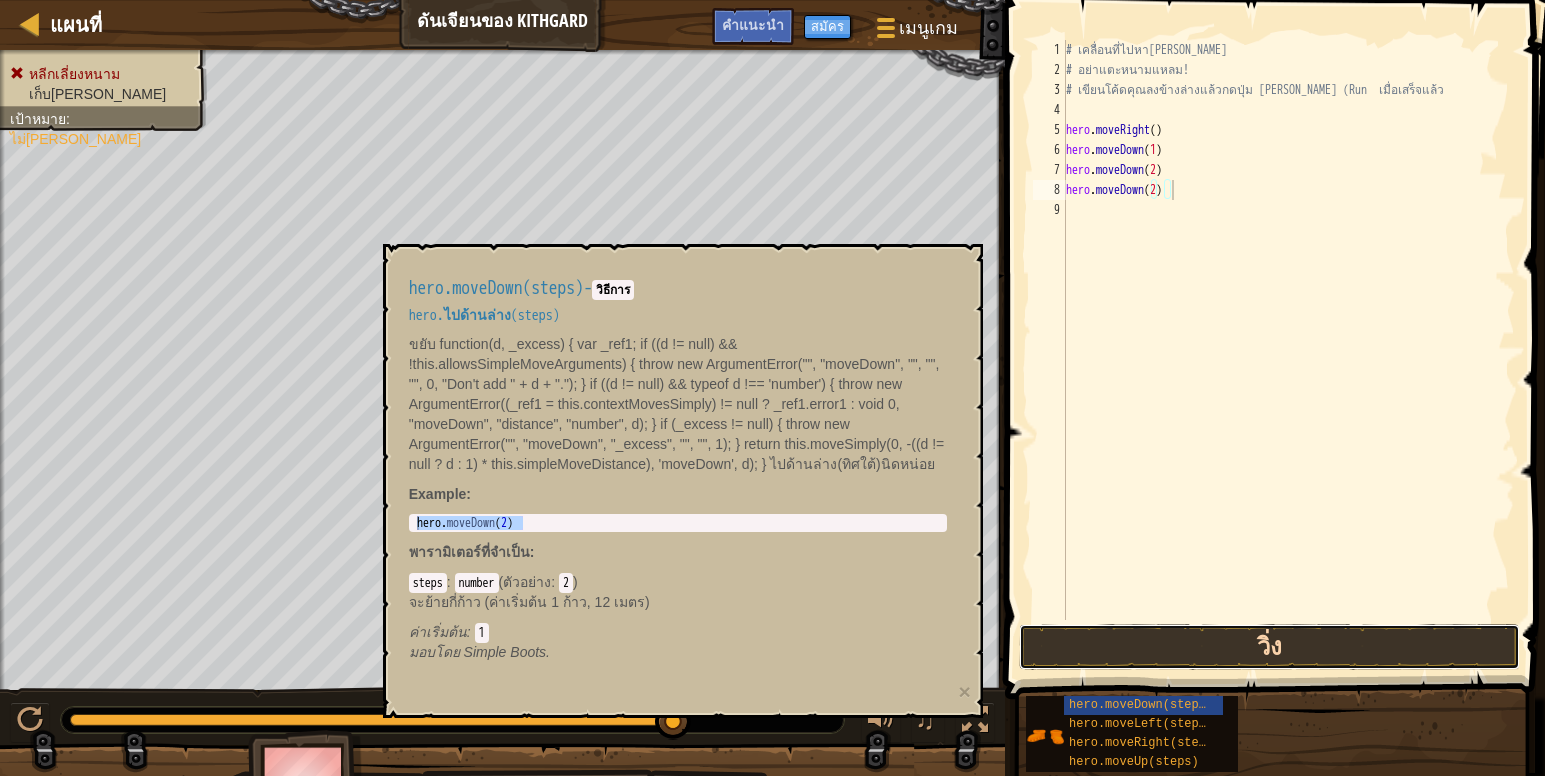 click on "วิ่ง" at bounding box center (1269, 647) 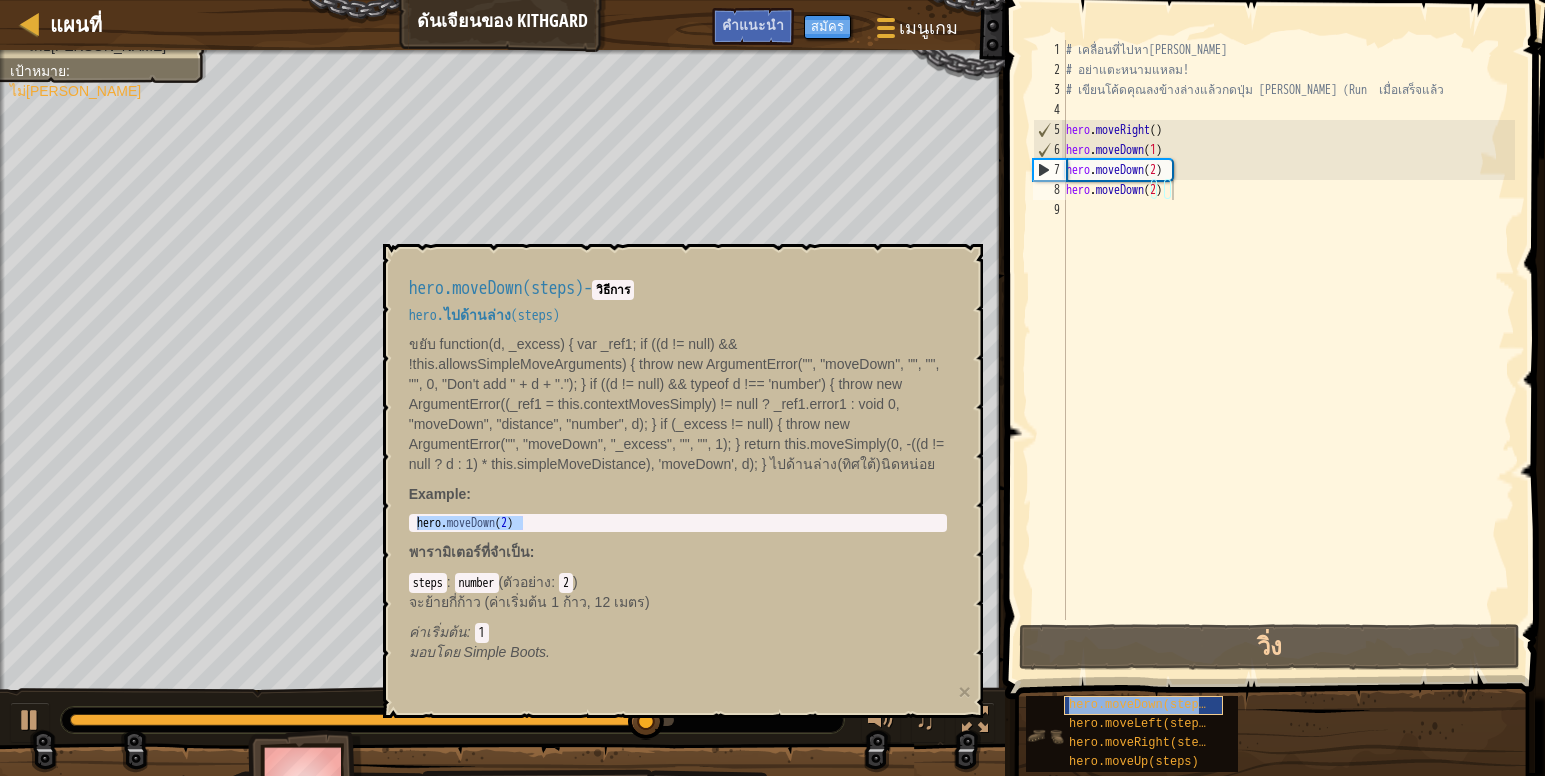 click on "hero.moveDown(steps)" at bounding box center (1141, 705) 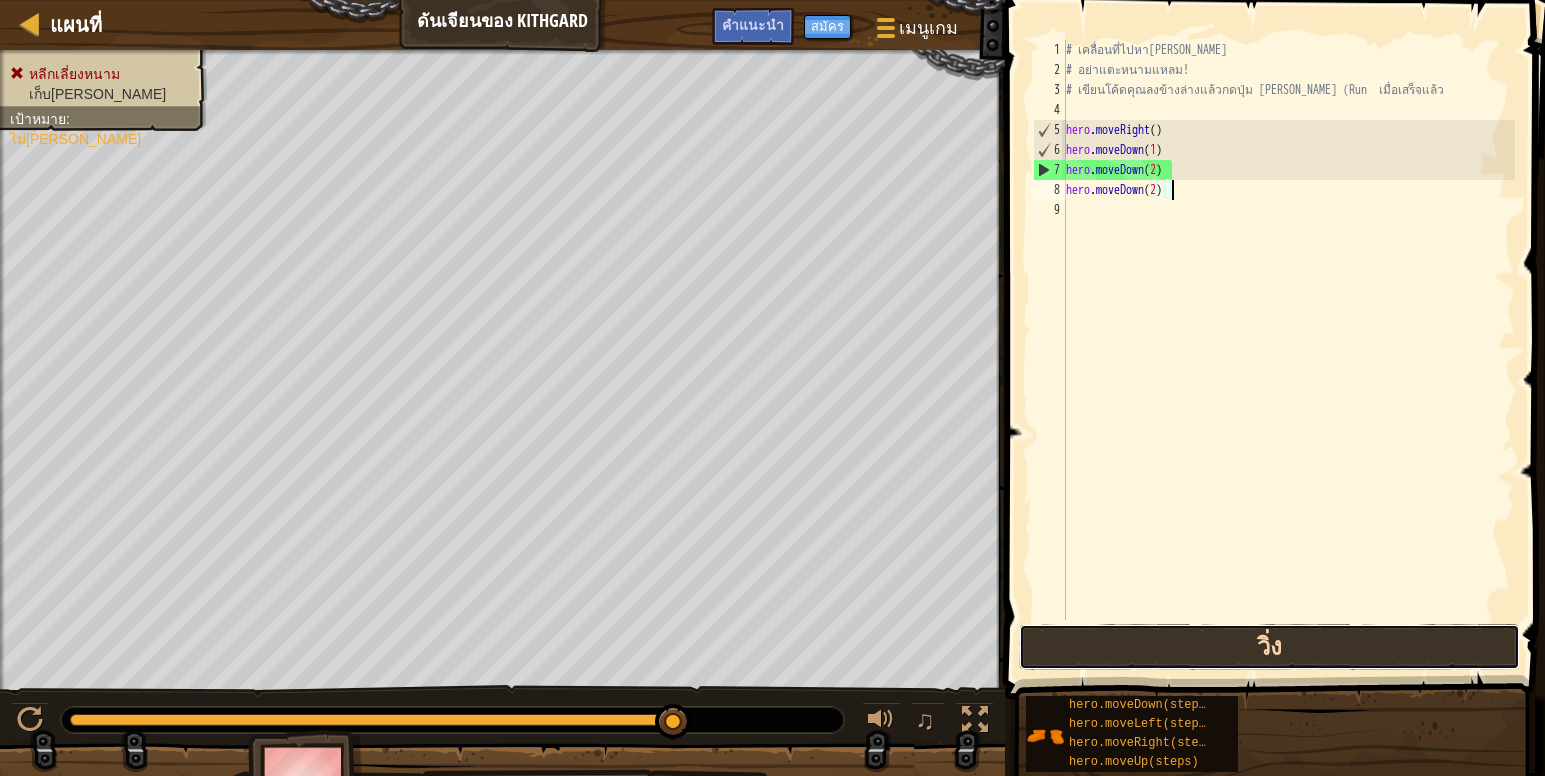 click on "วิ่ง" at bounding box center [1269, 647] 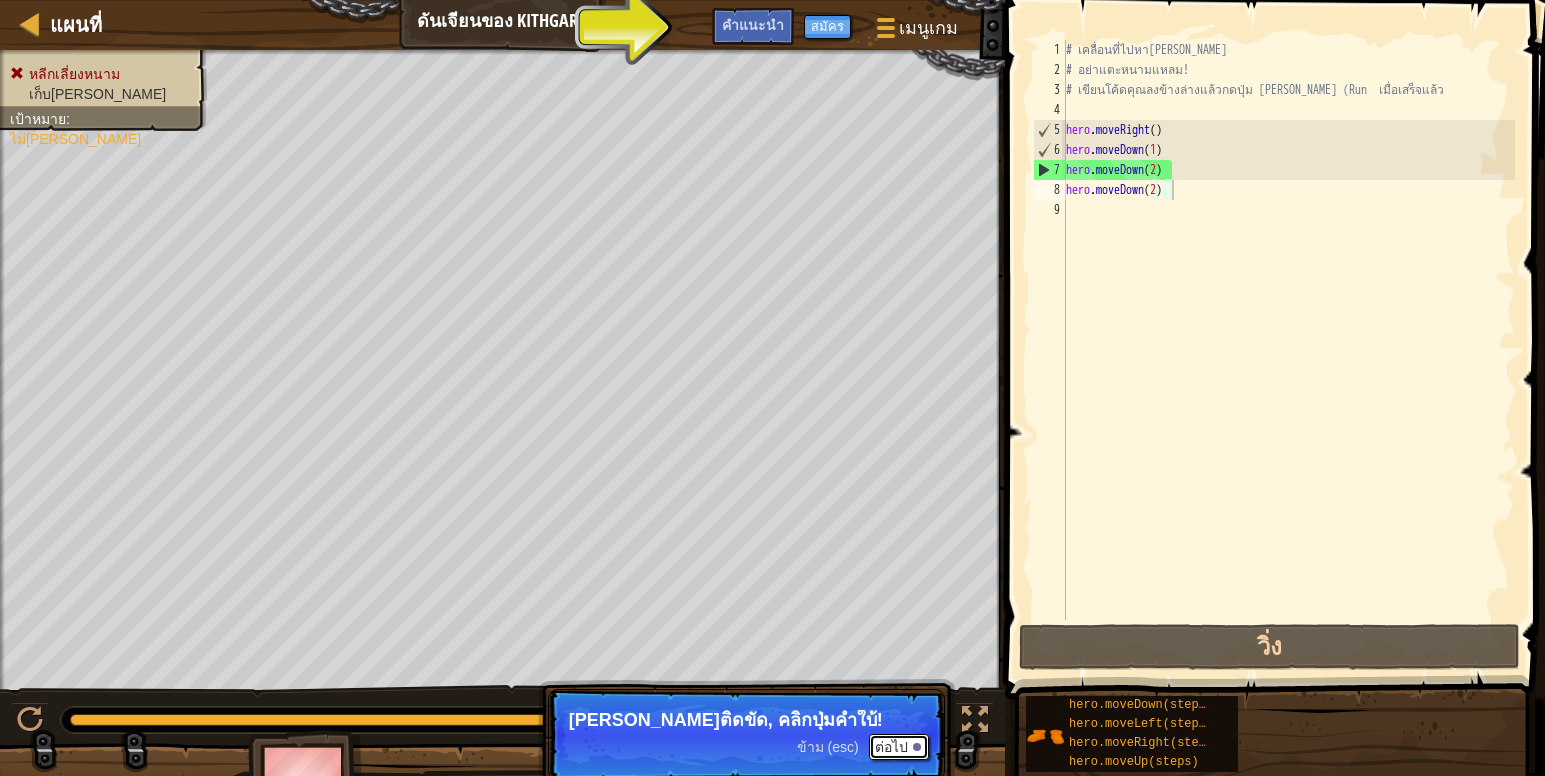 click on "ต่อไป" at bounding box center [899, 747] 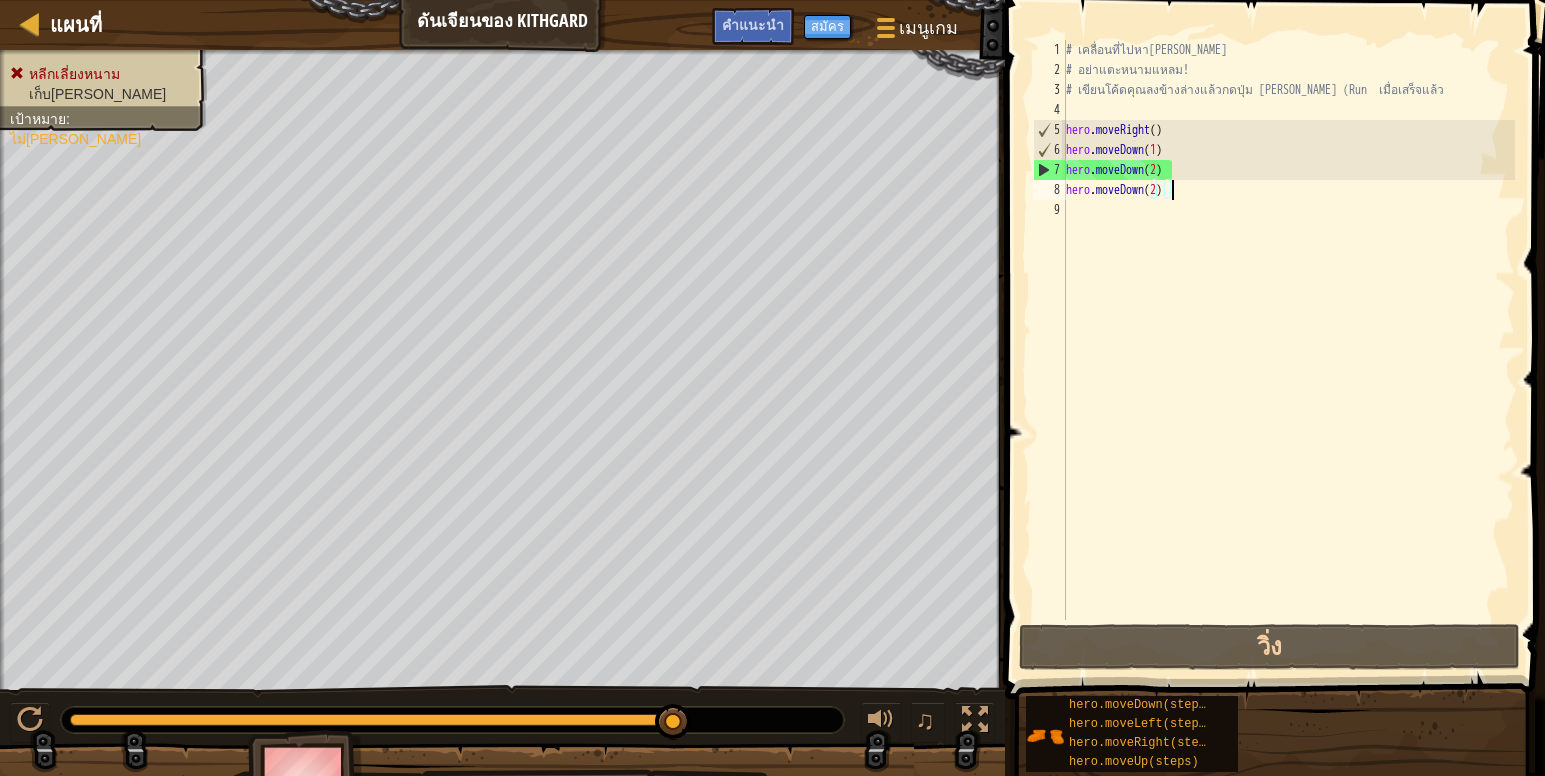 click on "# เคลื่อนที่ไปหา[PERSON_NAME] # อย่าแตะหนามแหลม! # เขียนโค้ดคุณลงข้างล่างแล้วกดปุ่ม [PERSON_NAME] (Run  เมื่อเสร็จแล้ว hero . moveRight ( ) hero . moveDown ( 1 ) hero . moveDown ( 2 ) hero . moveDown ( 2 )" at bounding box center [1288, 350] 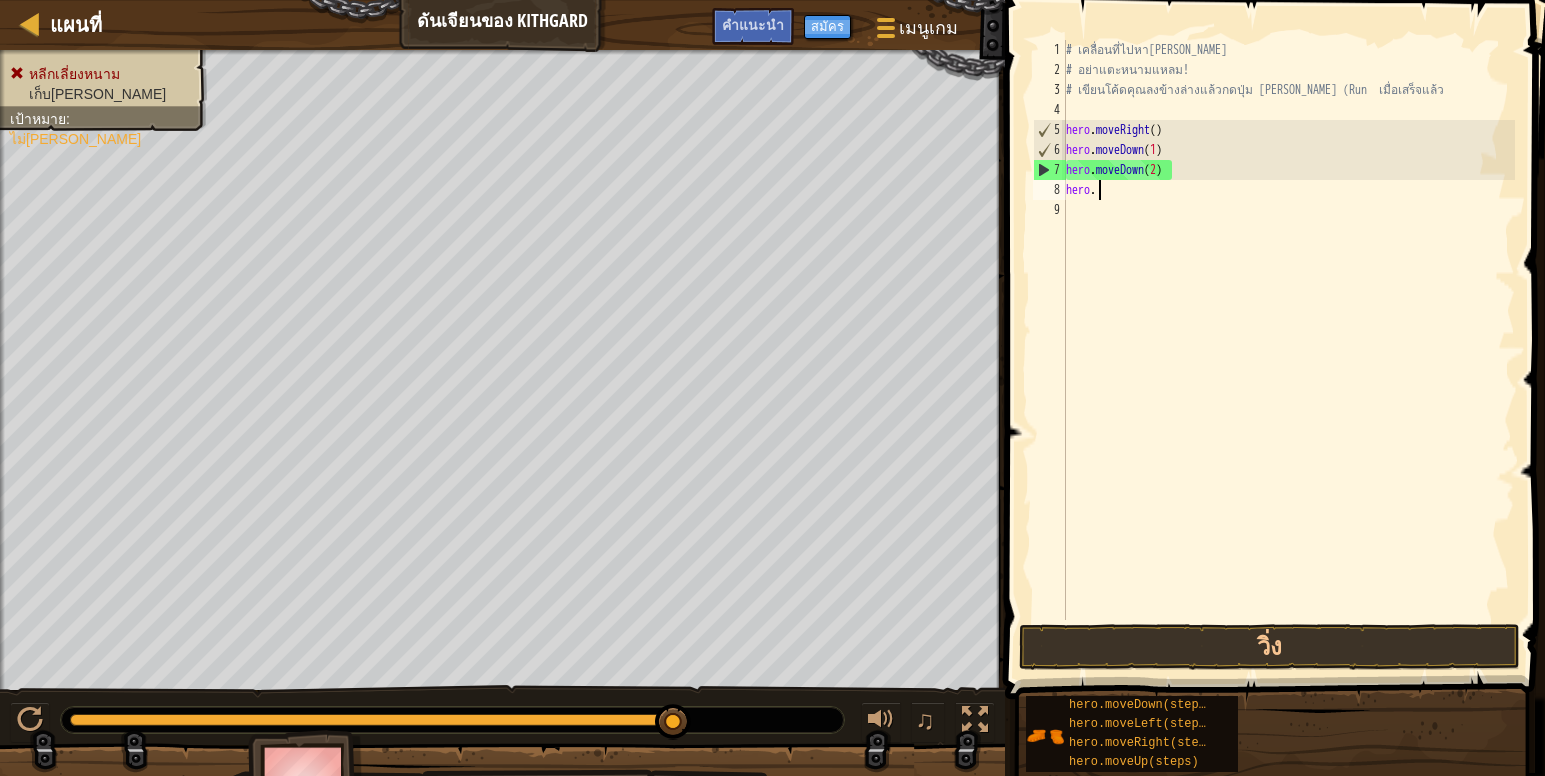 type on "h" 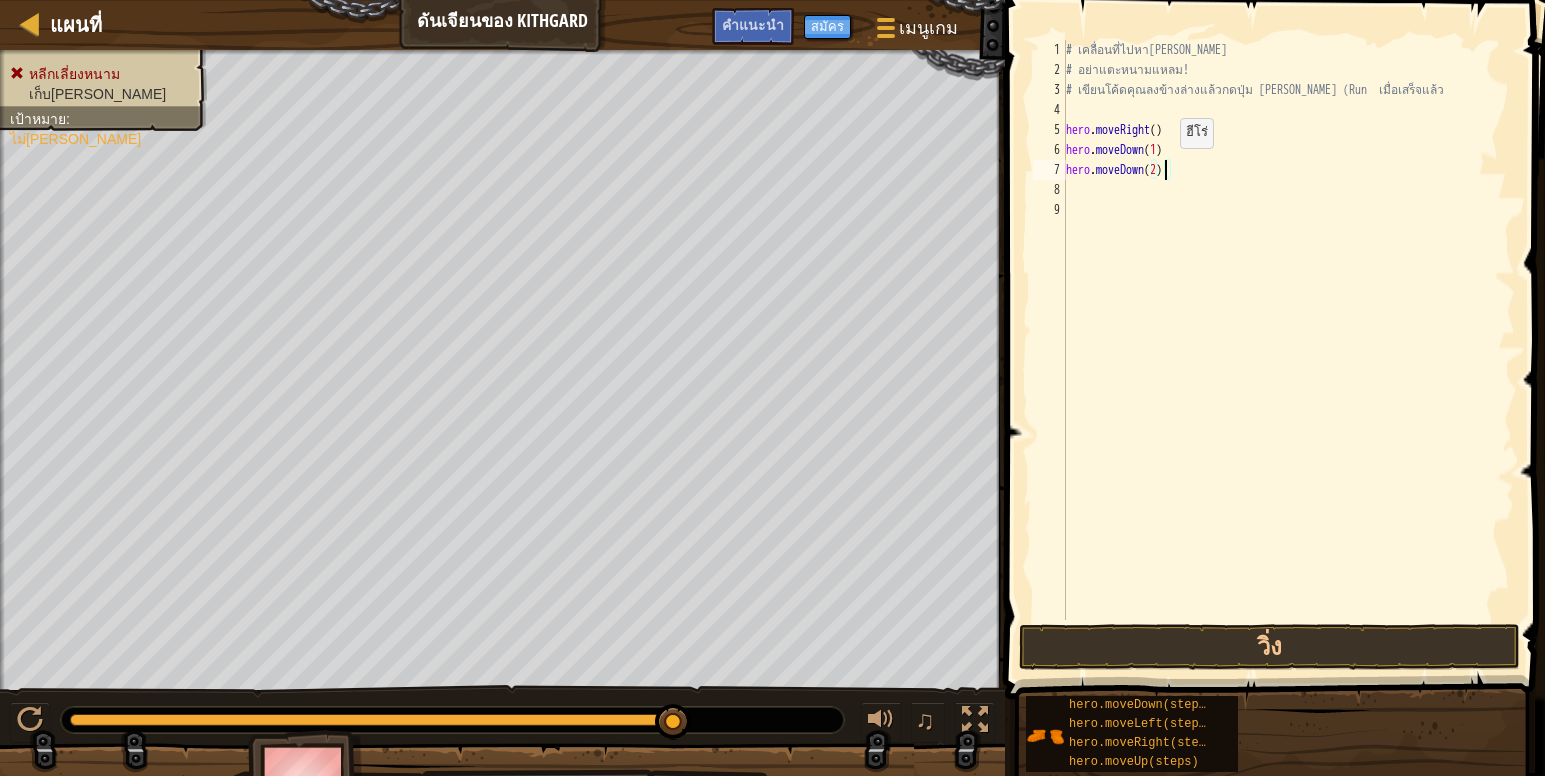 click on "# เคลื่อนที่ไปหา[PERSON_NAME] # อย่าแตะหนามแหลม! # เขียนโค้ดคุณลงข้างล่างแล้วกดปุ่ม [PERSON_NAME] (Run  เมื่อเสร็จแล้ว hero . moveRight ( ) hero . moveDown ( 1 ) hero . moveDown ( 2 )" at bounding box center (1288, 350) 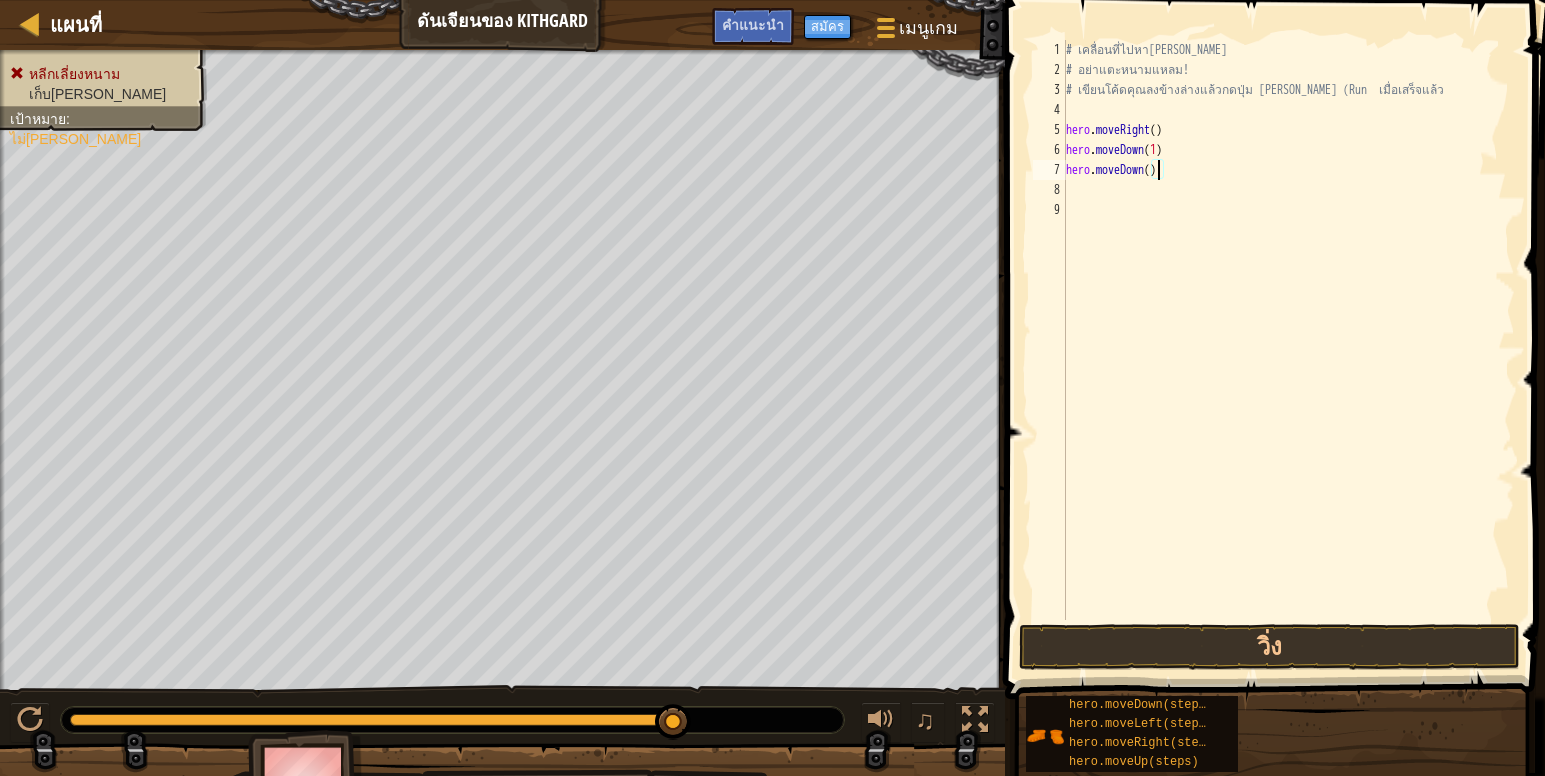 scroll, scrollTop: 9, scrollLeft: 7, axis: both 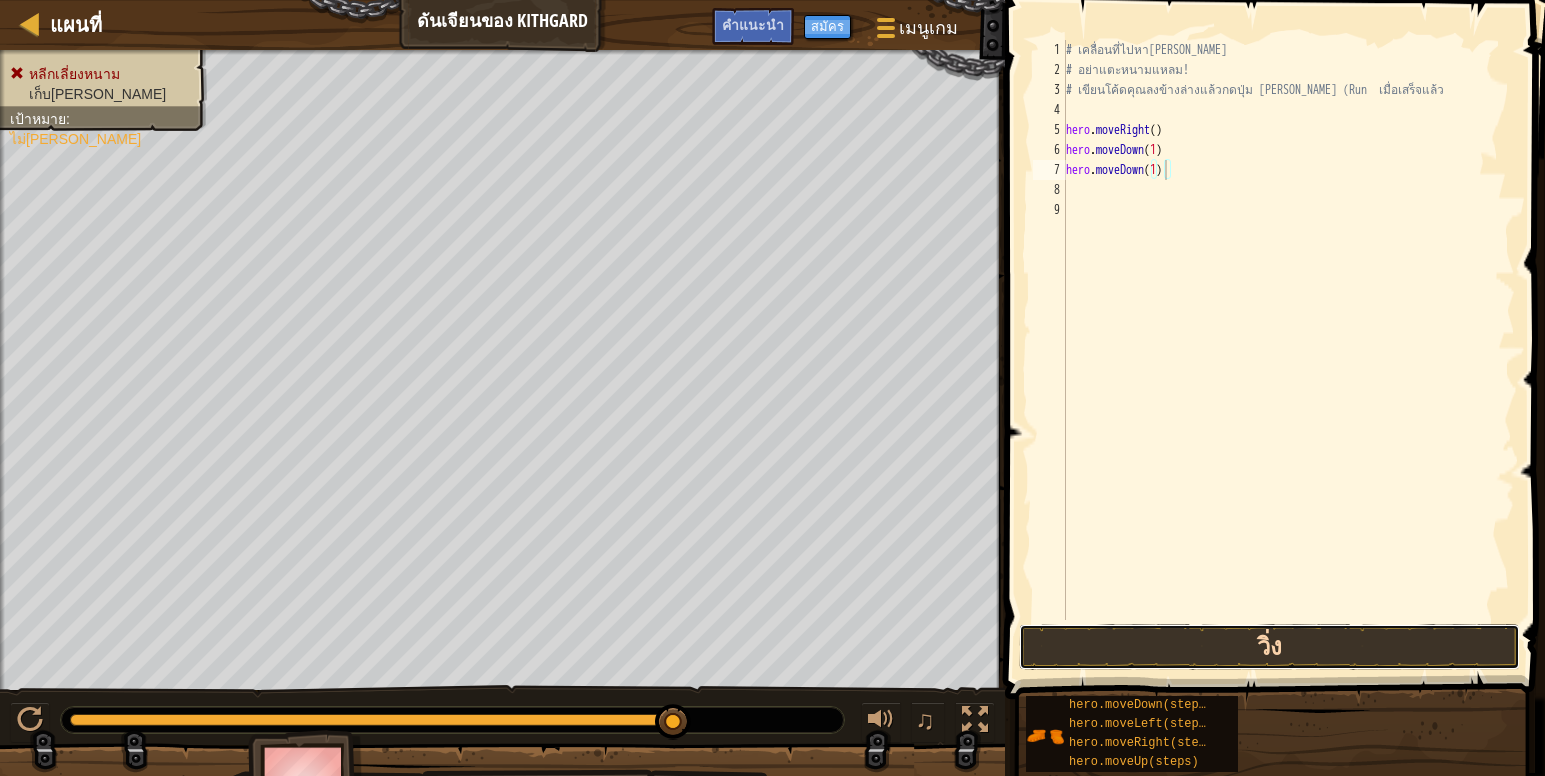 click on "วิ่ง" at bounding box center (1269, 647) 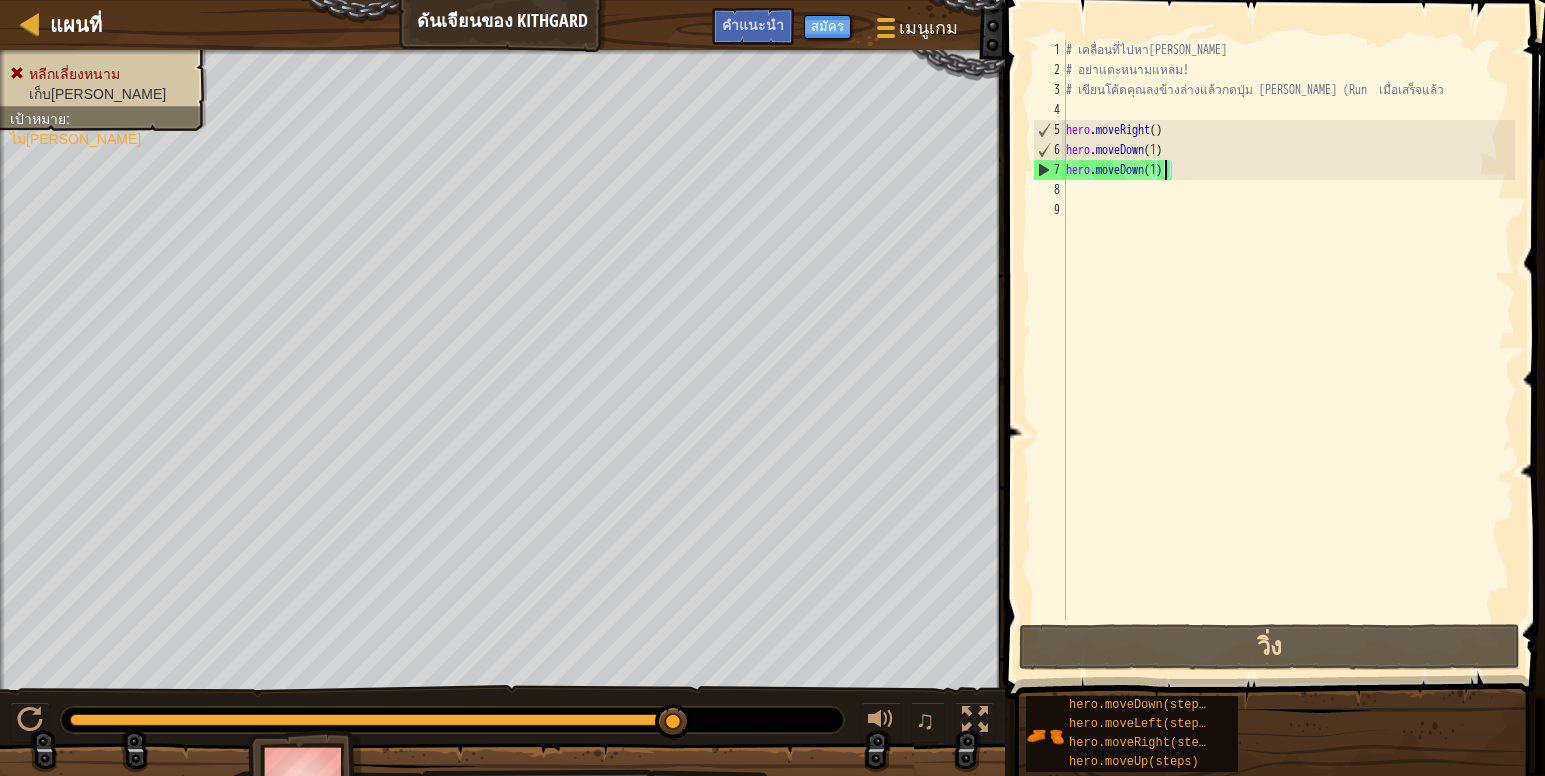 click on "# เคลื่อนที่ไปหา[PERSON_NAME] # อย่าแตะหนามแหลม! # เขียนโค้ดคุณลงข้างล่างแล้วกดปุ่ม [PERSON_NAME] (Run  เมื่อเสร็จแล้ว hero . moveRight ( ) hero . moveDown ( 1 ) hero . moveDown ( 1 )" at bounding box center (1288, 350) 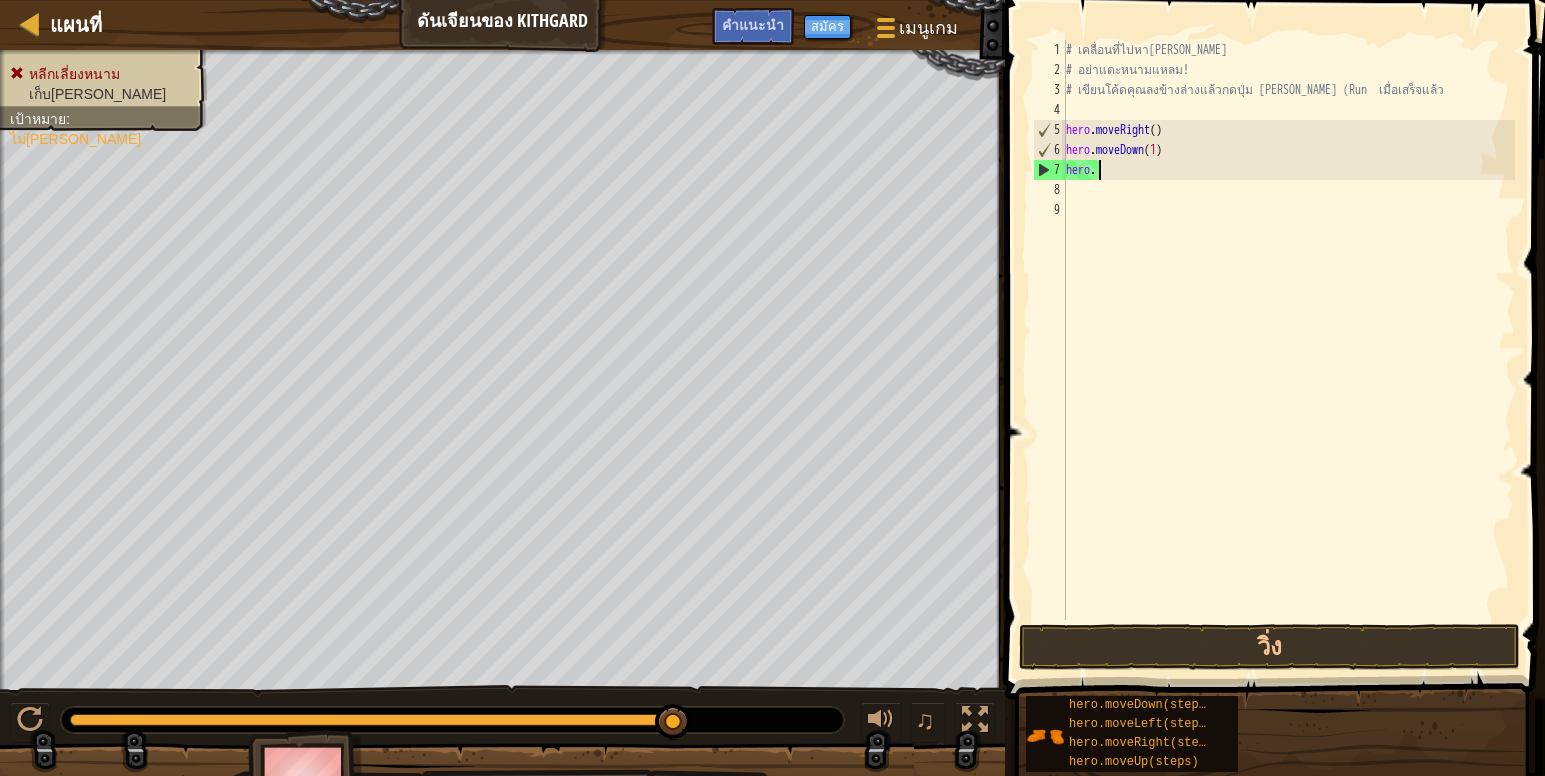 scroll, scrollTop: 9, scrollLeft: 0, axis: vertical 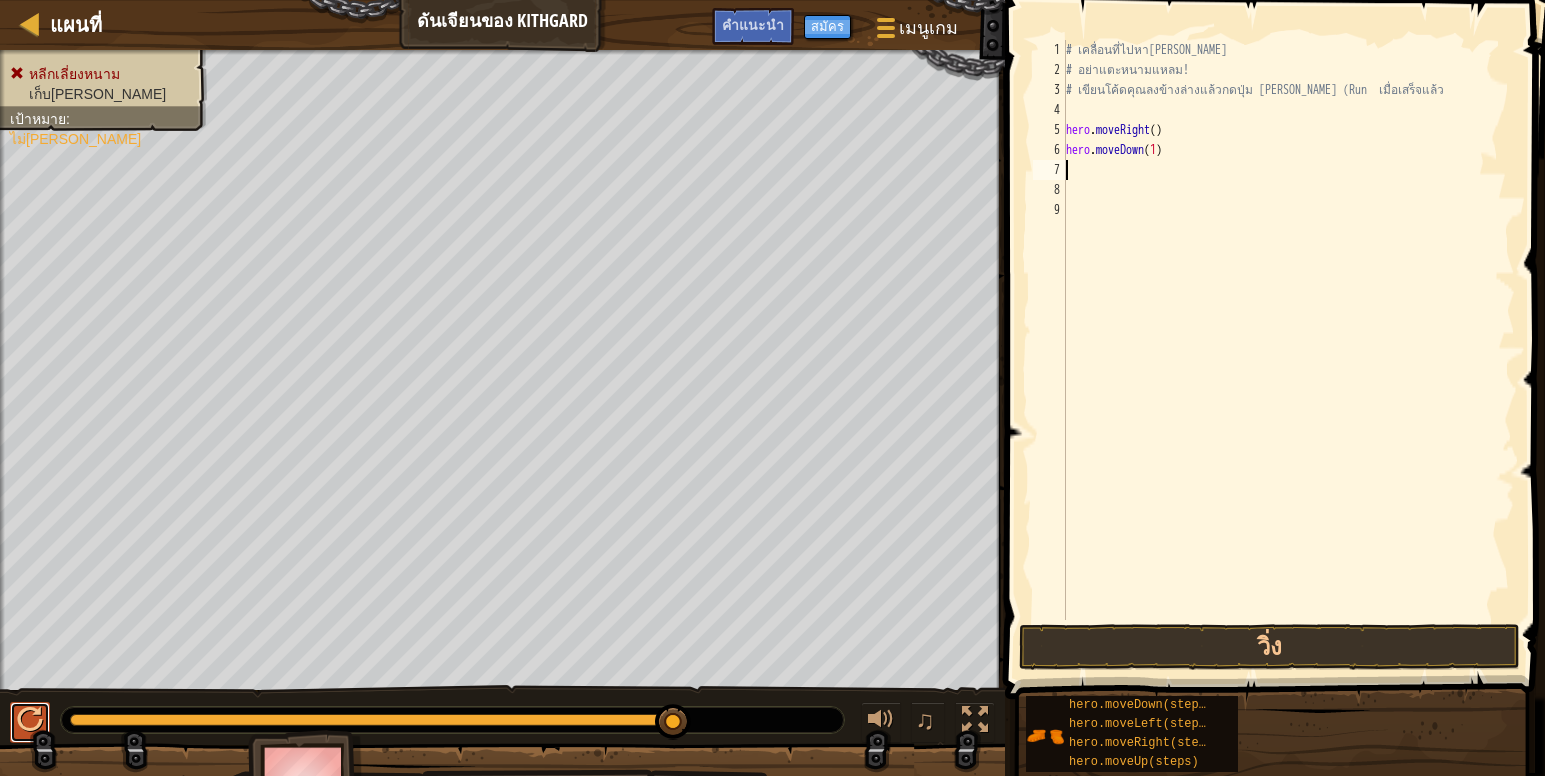 click at bounding box center [30, 722] 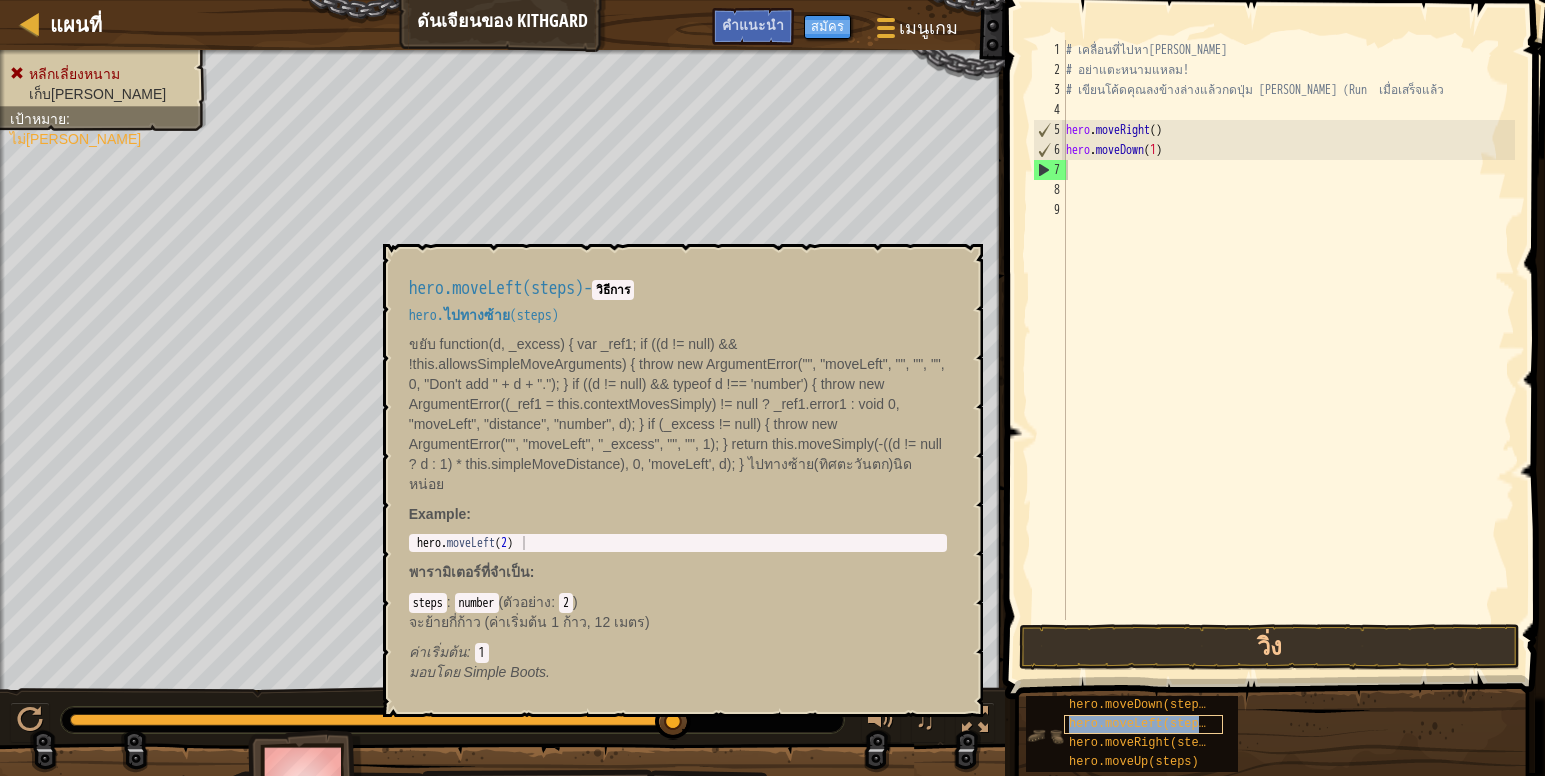 click on "hero.moveLeft(steps)" at bounding box center (1141, 724) 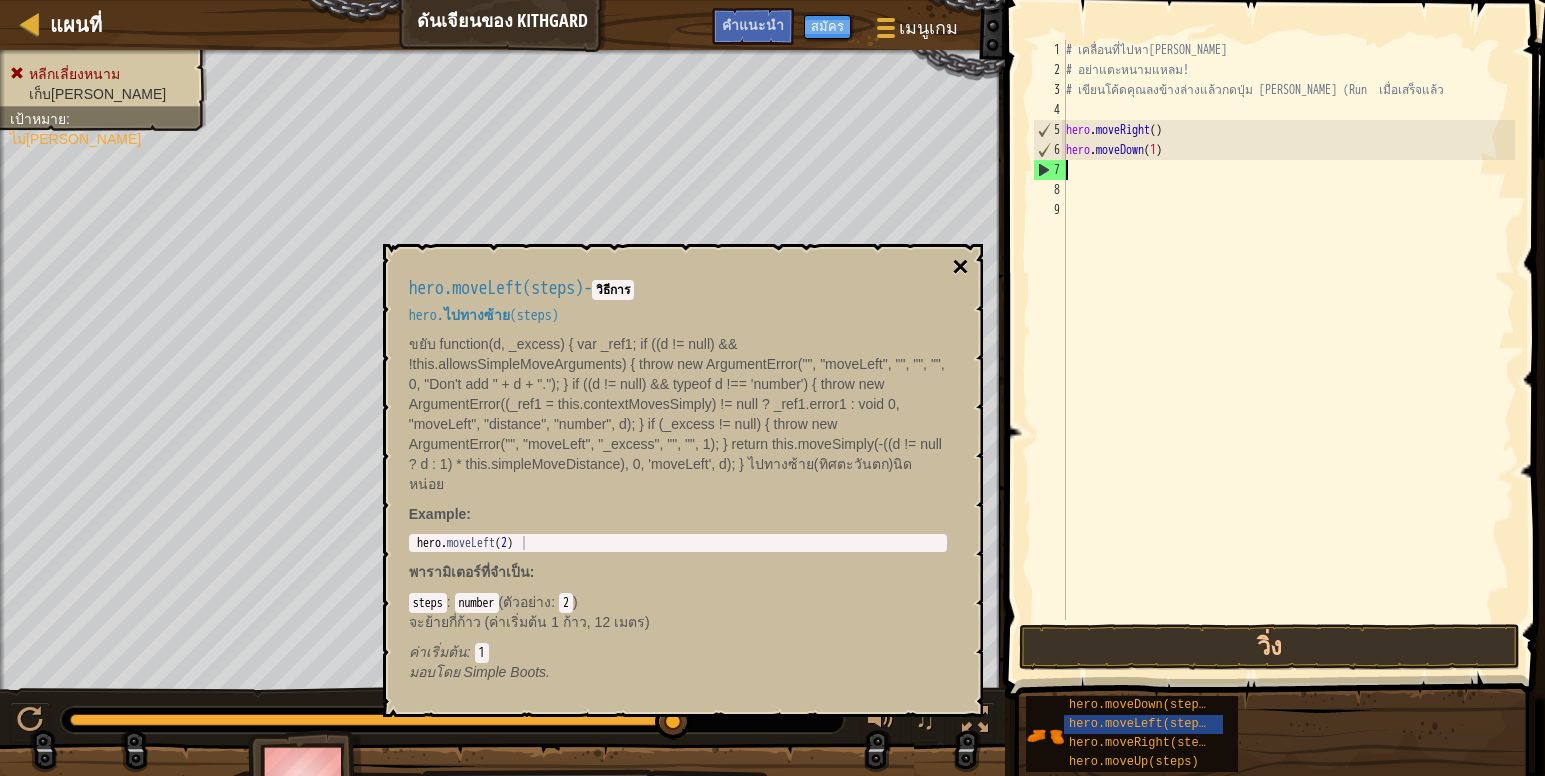 click on "×" at bounding box center [960, 267] 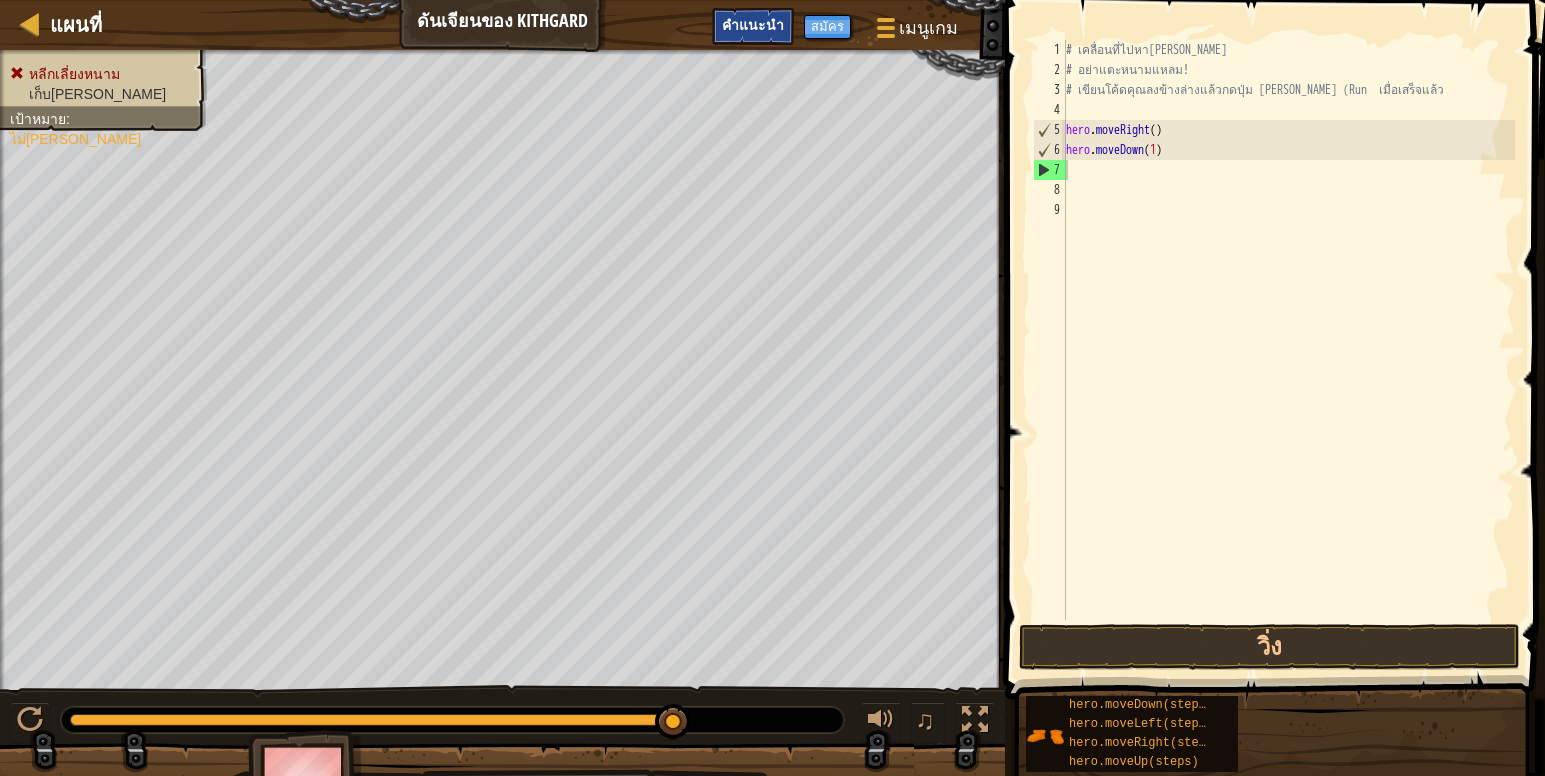 click on "คำแนะนำ" at bounding box center [753, 24] 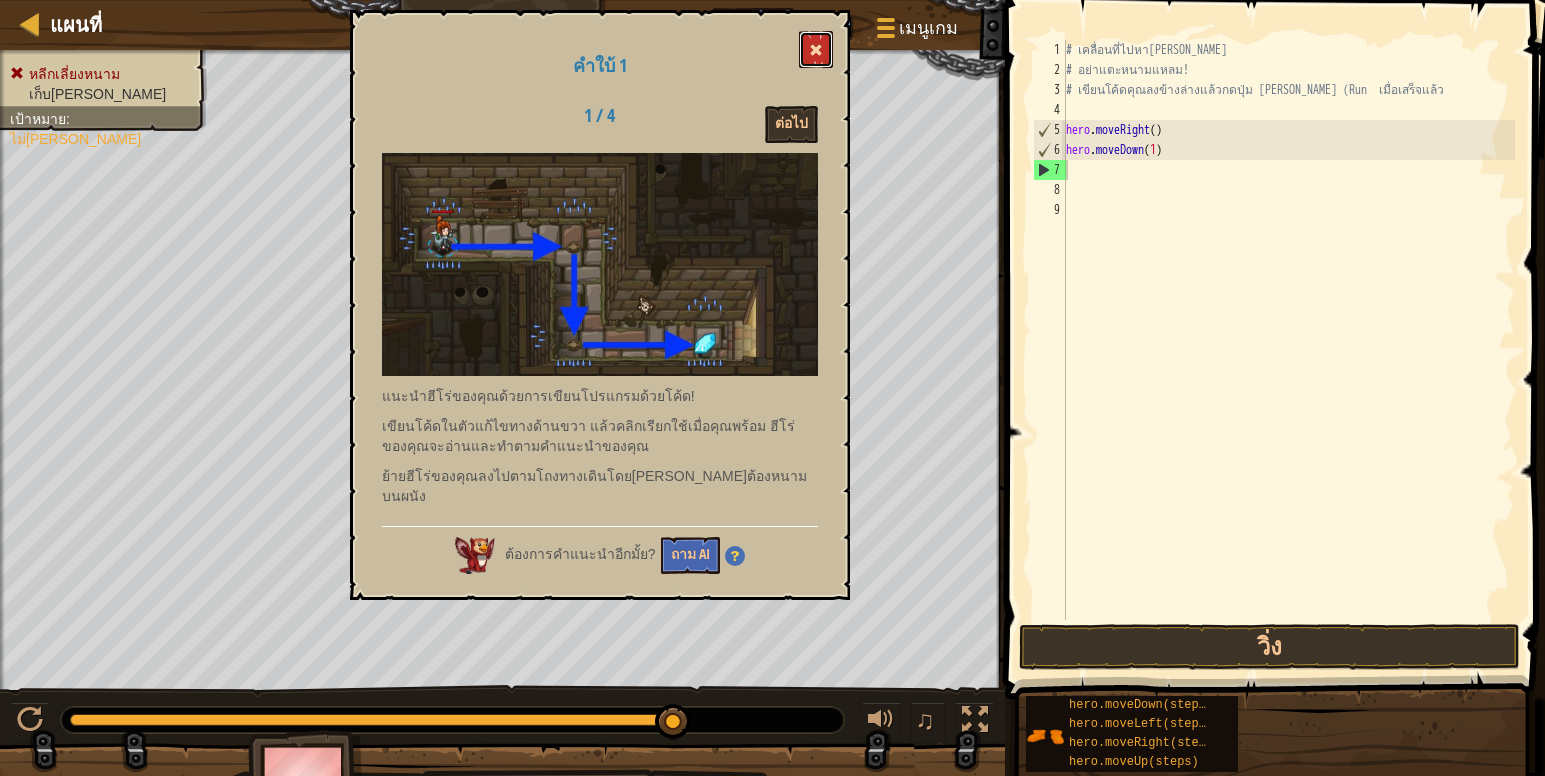 click at bounding box center [816, 49] 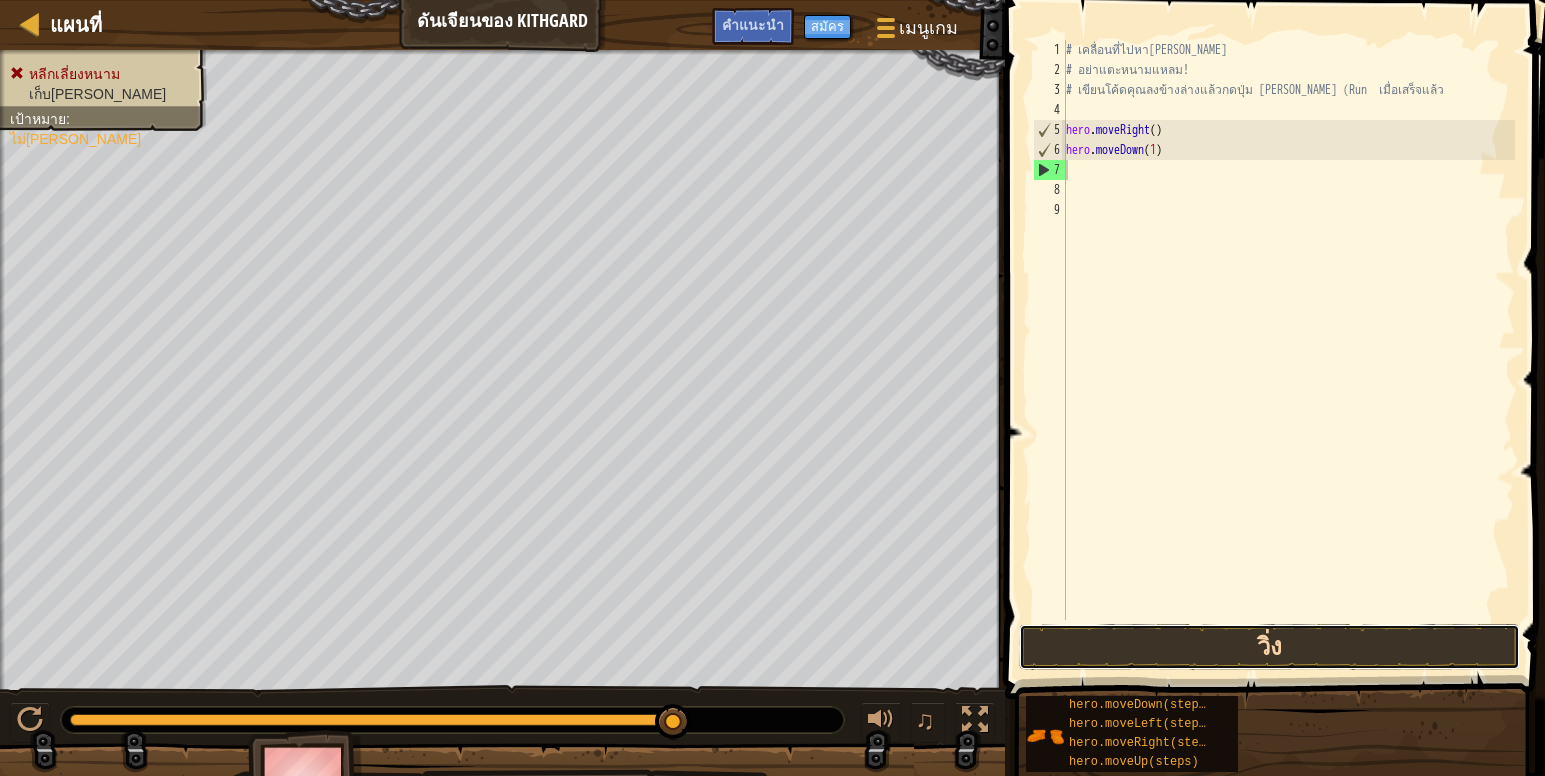 click on "วิ่ง" at bounding box center (1269, 647) 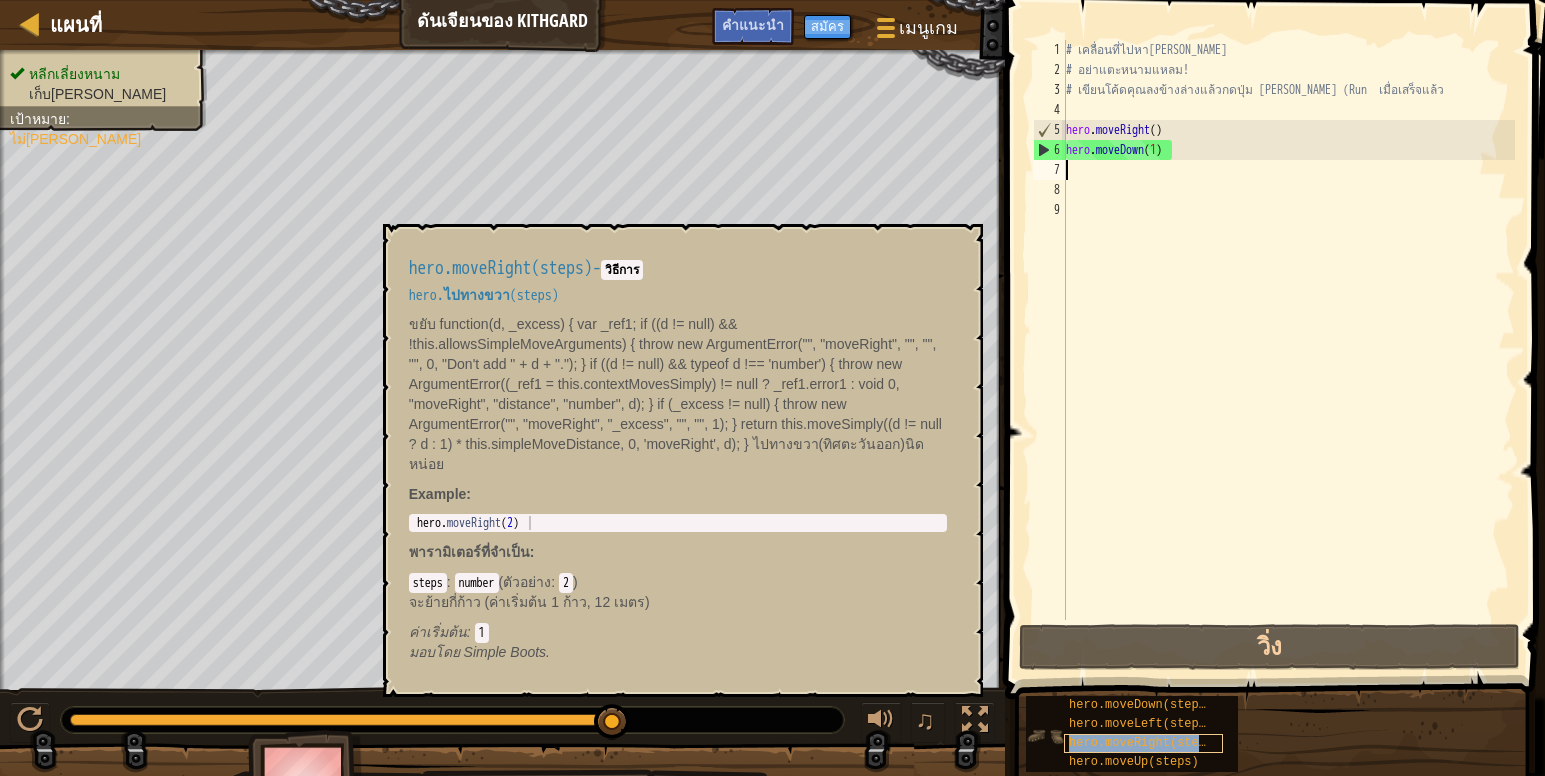 click on "hero.moveRight(steps)" at bounding box center (1144, 743) 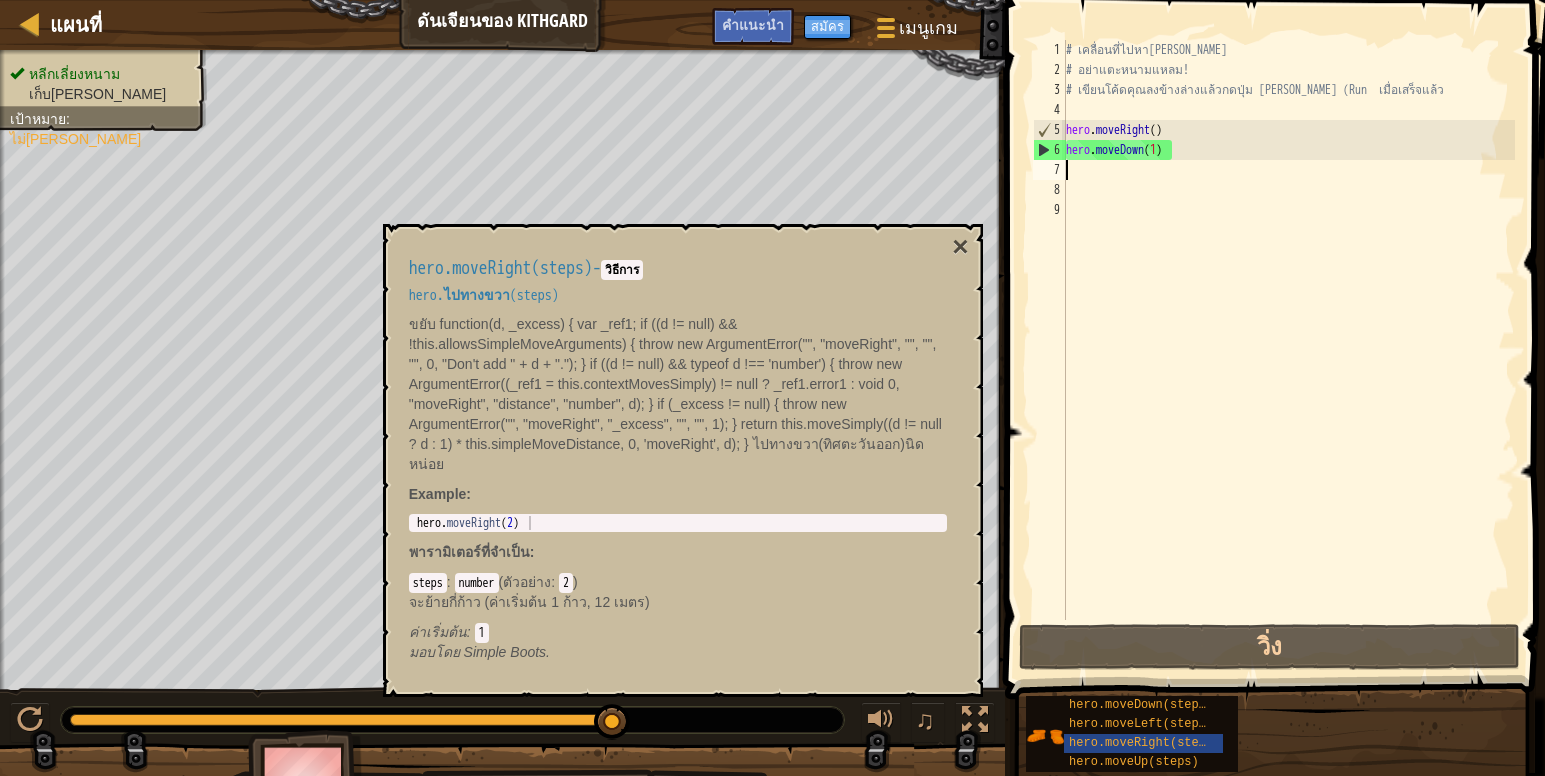 type on "hero.moveRight(2)" 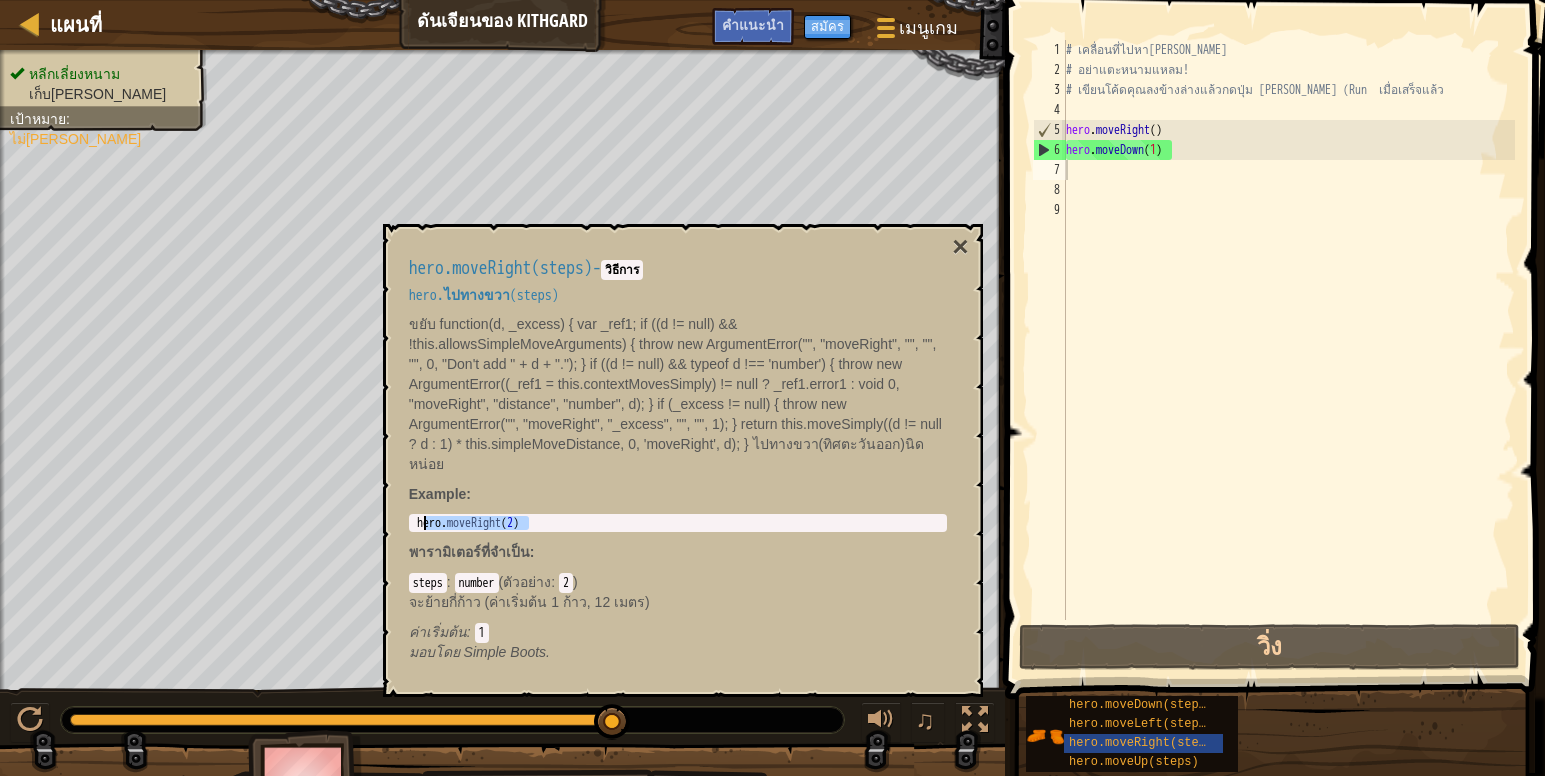 drag, startPoint x: 539, startPoint y: 523, endPoint x: 421, endPoint y: 525, distance: 118.016945 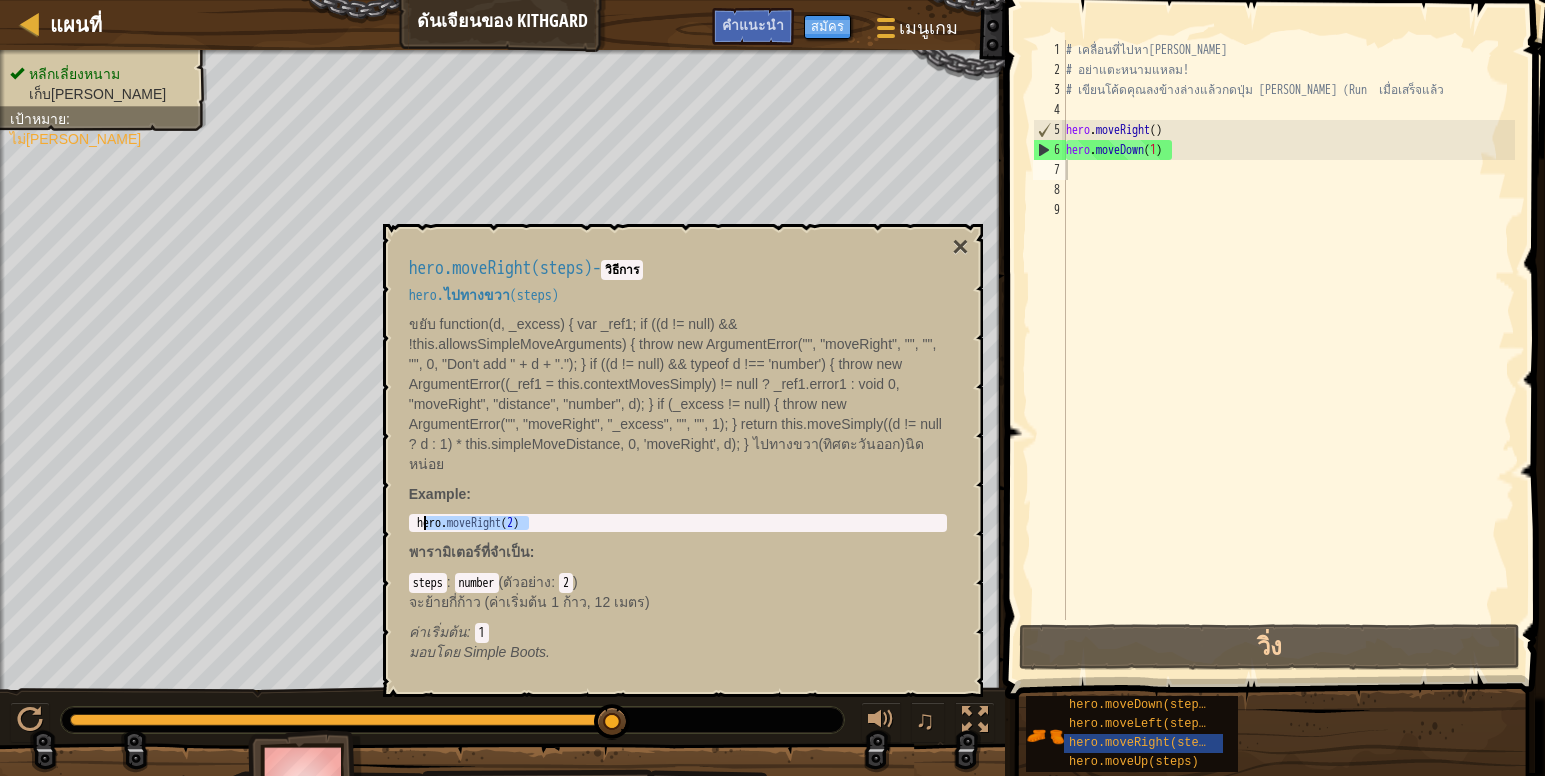 click on "hero . moveRight ( 2 )" at bounding box center [678, 537] 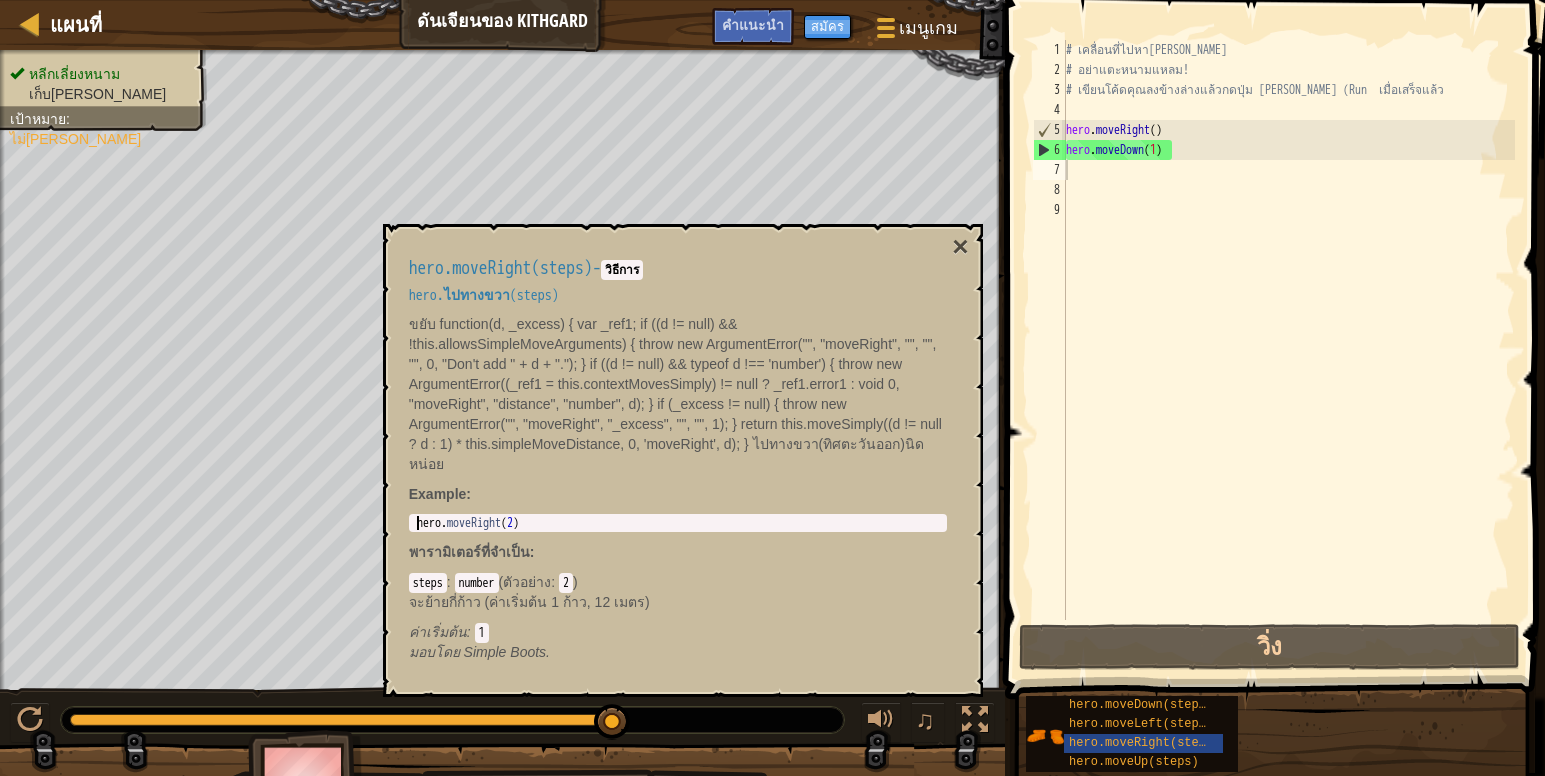 drag, startPoint x: 421, startPoint y: 525, endPoint x: 413, endPoint y: 517, distance: 11.313708 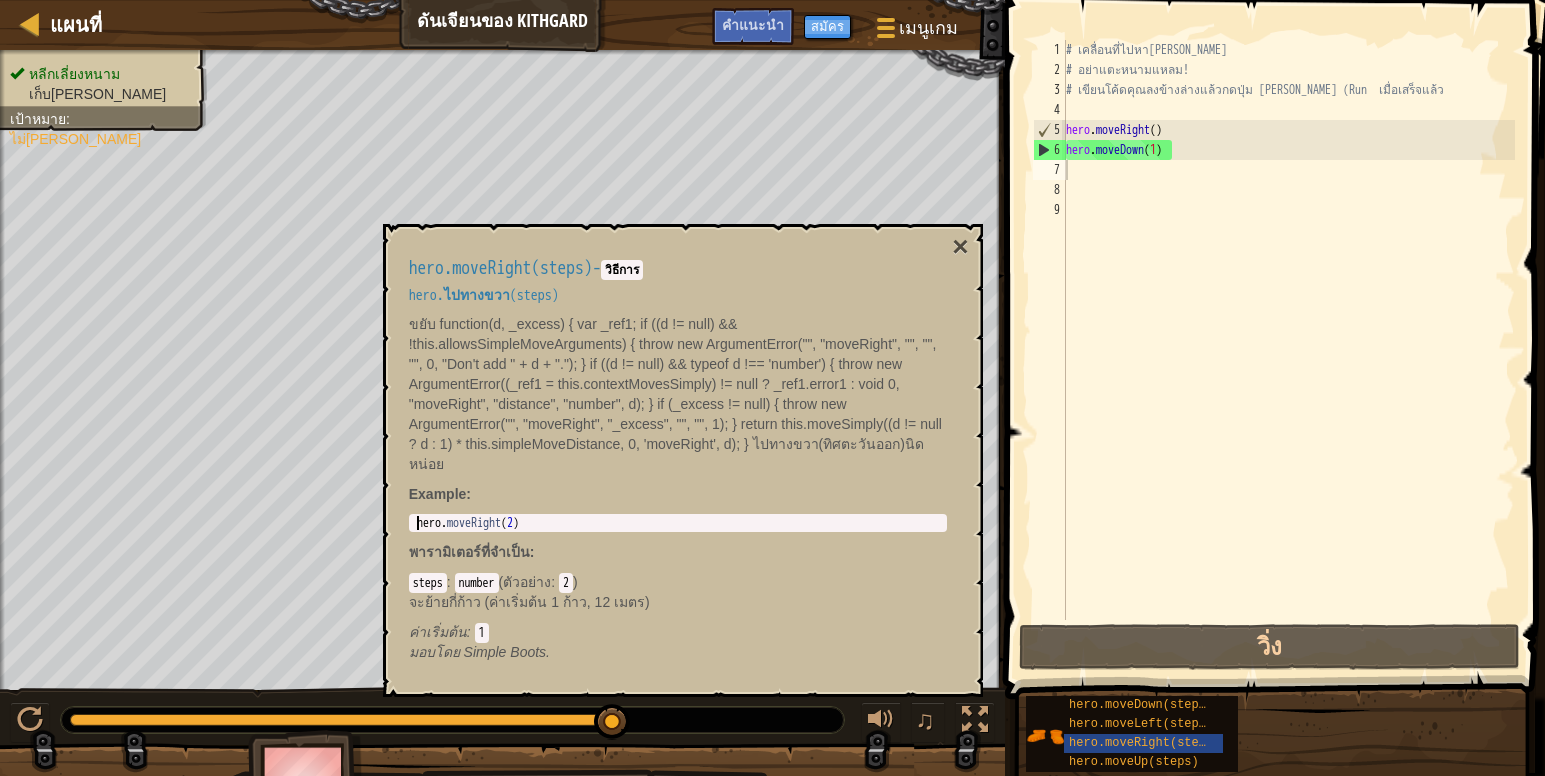 click on "hero.moveRight(steps)  -  วิธีการ hero.ไปทางขวา(steps) ขยับ function(d, _excess) {
var _ref1;
if ((d != null) && !this.allowsSimpleMoveArguments) {
throw new ArgumentError("", "moveRight", "", "", "", 0, "Don't add " + d + ".");
}
if ((d != null) && typeof d !== 'number') {
throw new ArgumentError((_ref1 = this.contextMovesSimply) != null ? _ref1.error1 : void 0, "moveRight", "distance", "number", d);
}
if (_excess != null) {
throw new ArgumentError("", "moveRight", "_excess", "", "", 1);
}
return this.moveSimply((d != null ? d : 1) * this.simpleMoveDistance, 0, 'moveRight', d);
} ไปทางขวา(ทิศตะวันออก)นิดหน่อย
Example : hero.moveRight(2) 1 hero . moveRight ( 2 )     [PERSON_NAME]จำเป็น : steps : number  ( ตัวอย่าง : 2 )
ค่าเริ่มต้น : 1 มอบโดย Simple Boots." at bounding box center [678, 460] 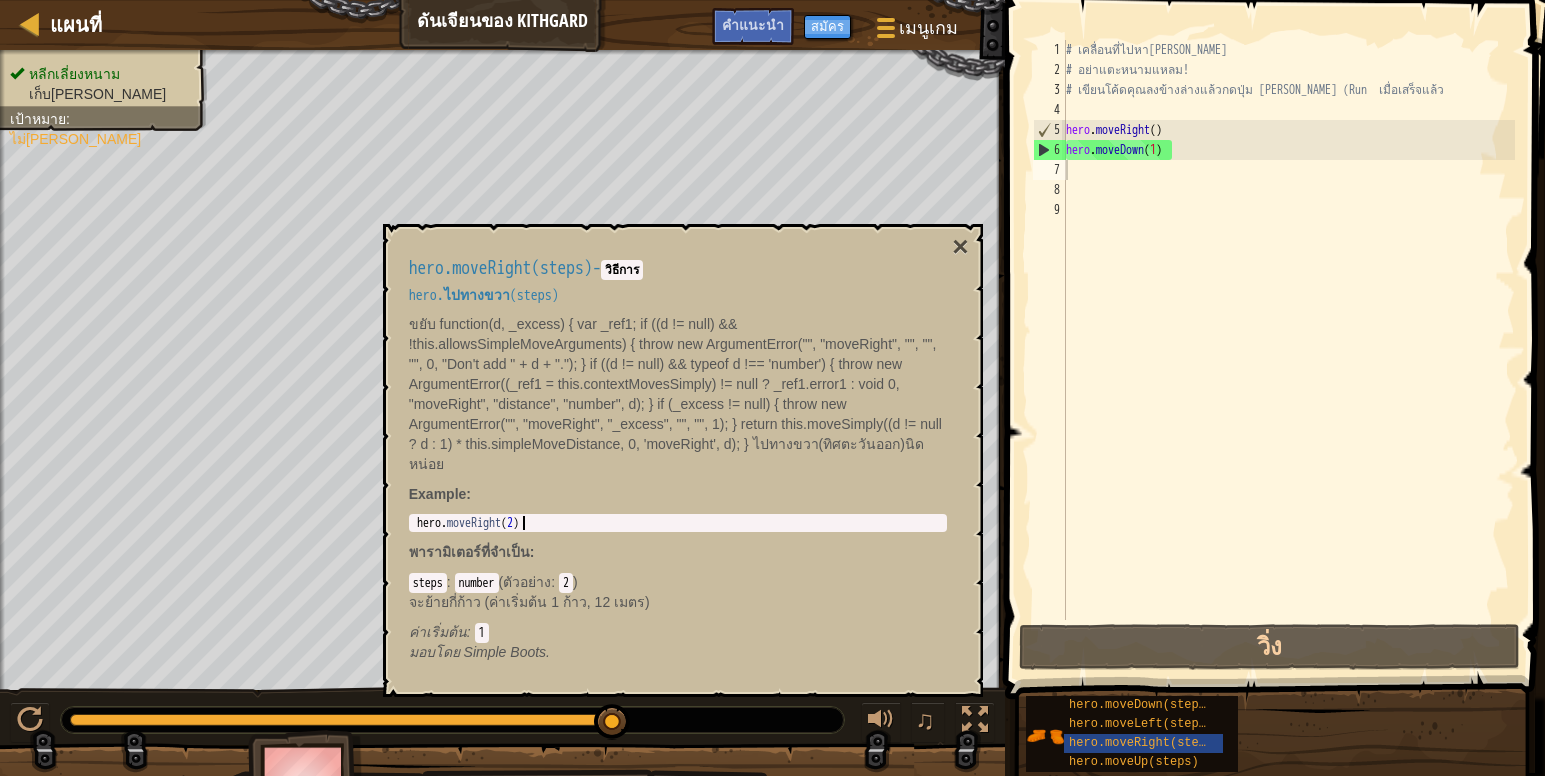 click on "hero . moveRight ( 2 )" at bounding box center (678, 537) 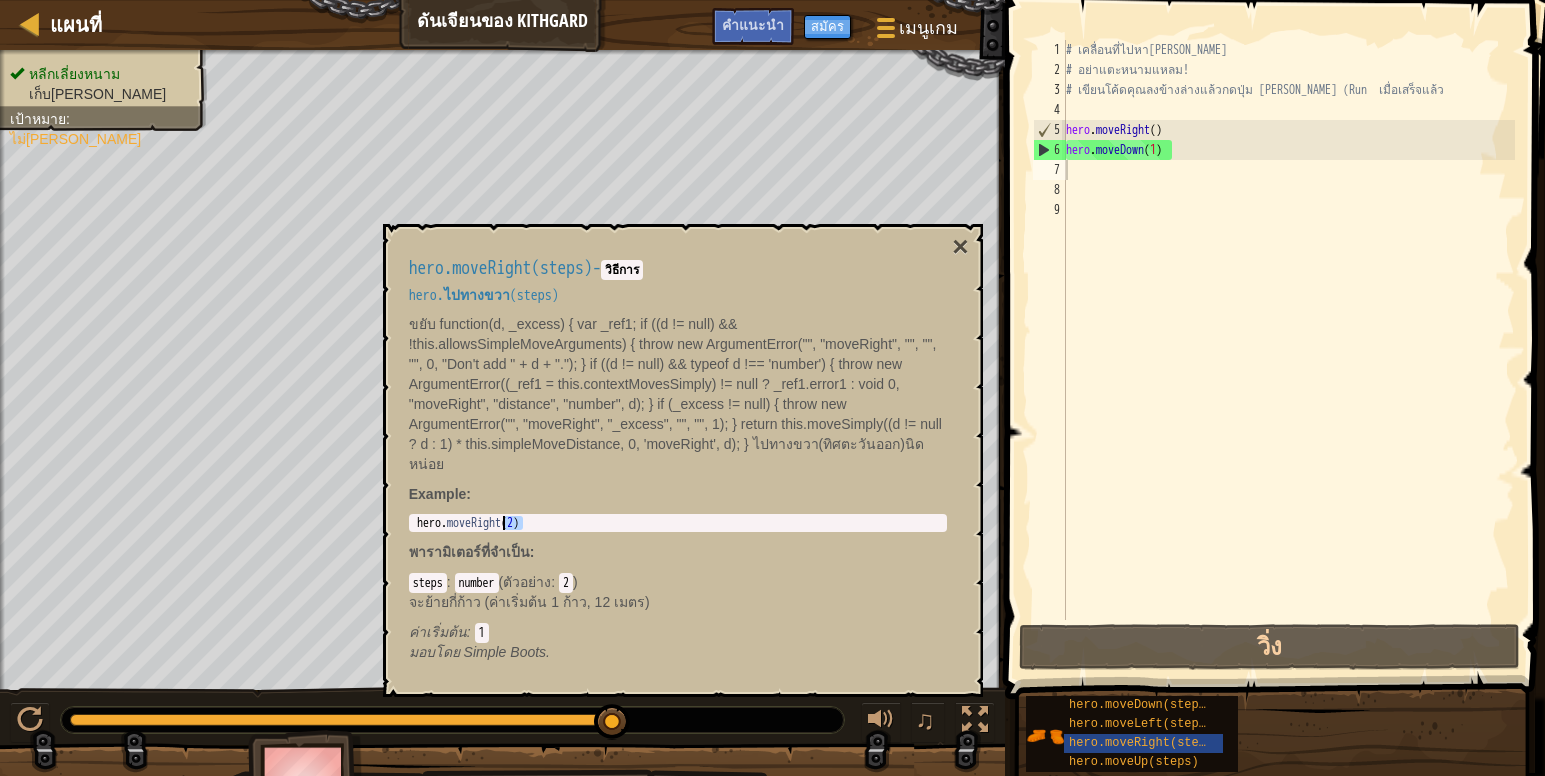 drag, startPoint x: 524, startPoint y: 520, endPoint x: 500, endPoint y: 522, distance: 24.083189 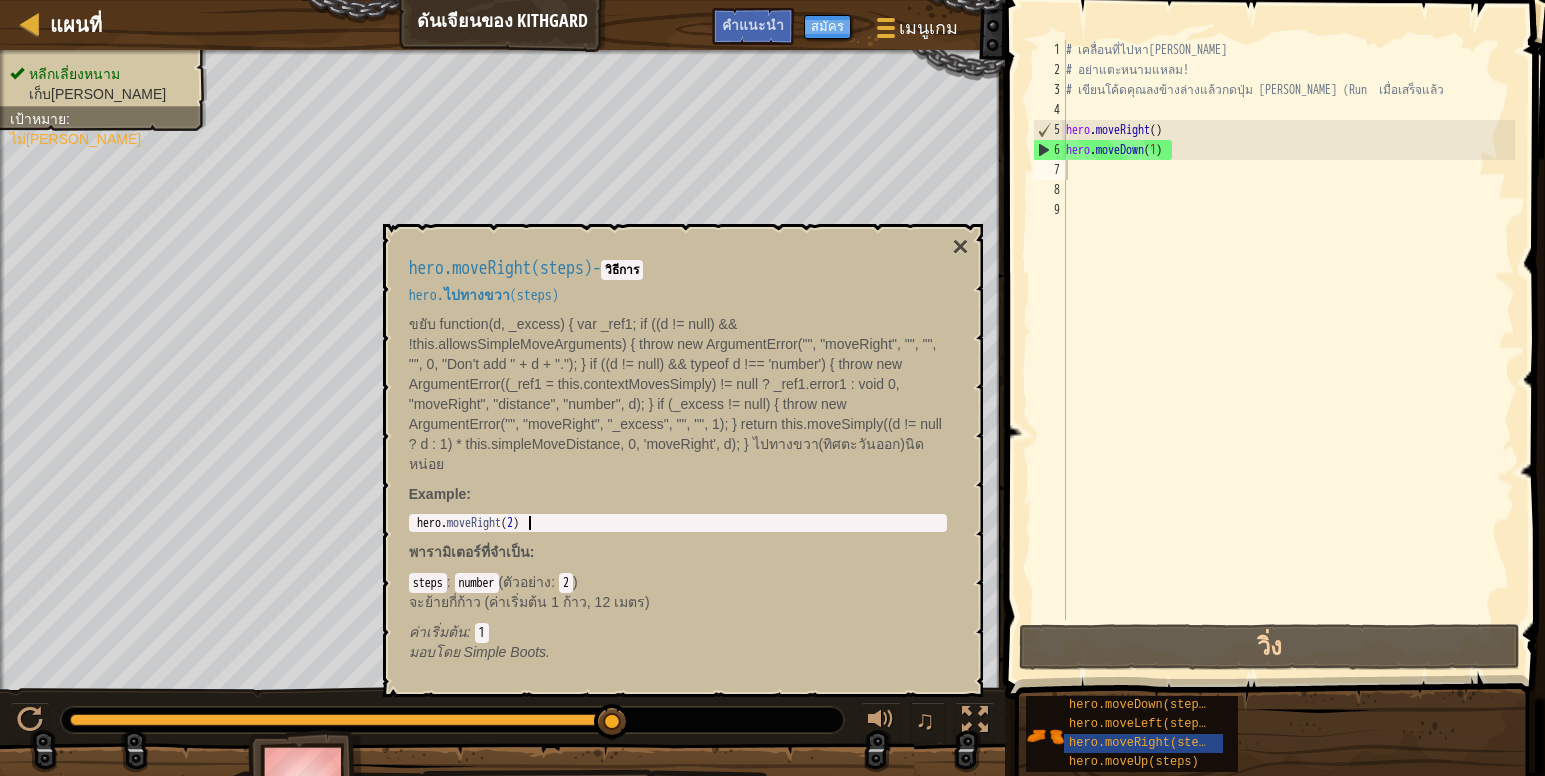 drag, startPoint x: 500, startPoint y: 522, endPoint x: 529, endPoint y: 518, distance: 29.274563 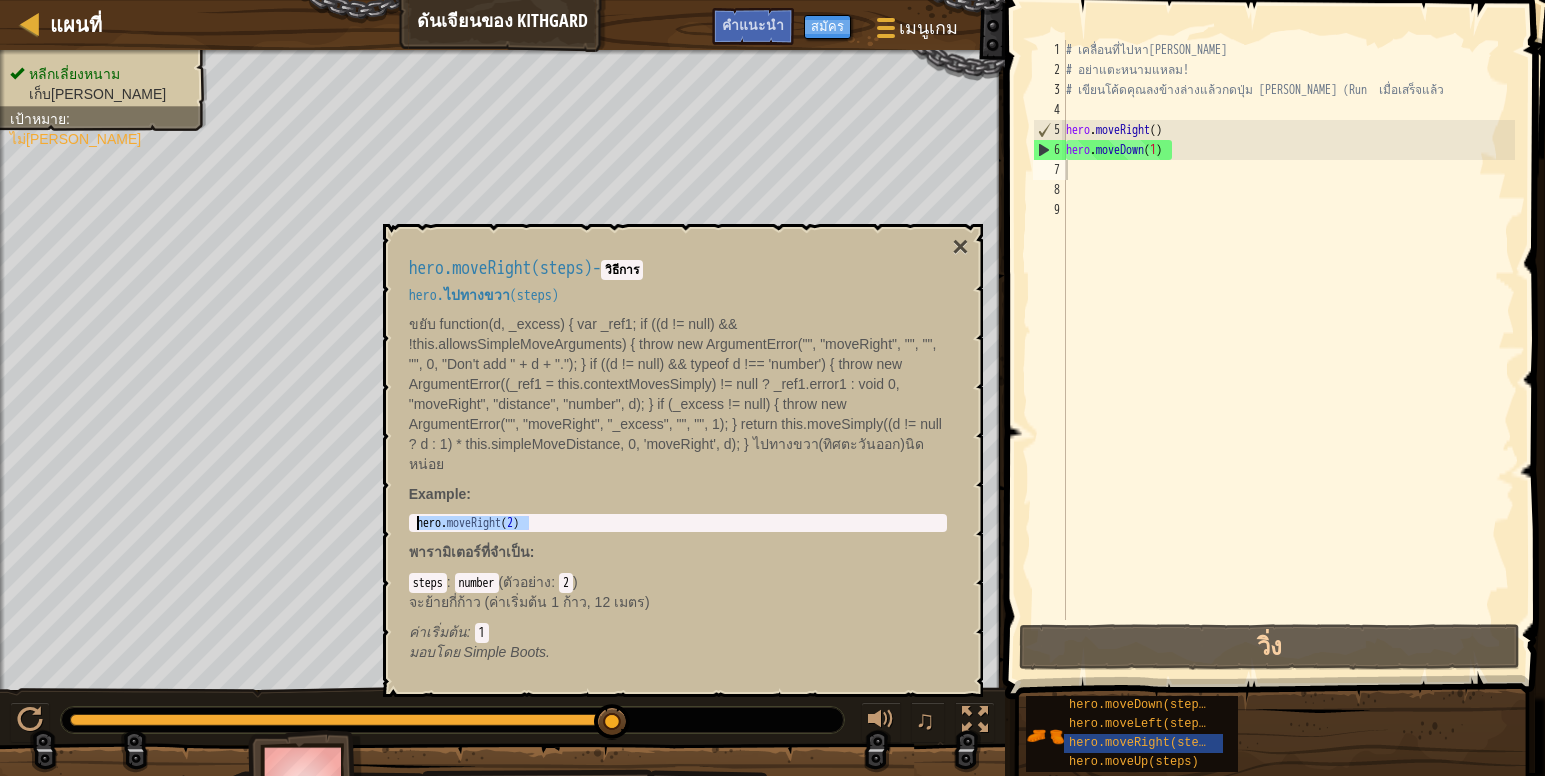 drag, startPoint x: 529, startPoint y: 518, endPoint x: 389, endPoint y: 522, distance: 140.05713 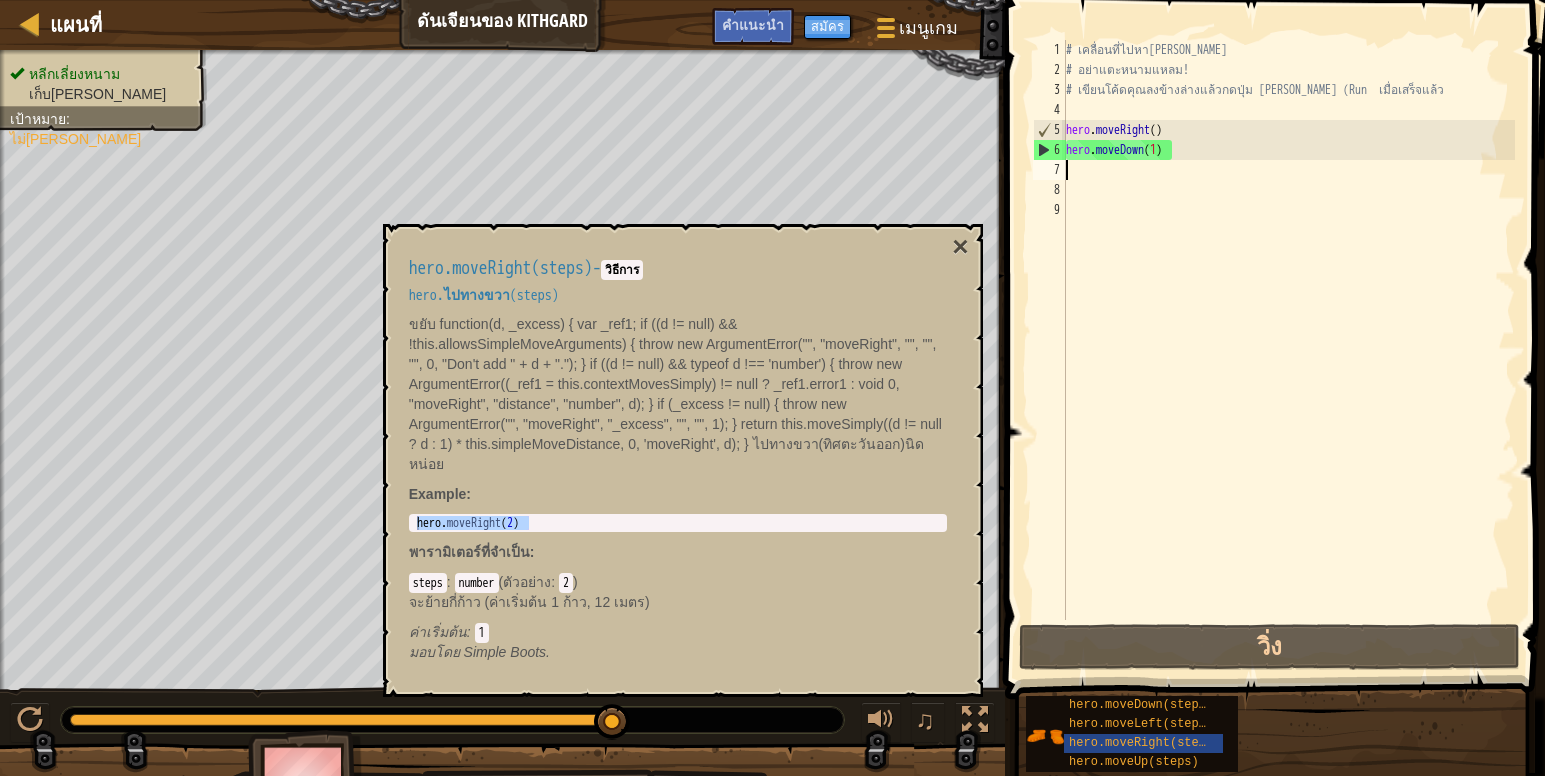click on "# เคลื่อนที่ไปหา[PERSON_NAME] # อย่าแตะหนามแหลม! # เขียนโค้ดคุณลงข้างล่างแล้วกดปุ่ม [PERSON_NAME] (Run  เมื่อเสร็จแล้ว hero . moveRight ( ) hero . moveDown ( 1 )" at bounding box center (1288, 350) 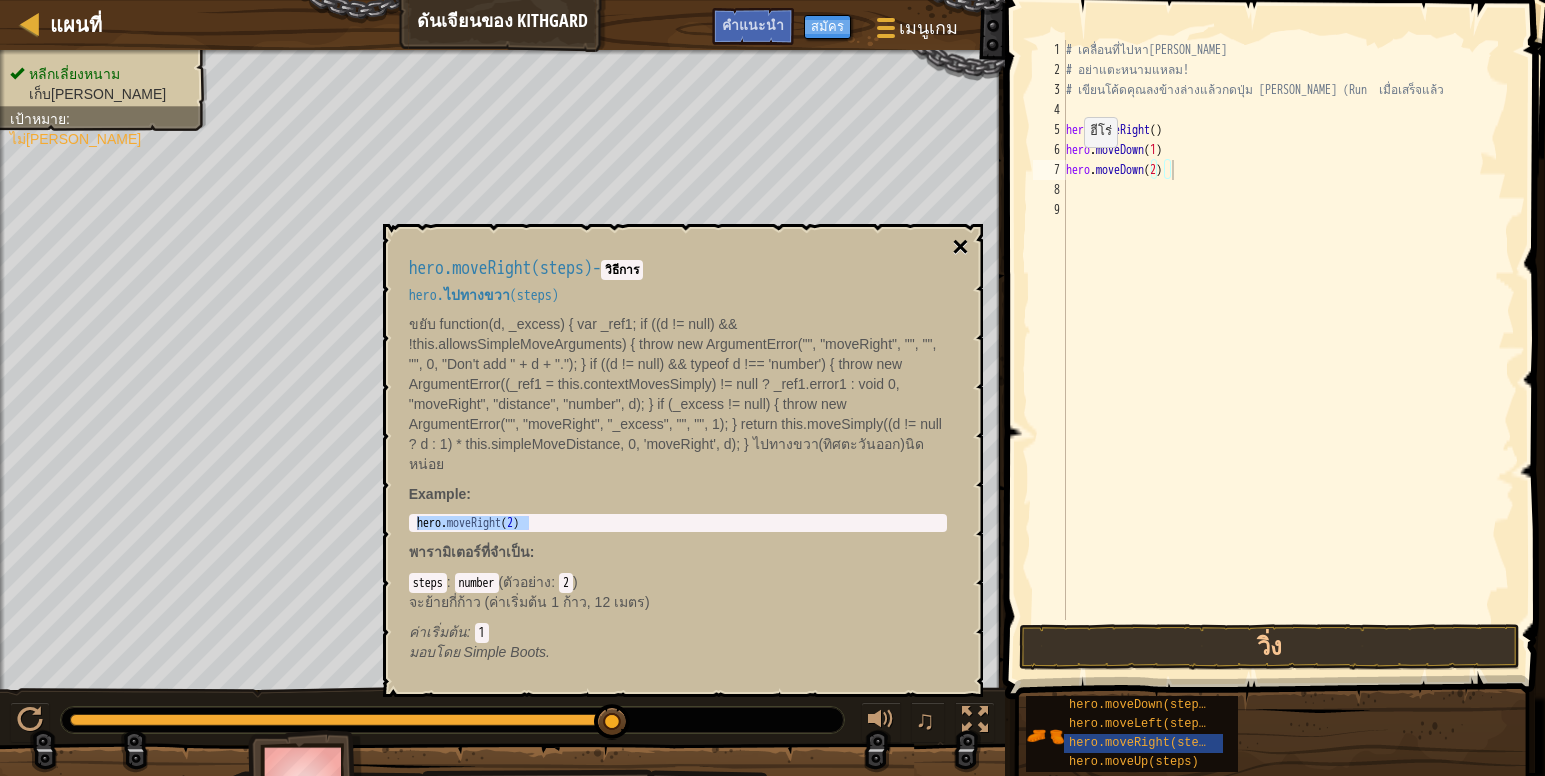 click on "×" at bounding box center (960, 247) 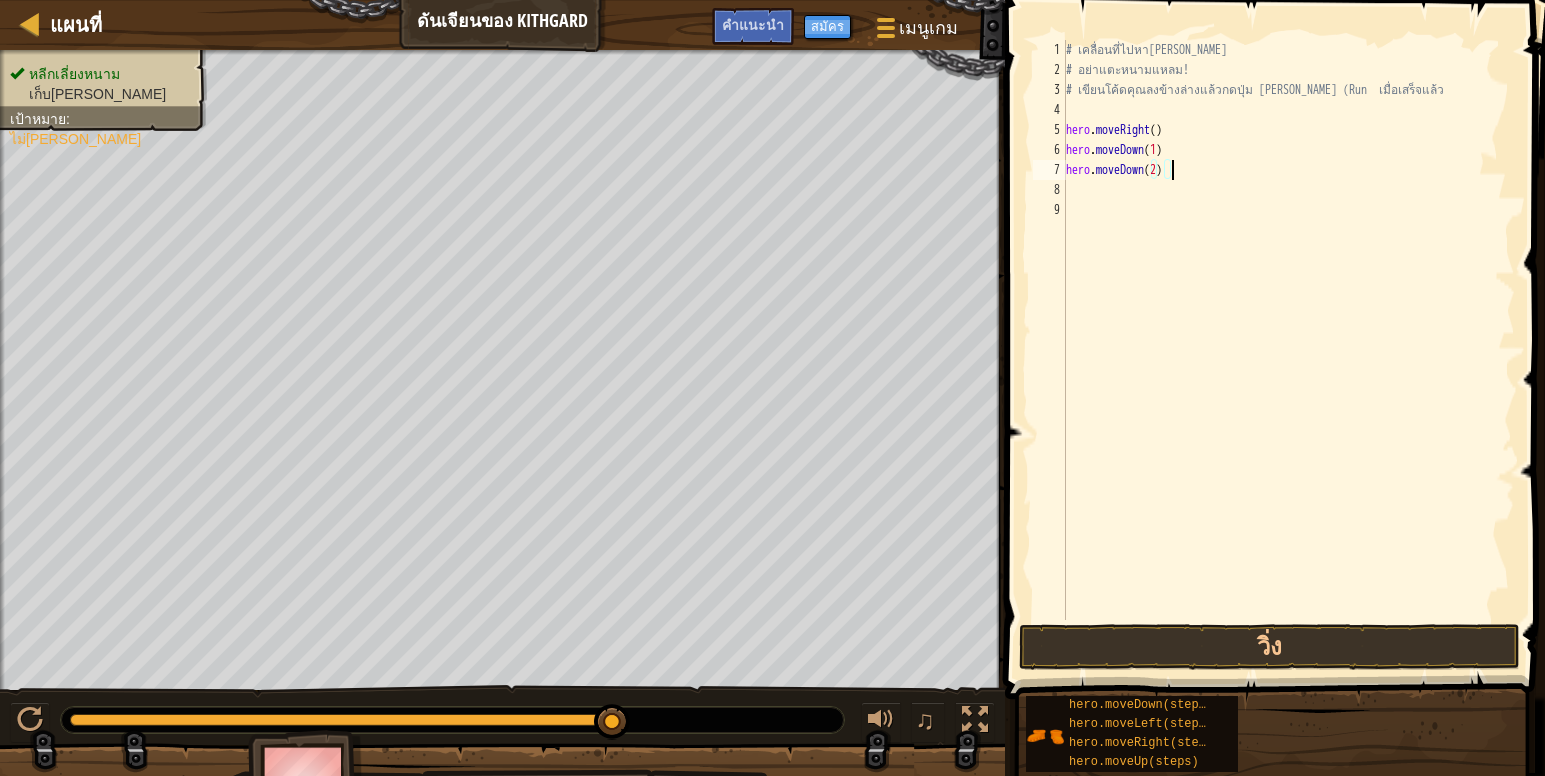 click on "# เคลื่อนที่ไปหา[PERSON_NAME] # อย่าแตะหนามแหลม! # เขียนโค้ดคุณลงข้างล่างแล้วกดปุ่ม [PERSON_NAME] (Run  เมื่อเสร็จแล้ว hero . moveRight ( ) hero . moveDown ( 1 ) hero . moveDown ( 2 )" at bounding box center [1288, 350] 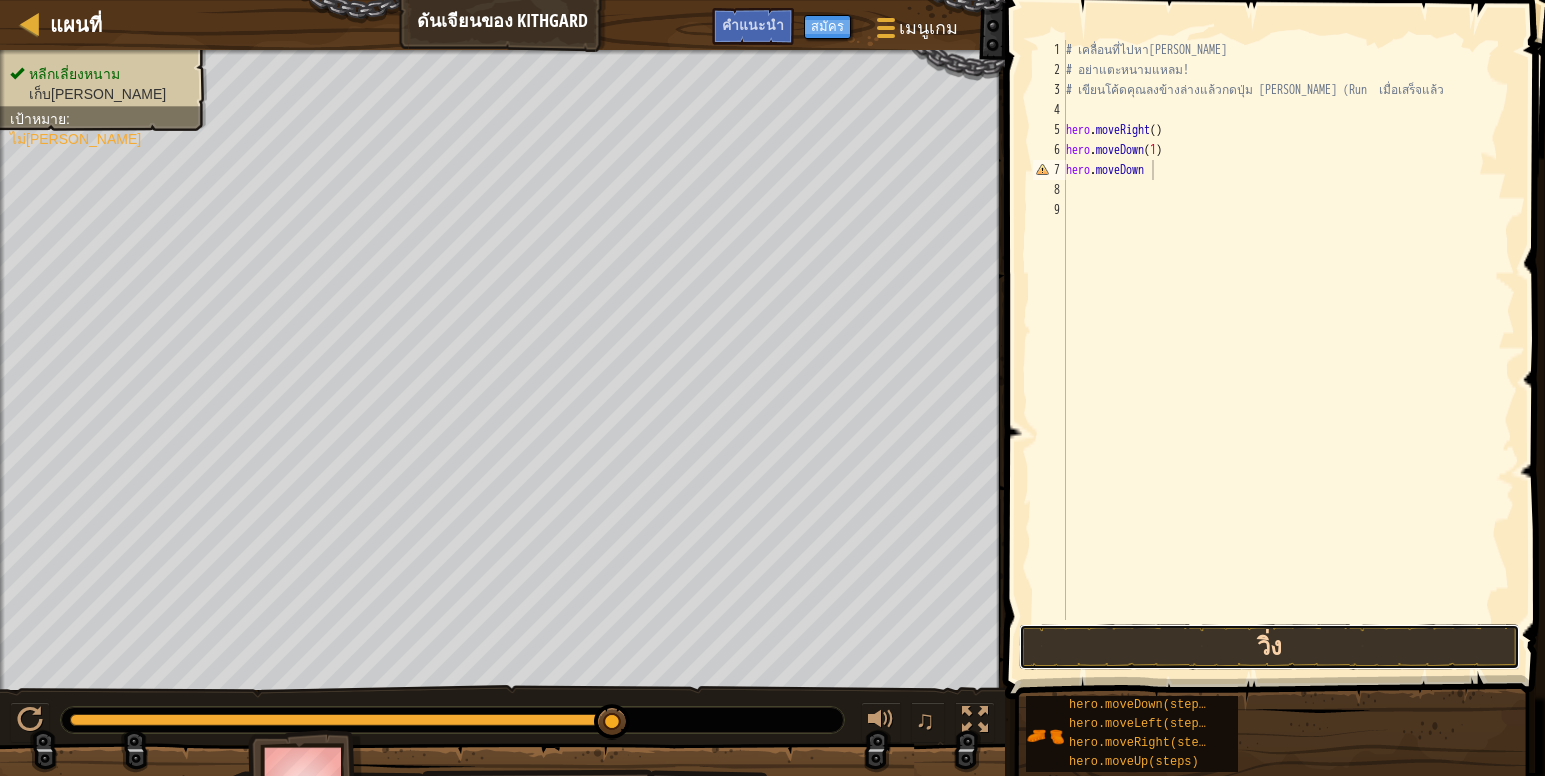 click on "วิ่ง" at bounding box center [1269, 647] 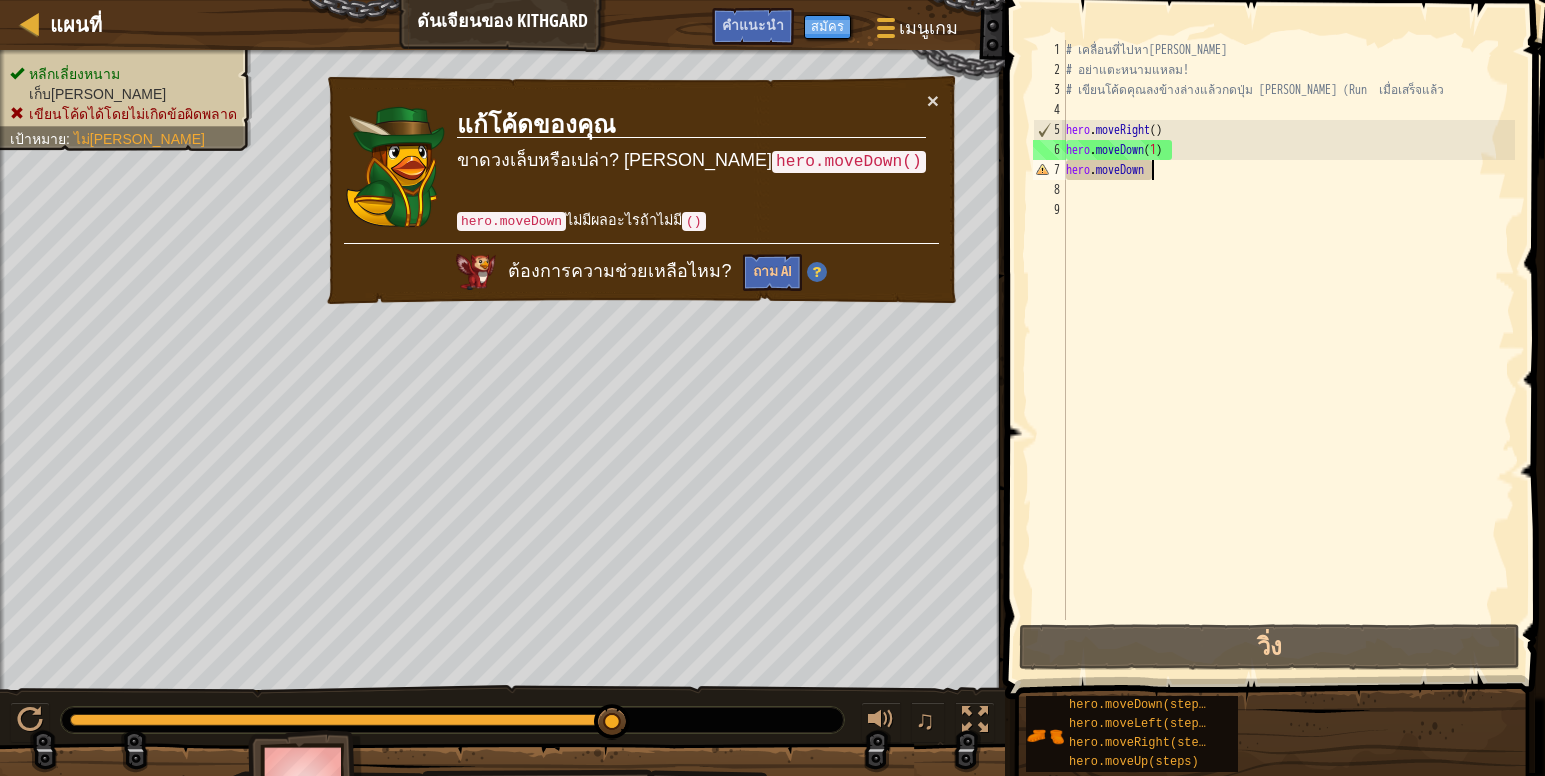 click on "# เคลื่อนที่ไปหา[PERSON_NAME] # อย่าแตะหนามแหลม! # เขียนโค้ดคุณลงข้างล่างแล้วกดปุ่ม [PERSON_NAME] (Run  เมื่อเสร็จแล้ว hero . moveRight ( ) hero . moveDown ( 1 ) hero . moveDown" at bounding box center (1288, 350) 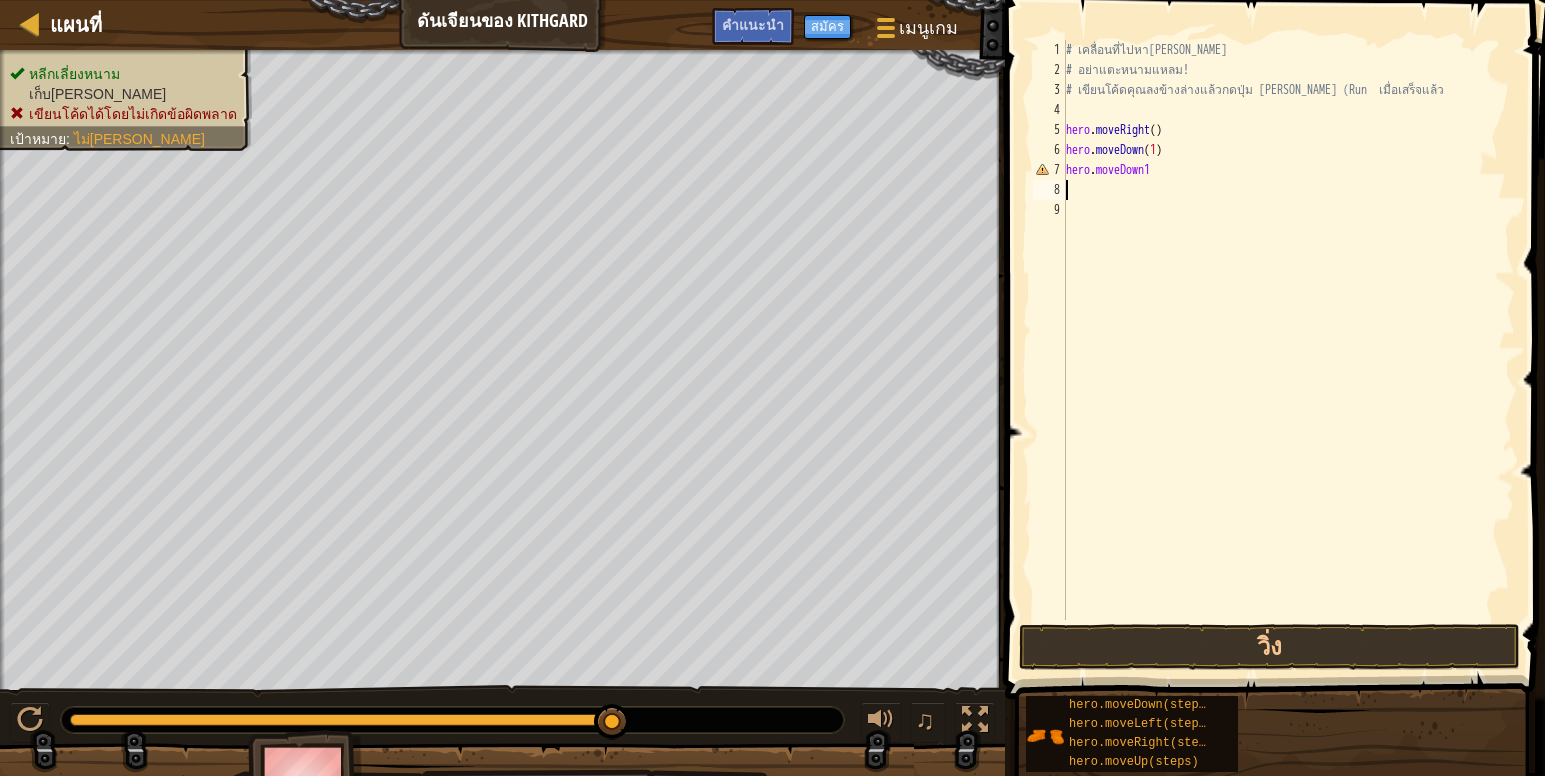 click on "# เคลื่อนที่ไปหา[PERSON_NAME] # อย่าแตะหนามแหลม! # เขียนโค้ดคุณลงข้างล่างแล้วกดปุ่ม [PERSON_NAME] (Run  เมื่อเสร็จแล้ว hero . moveRight ( ) hero . moveDown ( 1 ) hero . moveDown1" at bounding box center [1288, 350] 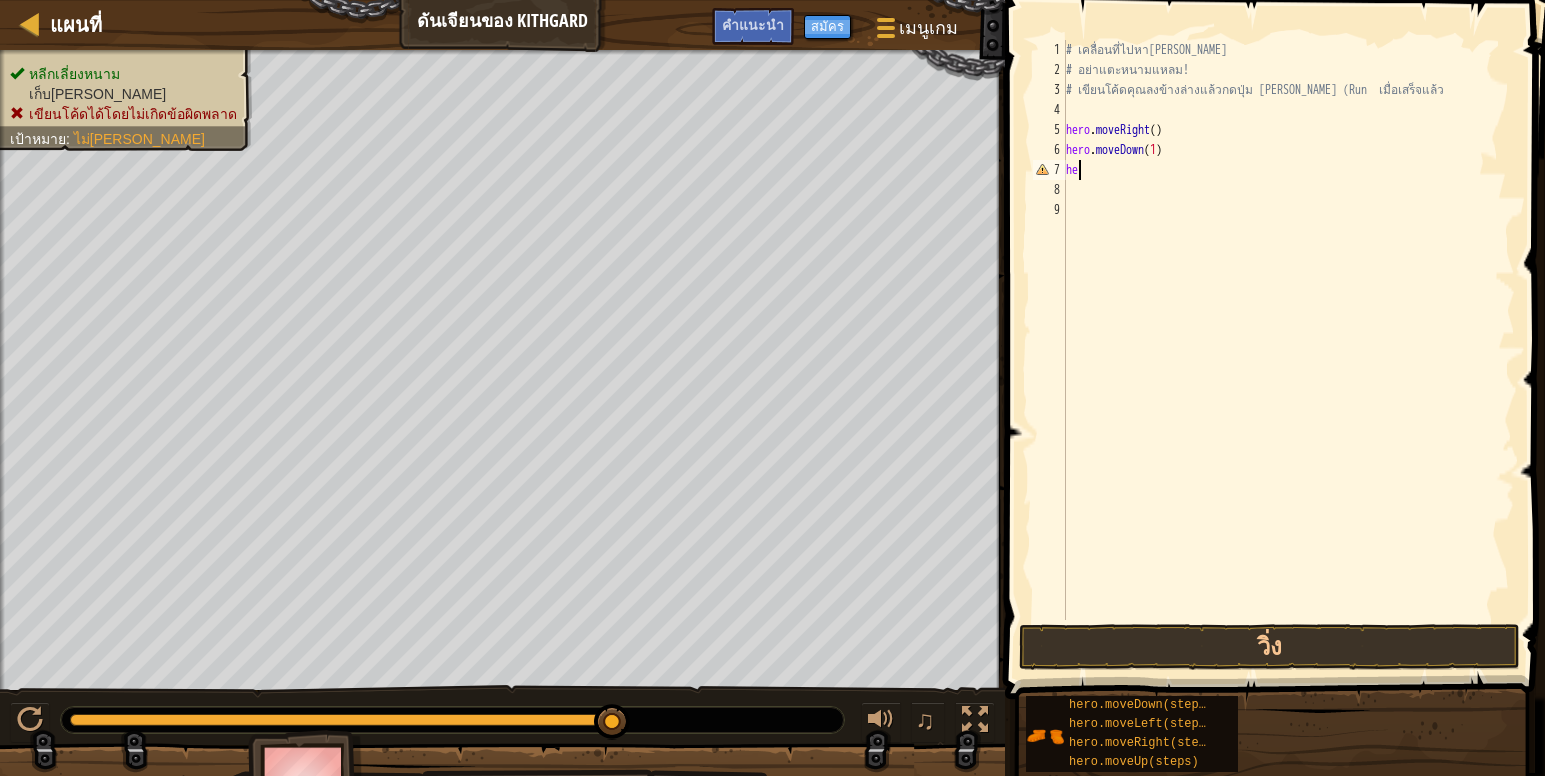 type on "h" 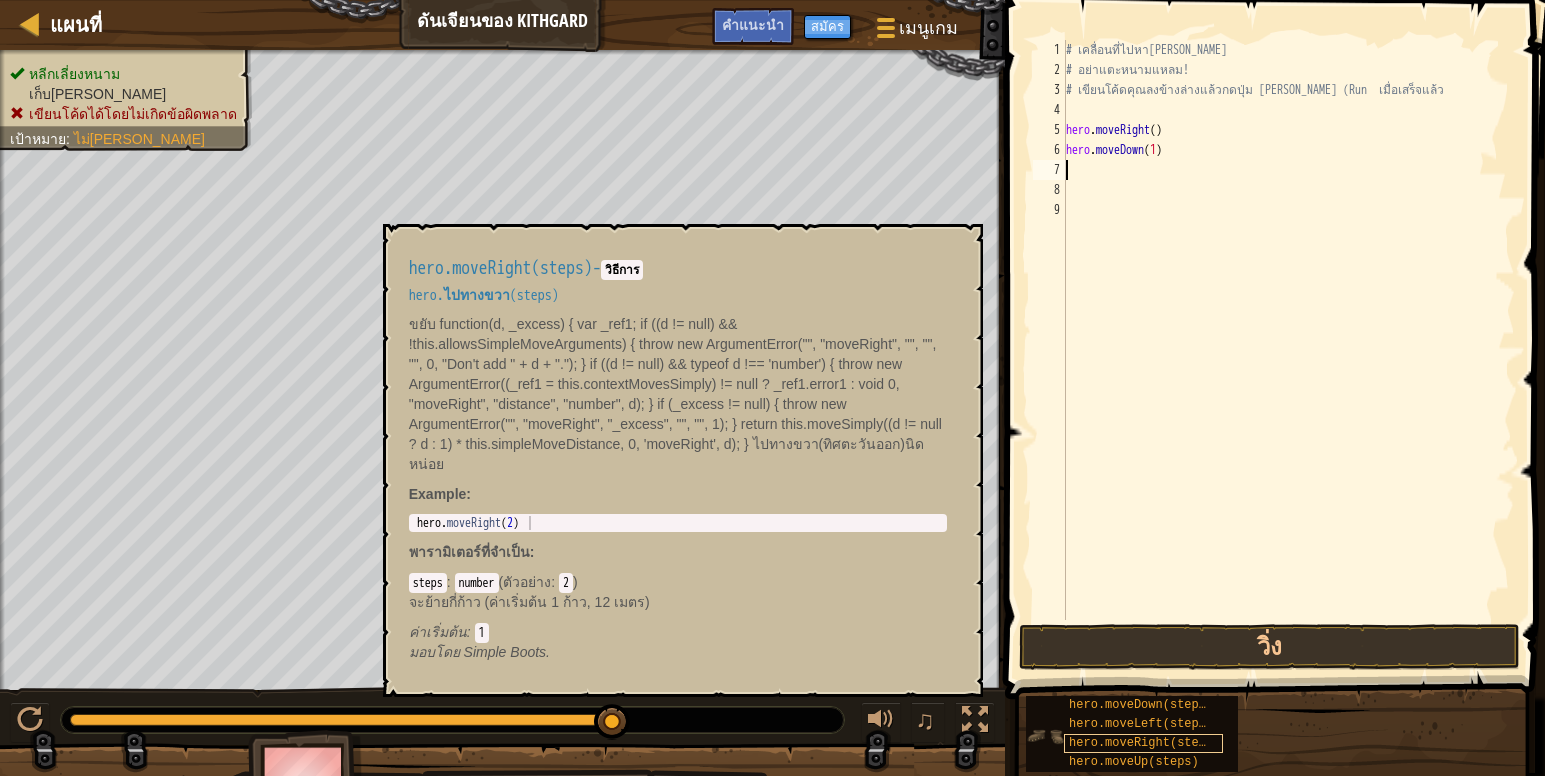 type 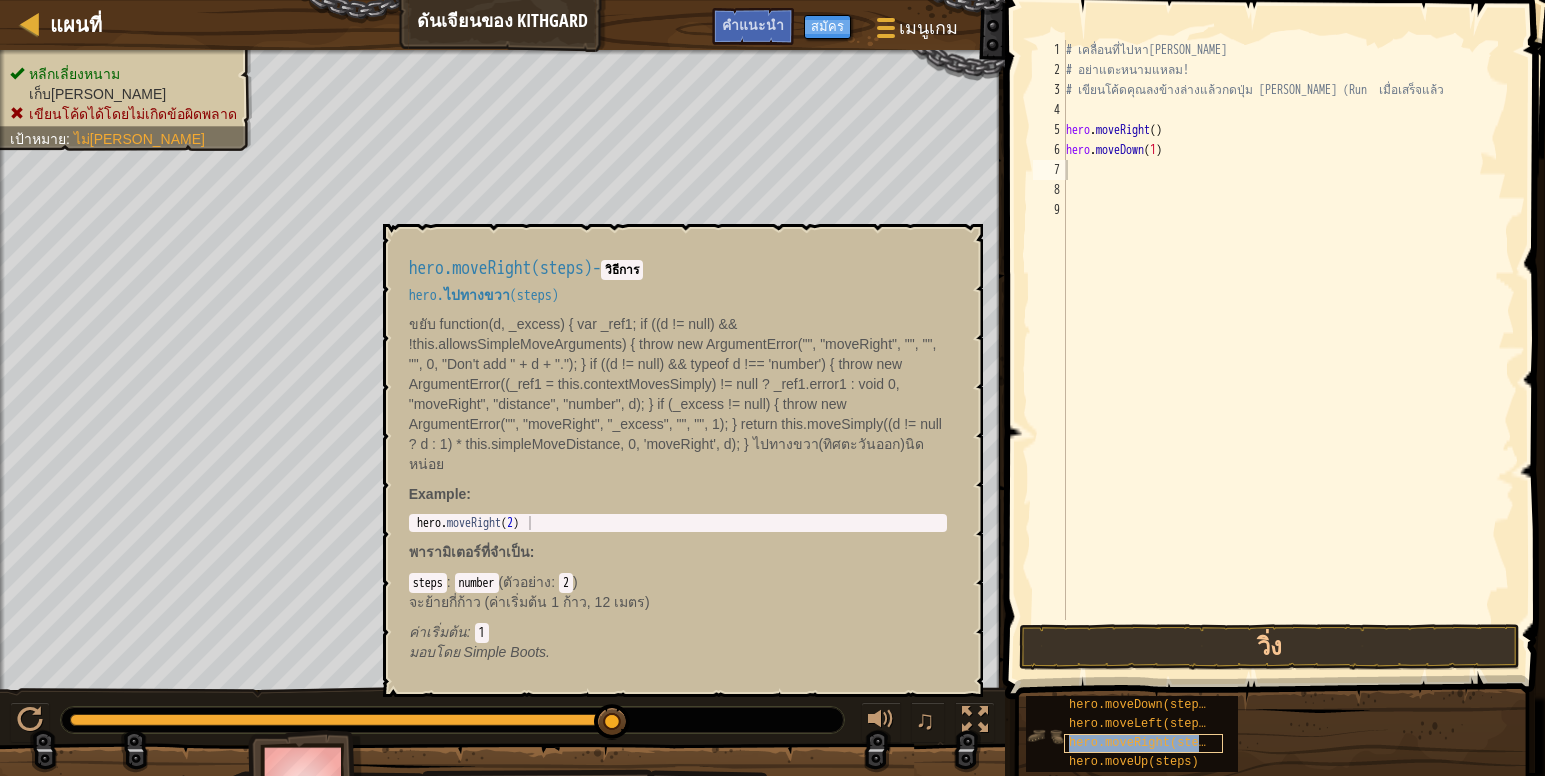 click on "hero.moveRight(steps)" at bounding box center (1144, 743) 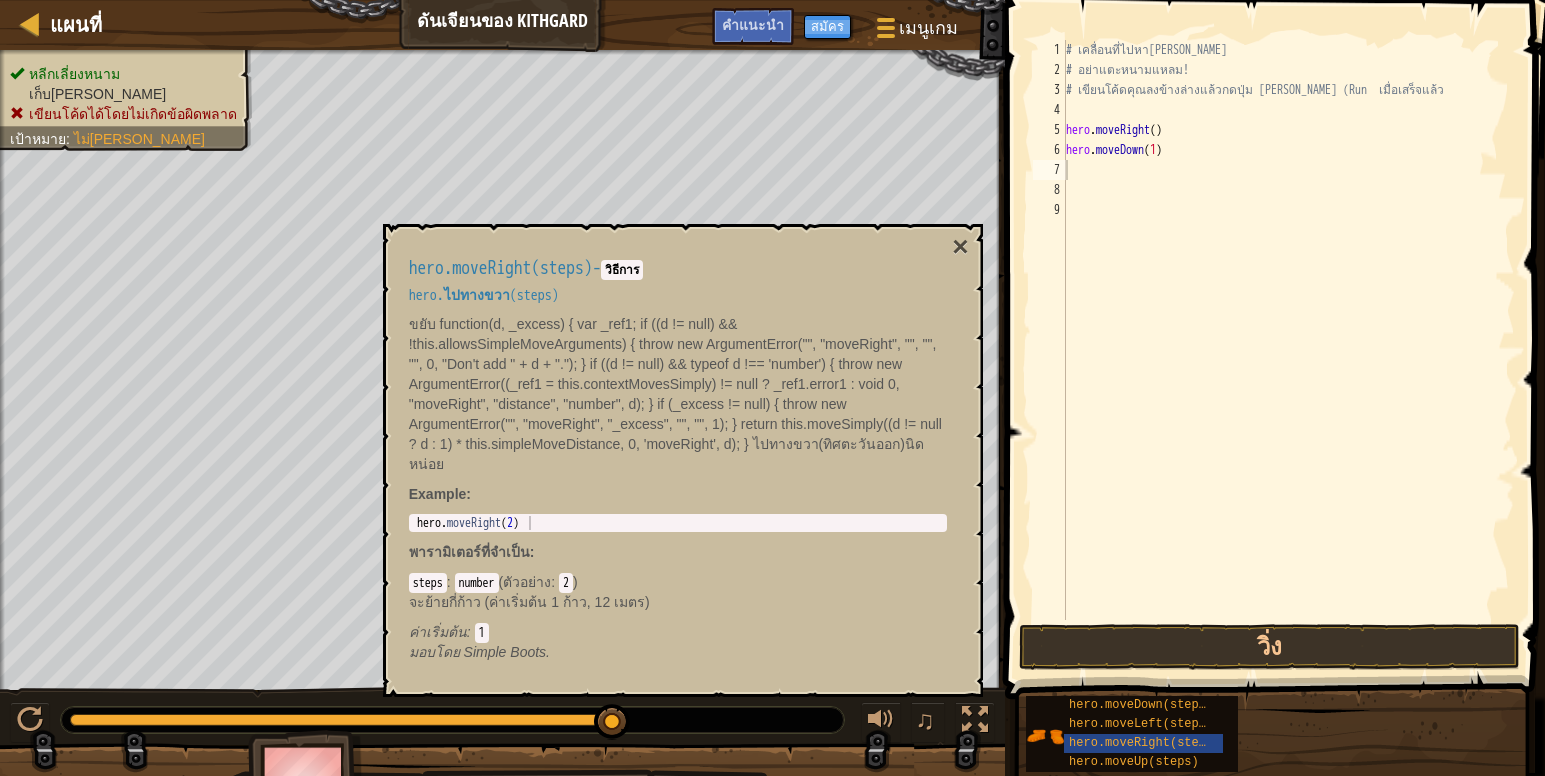 drag, startPoint x: 525, startPoint y: 511, endPoint x: 541, endPoint y: 524, distance: 20.615528 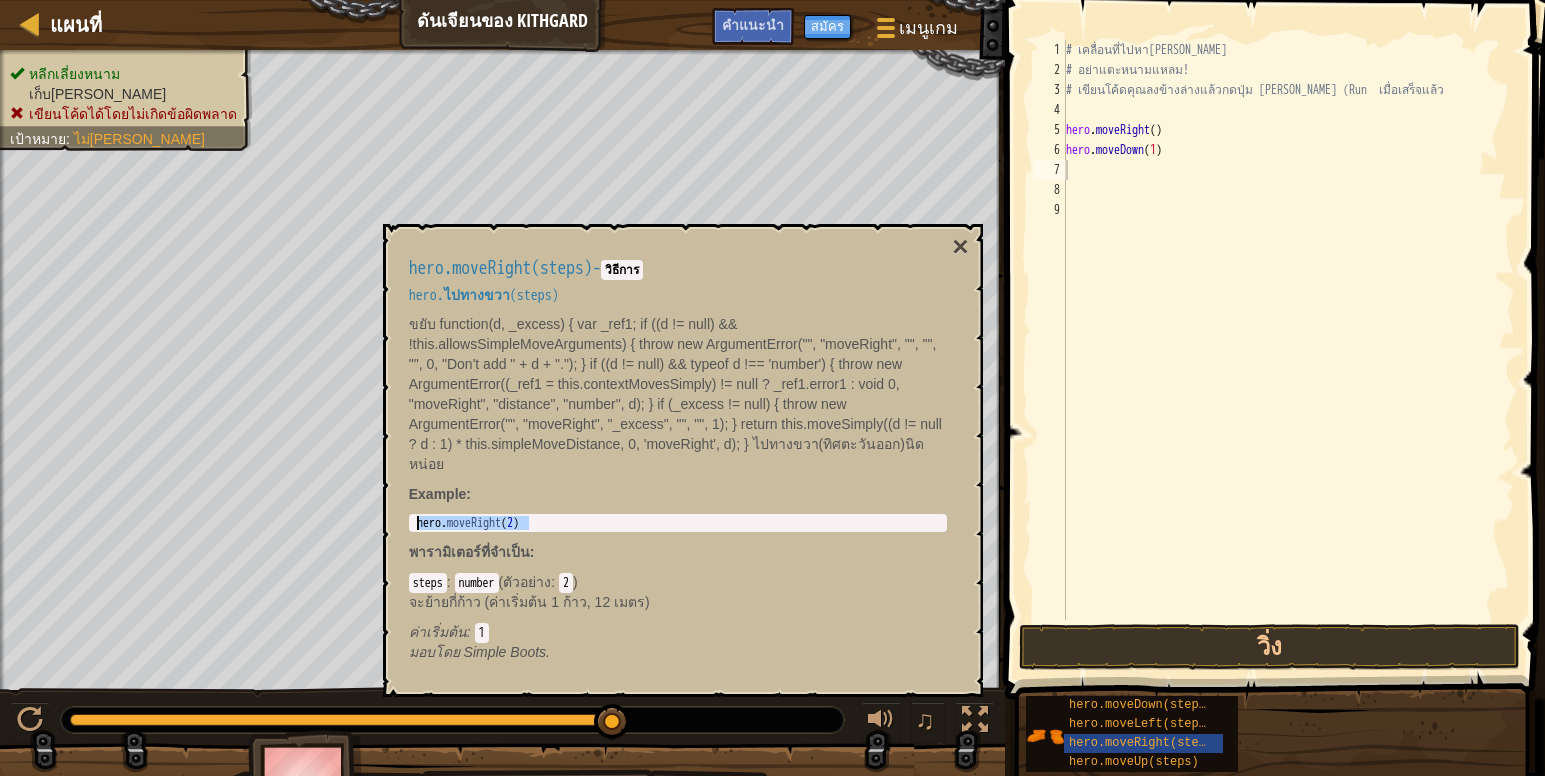 drag, startPoint x: 541, startPoint y: 524, endPoint x: 387, endPoint y: 517, distance: 154.15901 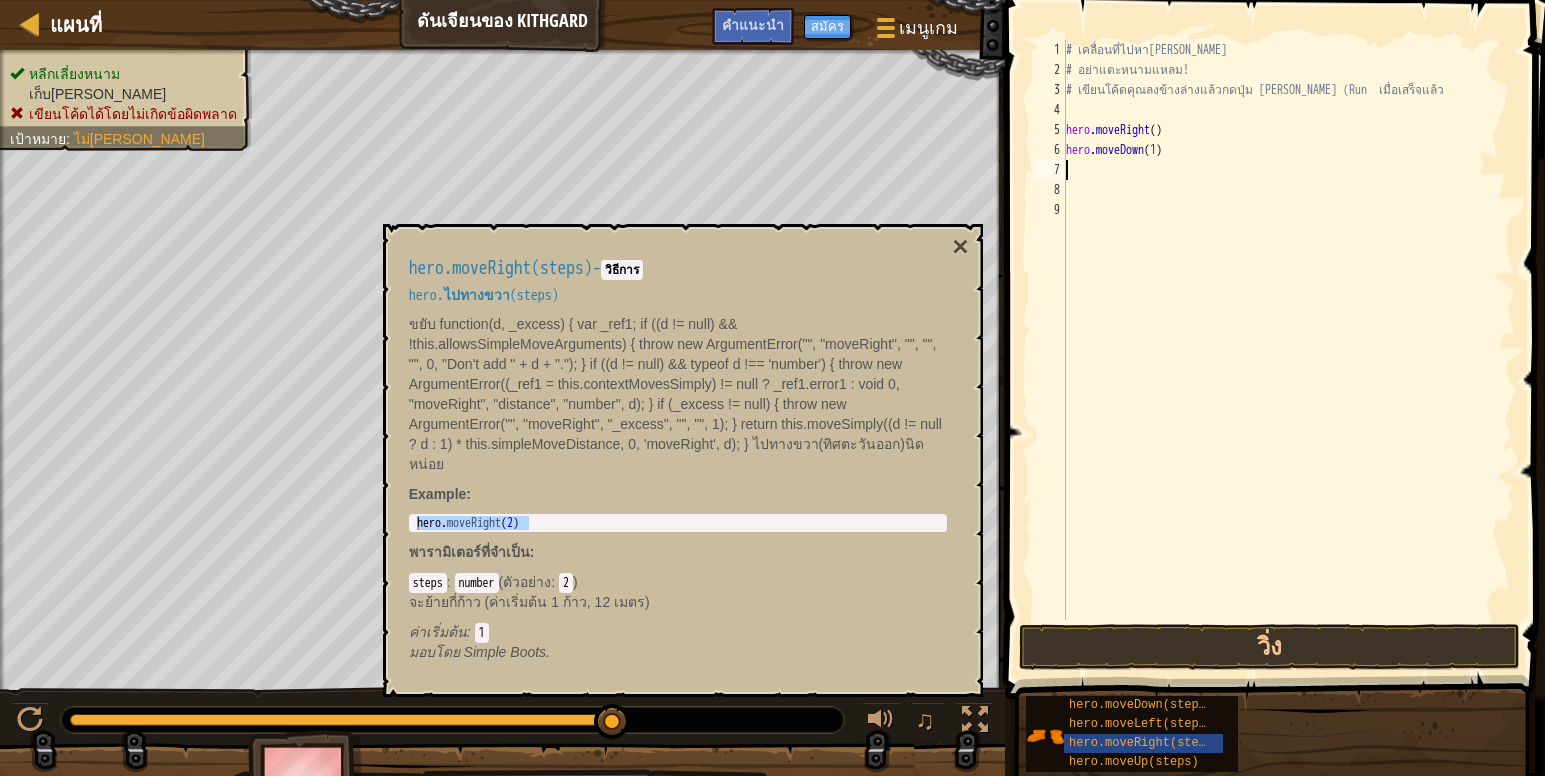 paste on "hero.moveDown(2)" 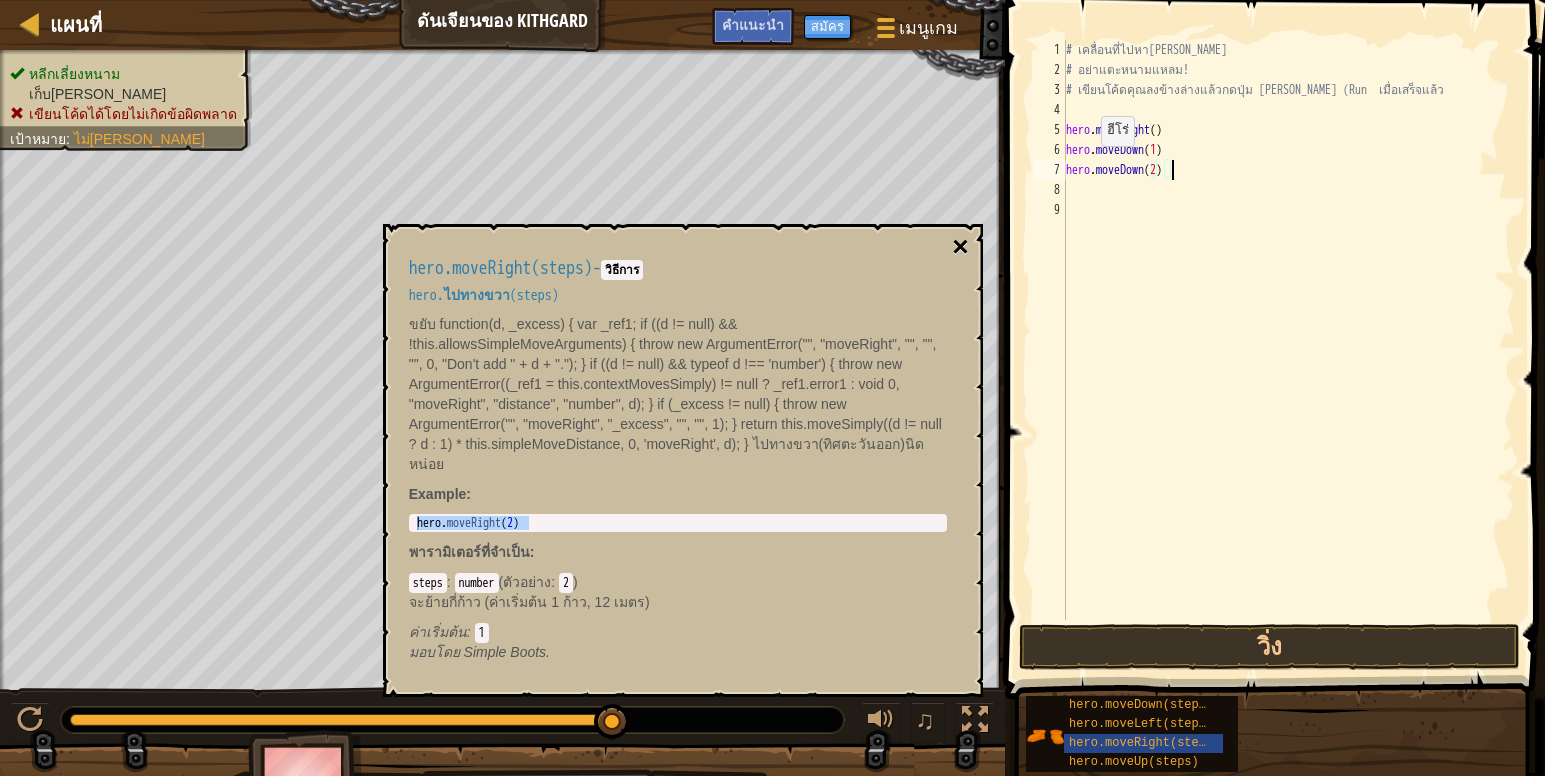 click on "×" at bounding box center [960, 247] 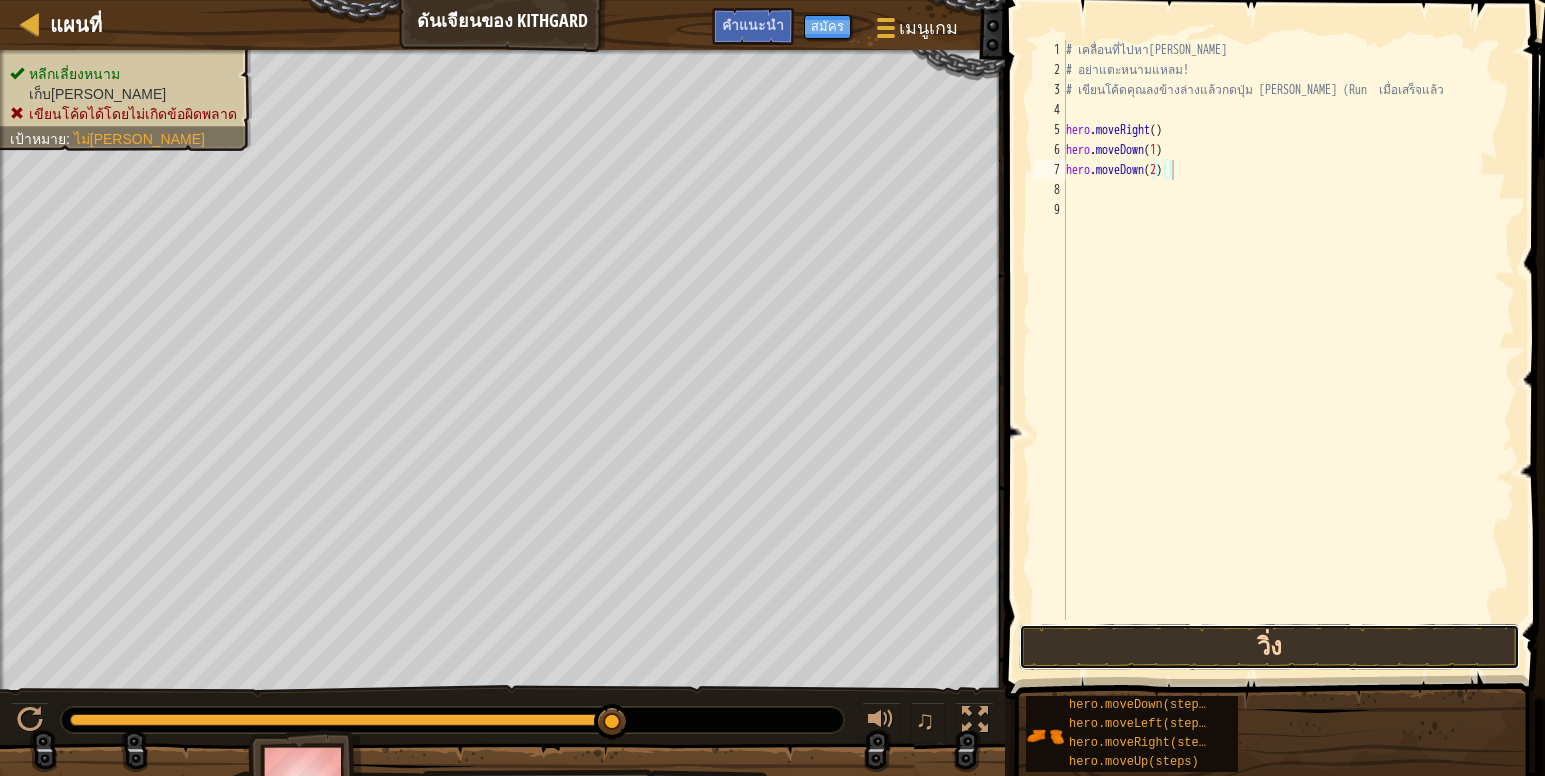 click on "วิ่ง" at bounding box center [1269, 647] 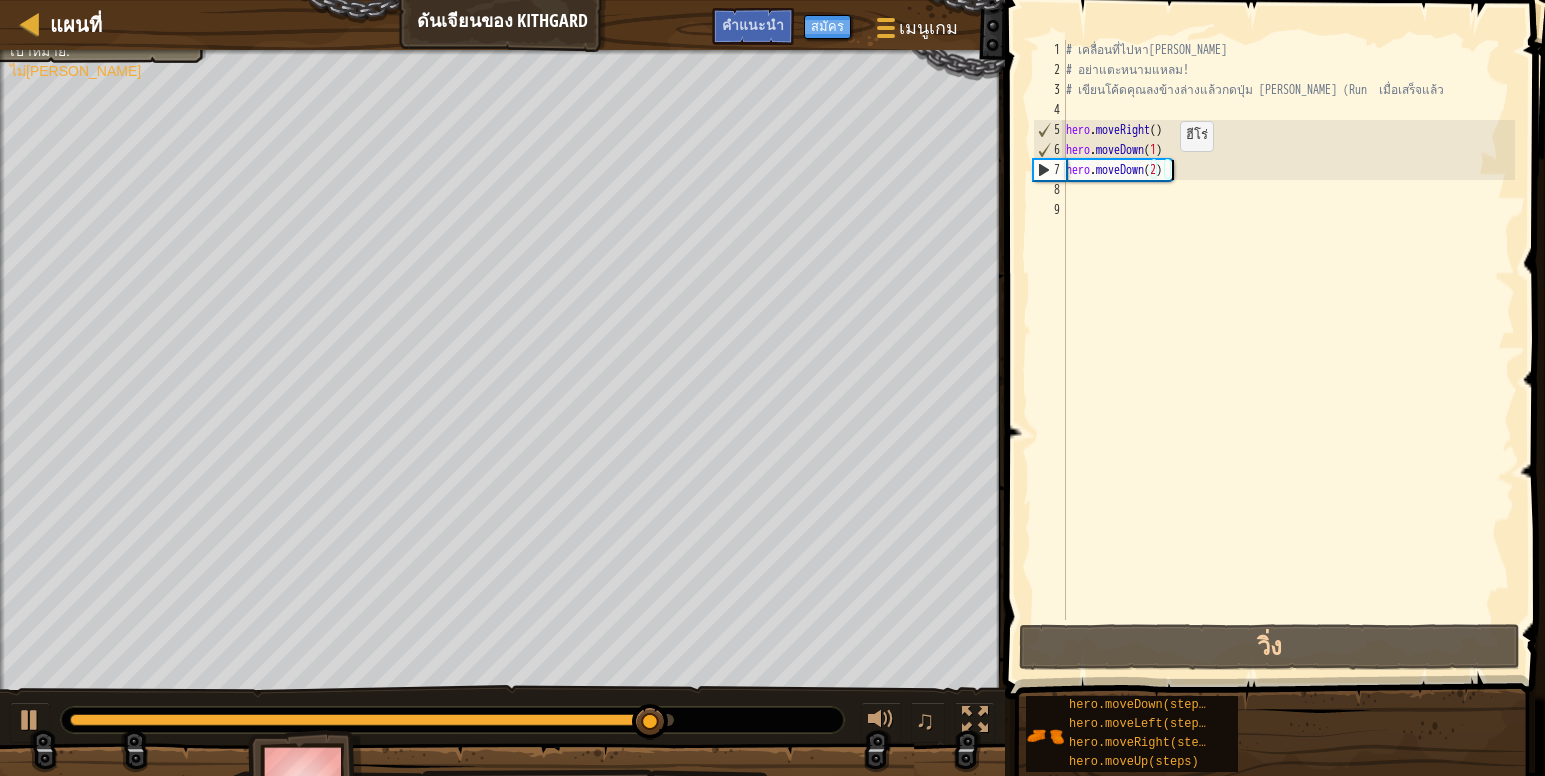 click on "# เคลื่อนที่ไปหา[PERSON_NAME] # อย่าแตะหนามแหลม! # เขียนโค้ดคุณลงข้างล่างแล้วกดปุ่ม [PERSON_NAME] (Run  เมื่อเสร็จแล้ว hero . moveRight ( ) hero . moveDown ( 1 ) hero . moveDown ( 2 )" at bounding box center (1288, 350) 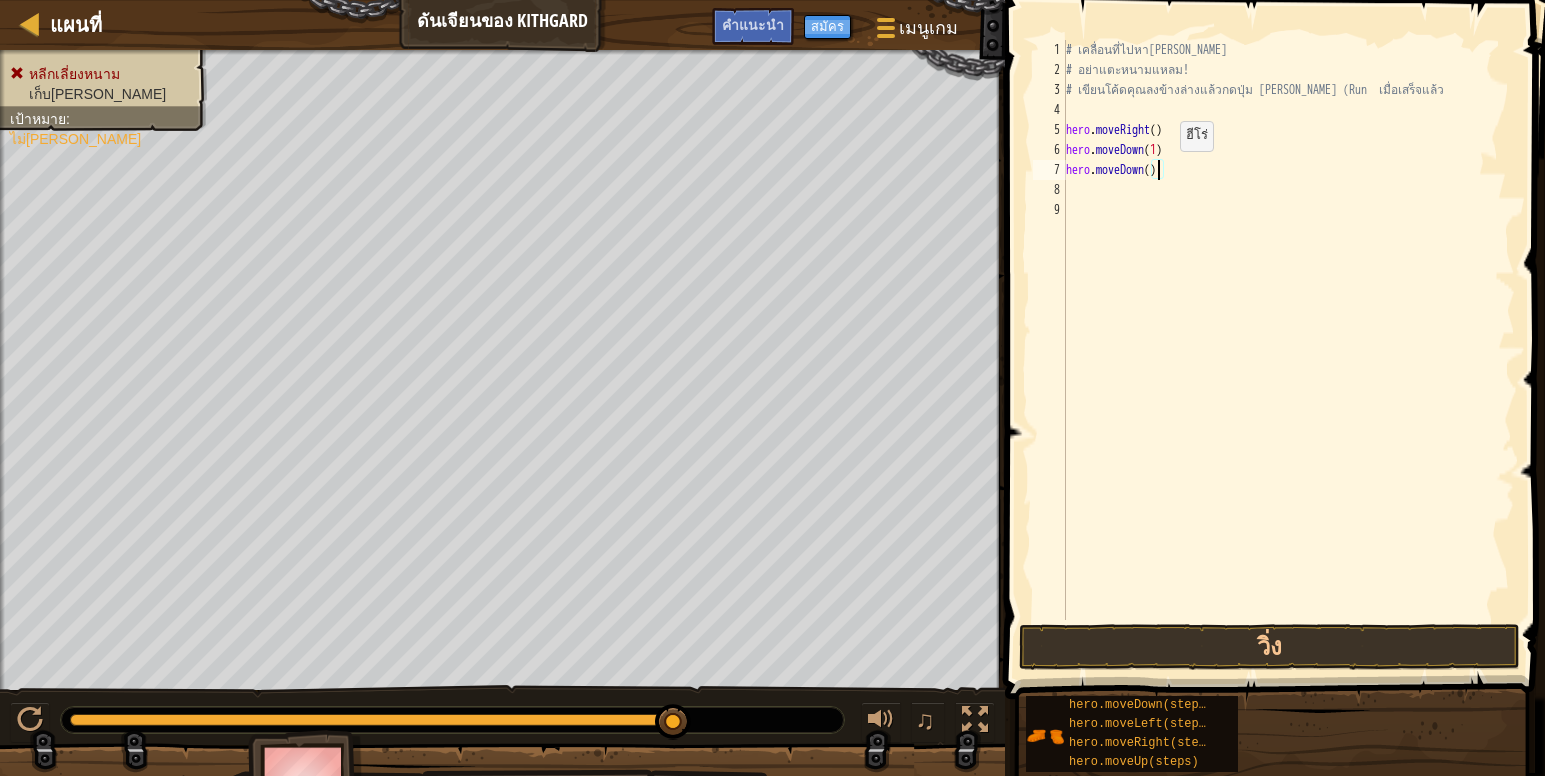 scroll, scrollTop: 9, scrollLeft: 7, axis: both 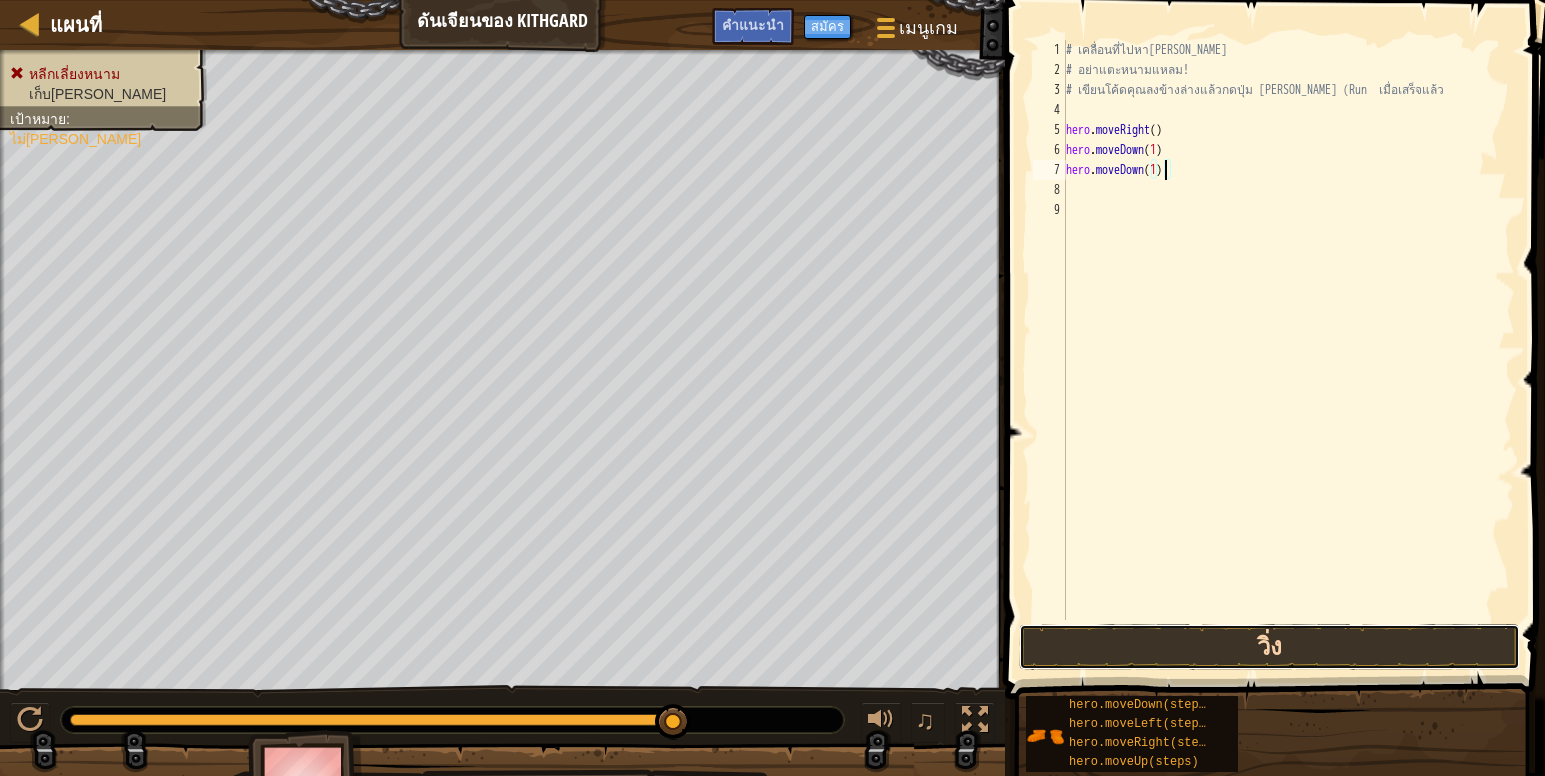 click on "วิ่ง" at bounding box center [1269, 647] 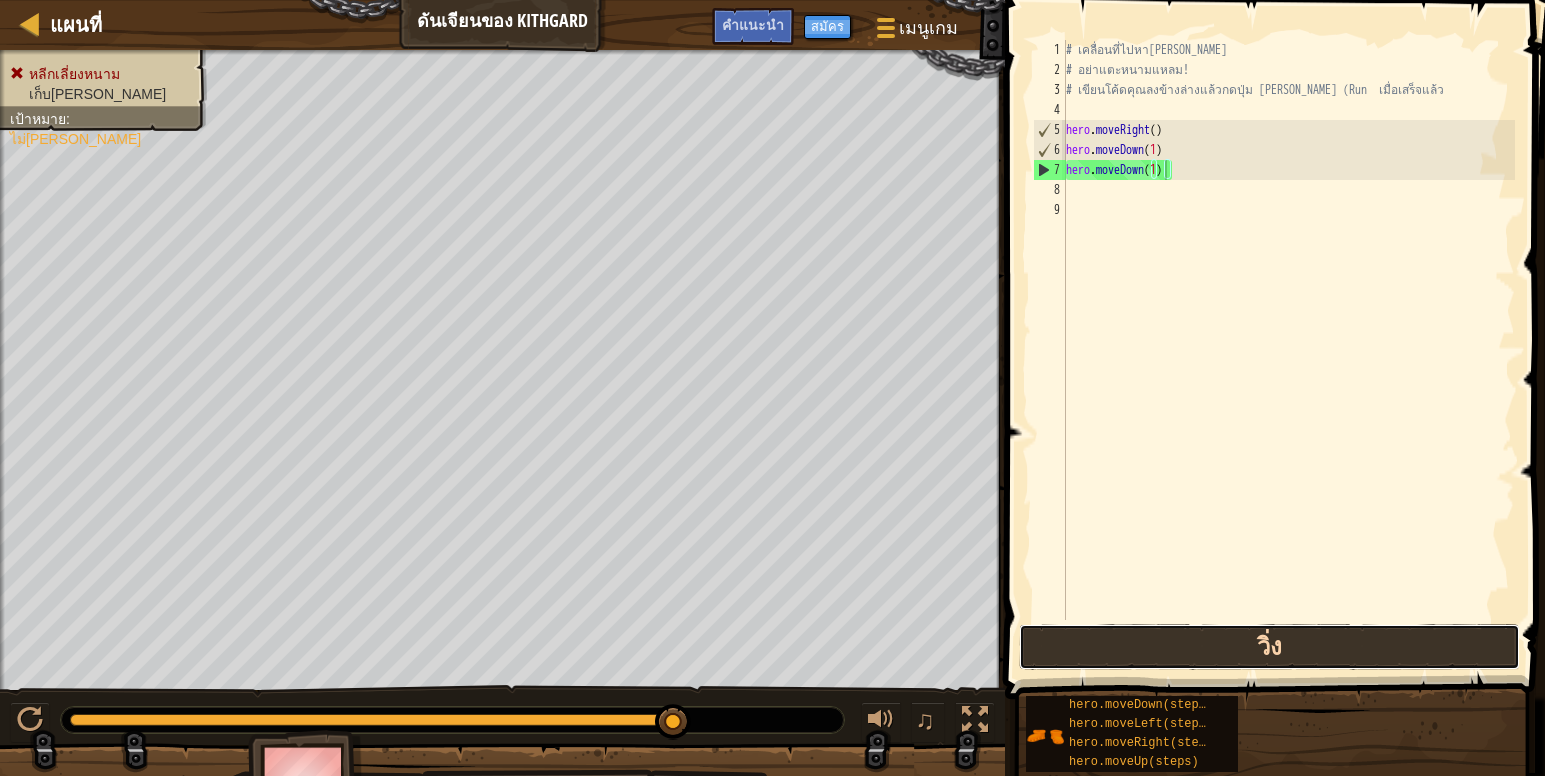 click on "วิ่ง" at bounding box center (1269, 647) 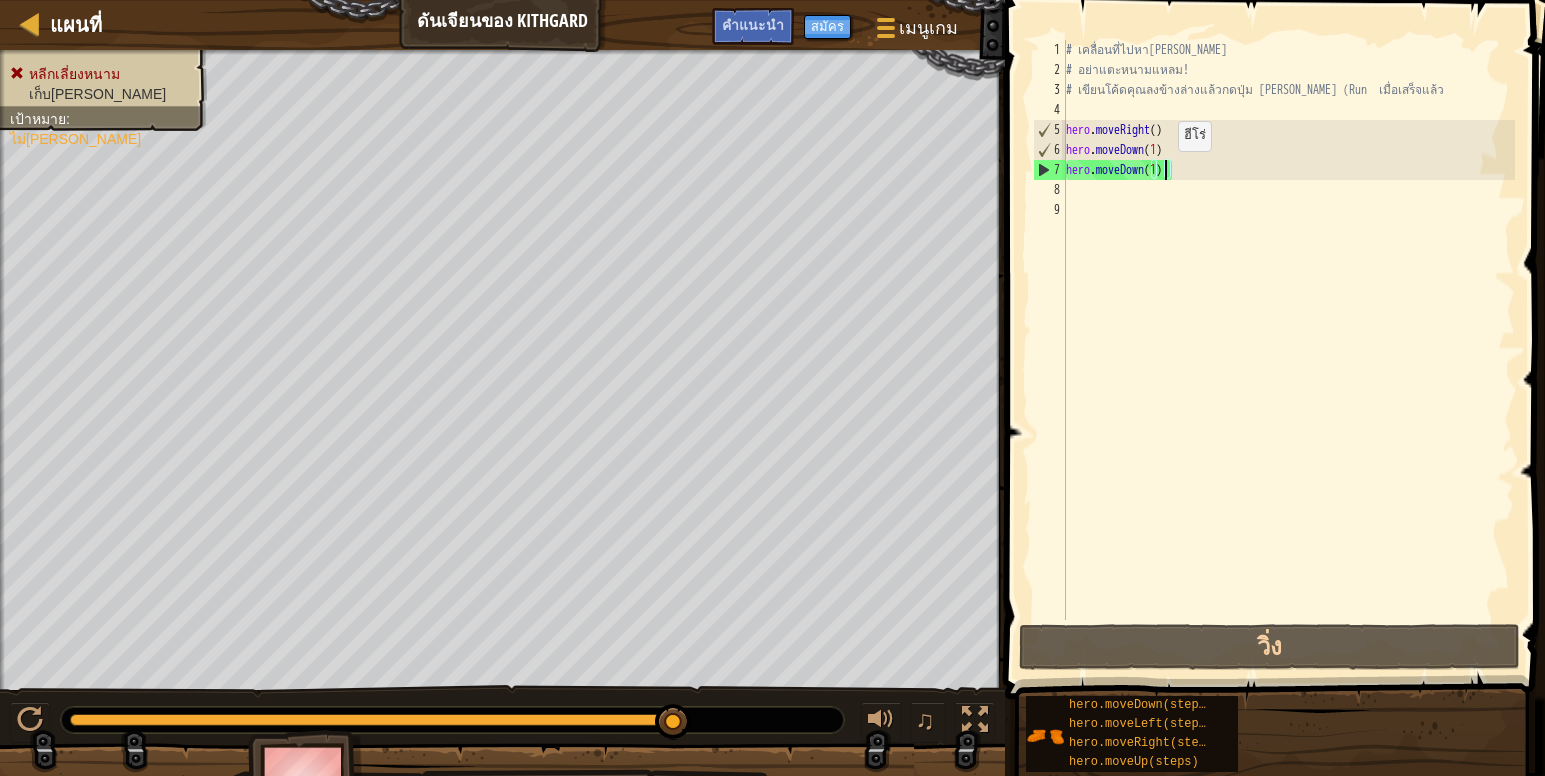 click on "# เคลื่อนที่ไปหา[PERSON_NAME] # อย่าแตะหนามแหลม! # เขียนโค้ดคุณลงข้างล่างแล้วกดปุ่ม [PERSON_NAME] (Run  เมื่อเสร็จแล้ว hero . moveRight ( ) hero . moveDown ( 1 ) hero . moveDown ( 1 )" at bounding box center [1288, 350] 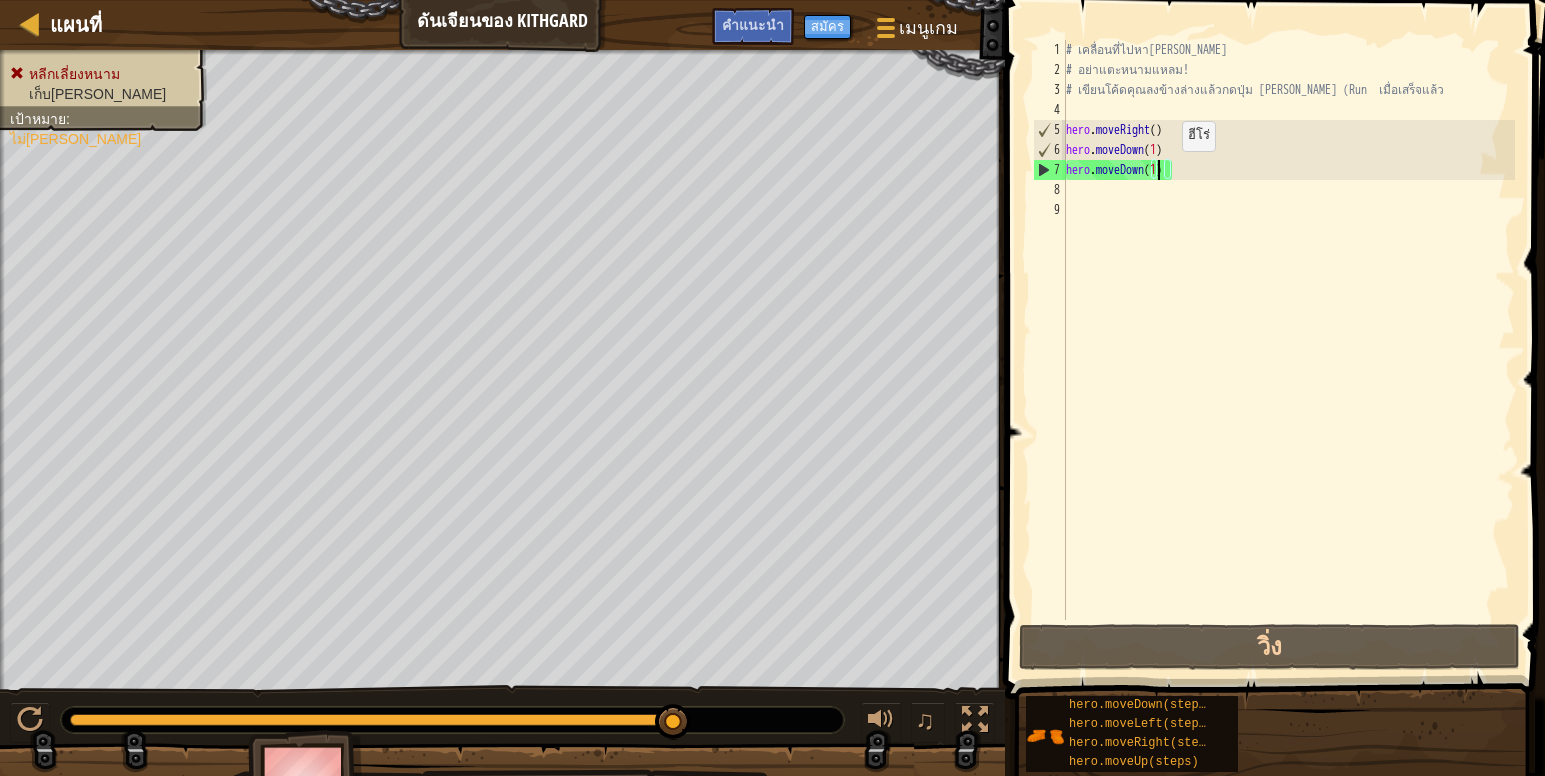 click on "# เคลื่อนที่ไปหา[PERSON_NAME] # อย่าแตะหนามแหลม! # เขียนโค้ดคุณลงข้างล่างแล้วกดปุ่ม [PERSON_NAME] (Run  เมื่อเสร็จแล้ว hero . moveRight ( ) hero . moveDown ( 1 ) hero . moveDown ( 1 )" at bounding box center (1288, 350) 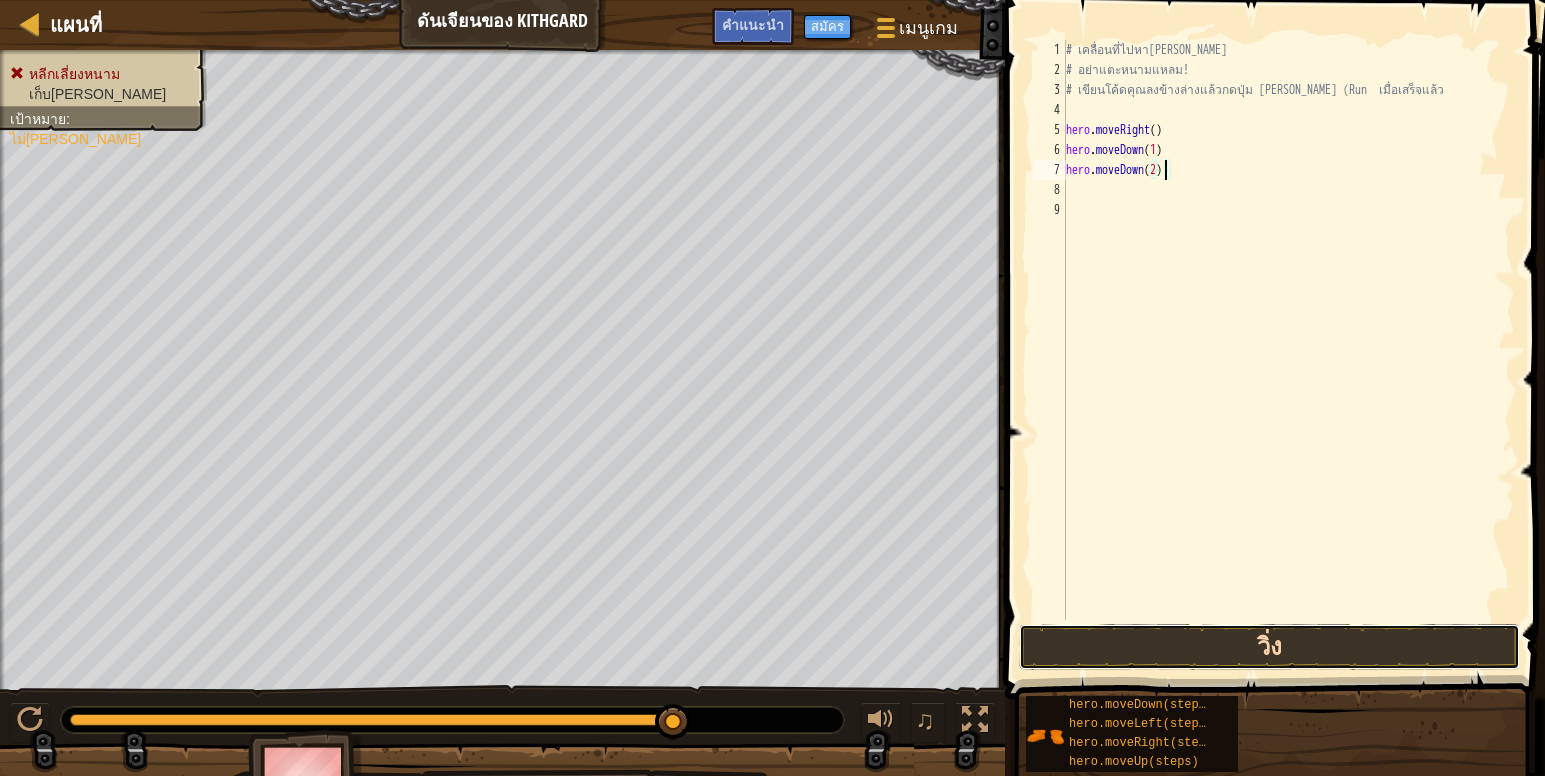 drag, startPoint x: 1156, startPoint y: 646, endPoint x: 1134, endPoint y: 654, distance: 23.409399 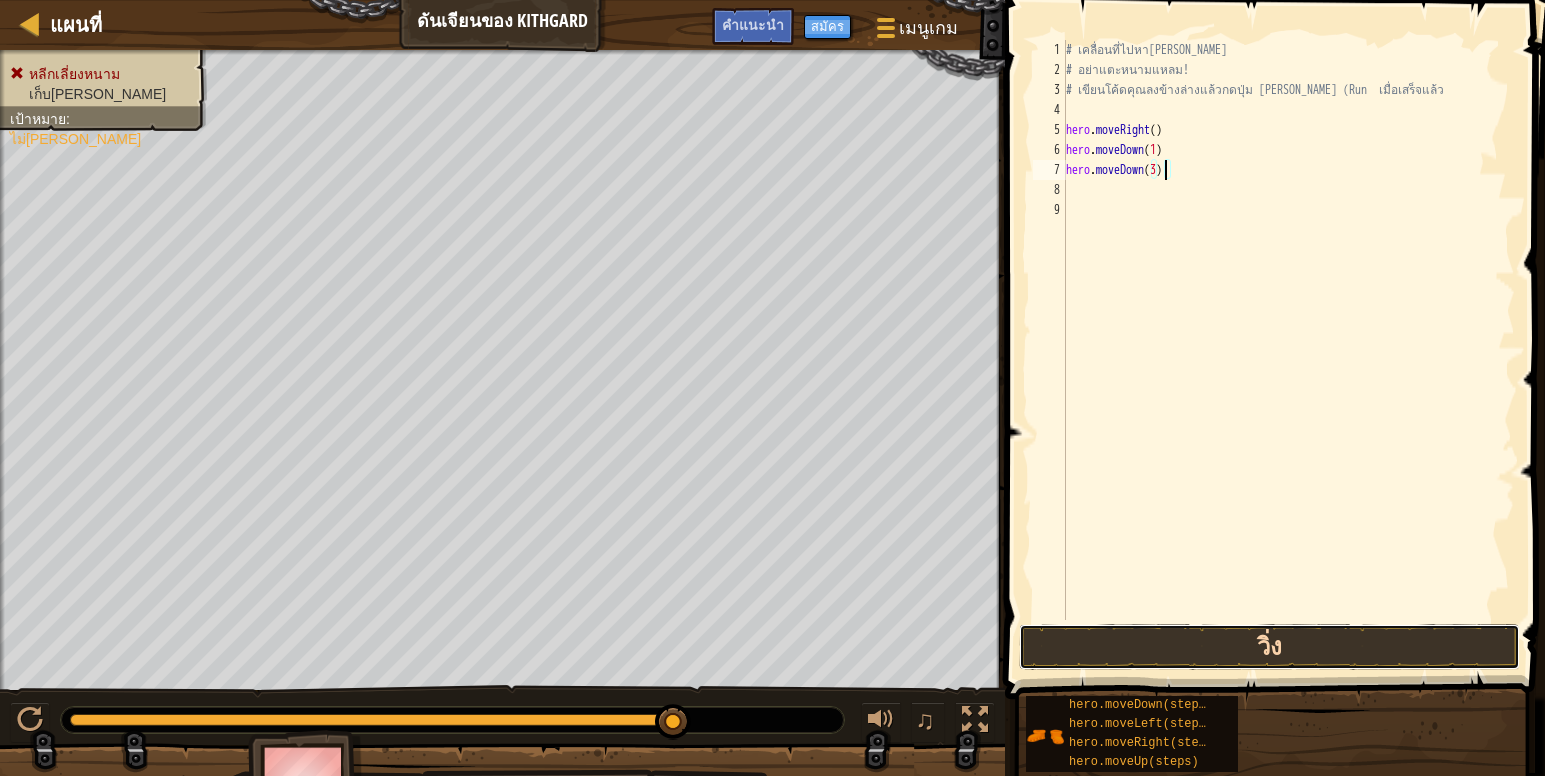 click on "วิ่ง" at bounding box center (1269, 647) 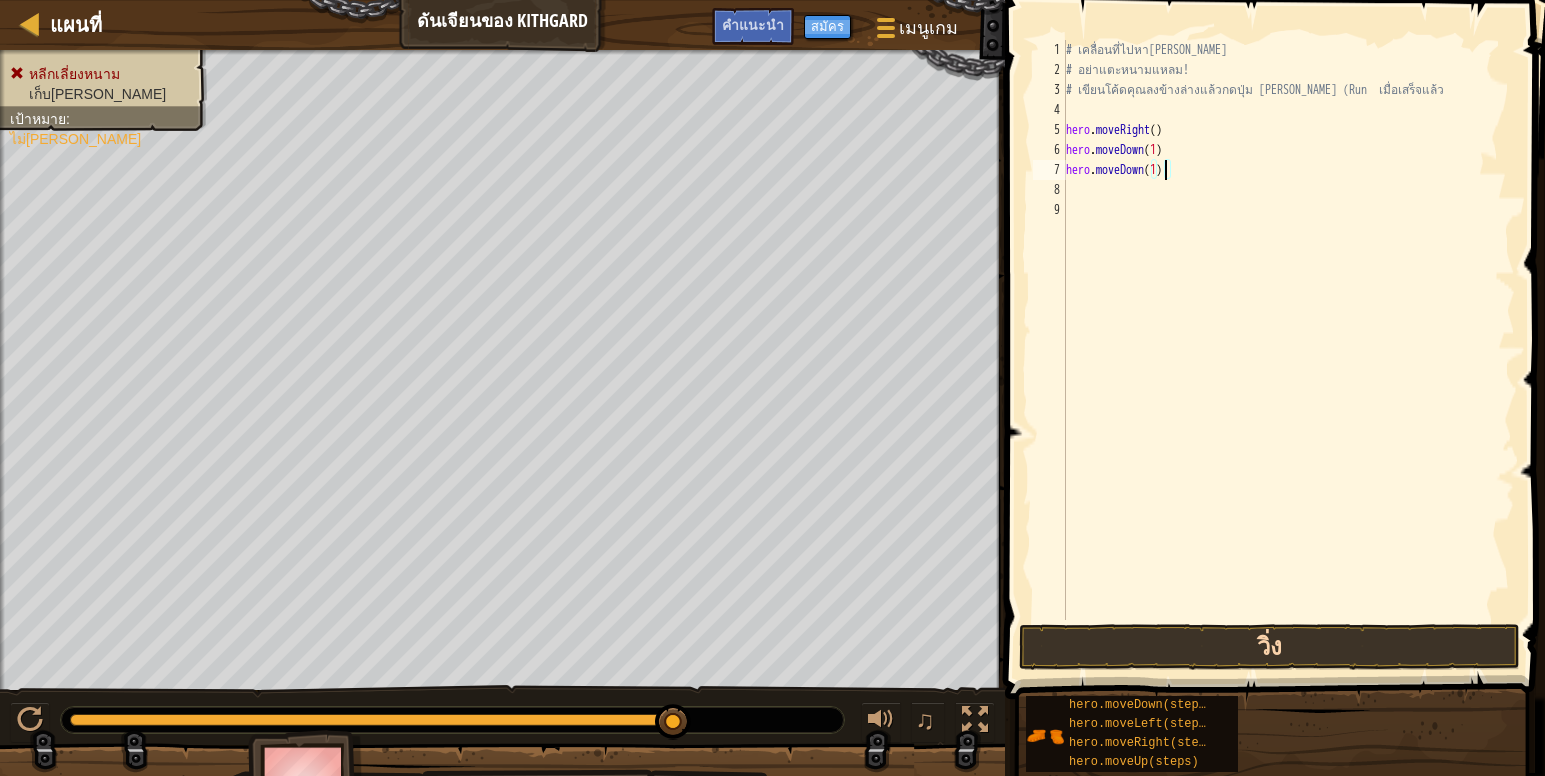 type on "hero.moveDown(1)" 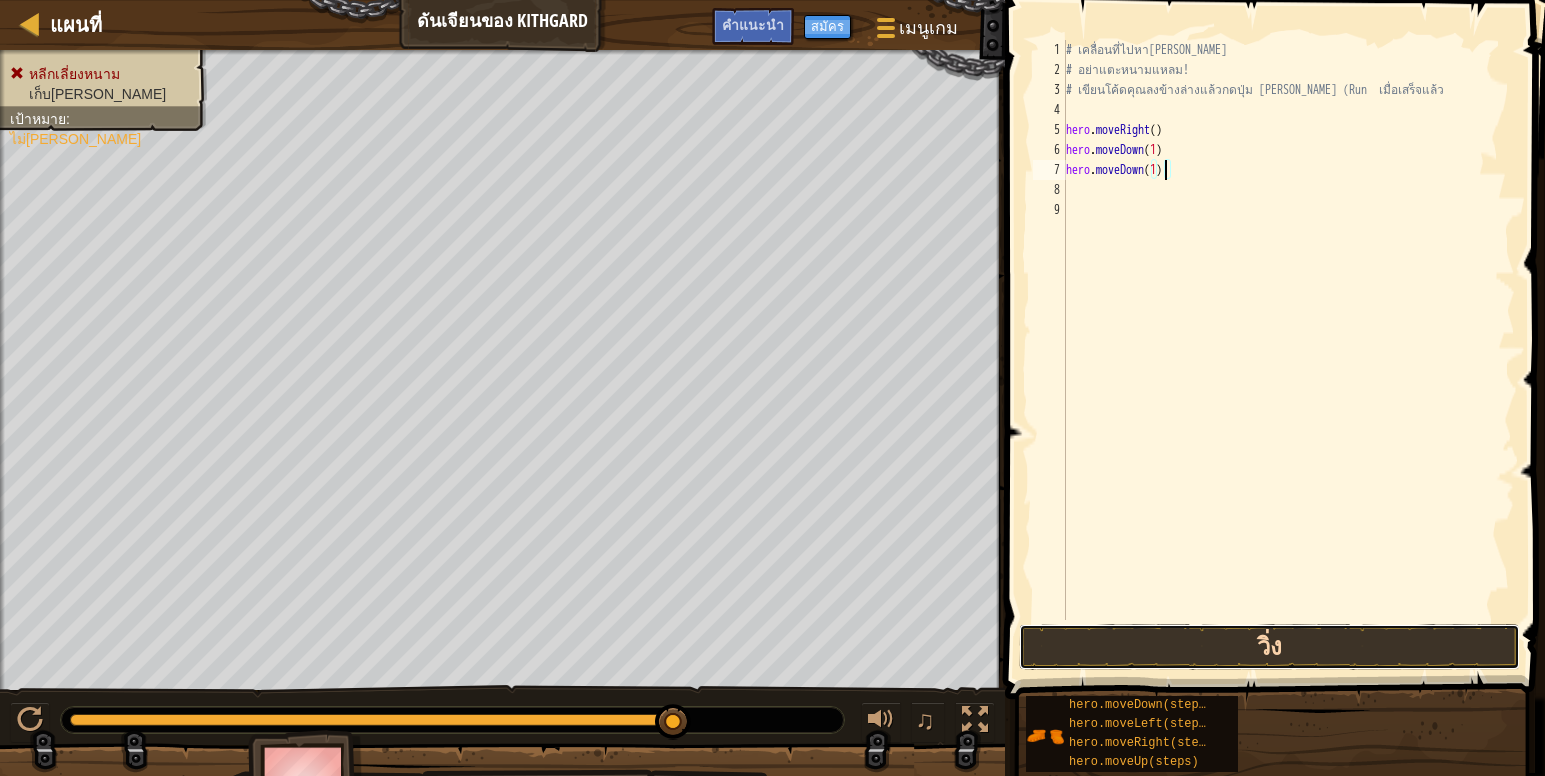 click on "วิ่ง" at bounding box center (1269, 647) 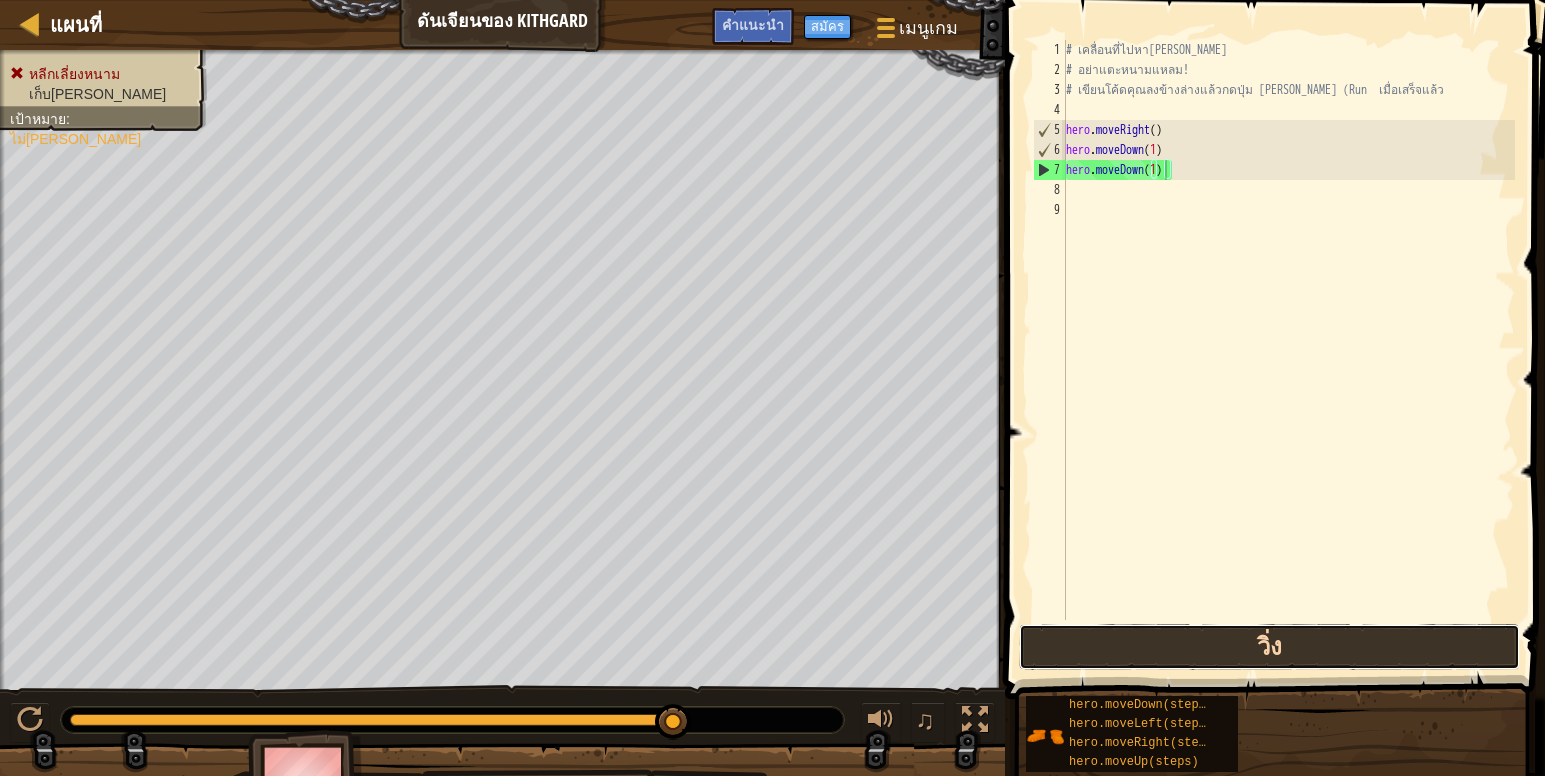 click on "วิ่ง" at bounding box center [1269, 647] 